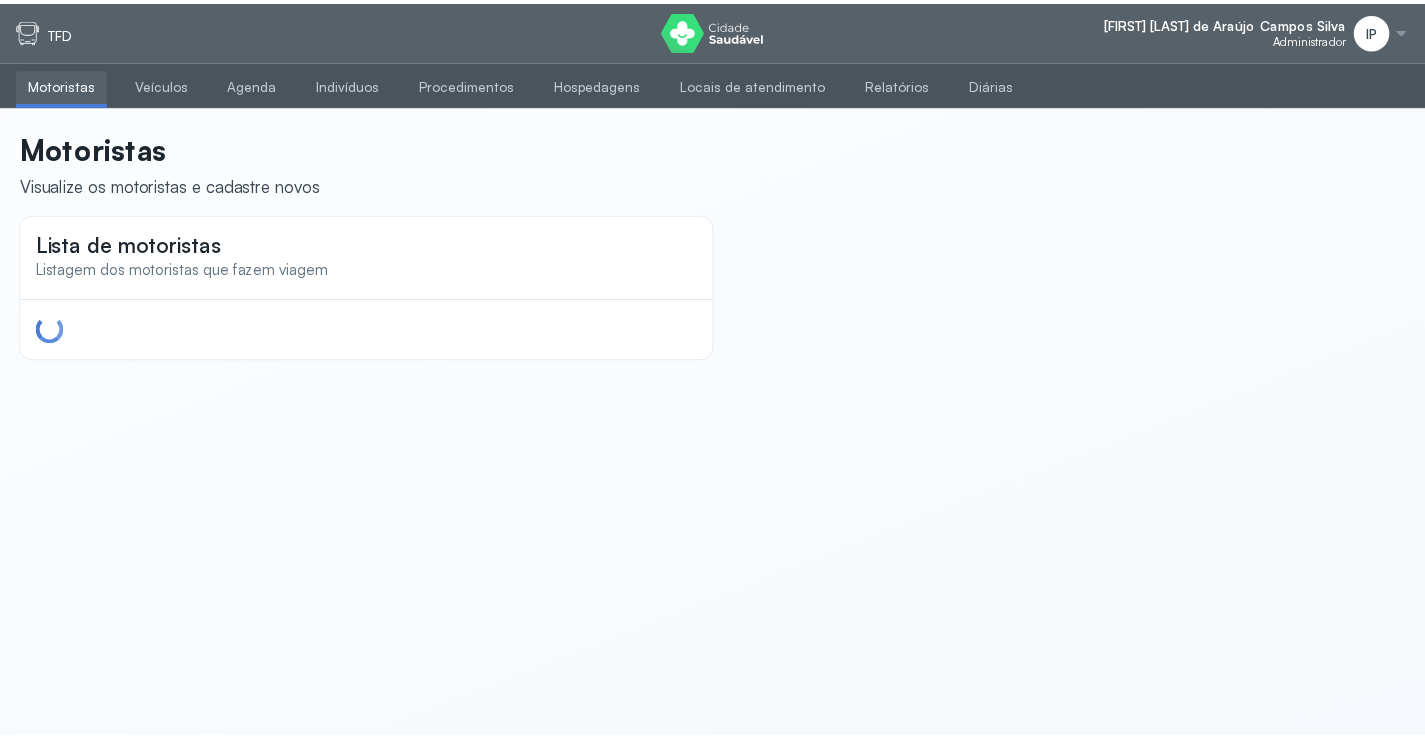 scroll, scrollTop: 0, scrollLeft: 0, axis: both 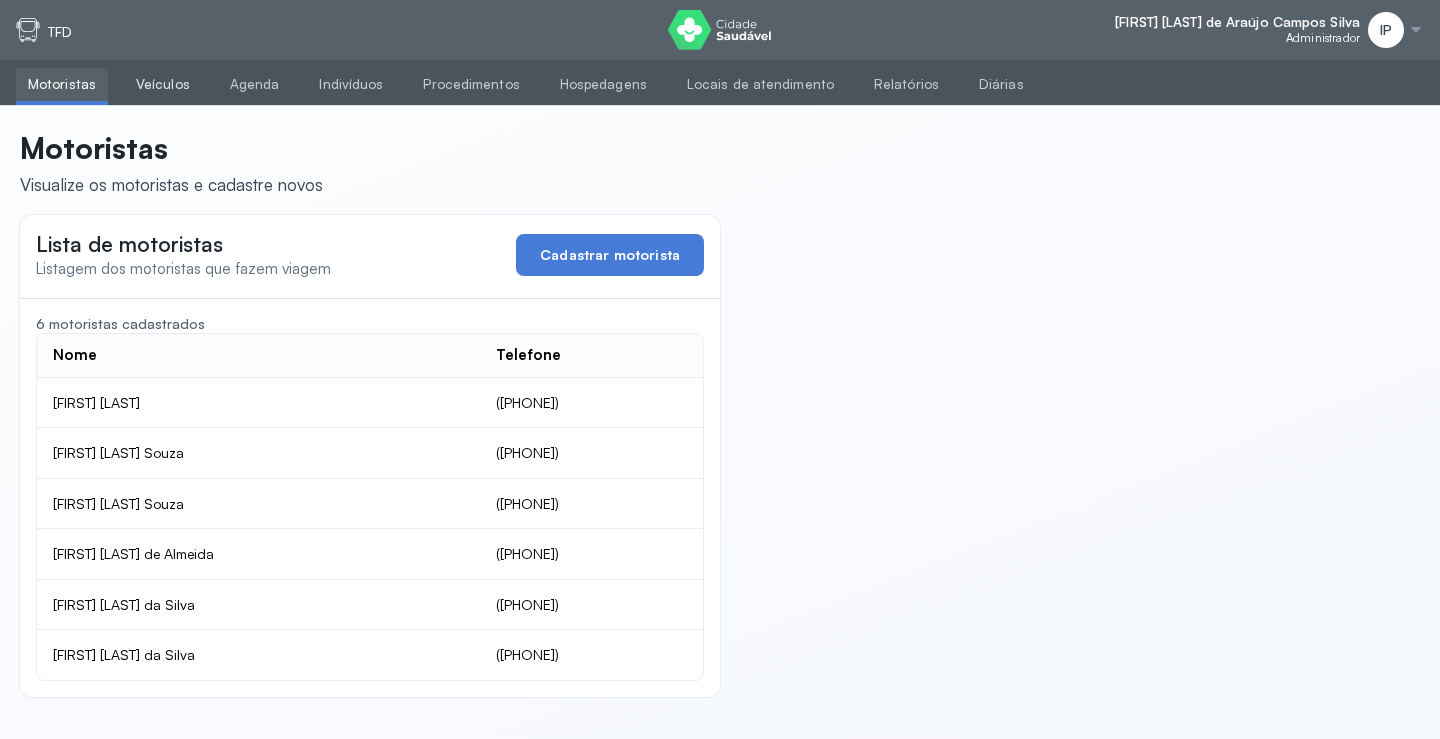 click on "Veículos" at bounding box center [163, 84] 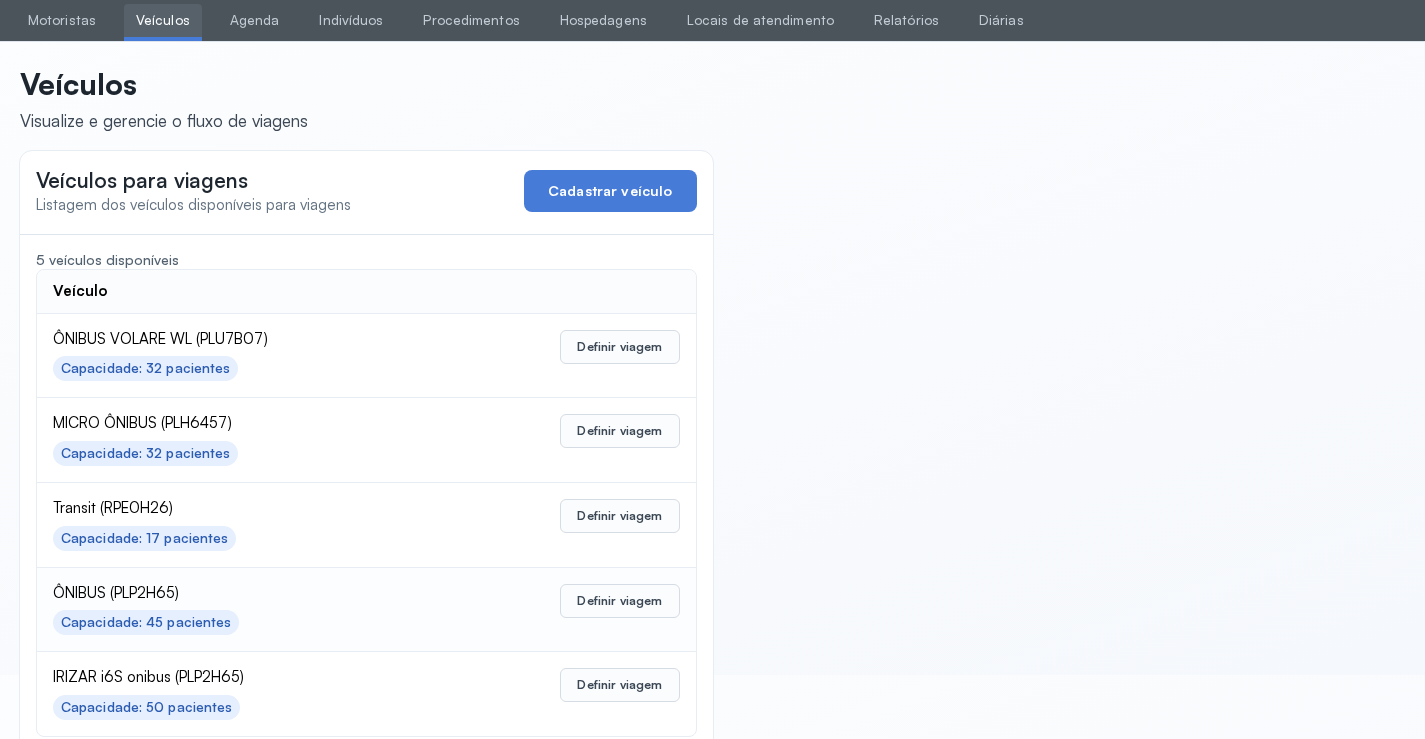 scroll, scrollTop: 98, scrollLeft: 0, axis: vertical 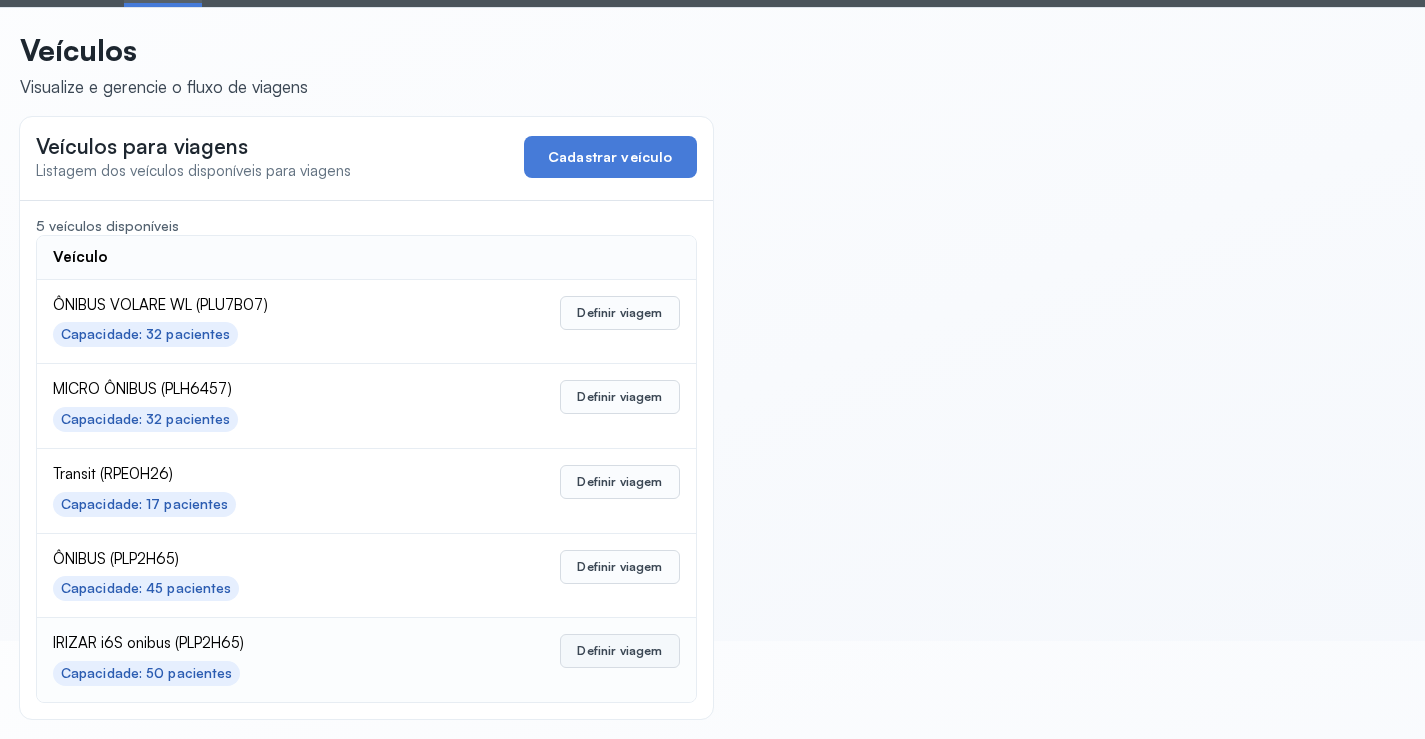 click on "Definir viagem" at bounding box center (619, 651) 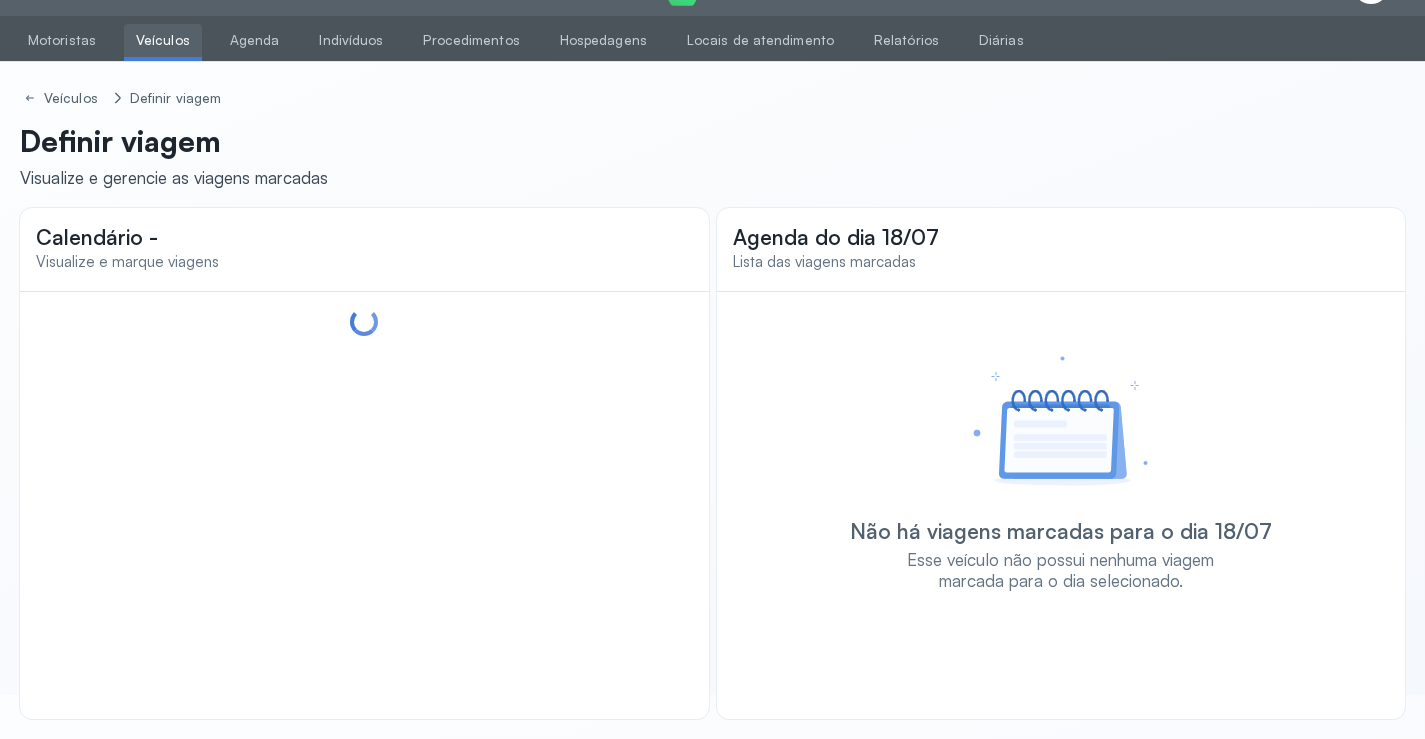scroll, scrollTop: 44, scrollLeft: 0, axis: vertical 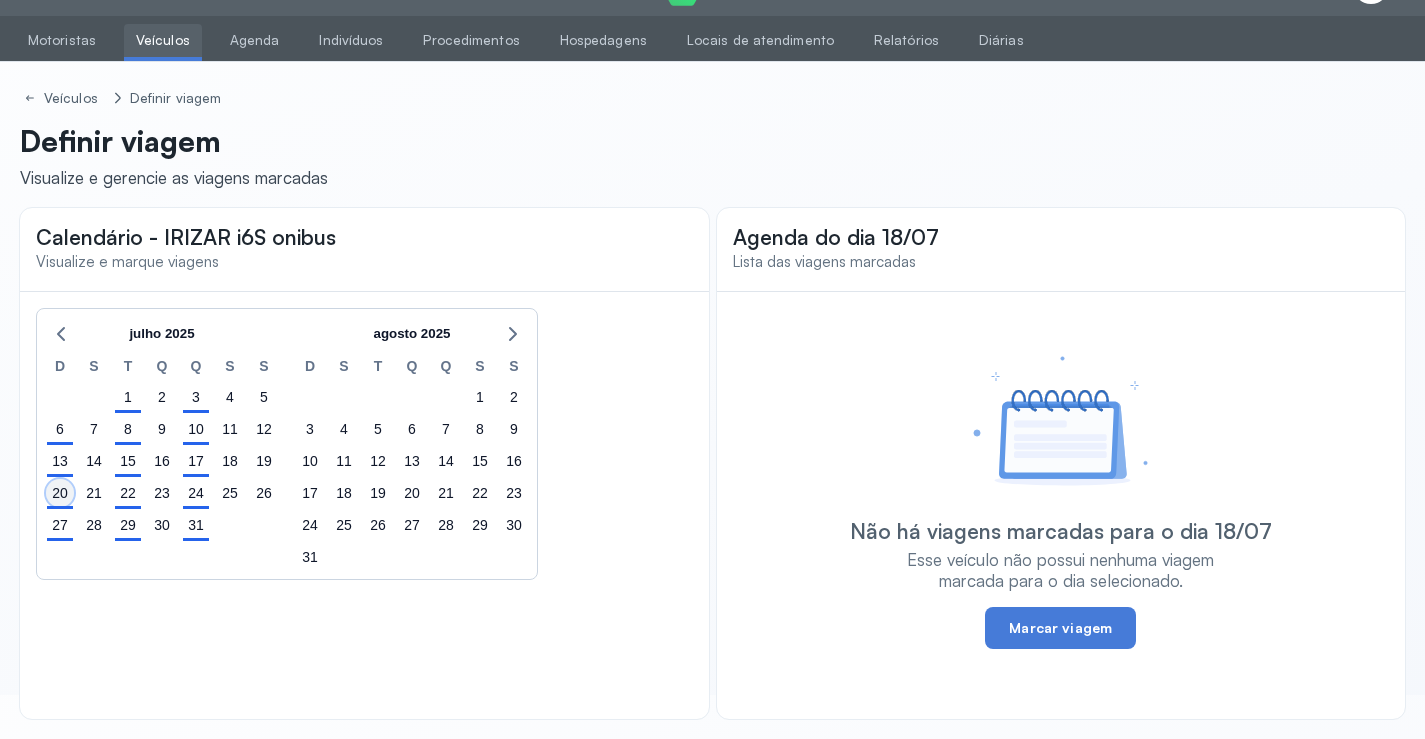 click on "20" 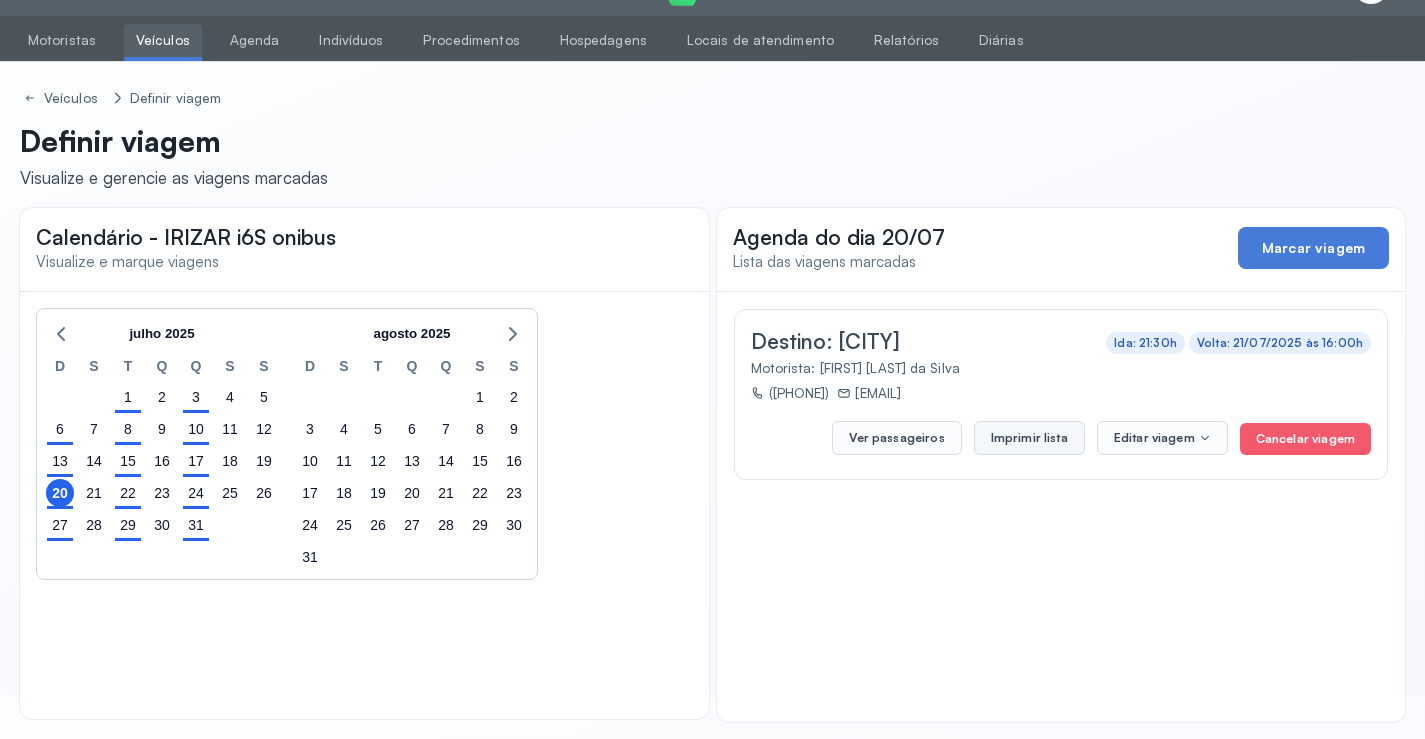 click on "Imprimir lista" at bounding box center (1029, 438) 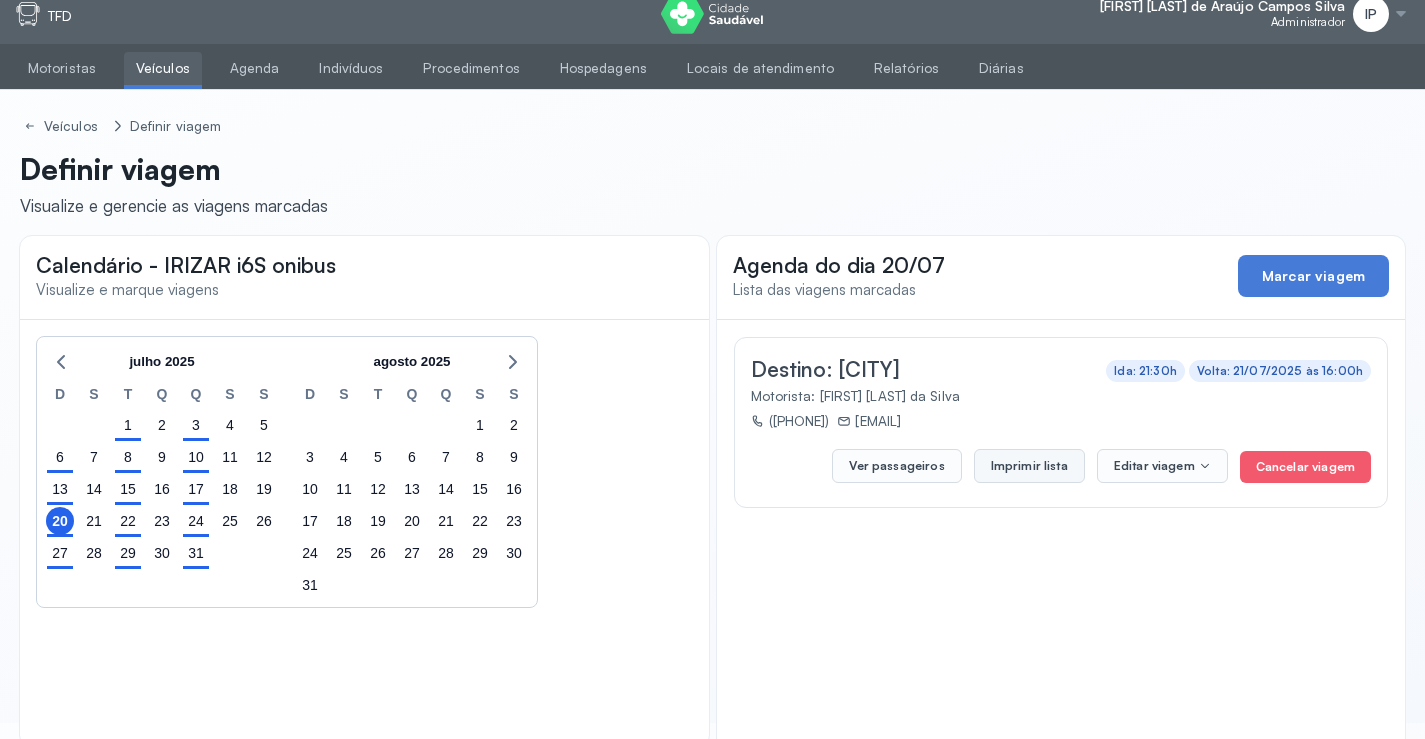 scroll, scrollTop: 0, scrollLeft: 0, axis: both 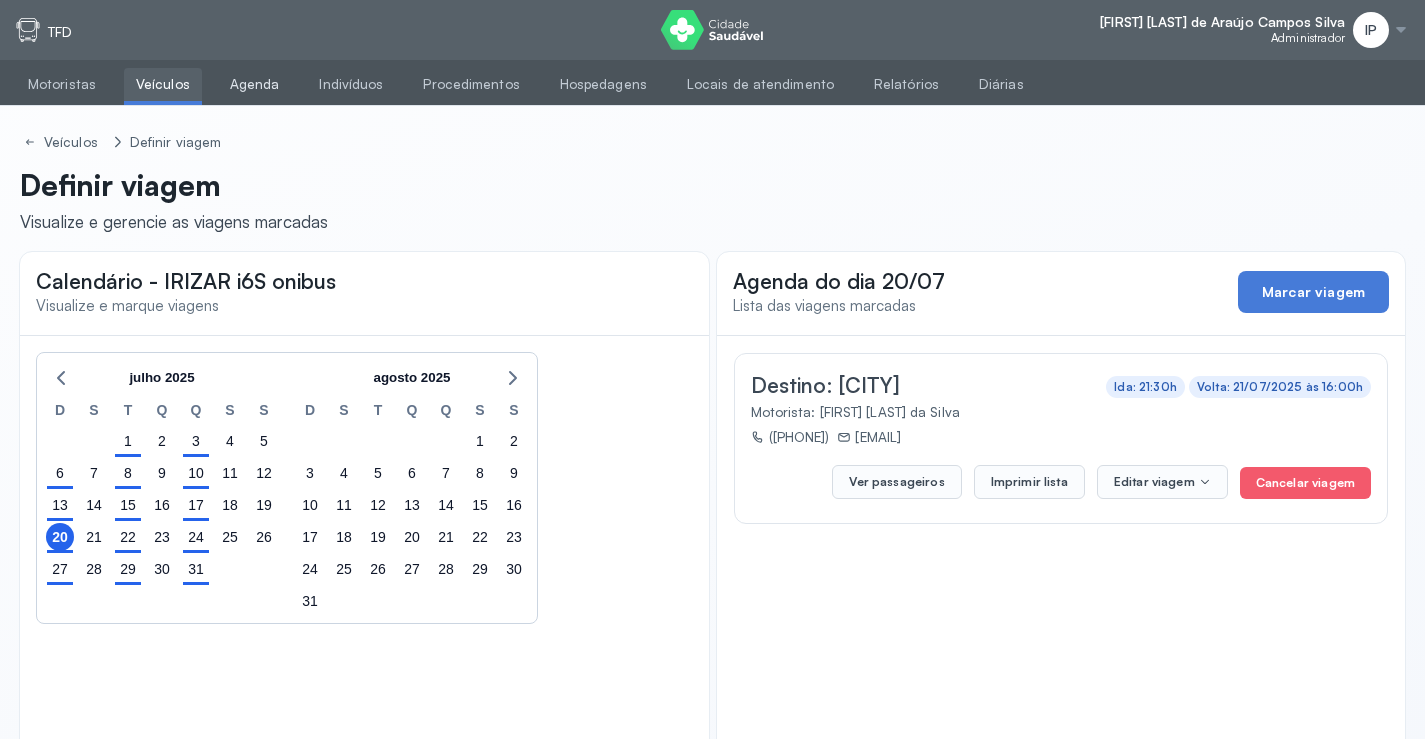 click on "Agenda" at bounding box center [255, 84] 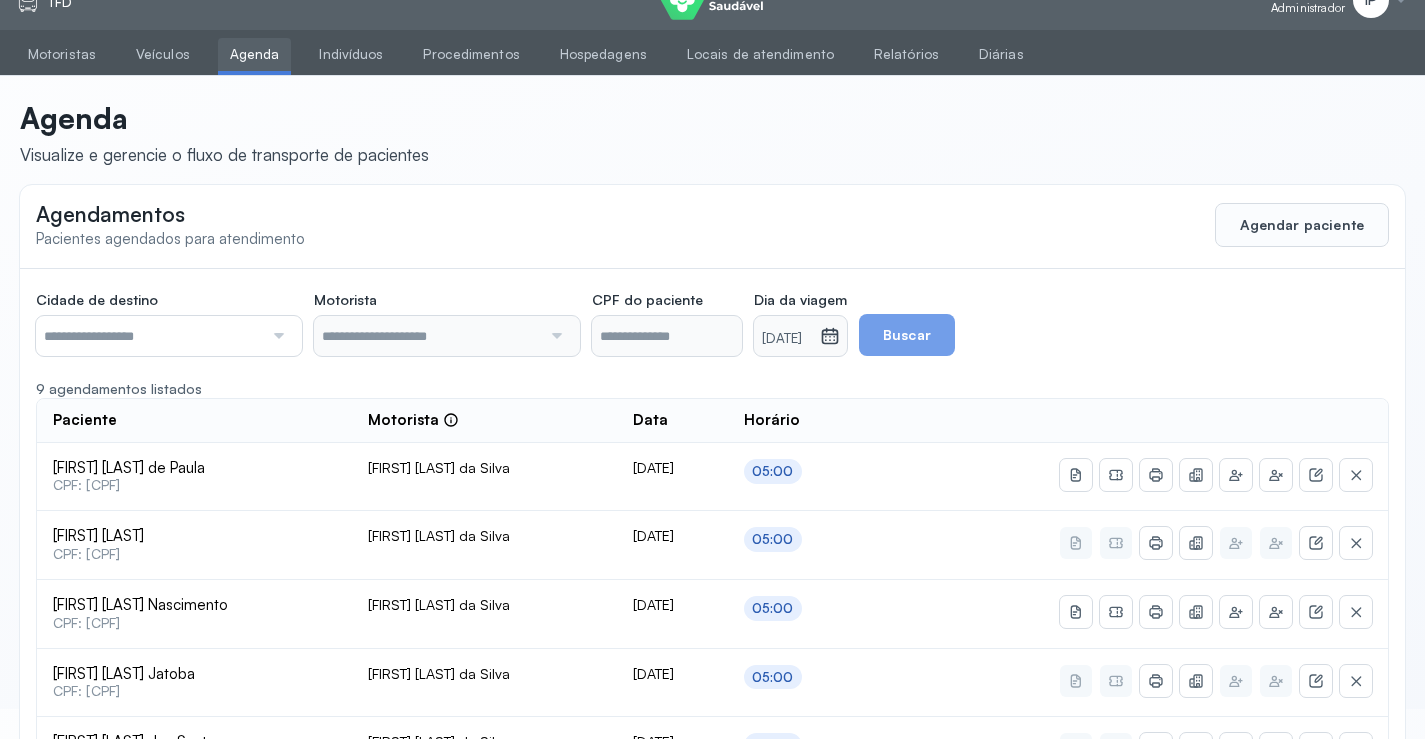 scroll, scrollTop: 46, scrollLeft: 0, axis: vertical 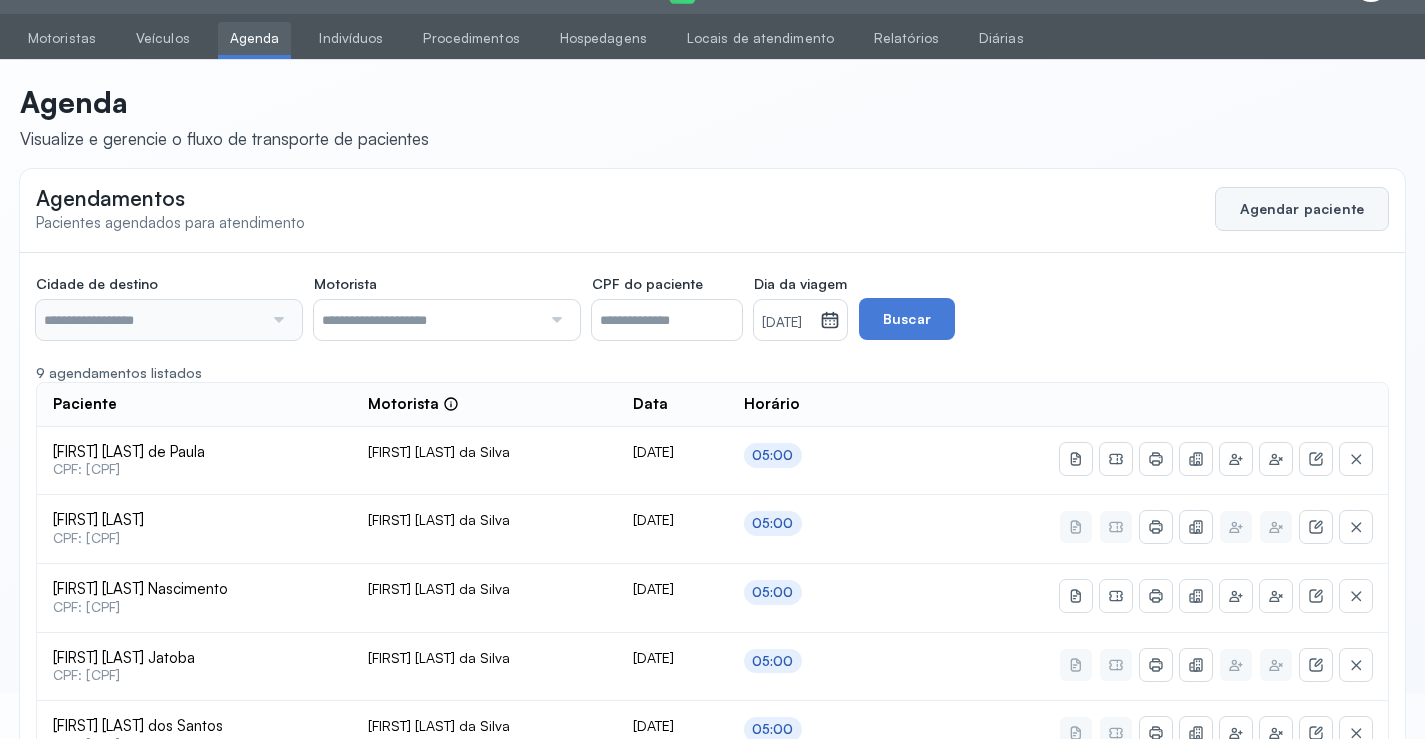 click on "Agendar paciente" 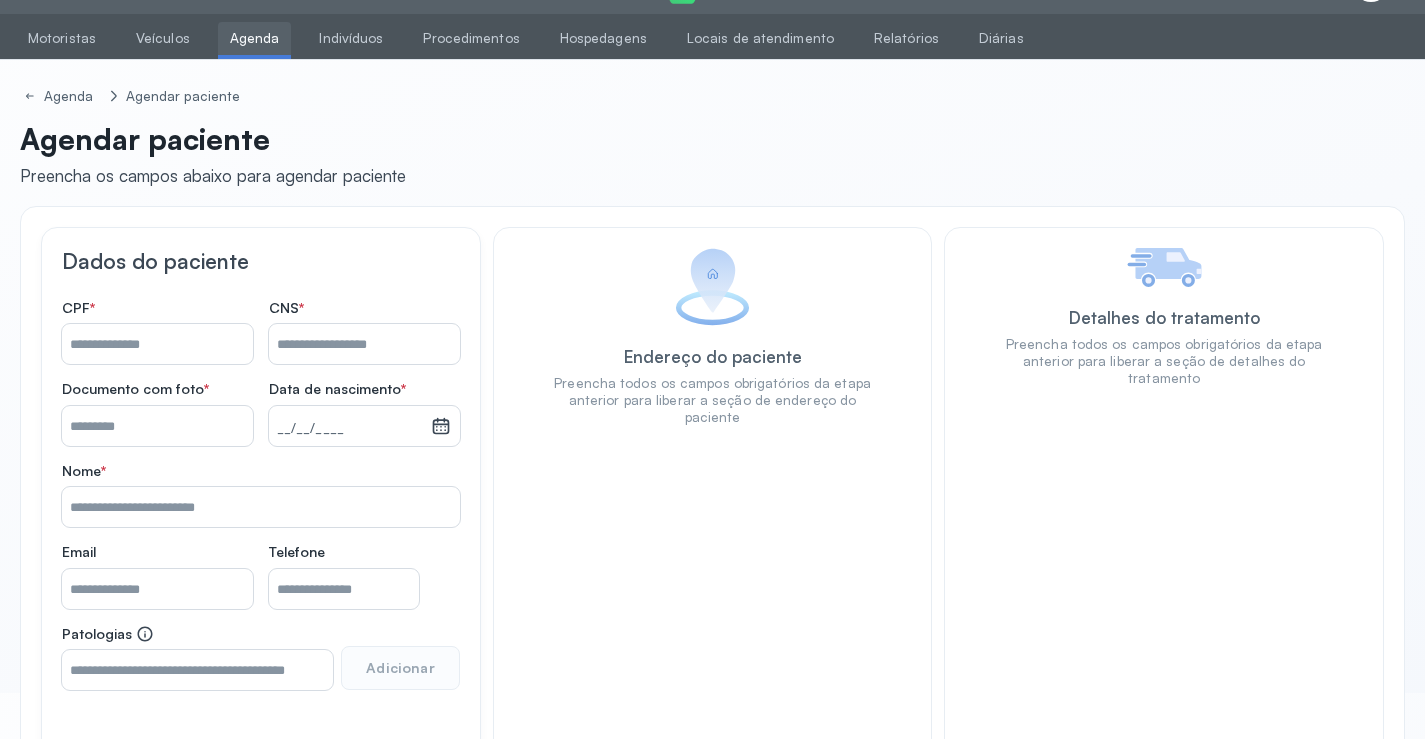 click on "Nome   *" at bounding box center (364, 344) 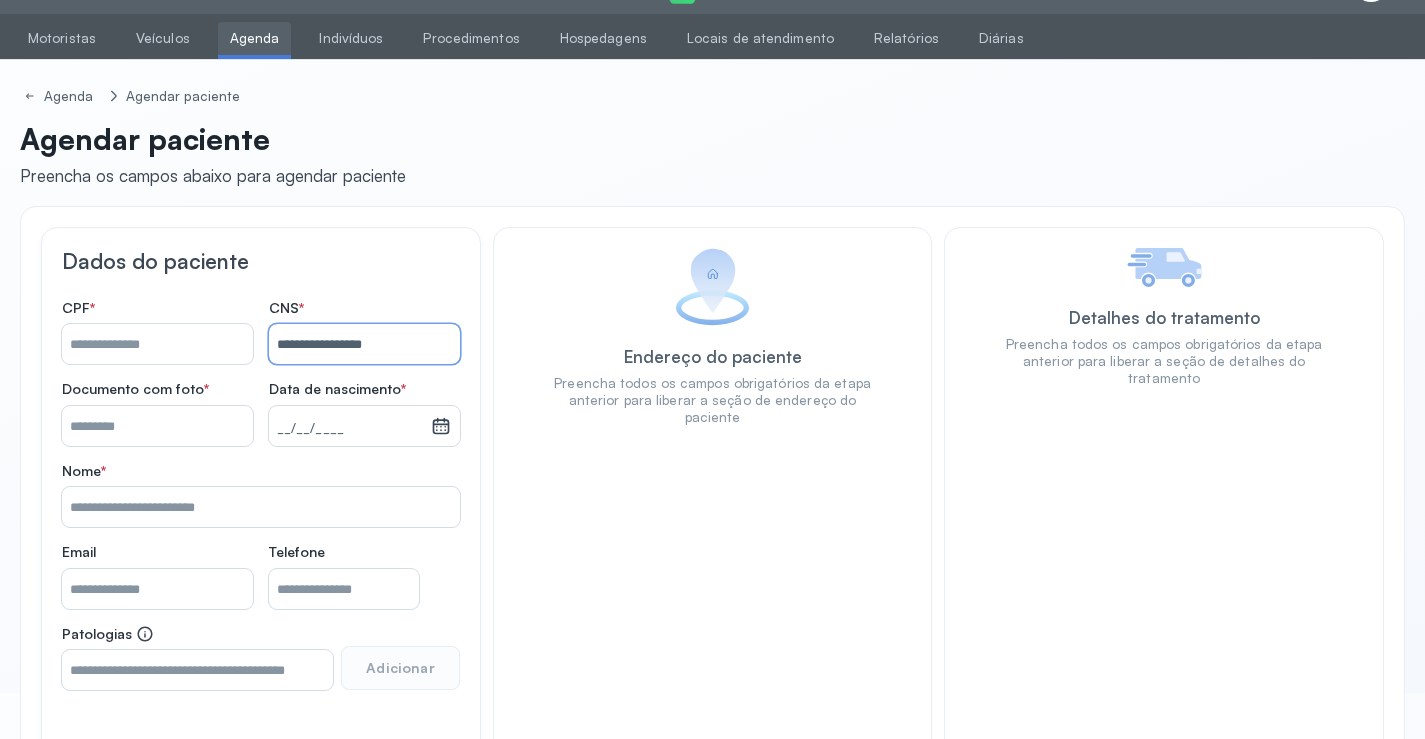 type on "**********" 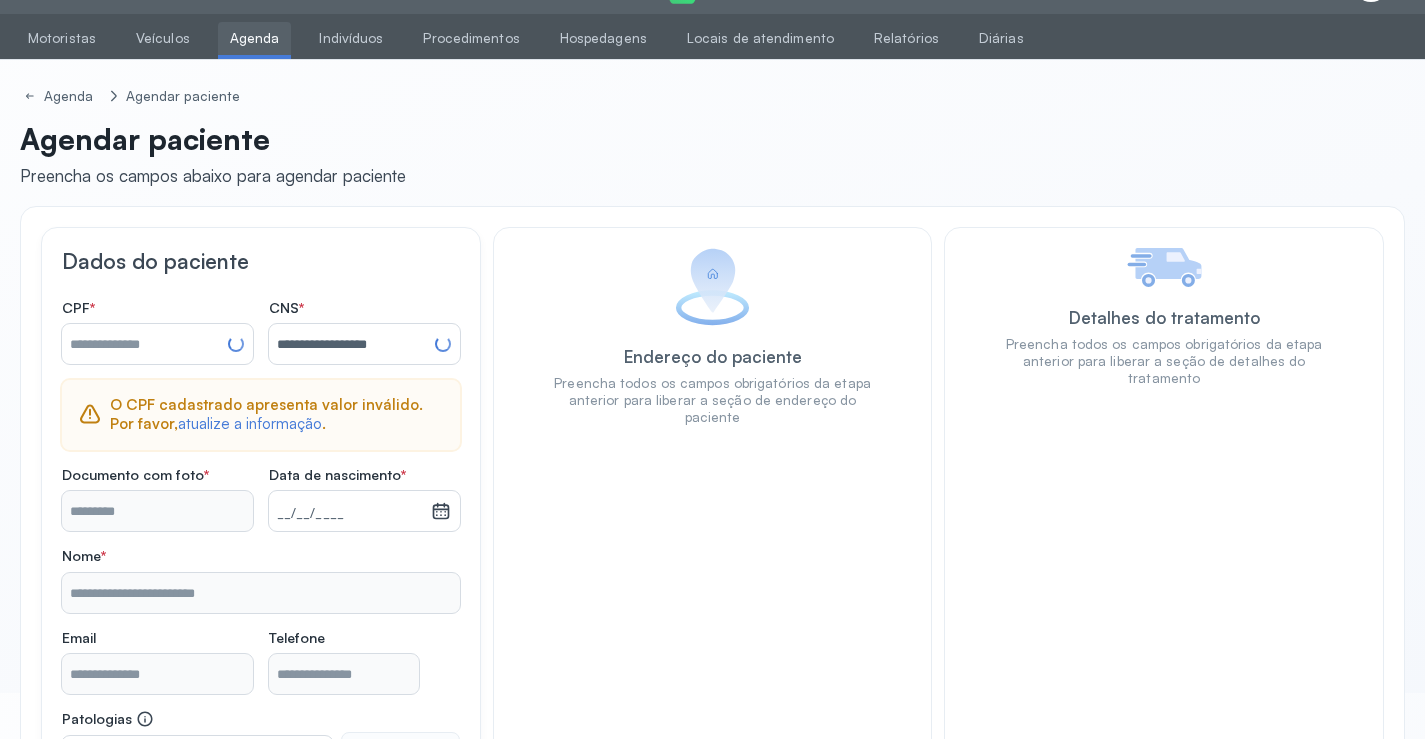 type on "**********" 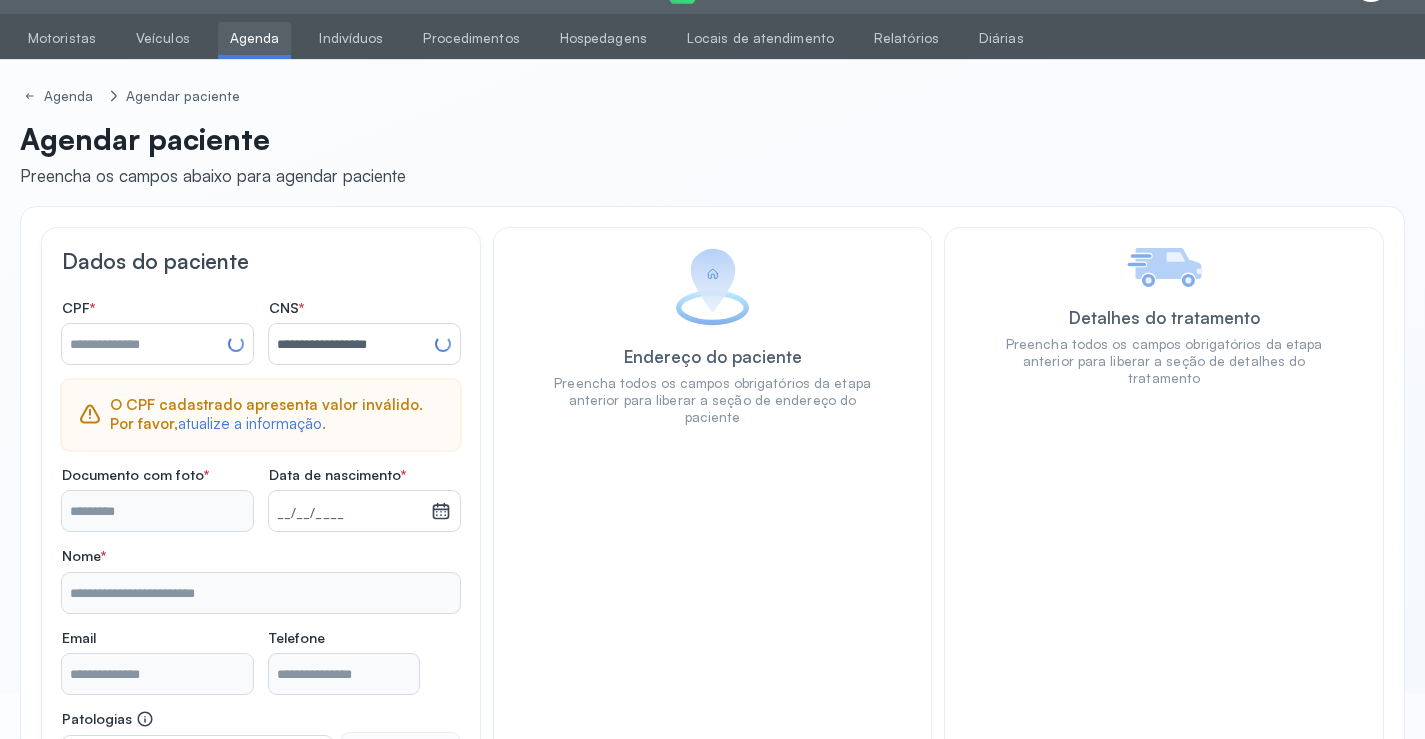 type on "**********" 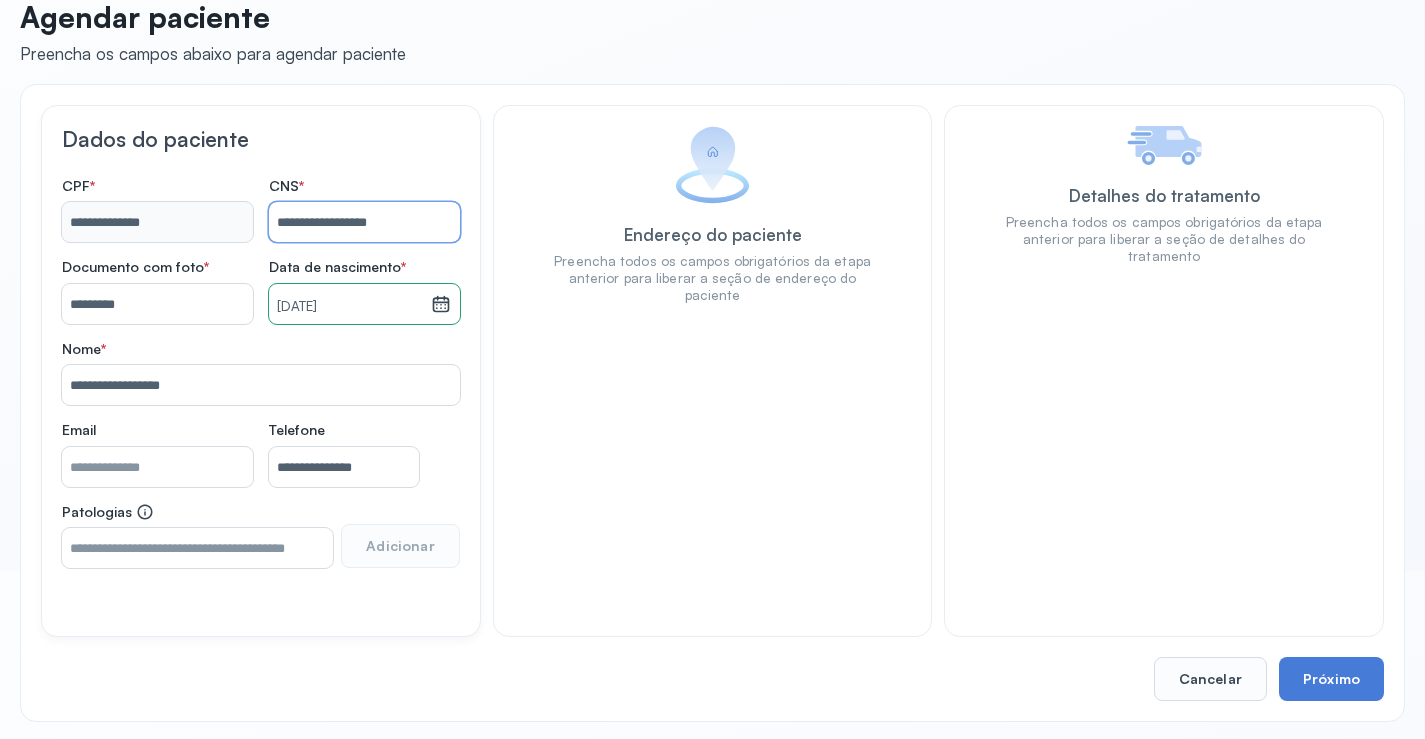 scroll, scrollTop: 171, scrollLeft: 0, axis: vertical 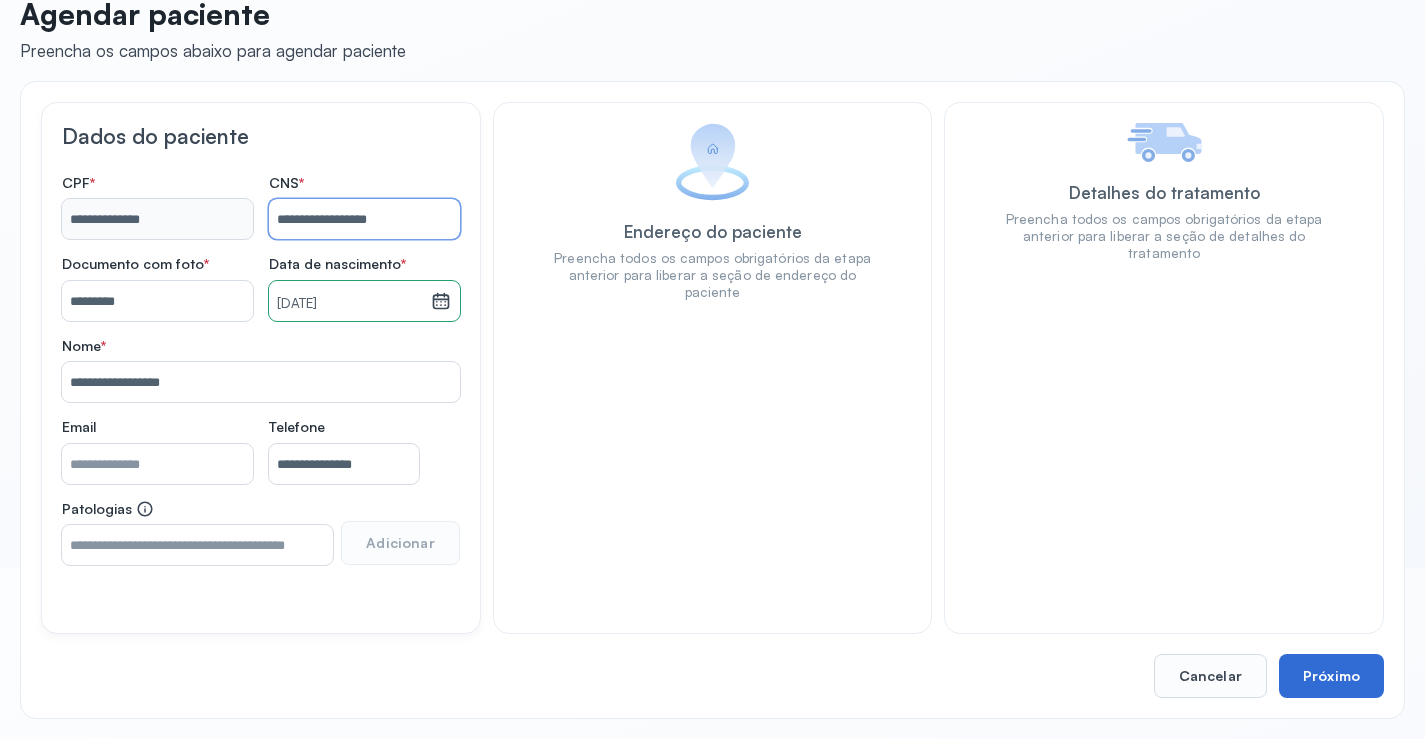 type on "**********" 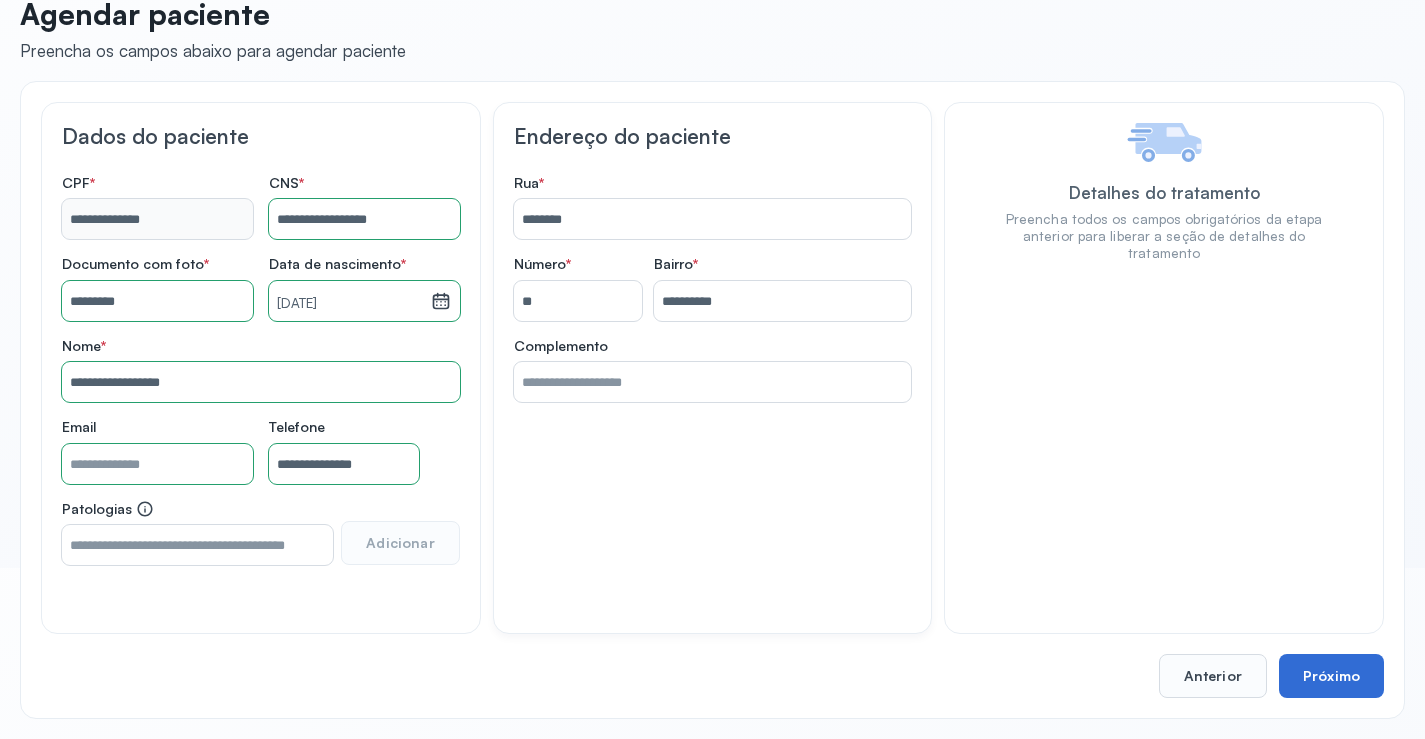click on "Próximo" at bounding box center (1331, 676) 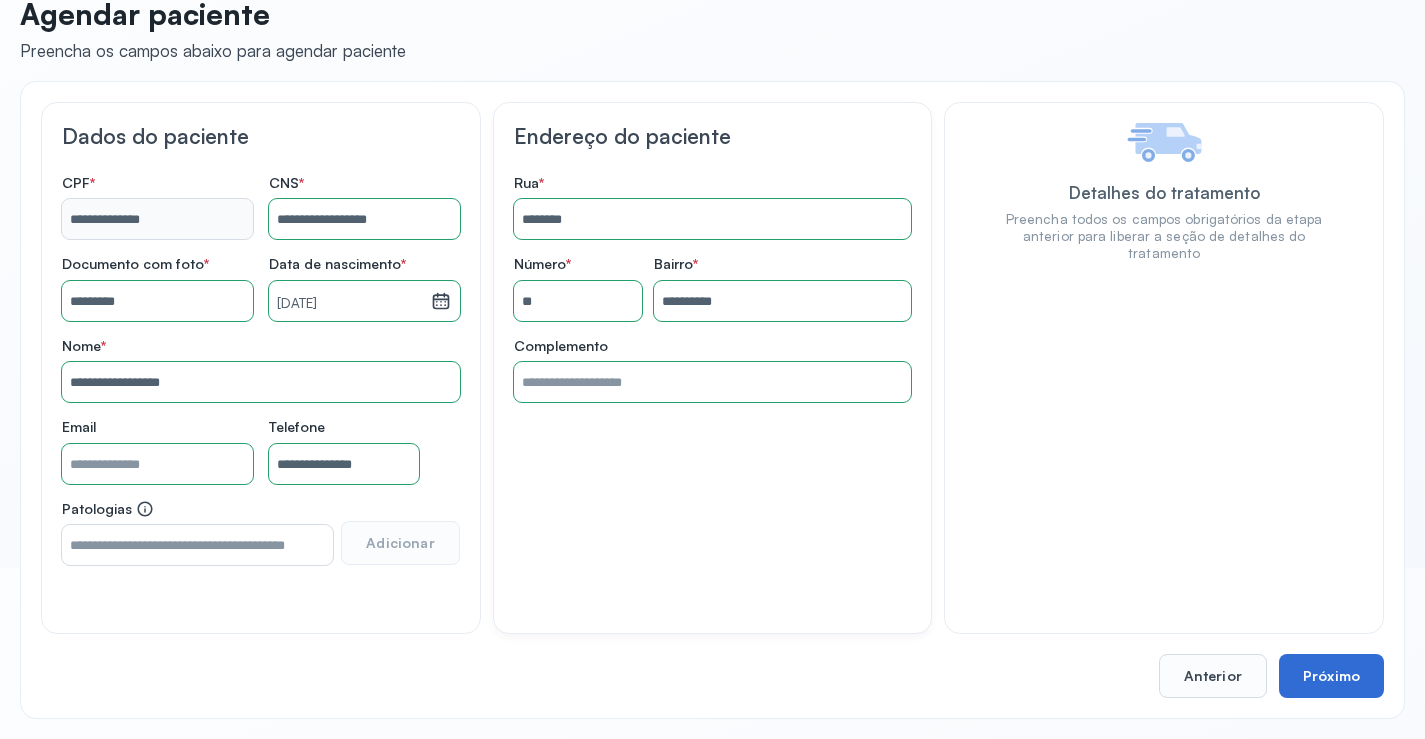 click on "Próximo" at bounding box center (1331, 676) 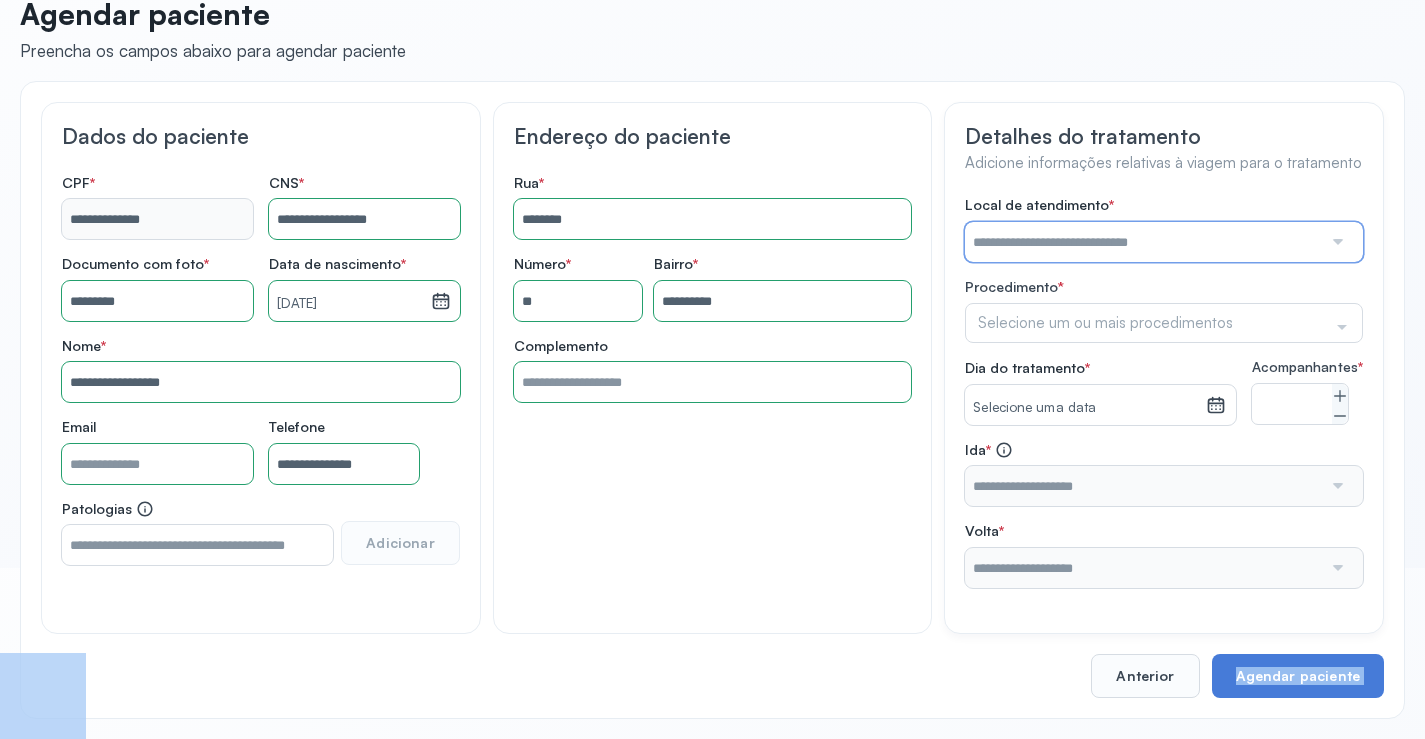 click at bounding box center [1143, 242] 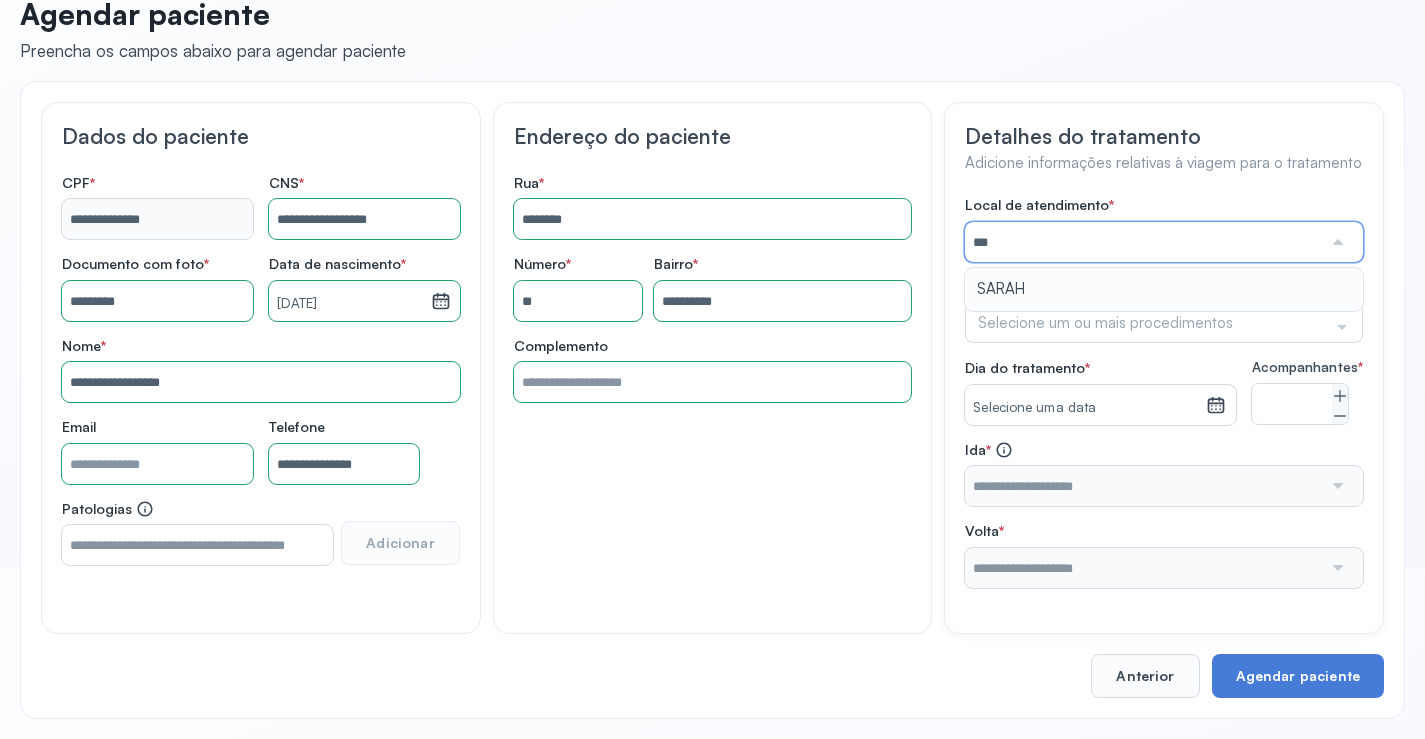 type on "*****" 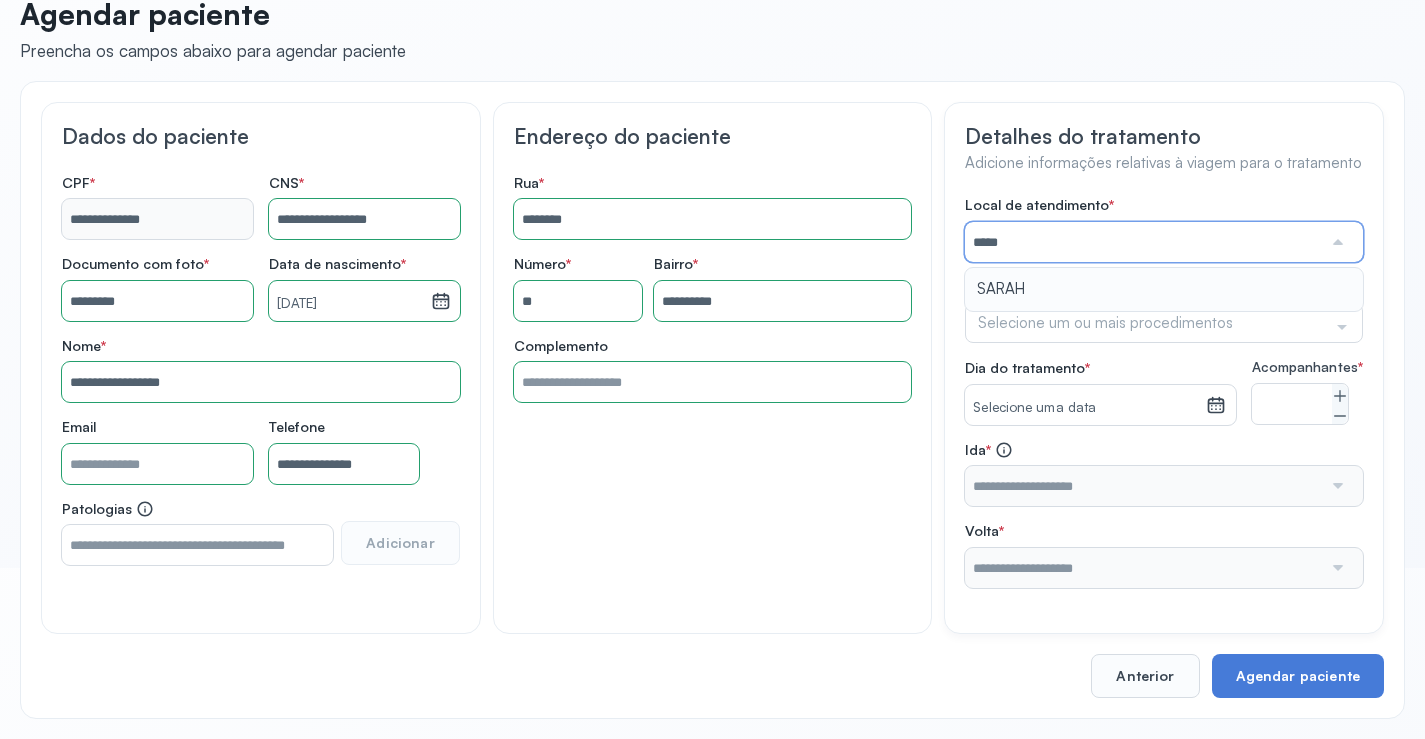 click on "Local de atendimento   *  ***** SARAH Procedimento  *  Selecione um ou mais procedimentos Selecionar todos Acompanhante Alergologista Anemia Falciforme Anestesista Angiologista Angiotomografia Auditivo Biopsia Bucomaxilo Cardio Cateterismo Cardio Cintilografia Ossea Cirurgia Cirurgia De Catarata Cirurgia Ernia Ignal Cirurgiao Cabeça Pescoço Colonoscopia Coloproctologista Dermatologista Diabete E Hormonio Ecocardiograma Eletroneuromiografia Endocrinilogista Endoscopia Escanometria Esclerose Esconometria Estudo Urodinamico Exame Pcr Exames Fisioterapia Gastroentereologista Genetica Ginecologista Glaucoma Hematologista Hepatologista Hiv Holter Hpv Labiolamporine Litotripsia Lupos Marcar Cirurgia Mastologista Nefrologista Neurologia Pediatrica Neurologista Odontologia Oftalmologista Oncologia Ortopedia Ortopedista Oscilometria Otorrino Pediatra Pegar Medicamento Pentacam Perícia Médica Pneumologista Pneumologista Pré Cirurgico Psiquiatra Queimaduras Ressonancia Resultado De Biopsia Retorno Cirurgia Revisao S" at bounding box center (1164, 392) 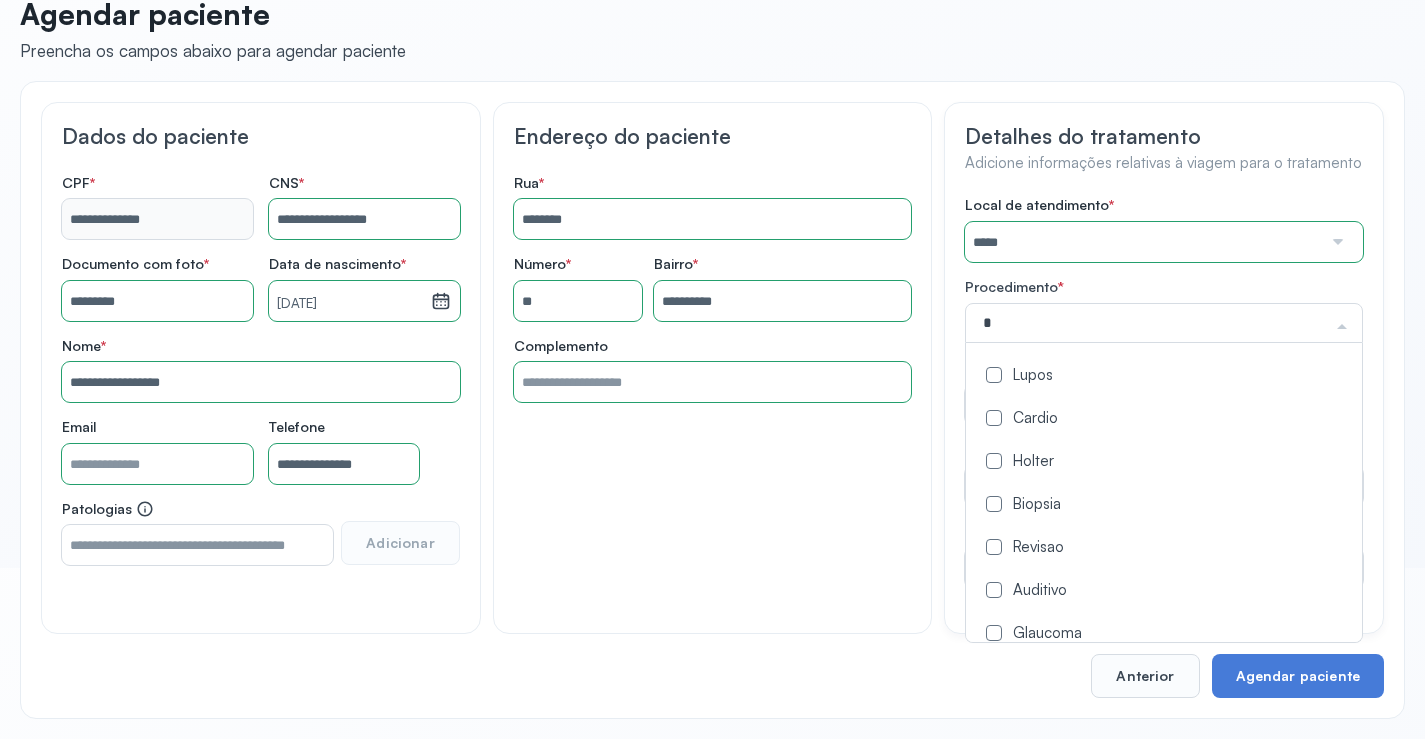 type on "**" 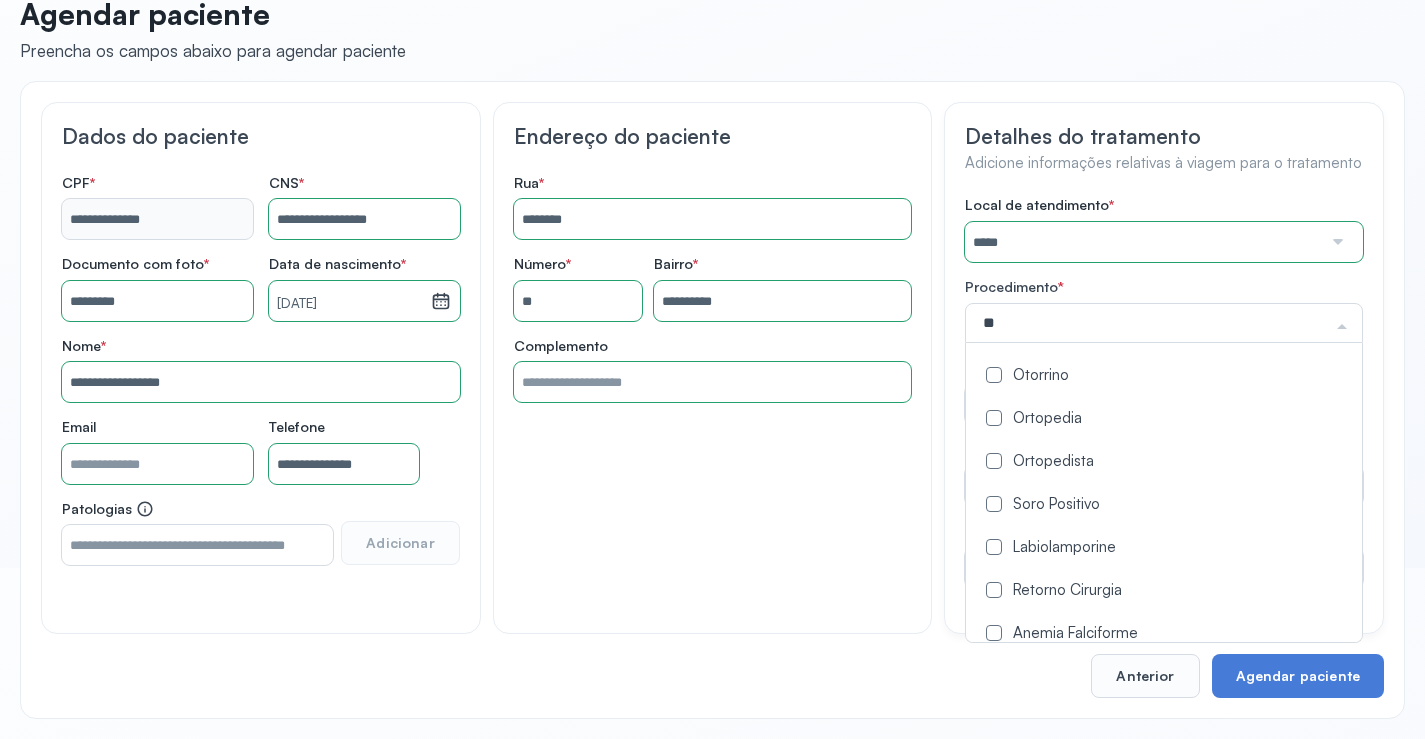click on "Ortopedia" 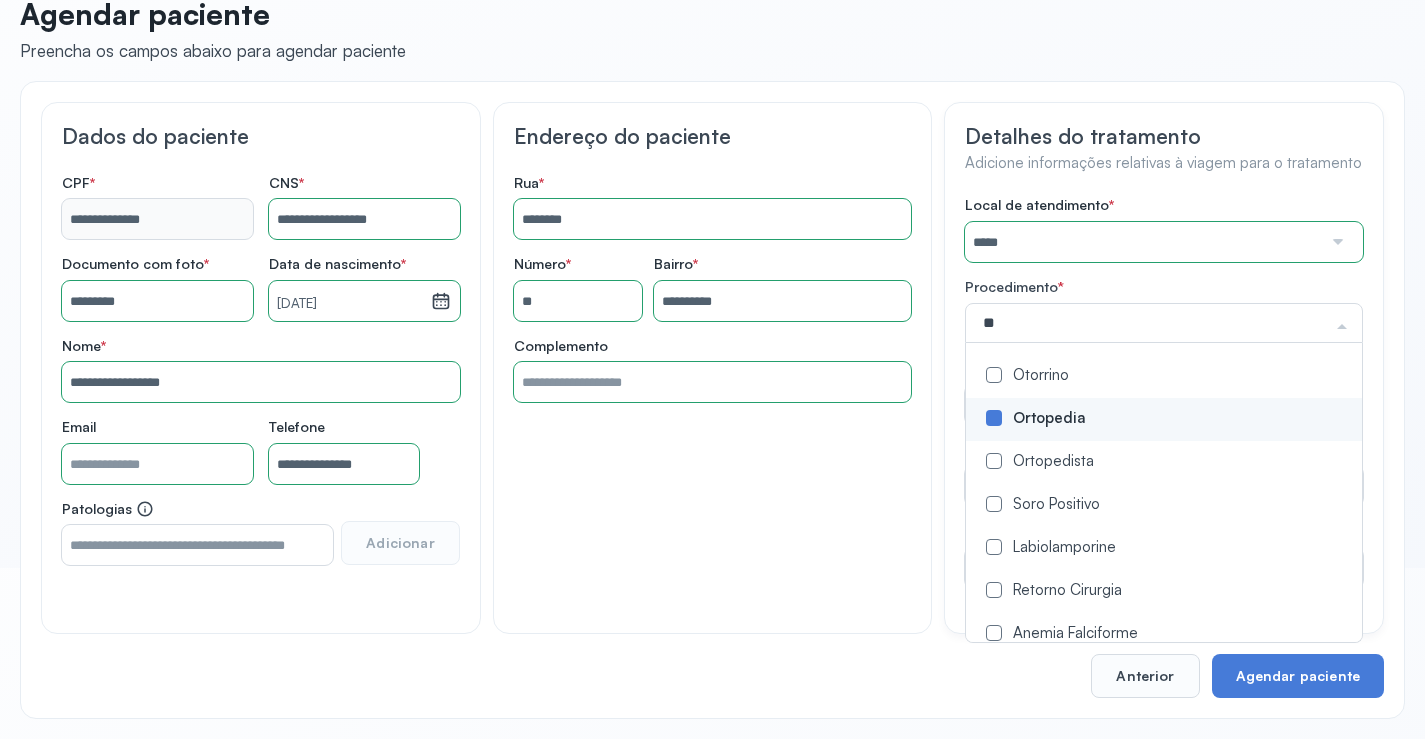 click on "Detalhes do tratamento Adicione informações relativas à viagem para o tratamento Local de atendimento   *  ***** A CLINICA DA MULHER ABO AMOR SAUDE ANACON ANDRE PRINCIPE ANGIO CLINICA APAE APAME DE PETROLINA APAMI PETROLINA ARISTIDES AUDIBEM AUDIBEM AUDICENTRO AUDIFON PETROLINA AZZO SAUDE PETROLINA BRINCARE CABULA CALIPER ESCOLA DE IMAGEM CAPS CDI CDTO CEDAP CEDEBA CENTRO BAIANO DE ESTUDOS CENTRO DE APOIO A AUDIÇAO CENTRO DE MEDICINA NUCLEAR DE PETROLINA CENTRO DE SAUDE CLEMENTINO FRAGA CENTRO INTEGRADO DA COLUNA VERTEBRAL CENTRO MEDICO ANTONIO BALBINO CENTRO OFTALMOLOGICO CASTELO BRANCO CEPARH CEPRED CEPRIS CERPRIS CIDI CIMED CLIMED CLINATA CLINEFRO CLINICA  AFETUS PETROLINA CLINICA  ALFA CLINICA  ALFA CENTRO MÉDICO CLINICA  SHOPPING DA BAHIA CLINICA  URBANO SAMPAIO FILHO CLINICA AGEUS CLINICA AMO CLINICA AMOR A SAUDE CLINICA AMOR E SAUDE PETROLINA CLINICA ANA MASTER CLINICA ANGICLIN CLINICA BIOCHEK UP CLINICA CAM CLINICA CARDIO PULMONAR CLINICA CASA GERIATRICA DE PETROLINA CLINICA CASTELO BRANCO CLIOFT" 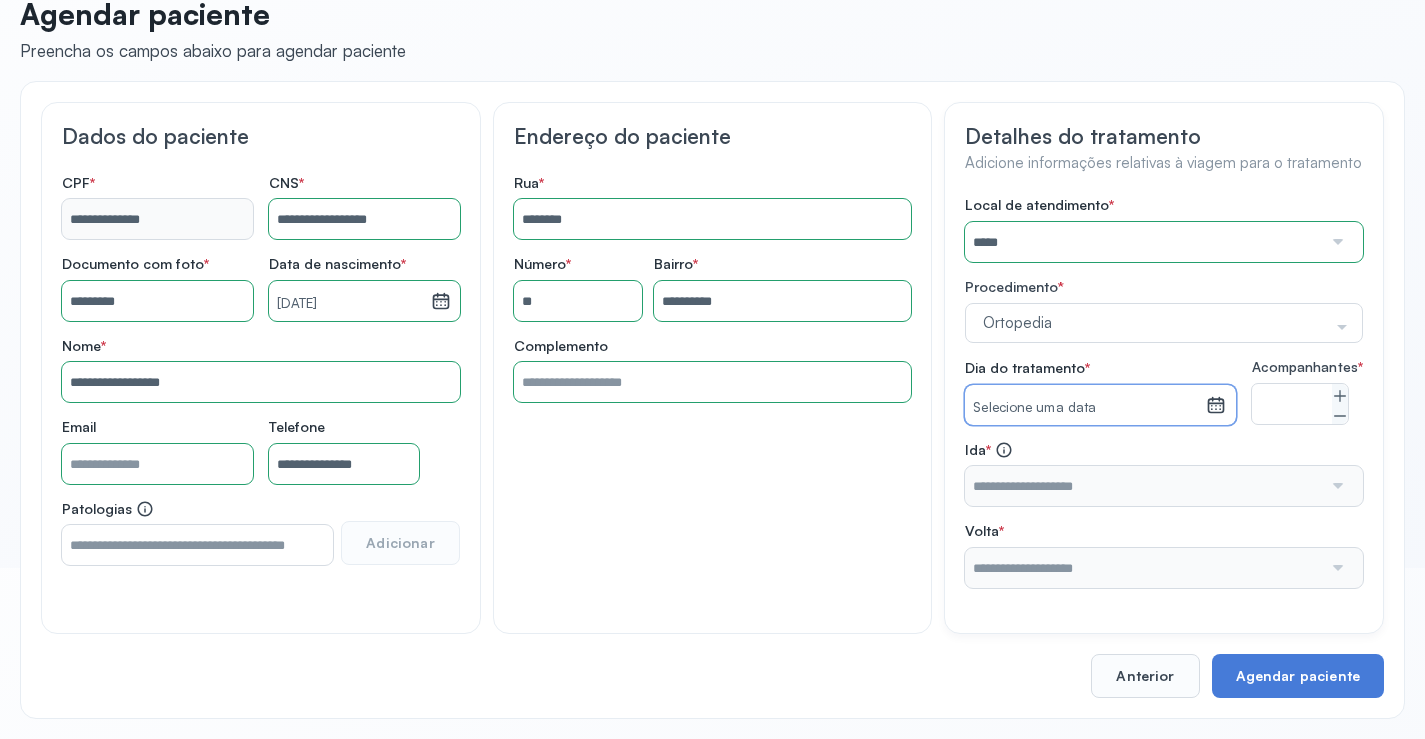 click on "Selecione uma data" at bounding box center (1085, 408) 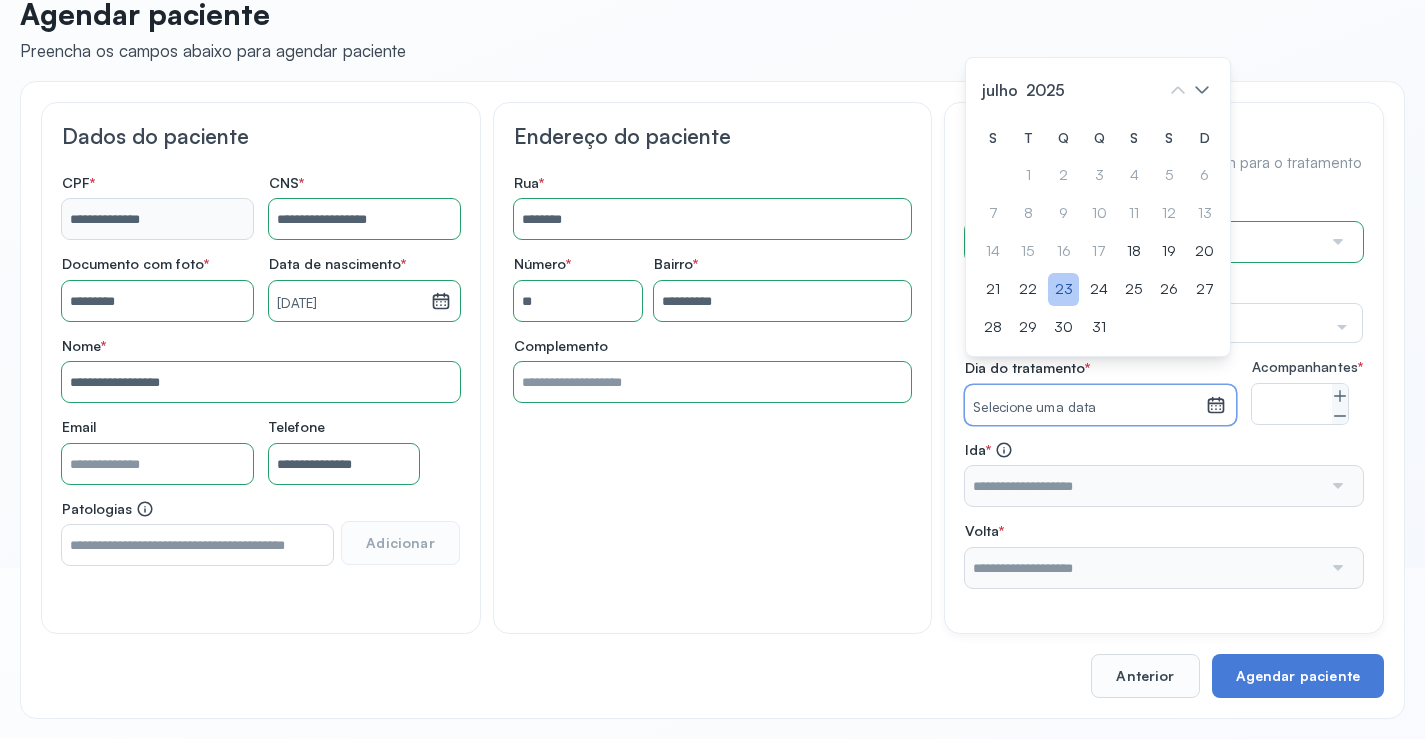 click on "23" 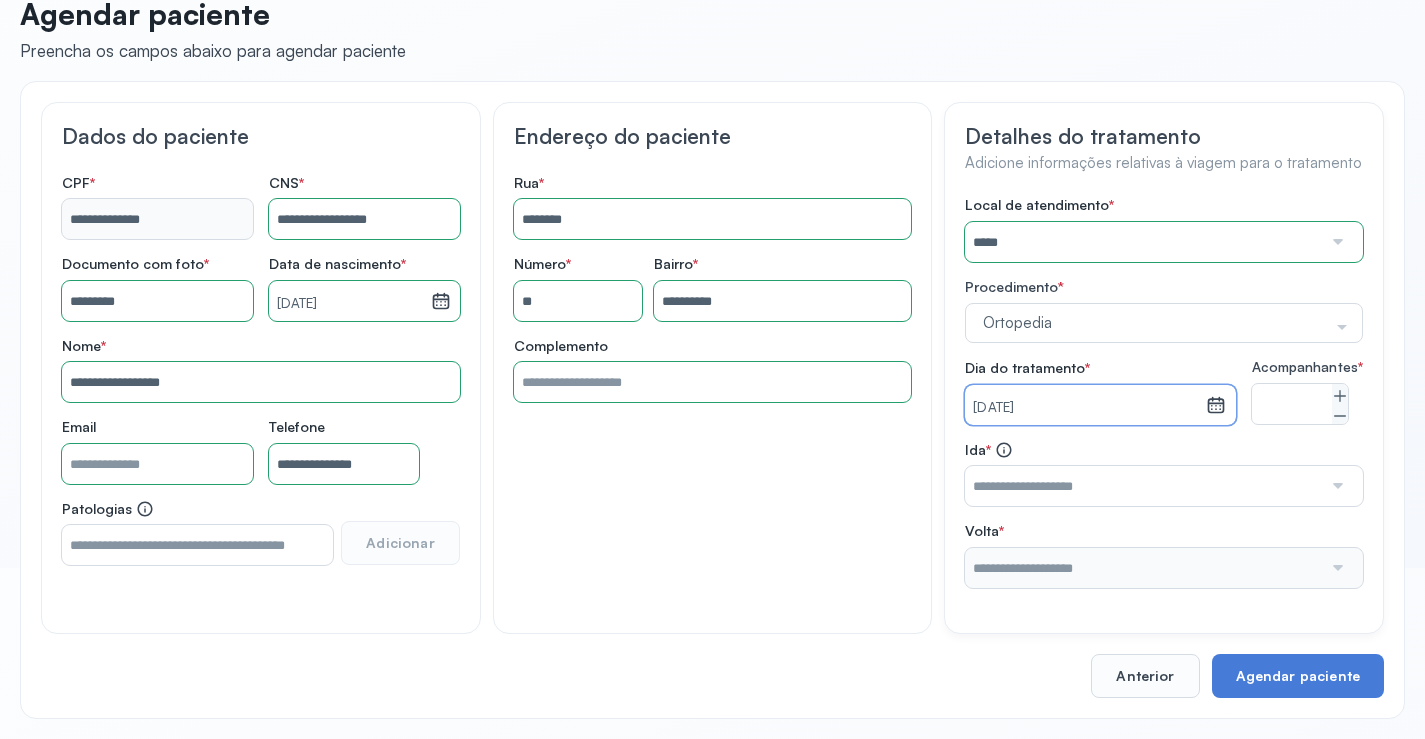 click at bounding box center [1143, 486] 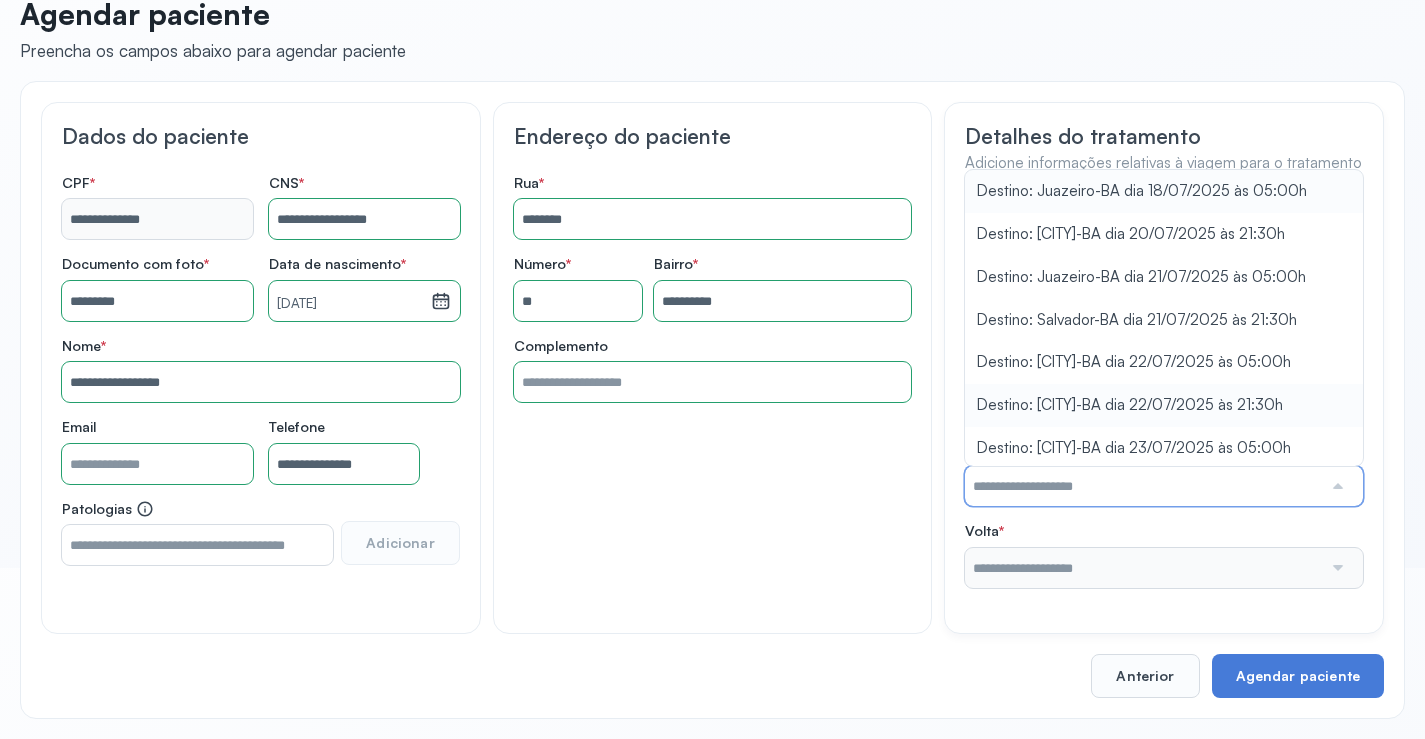 type on "**********" 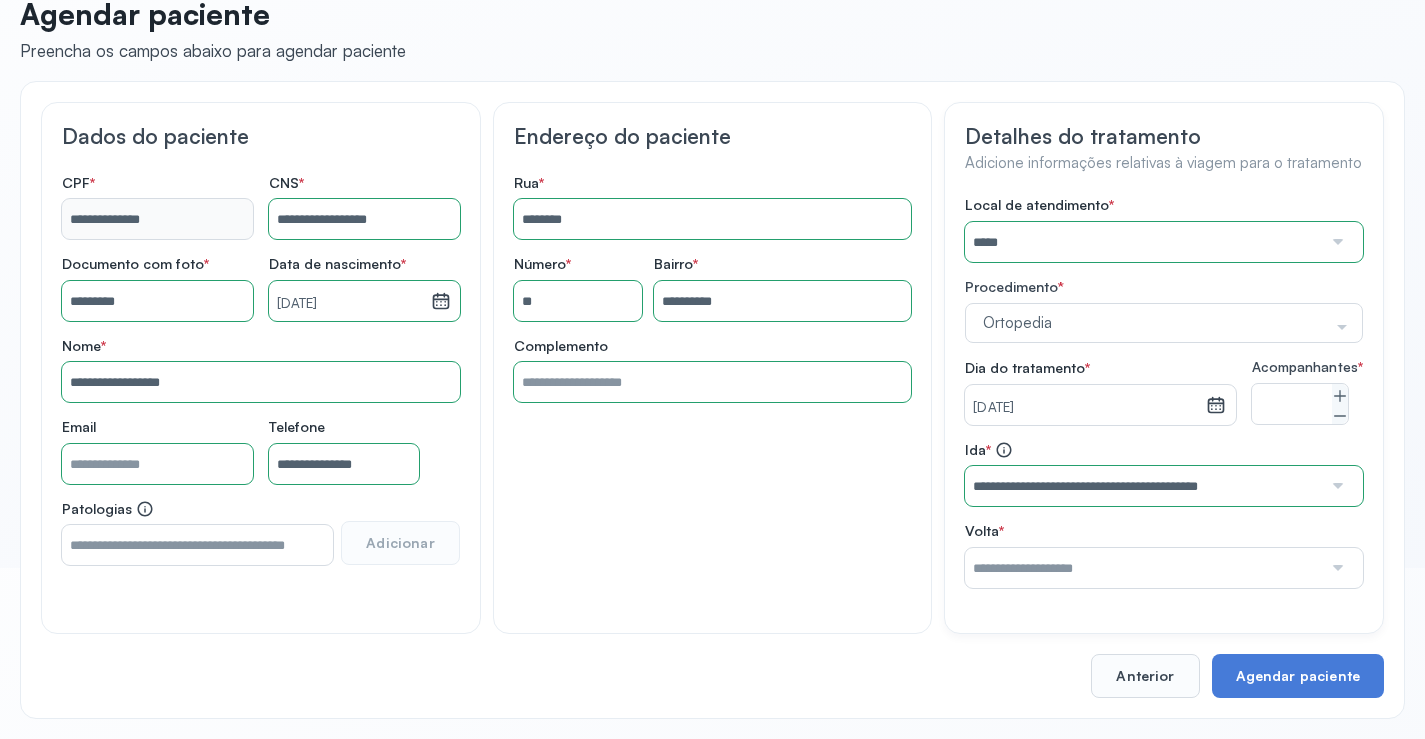 click on "Local de atendimento   *  ***** A CLINICA DA MULHER ABO AMOR SAUDE ANACON ANDRE PRINCIPE ANGIO CLINICA APAE APAME DE PETROLINA APAMI PETROLINA ARISTIDES AUDIBEM AUDIBEM AUDICENTRO AUDIFON PETROLINA AZZO SAUDE PETROLINA BRINCARE CABULA CALIPER ESCOLA DE IMAGEM CAPS CDI CDTO CEDAP CEDEBA CENTRO BAIANO DE ESTUDOS CENTRO DE APOIO A AUDIÇAO CENTRO DE MEDICINA NUCLEAR DE PETROLINA CENTRO DE SAUDE CLEMENTINO FRAGA CENTRO INTEGRADO DA COLUNA VERTEBRAL CENTRO MEDICO ANTONIO BALBINO CENTRO OFTALMOLOGICO CASTELO BRANCO CEPARH CEPRED CEPRIS CERPRIS CIDI CIMED CLIMED CLINATA CLINEFRO CLINICA  AFETUS PETROLINA CLINICA  ALFA CLINICA  ALFA CENTRO MÉDICO CLINICA  SHOPPING DA BAHIA CLINICA  URBANO SAMPAIO FILHO CLINICA AGEUS CLINICA AMO CLINICA AMOR A SAUDE CLINICA AMOR E SAUDE PETROLINA CLINICA ANA MASTER CLINICA ANGICLIN CLINICA BIOCHEK UP CLINICA CAM CLINICA CARDIO PULMONAR CLINICA CASA GERIATRICA DE PETROLINA CLINICA CASTELO BRANCO CLINICA CDTO CLINICA CENTRO MEDICO VITRAUX CLINICA CINTILO PETROLINA CLINICA CLIMED BRASIL" at bounding box center [1164, 392] 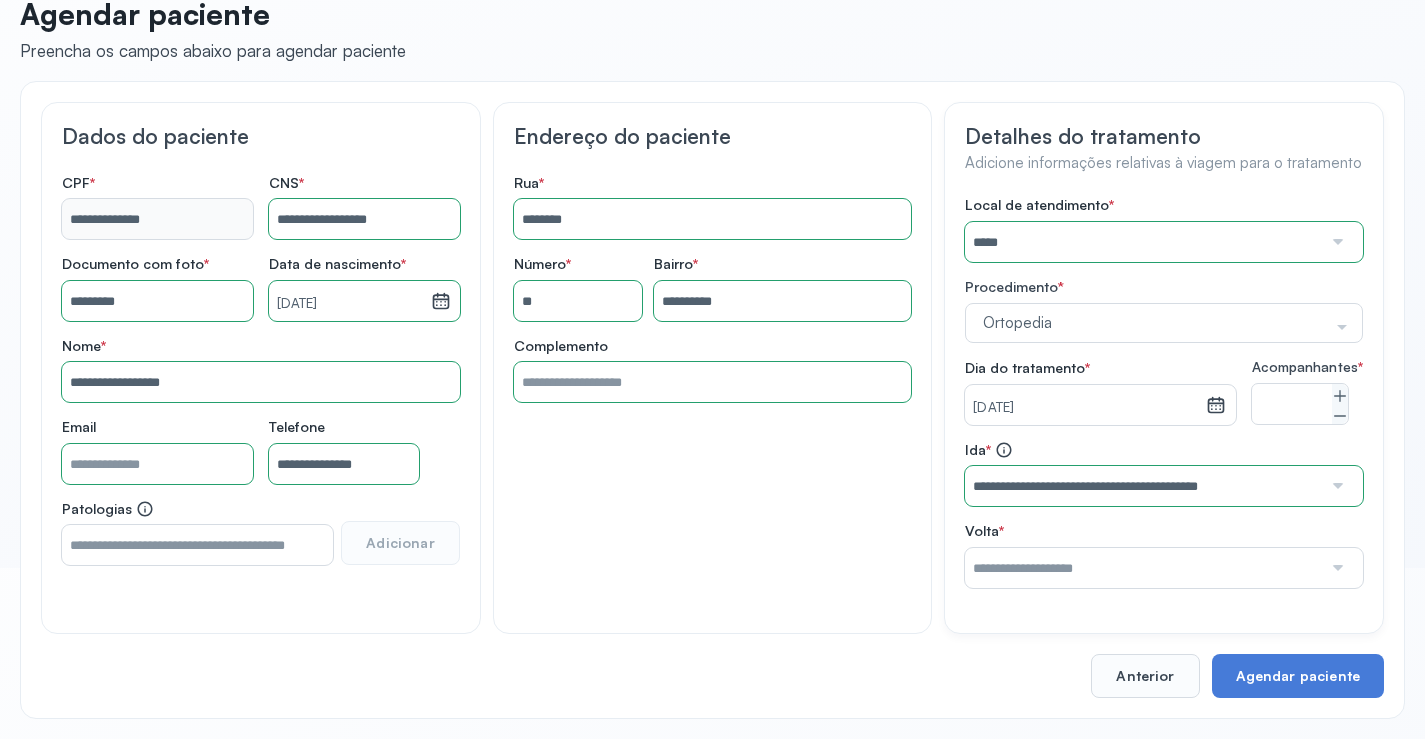 click at bounding box center [1143, 568] 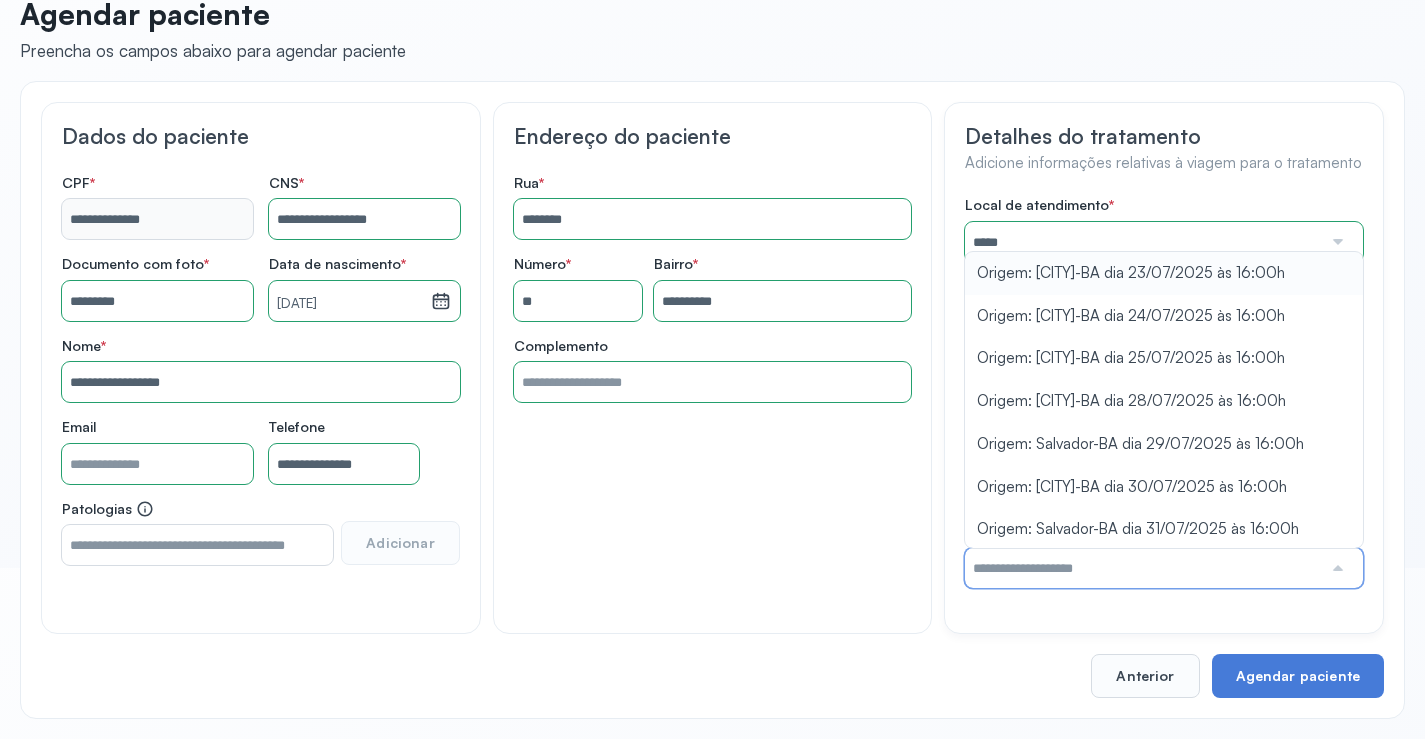 type on "**********" 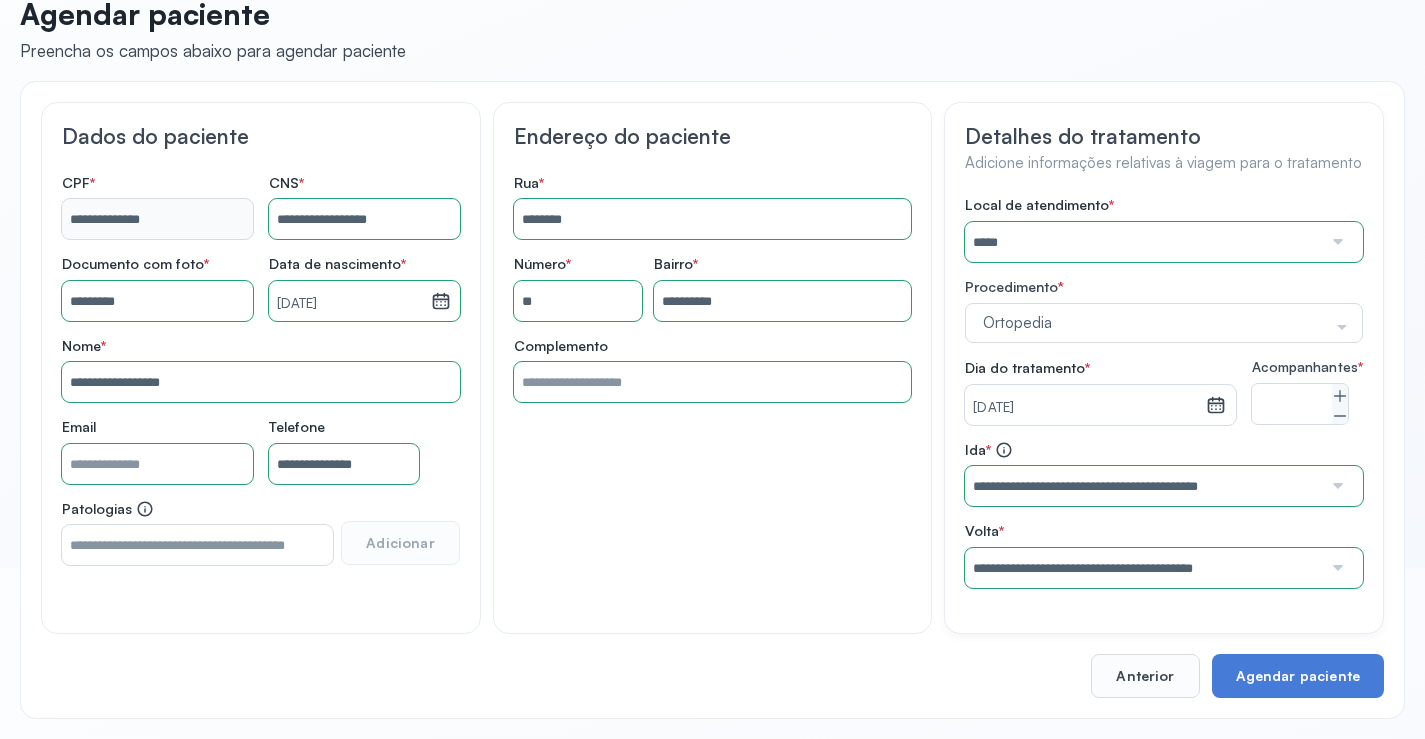 click on "Local de atendimento   *  ***** A CLINICA DA MULHER ABO AMOR SAUDE ANACON ANDRE PRINCIPE ANGIO CLINICA APAE APAME DE PETROLINA APAMI PETROLINA ARISTIDES AUDIBEM AUDIBEM AUDICENTRO AUDIFON PETROLINA AZZO SAUDE PETROLINA BRINCARE CABULA CALIPER ESCOLA DE IMAGEM CAPS CDI CDTO CEDAP CEDEBA CENTRO BAIANO DE ESTUDOS CENTRO DE APOIO A AUDIÇAO CENTRO DE MEDICINA NUCLEAR DE PETROLINA CENTRO DE SAUDE CLEMENTINO FRAGA CENTRO INTEGRADO DA COLUNA VERTEBRAL CENTRO MEDICO ANTONIO BALBINO CENTRO OFTALMOLOGICO CASTELO BRANCO CEPARH CEPRED CEPRIS CERPRIS CIDI CIMED CLIMED CLINATA CLINEFRO CLINICA  AFETUS PETROLINA CLINICA  ALFA CLINICA  ALFA CENTRO MÉDICO CLINICA  SHOPPING DA BAHIA CLINICA  URBANO SAMPAIO FILHO CLINICA AGEUS CLINICA AMO CLINICA AMOR A SAUDE CLINICA AMOR E SAUDE PETROLINA CLINICA ANA MASTER CLINICA ANGICLIN CLINICA BIOCHEK UP CLINICA CAM CLINICA CARDIO PULMONAR CLINICA CASA GERIATRICA DE PETROLINA CLINICA CASTELO BRANCO CLINICA CDTO CLINICA CENTRO MEDICO VITRAUX CLINICA CINTILO PETROLINA CLINICA CLIMED BRASIL" at bounding box center [1164, 392] 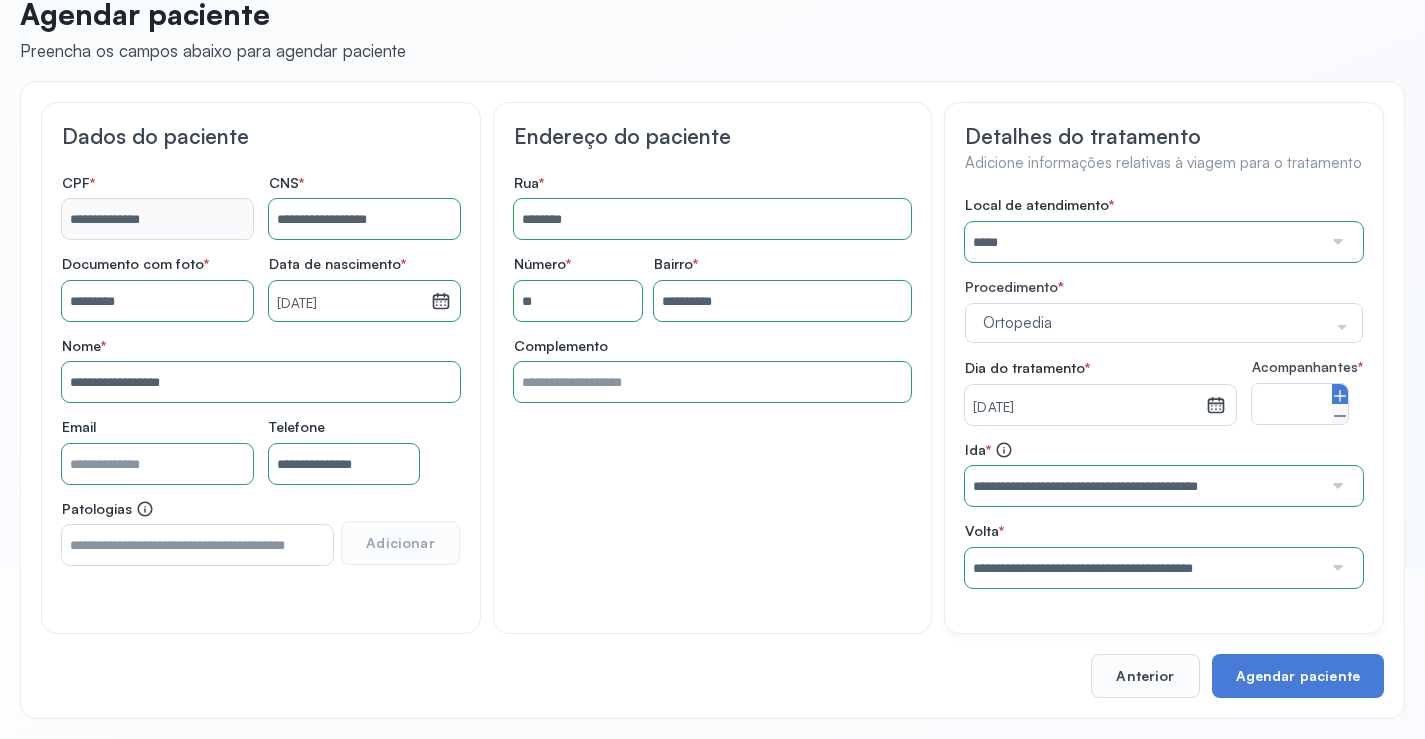click 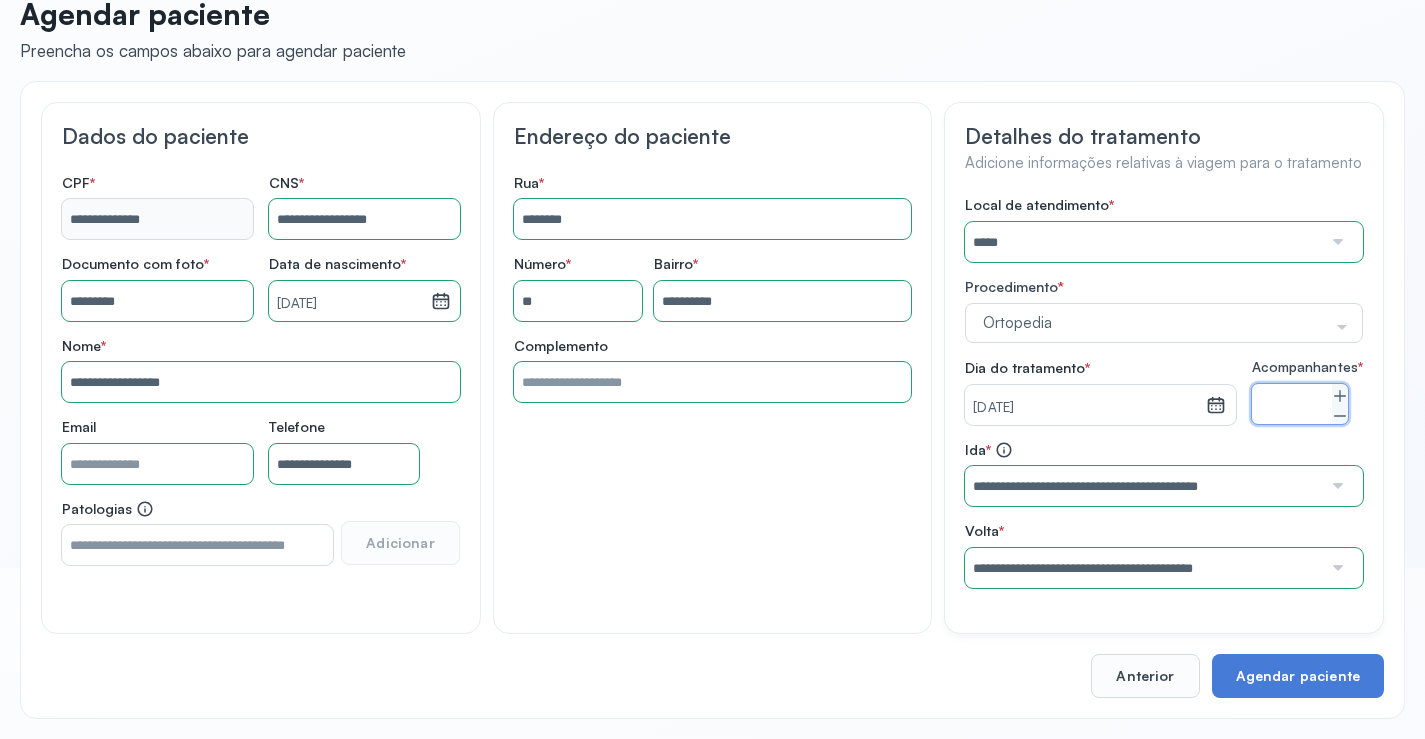 scroll, scrollTop: 186, scrollLeft: 0, axis: vertical 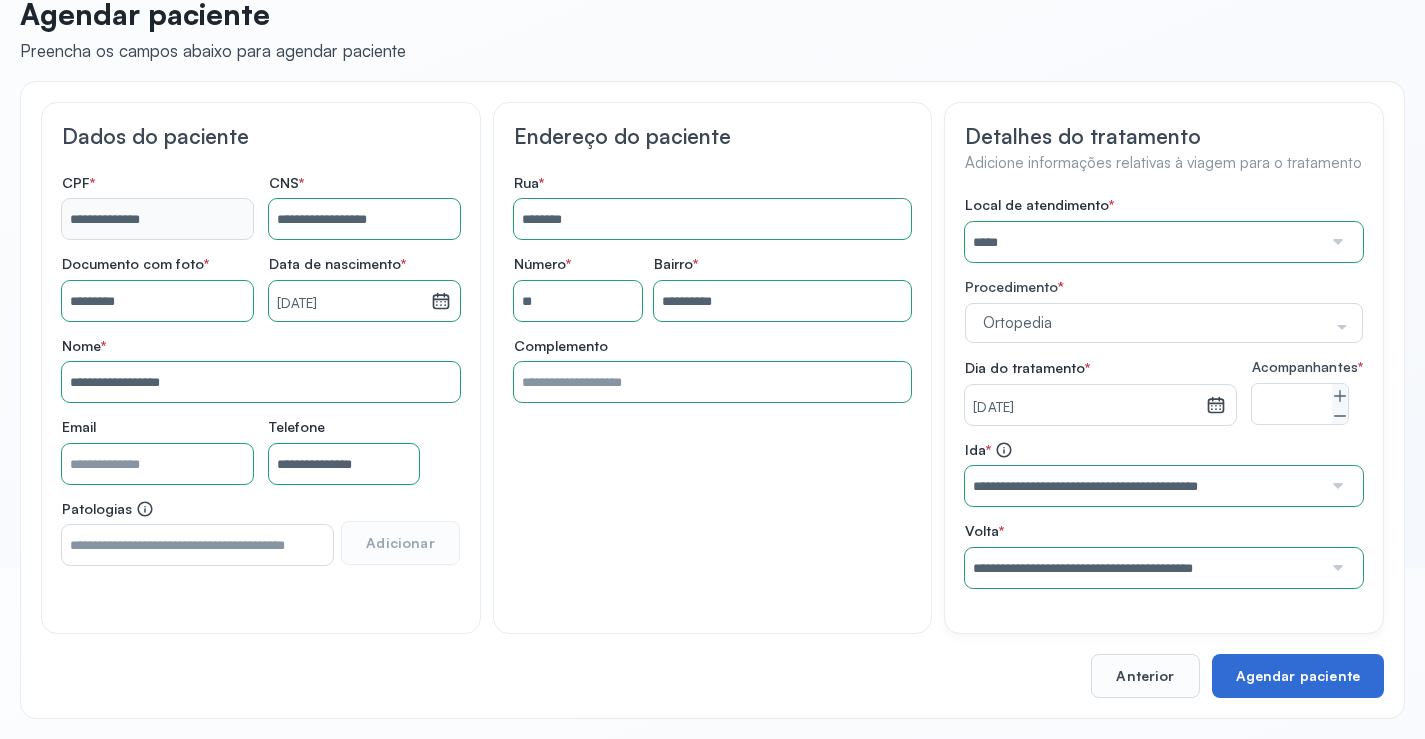 click on "Agendar paciente" at bounding box center (1298, 676) 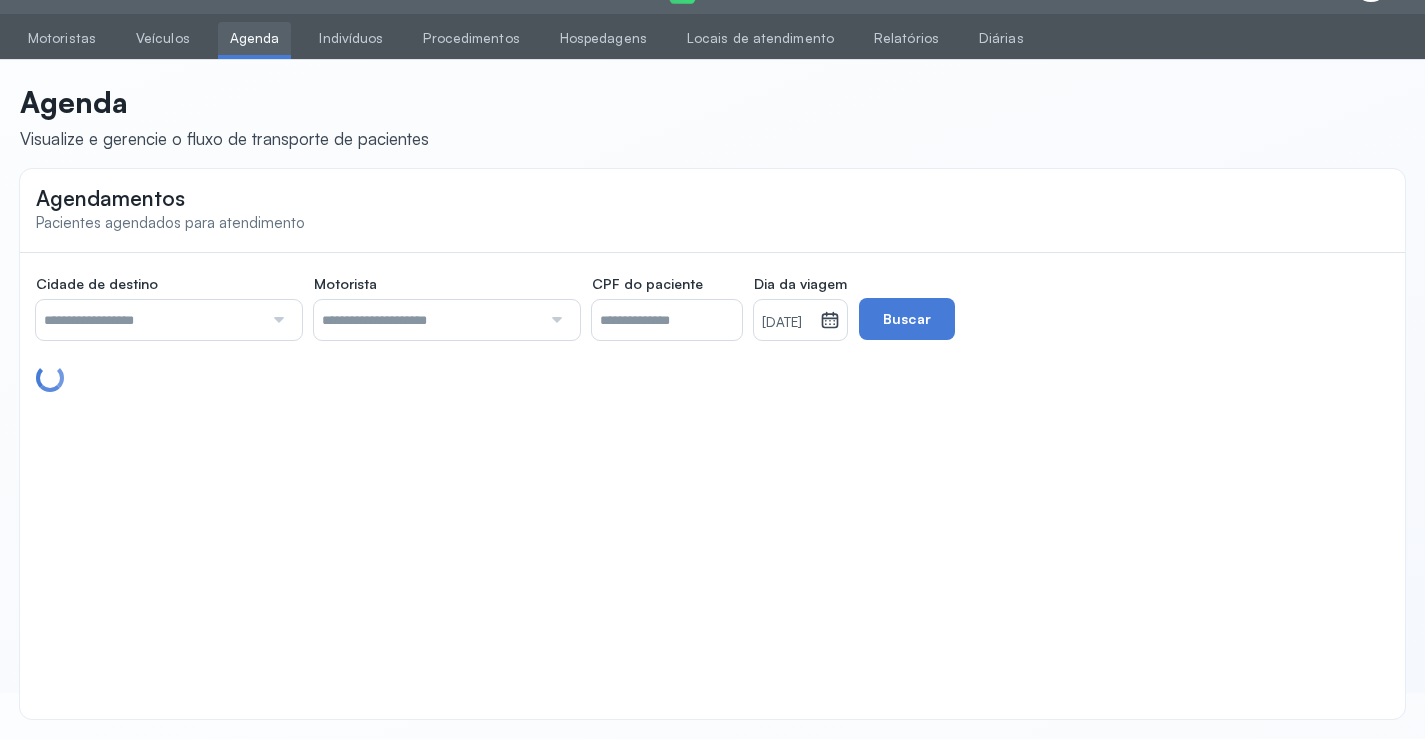 scroll, scrollTop: 46, scrollLeft: 0, axis: vertical 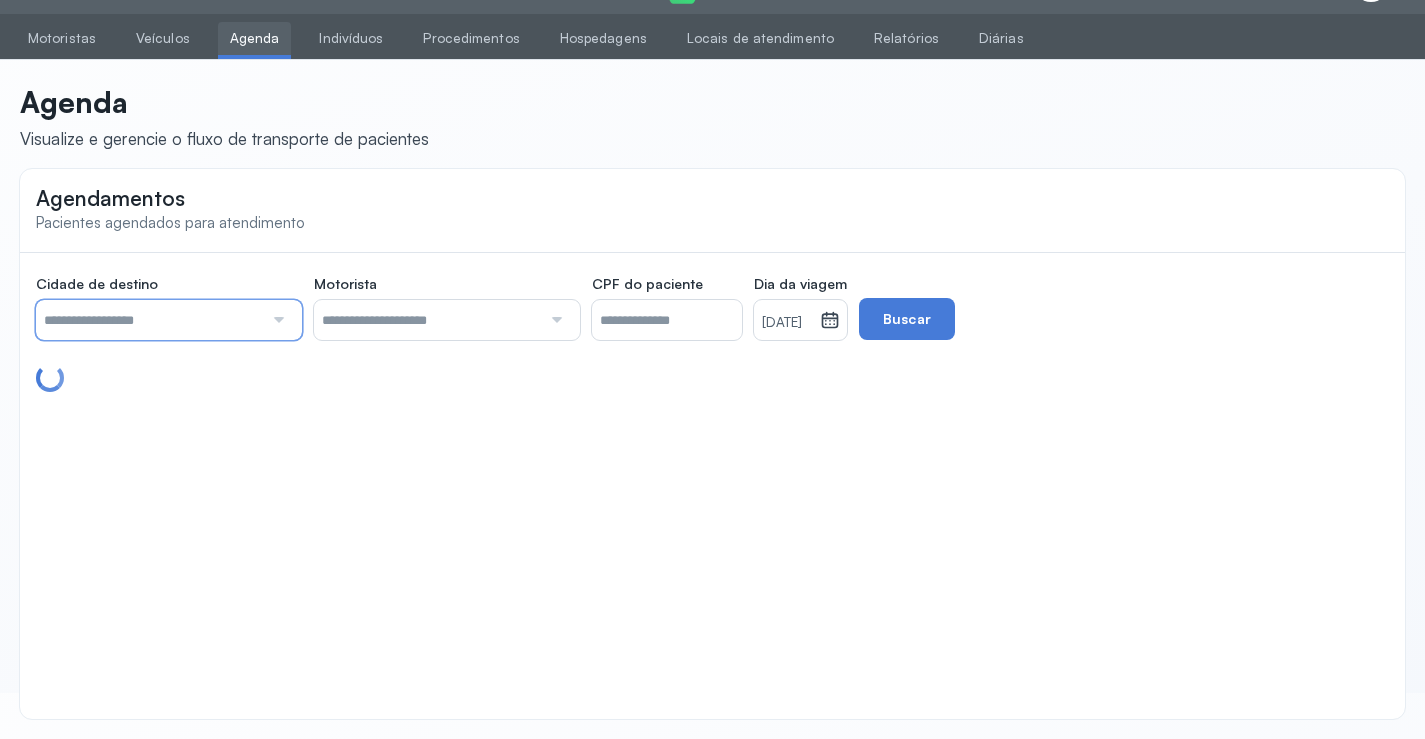 click at bounding box center (149, 320) 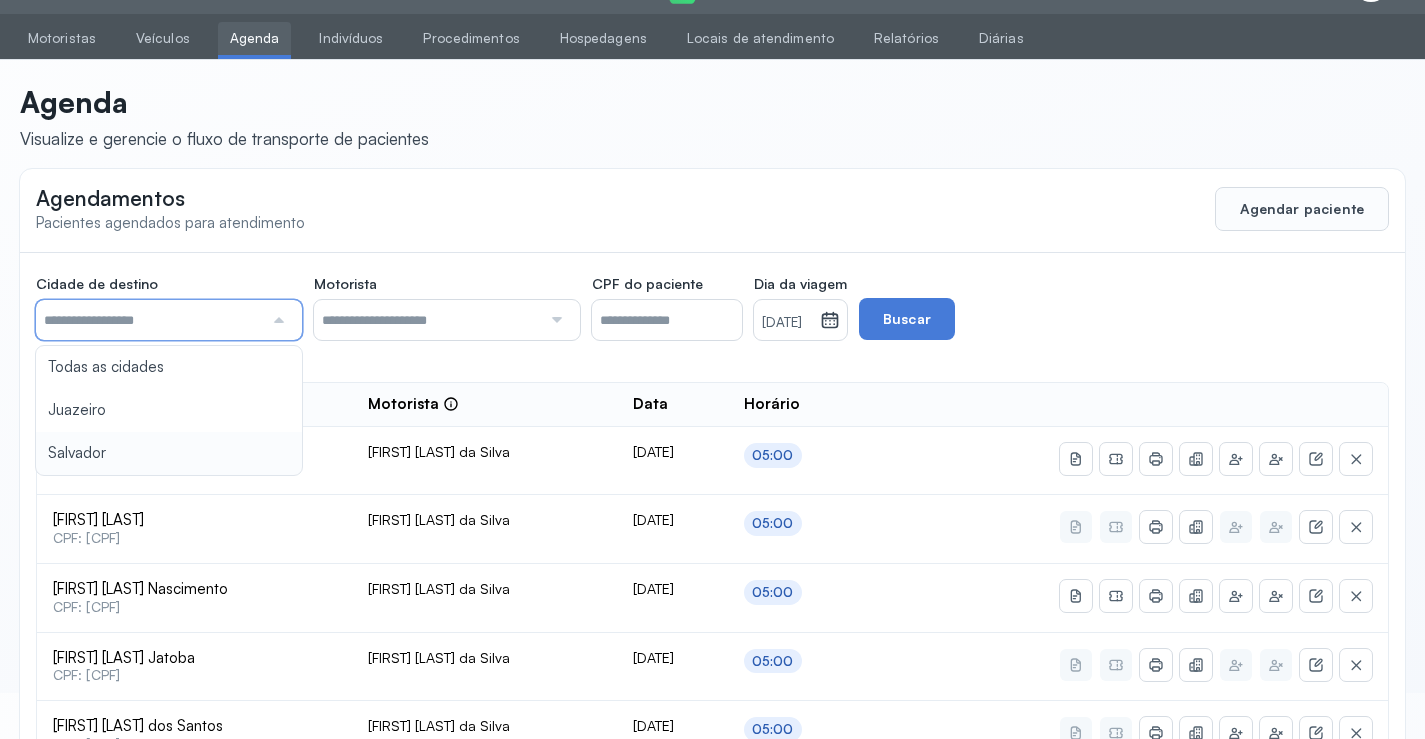 type on "********" 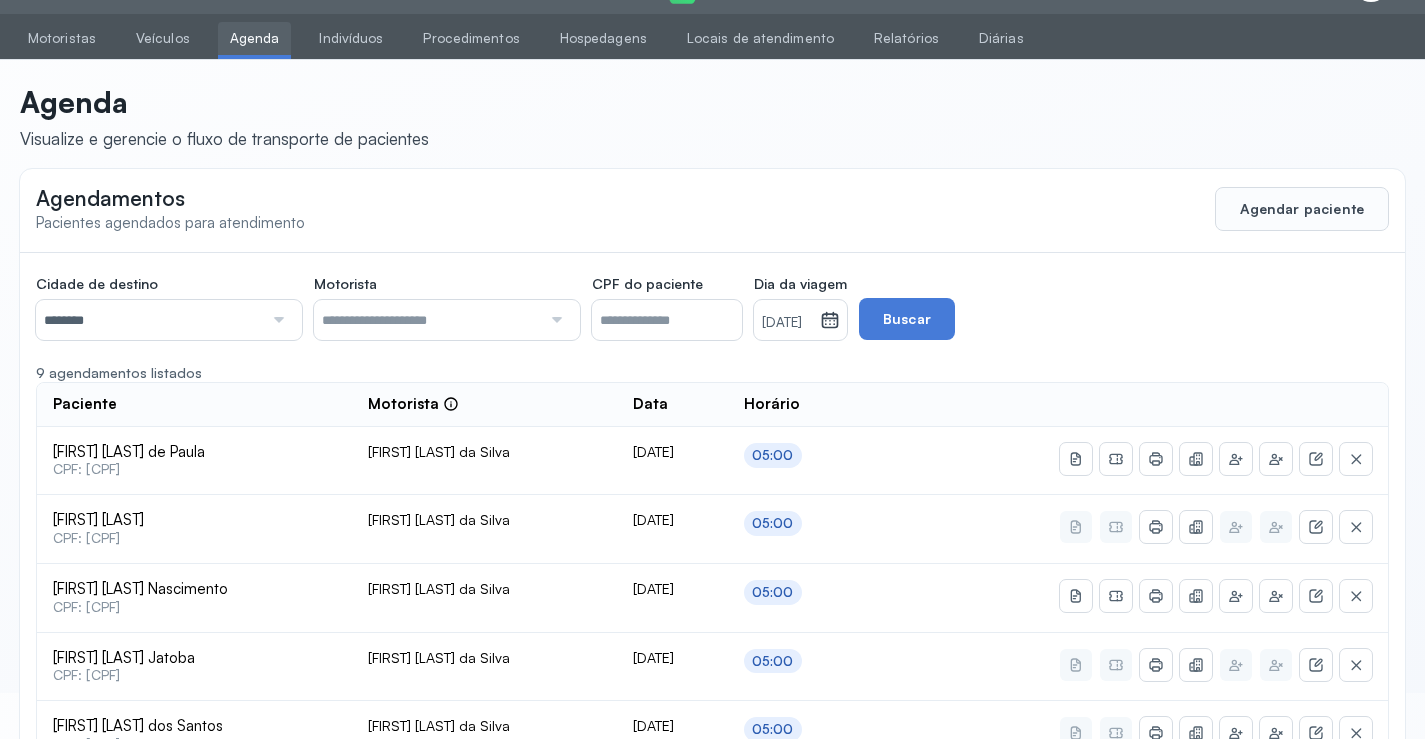click on "Cidade de destino  ******** Todas as cidades Juazeiro Salvador Motorista  Todos os motoristas Diego dos Santos Edevon dos Santos Souza Edevon dos Santos Souza Elto Lima de Almeida Genivaldo Rodrigues da Silva Jozenilson Santos da Silva CPF do paciente  Dia da viagem  18/07/2025 julho 2025 S T Q Q S S D 1 2 3 4 5 6 7 8 9 10 11 12 13 14 15 16 17 18 19 20 21 22 23 24 25 26 27 28 29 30 31 jan fev mar abr maio jun jul ago set out nov dez 2018 2019 2020 2021 2022 2023 2024 2025 2026 2027 2028 2029  Buscar  9 agendamentos listados Paciente  Motorista  Data Horário Jose Dias de Paula  CPF: 286.139.025-53 Genivaldo Rodrigues da Silva 18/07/2025 05:00 Joao Freitas Bizzerra  CPF: 887.733.885-72 Genivaldo Rodrigues da Silva 18/07/2025 05:00 Deusdete Manoel Nascimento  CPF: 137.555.605-34 Genivaldo Rodrigues da Silva 18/07/2025 05:00 Lucilia Almeida Jatoba  CPF: 004.532.225-28 Genivaldo Rodrigues da Silva 18/07/2025 05:00 Fernando José dos Santos  CPF: 272.745.515-15 Genivaldo Rodrigues da Silva 18/07/2025 05:00 05:00 1" 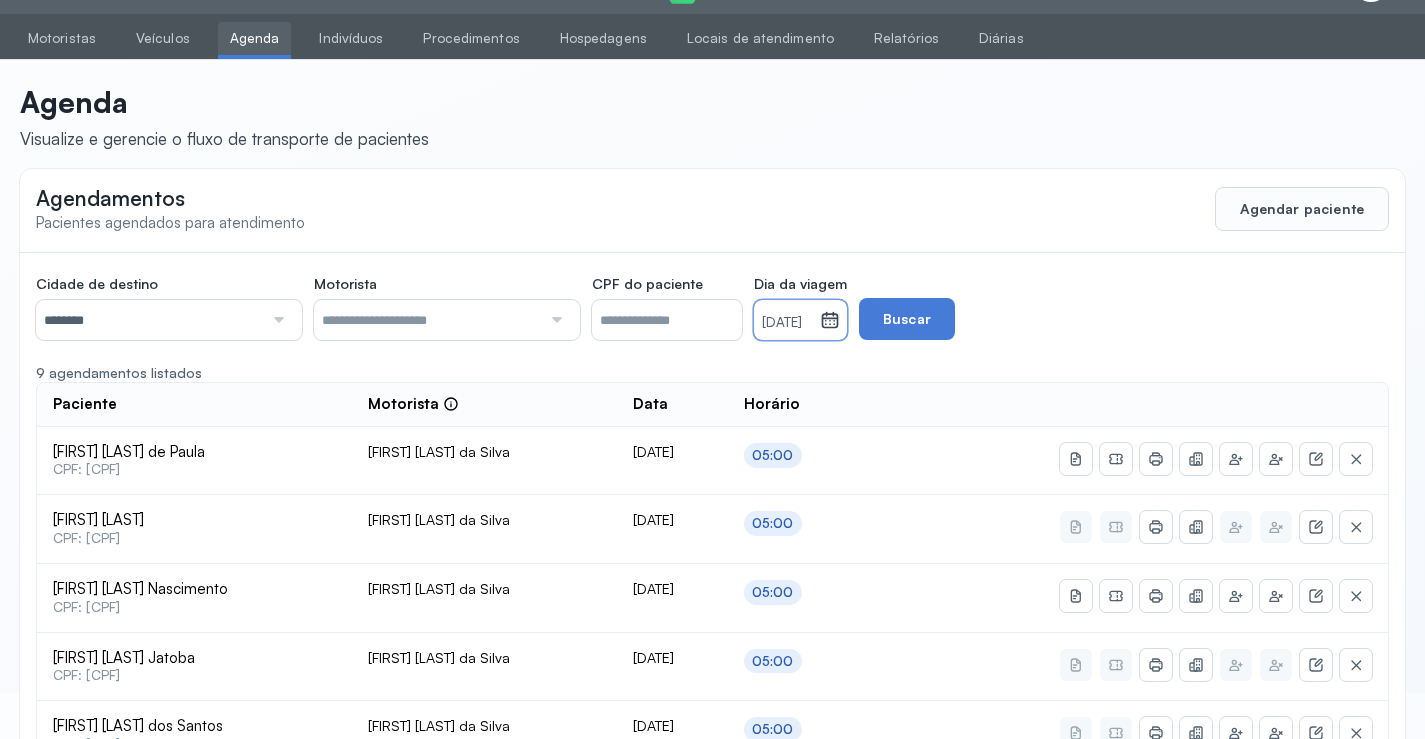click on "18/07/2025" at bounding box center (787, 323) 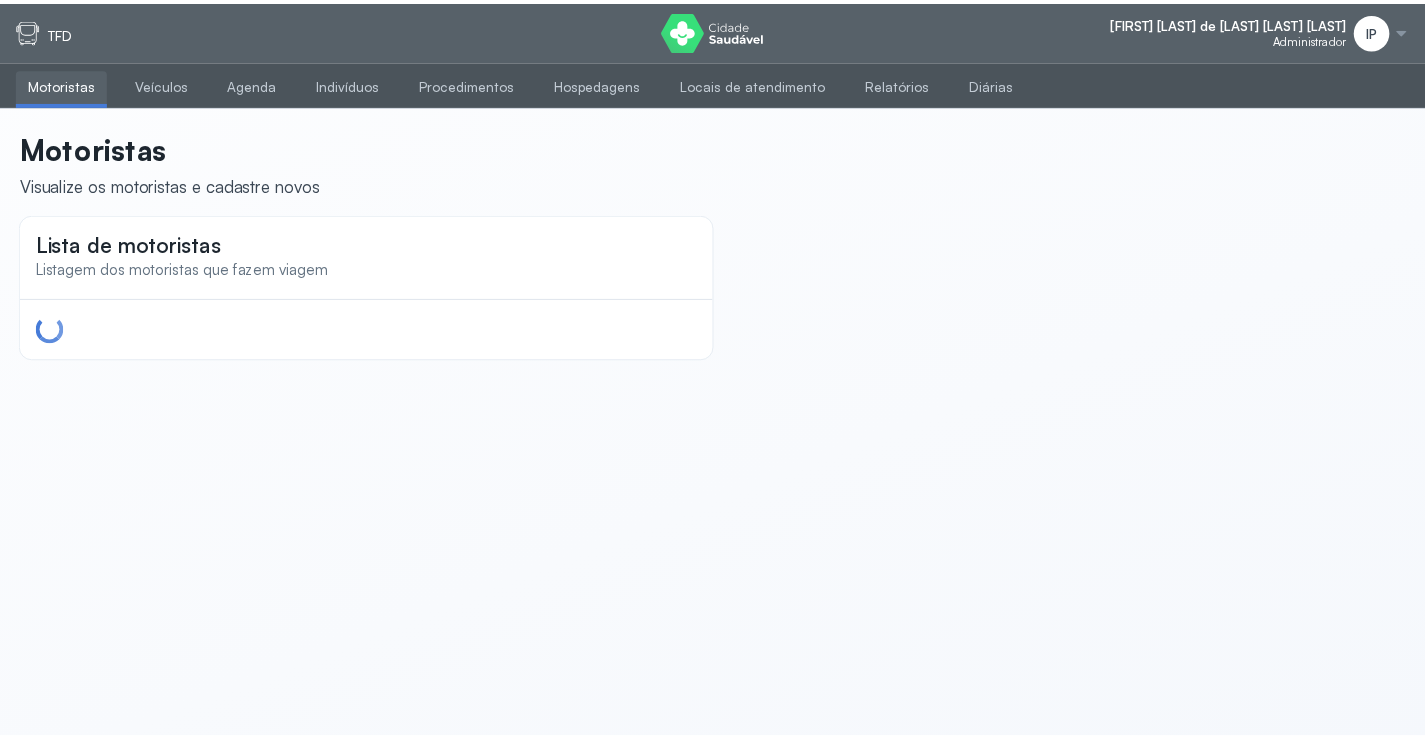 scroll, scrollTop: 0, scrollLeft: 0, axis: both 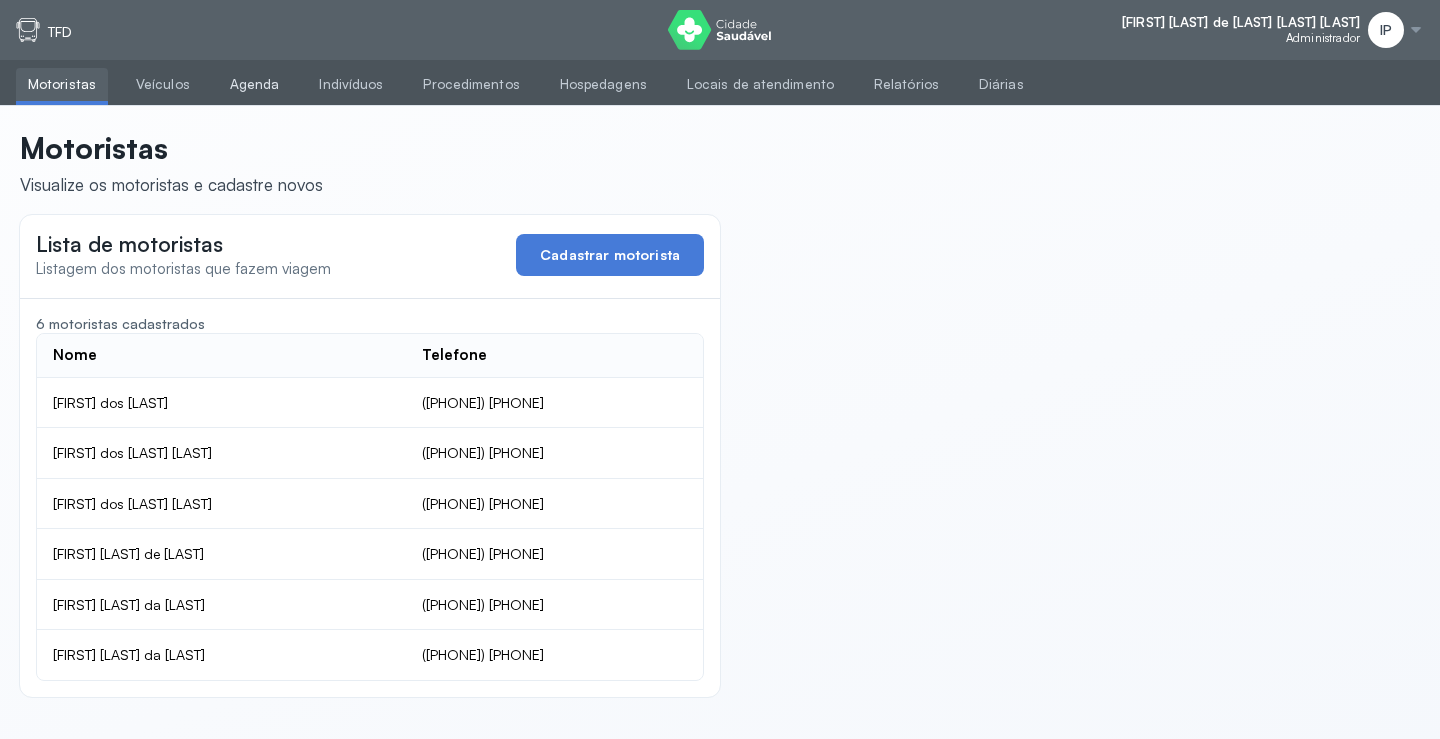 click on "Agenda" at bounding box center [255, 84] 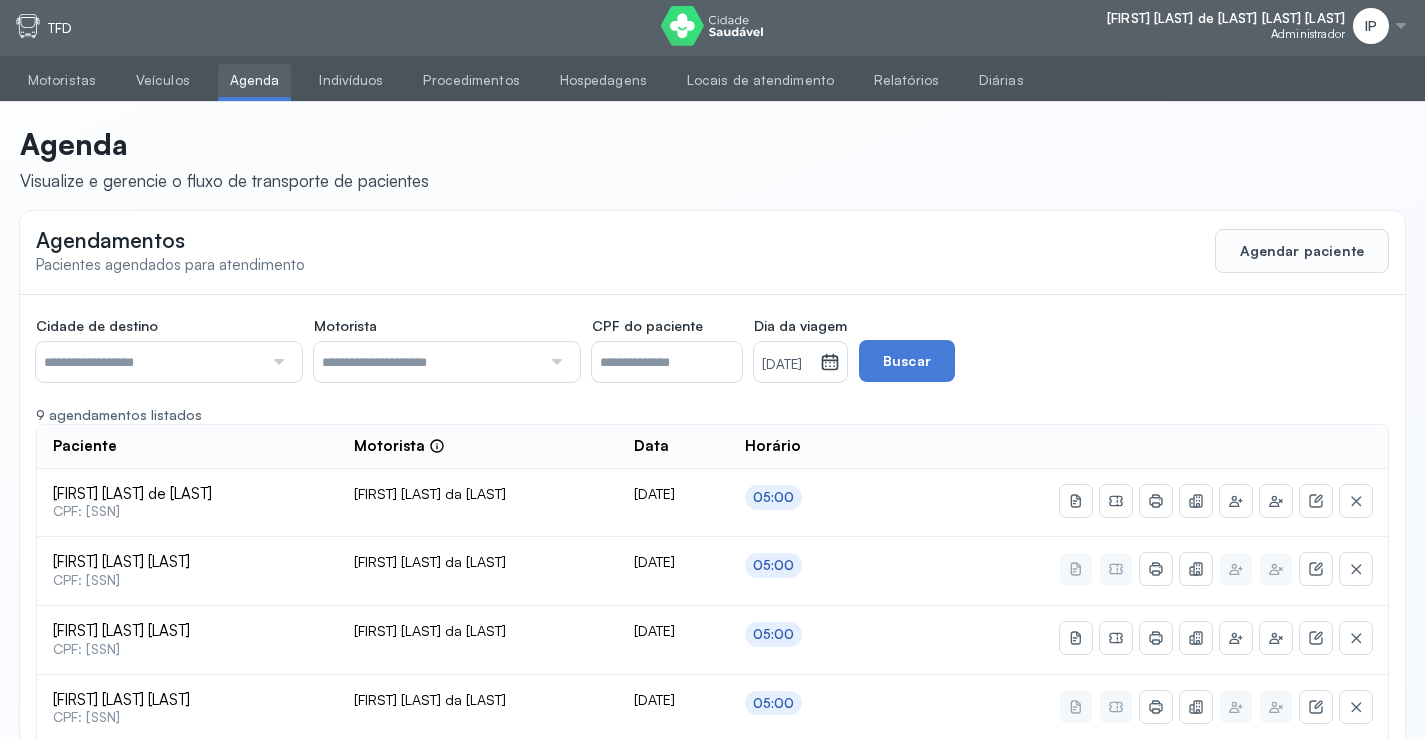 scroll, scrollTop: 0, scrollLeft: 0, axis: both 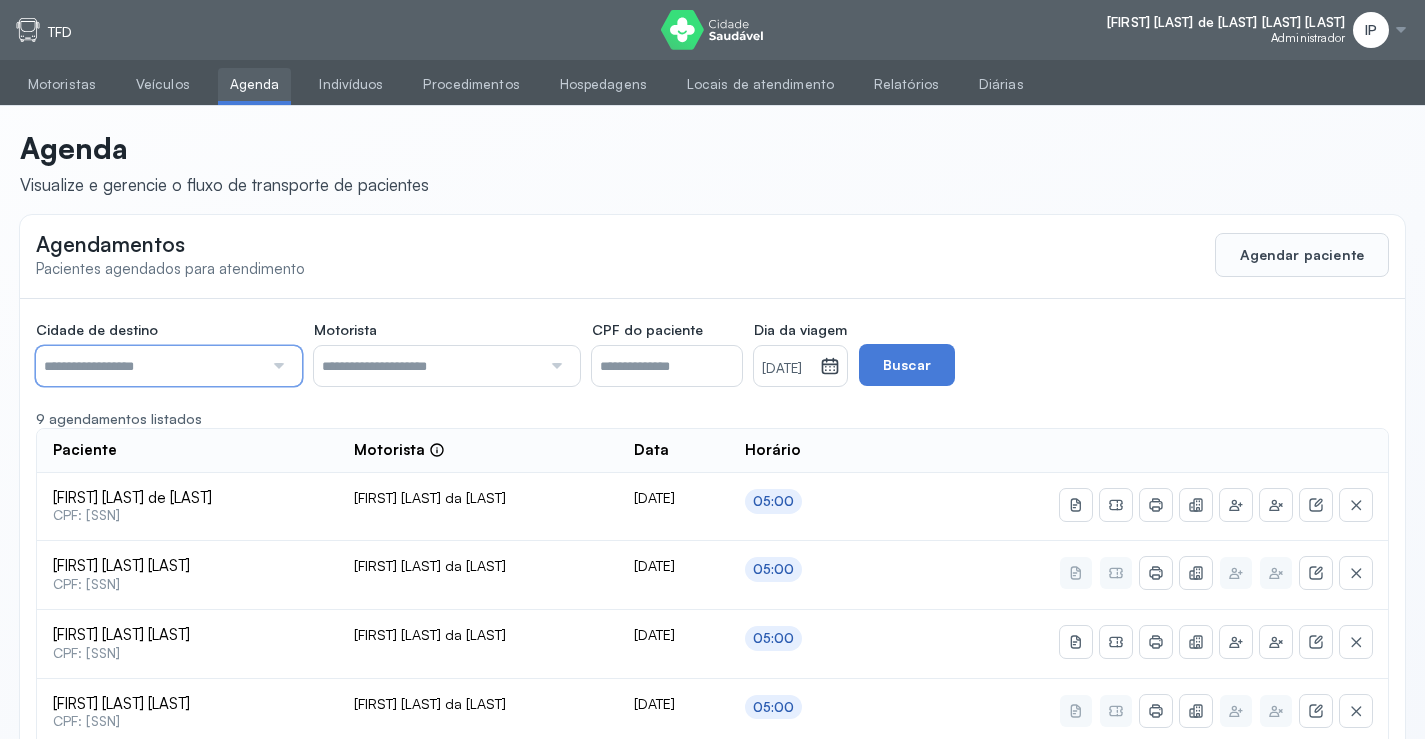 click at bounding box center (149, 366) 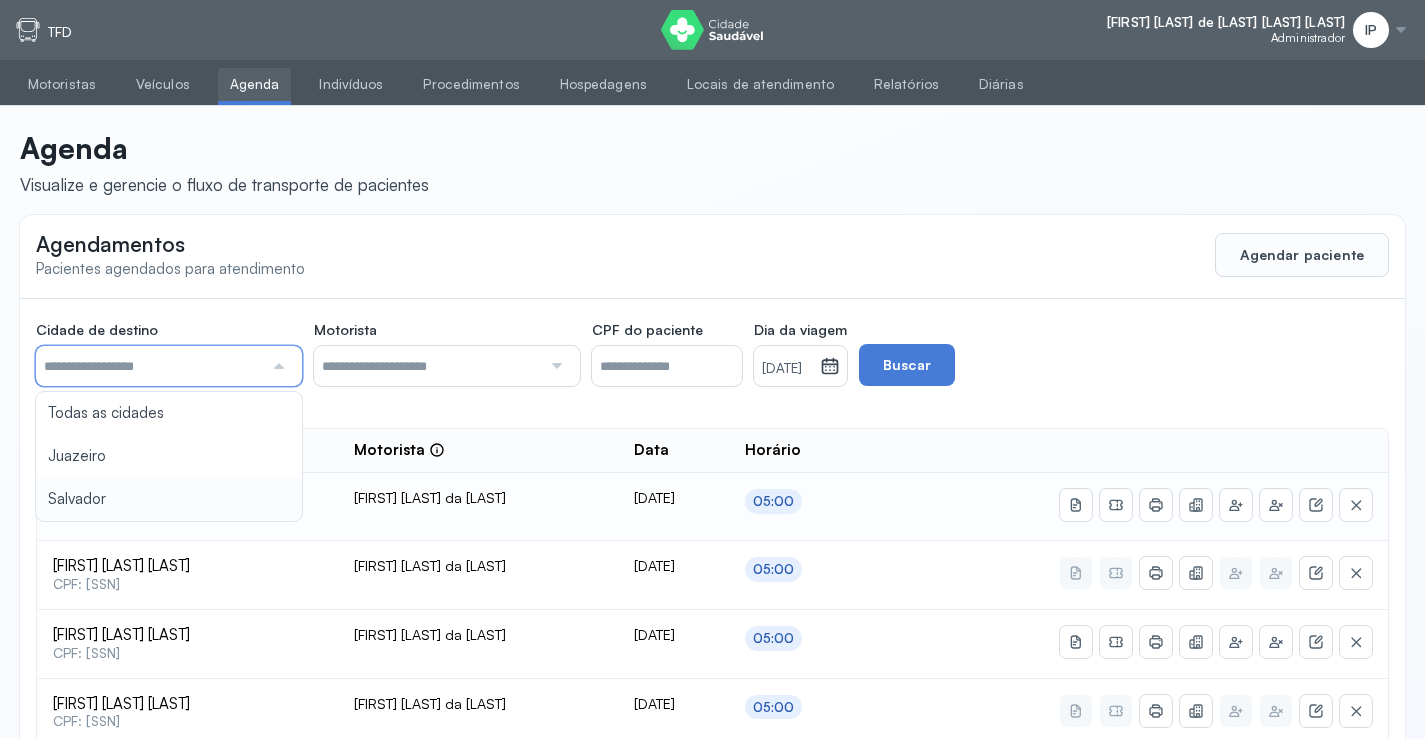 type on "********" 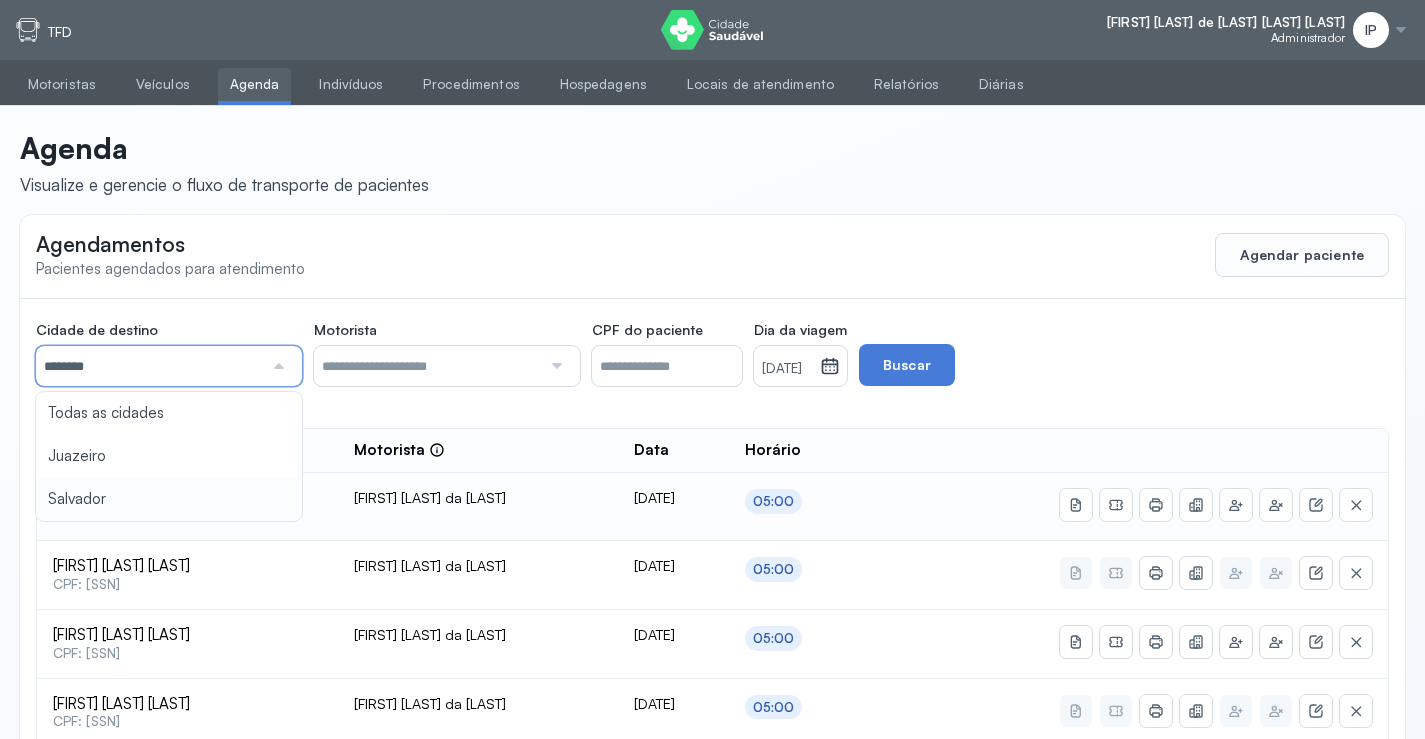 click on "Cidade de destino  ******** Todas as cidades [CITY] [CITY] Motorista  Todos os motoristas [FIRST] [LAST] [FIRST] [LAST] [FIRST] [LAST] [FIRST] [LAST] [FIRST] [LAST] CPF do paciente  Dia da viagem  18/07/2025 julho 2025 S T Q Q S S D 1 2 3 4 5 6 7 8 9 10 11 12 13 14 15 16 17 18 19 20 21 22 23 24 25 26 27 28 29 30 31 jan fev mar abr maio jun jul ago set out nov dez 2018 2019 2020 2021 2022 2023 2024 2025 2026 2027 2028 2029  Buscar  9 agendamentos listados Paciente  Motorista  Data Horário [FIRST] [LAST] [CPF] [FIRST] [LAST] 18/07/2025 05:00 [FIRST] [LAST] [CPF] [FIRST] [LAST] 18/07/2025 05:00 [FIRST] [LAST] [CPF] [FIRST] [LAST] 18/07/2025 05:00 [FIRST] [LAST] [CPF] [FIRST] [LAST] 18/07/2025 05:00 [FIRST] [LAST] [CPF] [FIRST] [LAST] 18/07/2025 05:00 05:00 1" 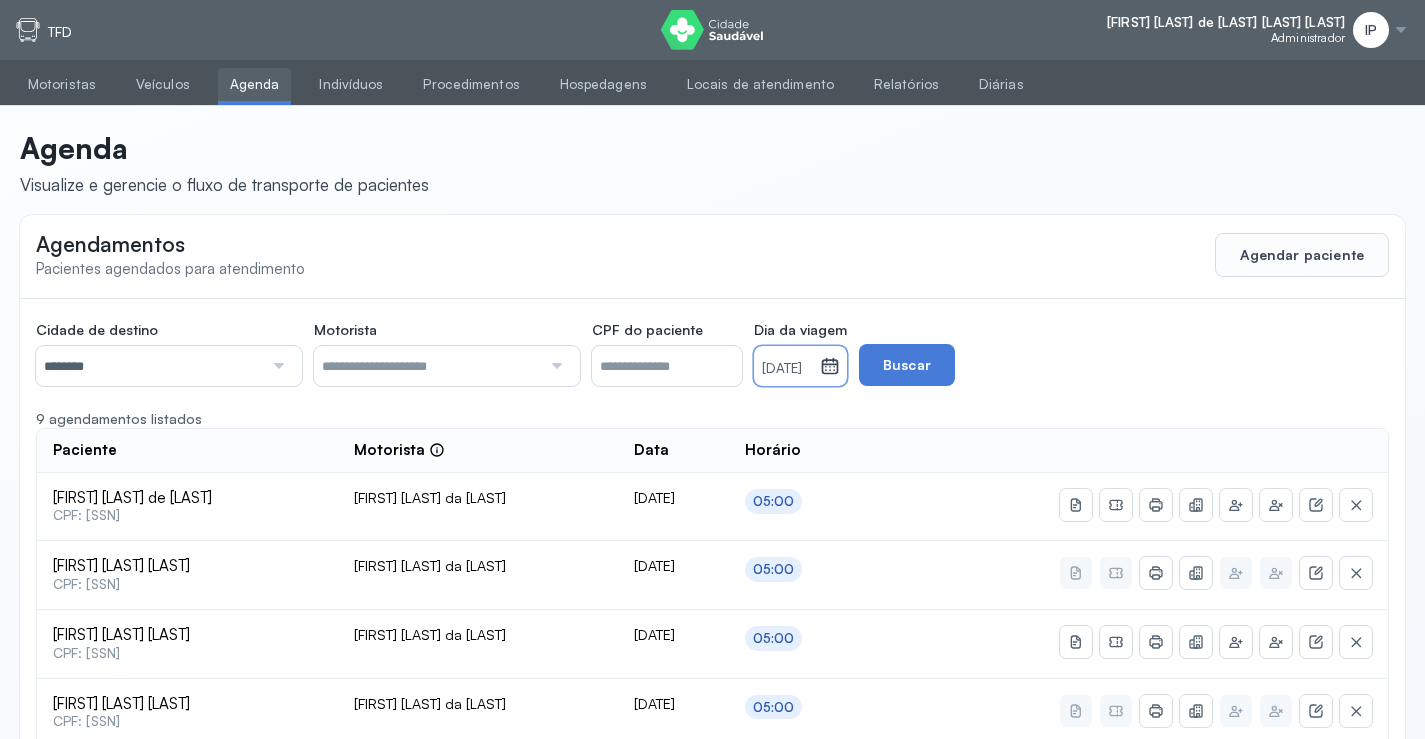 drag, startPoint x: 831, startPoint y: 360, endPoint x: 878, endPoint y: 442, distance: 94.51455 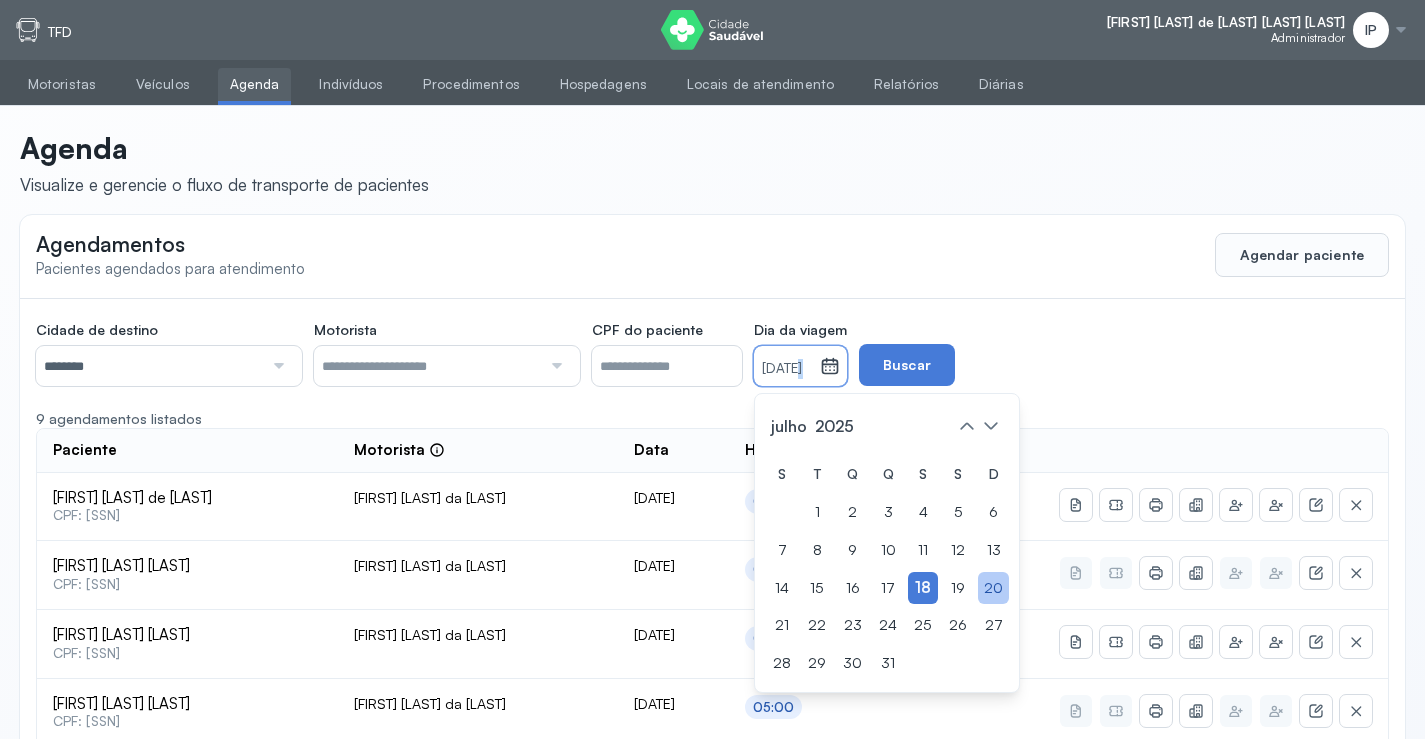click on "20" 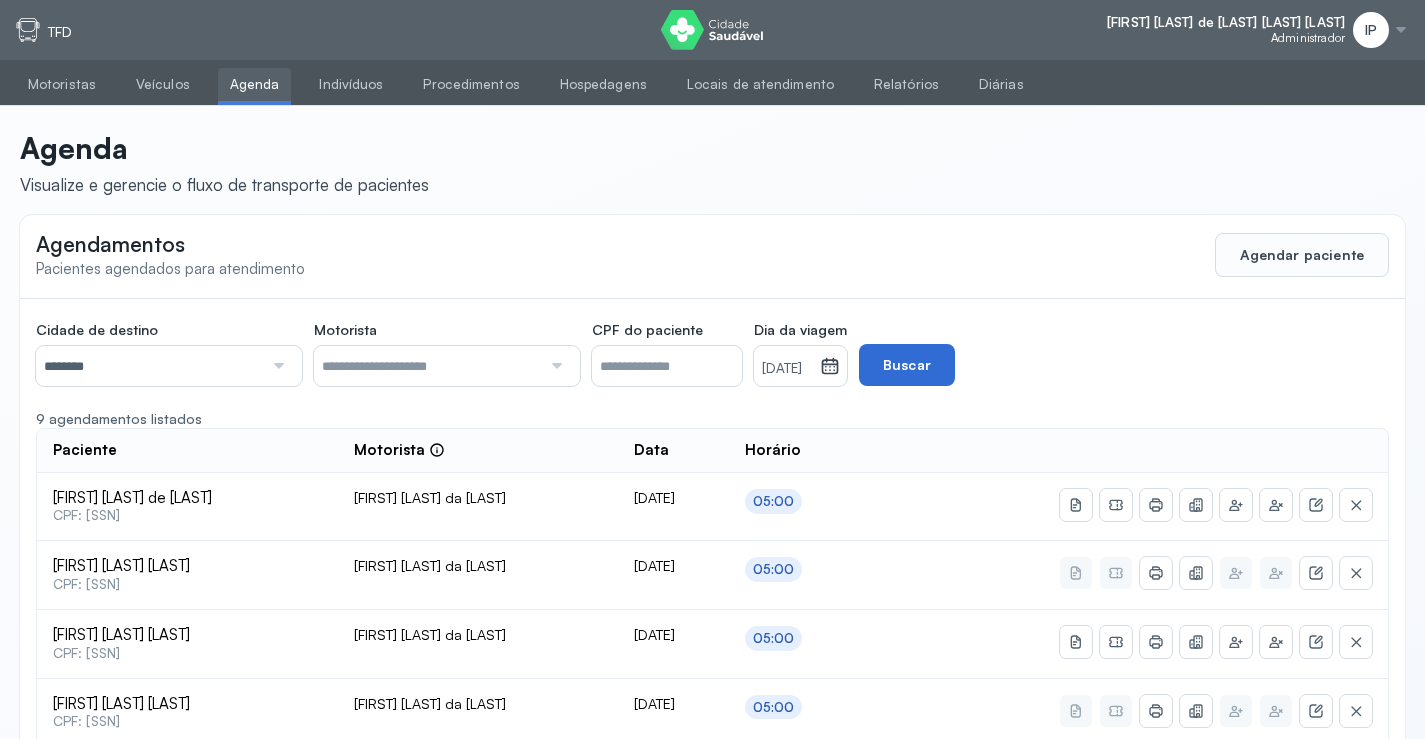 click on "Buscar" at bounding box center (907, 365) 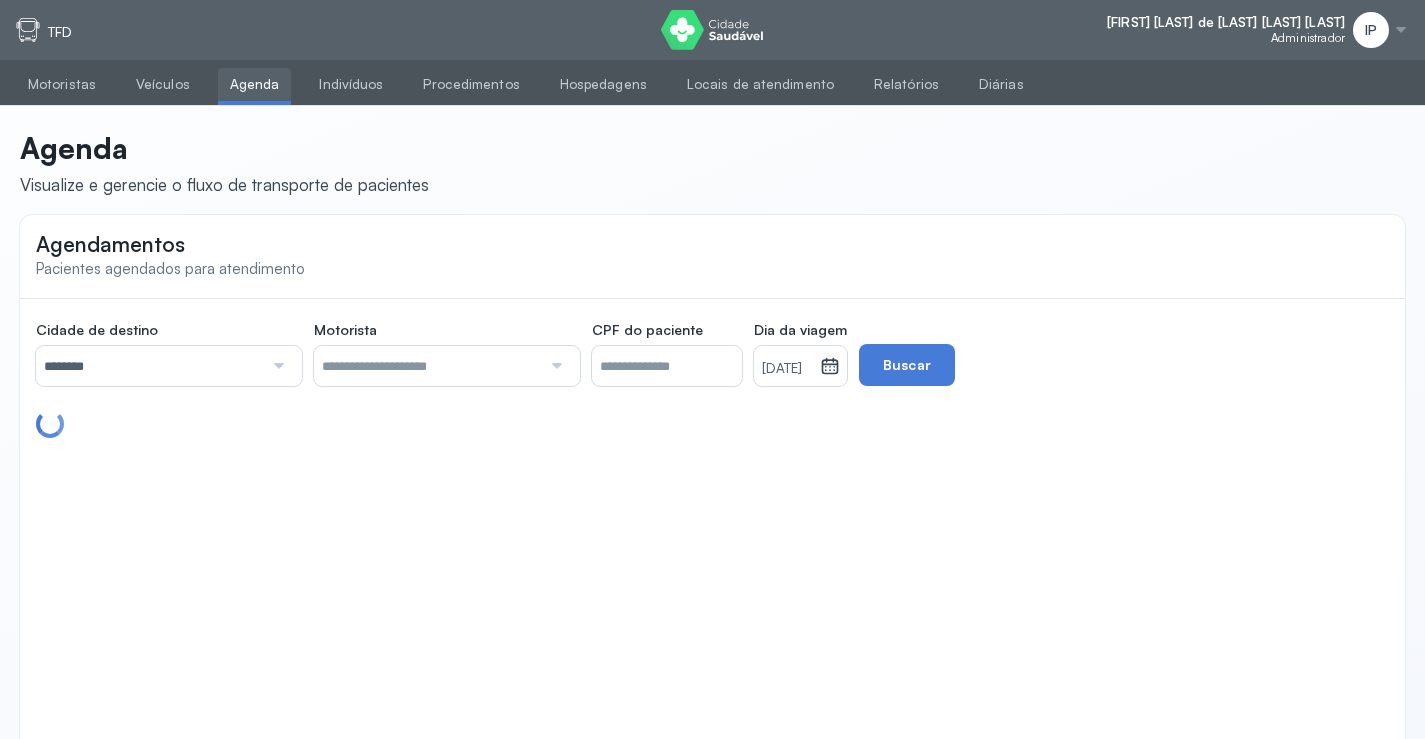 click on "20/07/2025" at bounding box center [787, 369] 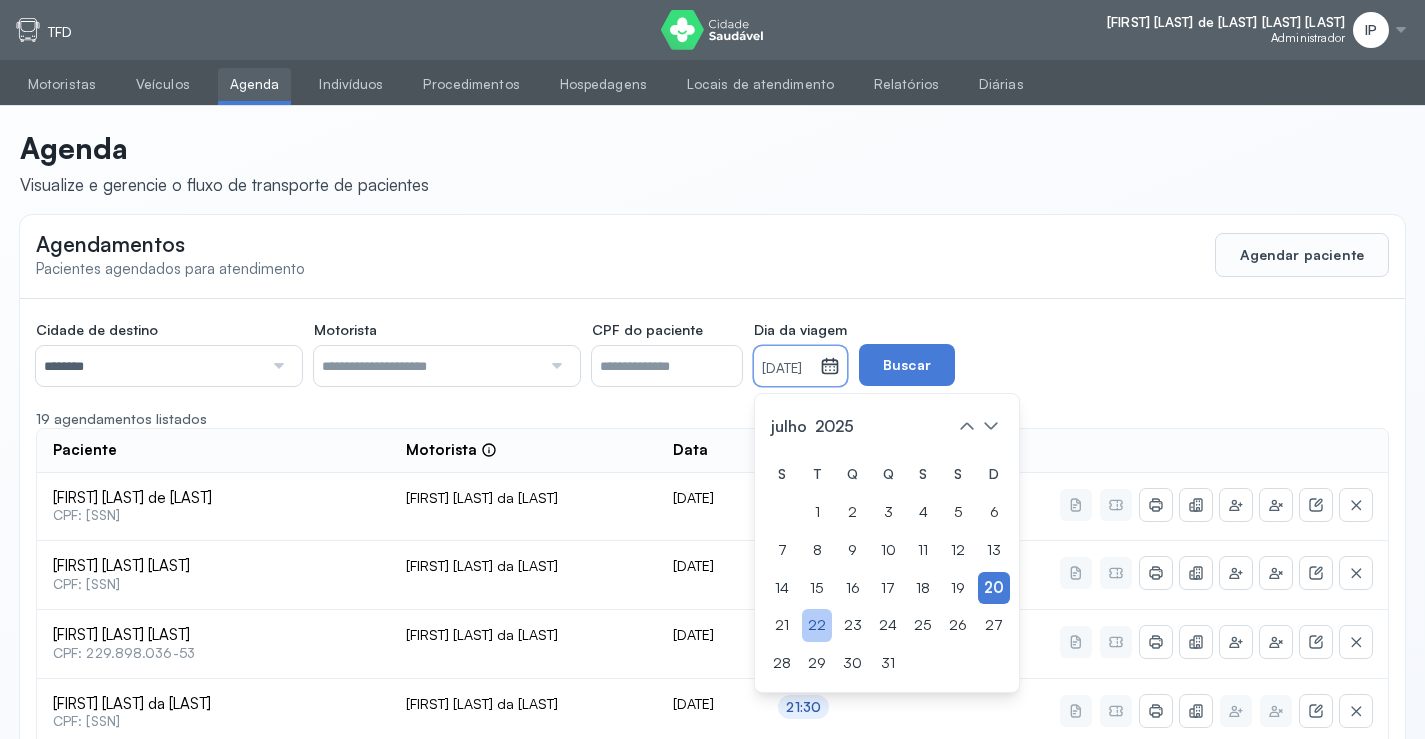 click on "22" 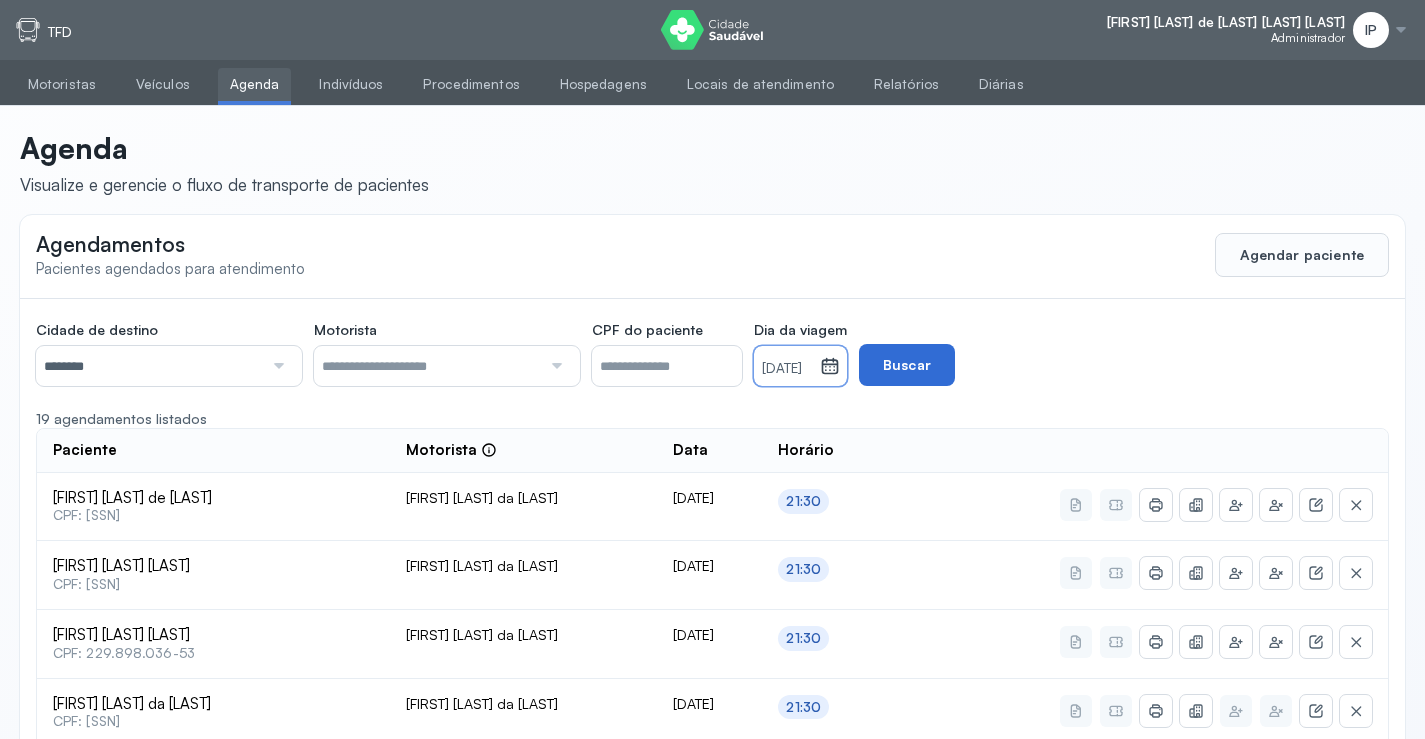 click on "Buscar" at bounding box center (907, 365) 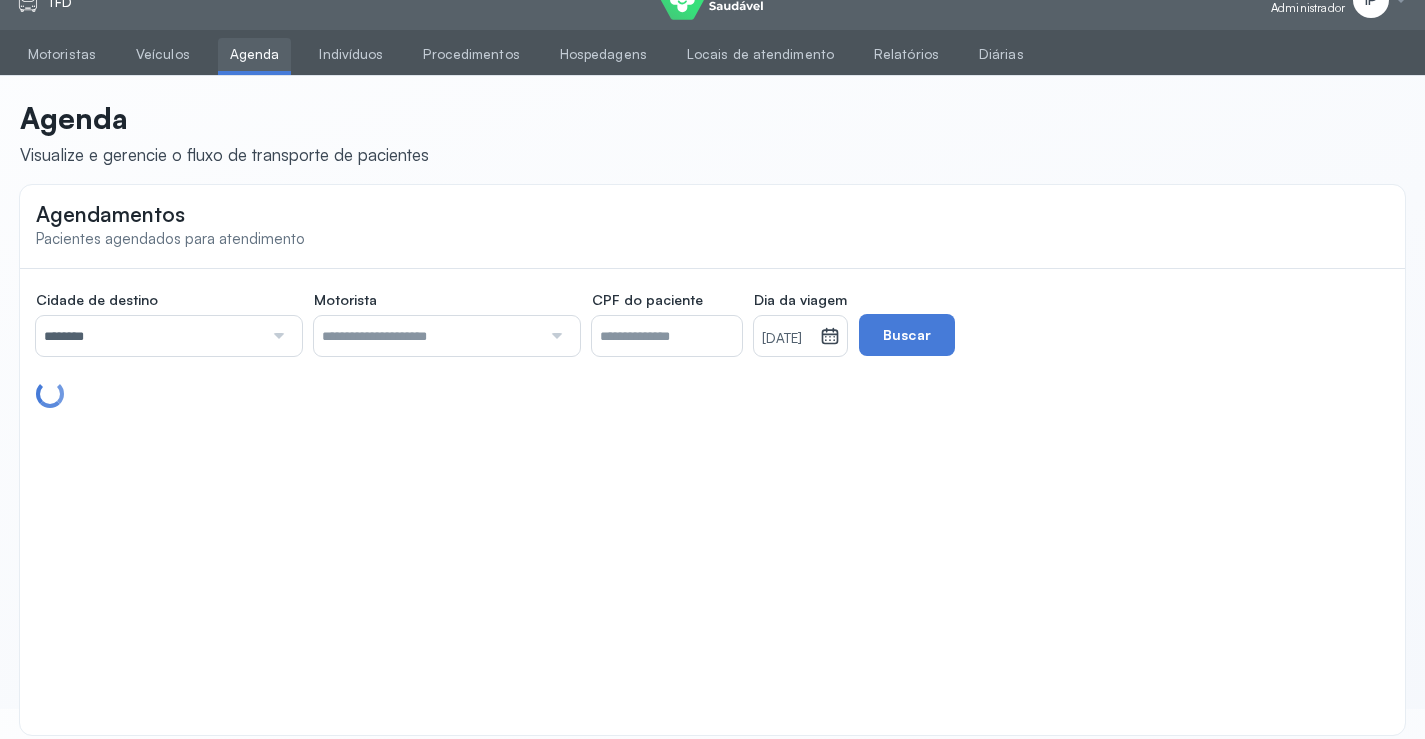 scroll, scrollTop: 46, scrollLeft: 0, axis: vertical 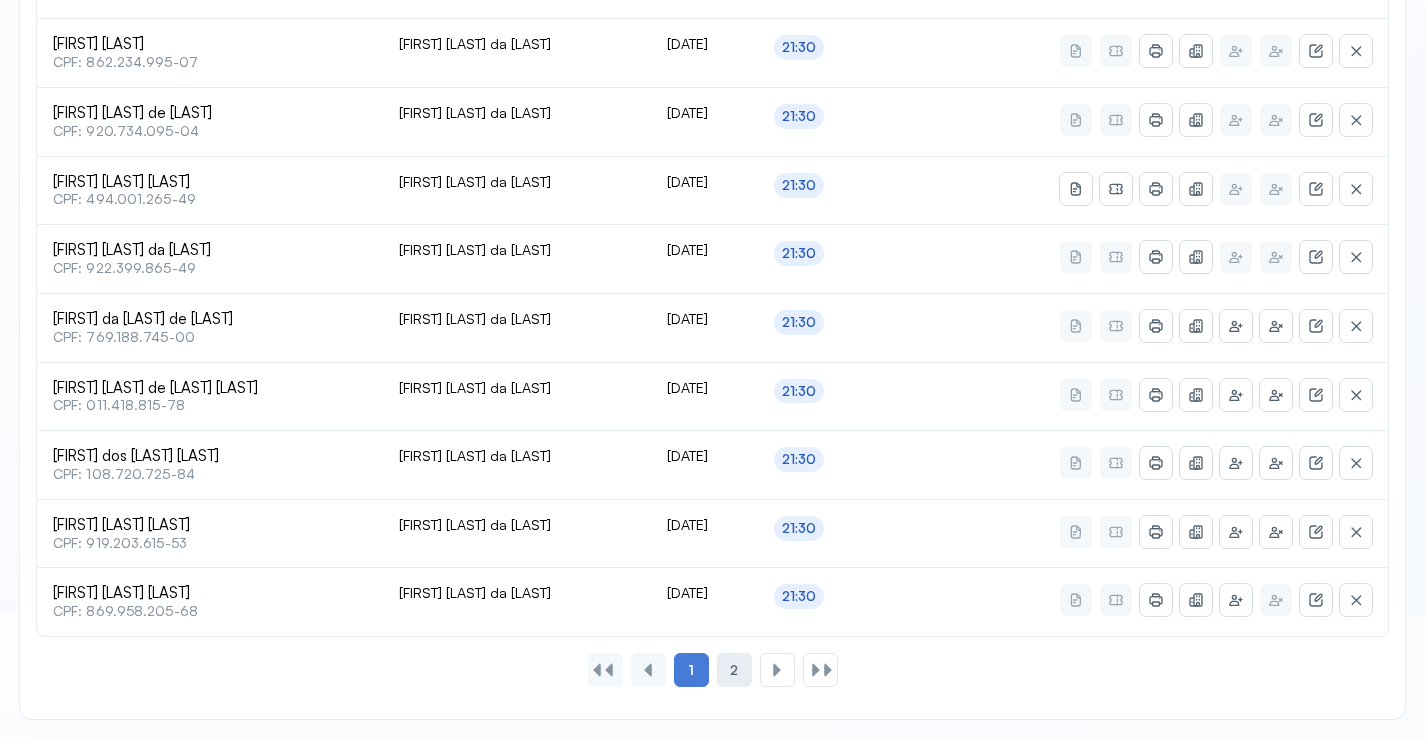 click on "2" 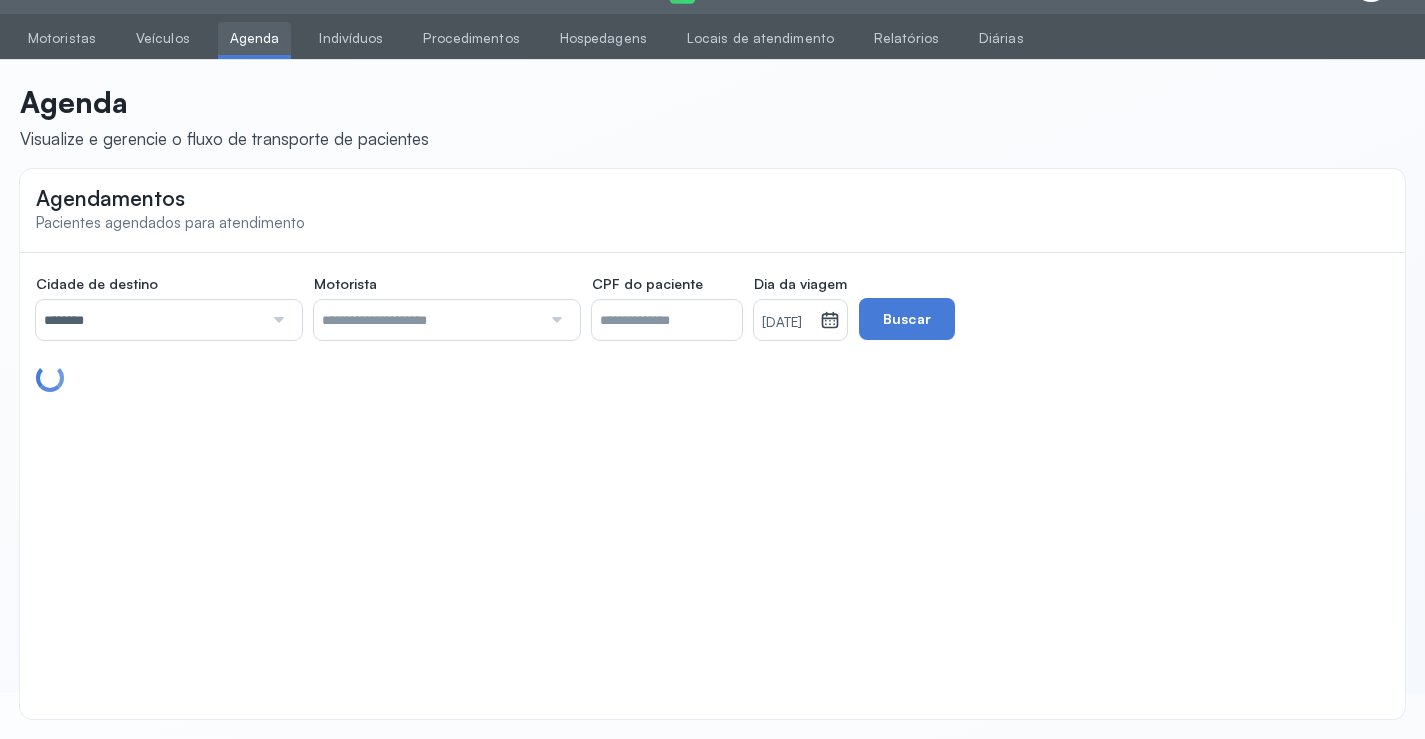 scroll, scrollTop: 46, scrollLeft: 0, axis: vertical 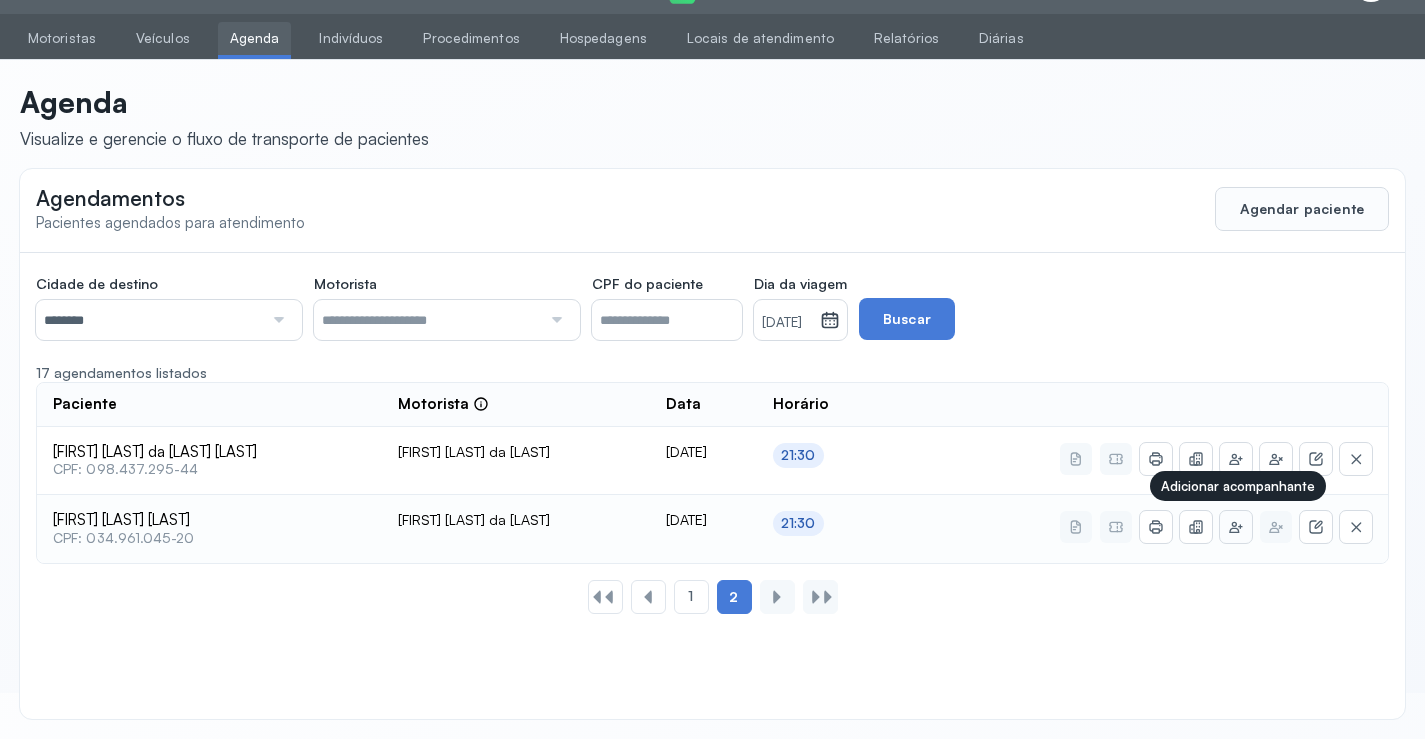 click 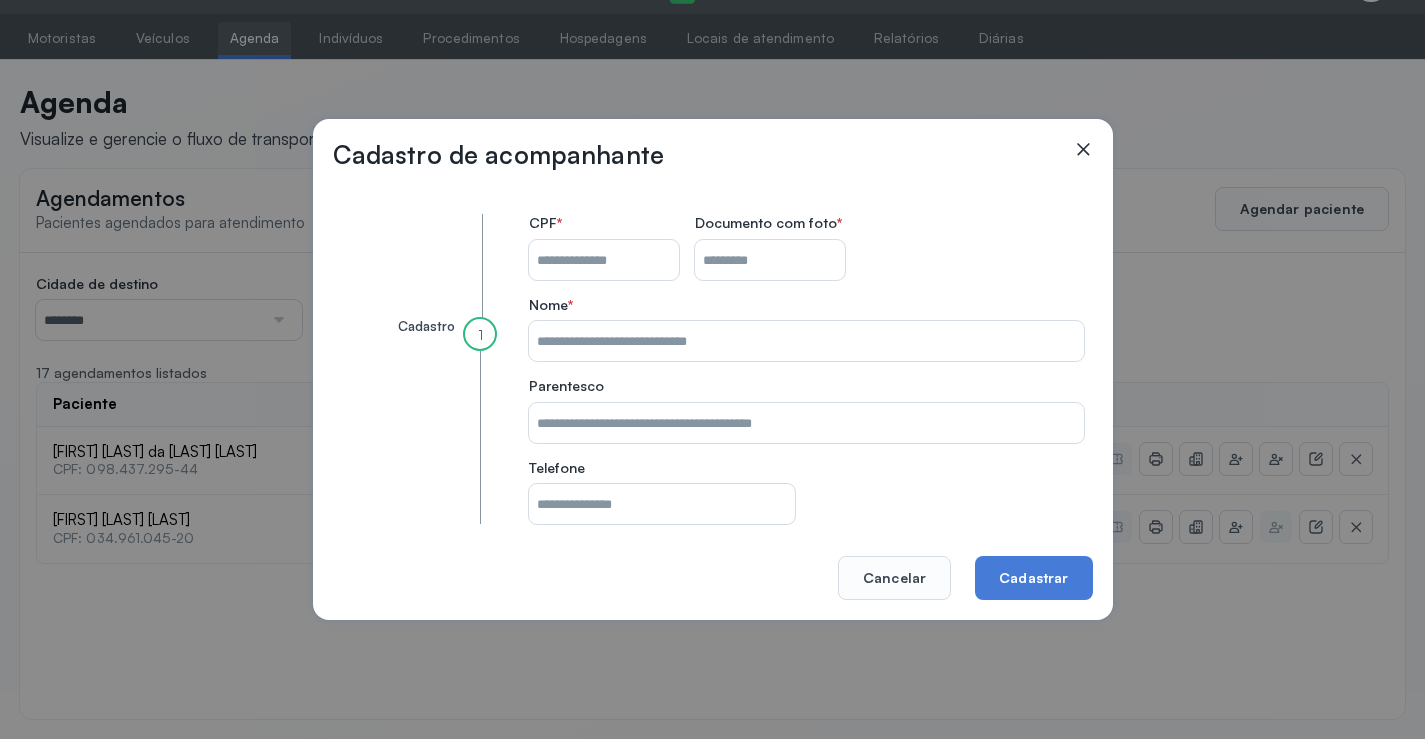 click on "CPF do paciente" at bounding box center (604, 260) 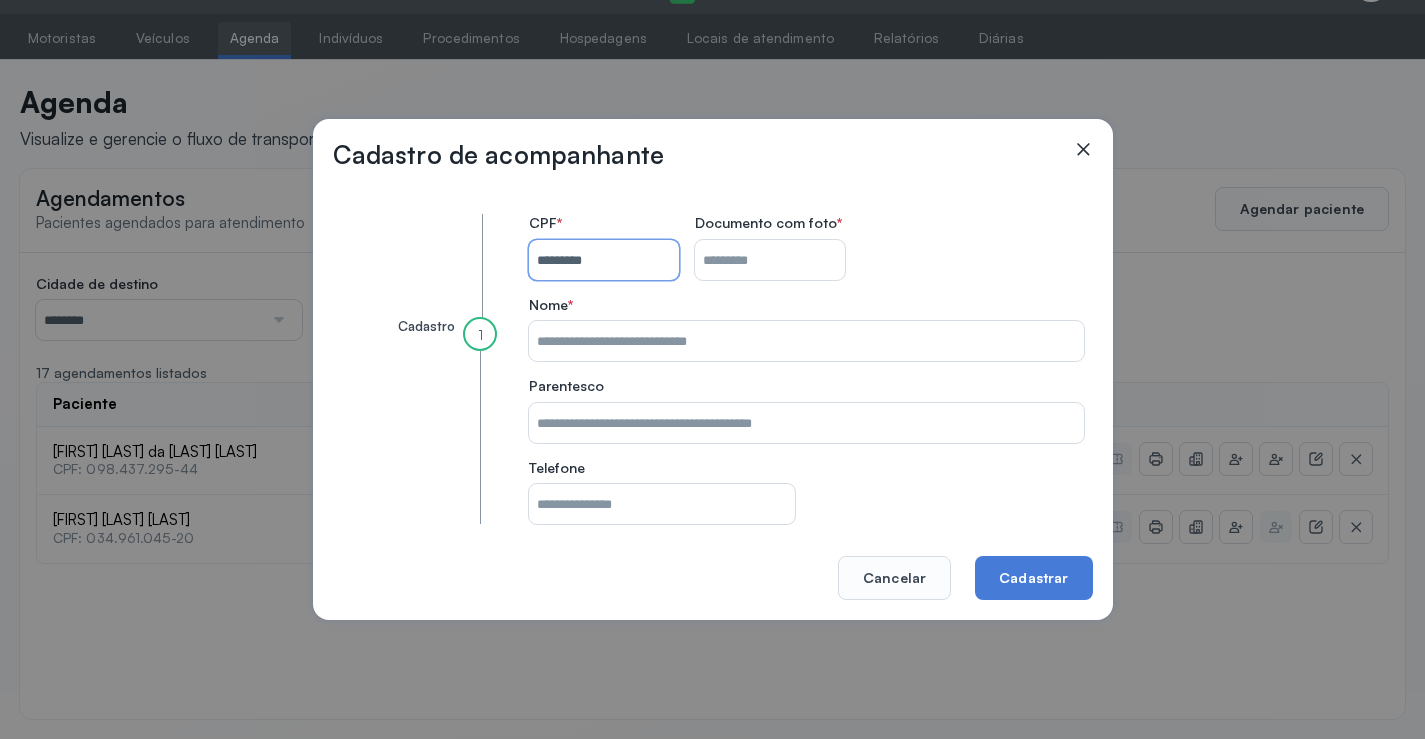 type on "**********" 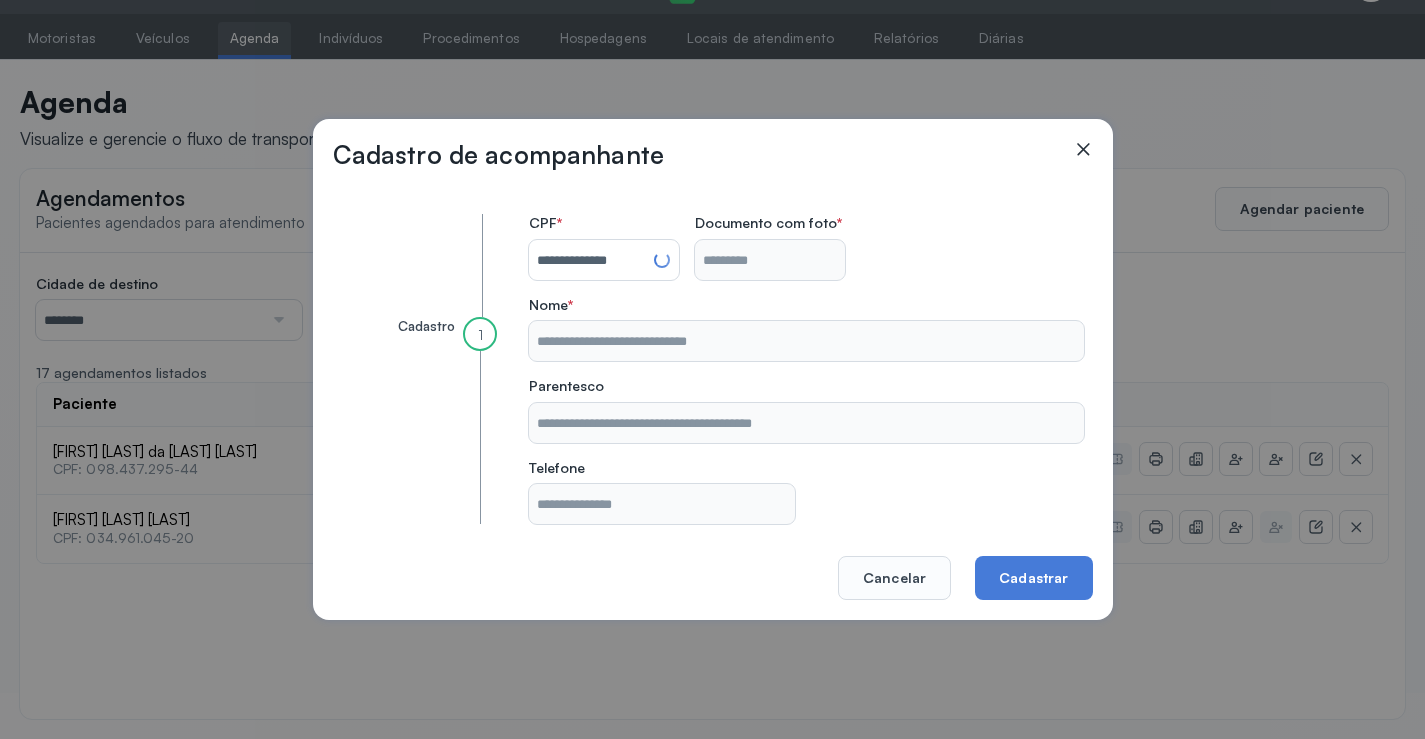 type on "*********" 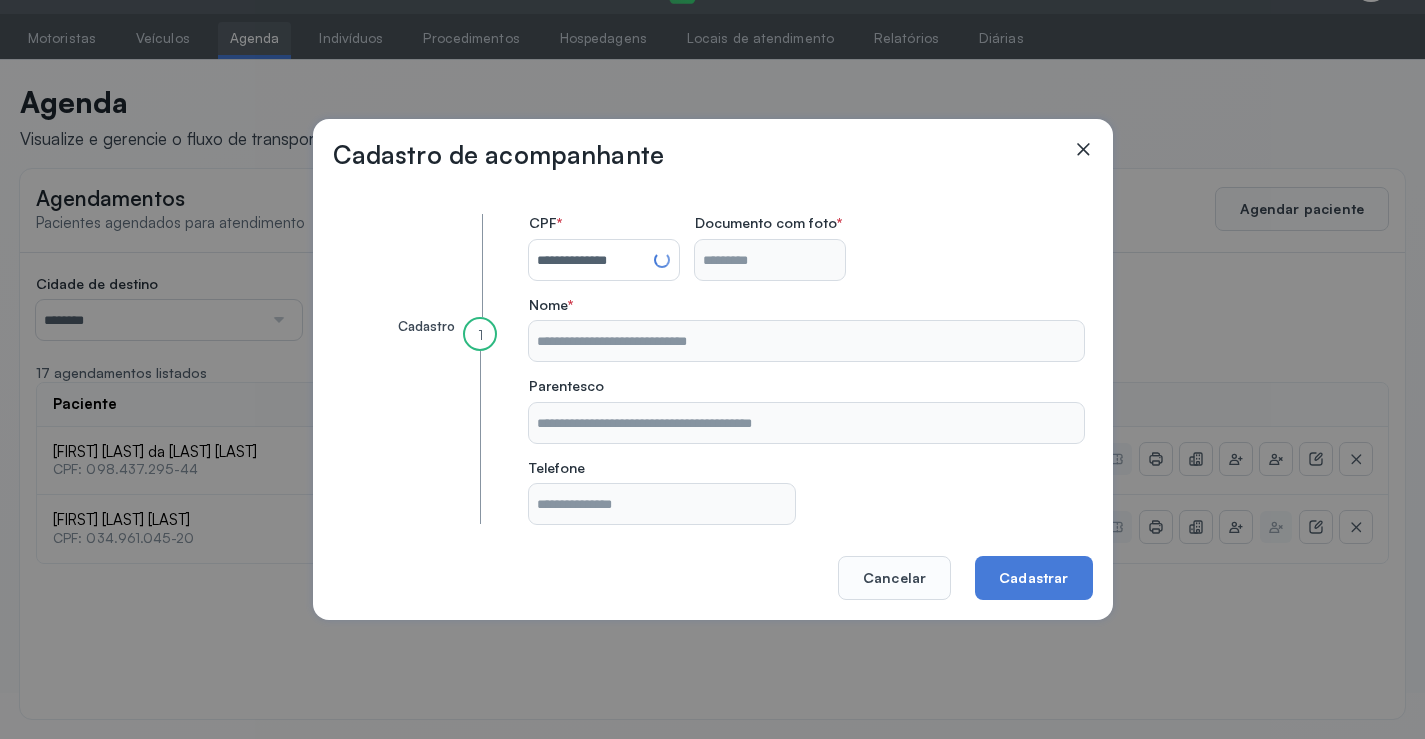 type on "**********" 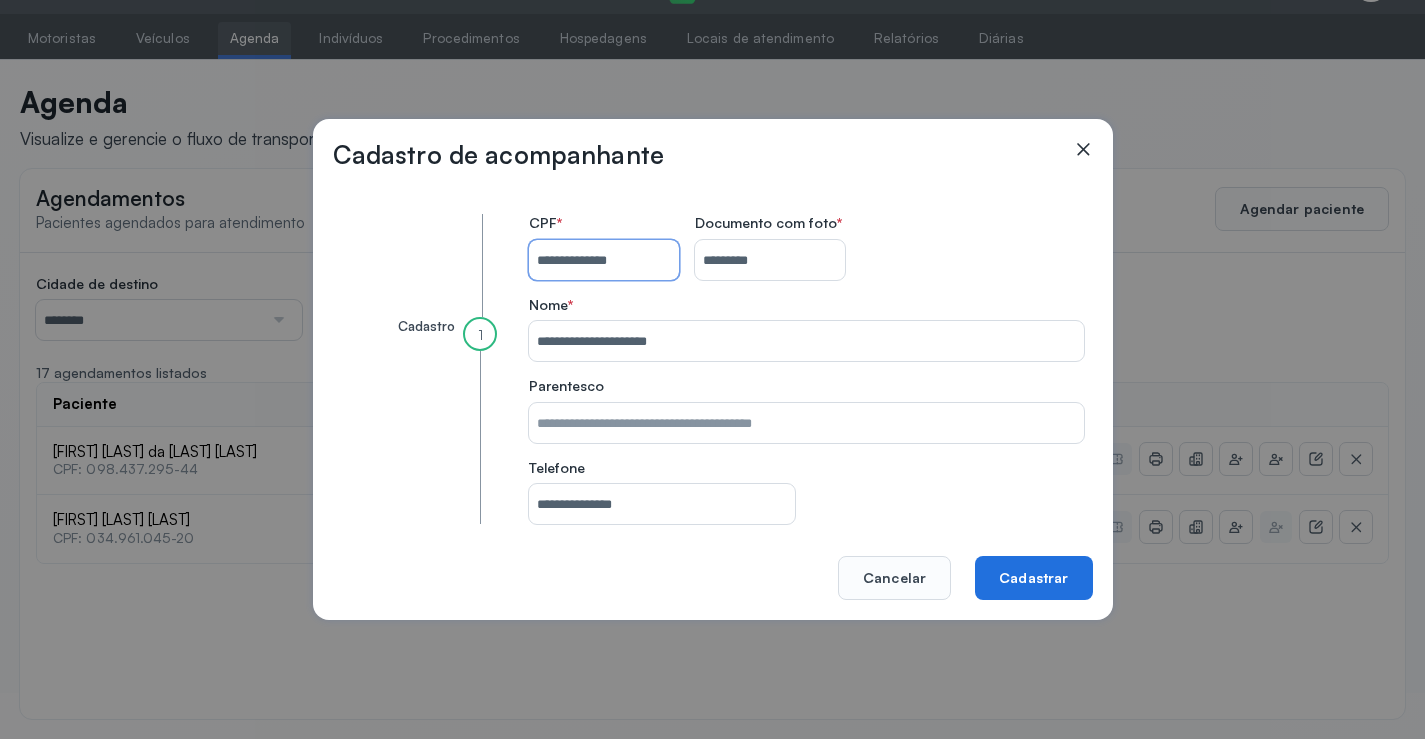 click on "Cadastrar" 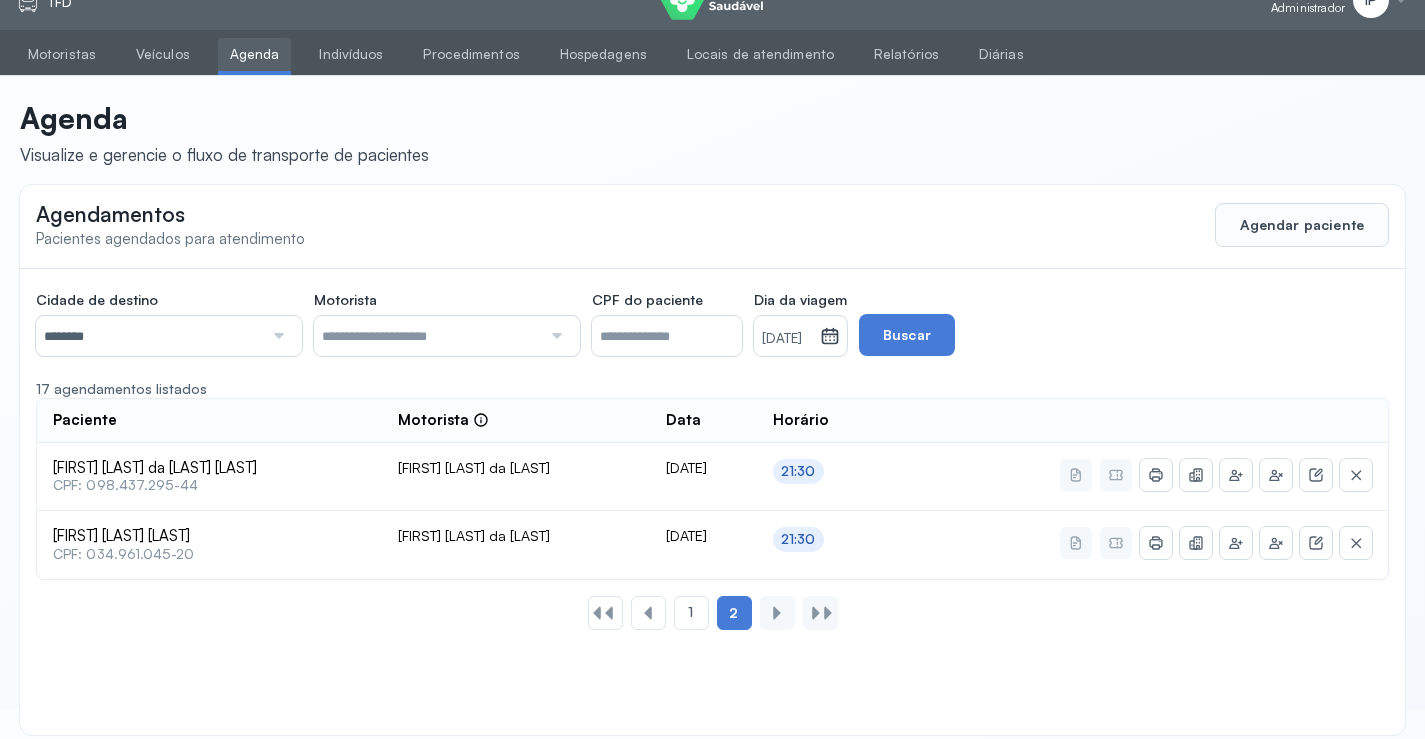 scroll, scrollTop: 46, scrollLeft: 0, axis: vertical 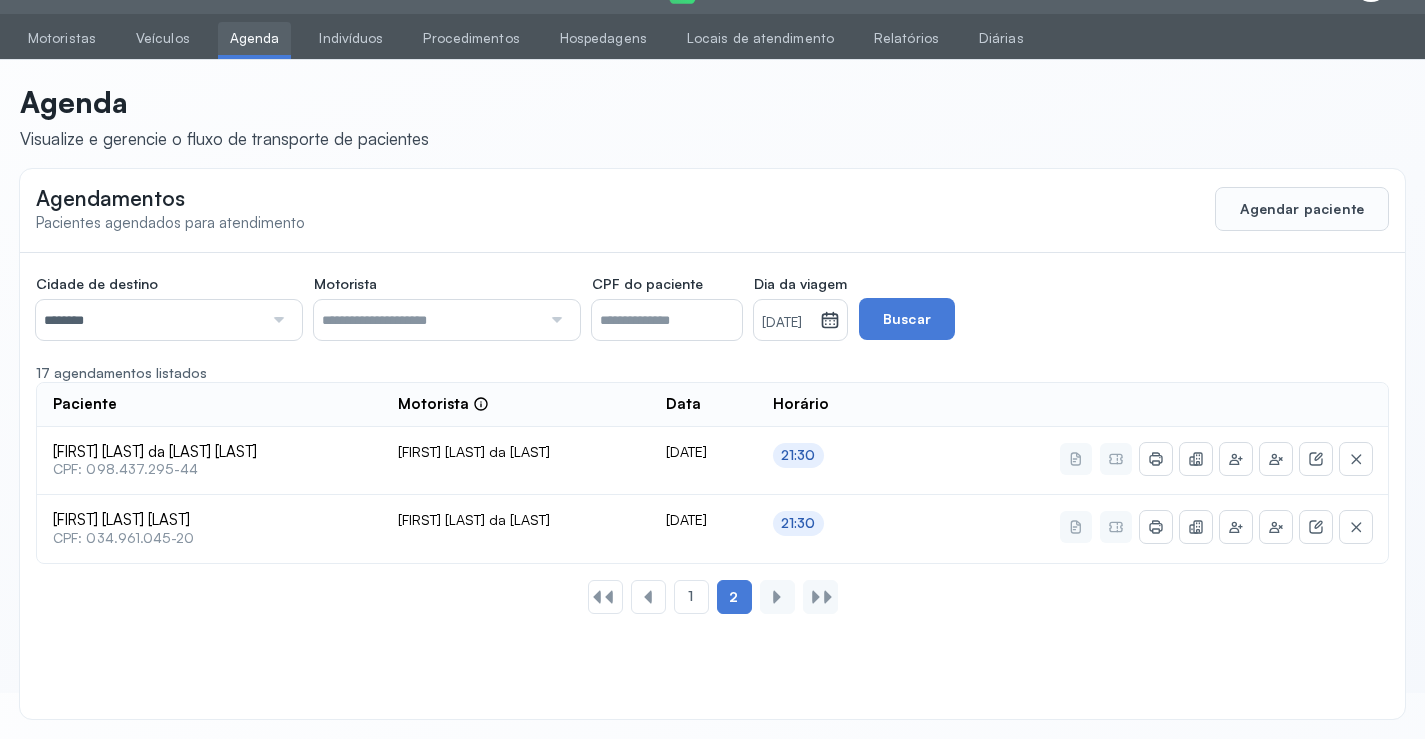 click on "22/07/2025" at bounding box center (787, 323) 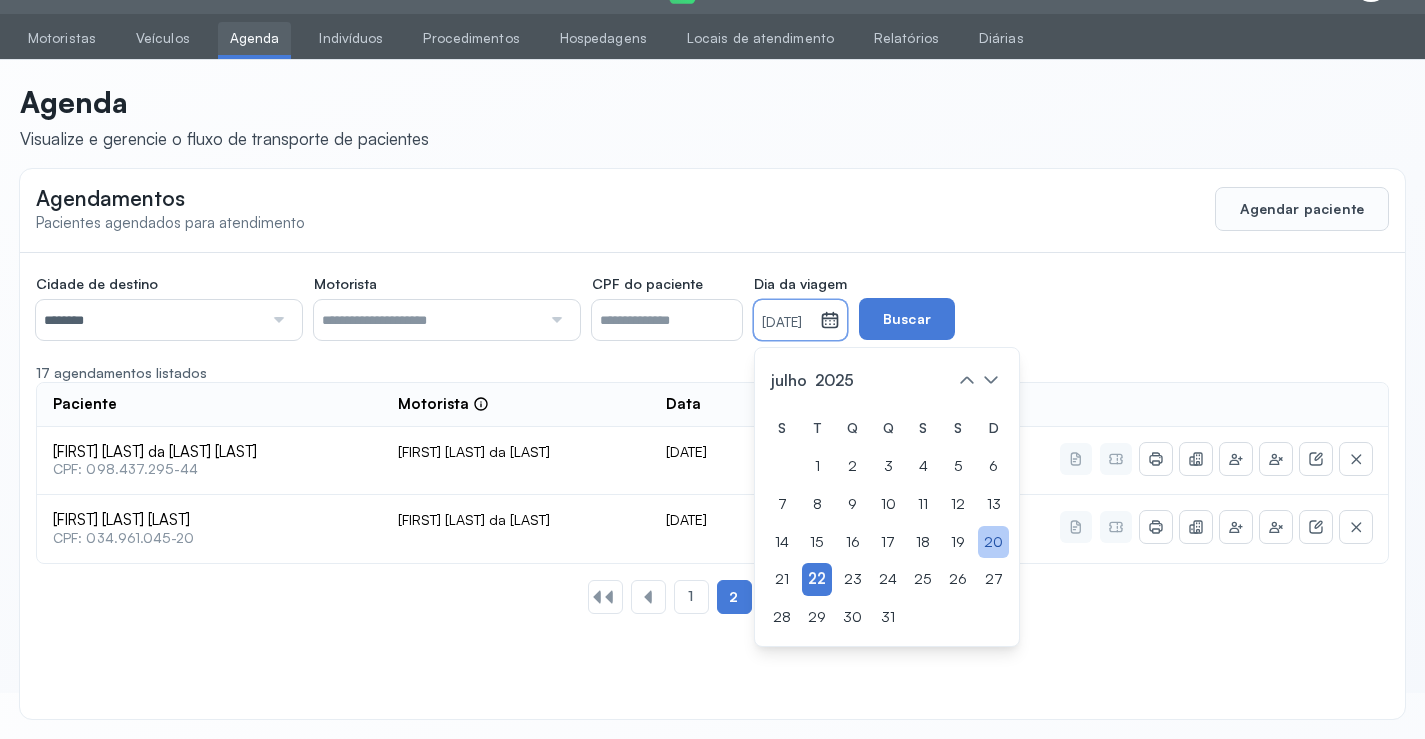 click on "20" 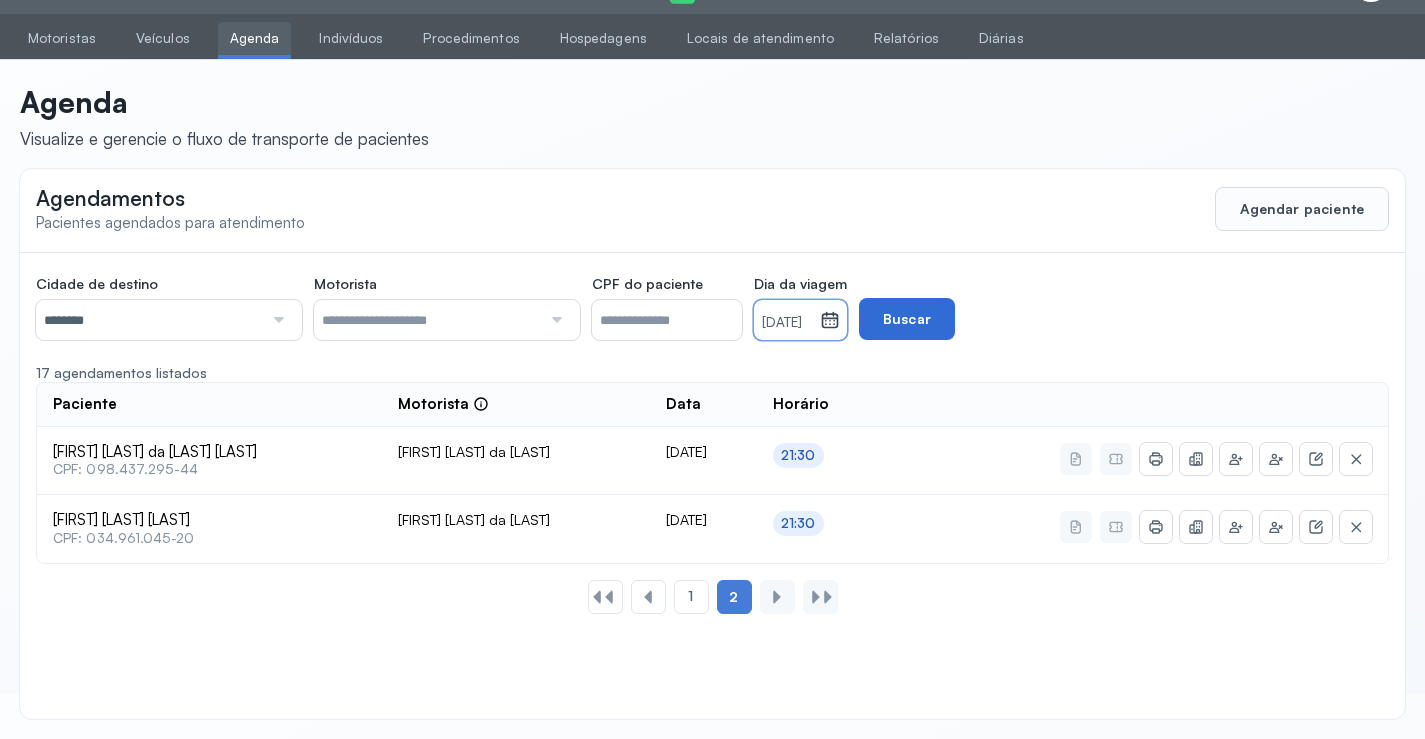 click on "Buscar" at bounding box center [907, 319] 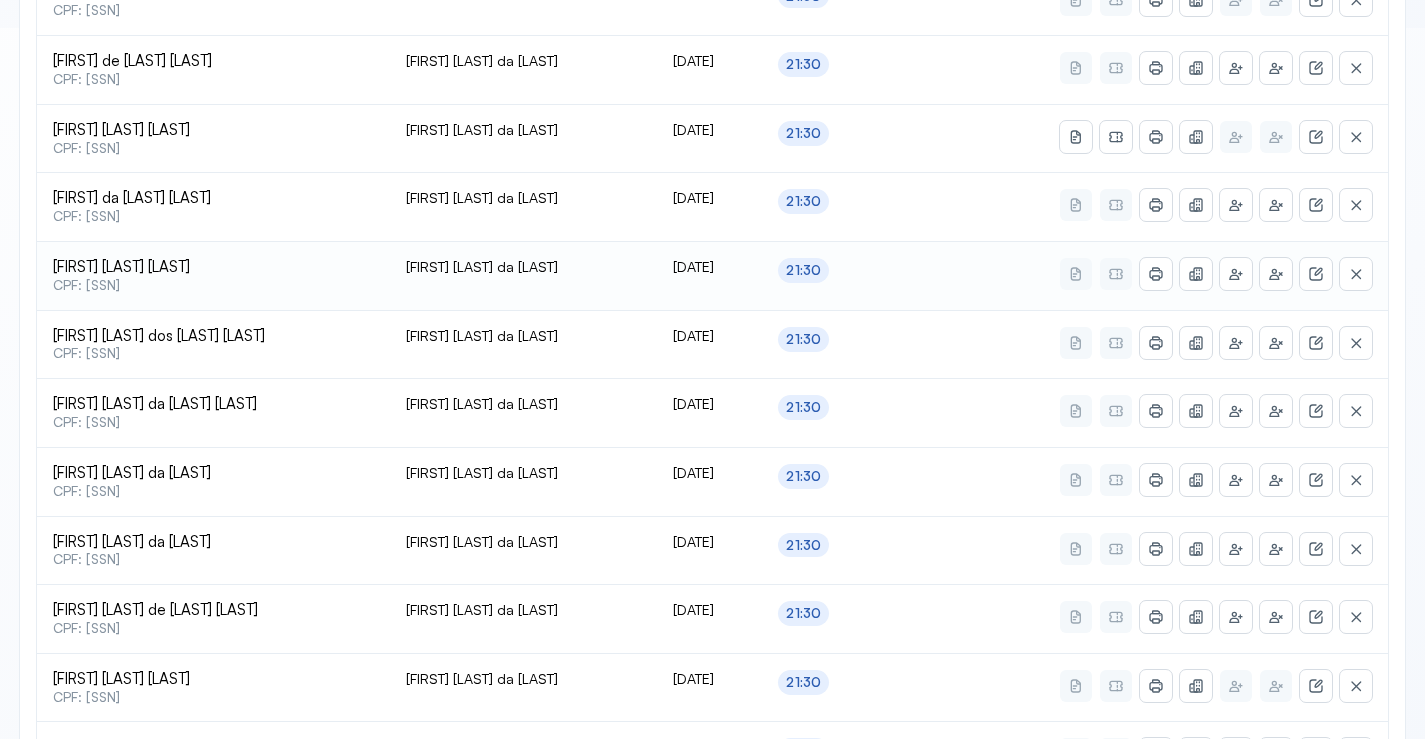 scroll, scrollTop: 746, scrollLeft: 0, axis: vertical 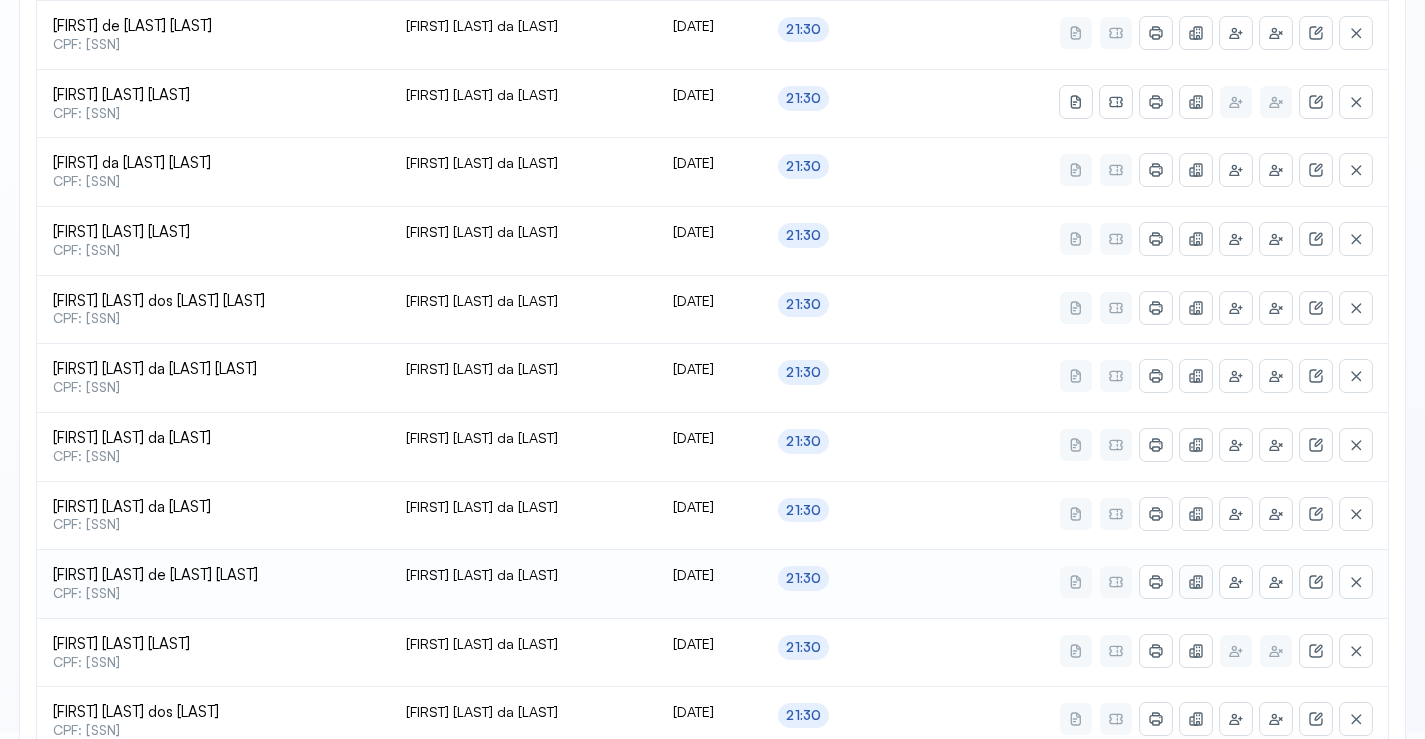 click 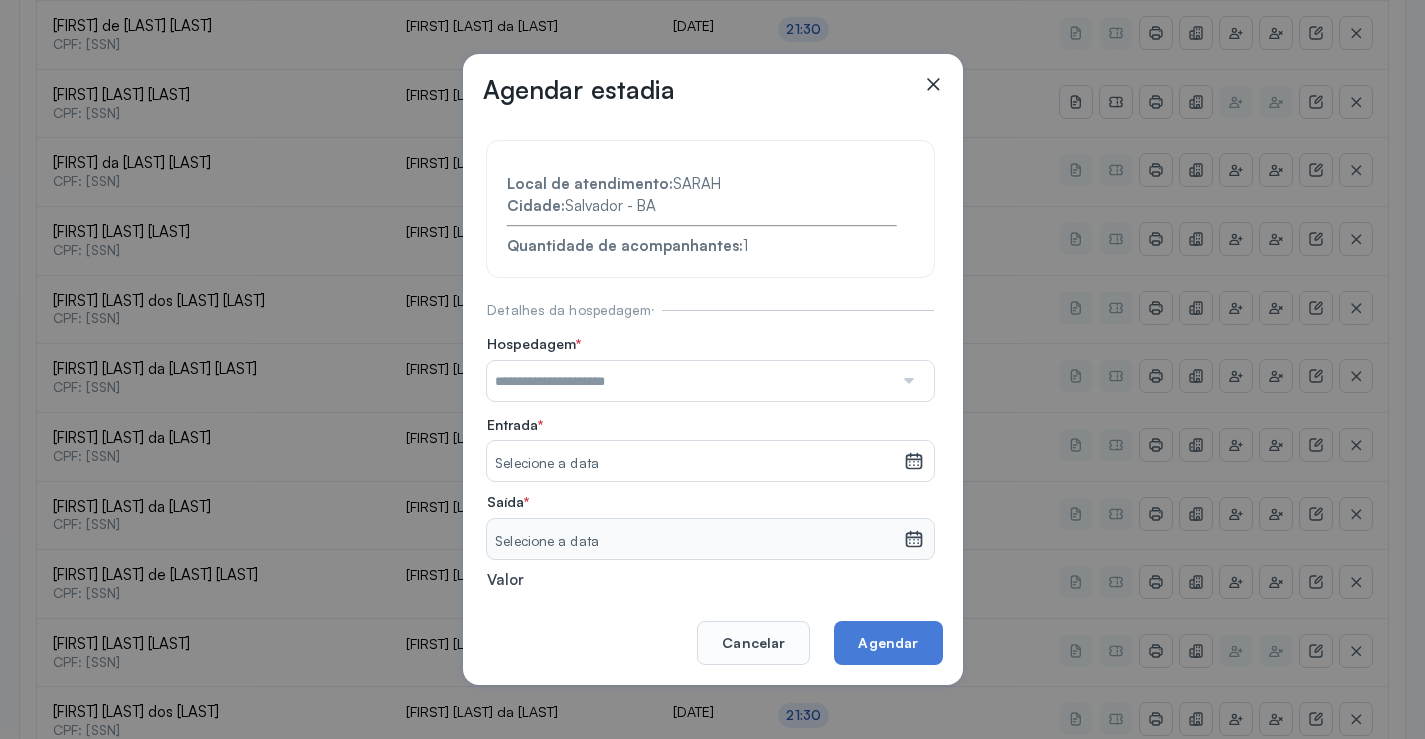 click at bounding box center [690, 381] 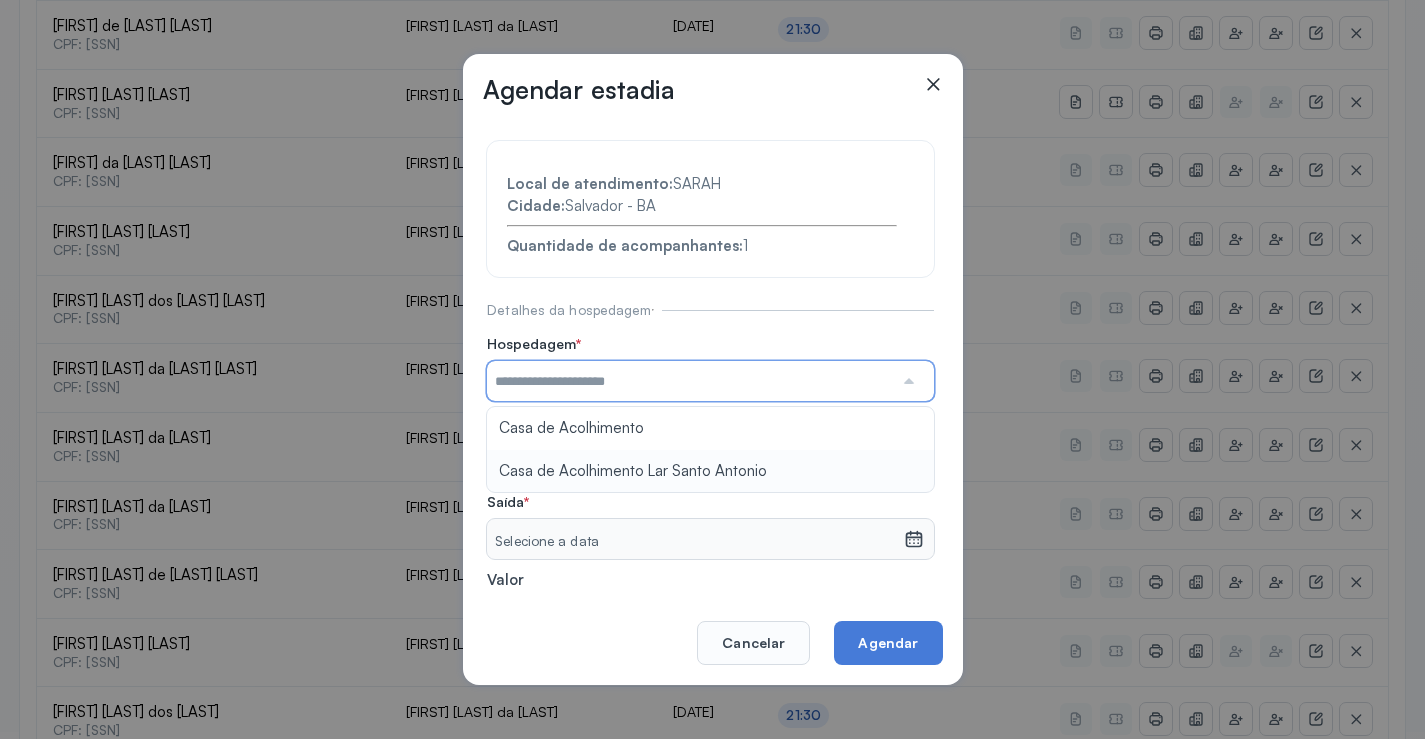 type on "**********" 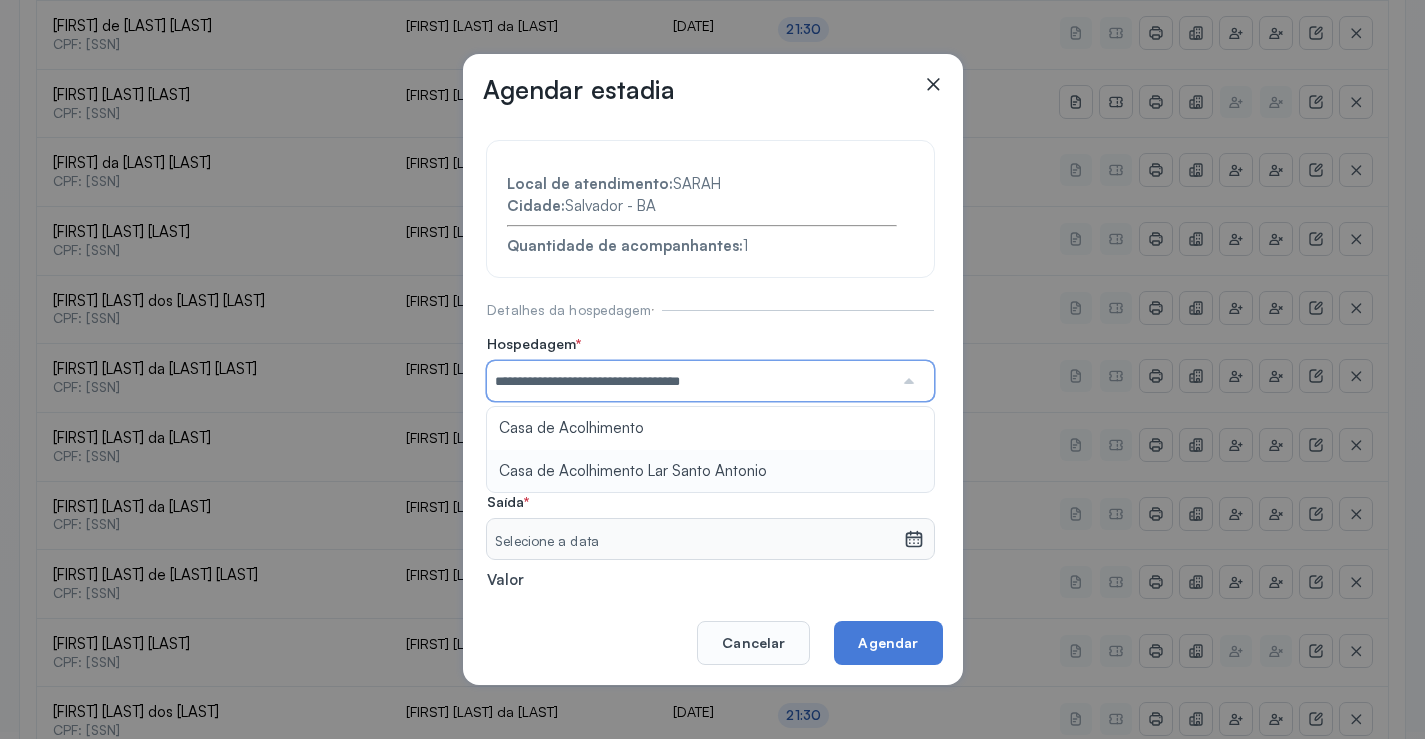 click on "**********" at bounding box center [710, 436] 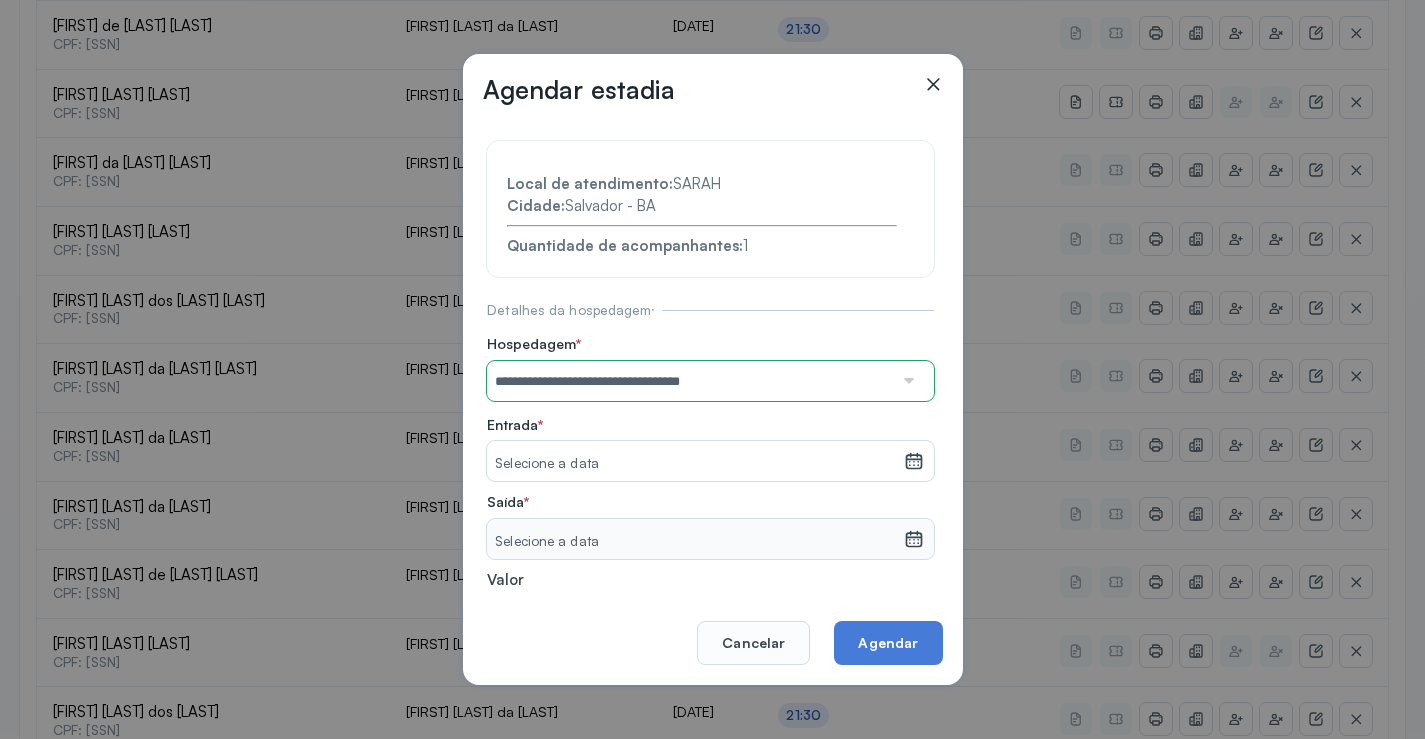 click on "Selecione a data" at bounding box center (695, 464) 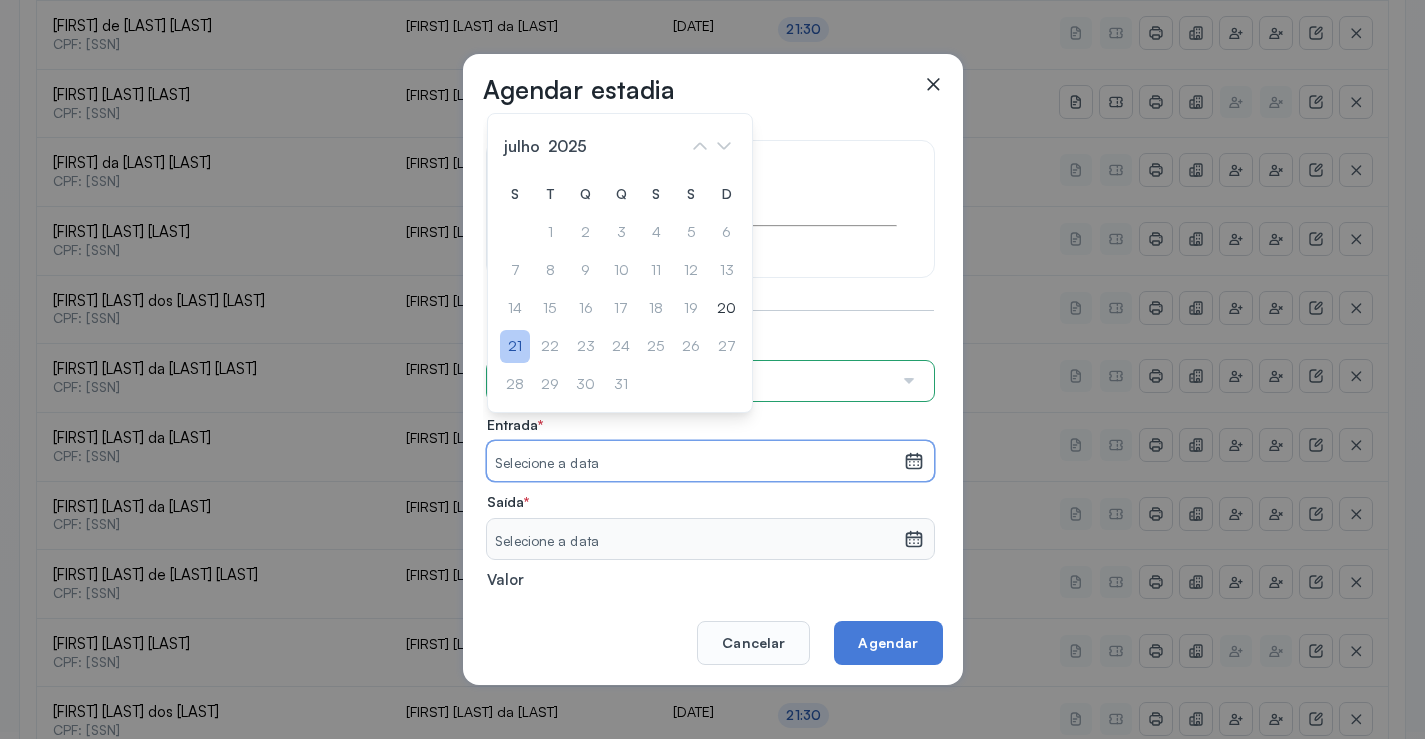 click on "21" 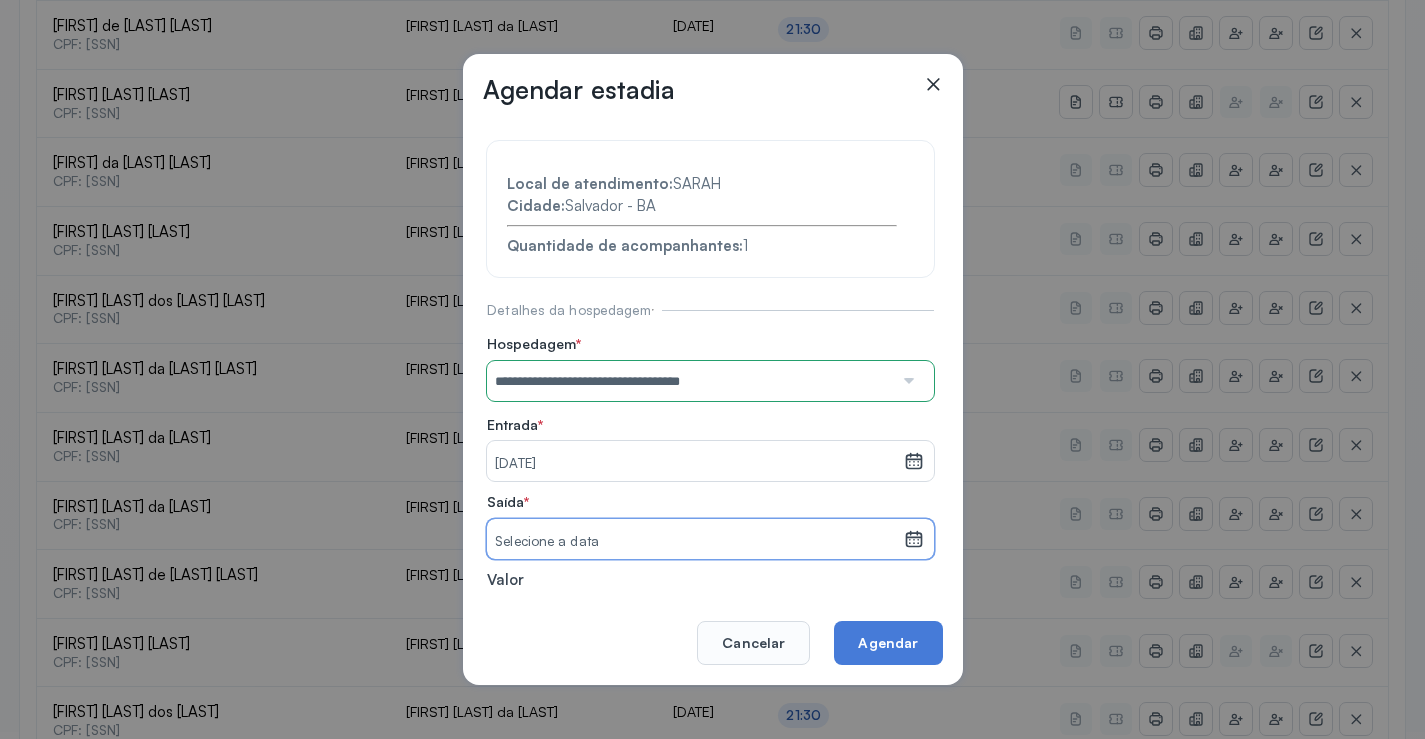 click on "Selecione a data" at bounding box center (695, 542) 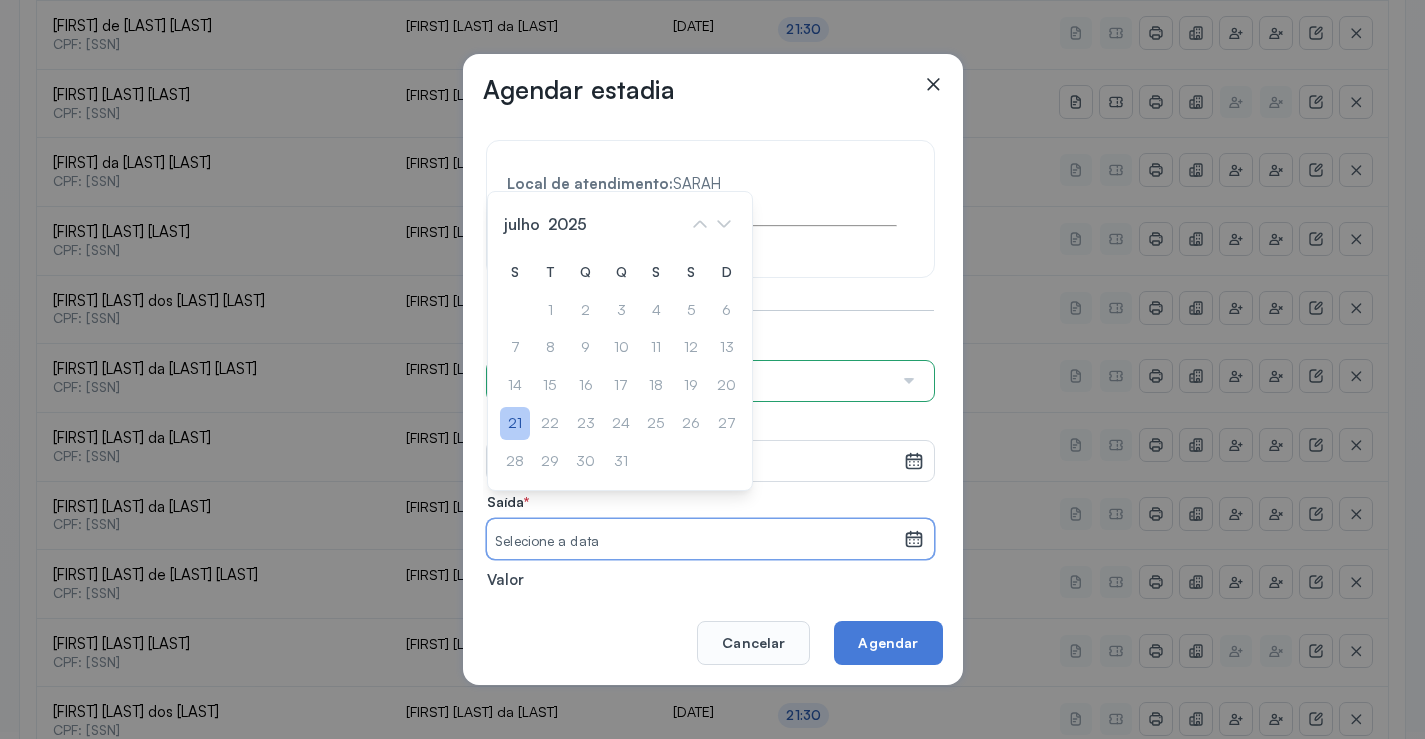 click on "21" 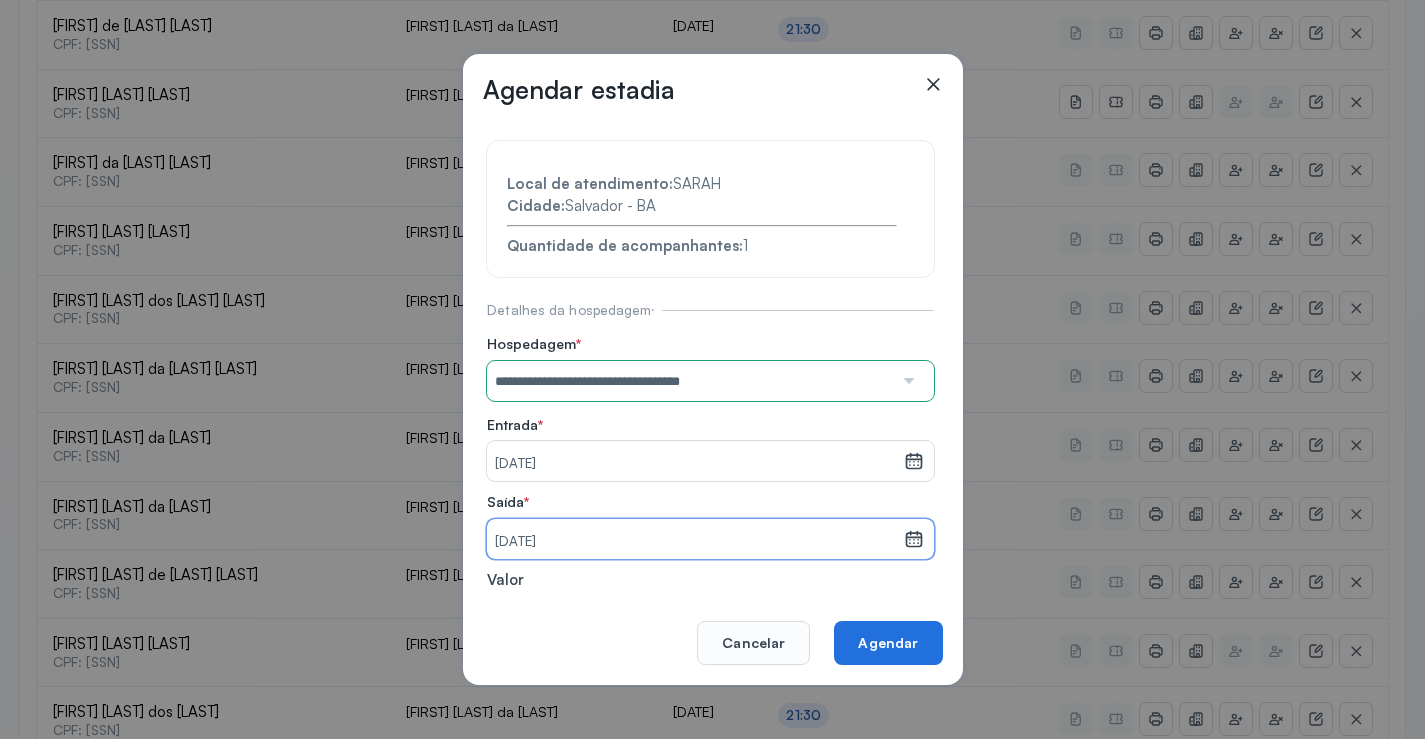 click on "Agendar" 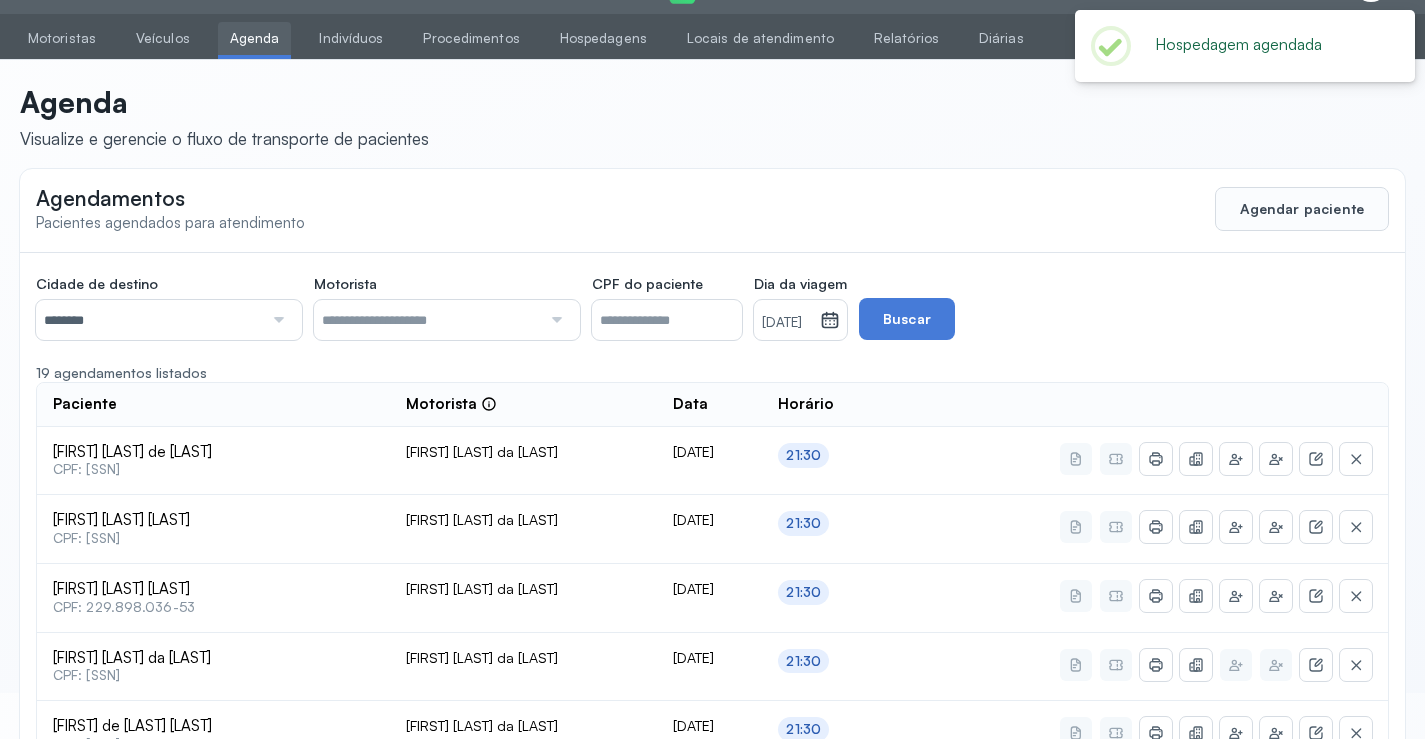 scroll, scrollTop: 746, scrollLeft: 0, axis: vertical 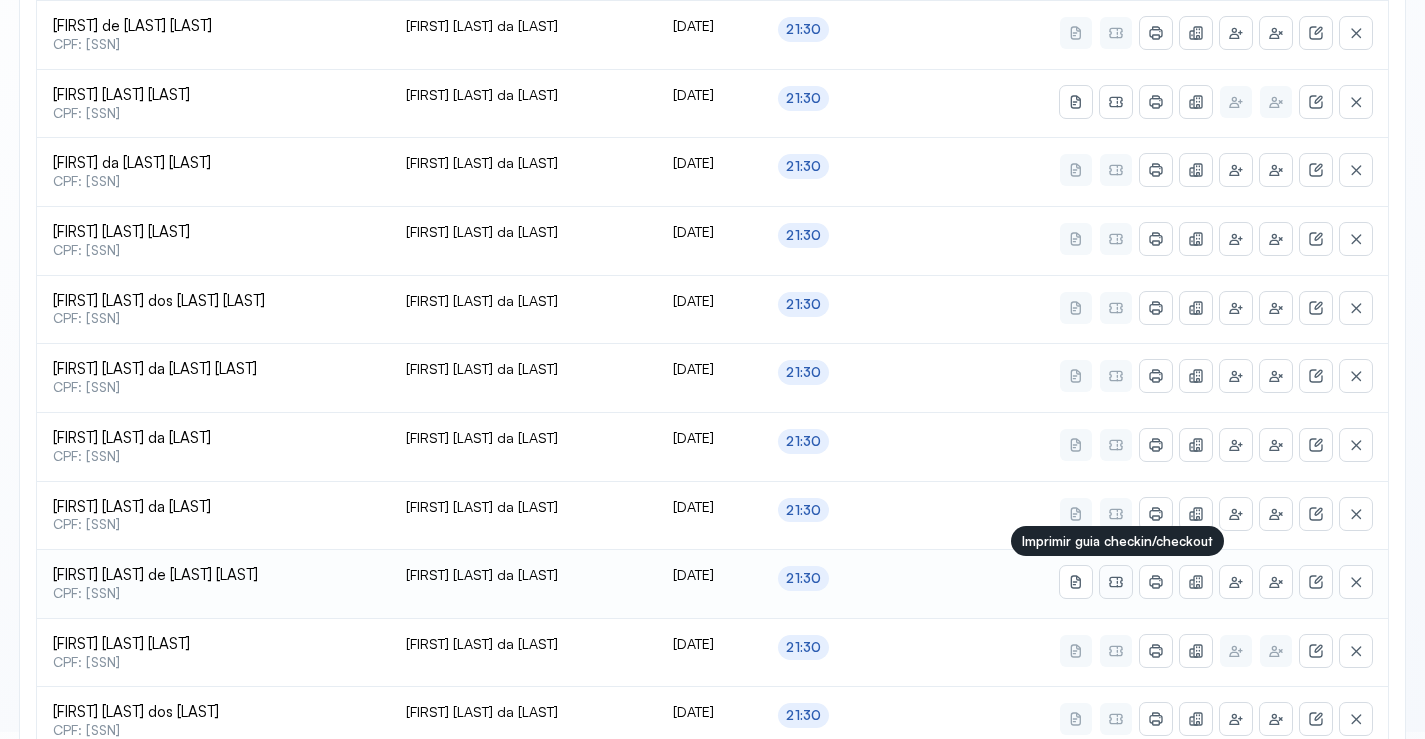click 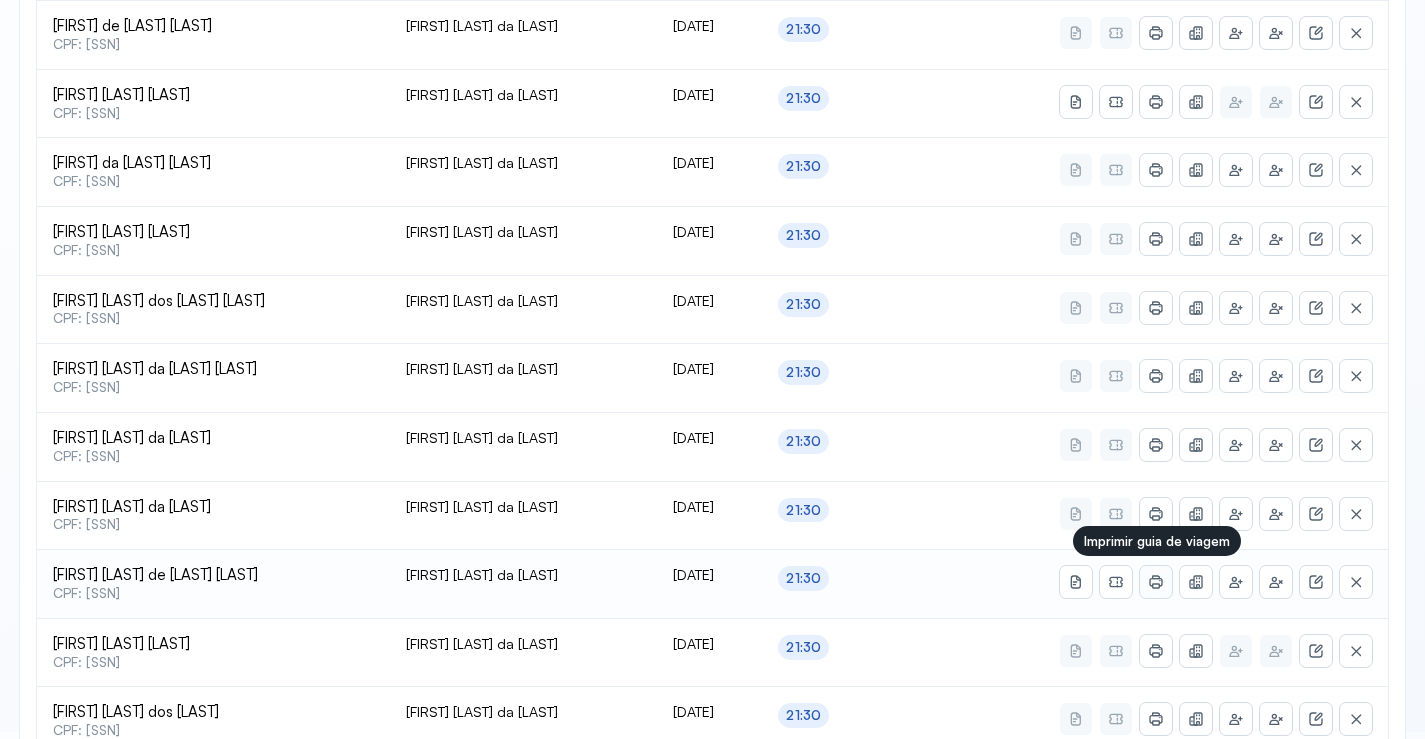 click 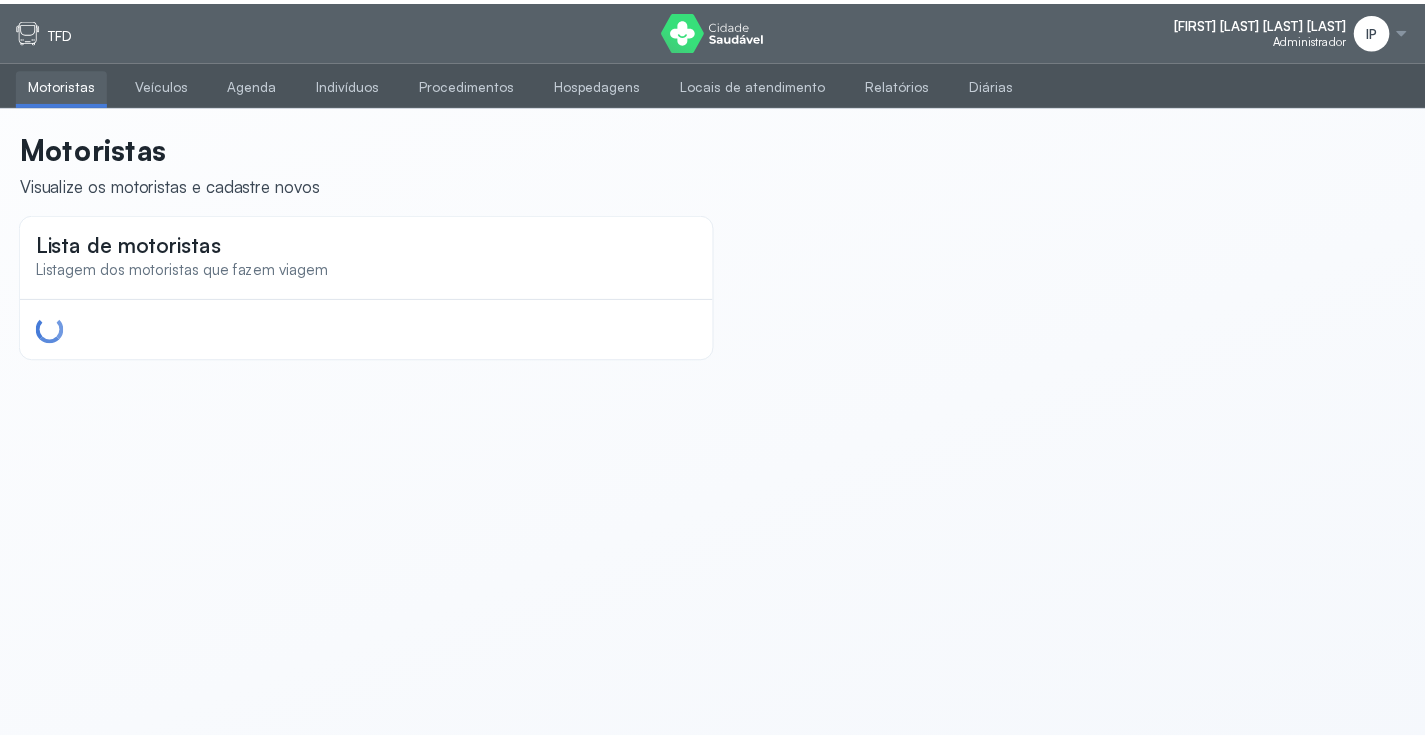 scroll, scrollTop: 0, scrollLeft: 0, axis: both 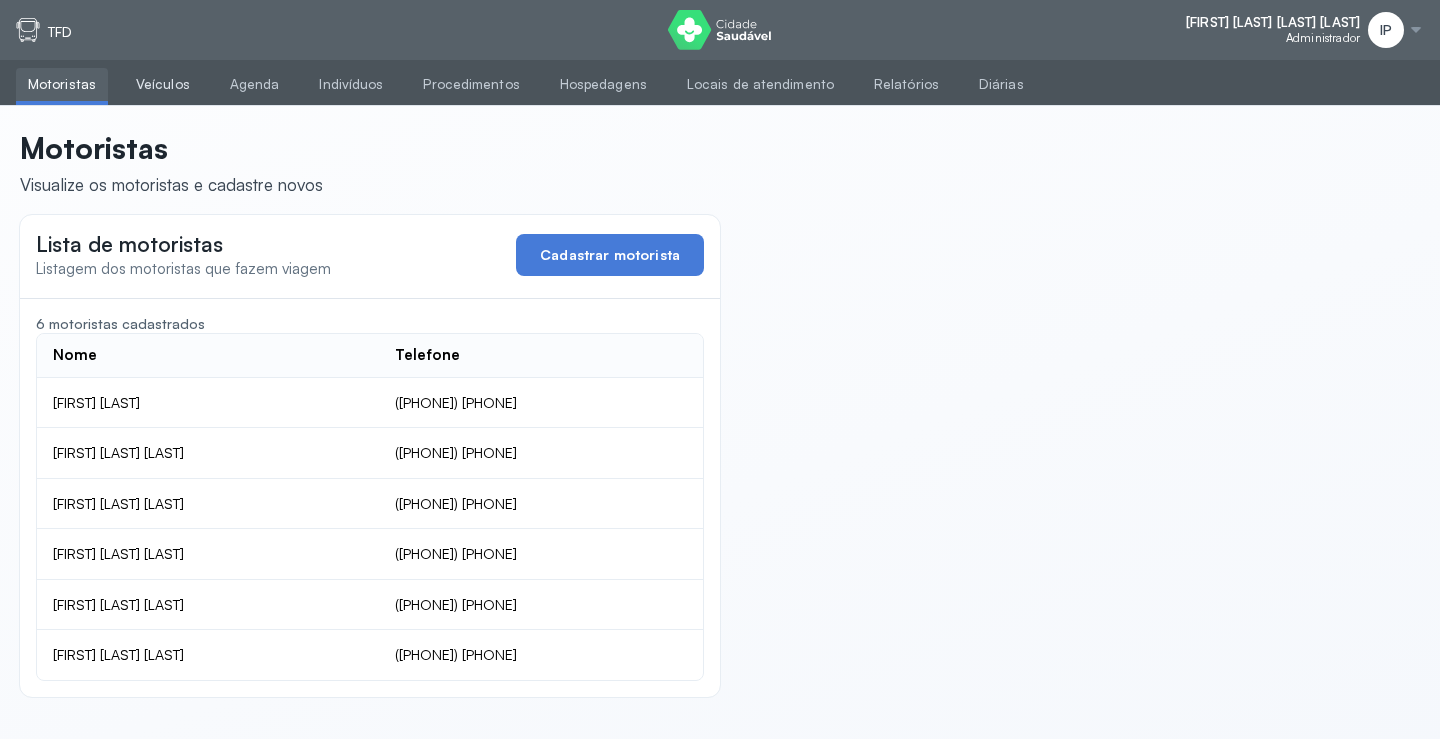 click on "Veículos" at bounding box center (163, 84) 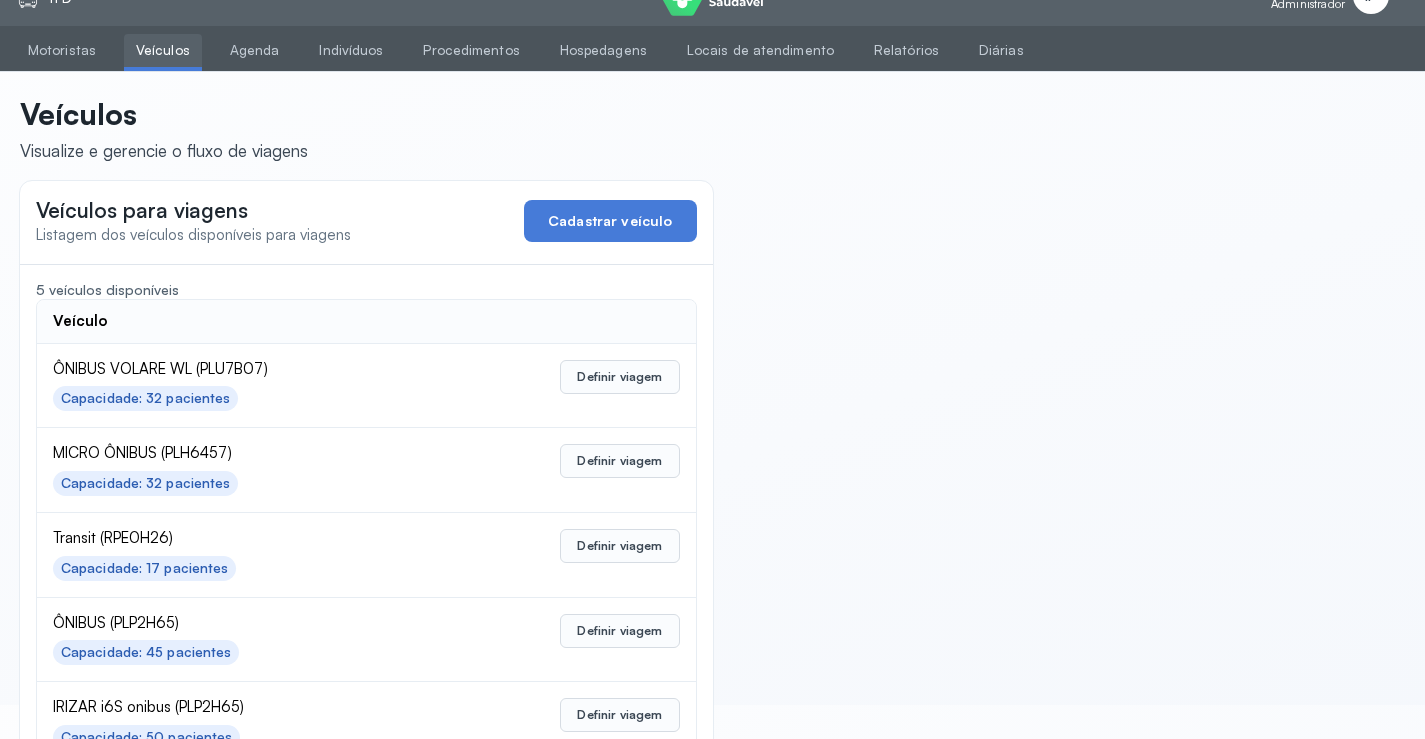 scroll, scrollTop: 0, scrollLeft: 0, axis: both 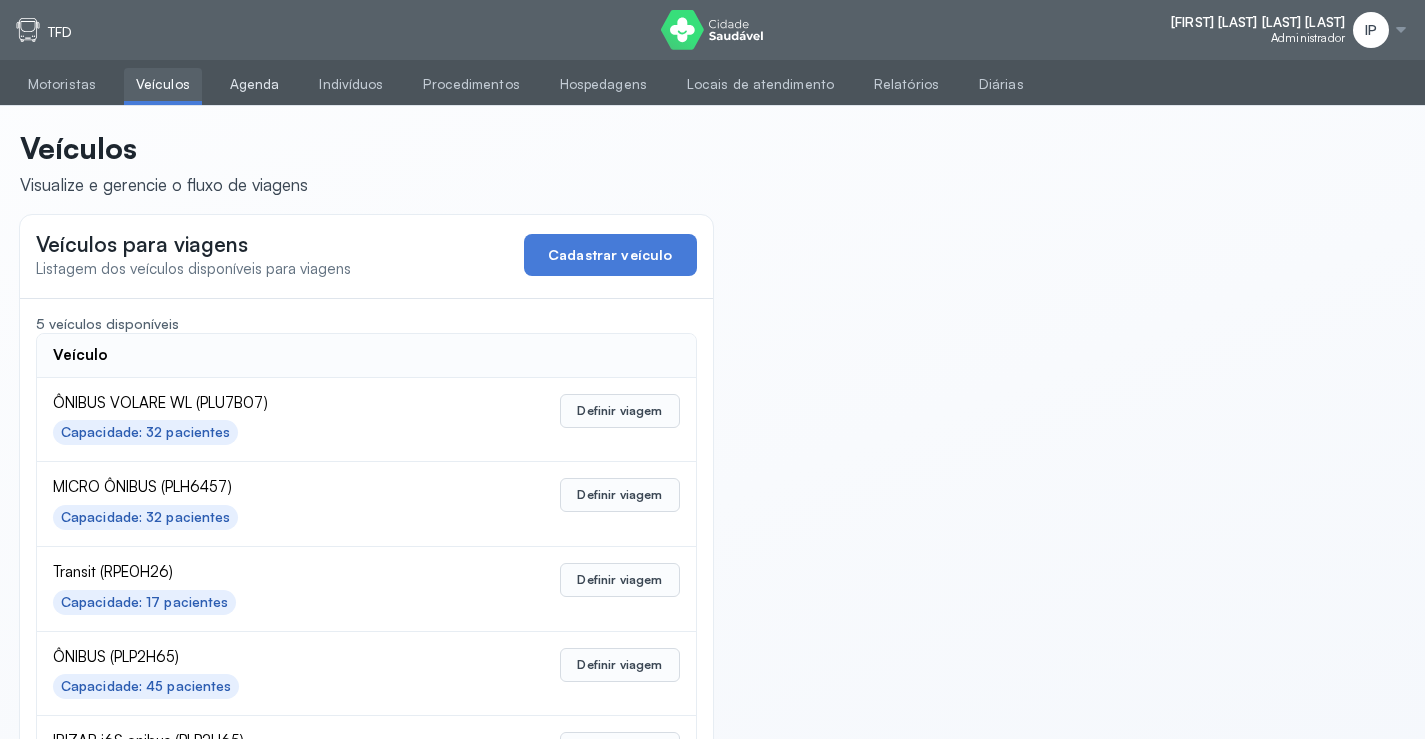 click on "Agenda" at bounding box center (255, 84) 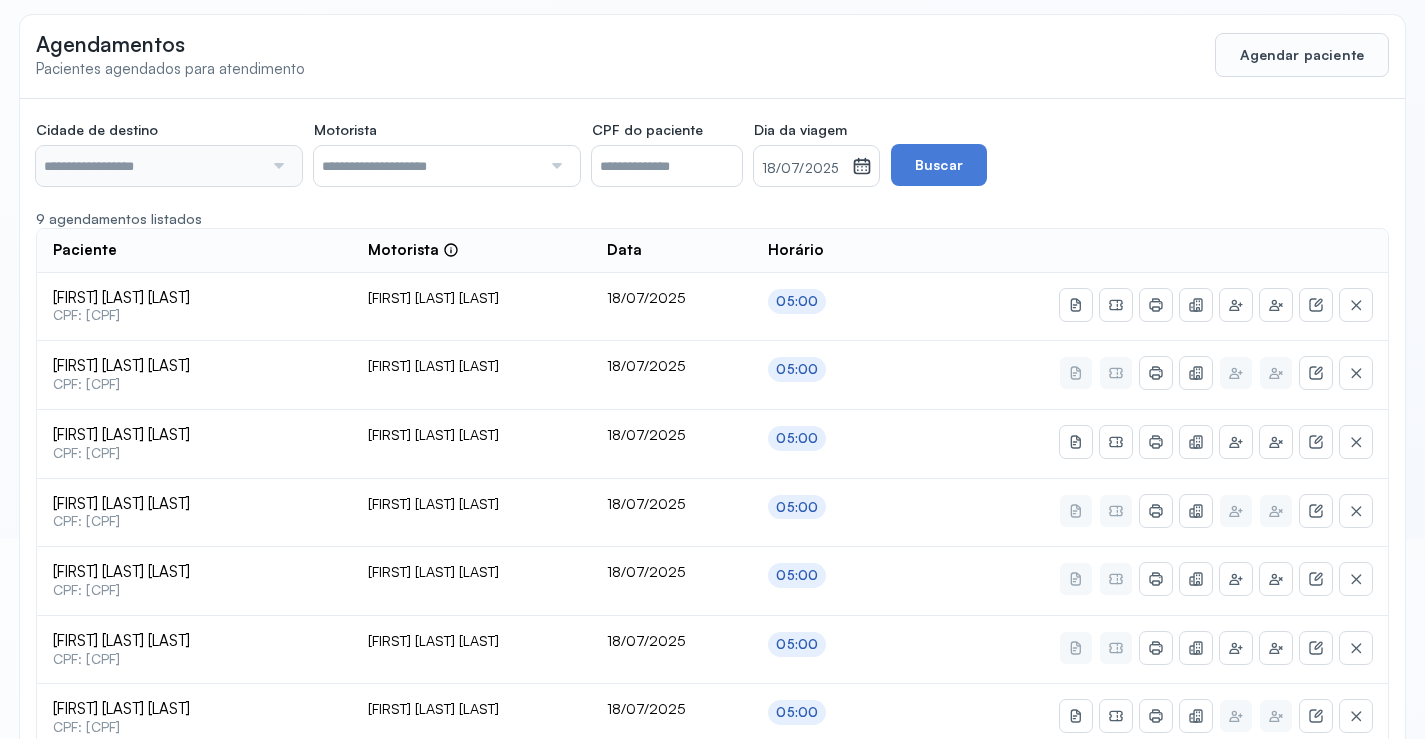 scroll, scrollTop: 46, scrollLeft: 0, axis: vertical 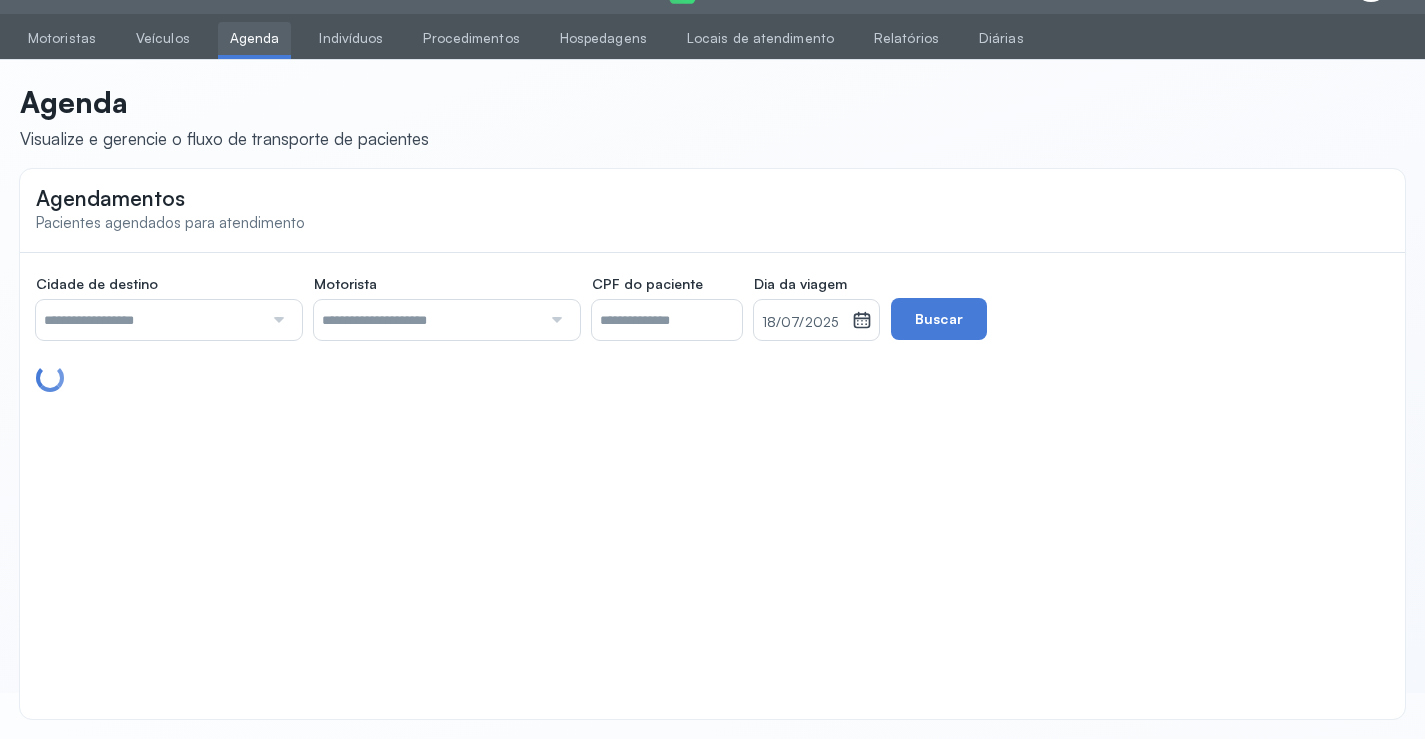 click at bounding box center (149, 320) 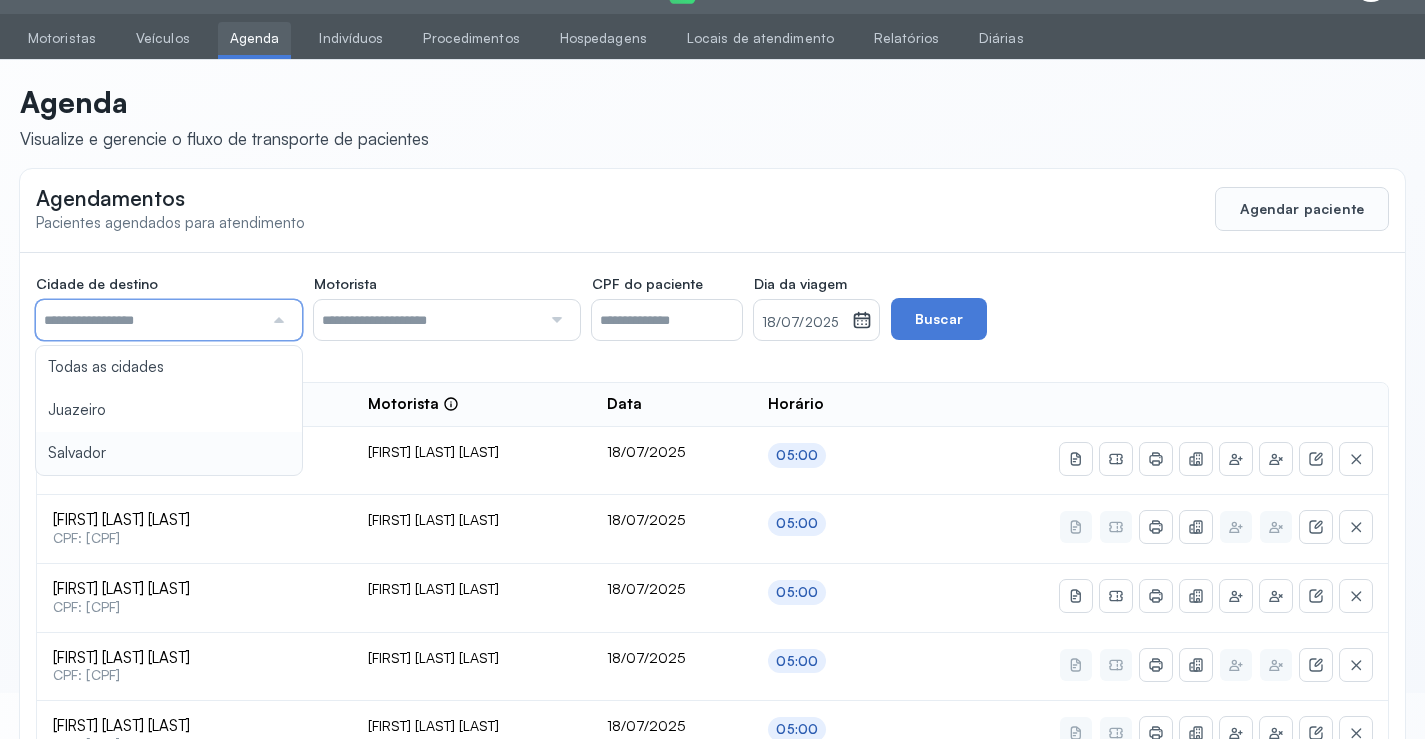 type on "********" 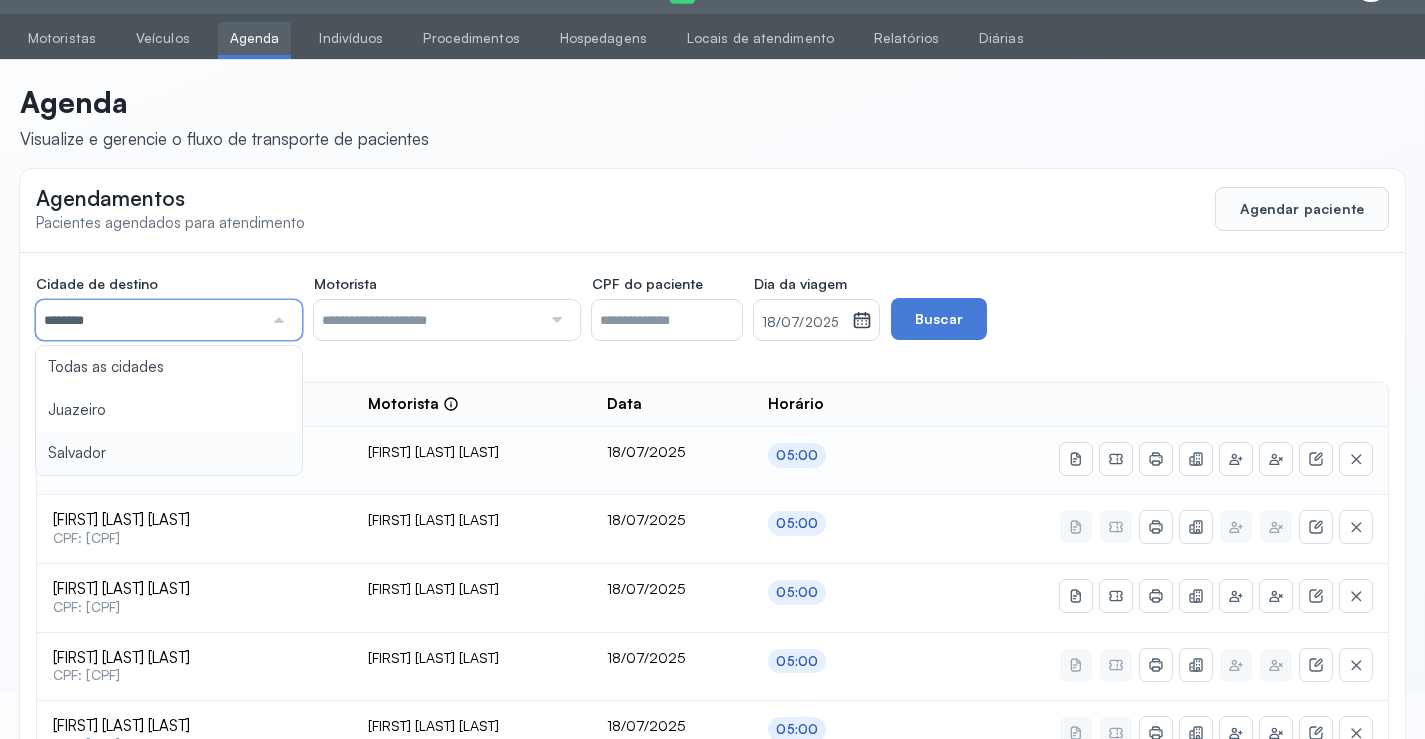 drag, startPoint x: 168, startPoint y: 455, endPoint x: 188, endPoint y: 435, distance: 28.284271 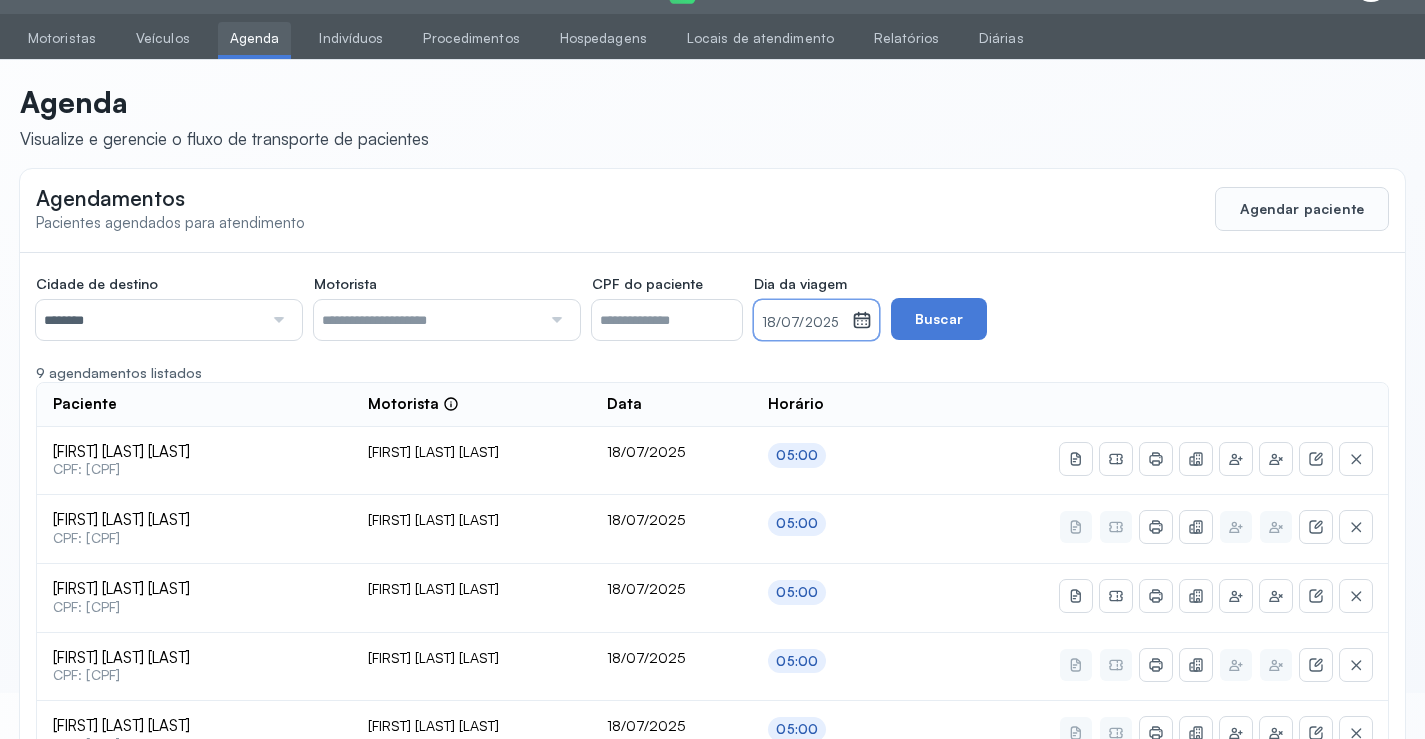 click on "18/07/2025" at bounding box center [803, 323] 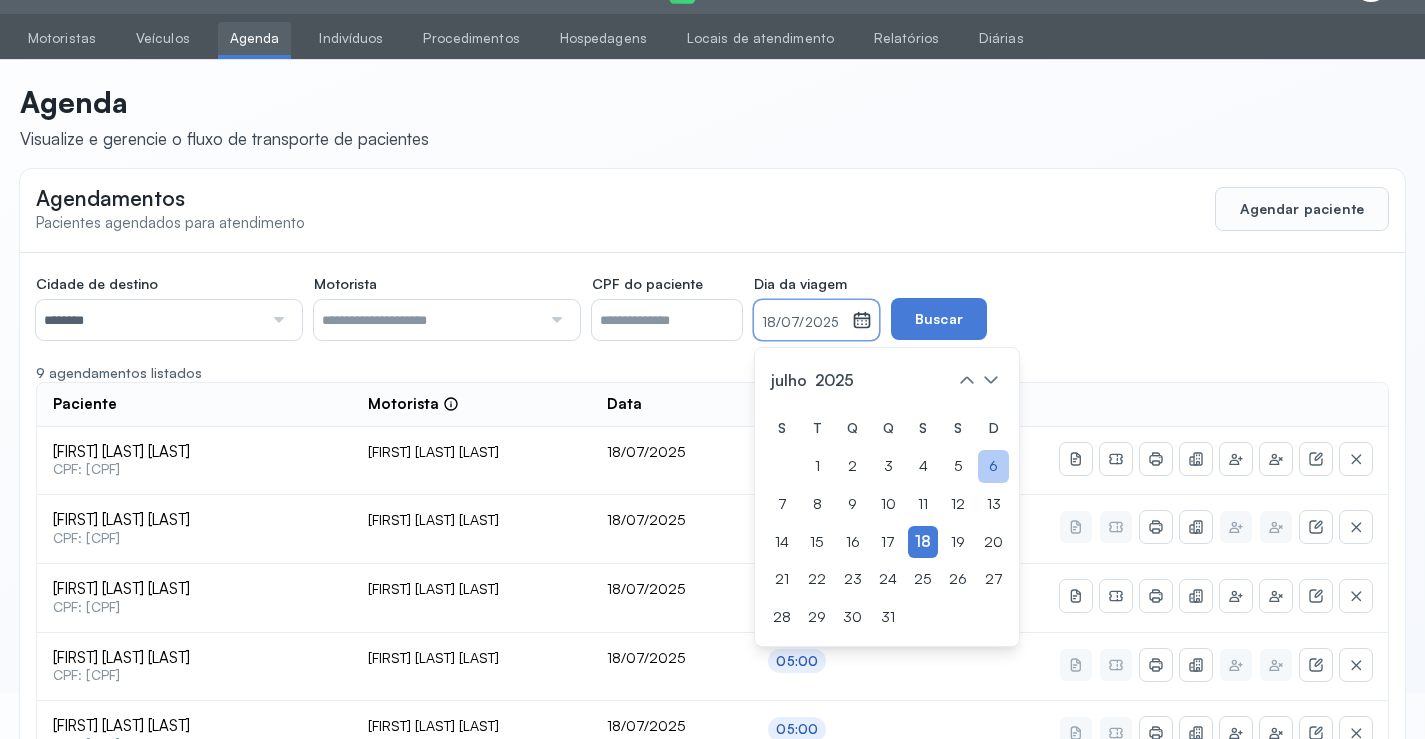 drag, startPoint x: 1024, startPoint y: 545, endPoint x: 1024, endPoint y: 462, distance: 83 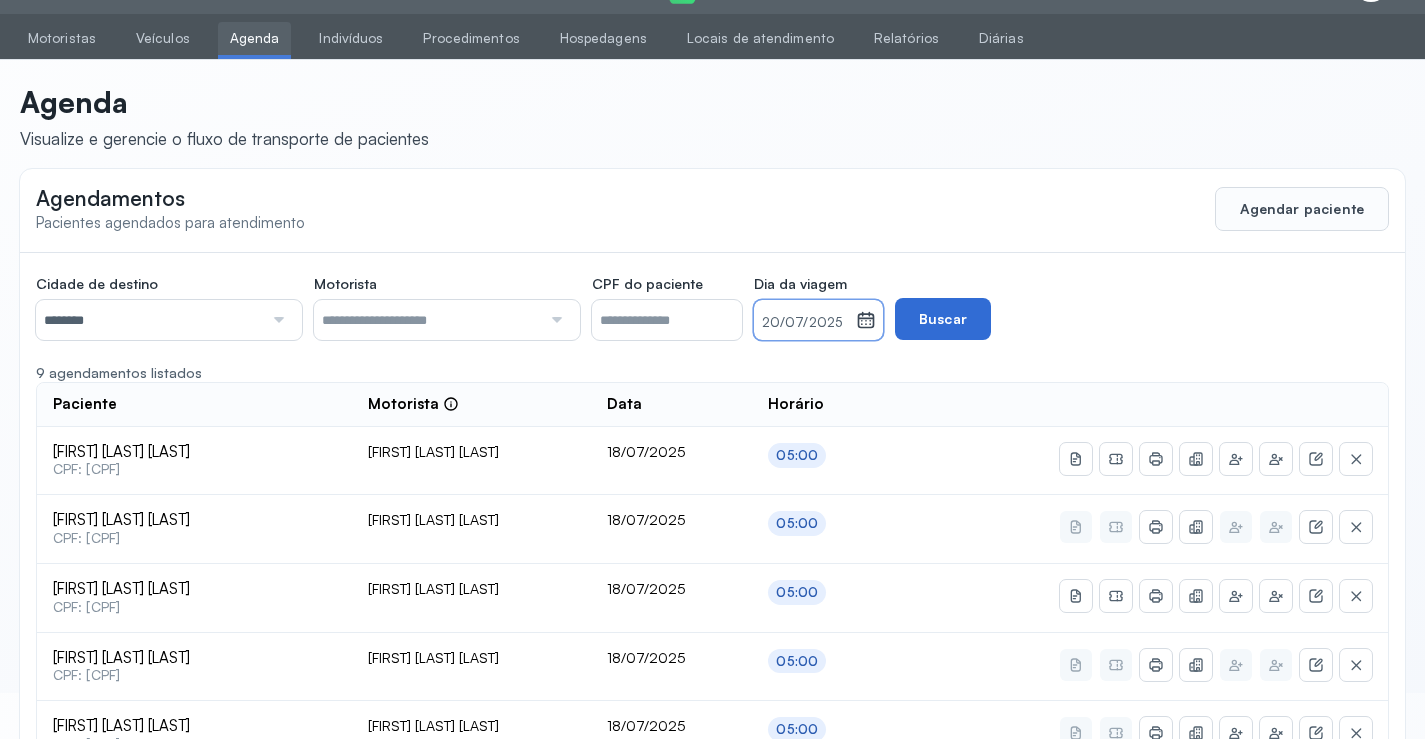 click on "Buscar" at bounding box center (943, 319) 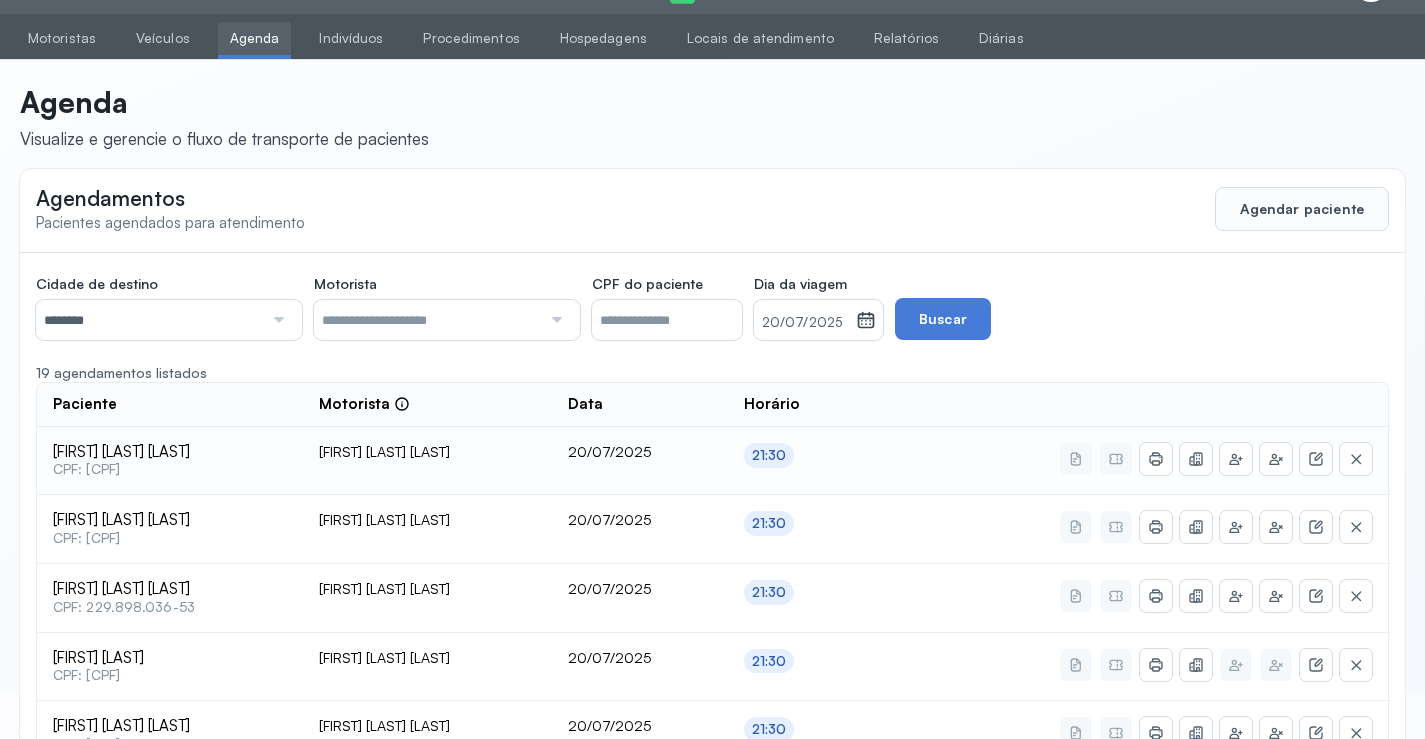 scroll, scrollTop: 146, scrollLeft: 0, axis: vertical 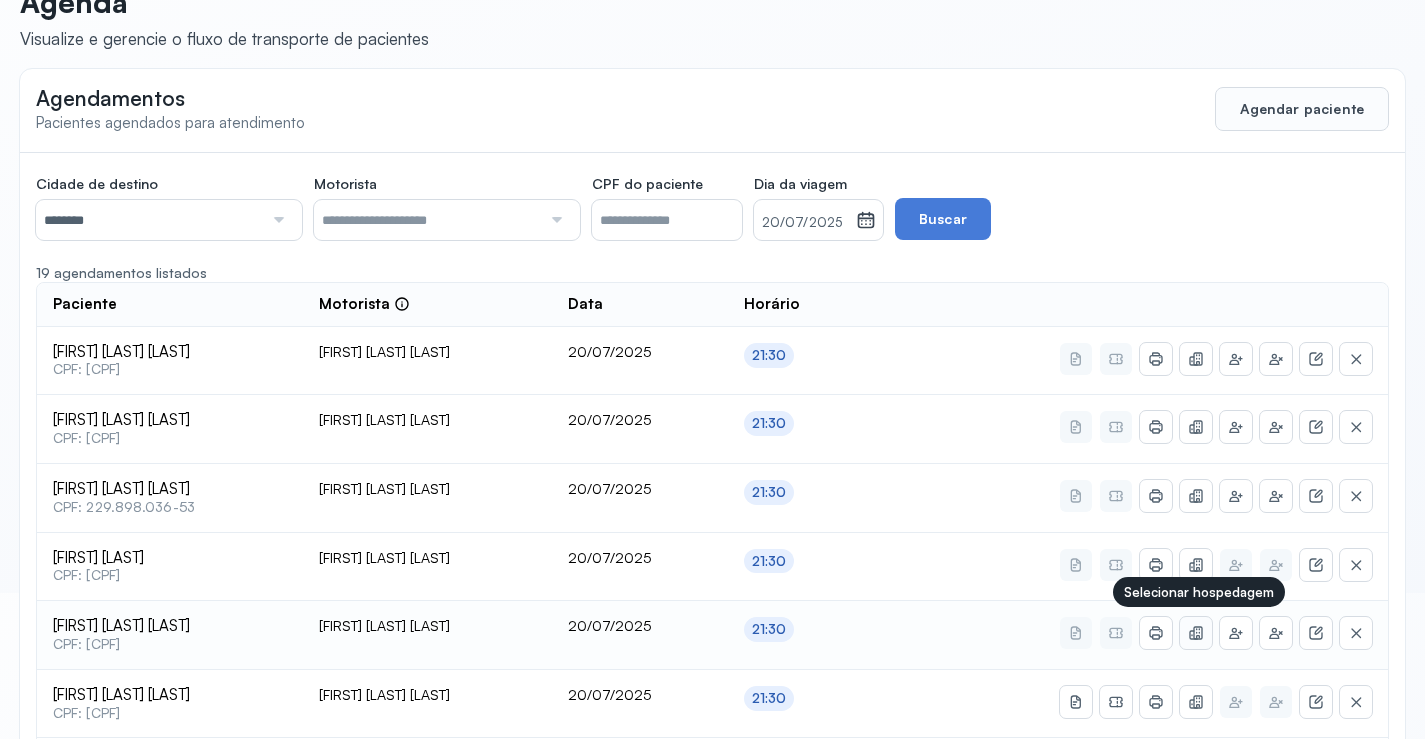 click 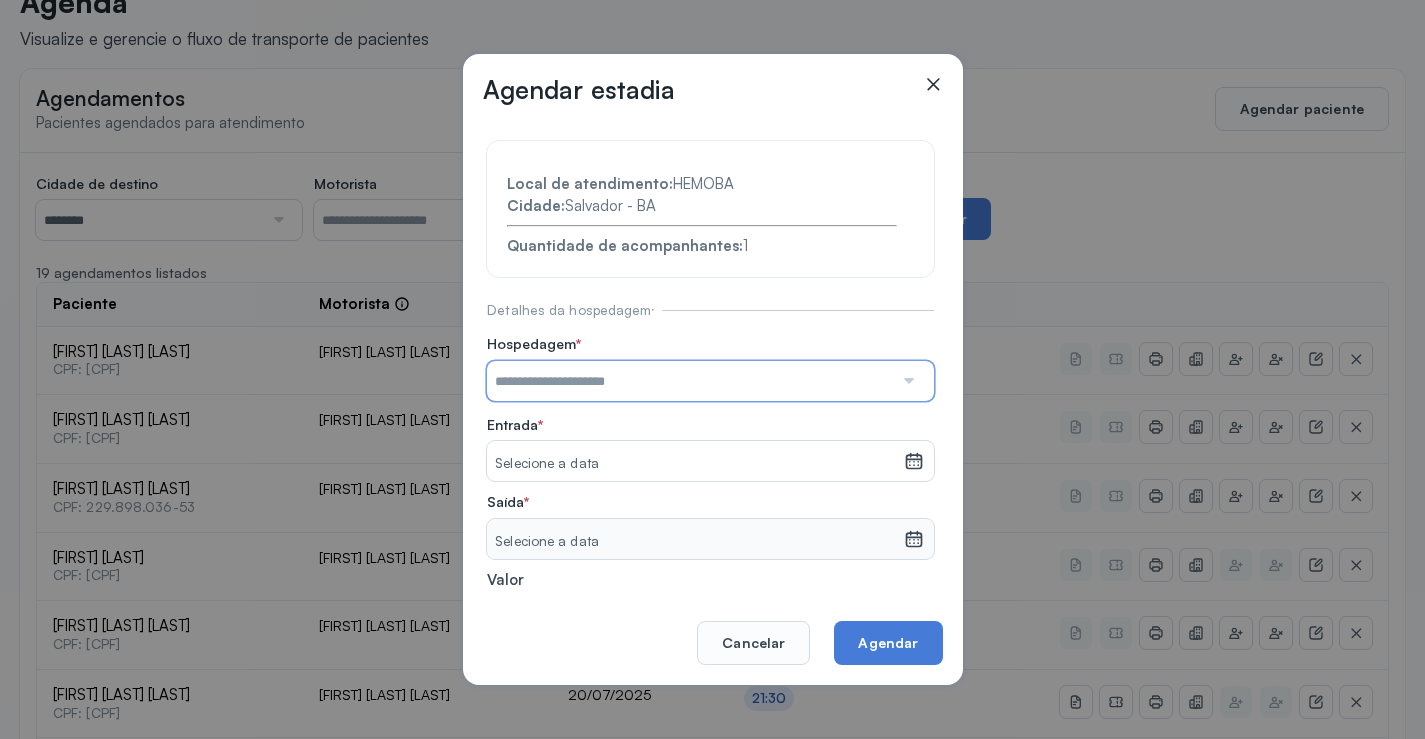 click at bounding box center [690, 381] 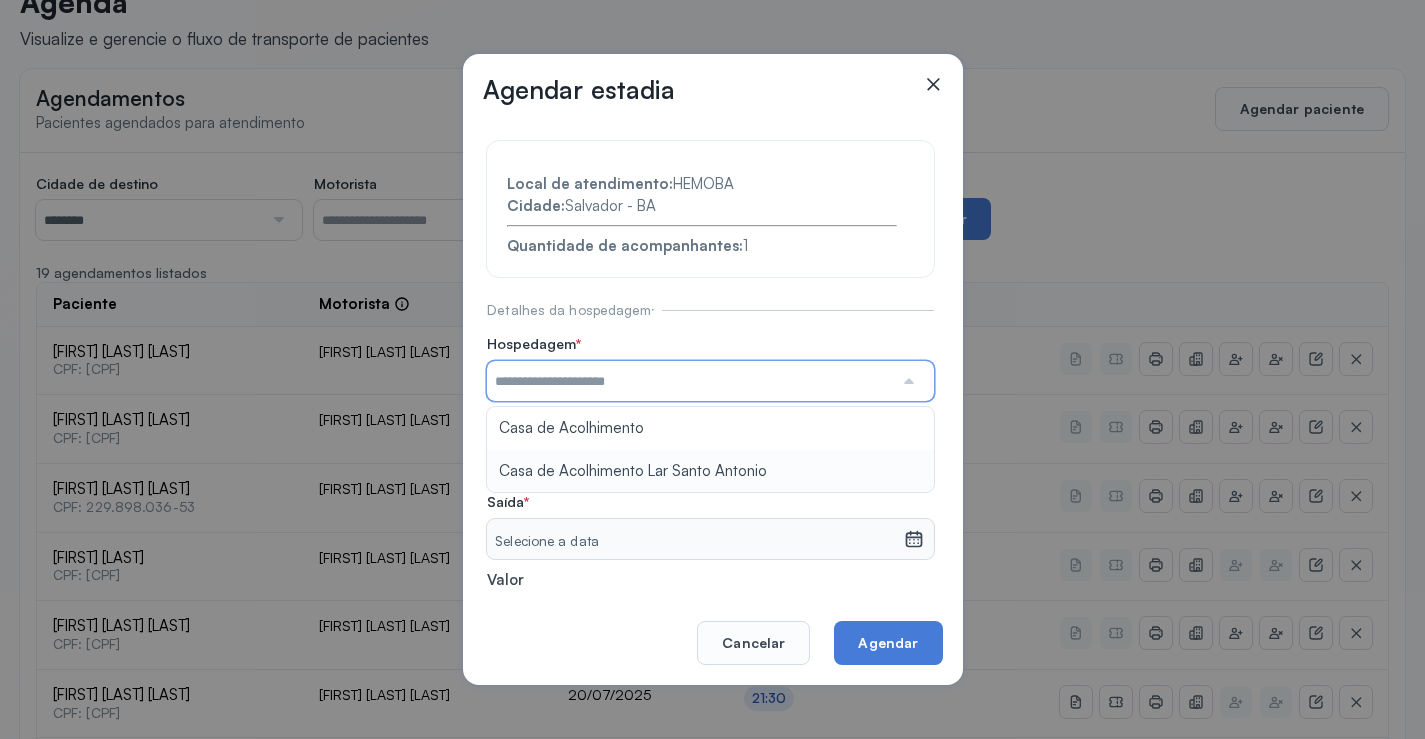 type on "**********" 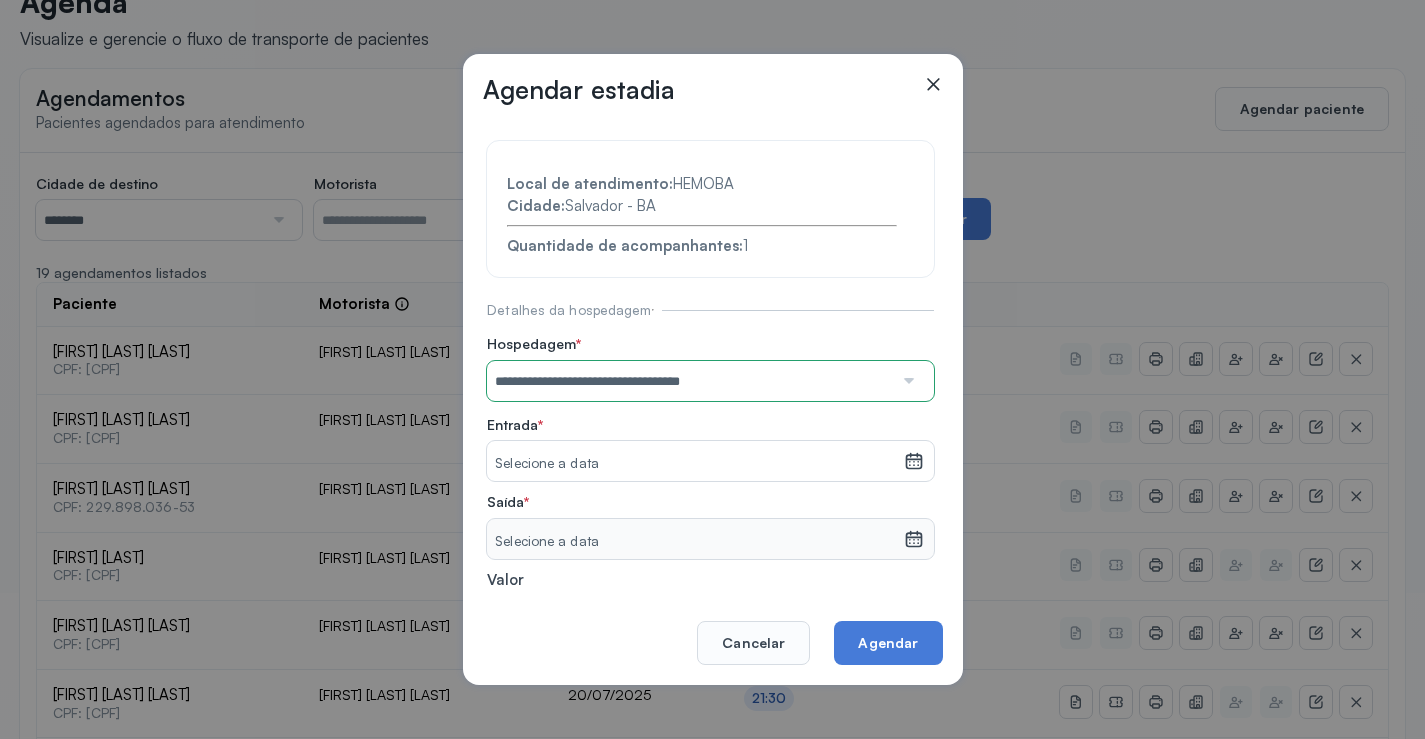 click on "**********" at bounding box center (710, 436) 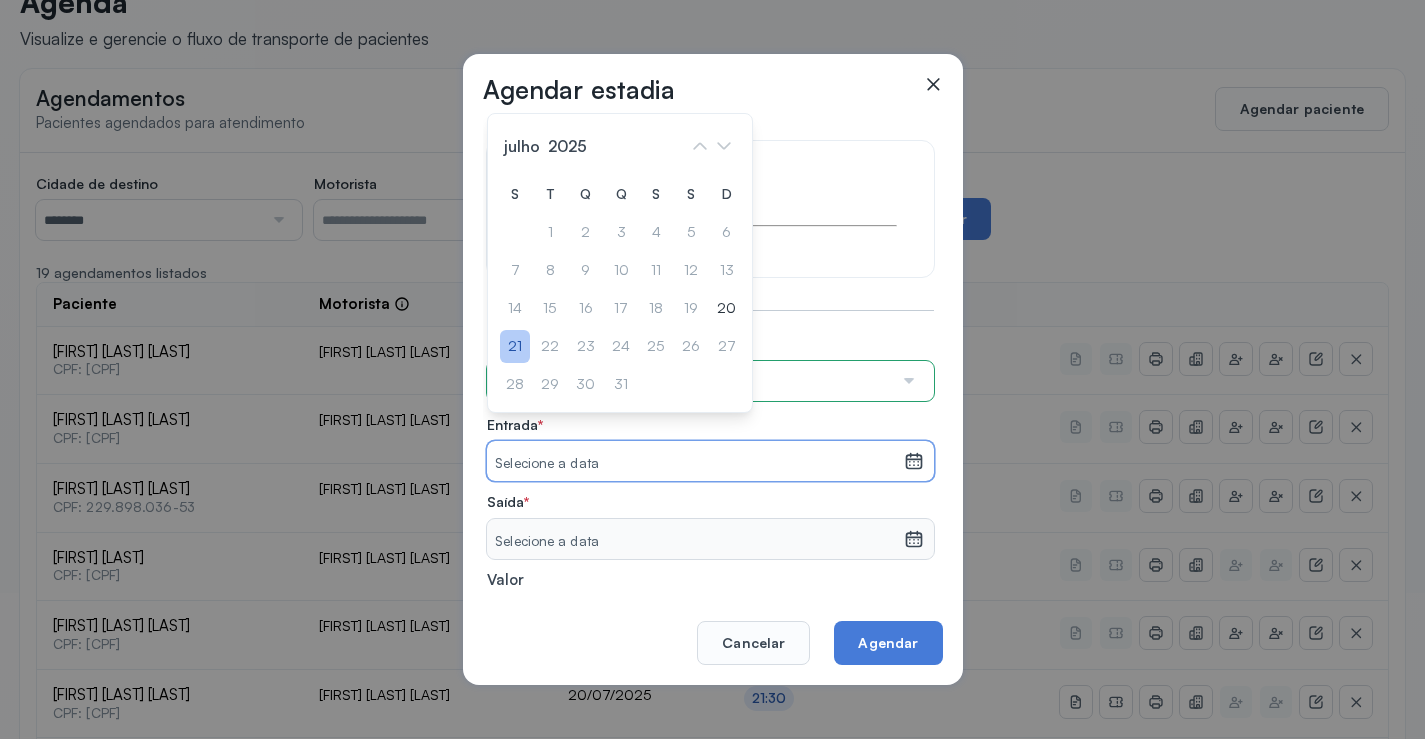 click on "21" 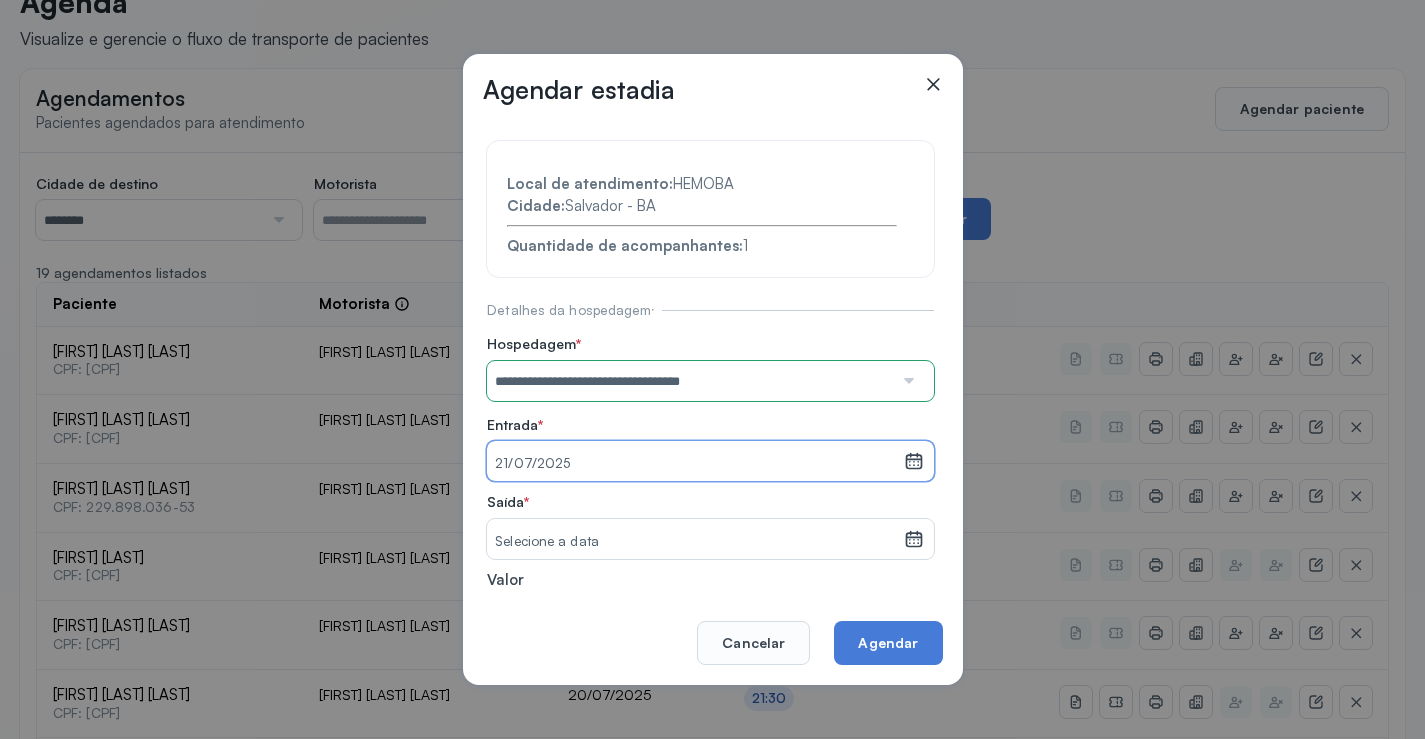 click on "Selecione a data" at bounding box center (695, 539) 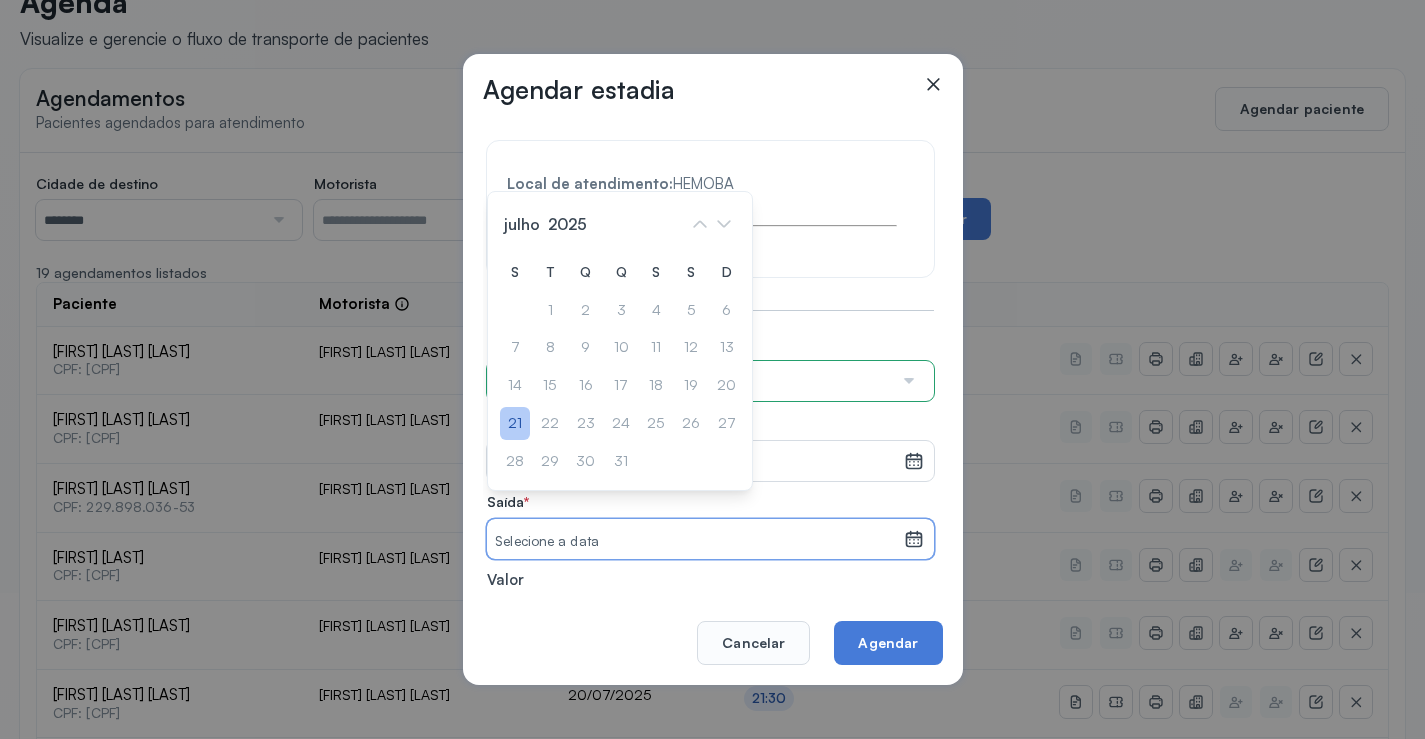 click on "21" 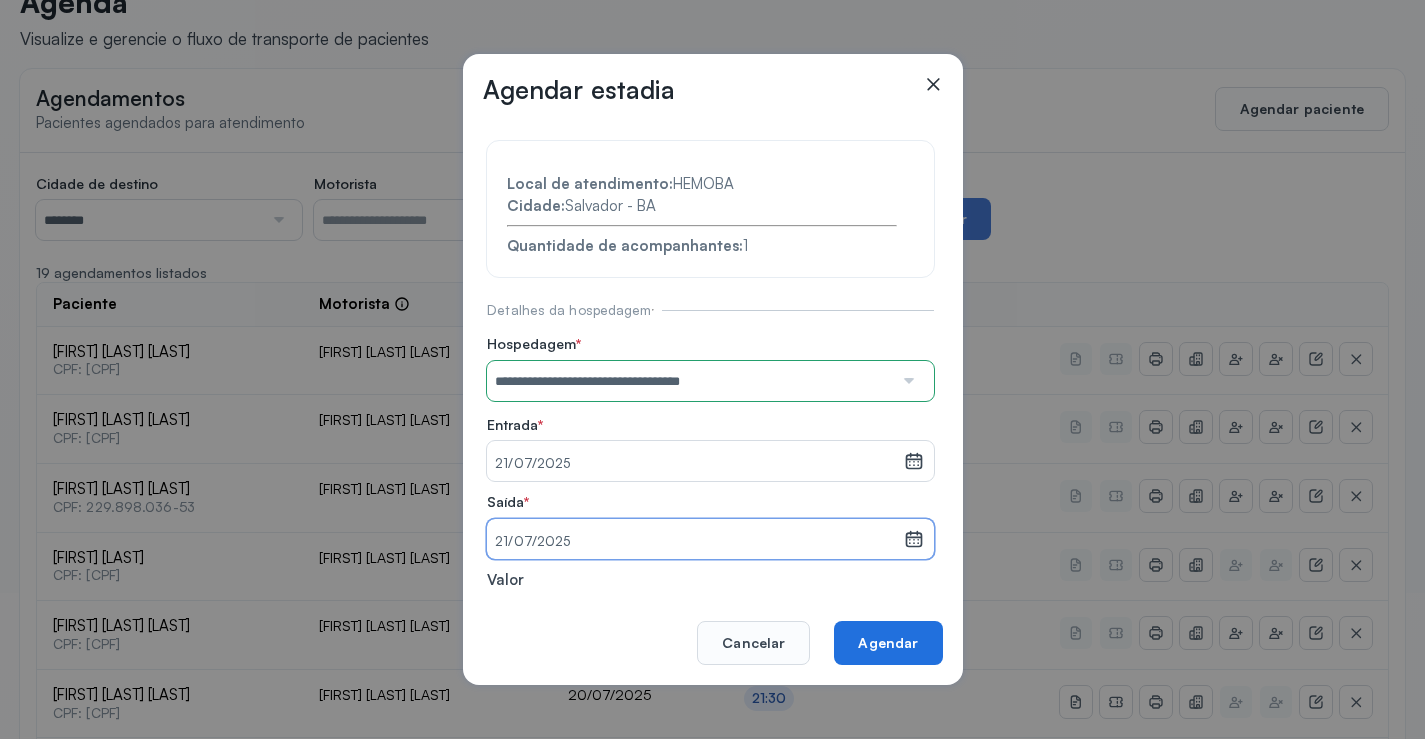 click on "Agendar" 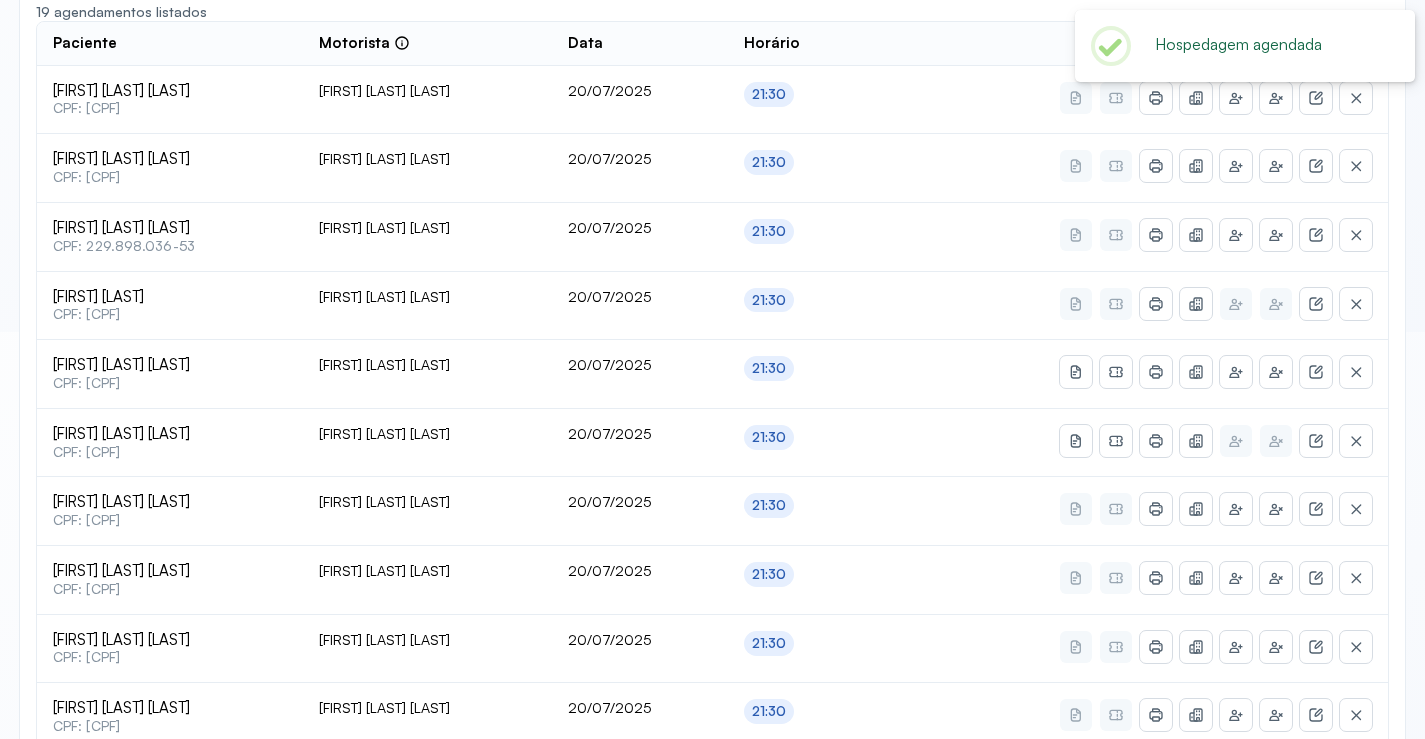 scroll, scrollTop: 446, scrollLeft: 0, axis: vertical 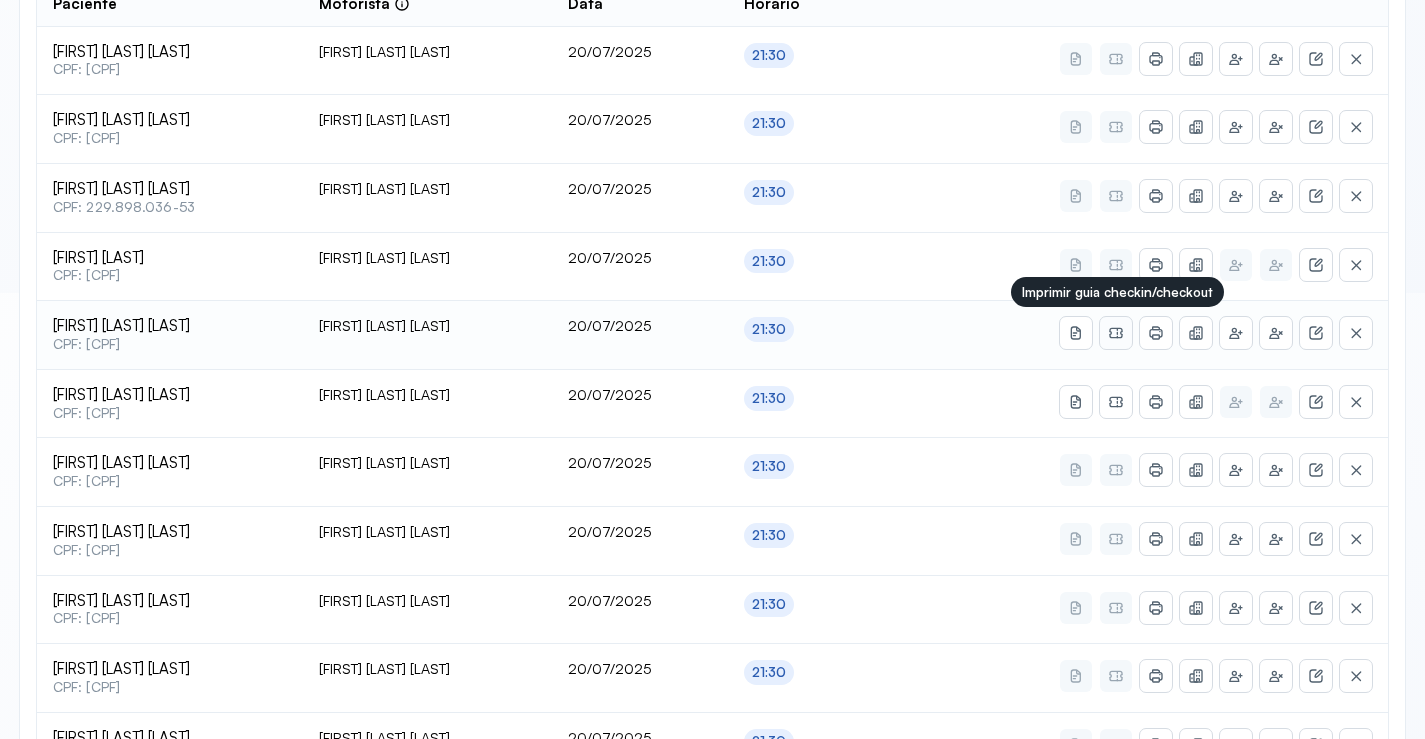 click 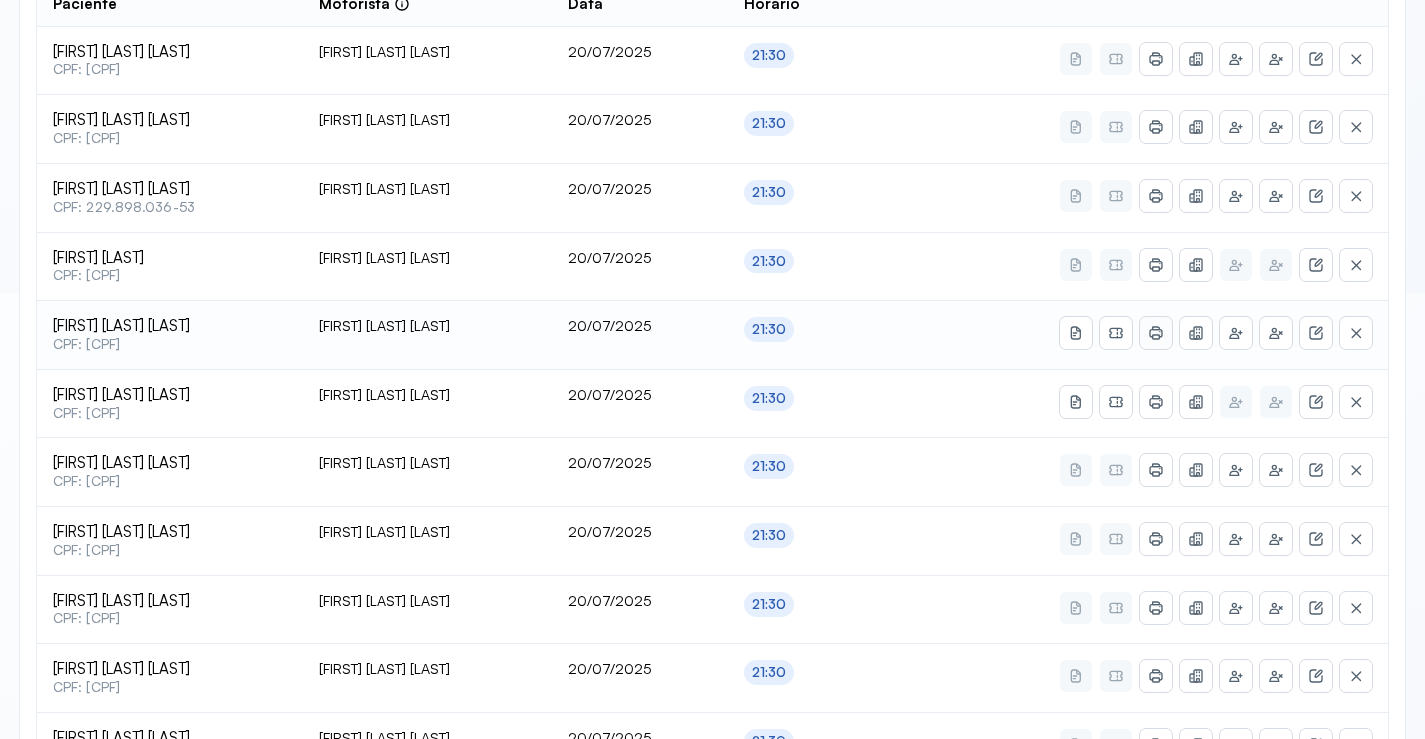 click 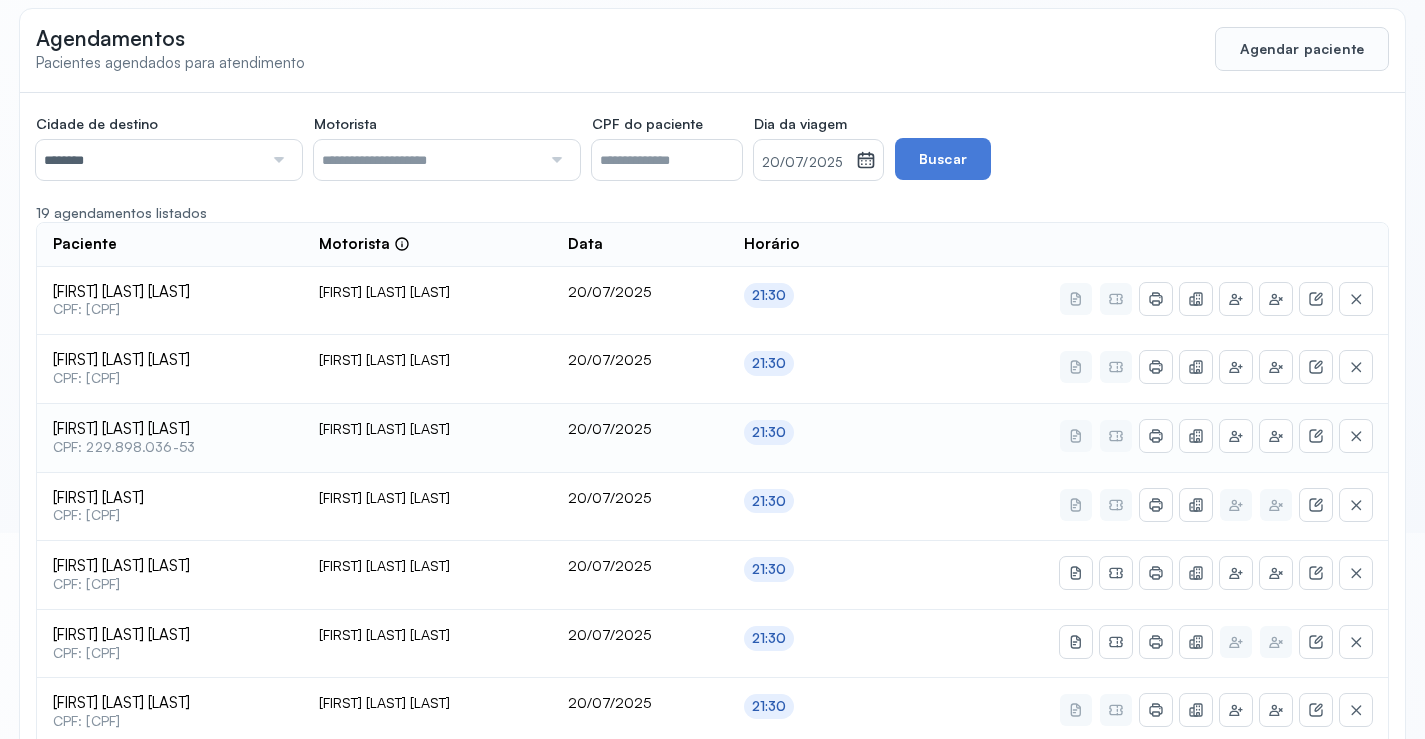 scroll, scrollTop: 0, scrollLeft: 0, axis: both 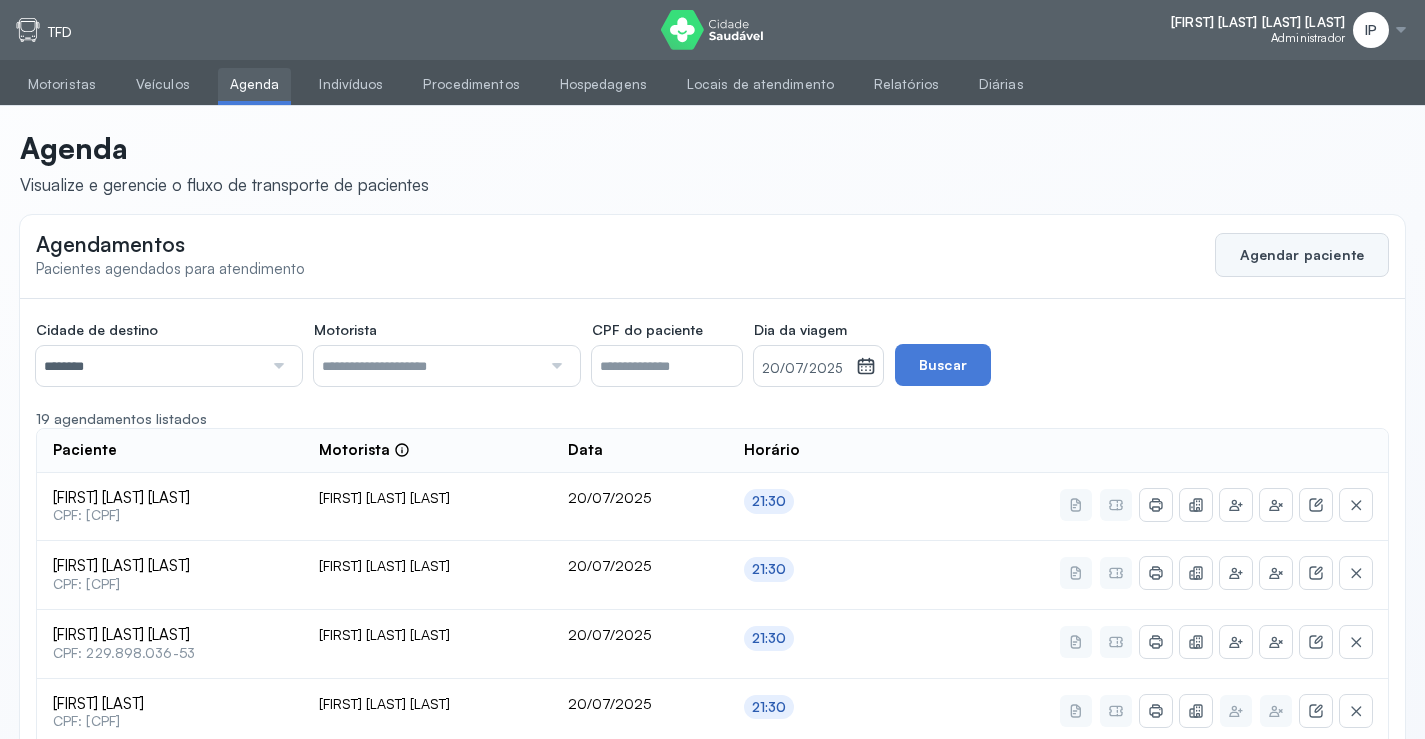 click on "Agendar paciente" 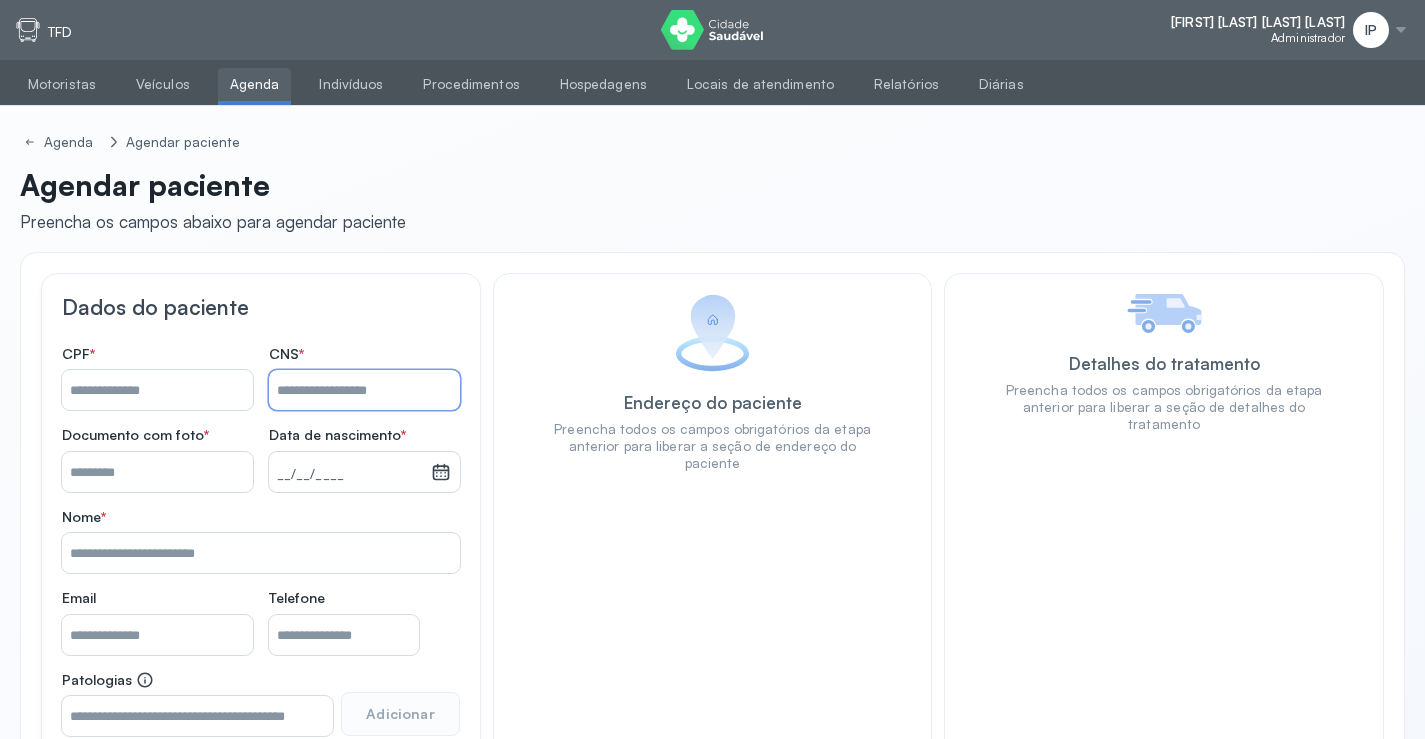 click on "Nome   *" at bounding box center (364, 390) 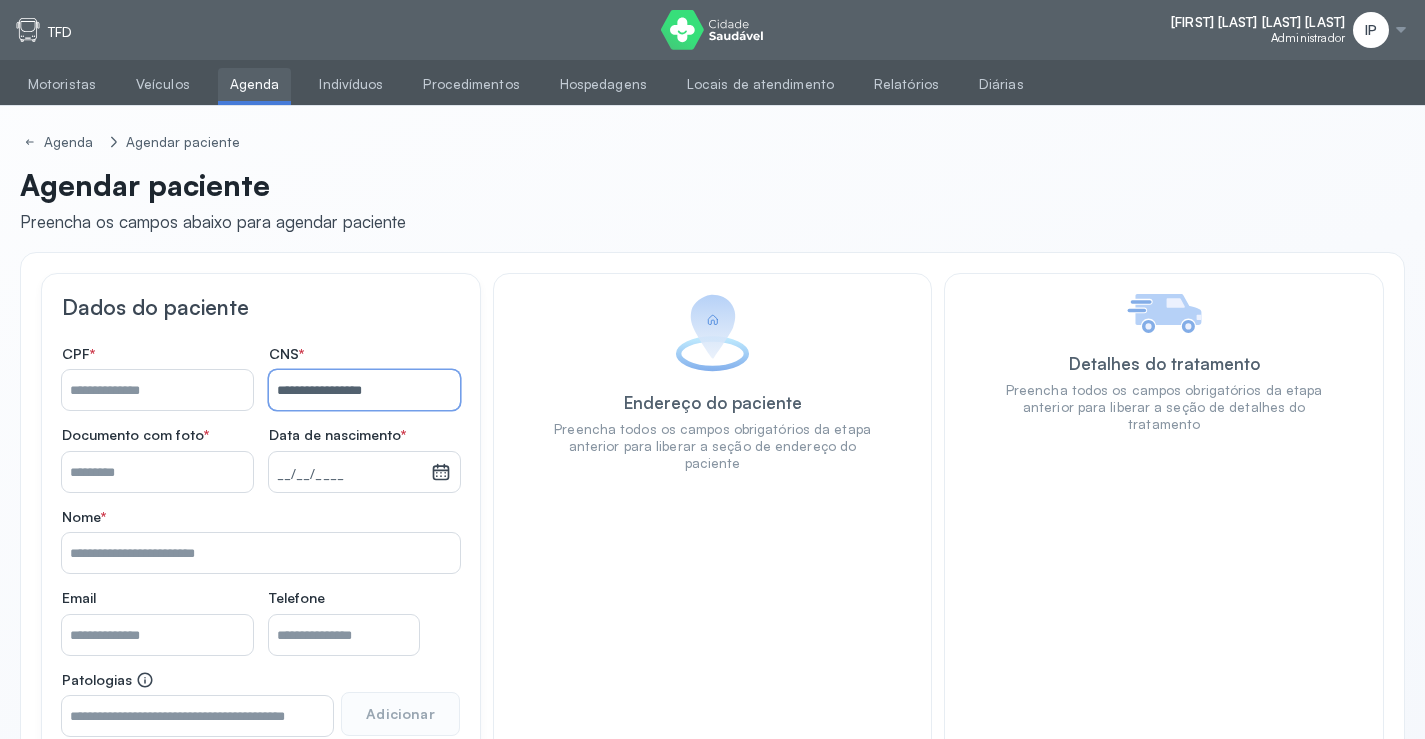 type on "**********" 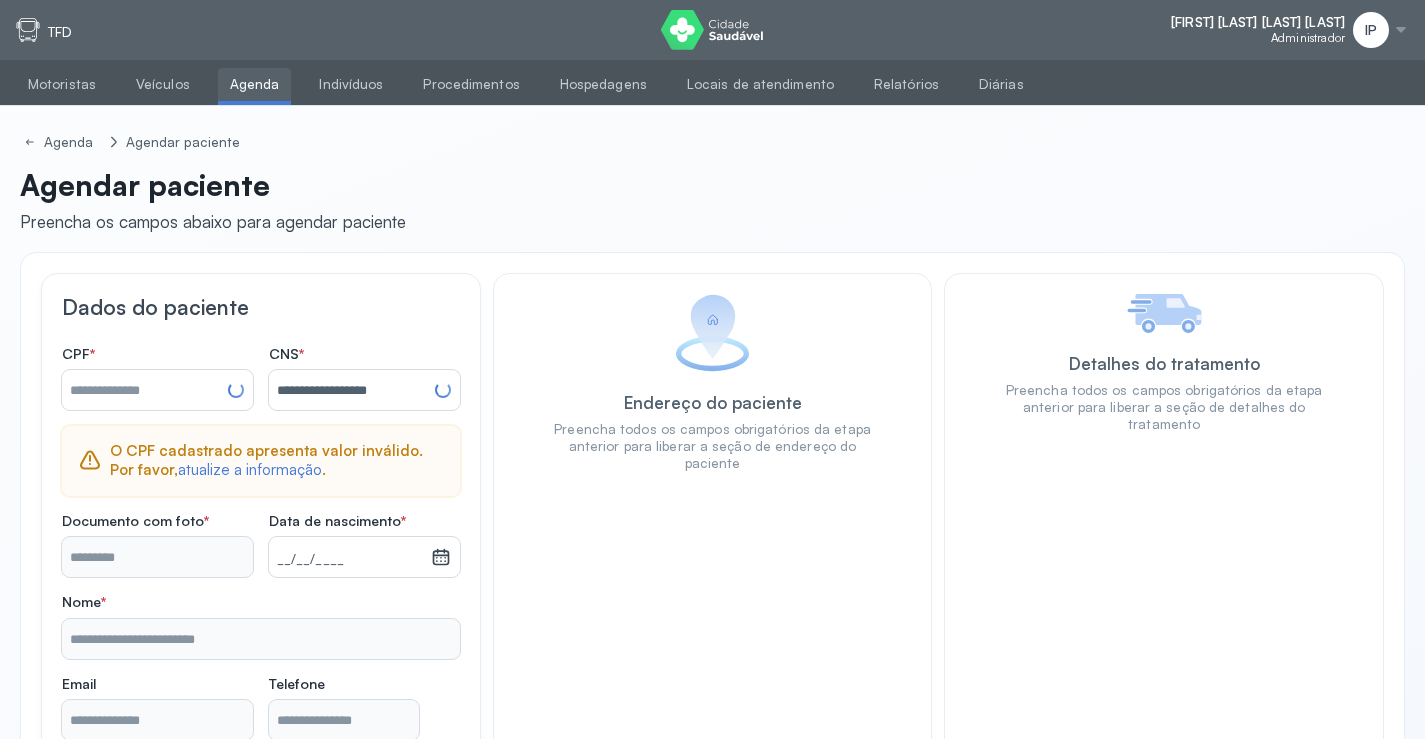 type on "**********" 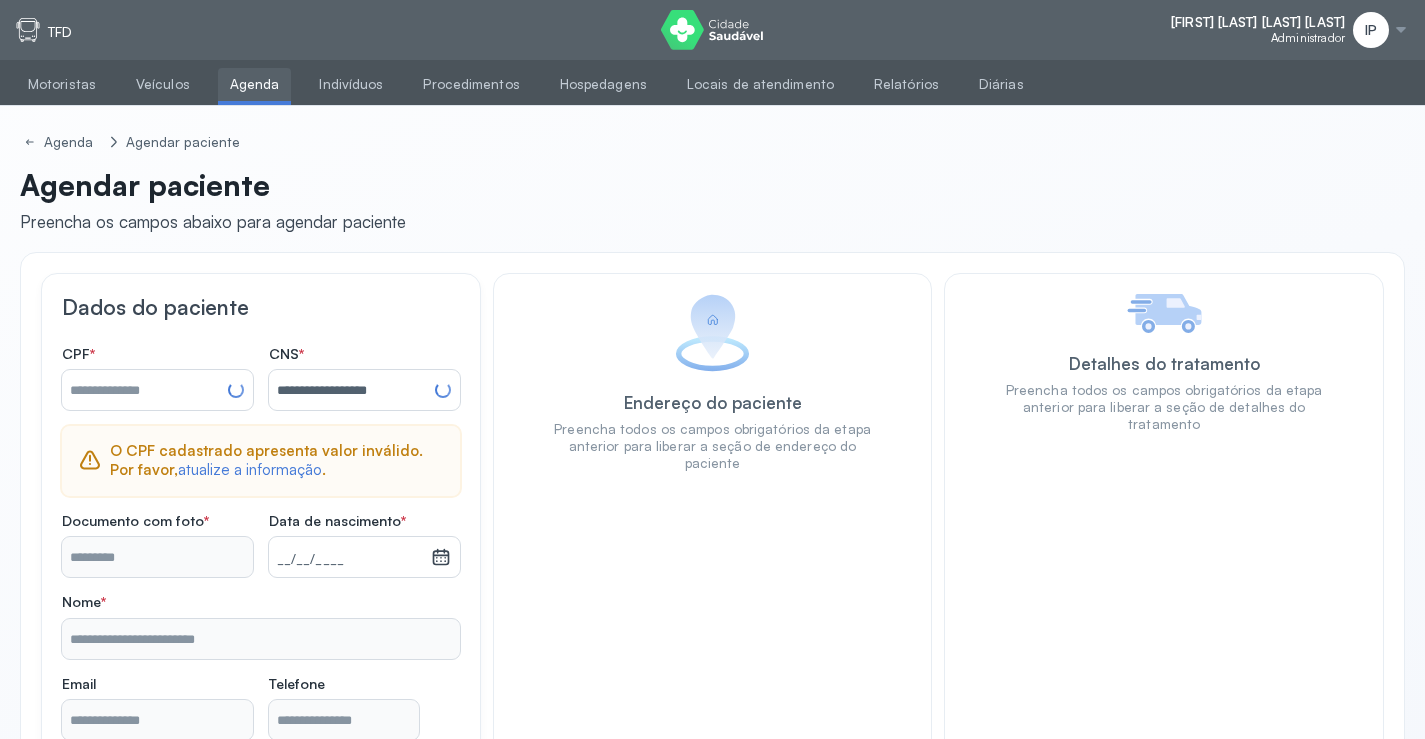 type on "**********" 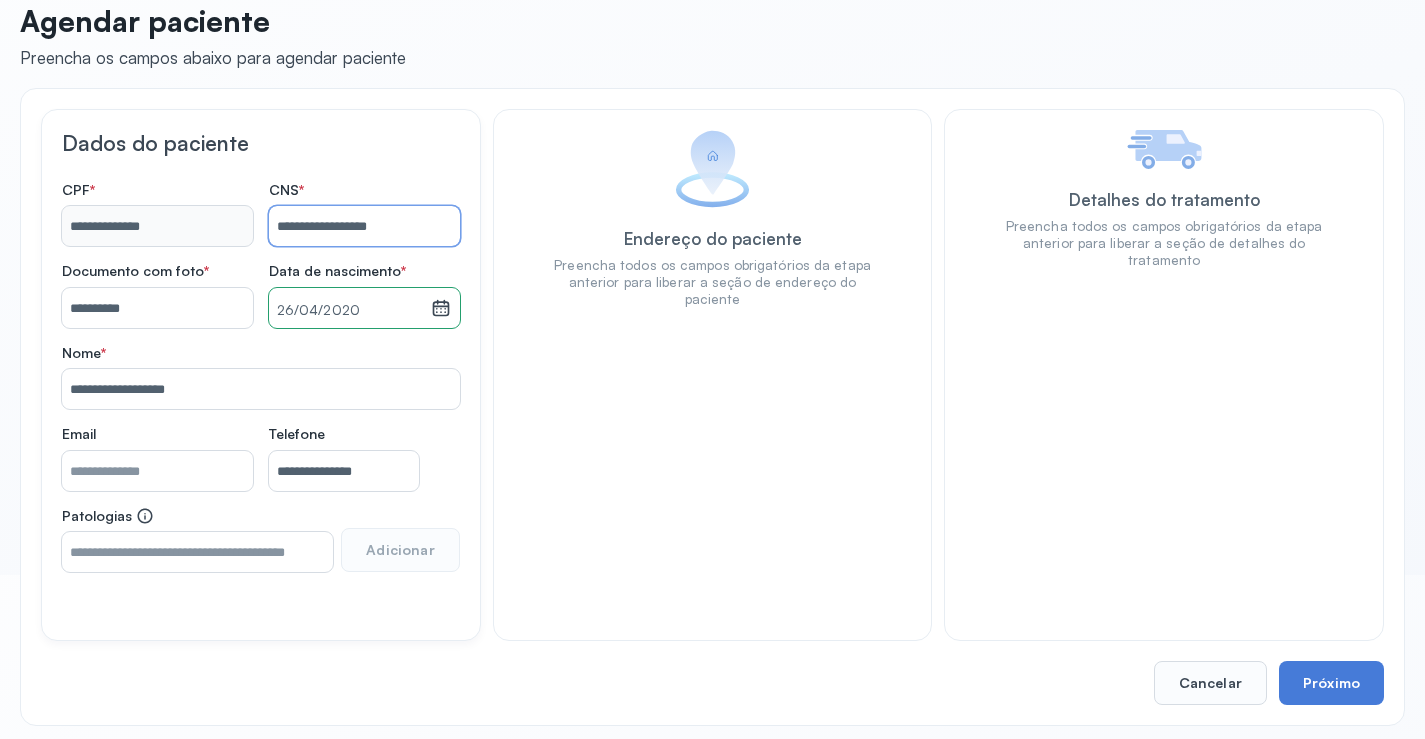 scroll, scrollTop: 171, scrollLeft: 0, axis: vertical 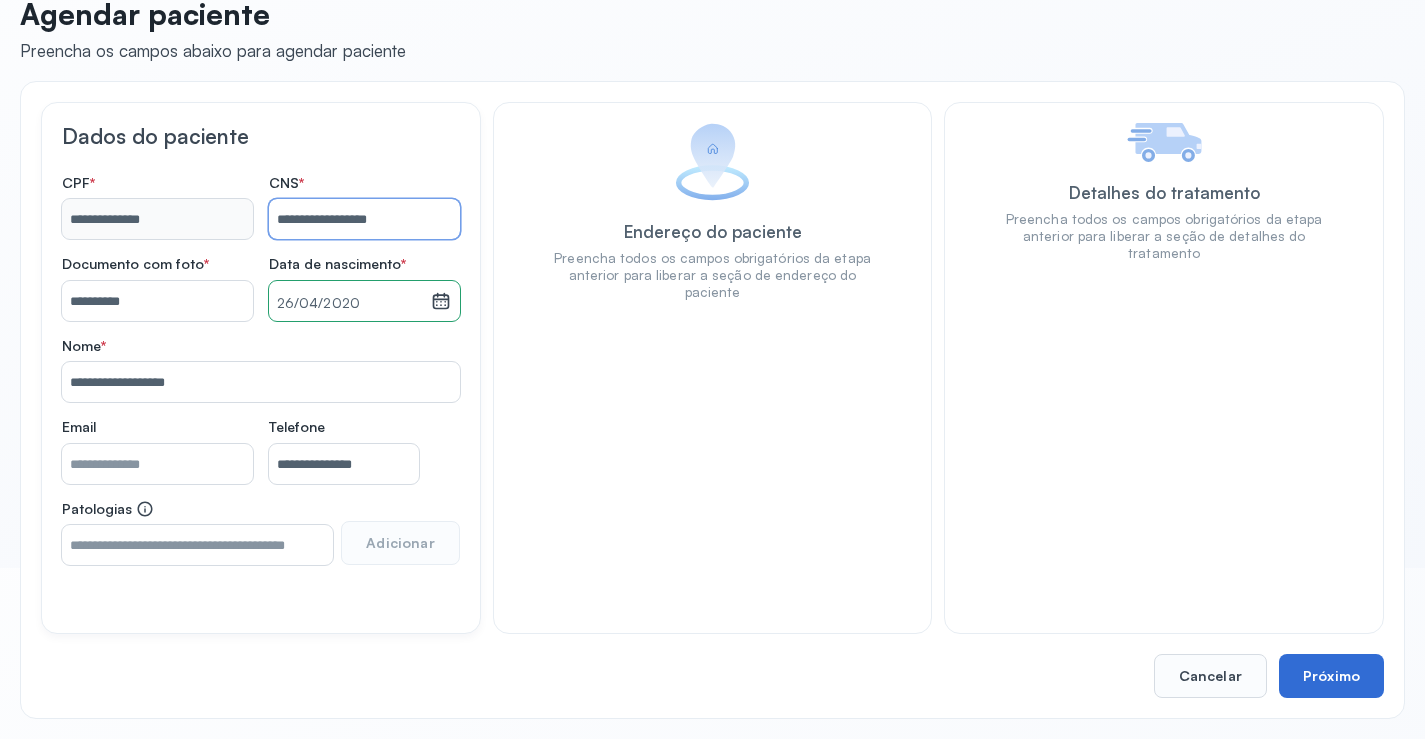 type on "**********" 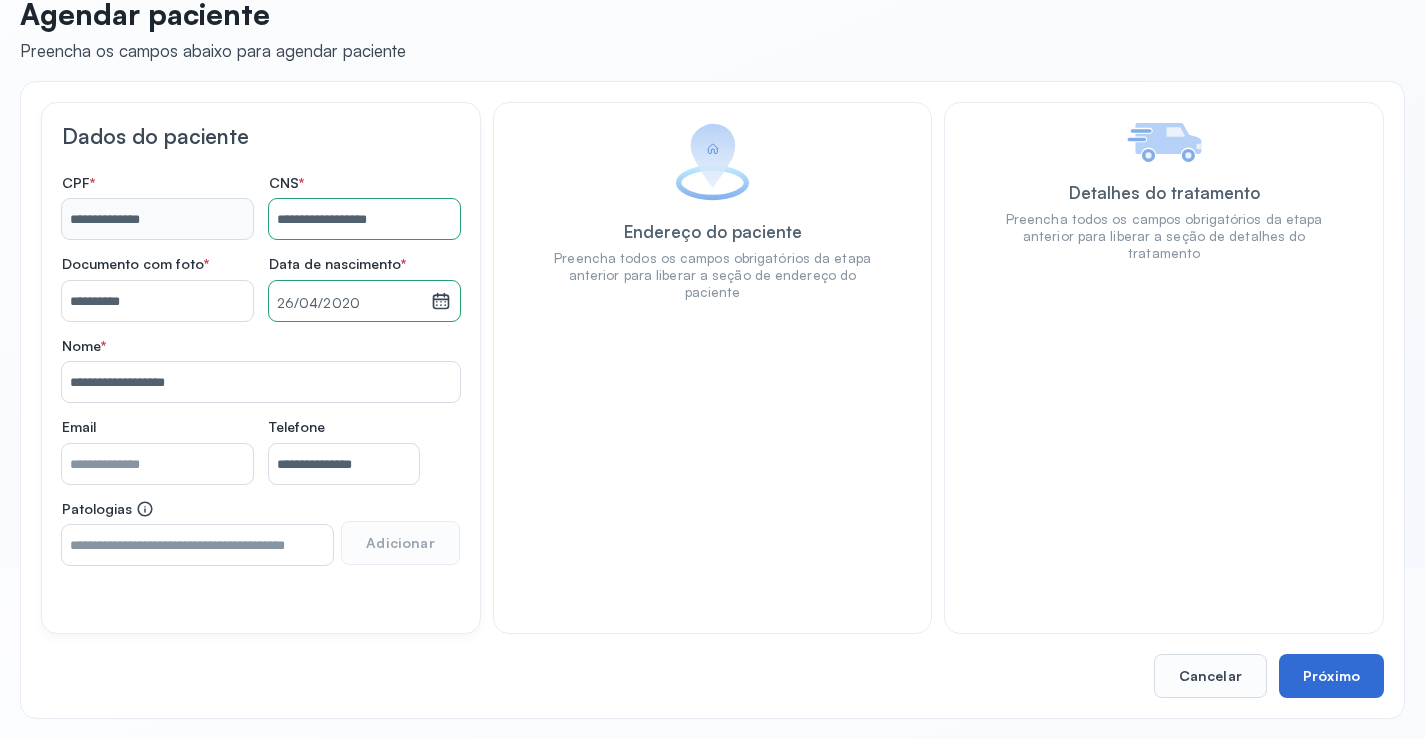 click on "Próximo" at bounding box center (1331, 676) 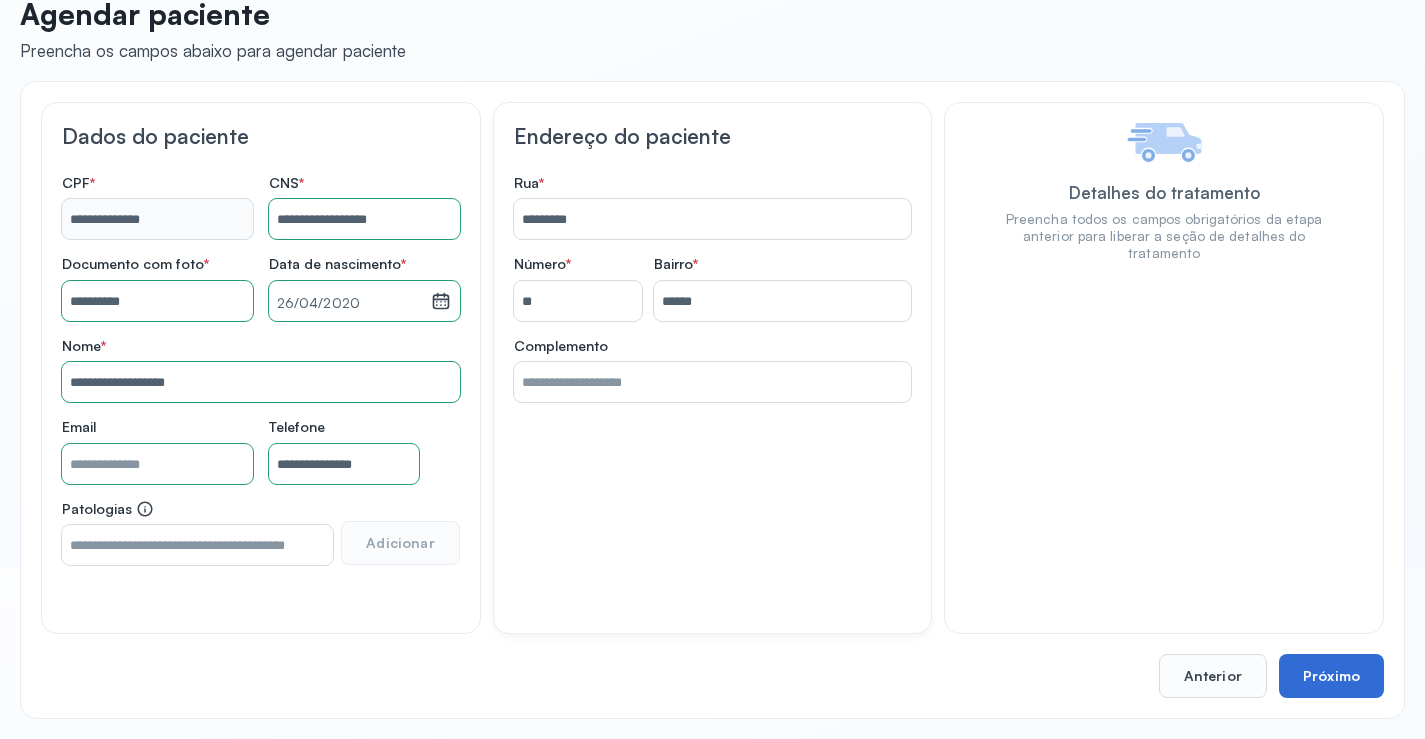 click on "Próximo" at bounding box center (1331, 676) 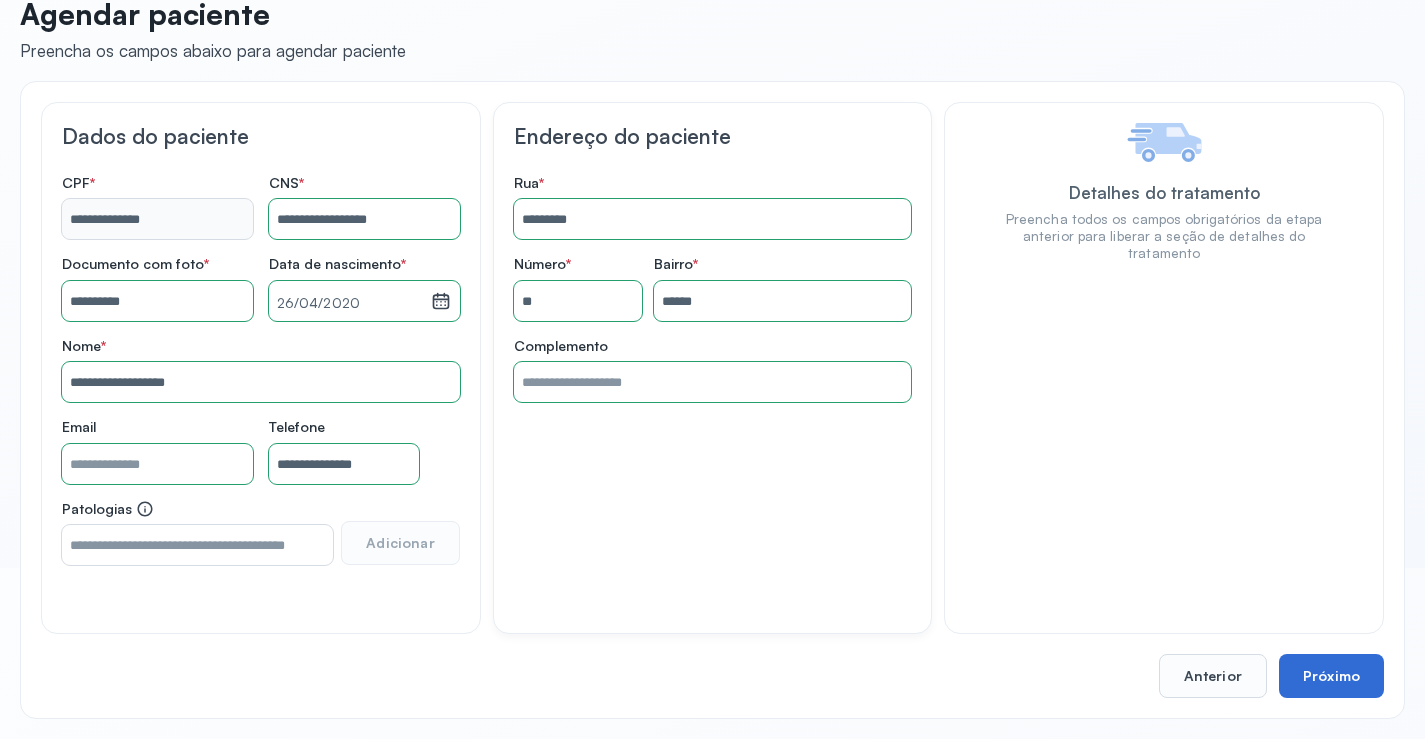 click on "Próximo" at bounding box center [1331, 676] 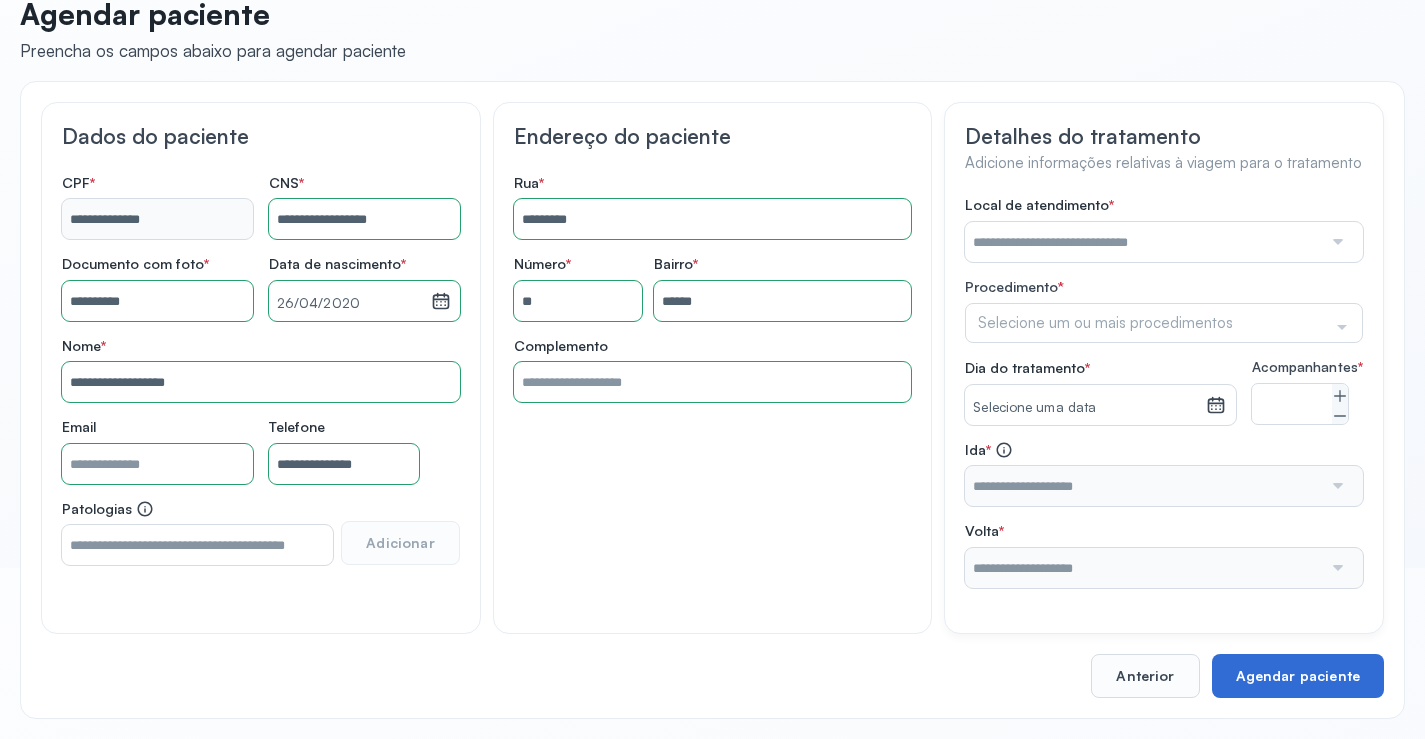 click on "Agendar paciente" at bounding box center (1298, 676) 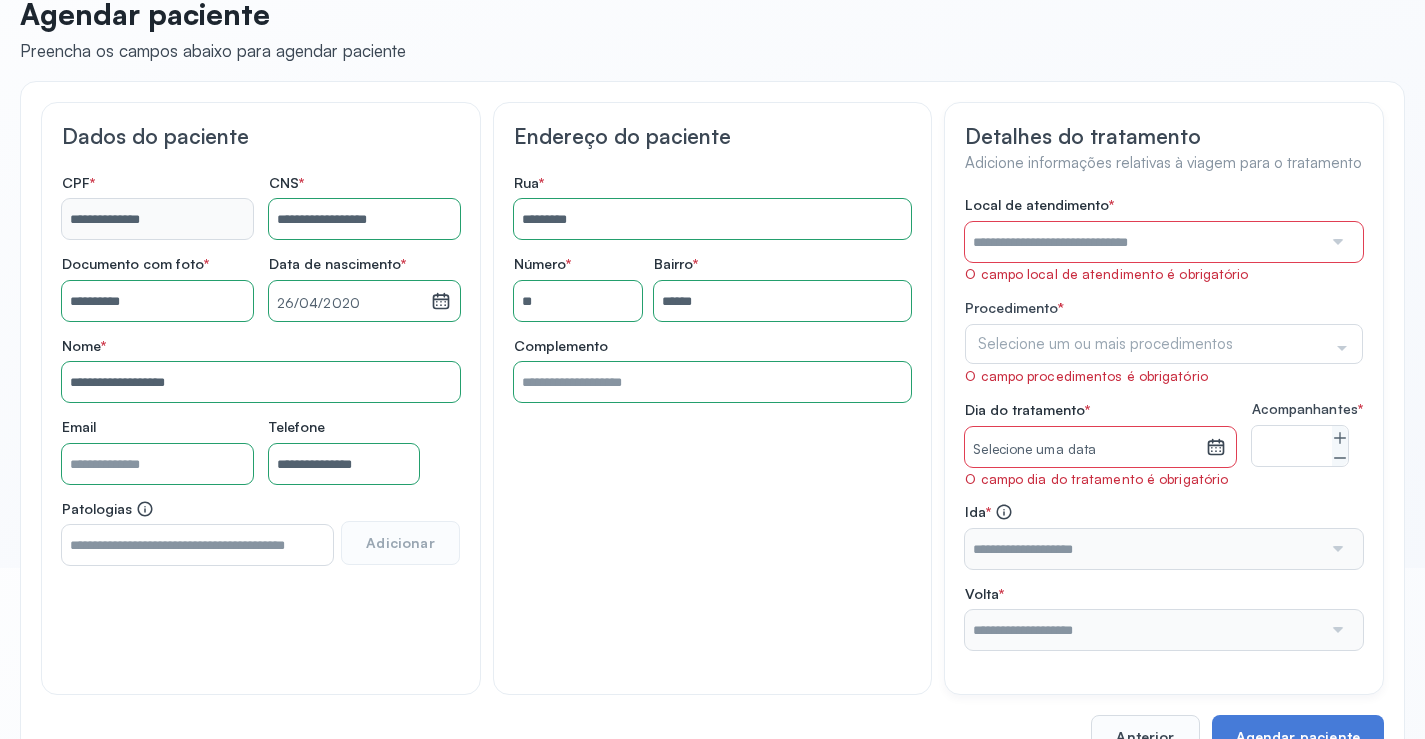 click at bounding box center (1143, 242) 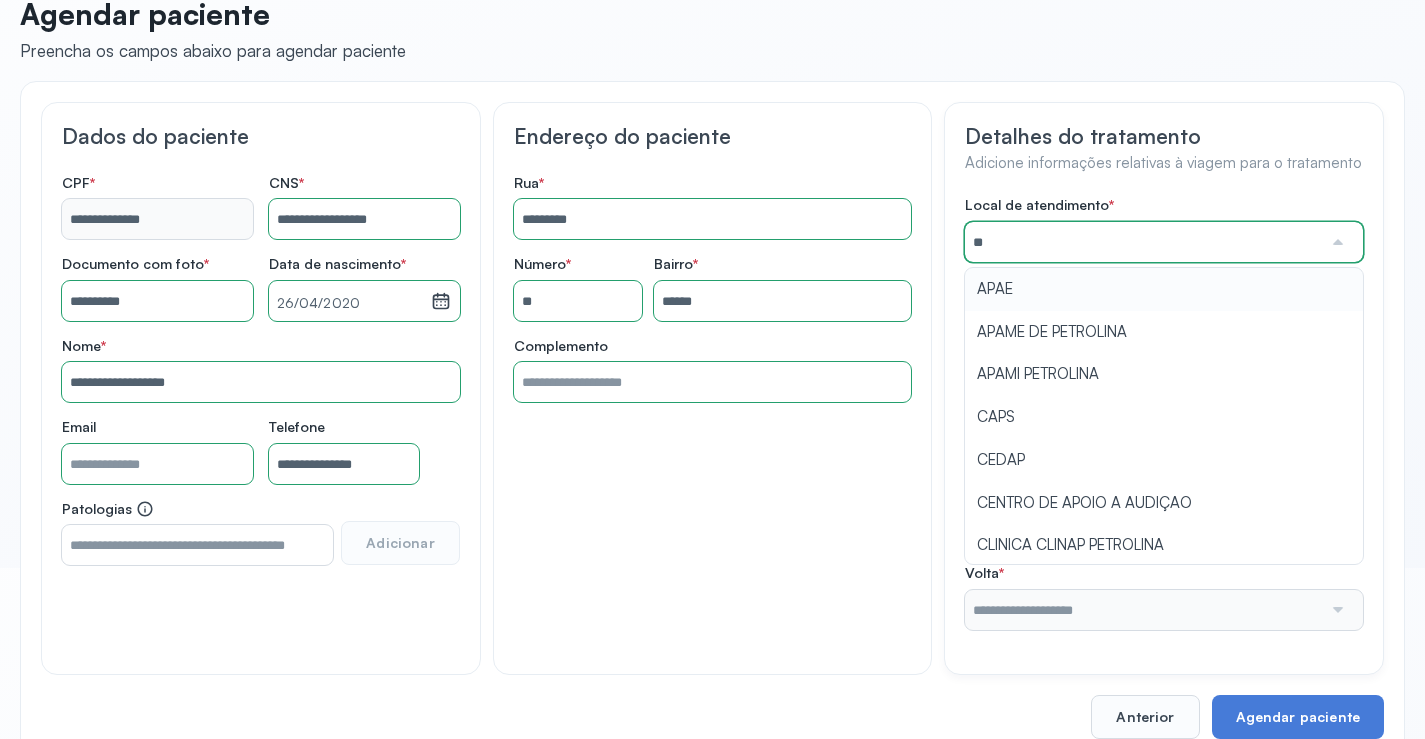 type on "****" 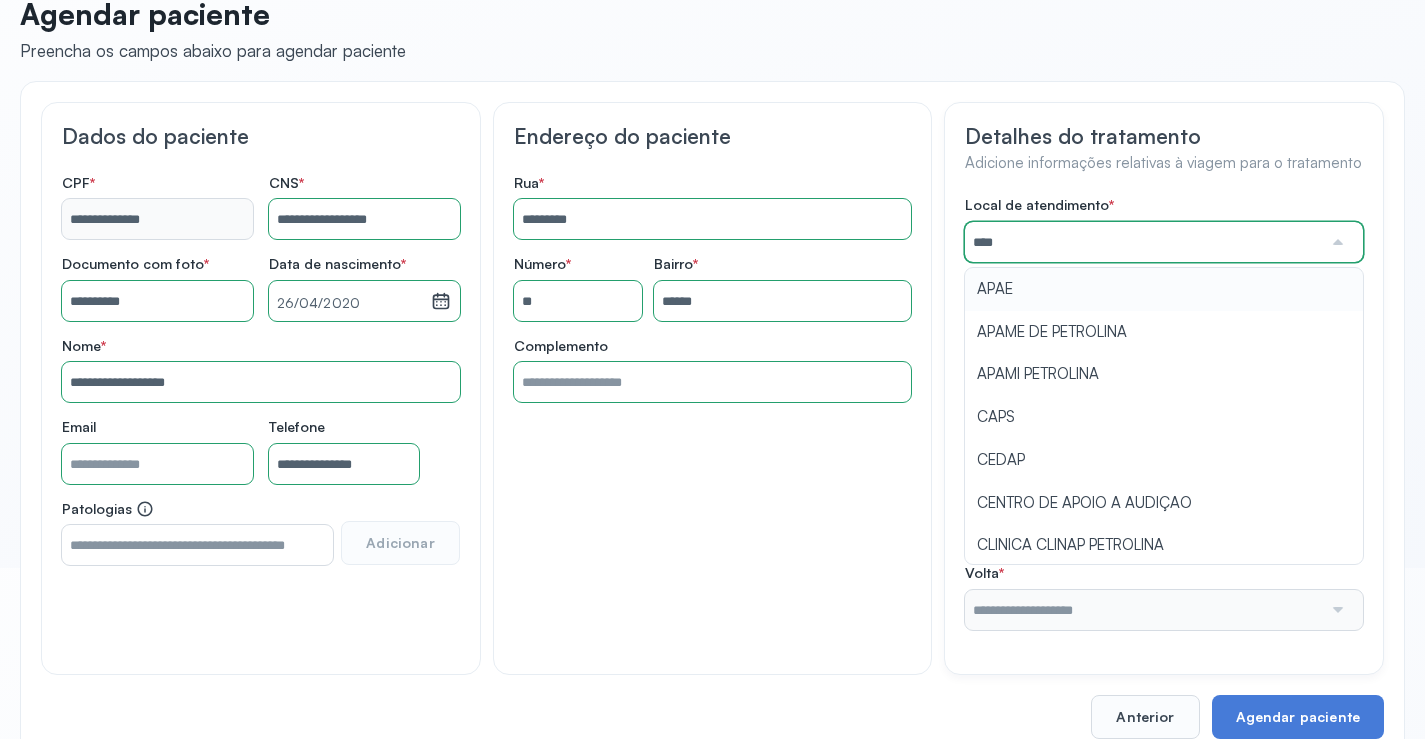 click on "Local de atendimento   *  **** APAE APAME DE PETROLINA APAMI PETROLINA CAPS CEDAP CENTRO DE APOIO A AUDIÇAO CLINICA CLINAP PETROLINA CLINICA CLINAP PETROLINA CLINICA HAP CLINICA PITUBA I CLINICA HAPVIDA CLINICA INTEGRADA TOXINA TERAPEUTICA Procedimento  *  Selecione um ou mais procedimentos Selecionar todos Acompanhante Alergologista Anemia Falciforme Anestesista Angiologista Angiotomografia Auditivo Biopsia Bucomaxilo Cardio Cateterismo Cardio Cintilografia Ossea Cirurgia Cirurgia De Catarata Cirurgia Ernia Ignal Cirurgiao Cabeça Pescoço Colonoscopia Coloproctologista Dermatologista Diabete E Hormonio Ecocardiograma Eletroneuromiografia Endocrinilogista Endoscopia Escanometria Esclerose Esconometria Estudo Urodinamico Exame Pcr Exames Fisioterapia Gastroentereologista Genetica Ginecologista Glaucoma Hematologista Hepatologista Hiv Holter Hpv Labiolamporine Litotripsia Lupos Marcar Cirurgia Mastologista Nefrologista Neurologia Pediatrica Neurologista Odontologia Oftalmologista Oncologia Ortopedia Otorrino" at bounding box center [1164, 412] 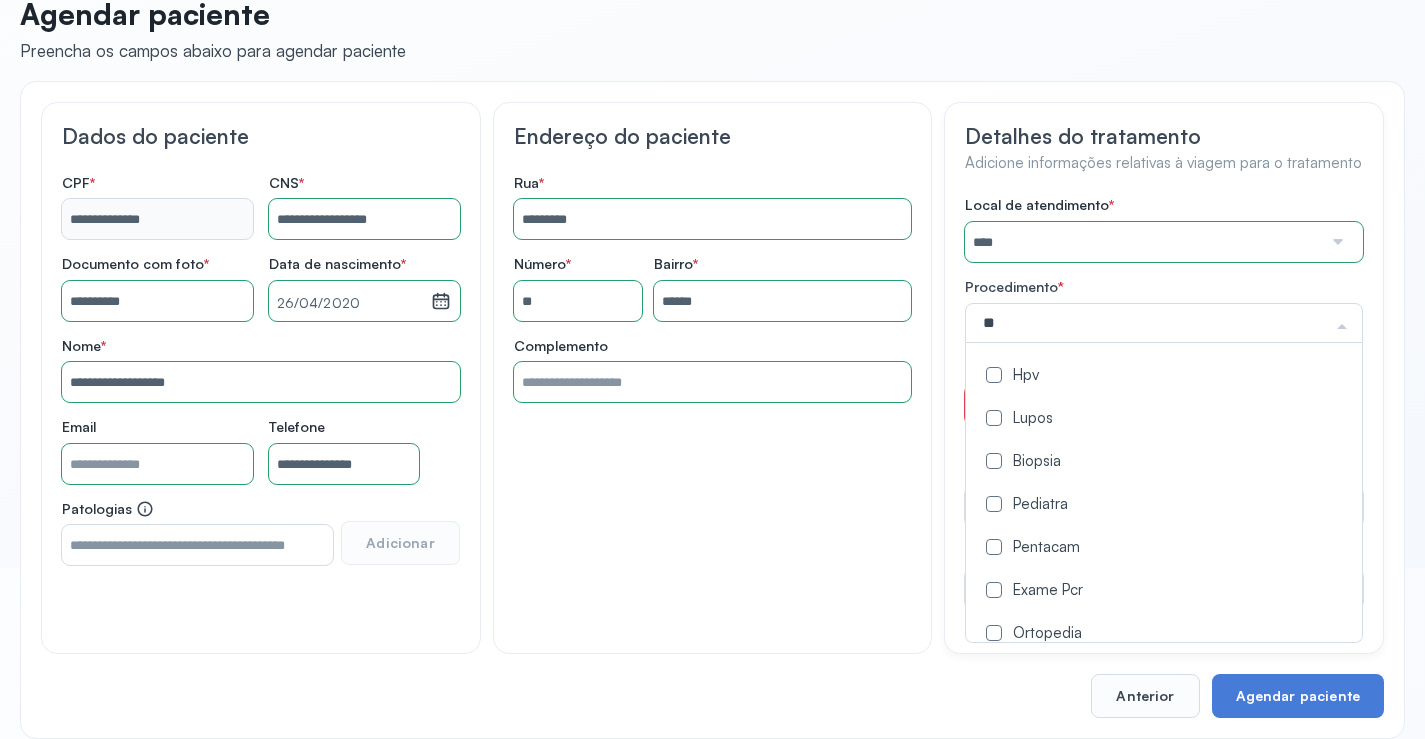 type on "***" 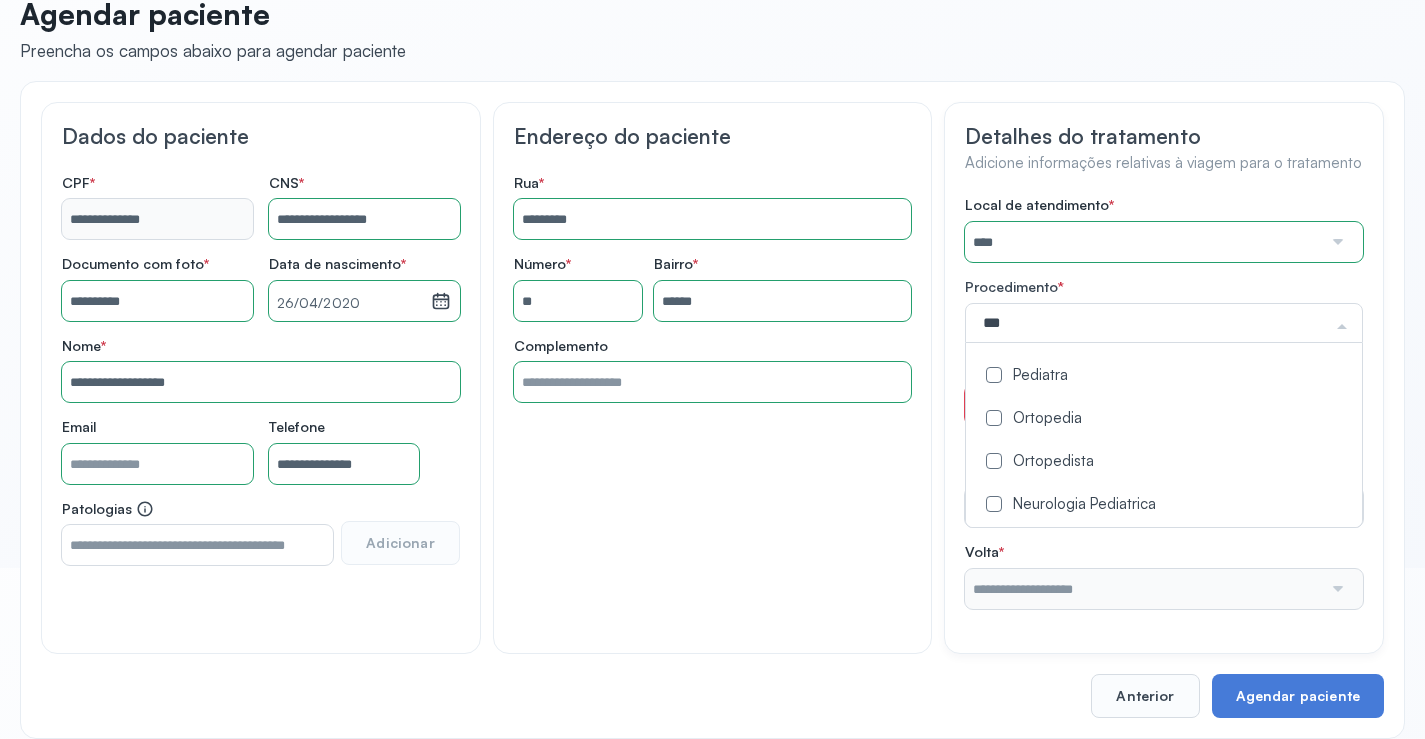 drag, startPoint x: 1003, startPoint y: 367, endPoint x: 999, endPoint y: 395, distance: 28.284271 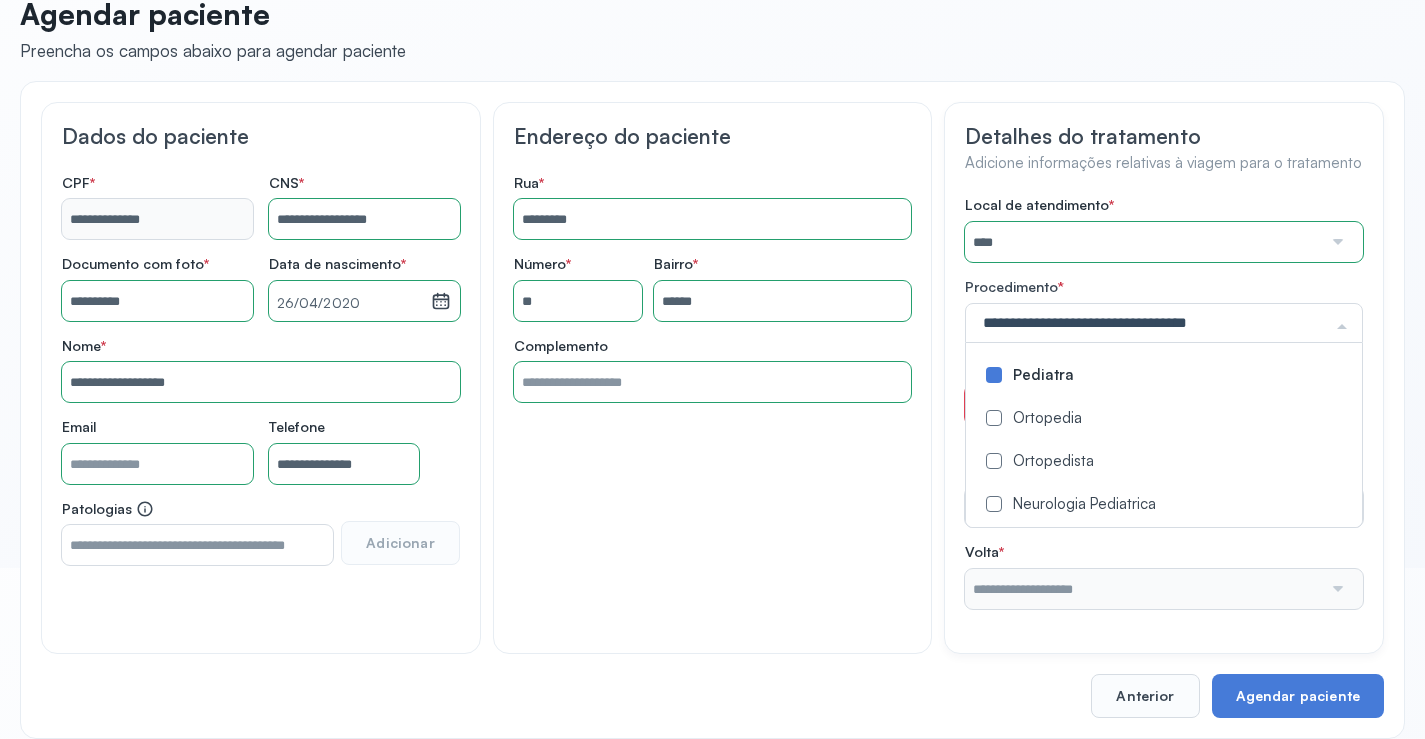 click on "Detalhes do tratamento Adicione informações relativas à viagem para o tratamento Local de atendimento   *  **** A CLINICA DA MULHER ABO AMOR SAUDE ANACON ANDRE PRINCIPE ANGIO CLINICA APAE APAME DE PETROLINA APAMI PETROLINA ARISTIDES AUDIBEM AUDIBEM AUDICENTRO AUDIFON PETROLINA AZZO SAUDE PETROLINA BRINCARE CABULA CALIPER ESCOLA DE IMAGEM CAPS CDI CDTO CEDAP CEDEBA CENTRO BAIANO DE ESTUDOS CENTRO DE APOIO A AUDIÇAO CENTRO DE MEDICINA NUCLEAR DE PETROLINA CENTRO DE SAUDE CLEMENTINO FRAGA CENTRO INTEGRADO DA COLUNA VERTEBRAL CENTRO MEDICO ANTONIO BALBINO CENTRO OFTALMOLOGICO CASTELO BRANCO CEPARH CEPRED CEPRIS CERPRIS CIDI CIMED CLIMED CLINATA CLINEFRO CLINICA  AFETUS PETROLINA CLINICA  ALFA CLINICA  ALFA CENTRO MÉDICO CLINICA  SHOPPING DA BAHIA CLINICA  URBANO SAMPAIO FILHO CLINICA AGEUS CLINICA AMO CLINICA AMOR A SAUDE CLINICA AMOR E SAUDE PETROLINA CLINICA ANA MASTER CLINICA ANGICLIN CLINICA BIOCHEK UP CLINICA CAM CLINICA CARDIO PULMONAR CLINICA CASA GERIATRICA DE PETROLINA CLINICA CASTELO BRANCO CLIOFT" 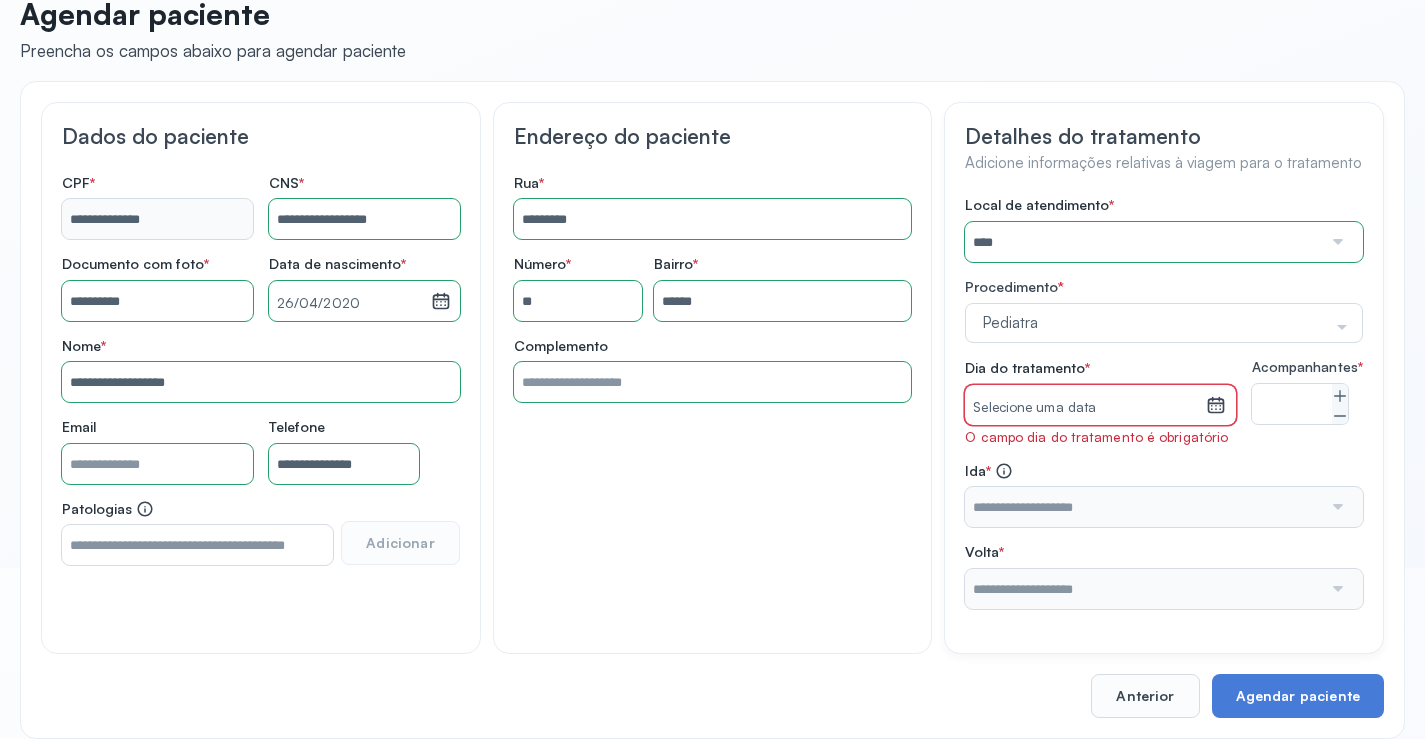 click on "Selecione uma data" at bounding box center [1085, 408] 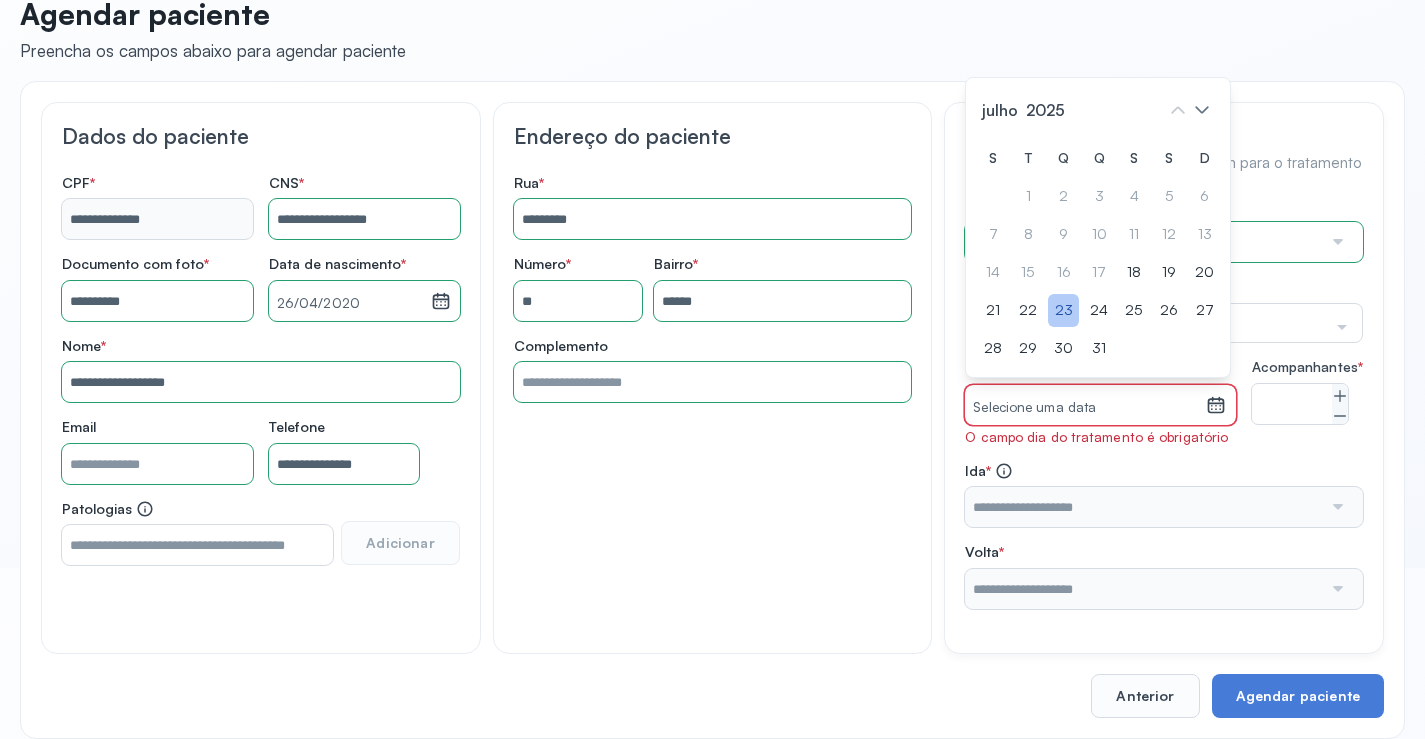 click on "23" 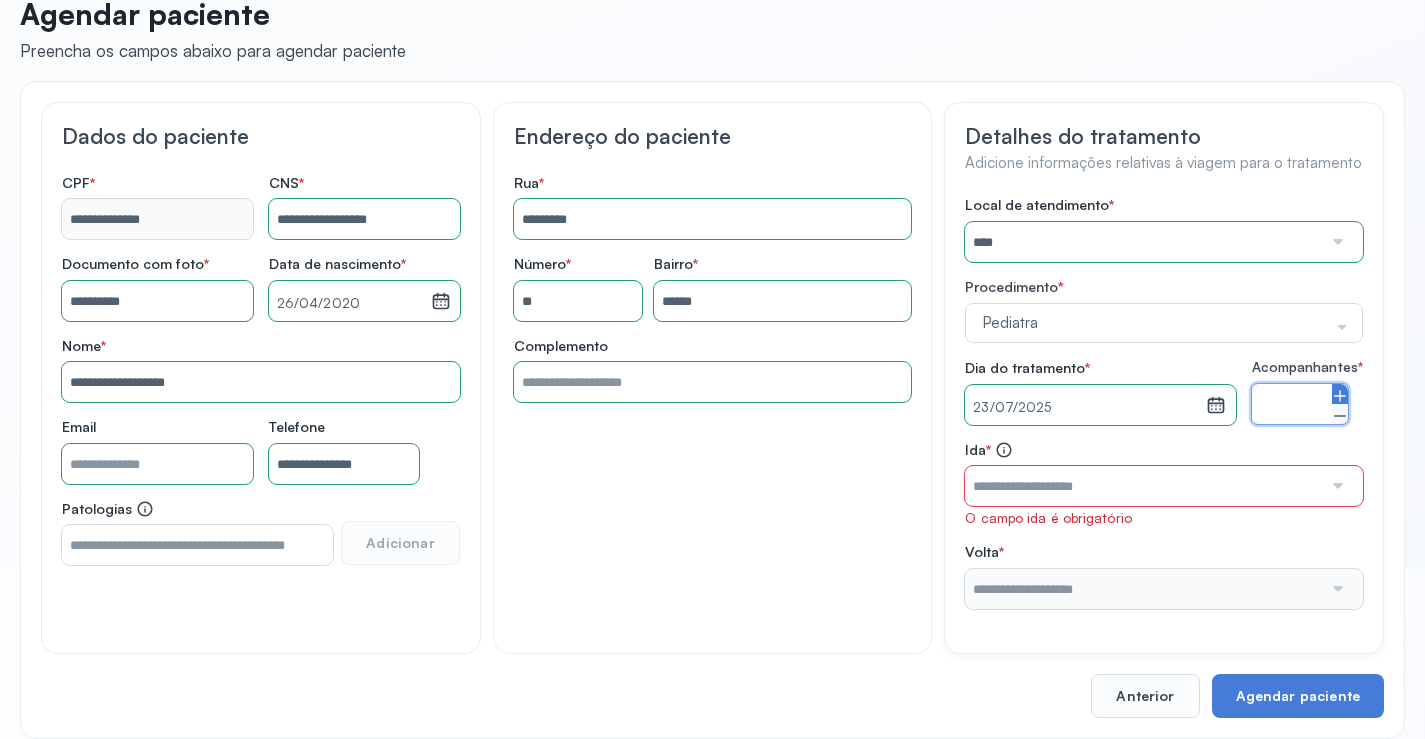 click 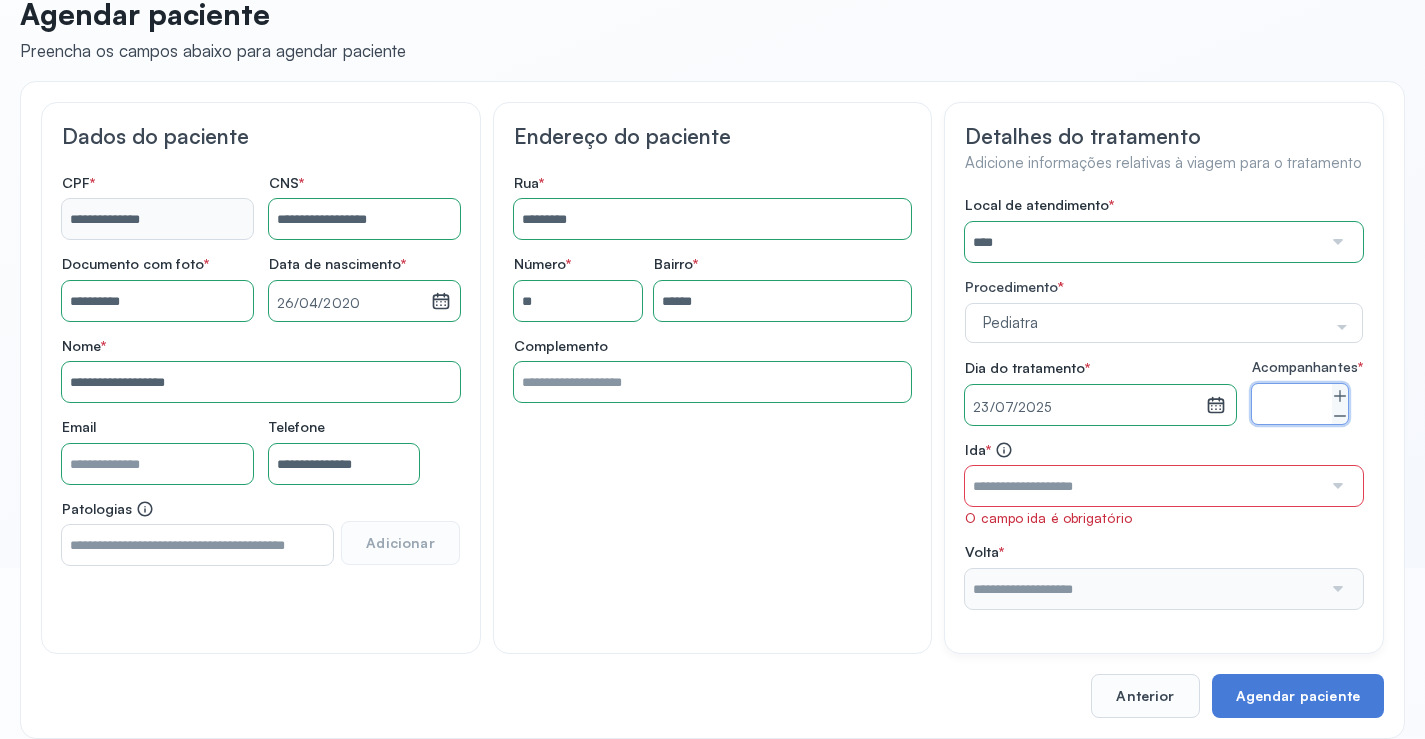 click at bounding box center (1143, 486) 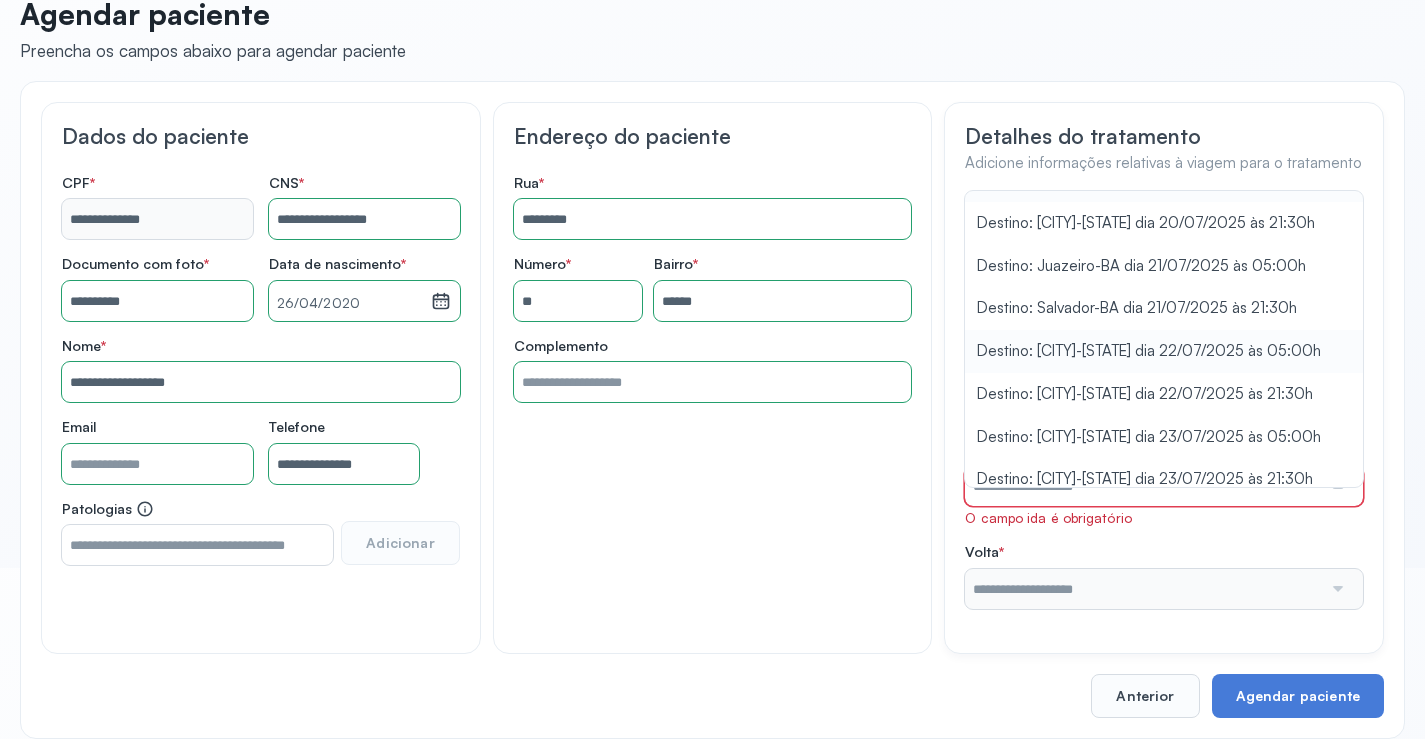 scroll, scrollTop: 46, scrollLeft: 0, axis: vertical 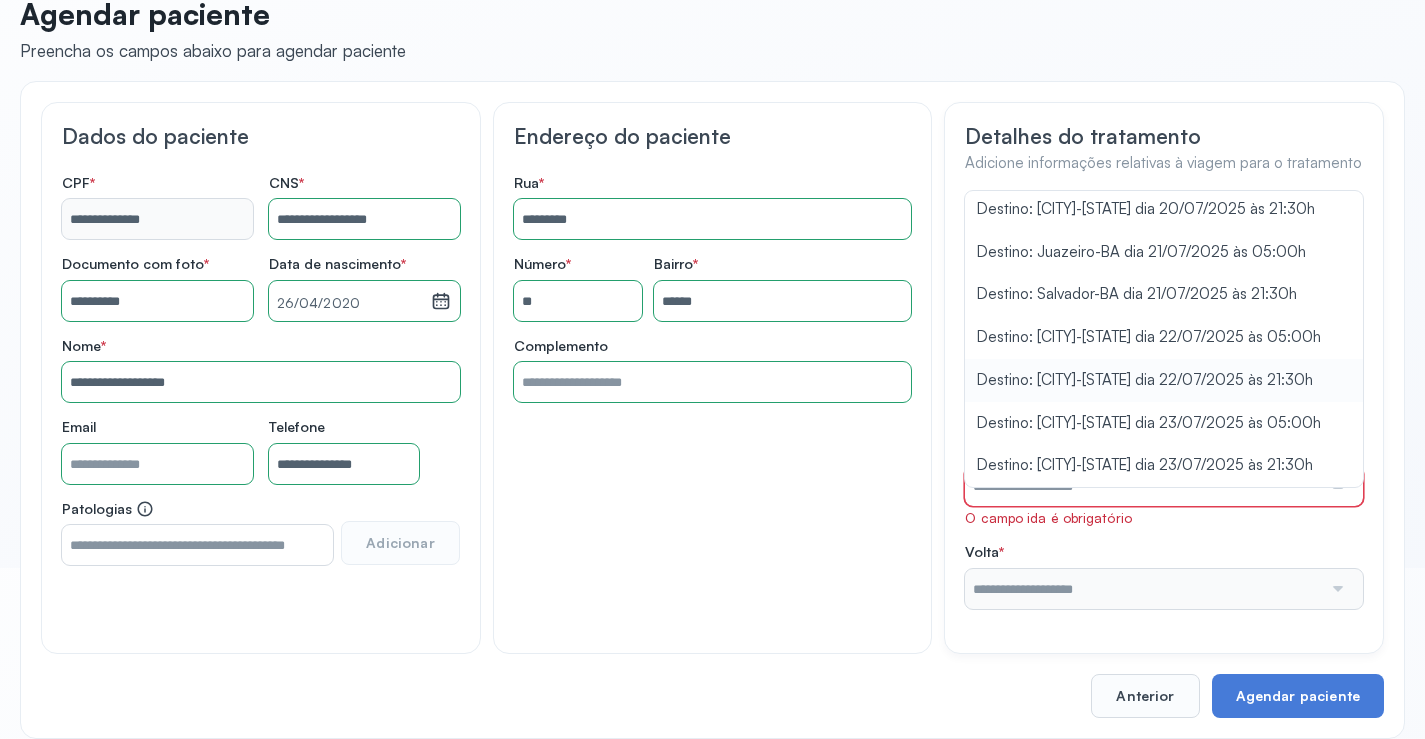 type on "**********" 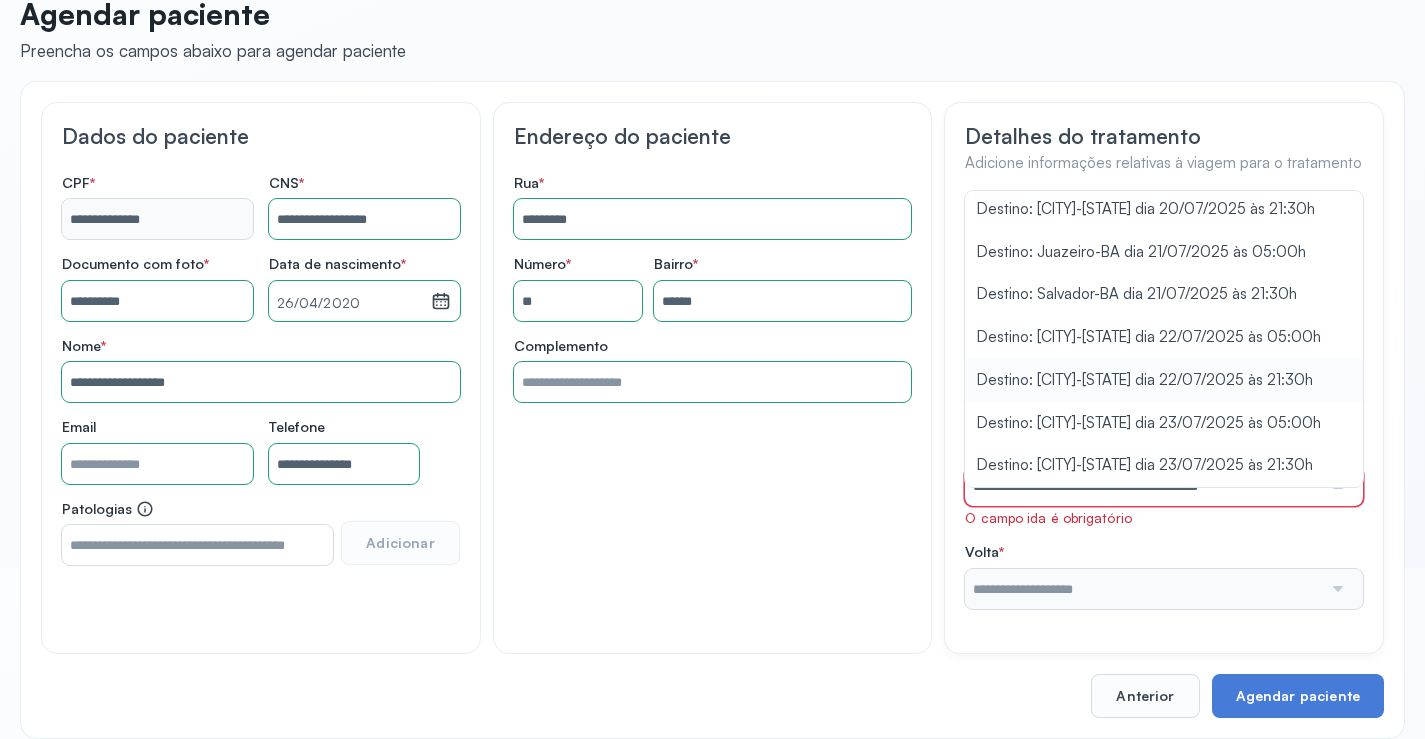 click on "Local de atendimento   *  **** A CLINICA DA MULHER ABO AMOR SAUDE ANACON ANDRE PRINCIPE ANGIO CLINICA APAE APAME DE PETROLINA APAMI PETROLINA ARISTIDES AUDIBEM AUDIBEM AUDICENTRO AUDIFON PETROLINA AZZO SAUDE PETROLINA BRINCARE CABULA CALIPER ESCOLA DE IMAGEM CAPS CDI CDTO CEDAP CEDEBA CENTRO BAIANO DE ESTUDOS CENTRO DE APOIO A AUDIÇAO CENTRO DE MEDICINA NUCLEAR DE PETROLINA CENTRO DE SAUDE CLEMENTINO FRAGA CENTRO INTEGRADO DA COLUNA VERTEBRAL CENTRO MEDICO ANTONIO BALBINO CENTRO OFTALMOLOGICO CASTELO BRANCO CEPARH CEPRED CEPRIS CERPRIS CIDI CIMED CLIMED CLINATA CLINEFRO CLINICA  AFETUS PETROLINA CLINICA  ALFA CLINICA  ALFA CENTRO MÉDICO CLINICA  SHOPPING DA BAHIA CLINICA  URBANO SAMPAIO FILHO CLINICA AGEUS CLINICA AMO CLINICA AMOR A SAUDE CLINICA AMOR E SAUDE PETROLINA CLINICA ANA MASTER CLINICA ANGICLIN CLINICA BIOCHEK UP CLINICA CAM CLINICA CARDIO PULMONAR CLINICA CASA GERIATRICA DE PETROLINA CLINICA CASTELO BRANCO CLINICA CDTO CLINICA CENTRO MEDICO VITRAUX CLINICA CINTILO PETROLINA CLINICA CLIMED BRASIL" at bounding box center [1164, 402] 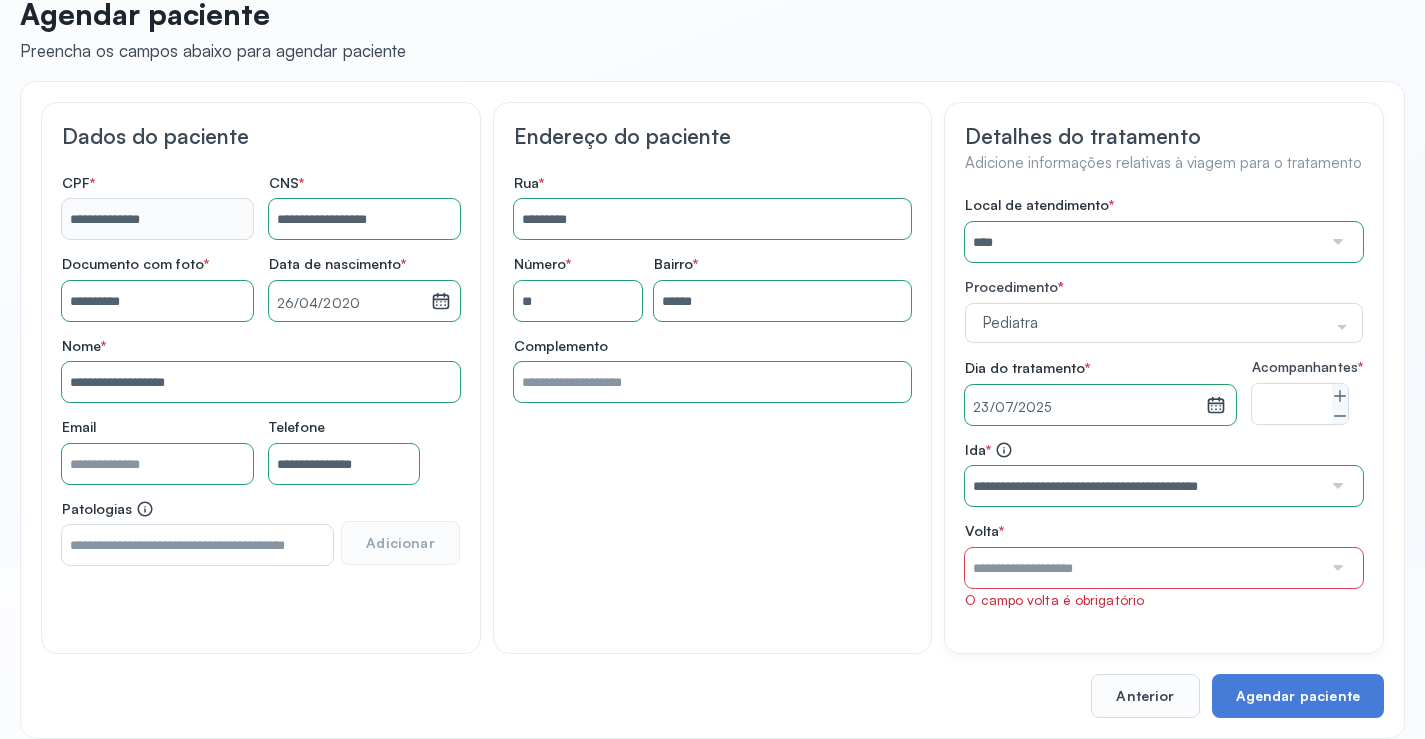 click at bounding box center [1143, 568] 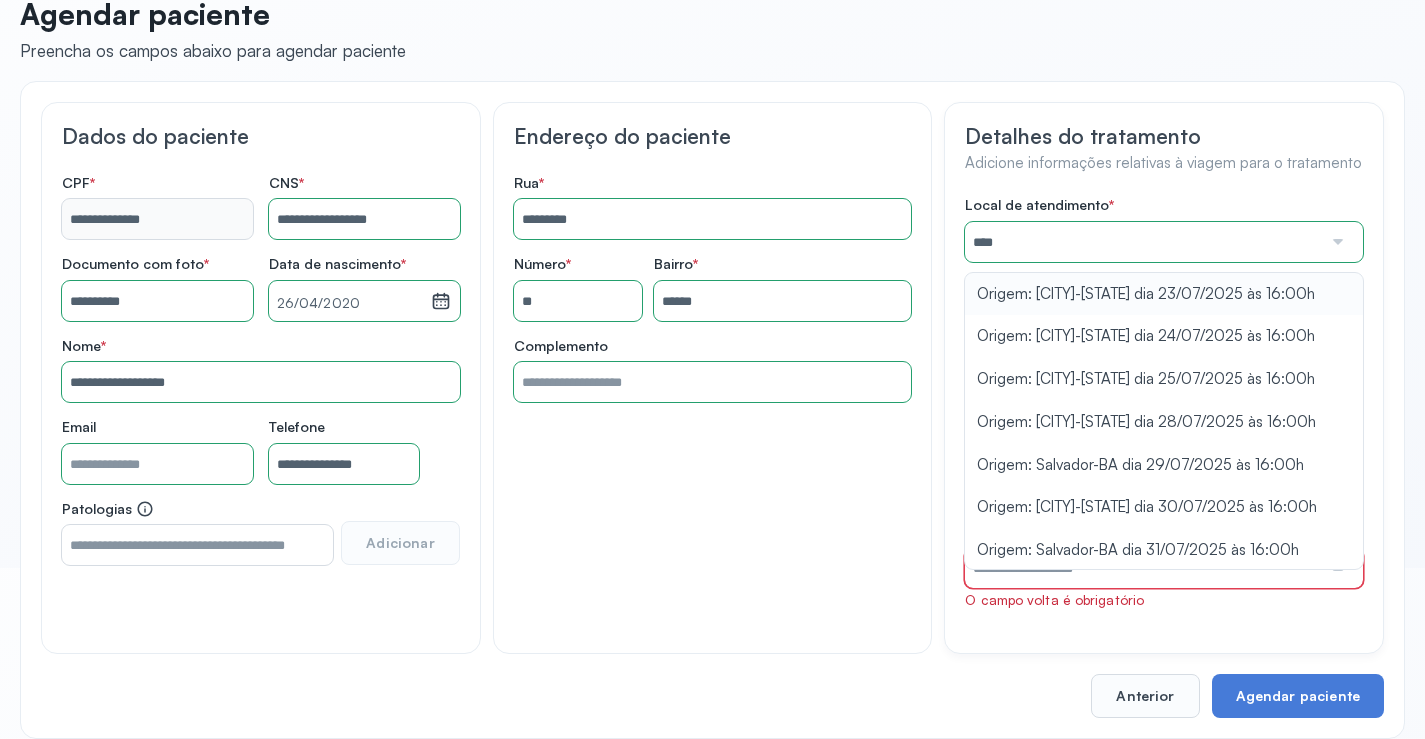 type on "**********" 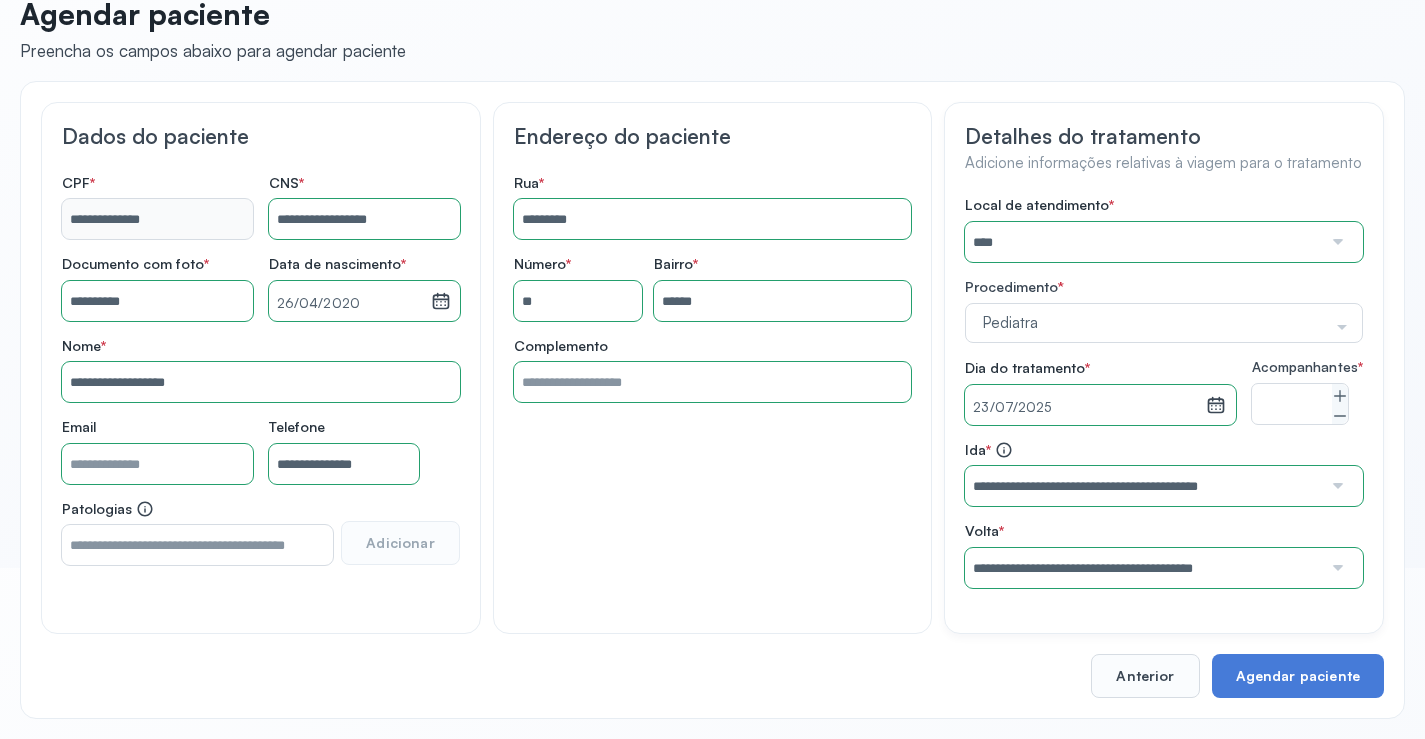 click on "Local de atendimento   *  **** A CLINICA DA MULHER ABO AMOR SAUDE ANACON ANDRE PRINCIPE ANGIO CLINICA APAE APAME DE PETROLINA APAMI PETROLINA ARISTIDES AUDIBEM AUDIBEM AUDICENTRO AUDIFON PETROLINA AZZO SAUDE PETROLINA BRINCARE CABULA CALIPER ESCOLA DE IMAGEM CAPS CDI CDTO CEDAP CEDEBA CENTRO BAIANO DE ESTUDOS CENTRO DE APOIO A AUDIÇAO CENTRO DE MEDICINA NUCLEAR DE PETROLINA CENTRO DE SAUDE CLEMENTINO FRAGA CENTRO INTEGRADO DA COLUNA VERTEBRAL CENTRO MEDICO ANTONIO BALBINO CENTRO OFTALMOLOGICO CASTELO BRANCO CEPARH CEPRED CEPRIS CERPRIS CIDI CIMED CLIMED CLINATA CLINEFRO CLINICA  AFETUS PETROLINA CLINICA  ALFA CLINICA  ALFA CENTRO MÉDICO CLINICA  SHOPPING DA BAHIA CLINICA  URBANO SAMPAIO FILHO CLINICA AGEUS CLINICA AMO CLINICA AMOR A SAUDE CLINICA AMOR E SAUDE PETROLINA CLINICA ANA MASTER CLINICA ANGICLIN CLINICA BIOCHEK UP CLINICA CAM CLINICA CARDIO PULMONAR CLINICA CASA GERIATRICA DE PETROLINA CLINICA CASTELO BRANCO CLINICA CDTO CLINICA CENTRO MEDICO VITRAUX CLINICA CINTILO PETROLINA CLINICA CLIMED BRASIL" at bounding box center (1164, 392) 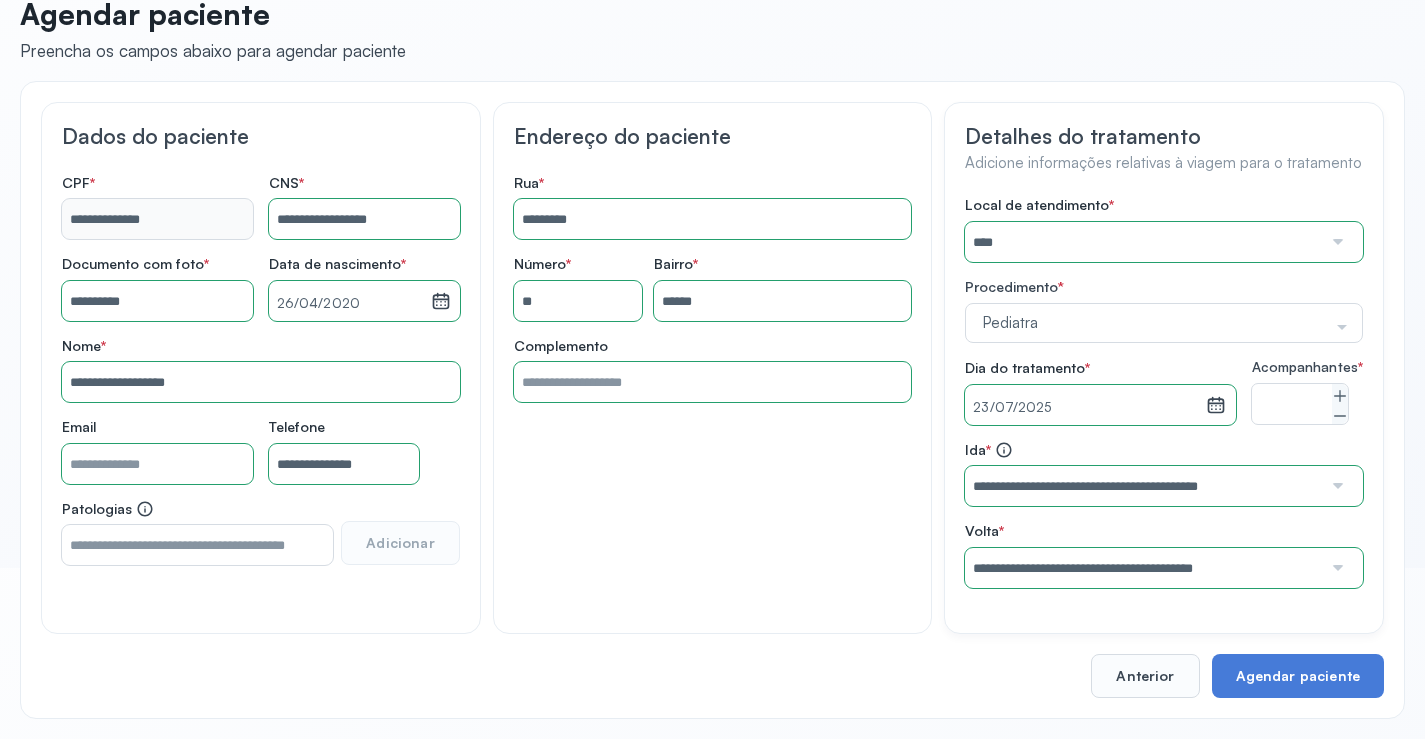 scroll, scrollTop: 186, scrollLeft: 0, axis: vertical 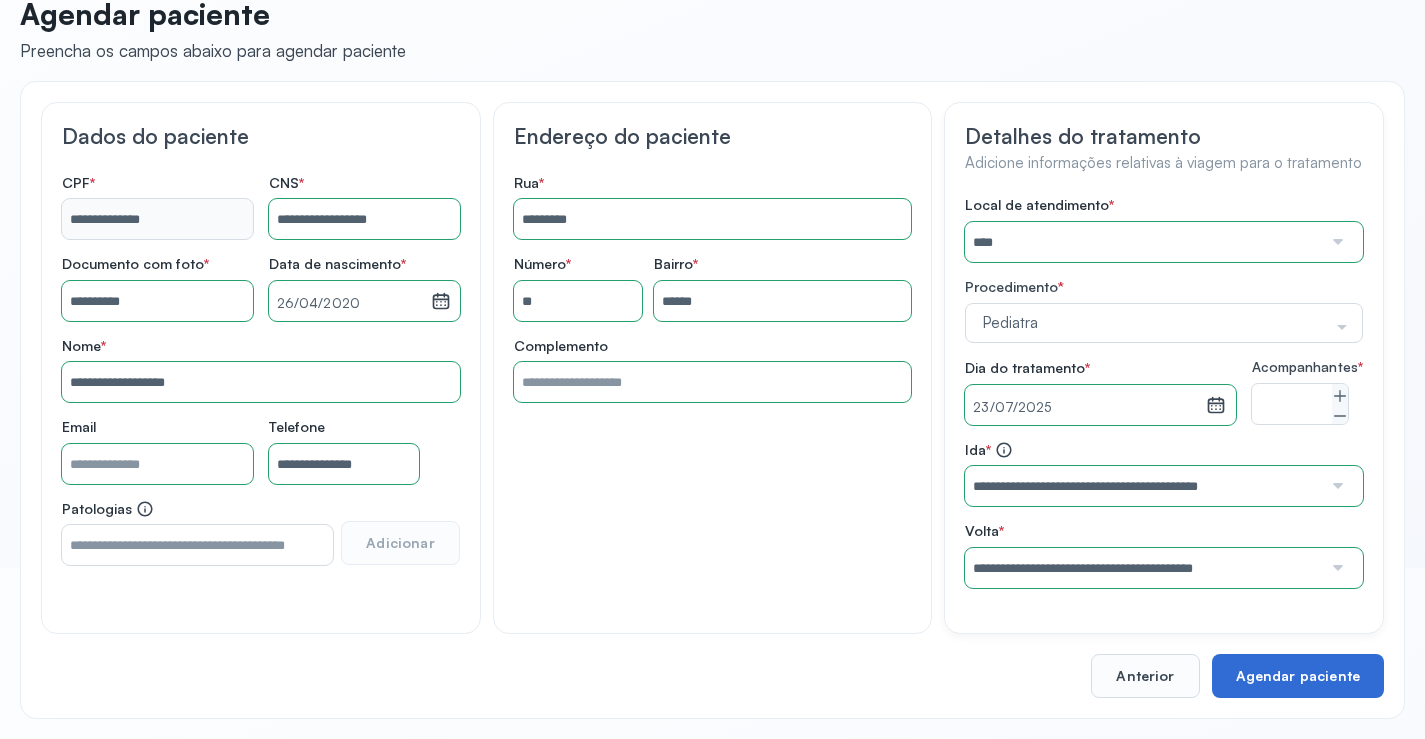 click on "Agendar paciente" at bounding box center (1298, 676) 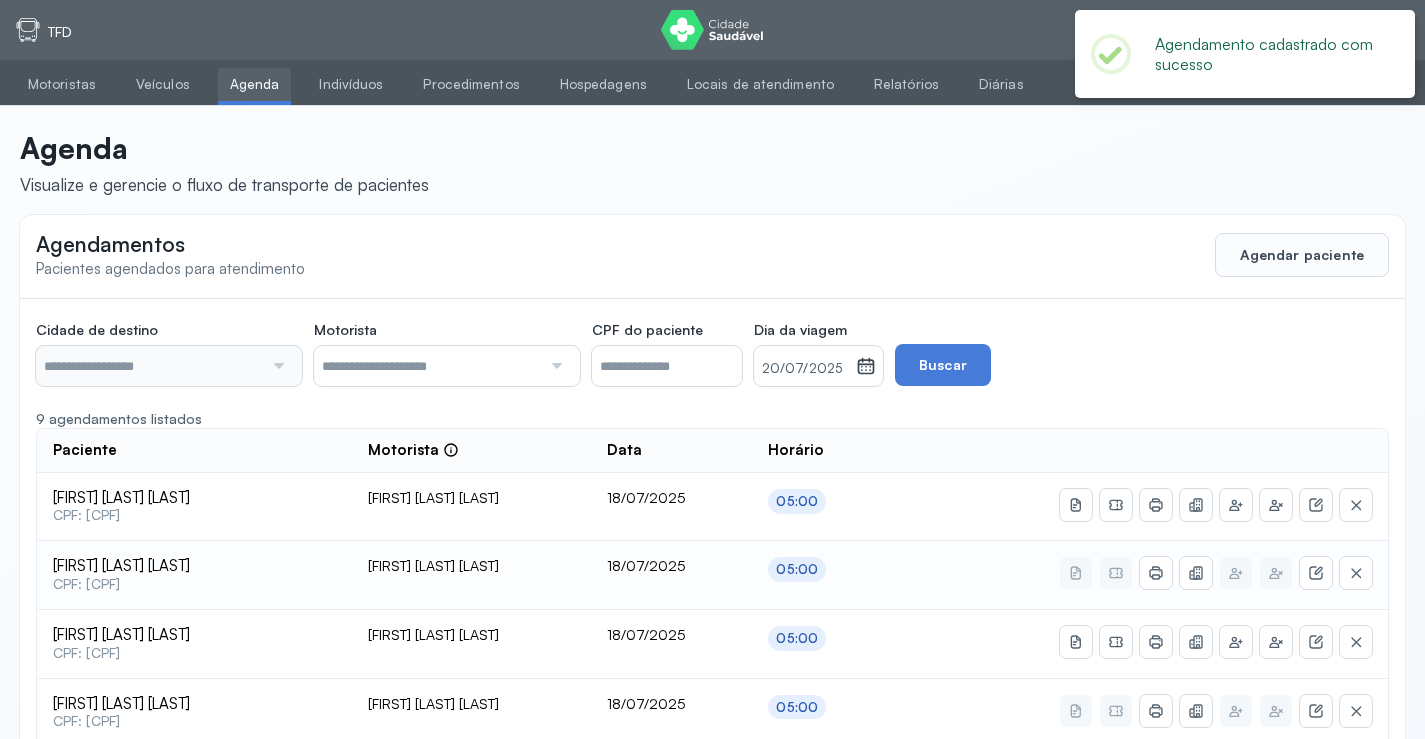 type on "********" 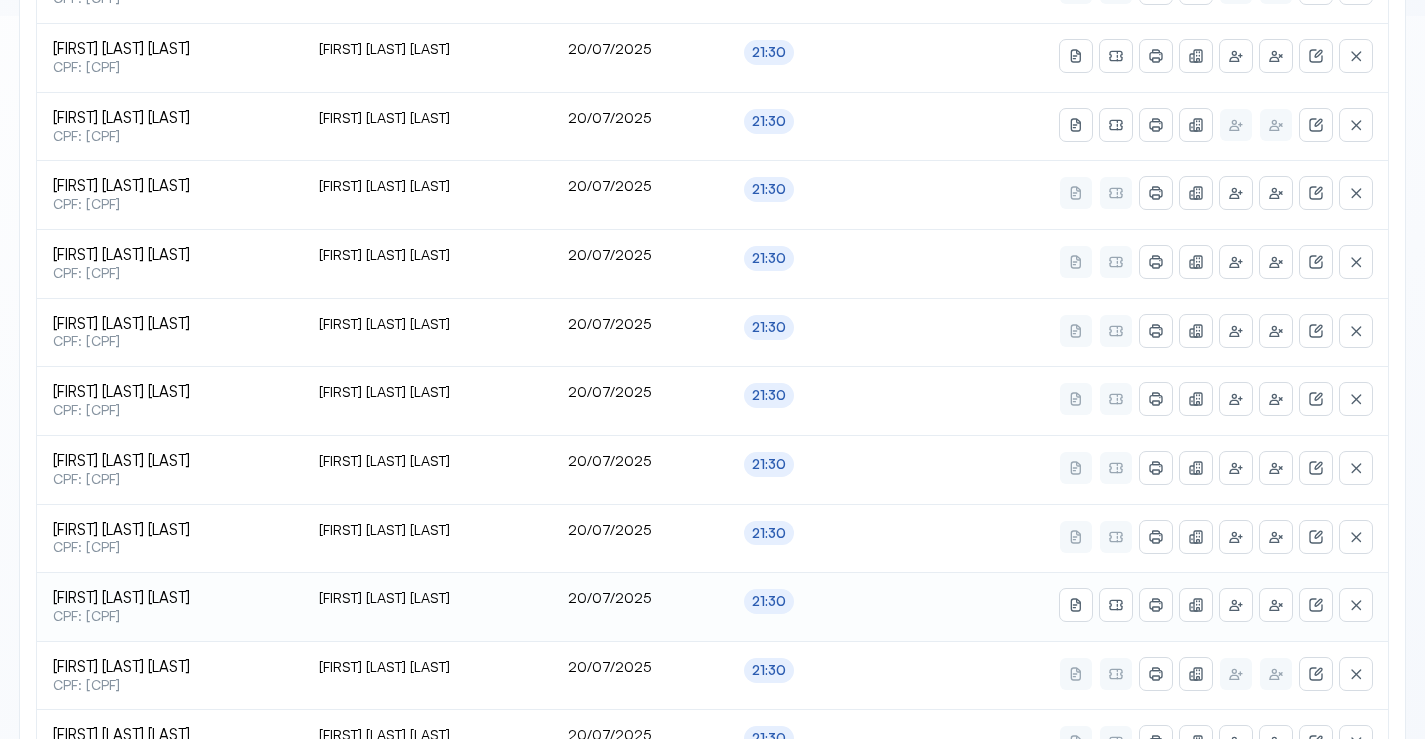 scroll, scrollTop: 865, scrollLeft: 0, axis: vertical 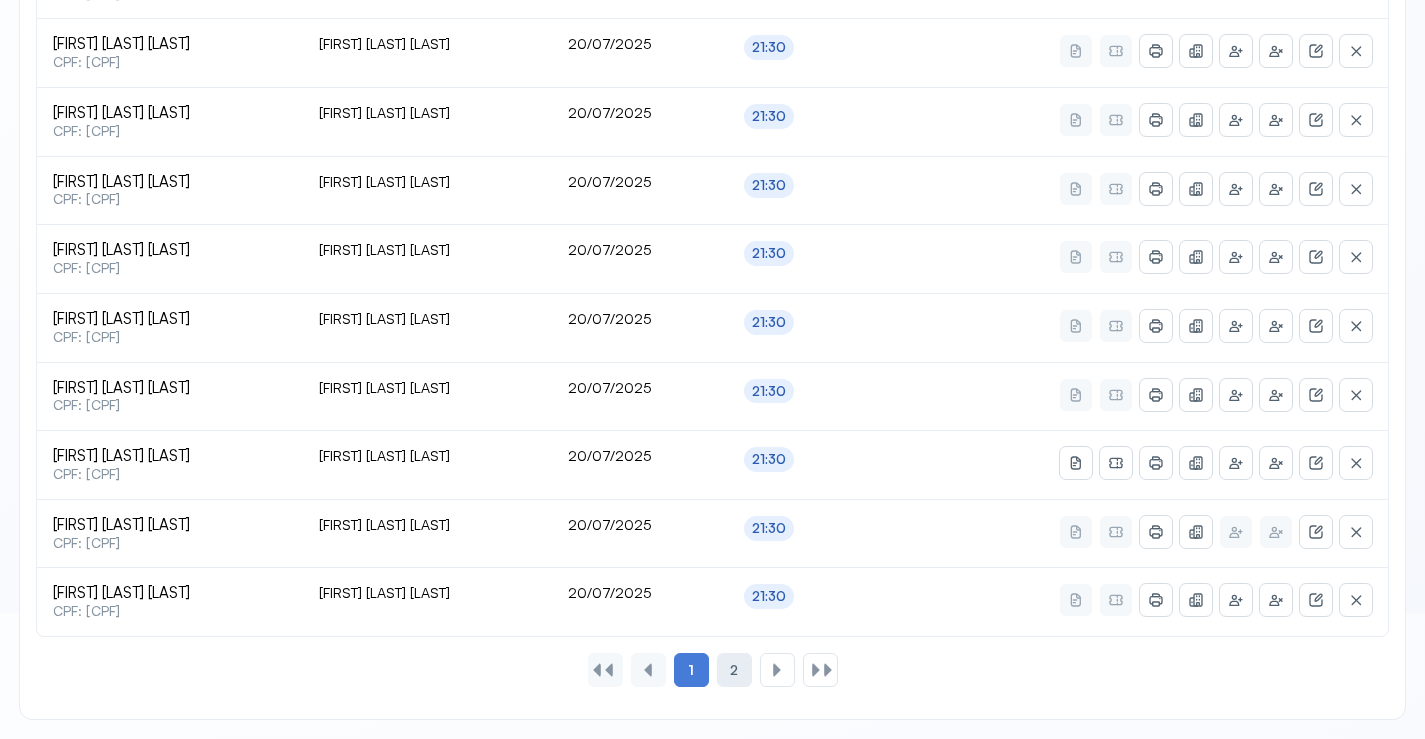 click on "2" 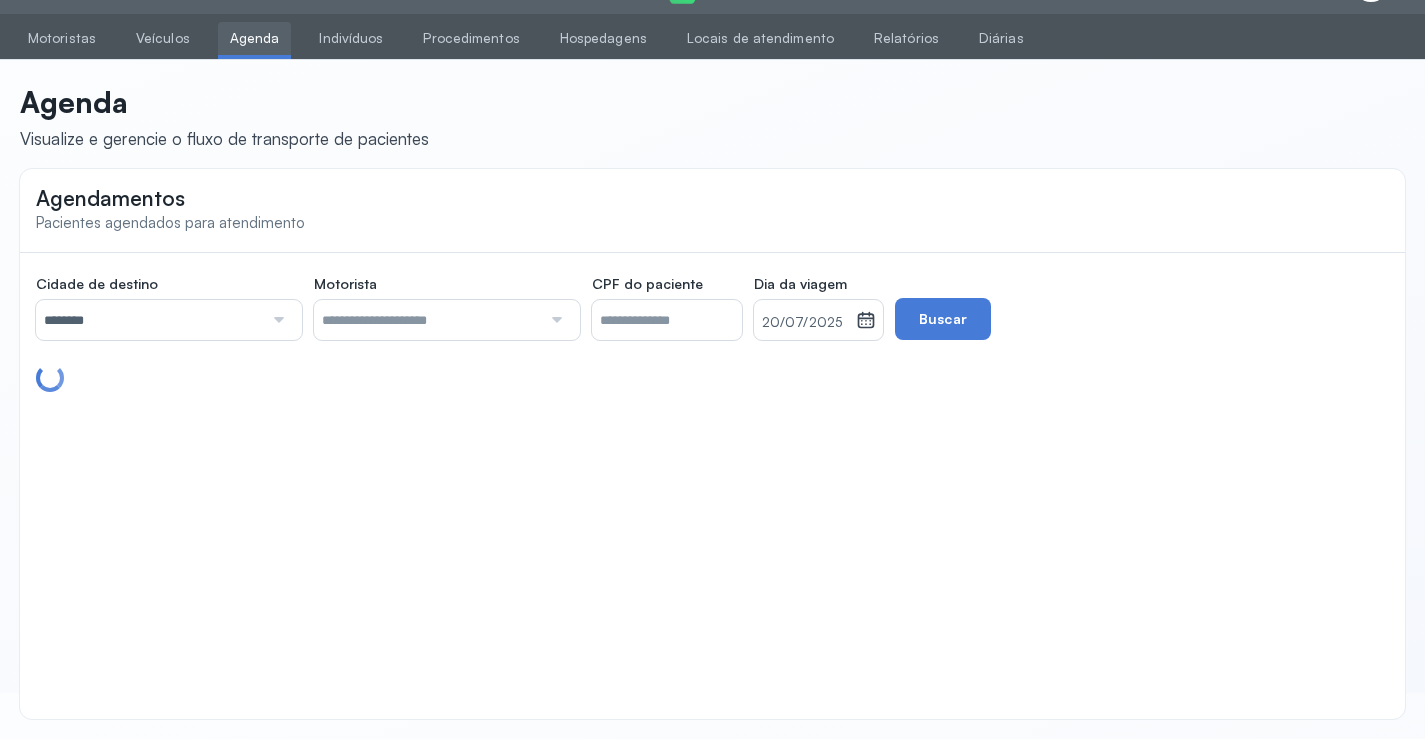 scroll, scrollTop: 110, scrollLeft: 0, axis: vertical 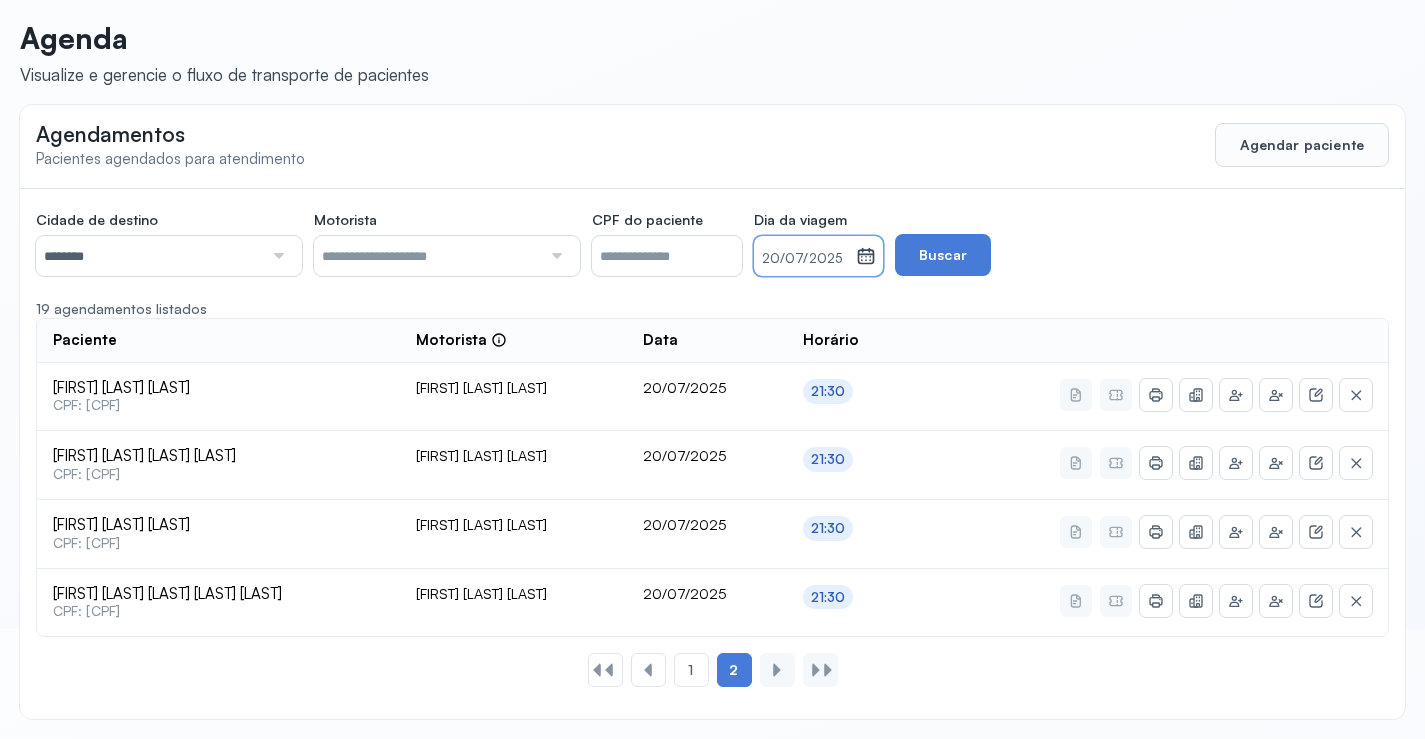 click on "20/07/2025" at bounding box center (805, 259) 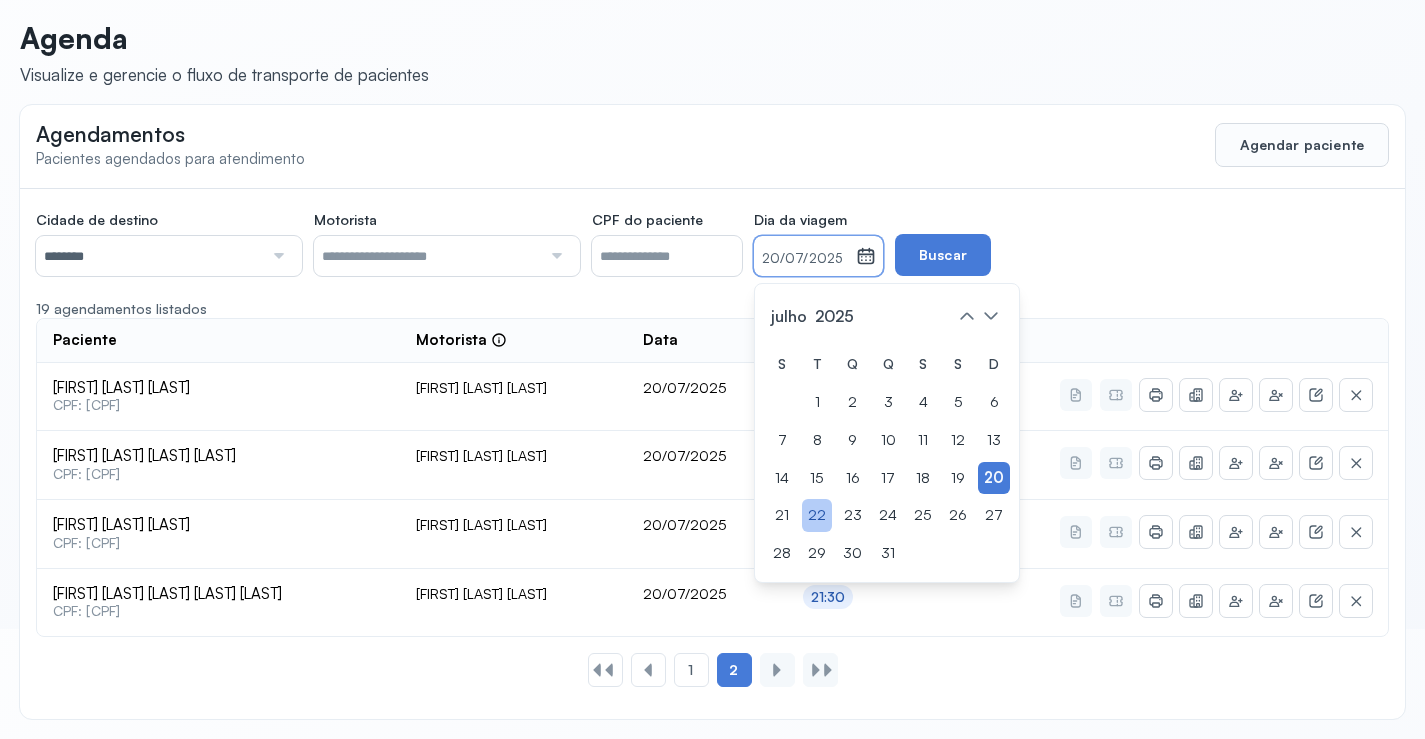 click on "22" 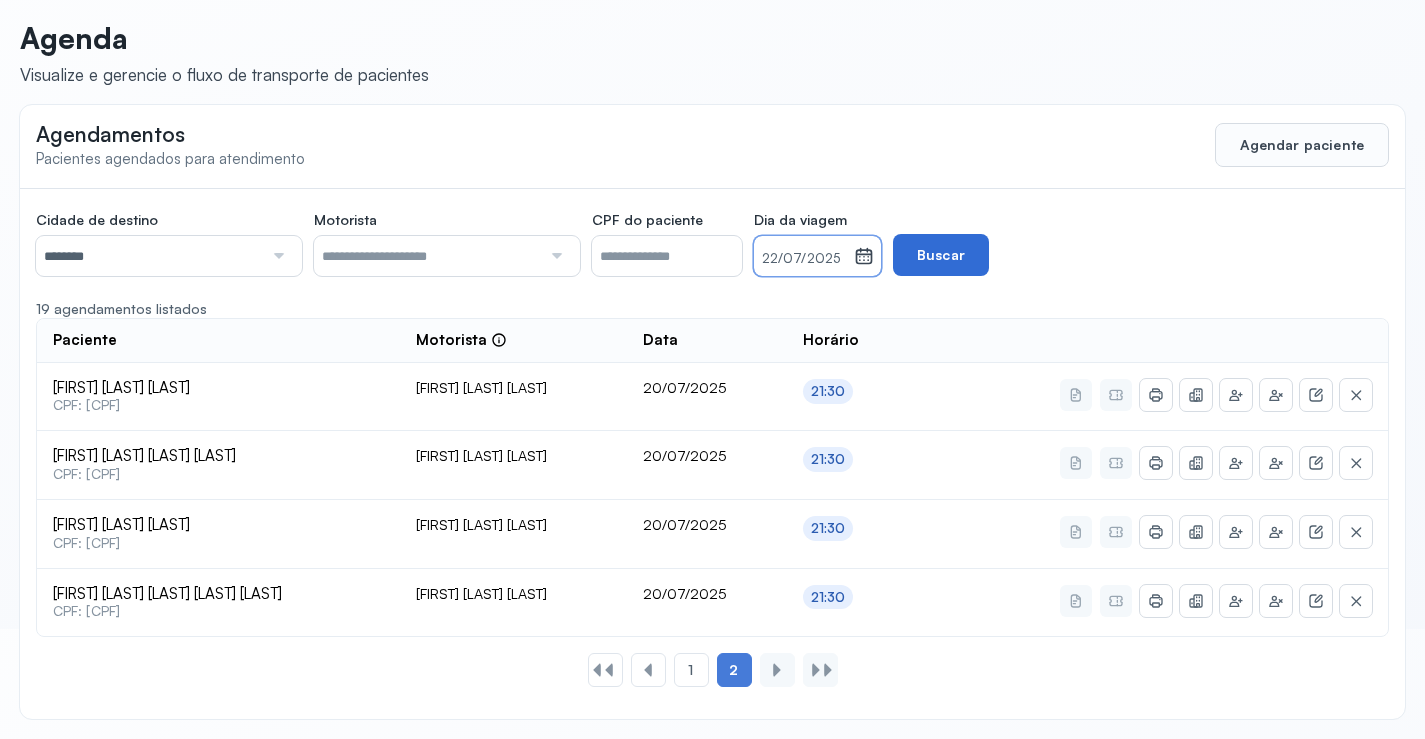 click on "Buscar" at bounding box center (941, 255) 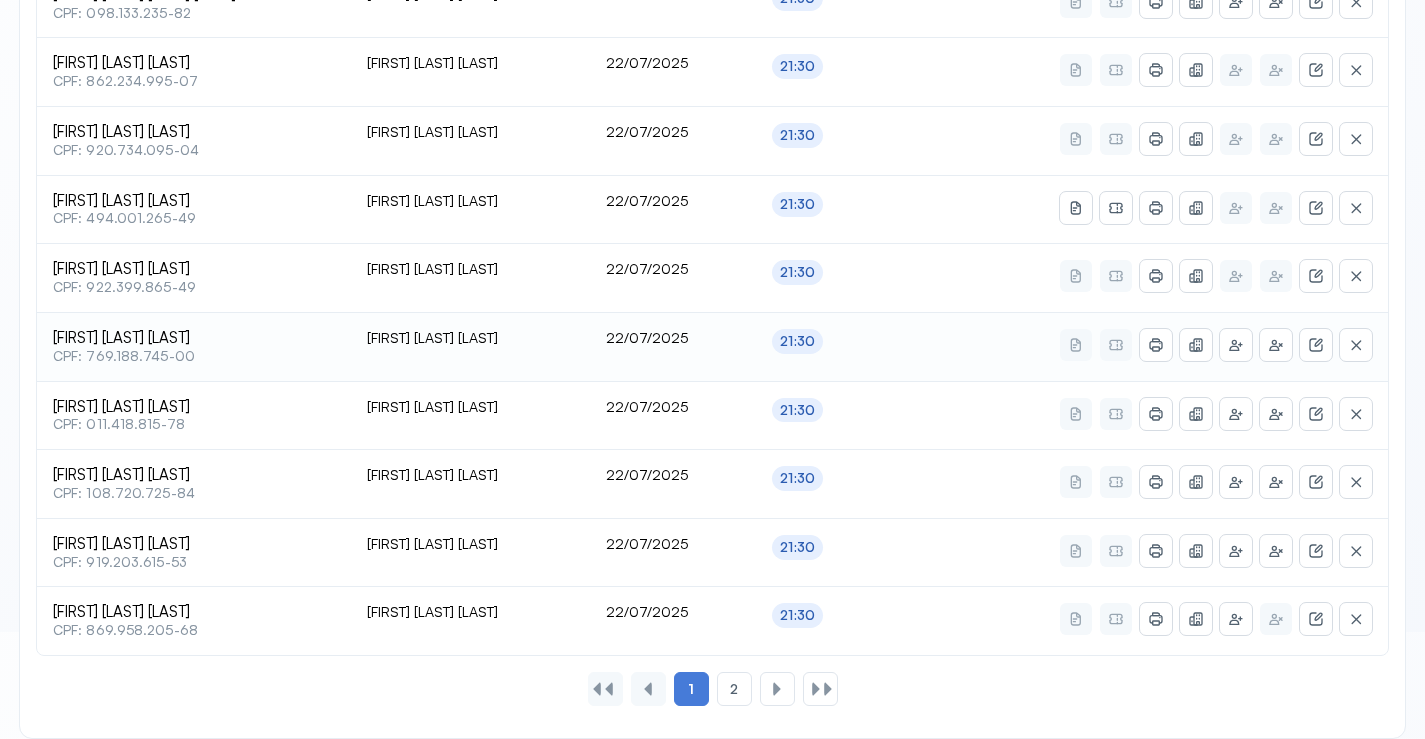 scroll, scrollTop: 865, scrollLeft: 0, axis: vertical 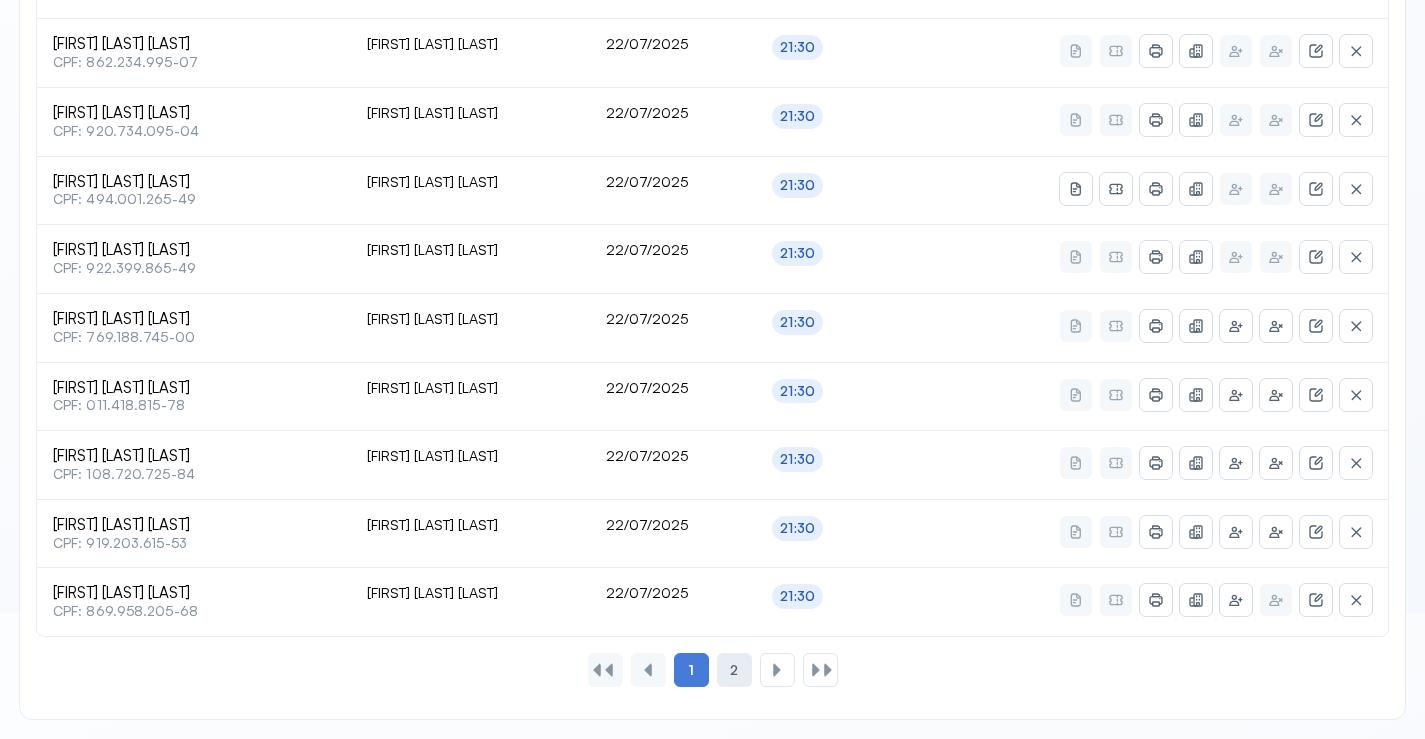 click on "2" 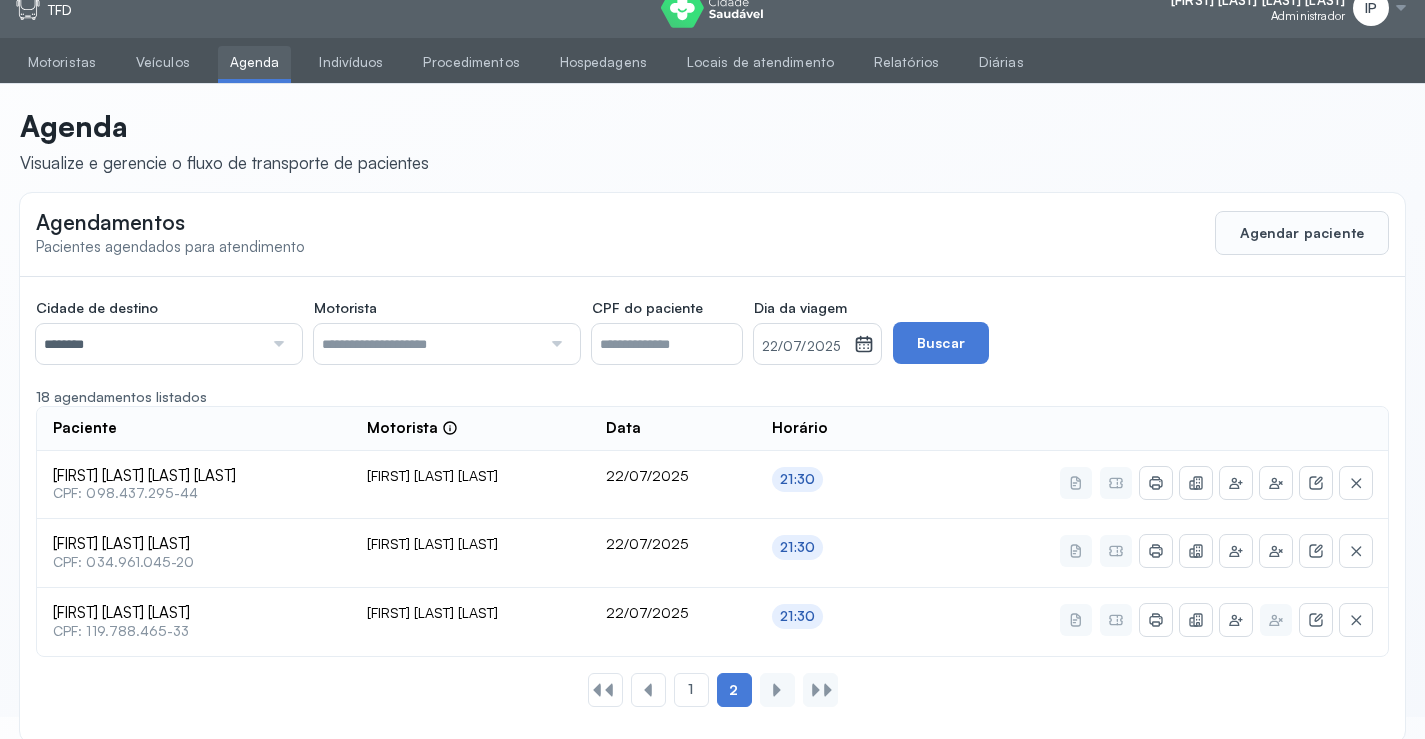 scroll, scrollTop: 0, scrollLeft: 0, axis: both 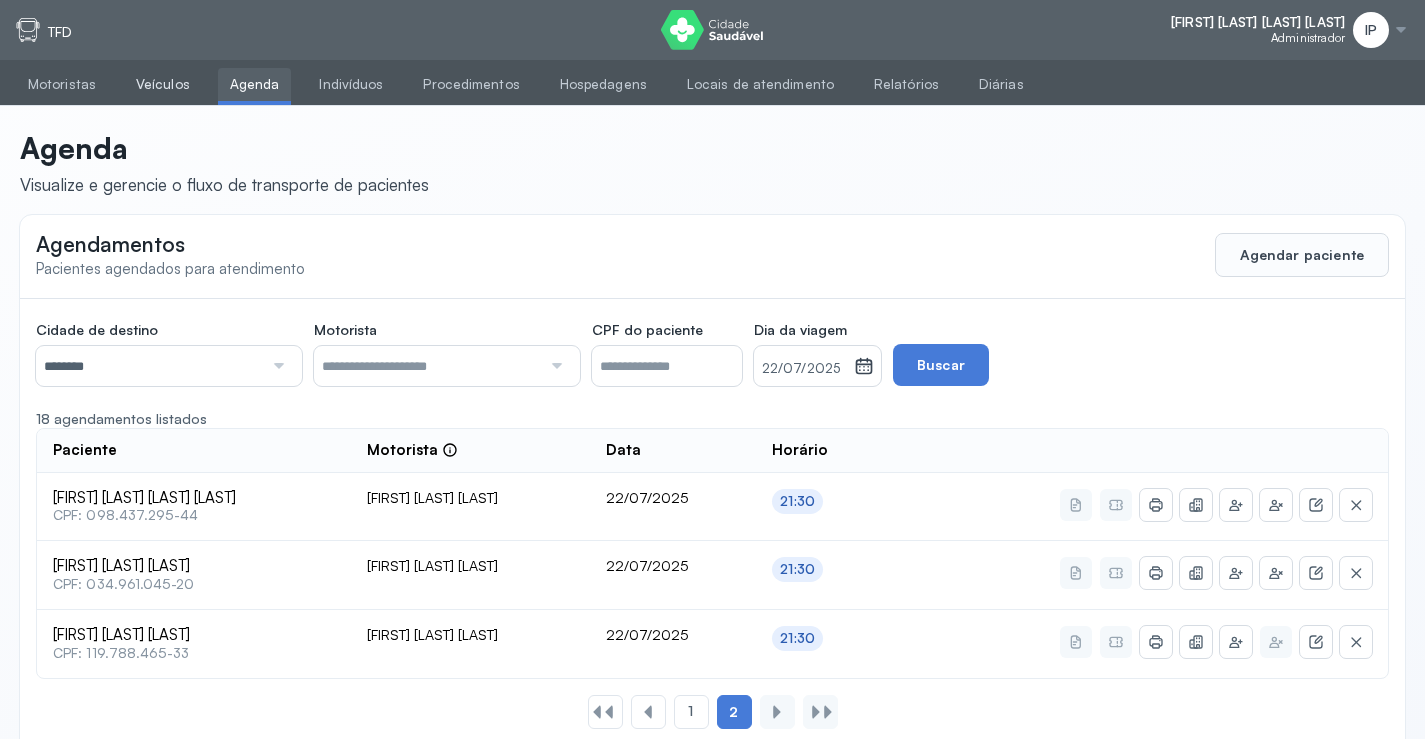 click on "Veículos" at bounding box center [163, 84] 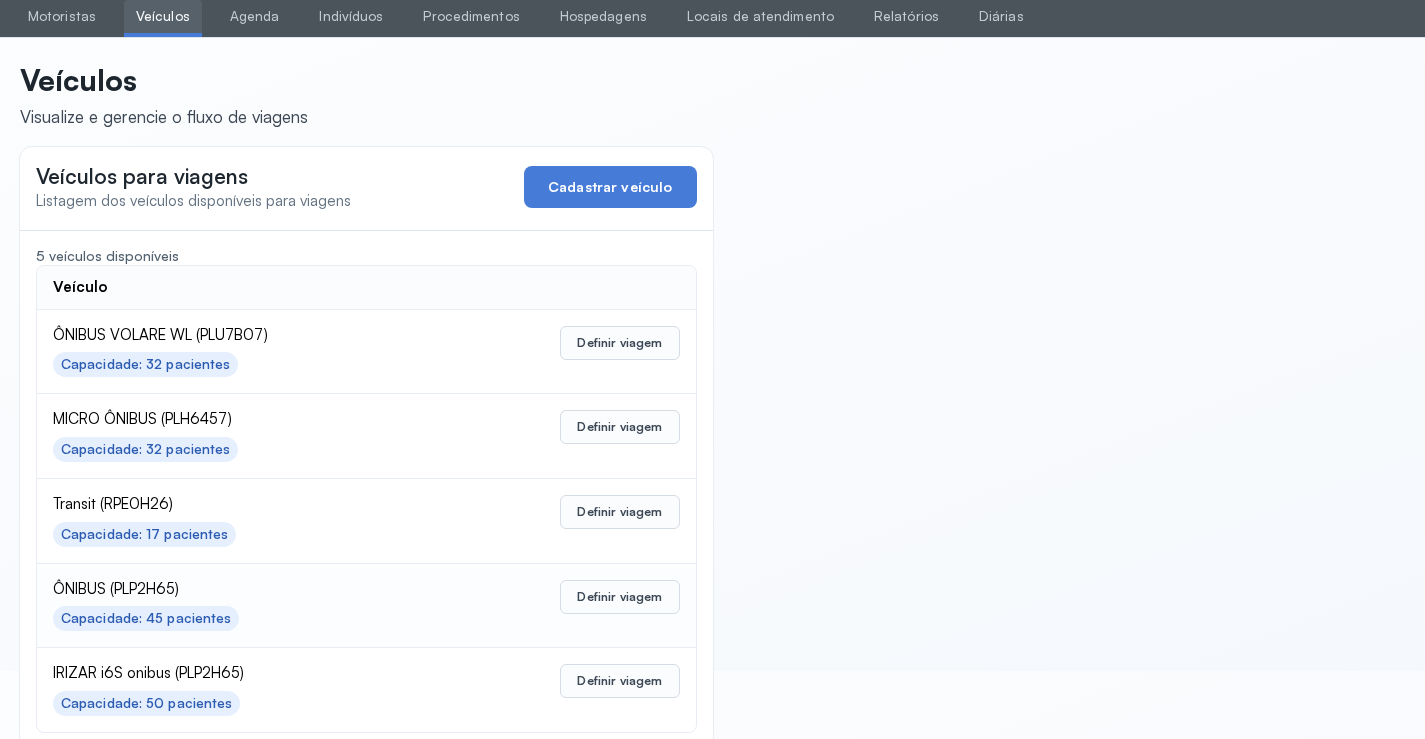 scroll, scrollTop: 98, scrollLeft: 0, axis: vertical 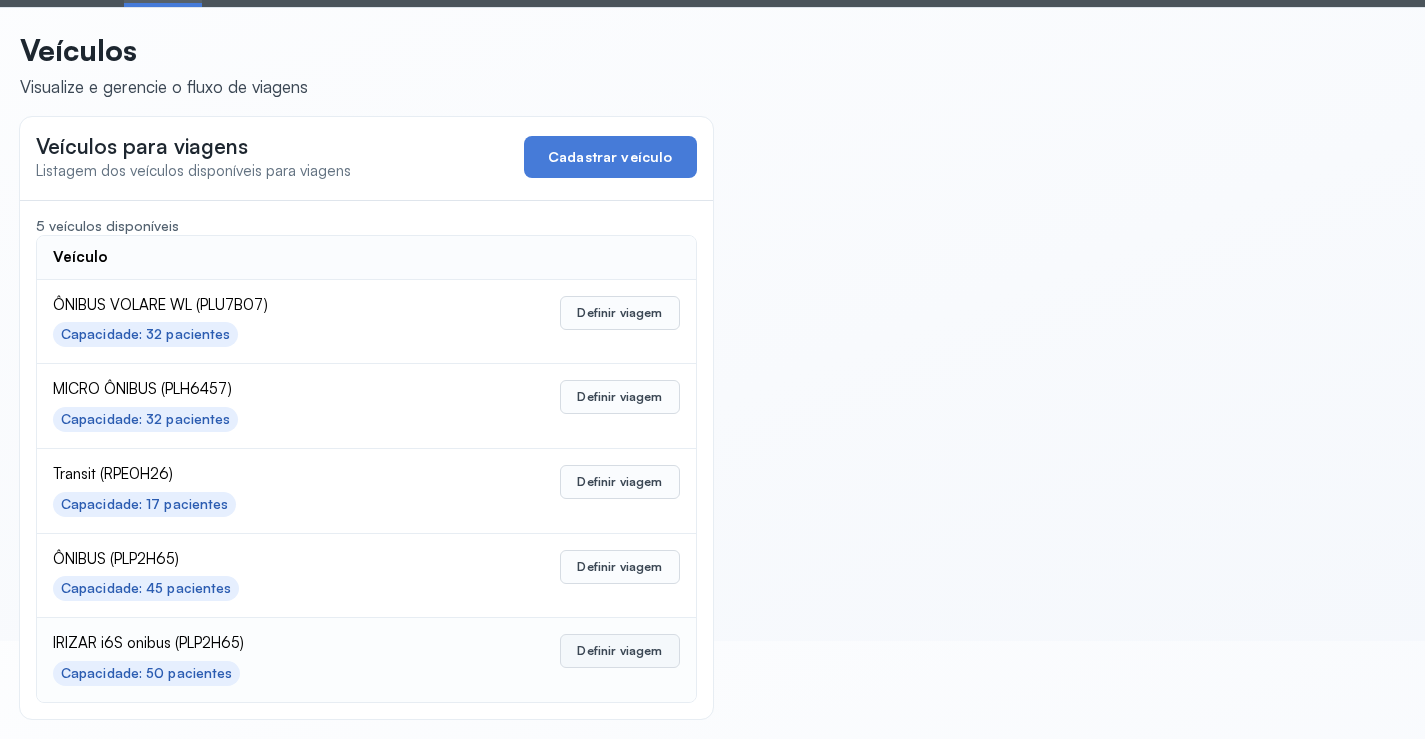 click on "Definir viagem" at bounding box center (619, 651) 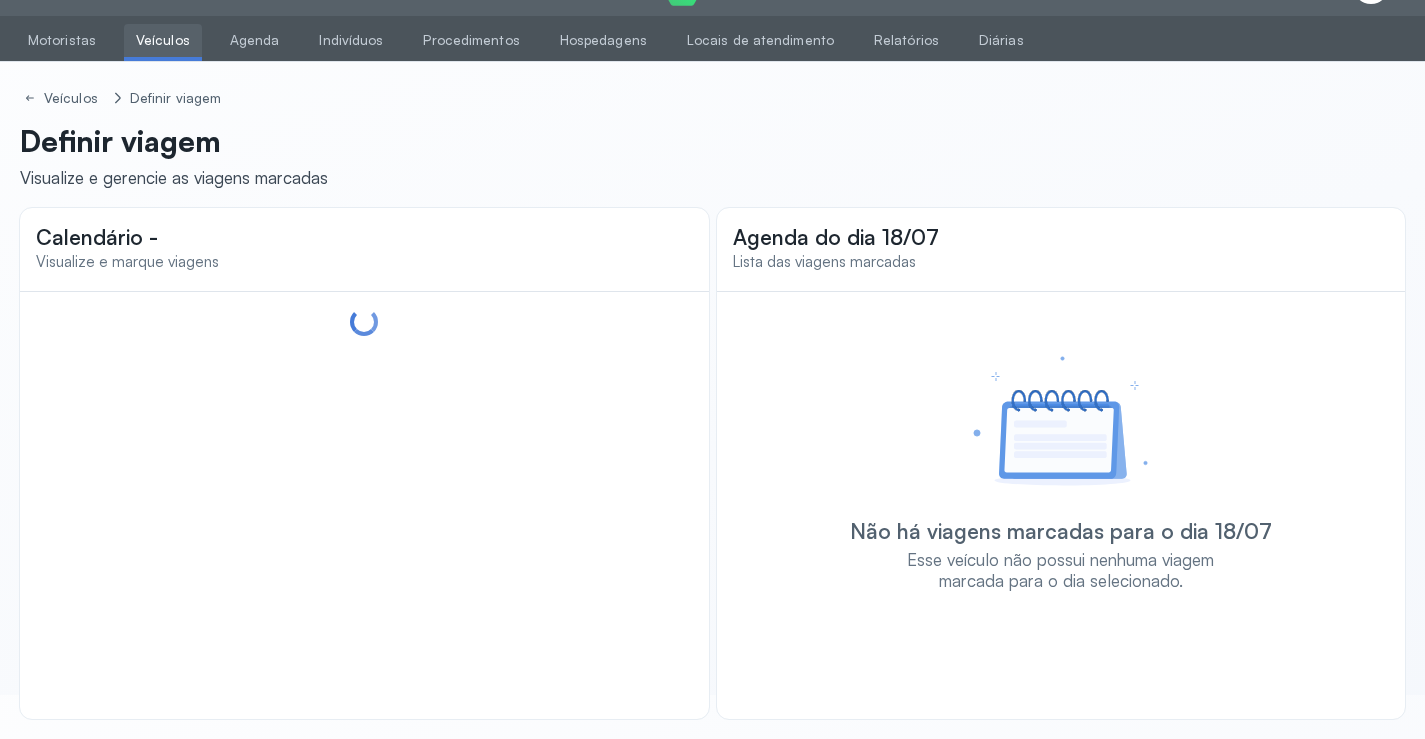 scroll, scrollTop: 44, scrollLeft: 0, axis: vertical 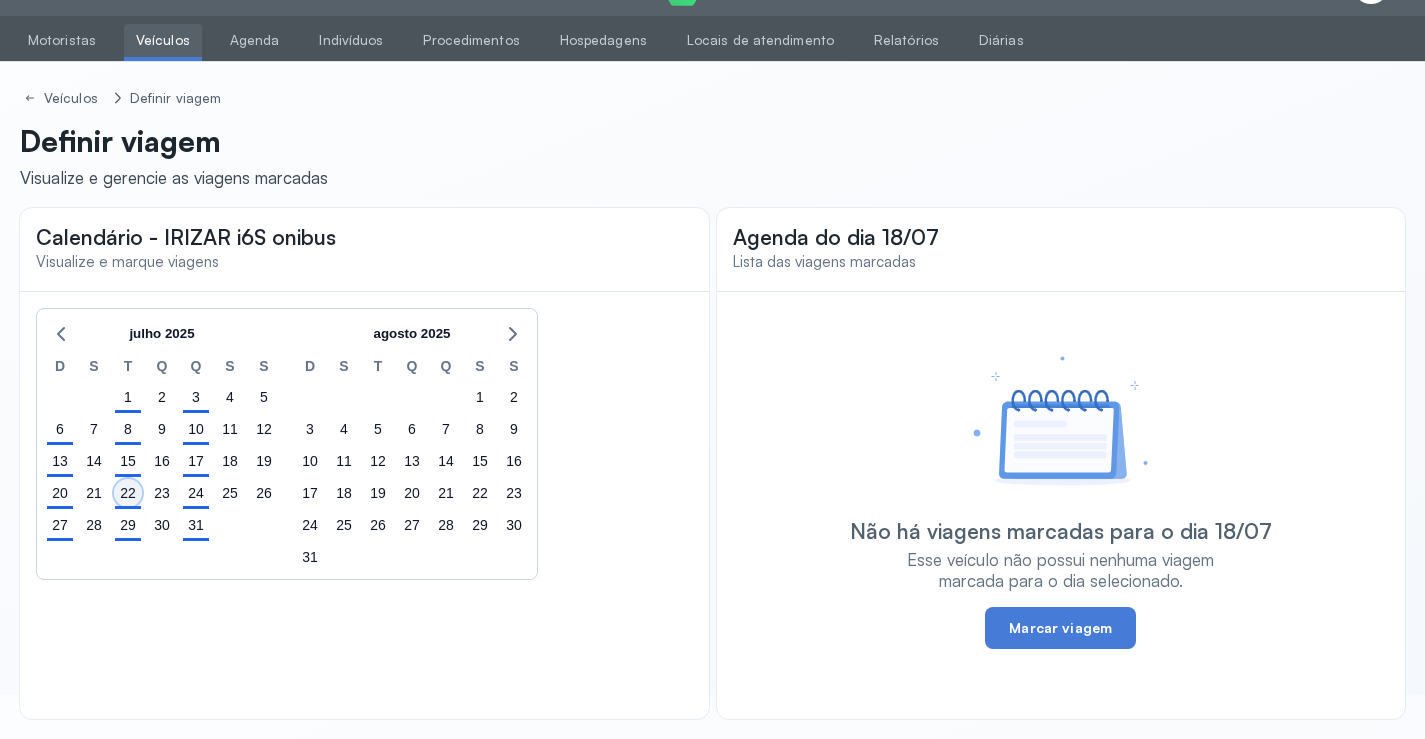 click on "22" 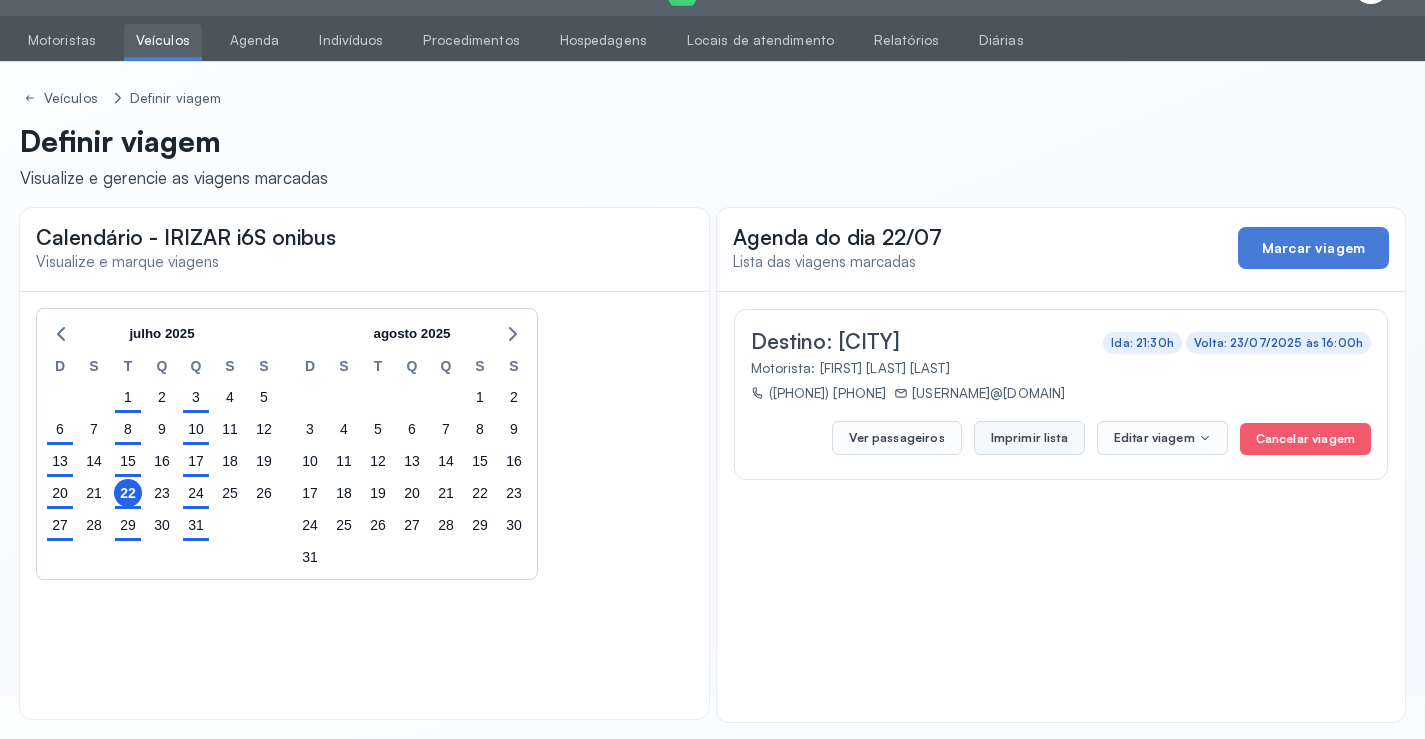 click on "Imprimir lista" at bounding box center [1029, 438] 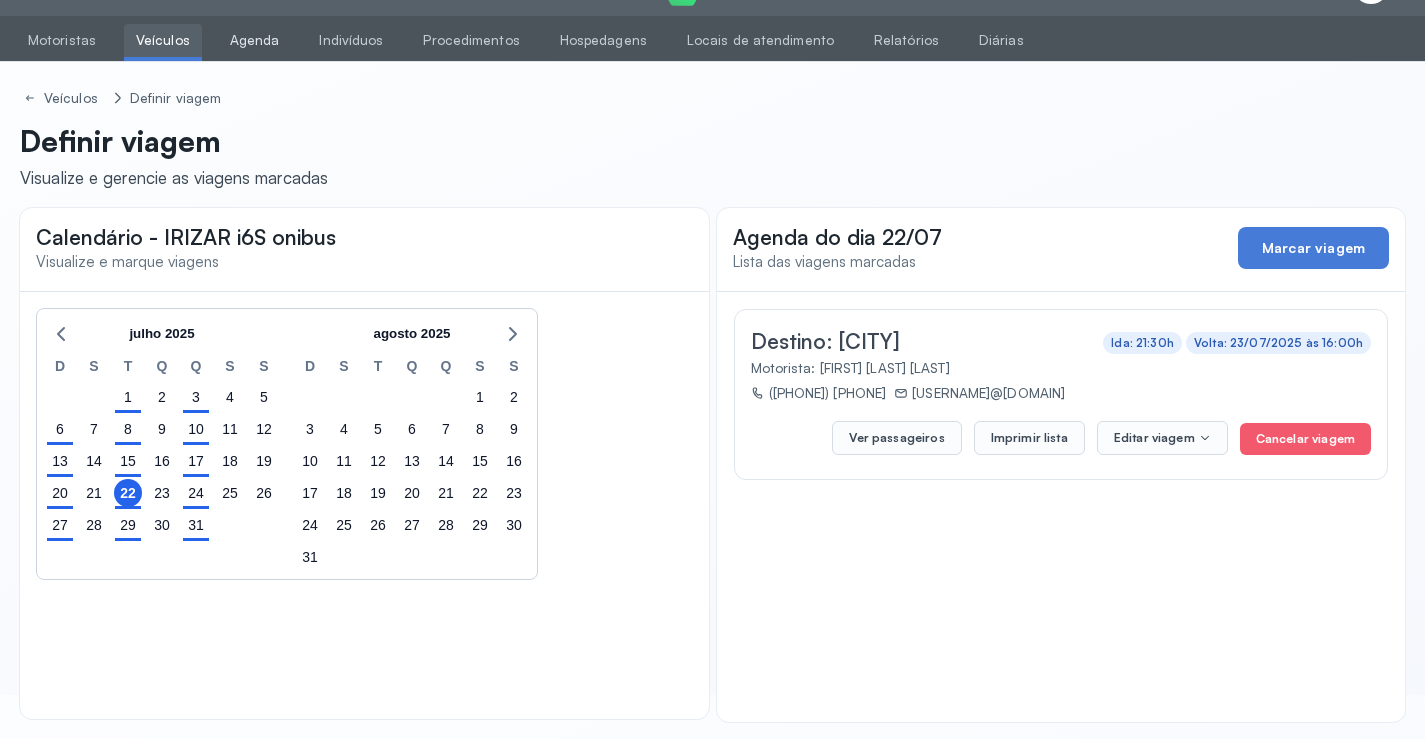click on "Agenda" at bounding box center [255, 40] 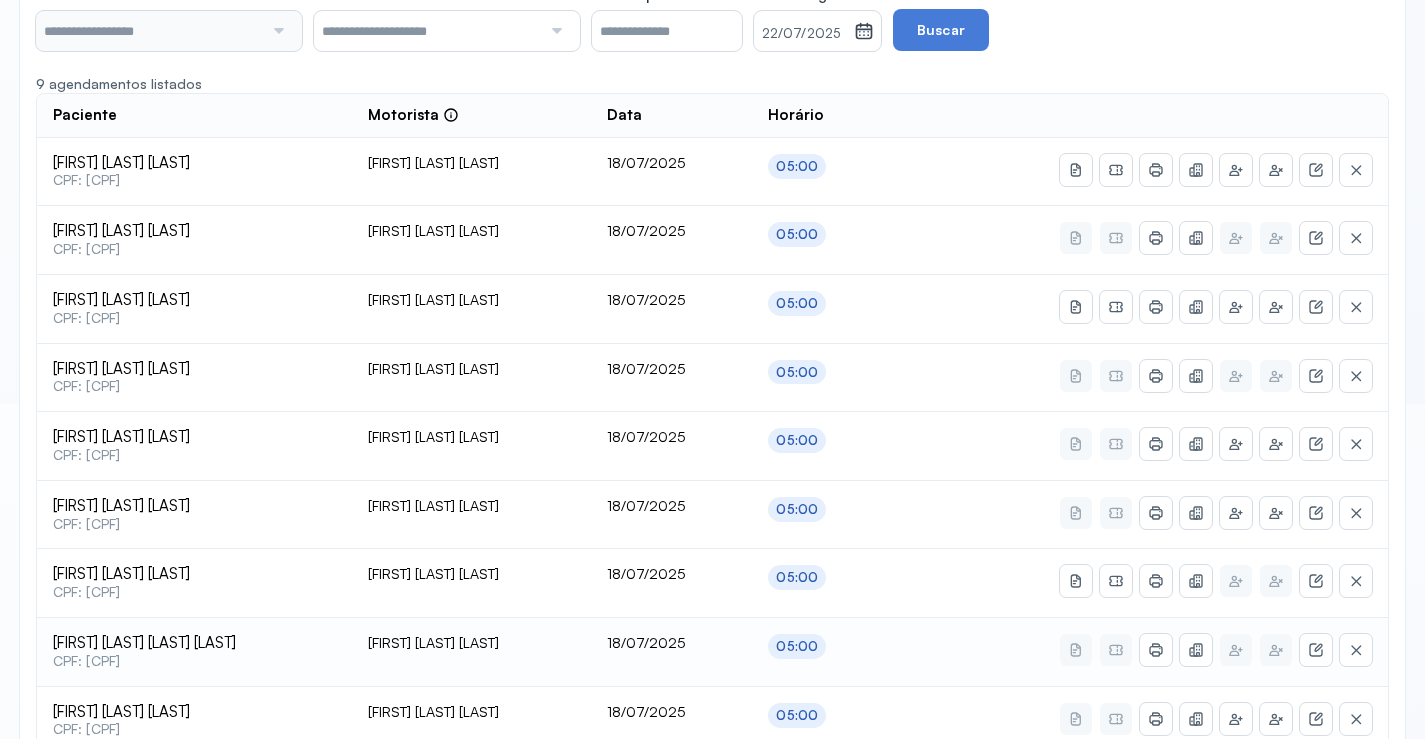 type on "********" 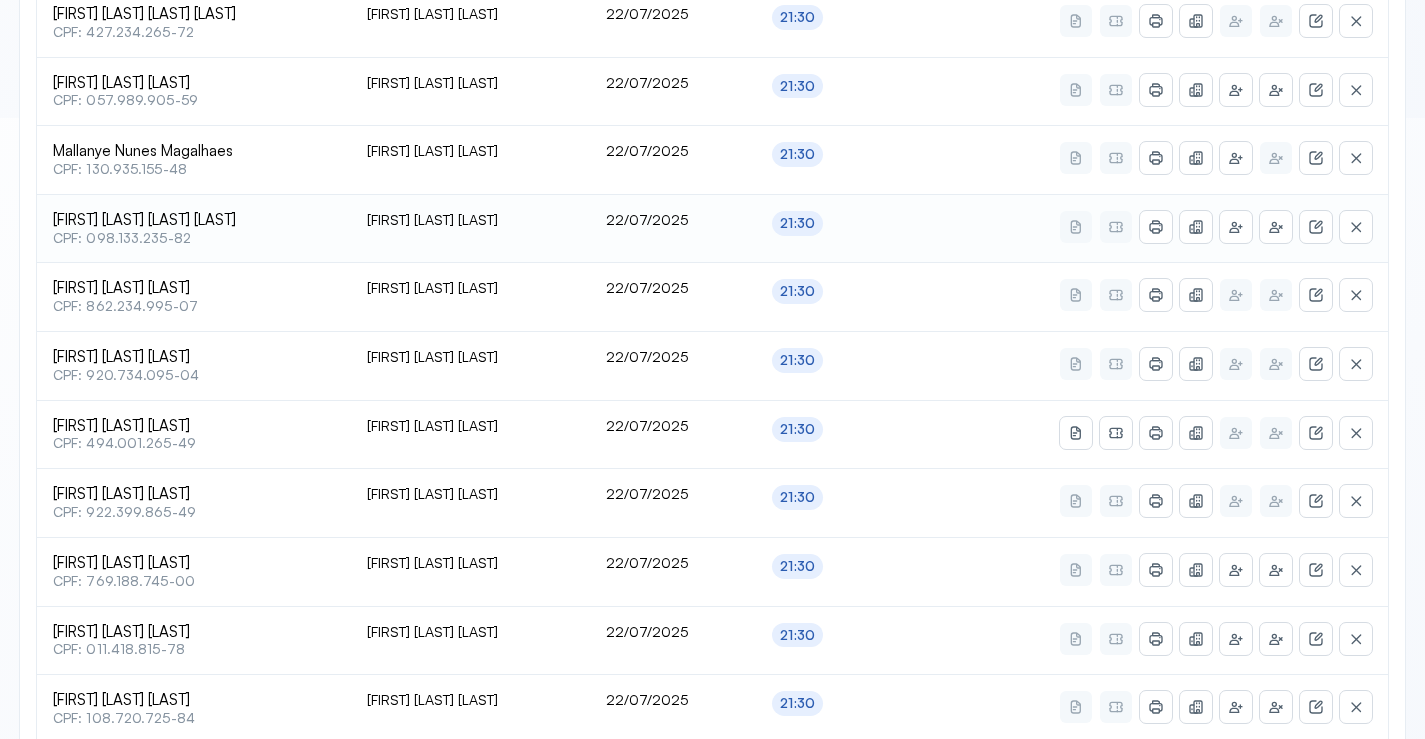 scroll, scrollTop: 865, scrollLeft: 0, axis: vertical 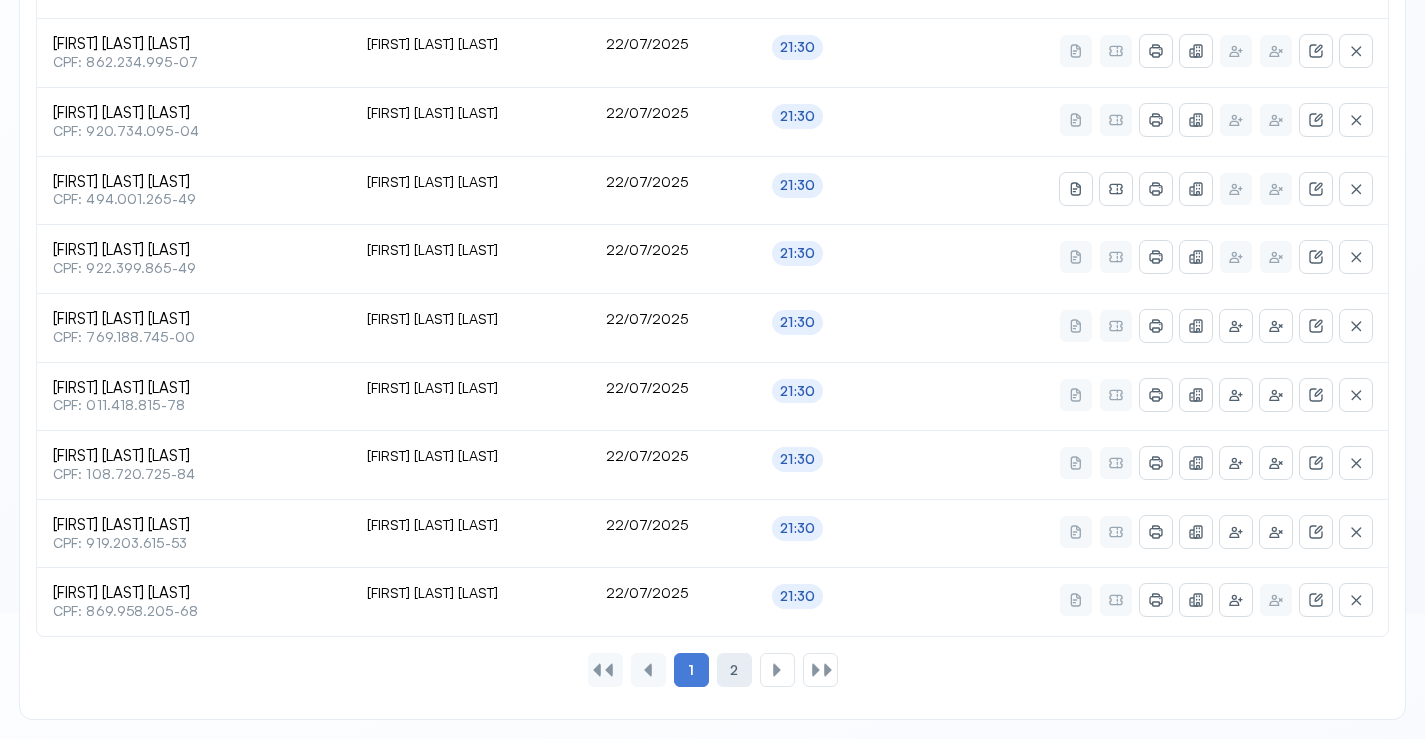 click on "2" 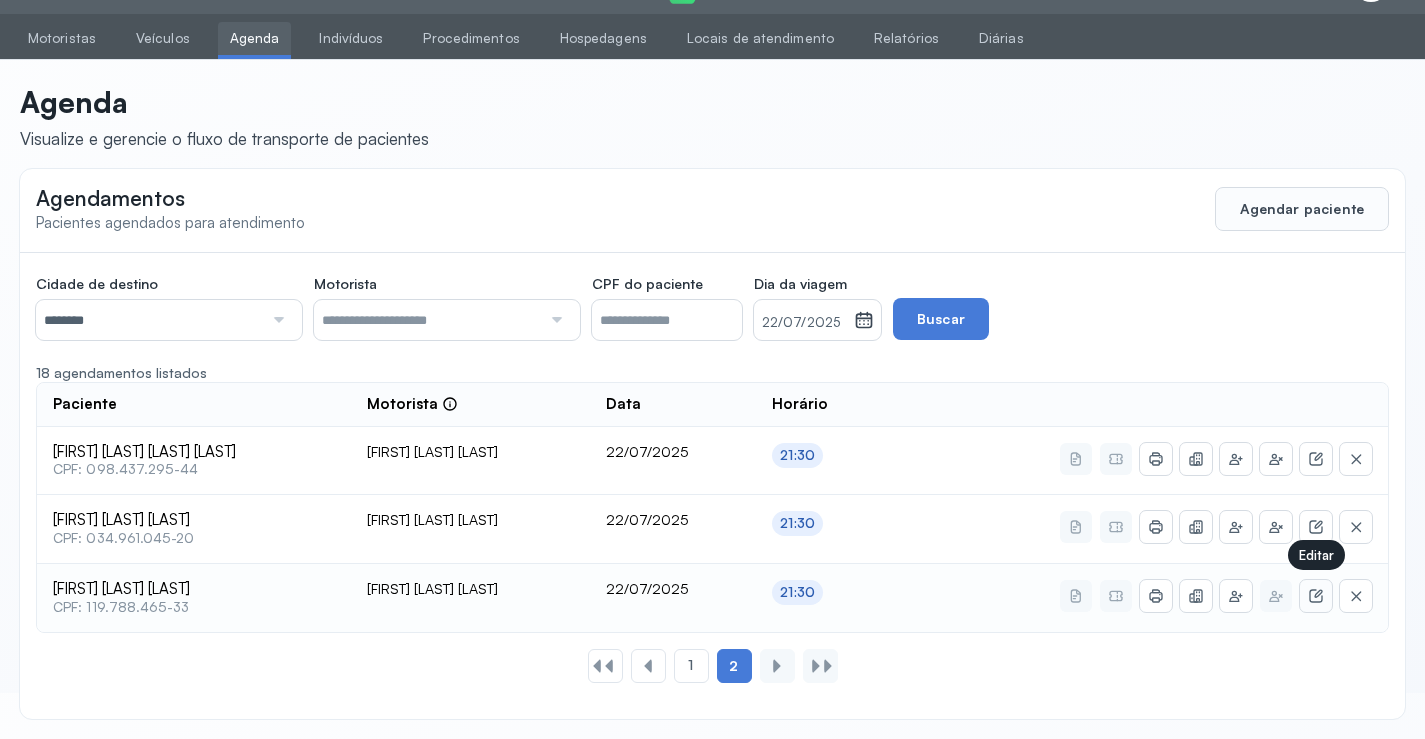 click 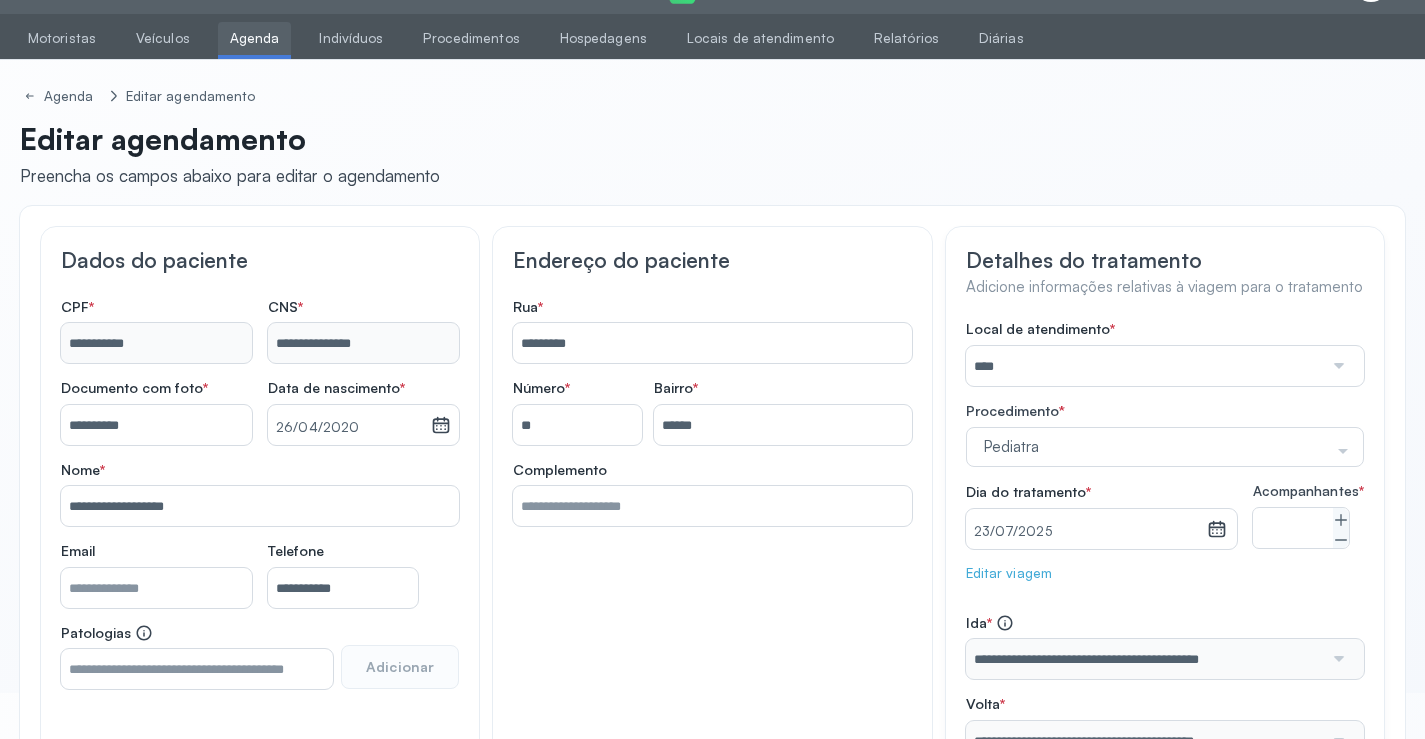 scroll, scrollTop: 0, scrollLeft: 0, axis: both 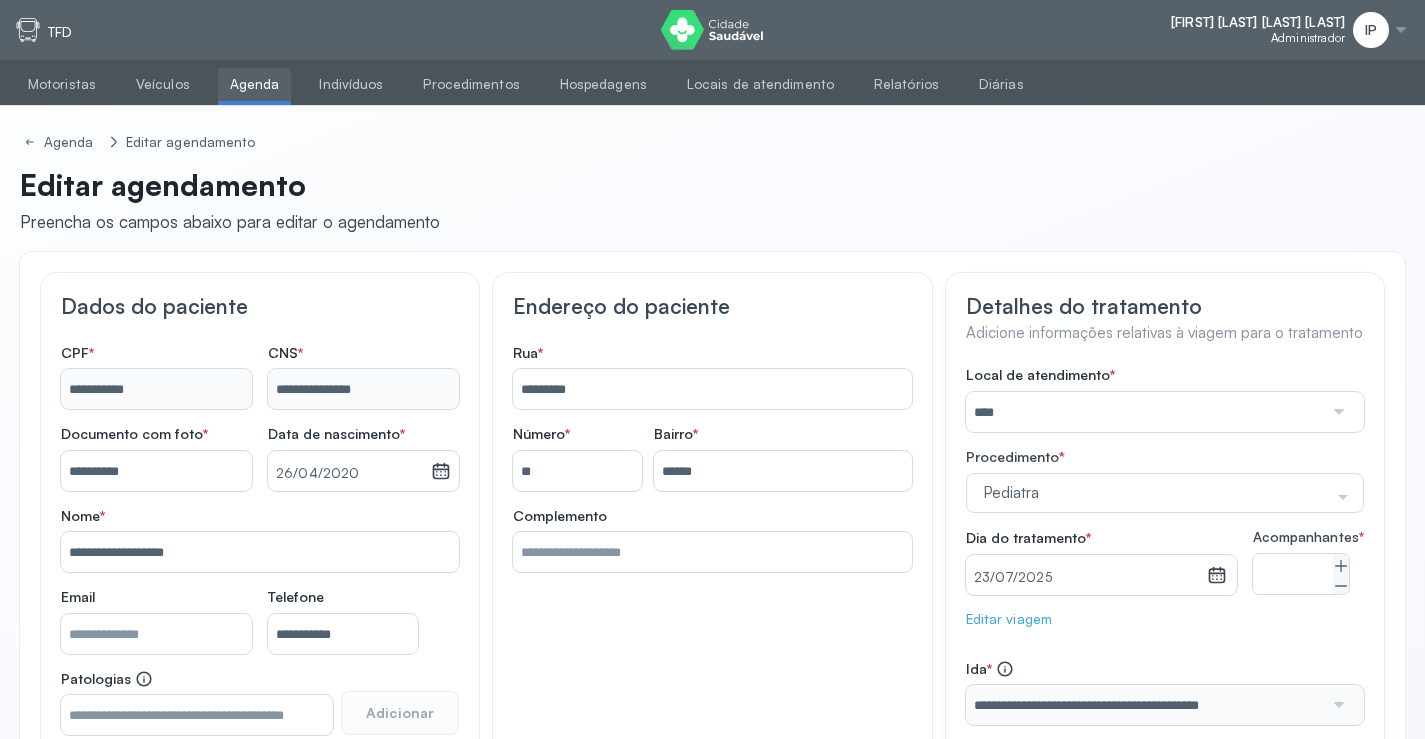 click on "Agenda" at bounding box center [255, 84] 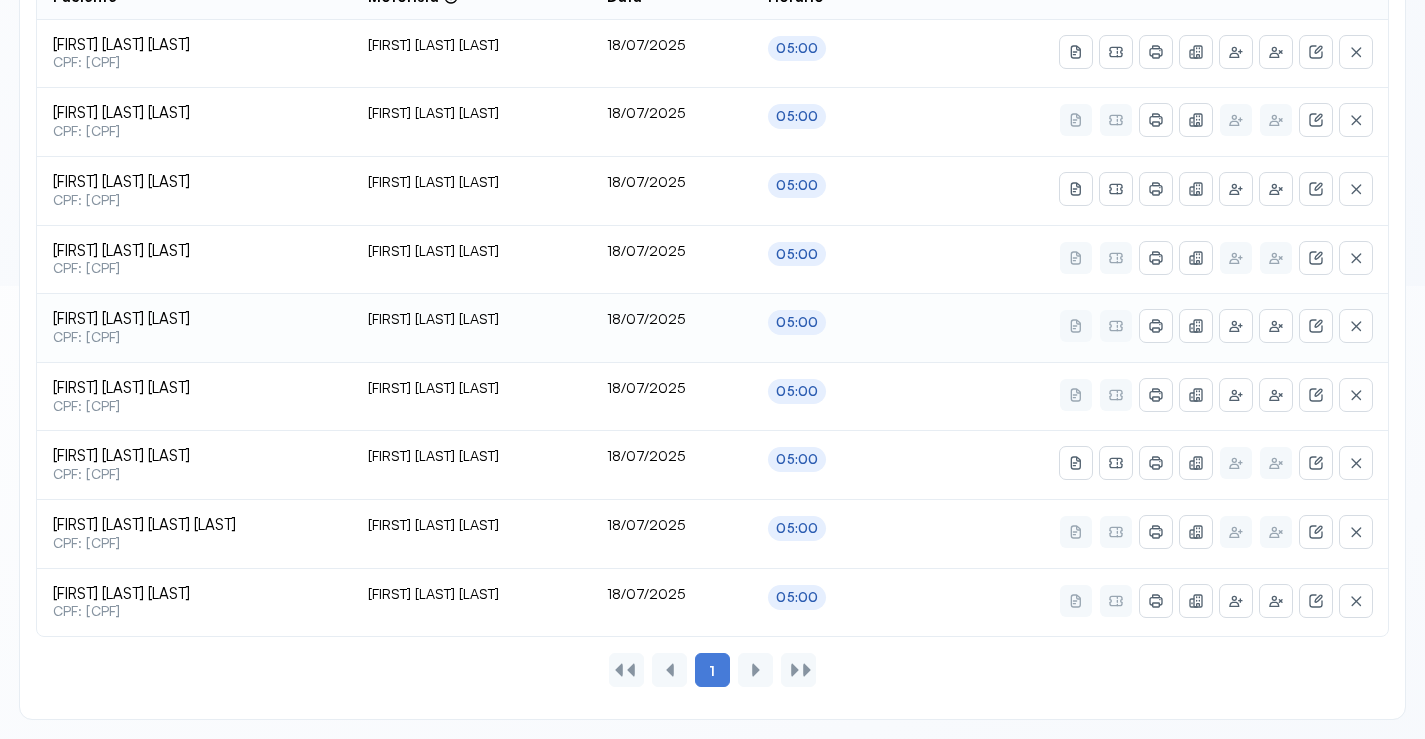 type on "********" 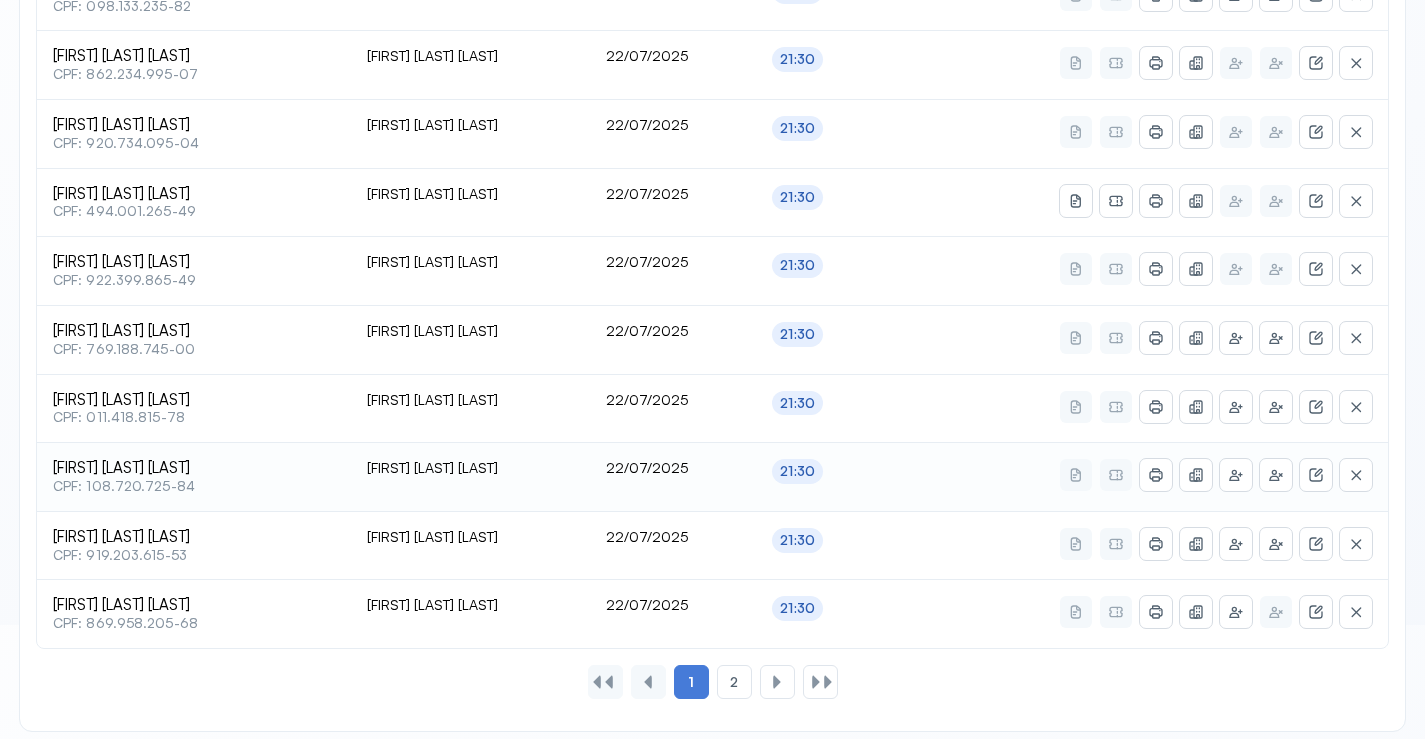 scroll, scrollTop: 865, scrollLeft: 0, axis: vertical 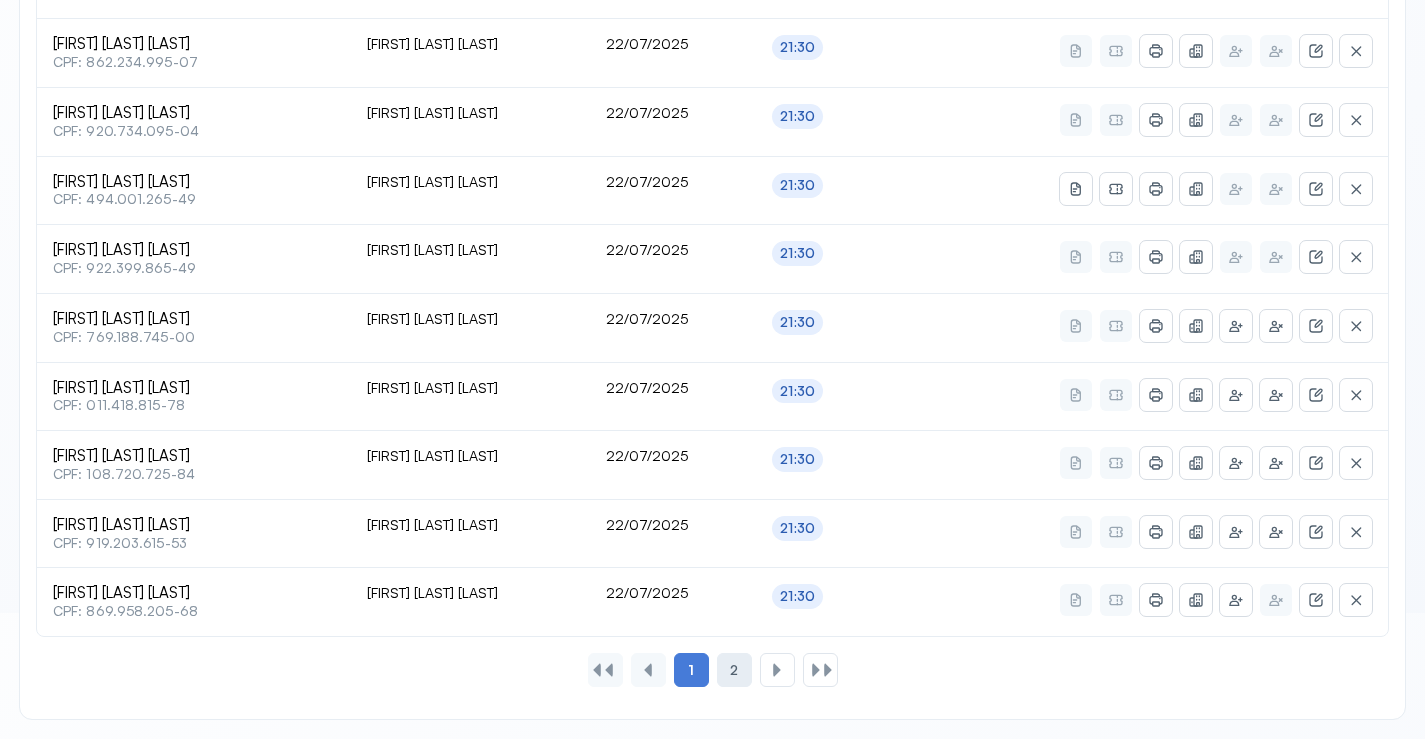 click on "2" at bounding box center [734, 670] 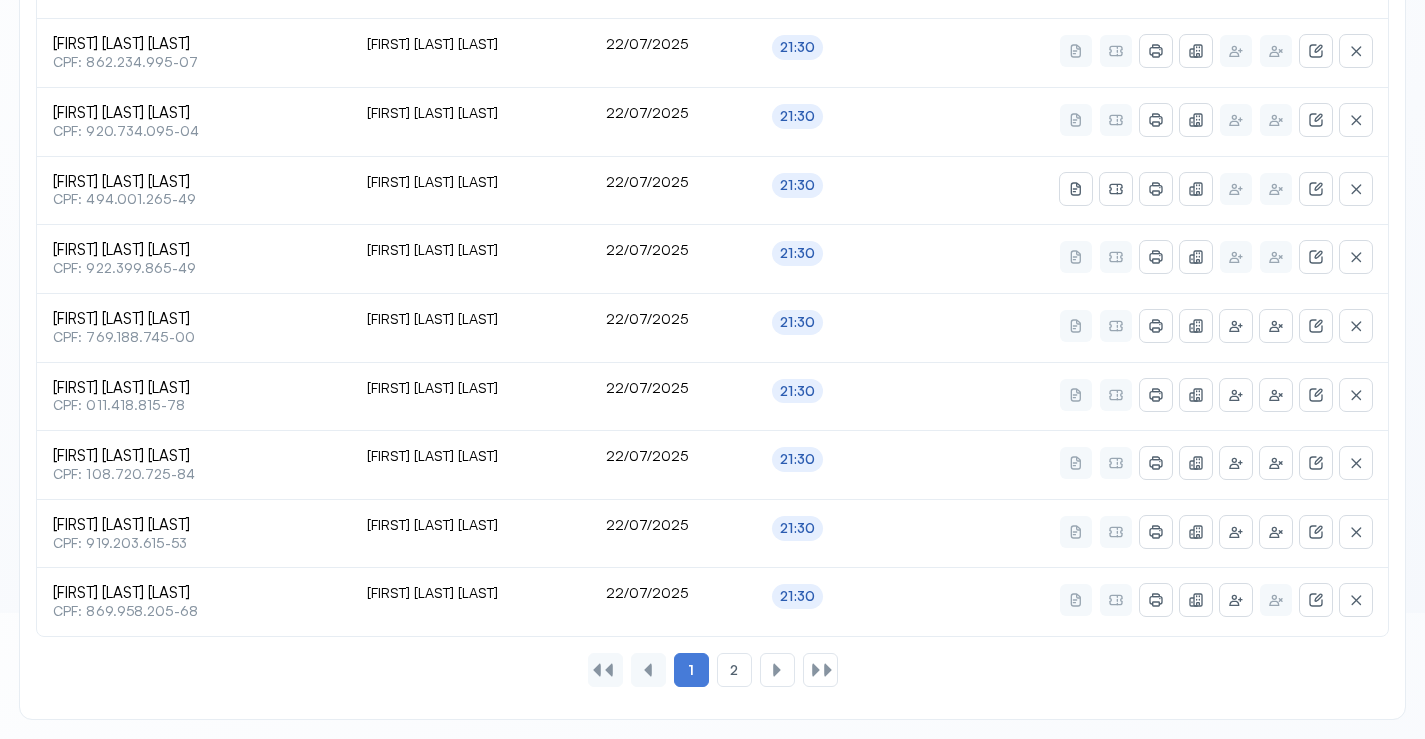 scroll, scrollTop: 46, scrollLeft: 0, axis: vertical 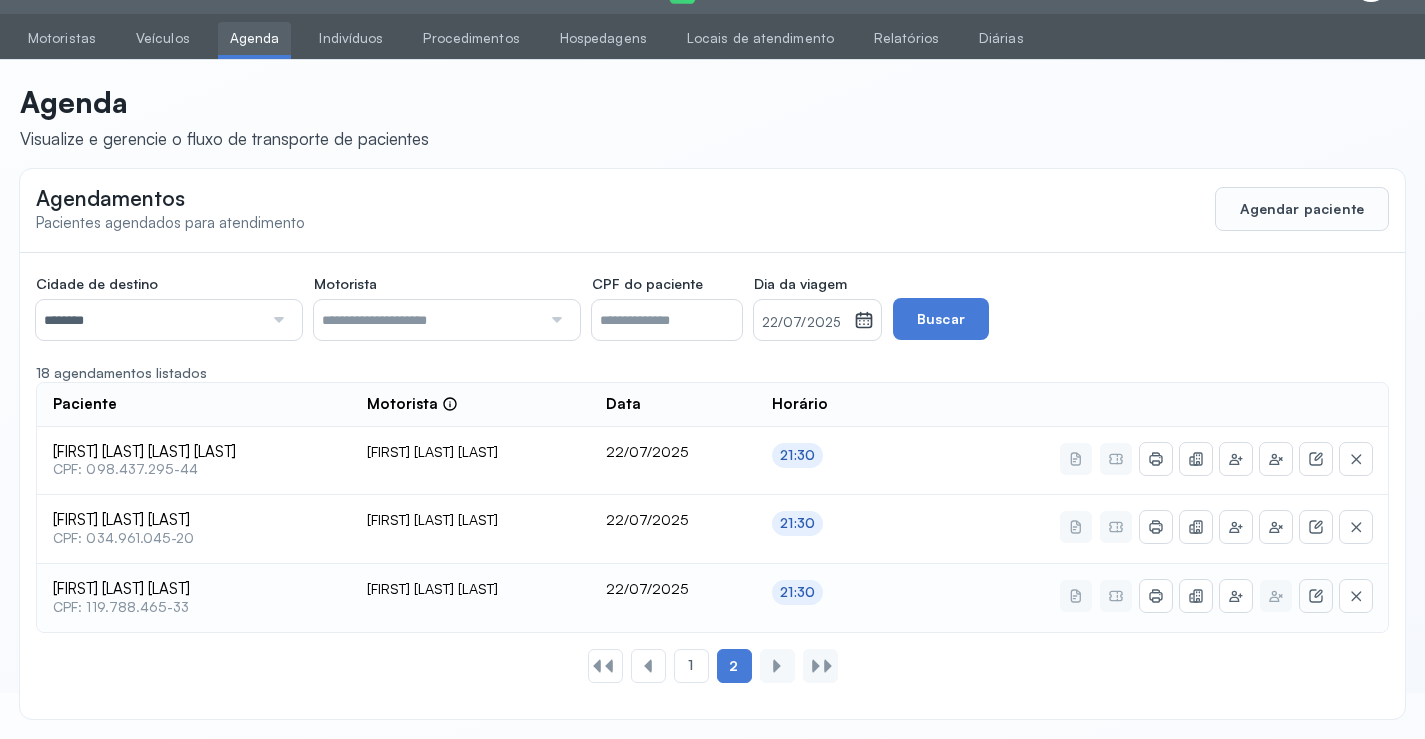 click 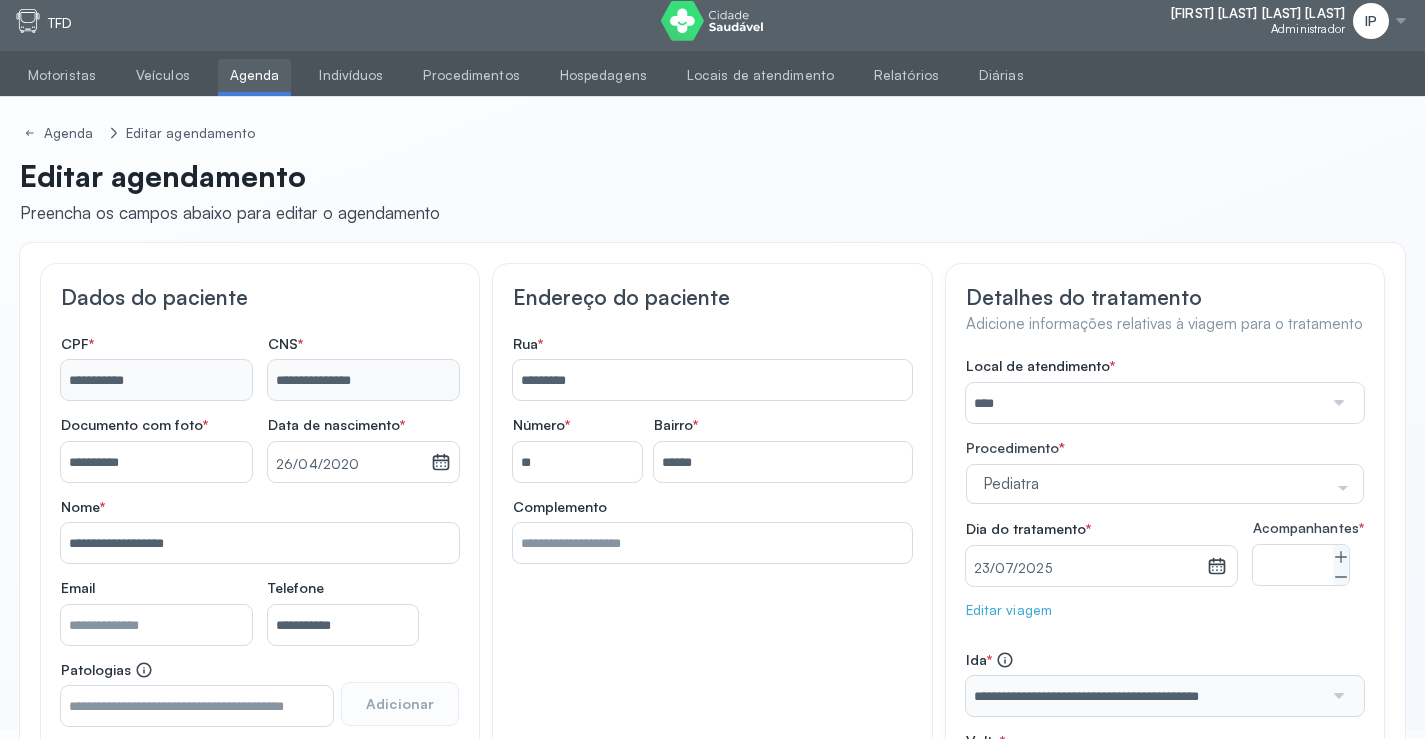 scroll, scrollTop: 0, scrollLeft: 0, axis: both 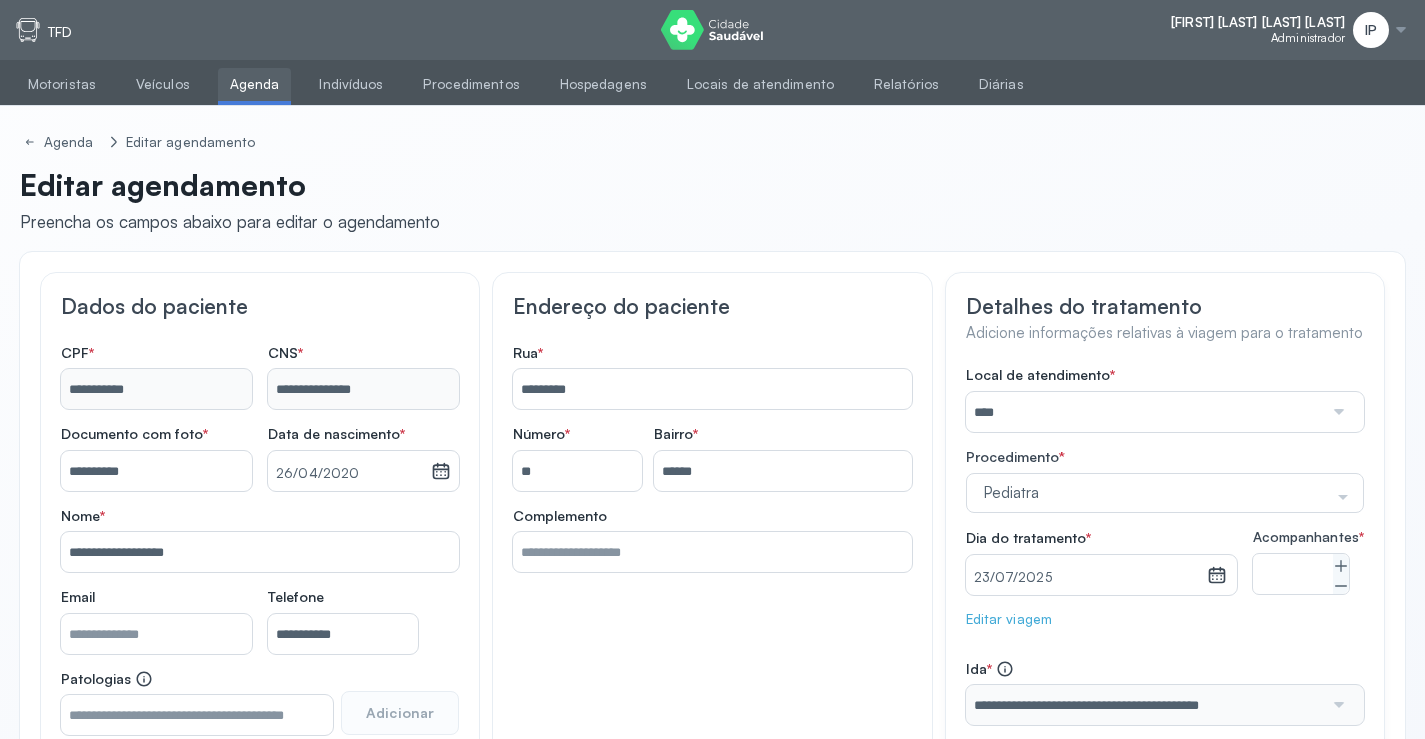 click on "Agenda" at bounding box center [255, 84] 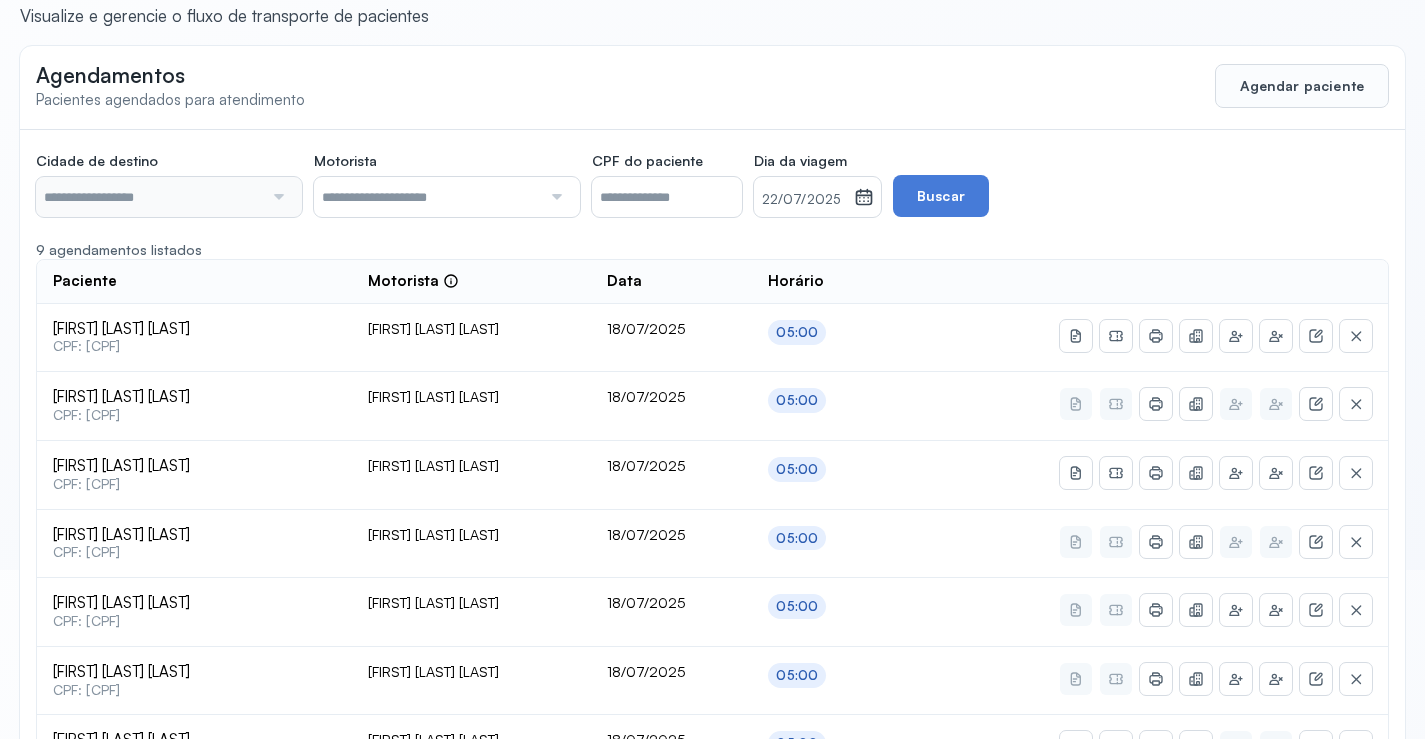 type on "********" 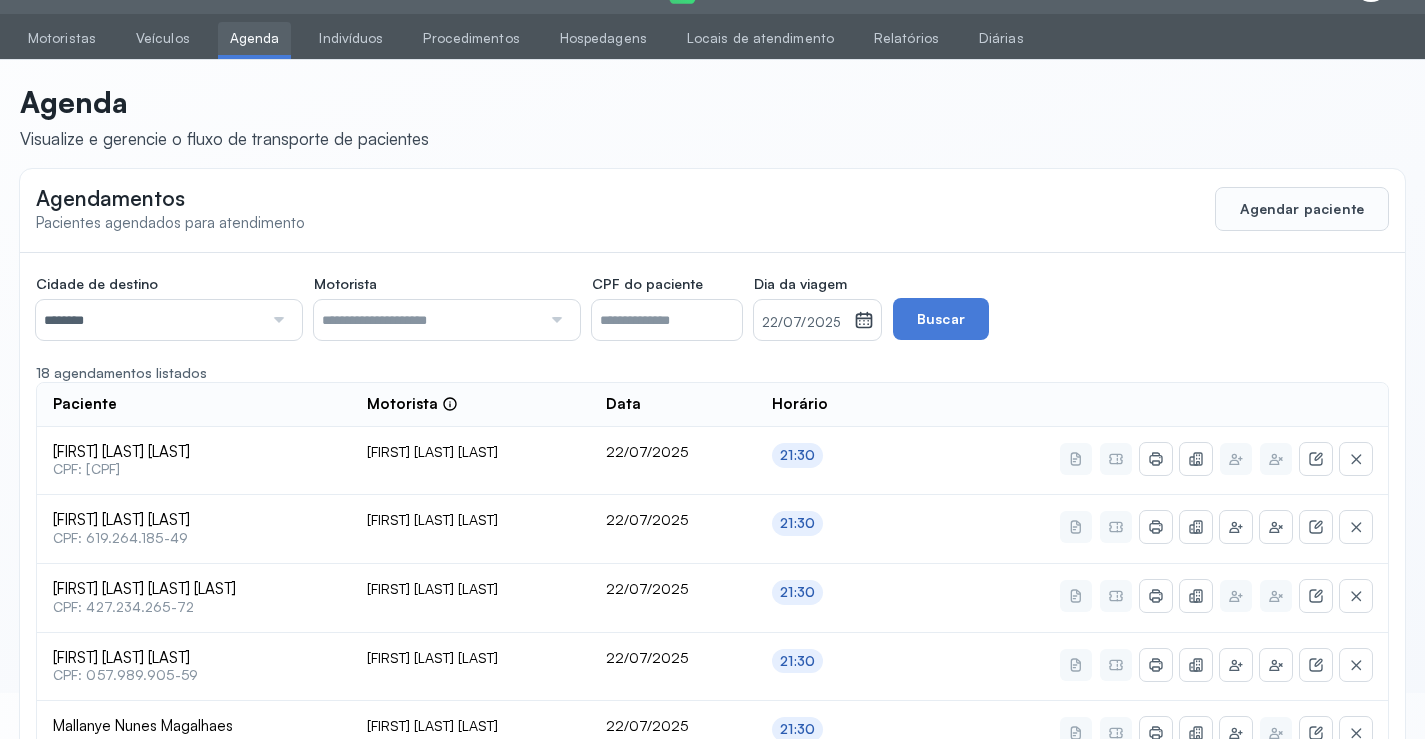 scroll, scrollTop: 200, scrollLeft: 0, axis: vertical 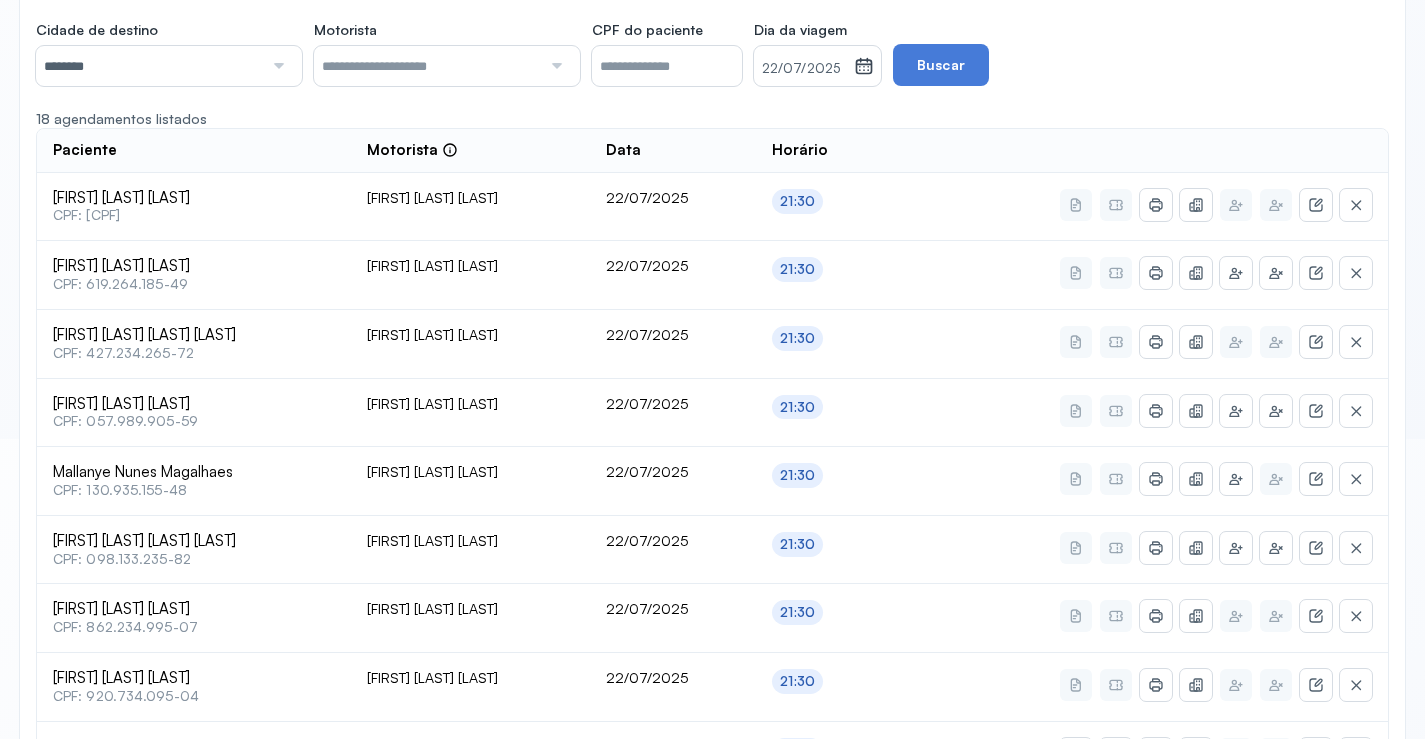 click on "22/07/2025" at bounding box center [804, 69] 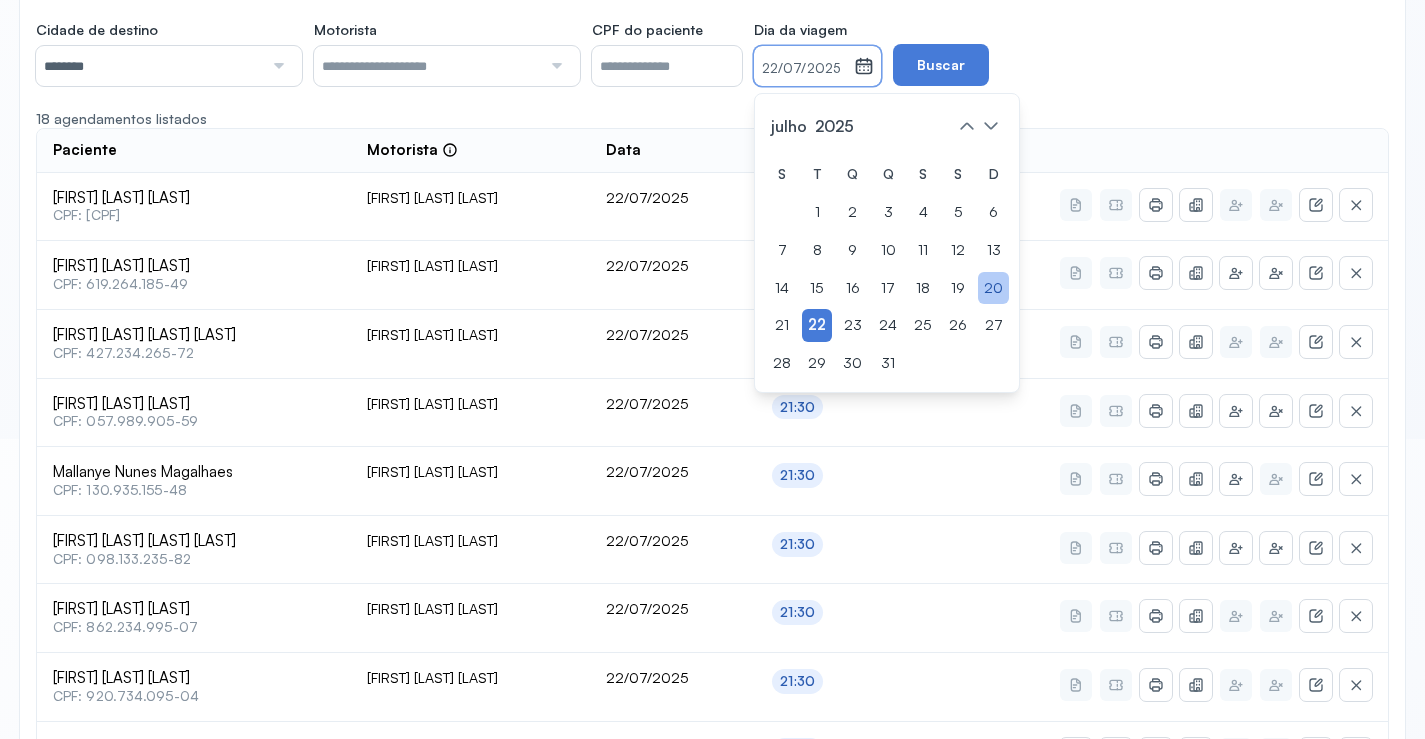 click on "20" 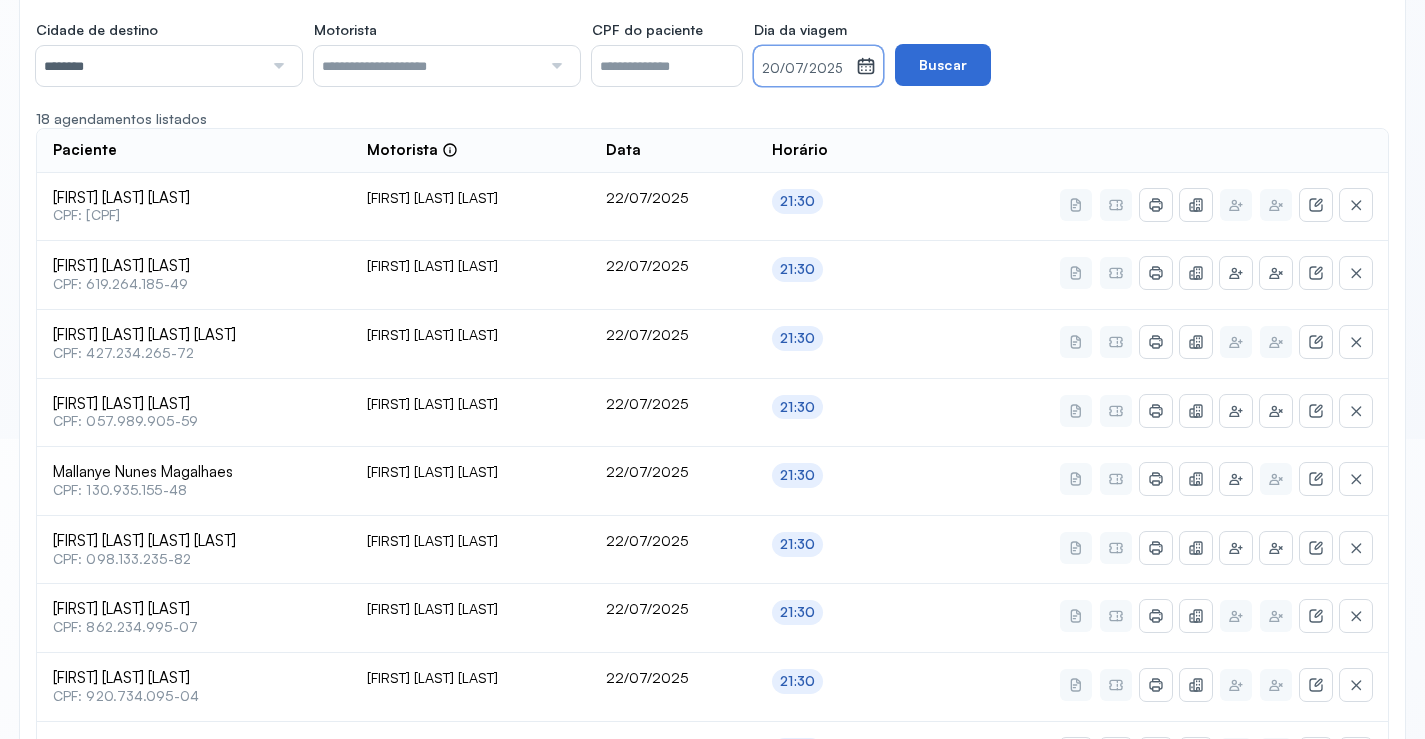 click on "Buscar" at bounding box center (943, 65) 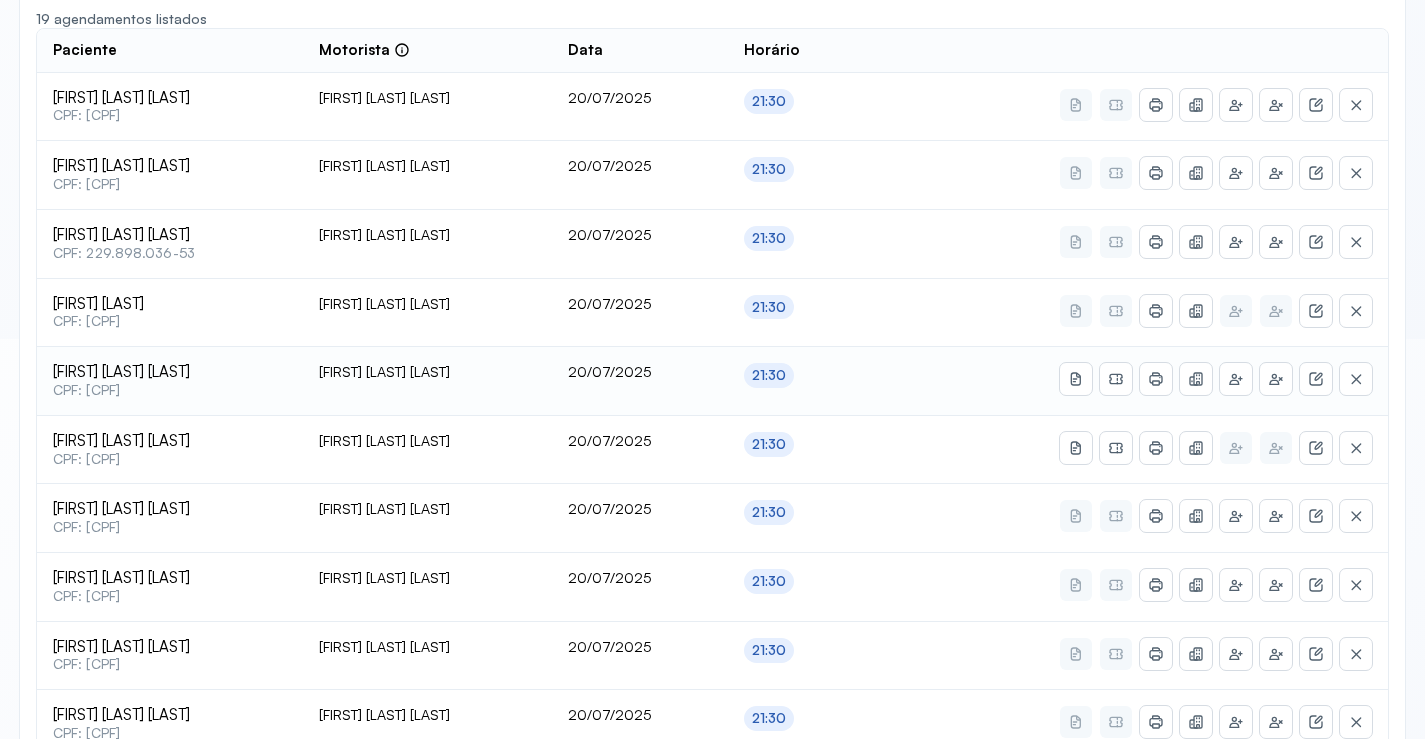 scroll, scrollTop: 500, scrollLeft: 0, axis: vertical 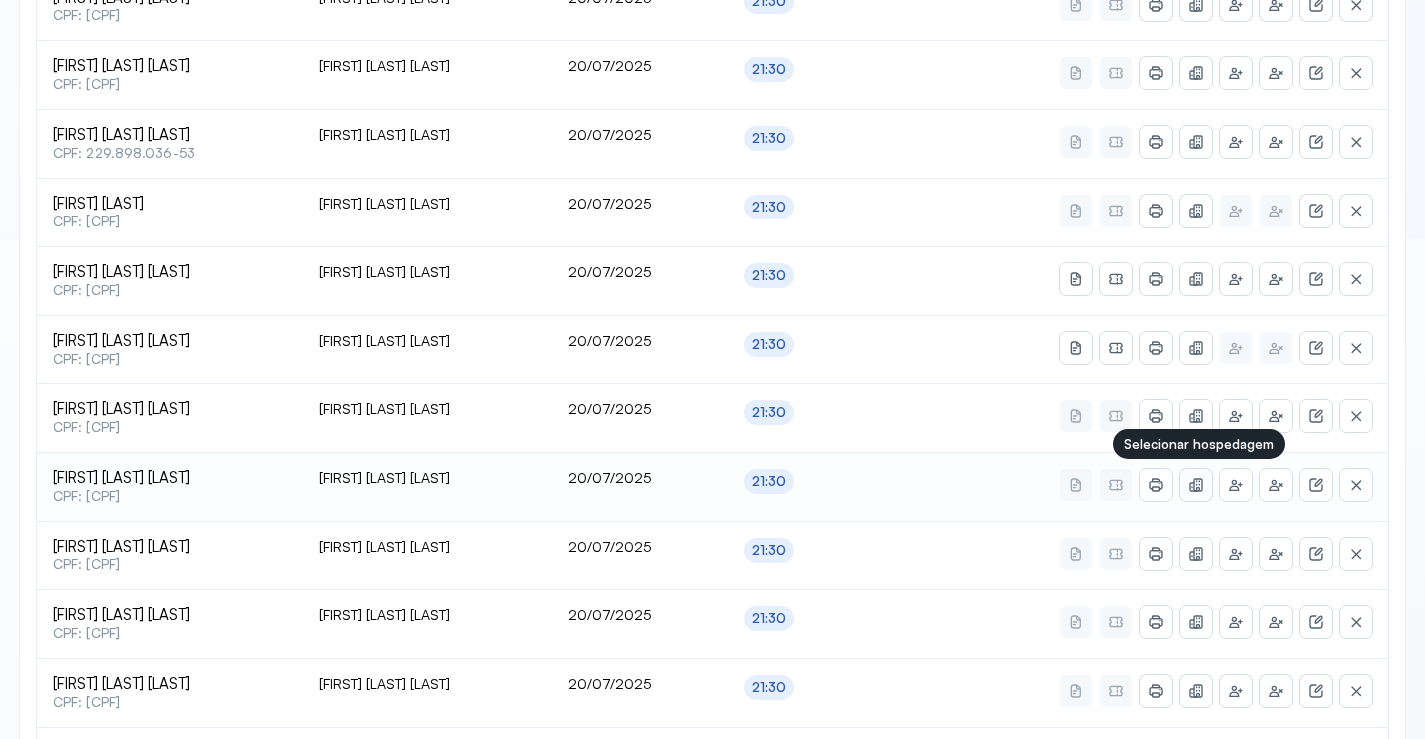 click 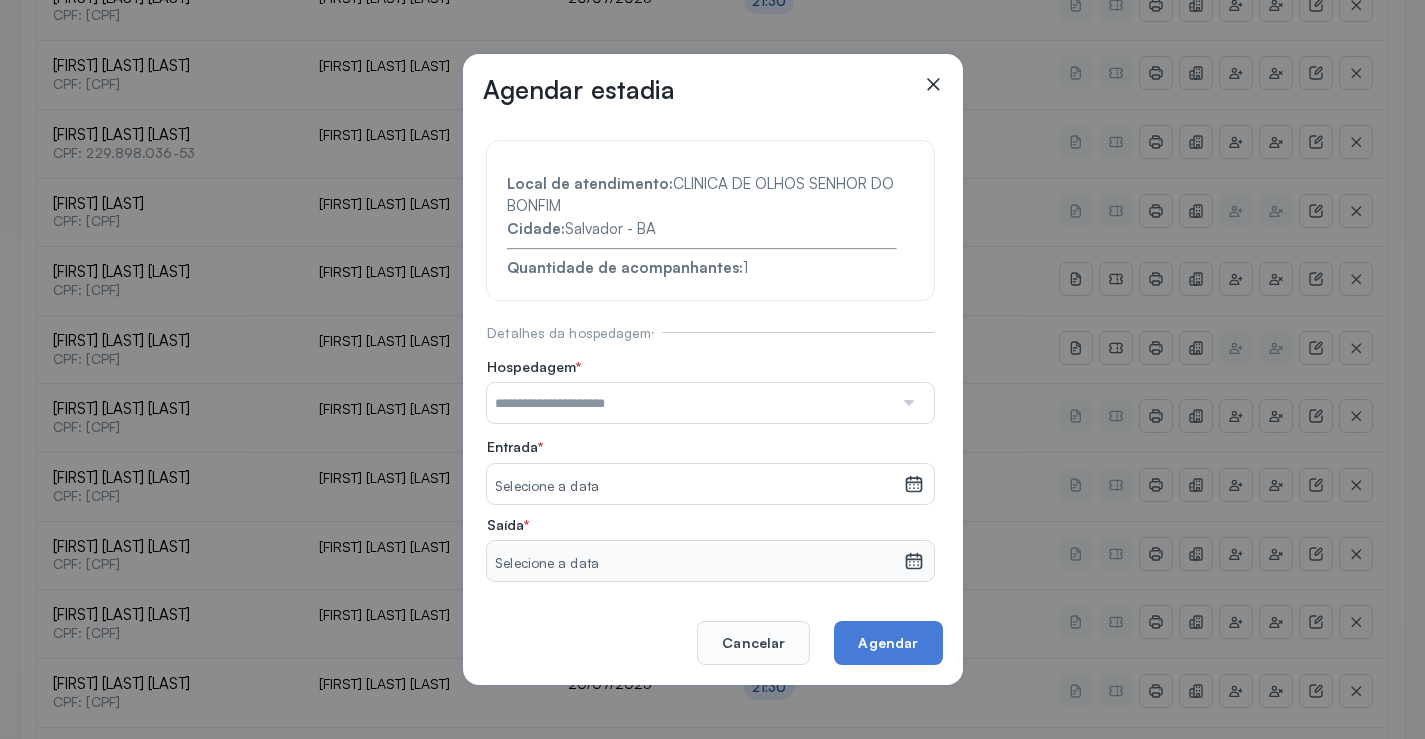 drag, startPoint x: 810, startPoint y: 406, endPoint x: 812, endPoint y: 437, distance: 31.06445 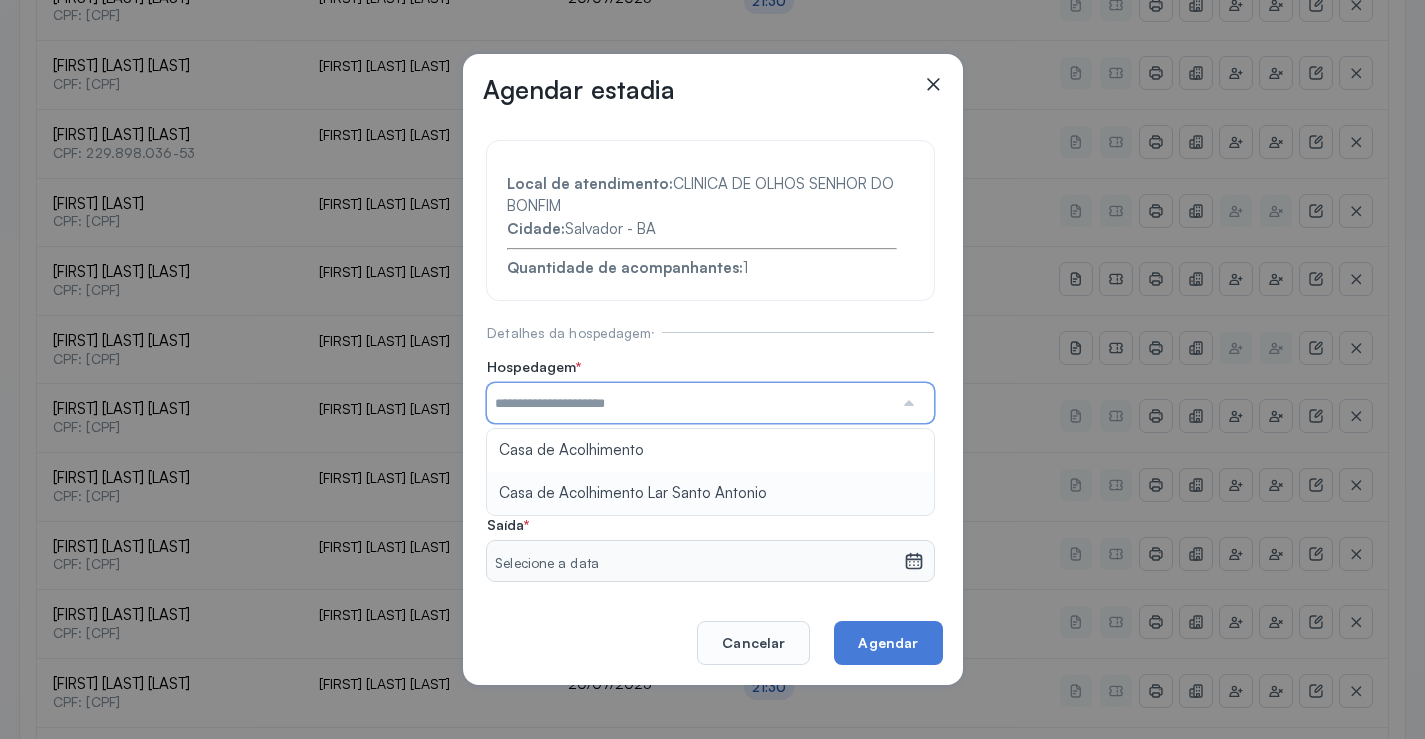 type on "**********" 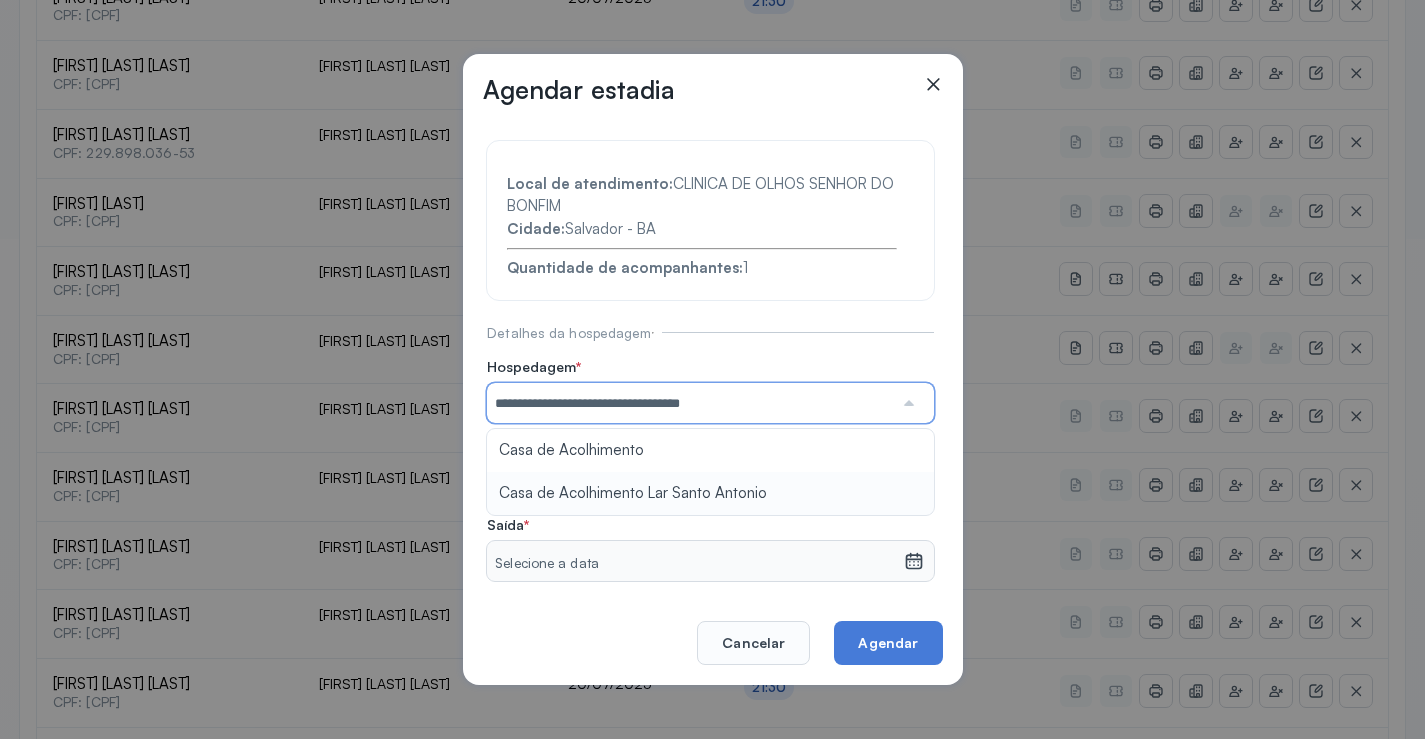 click on "**********" at bounding box center (710, 447) 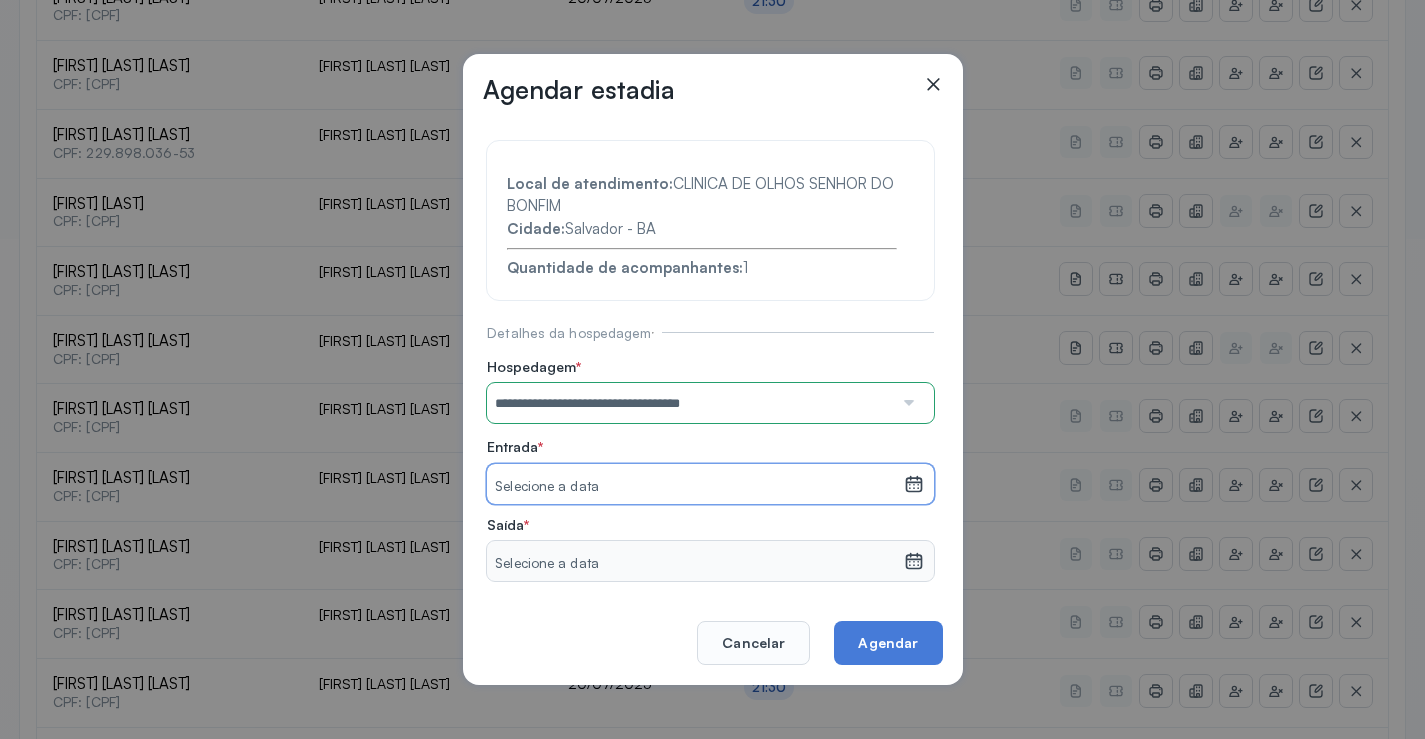 drag, startPoint x: 758, startPoint y: 483, endPoint x: 730, endPoint y: 478, distance: 28.442924 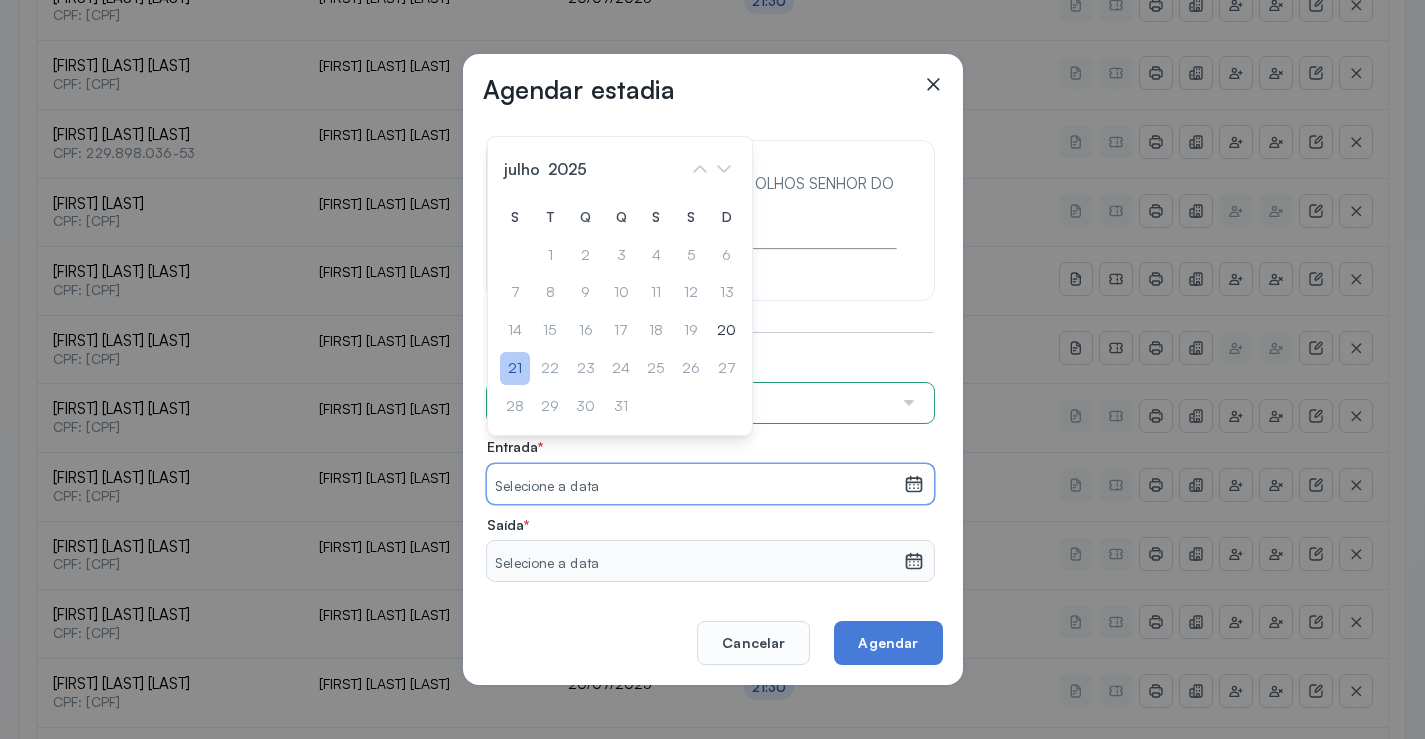 click on "21" 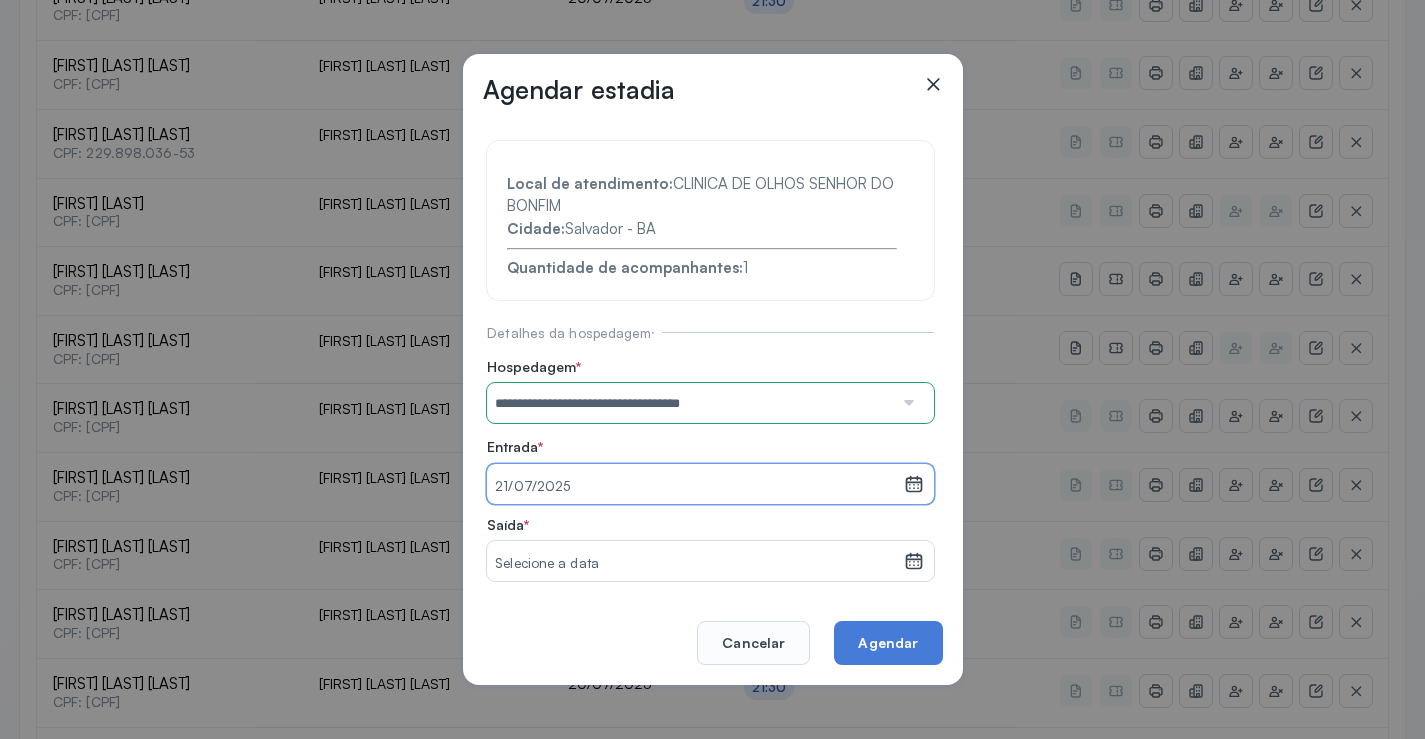 click 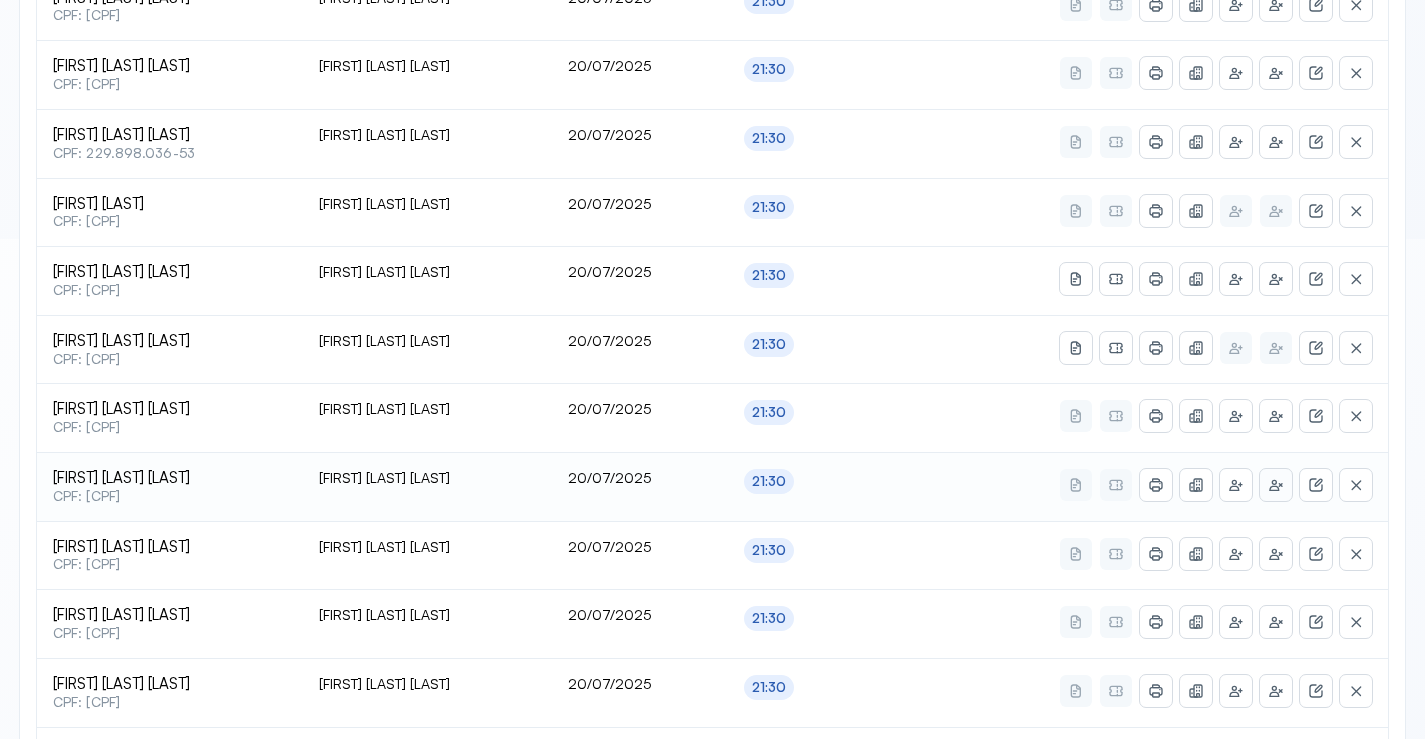 click 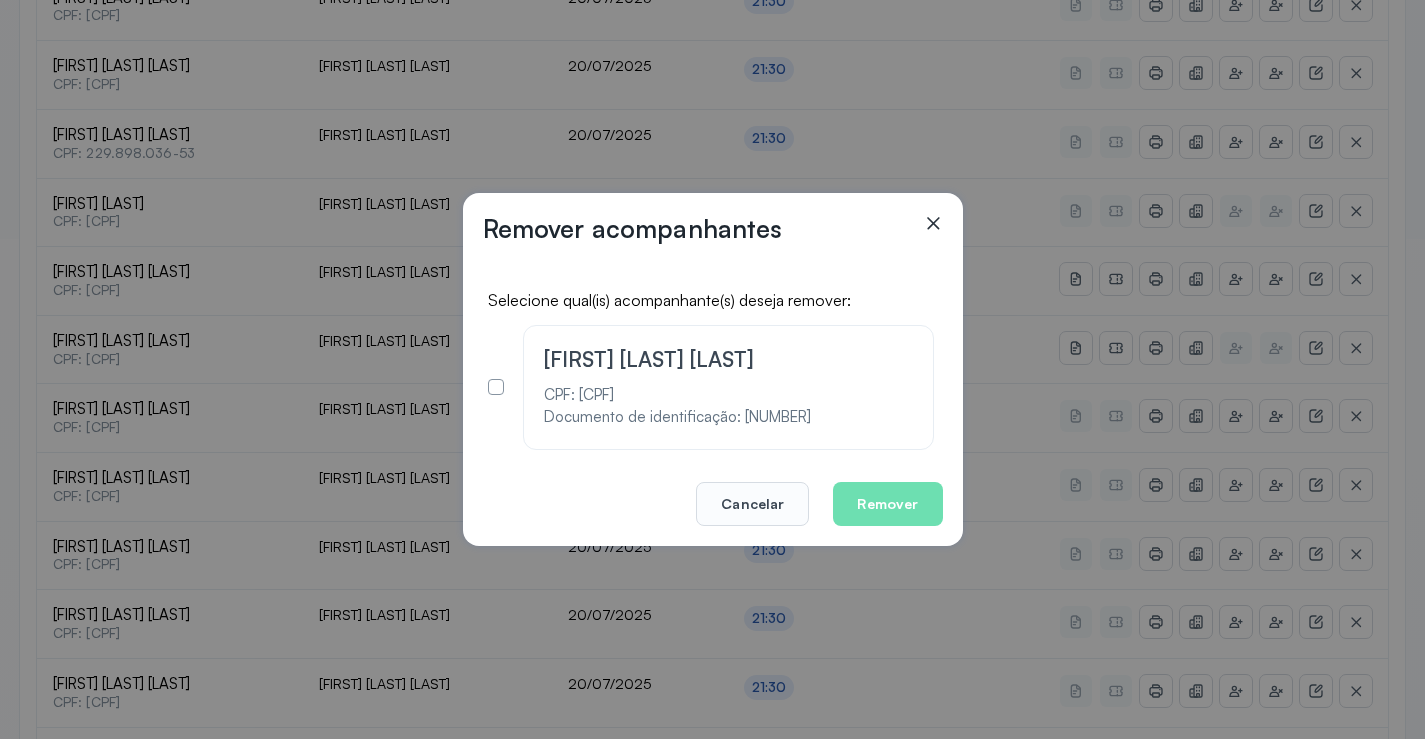 click at bounding box center (500, 387) 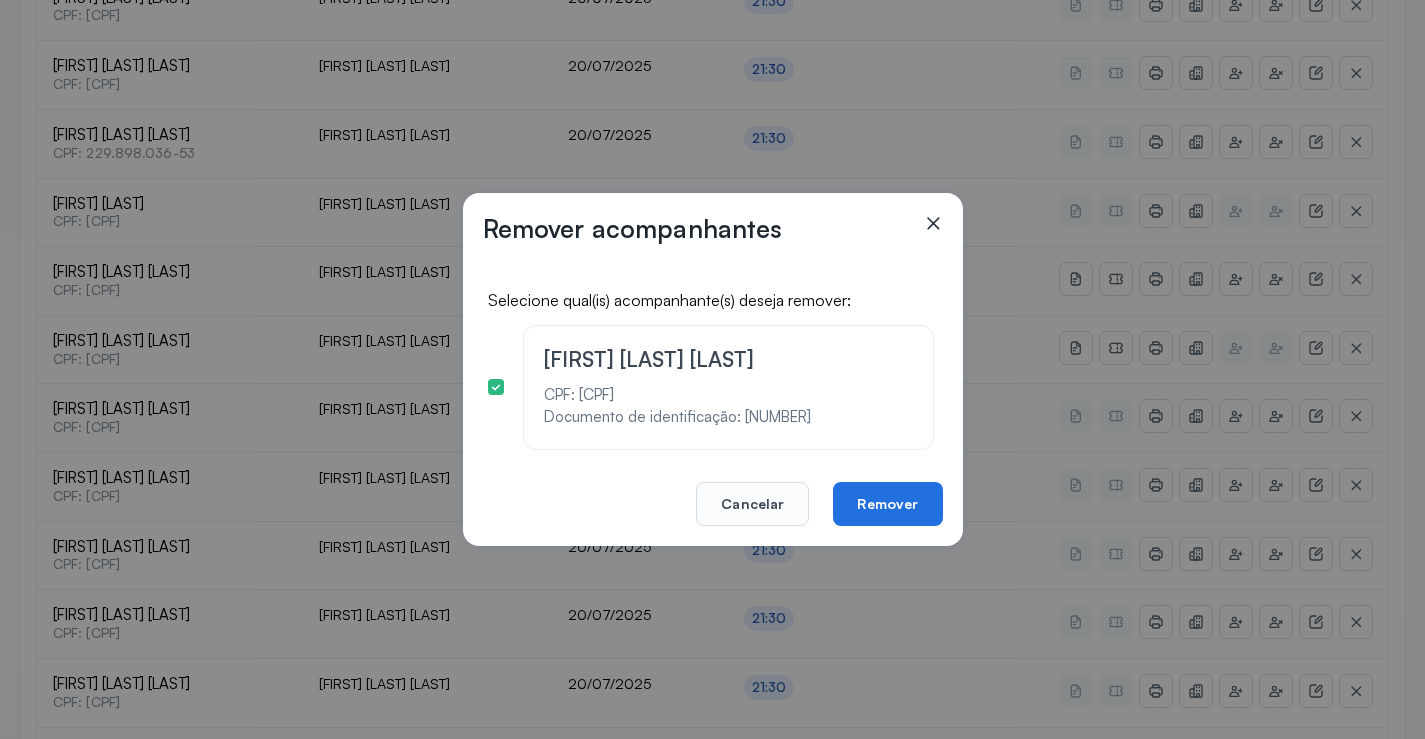 click on "Remover" 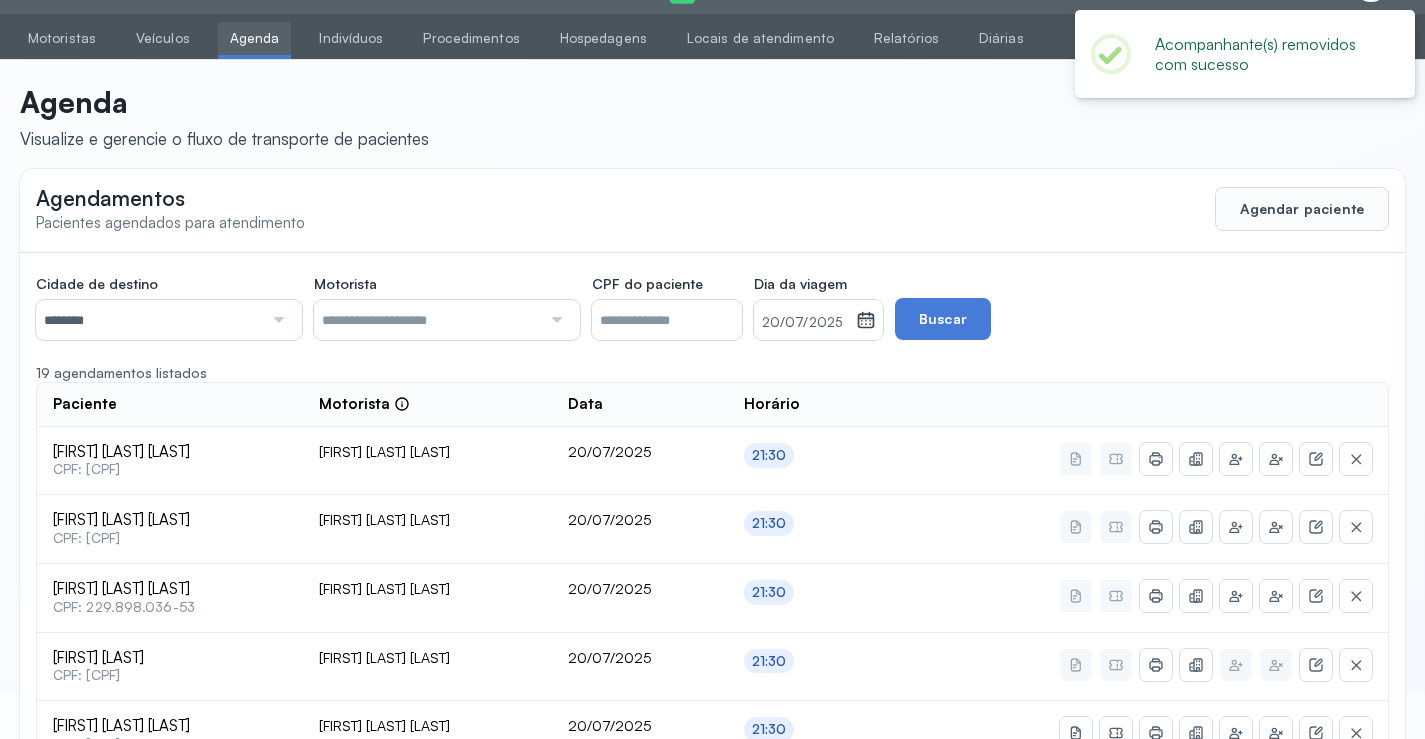 scroll, scrollTop: 500, scrollLeft: 0, axis: vertical 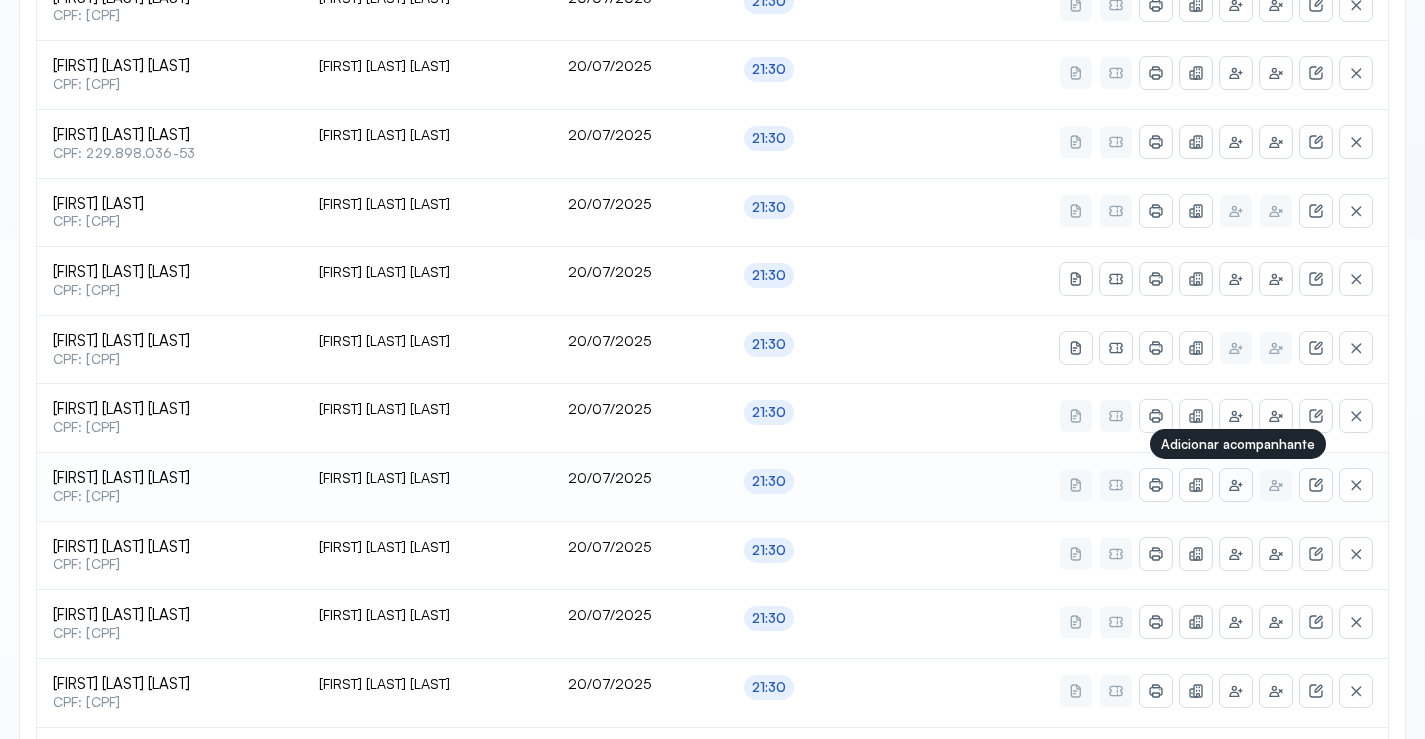 click 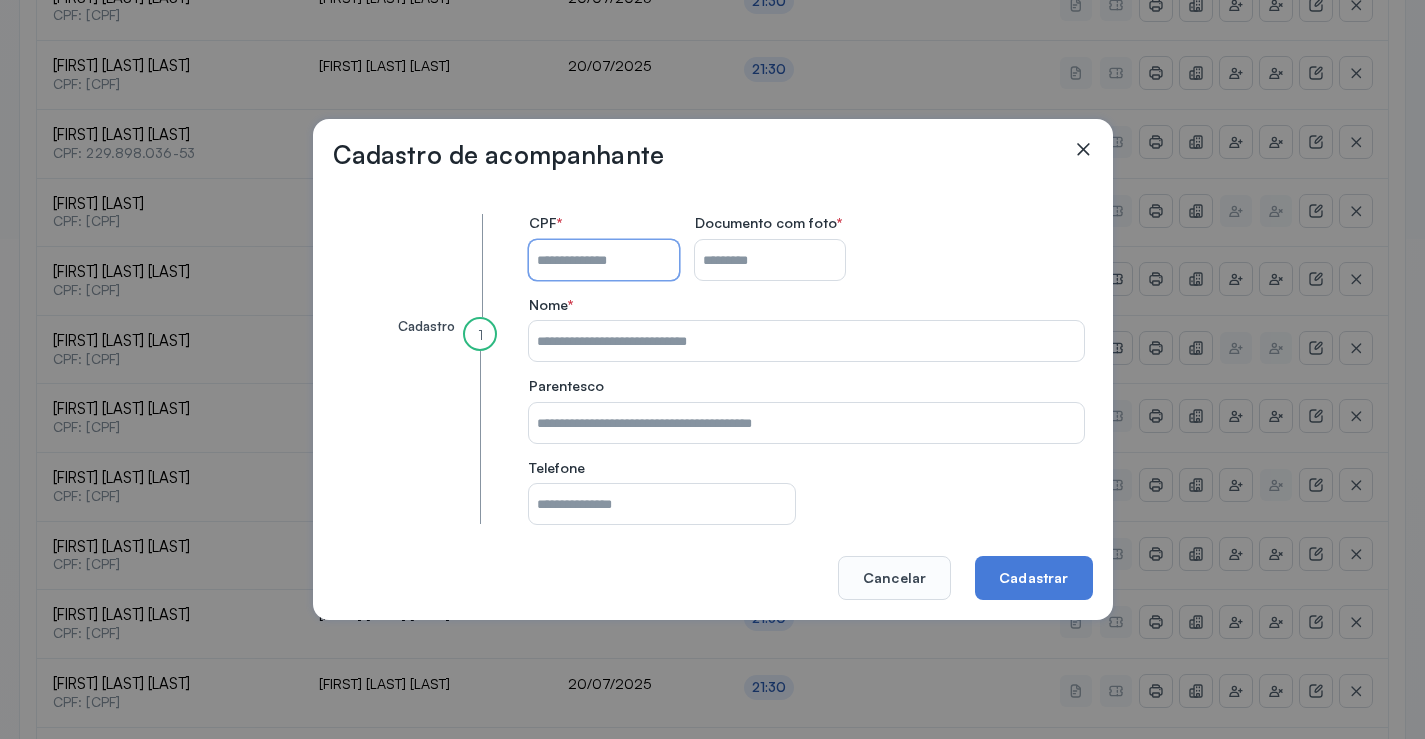 click on "CPF do paciente" at bounding box center [604, 260] 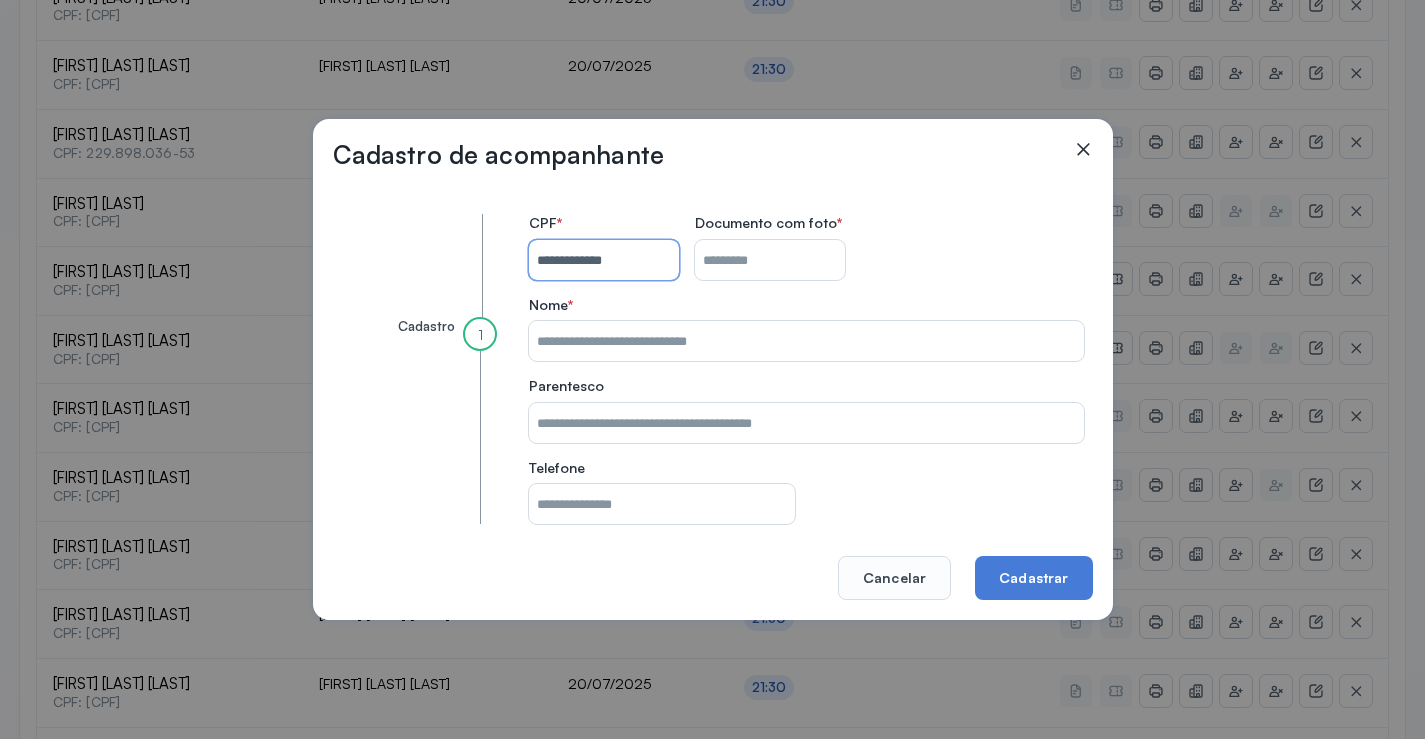 type on "**********" 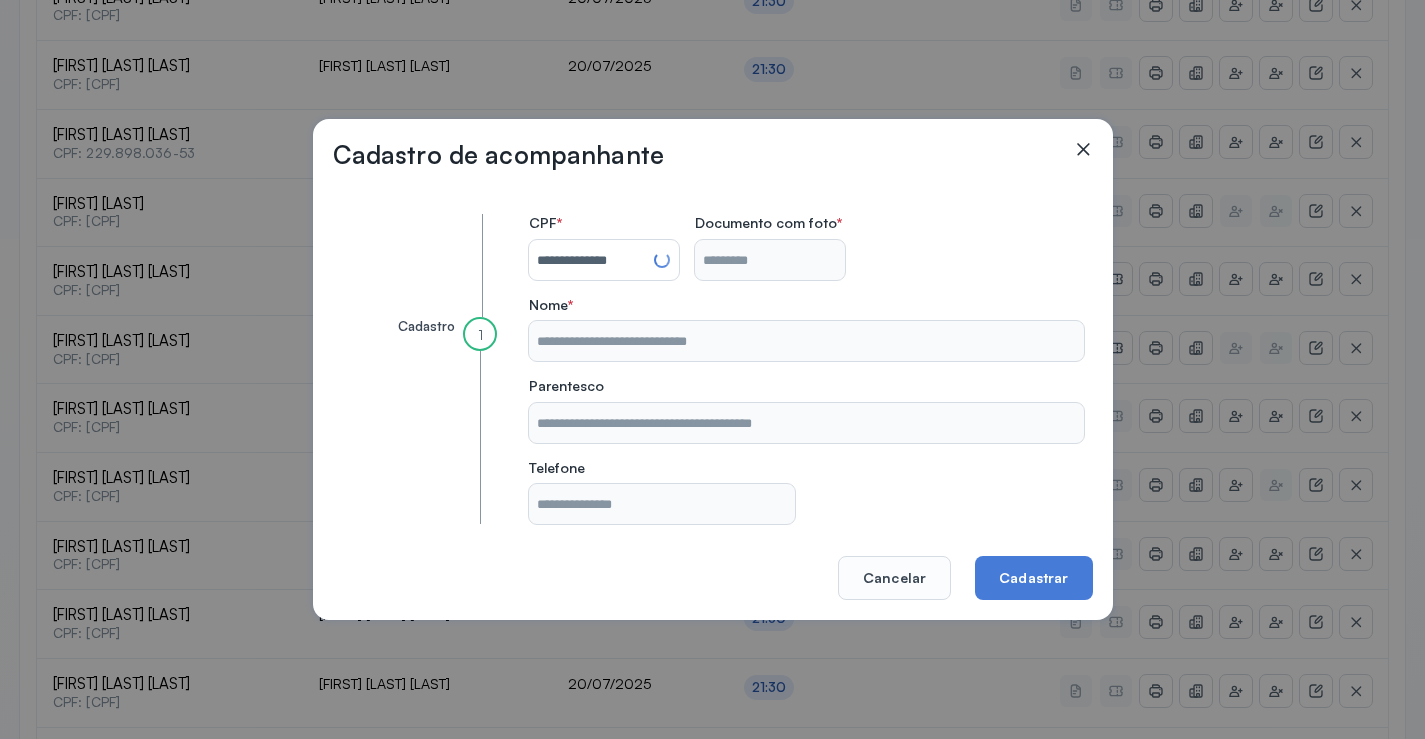 type on "**********" 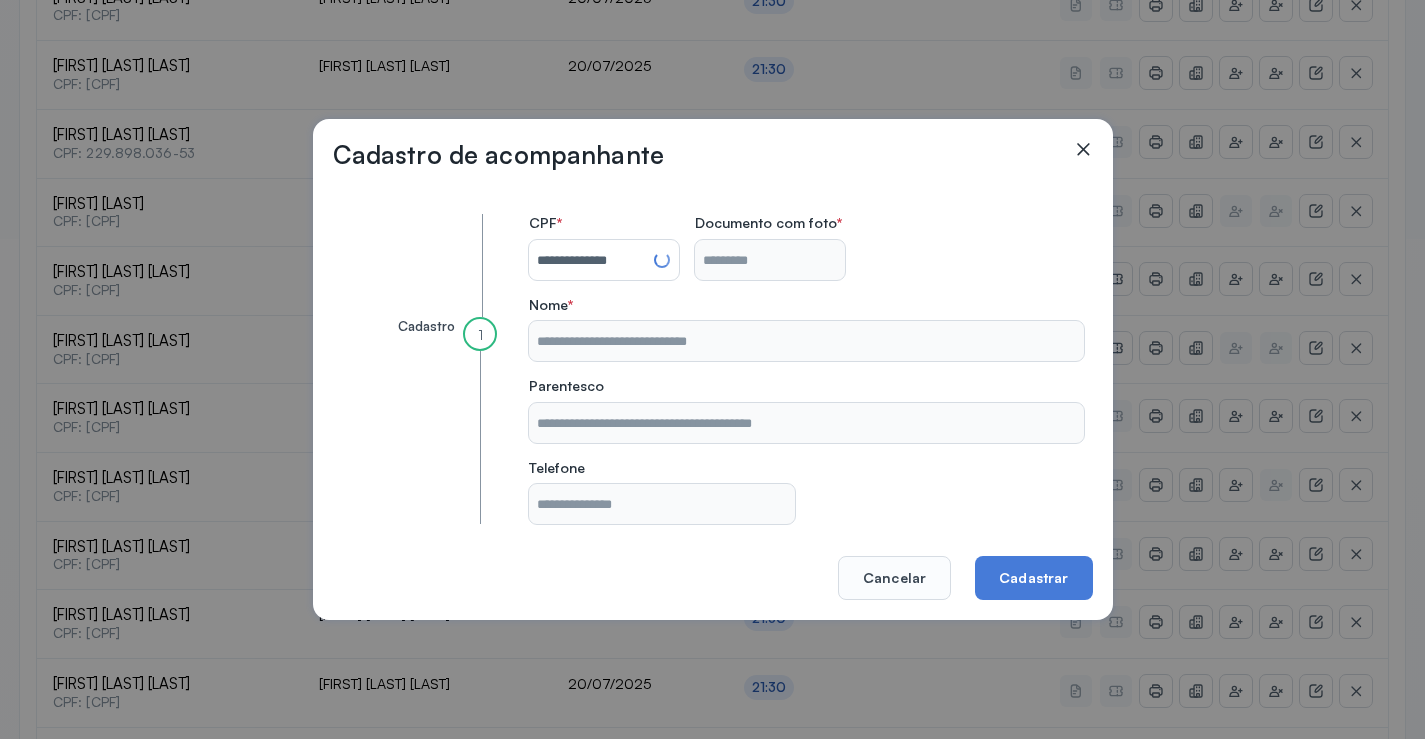 type on "**********" 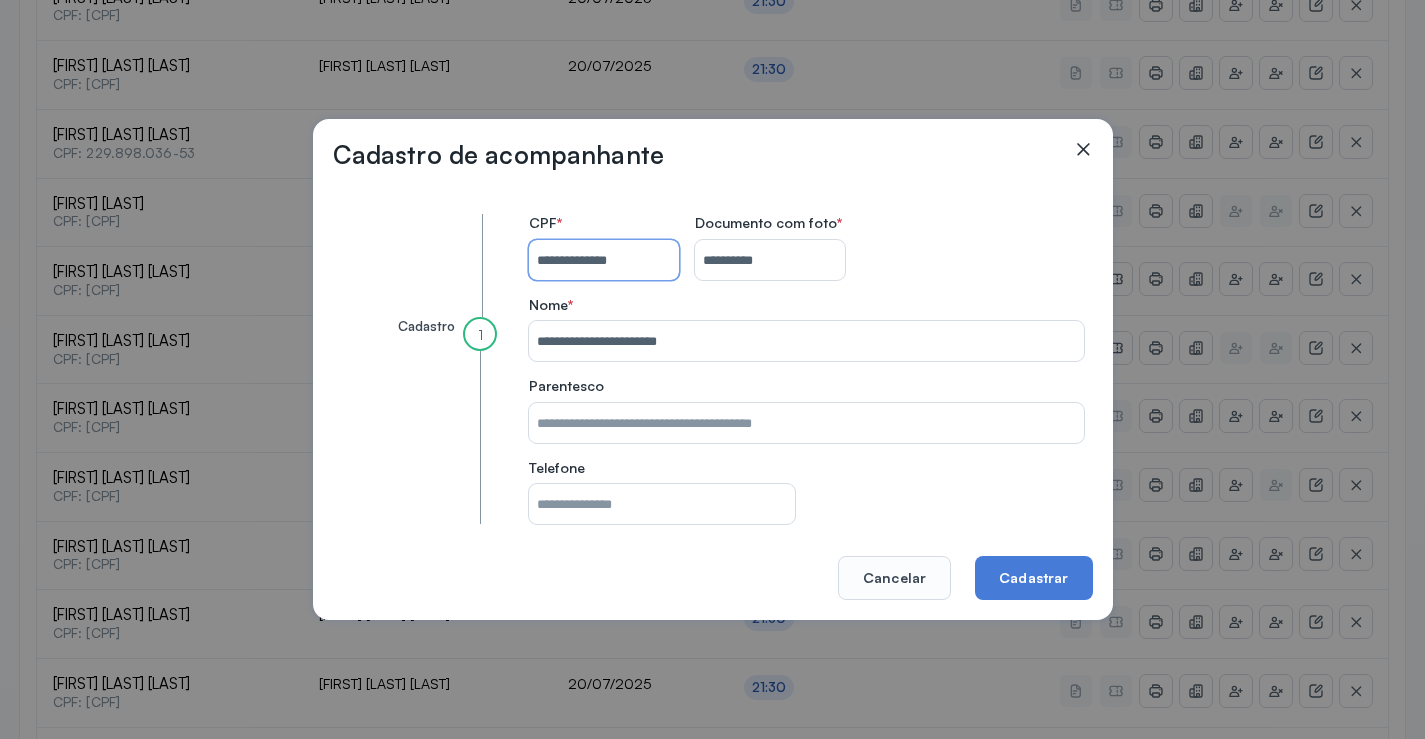 type 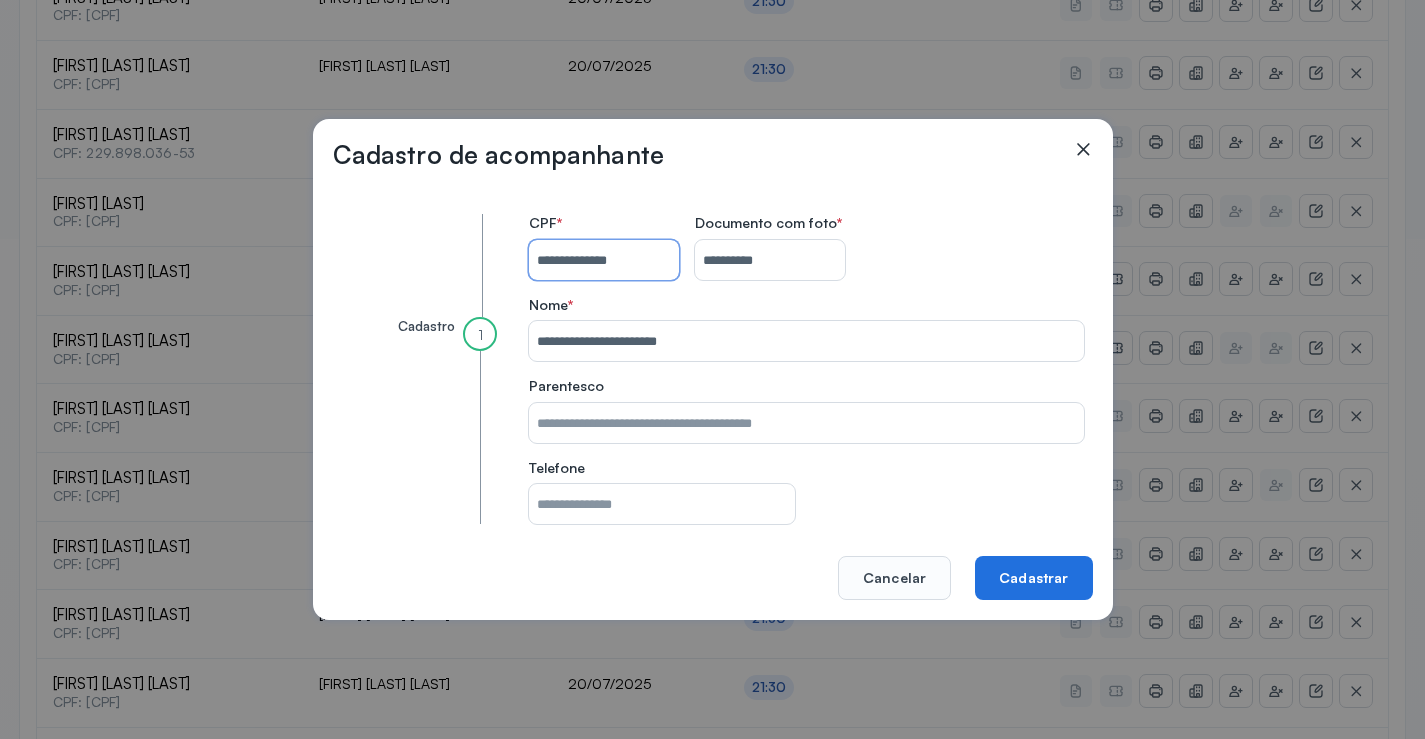 type on "**********" 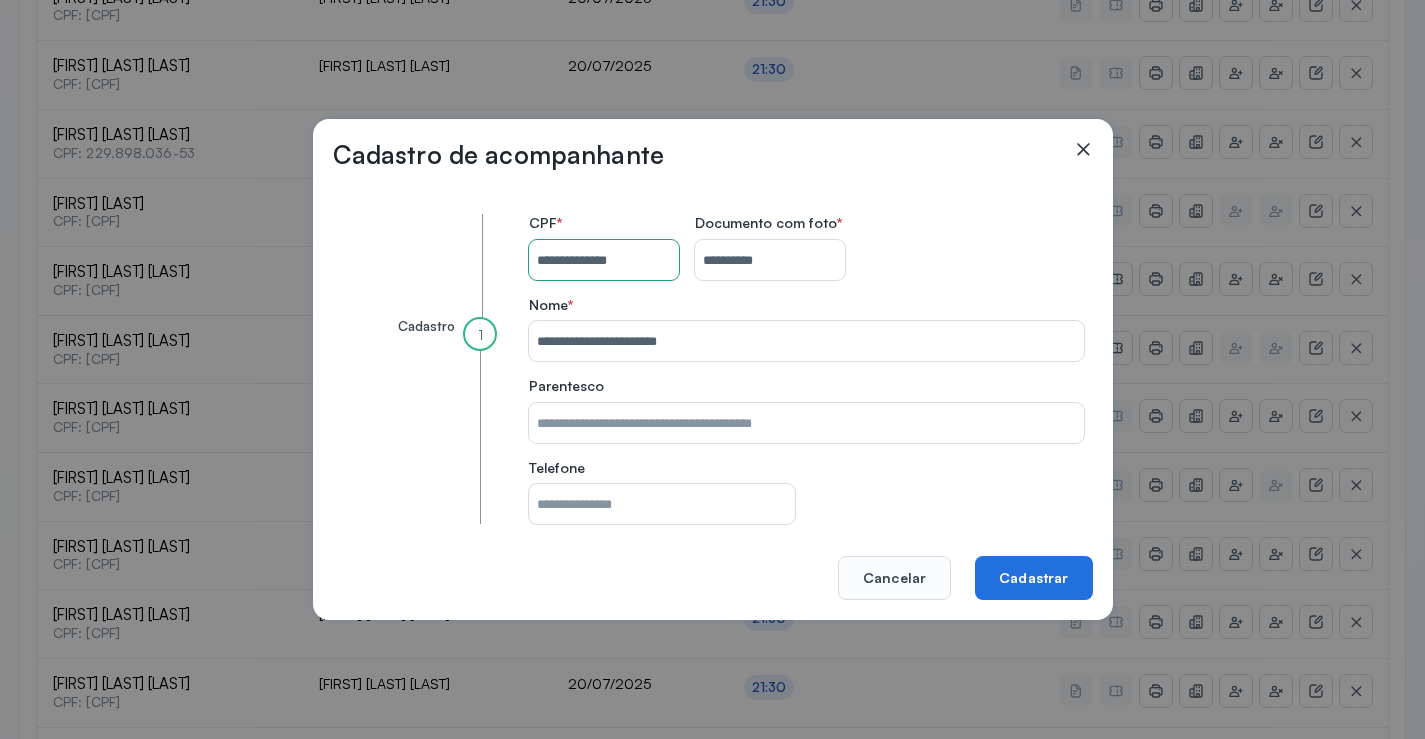click on "Cadastrar" 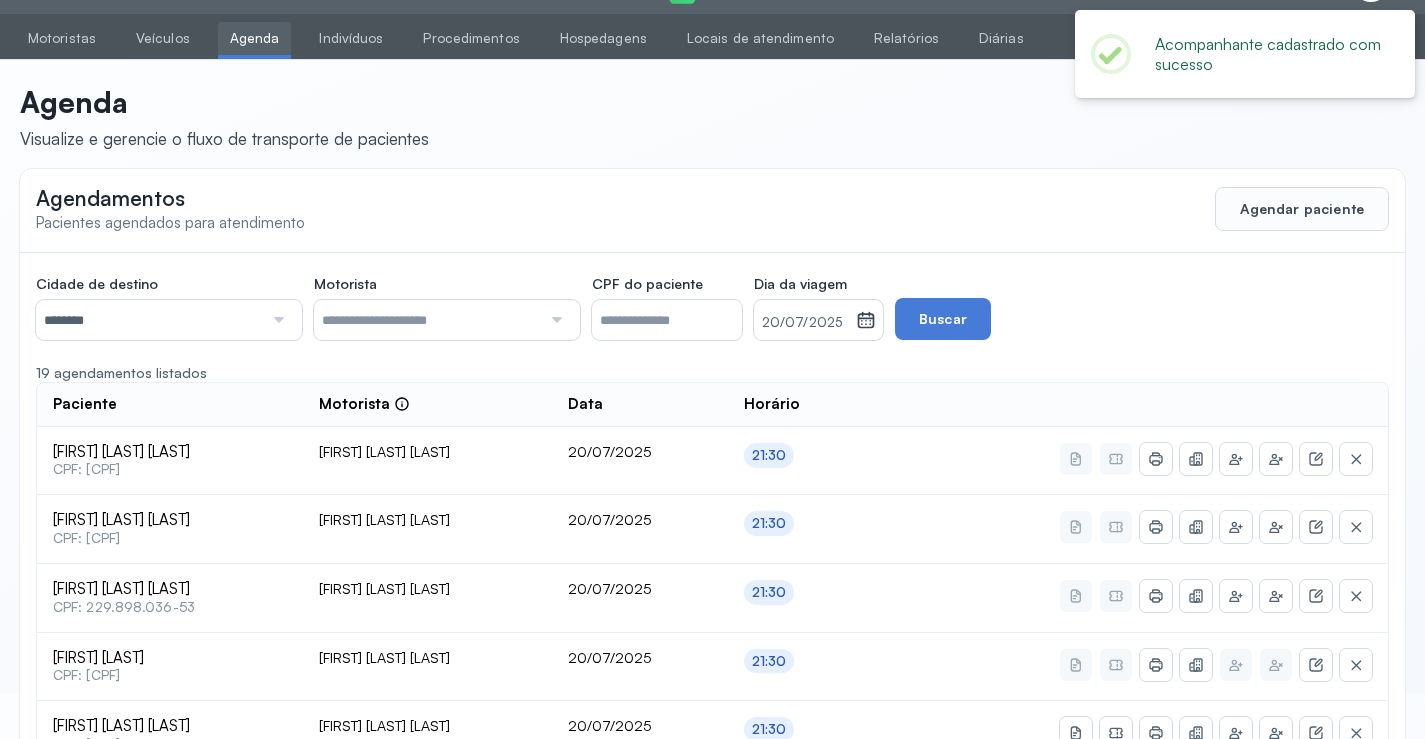 scroll, scrollTop: 500, scrollLeft: 0, axis: vertical 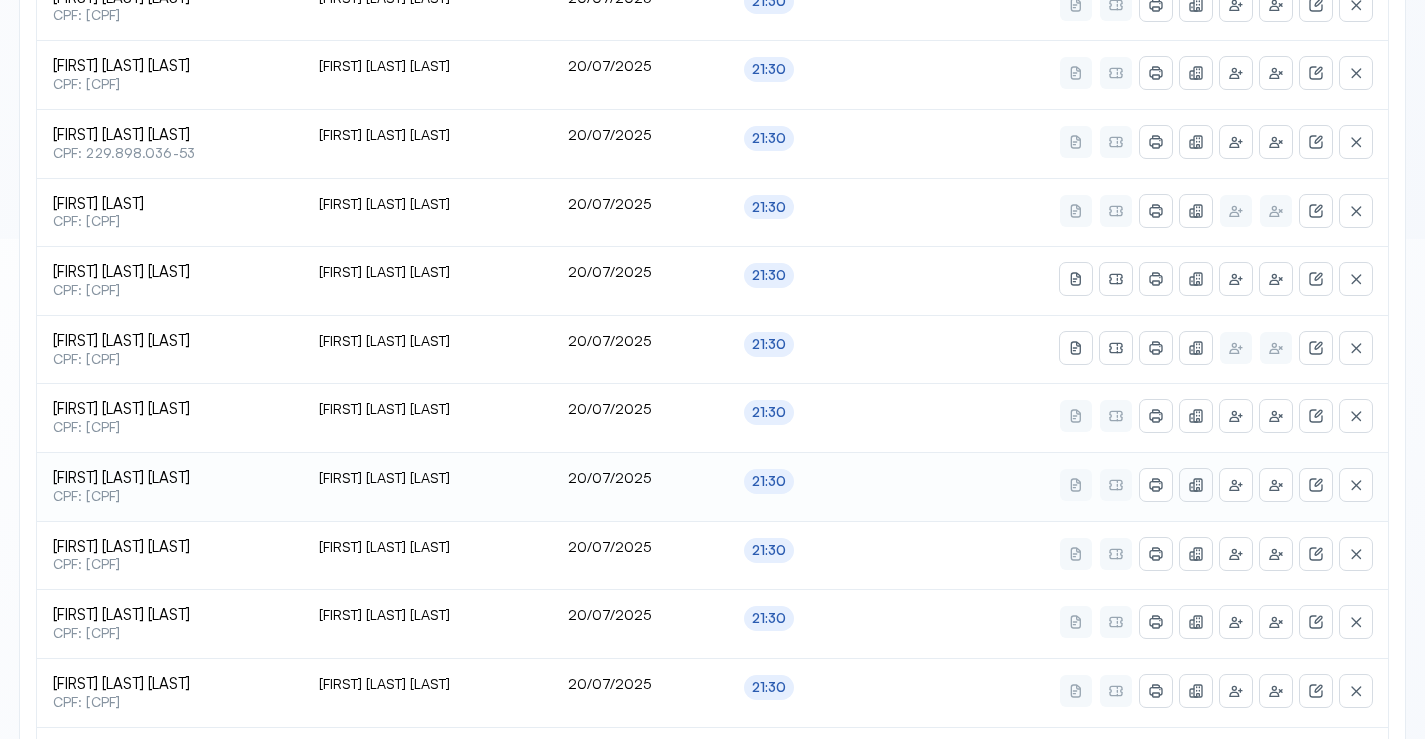 click 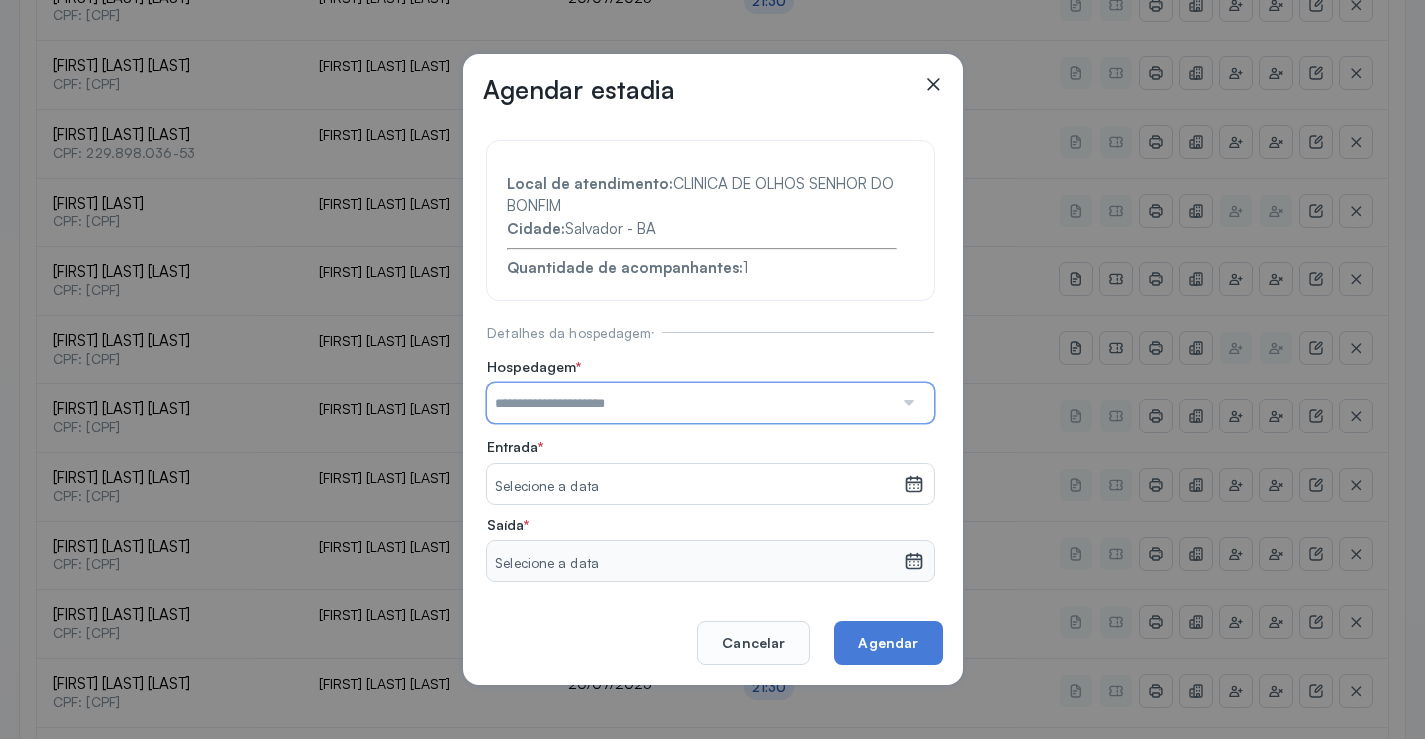 click at bounding box center (690, 403) 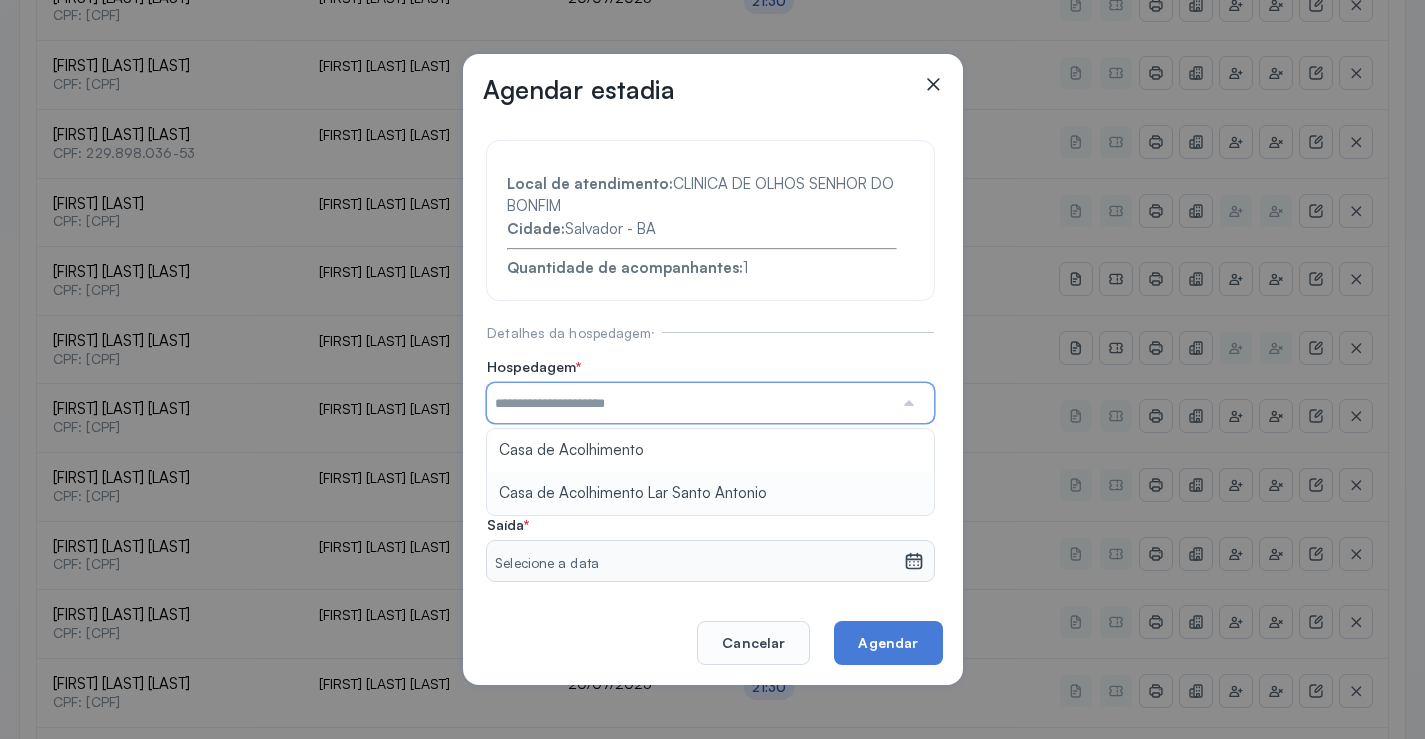 type on "**********" 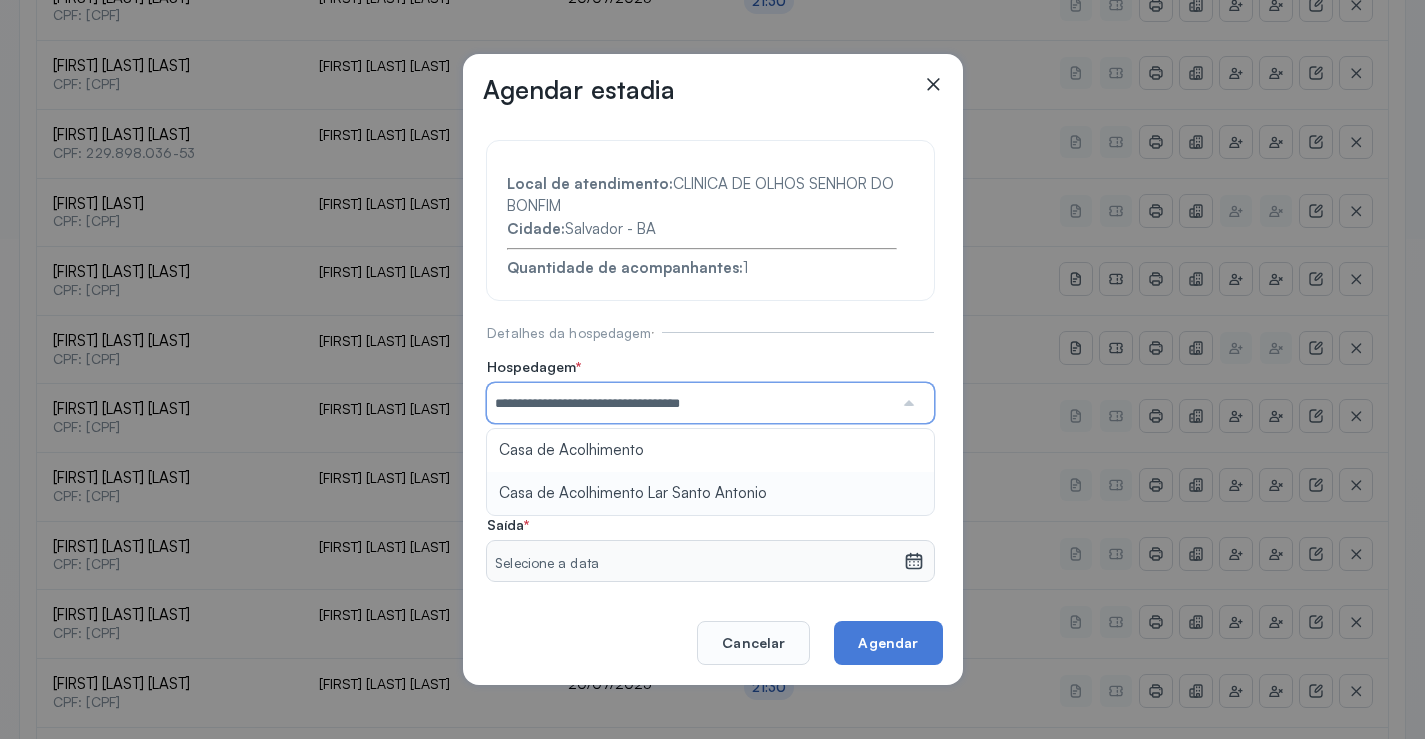 click on "**********" at bounding box center (710, 447) 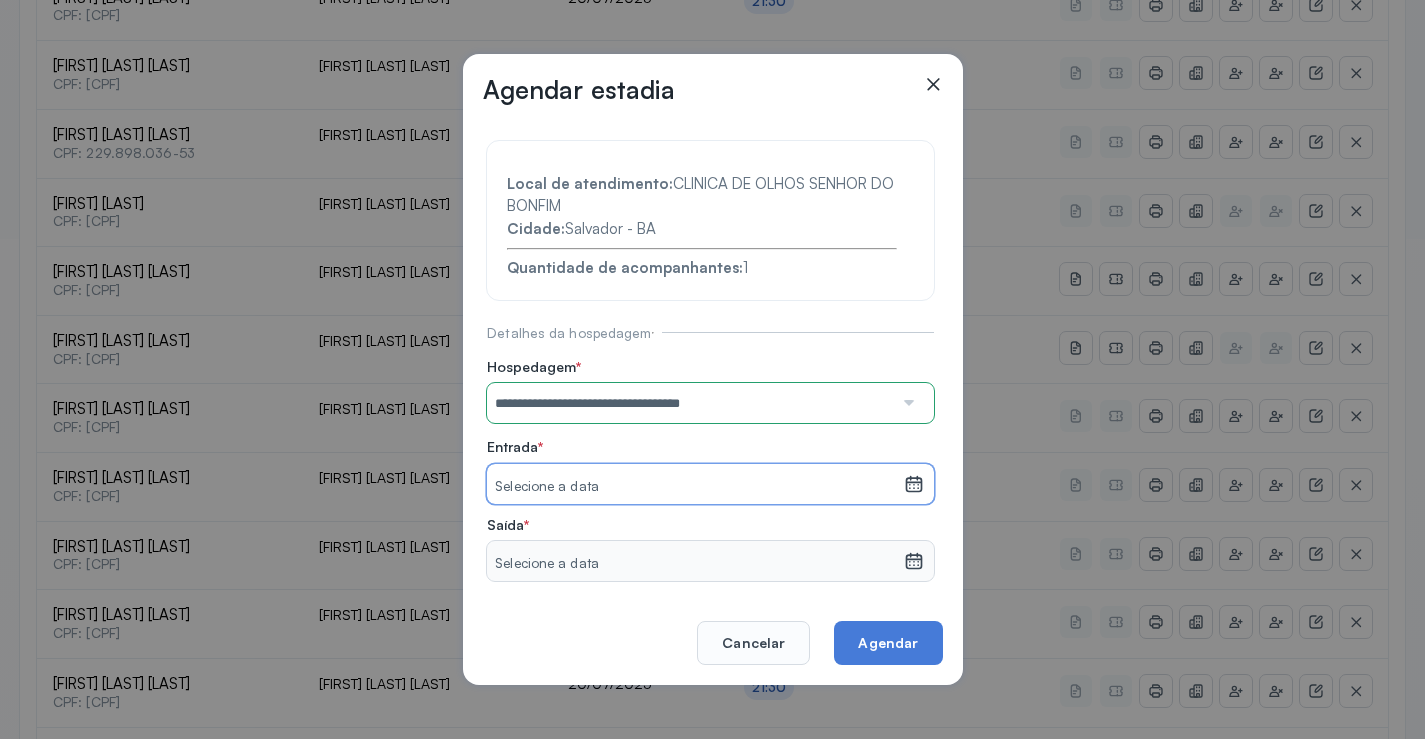 click on "Selecione a data" at bounding box center (695, 487) 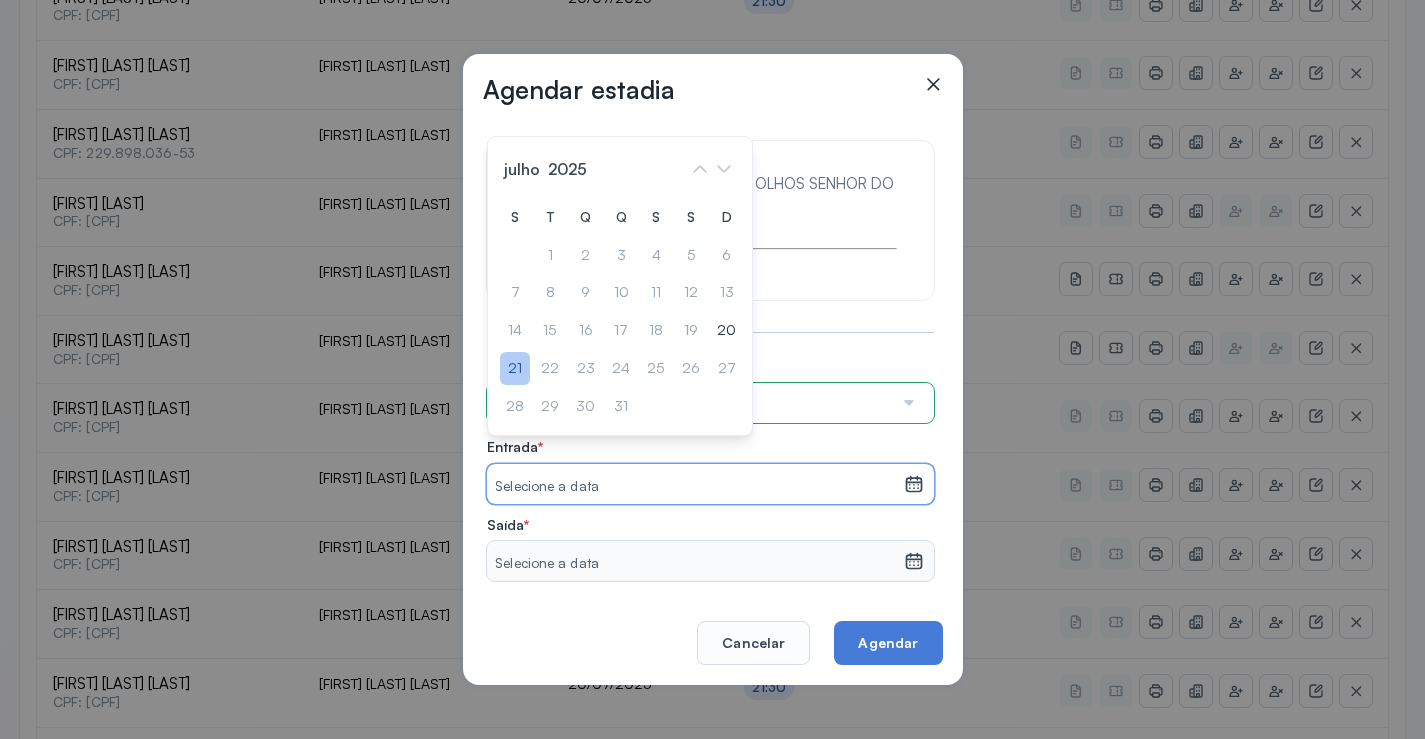 click on "21" 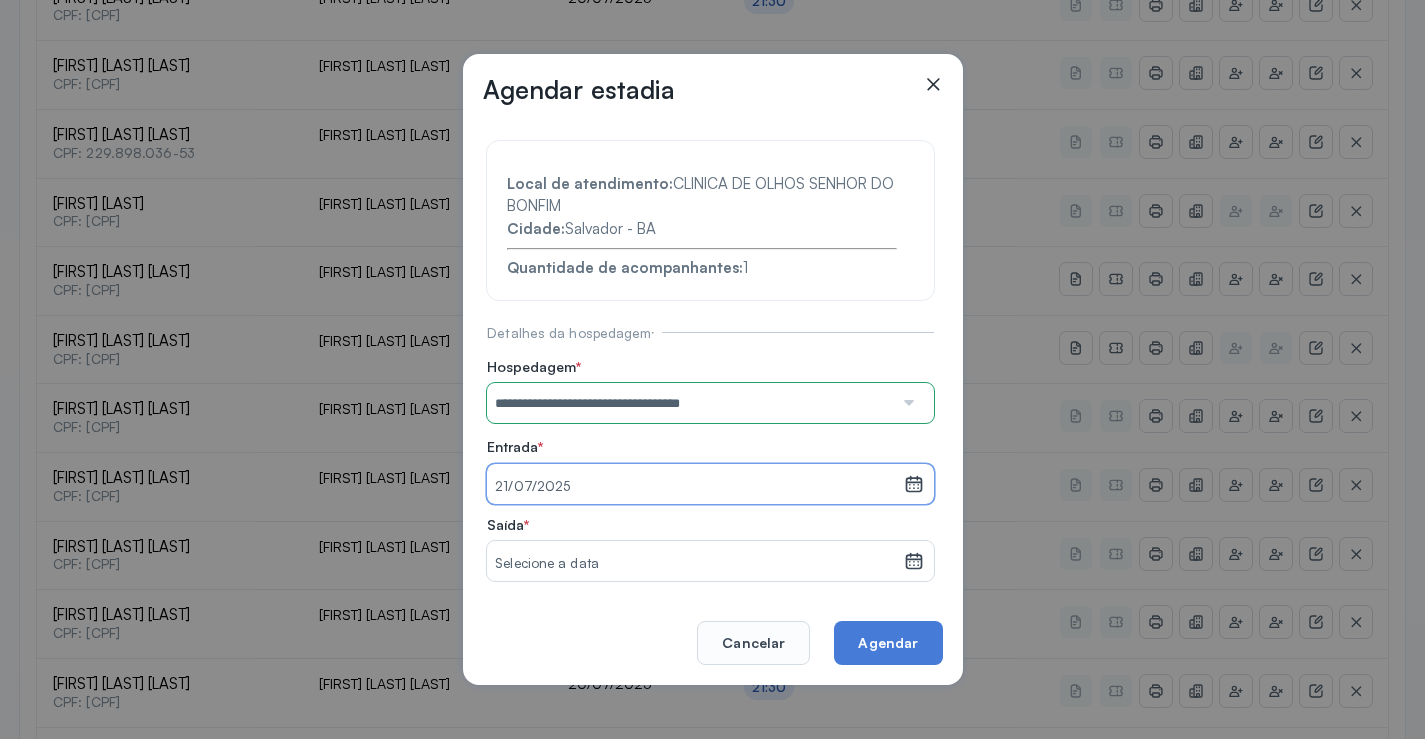 click on "Selecione a data" at bounding box center [695, 564] 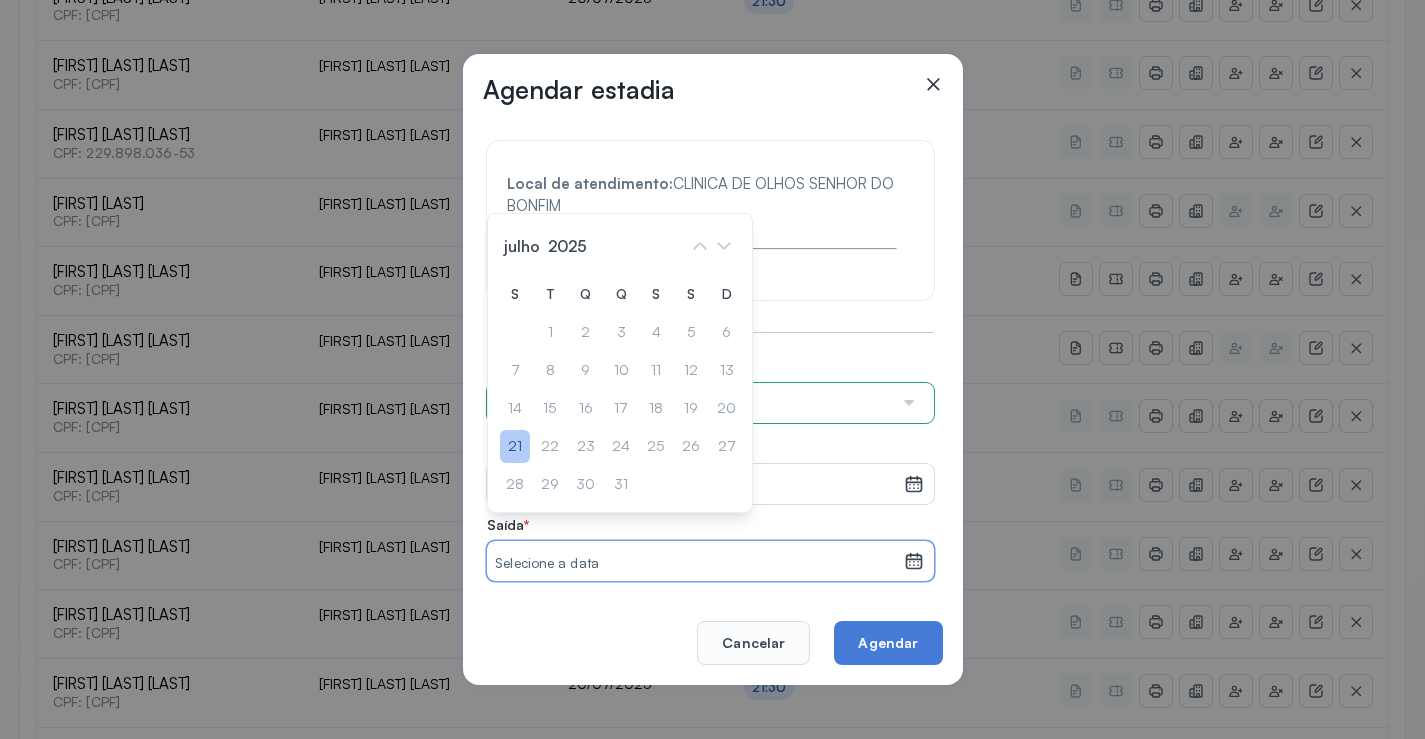 click on "21" 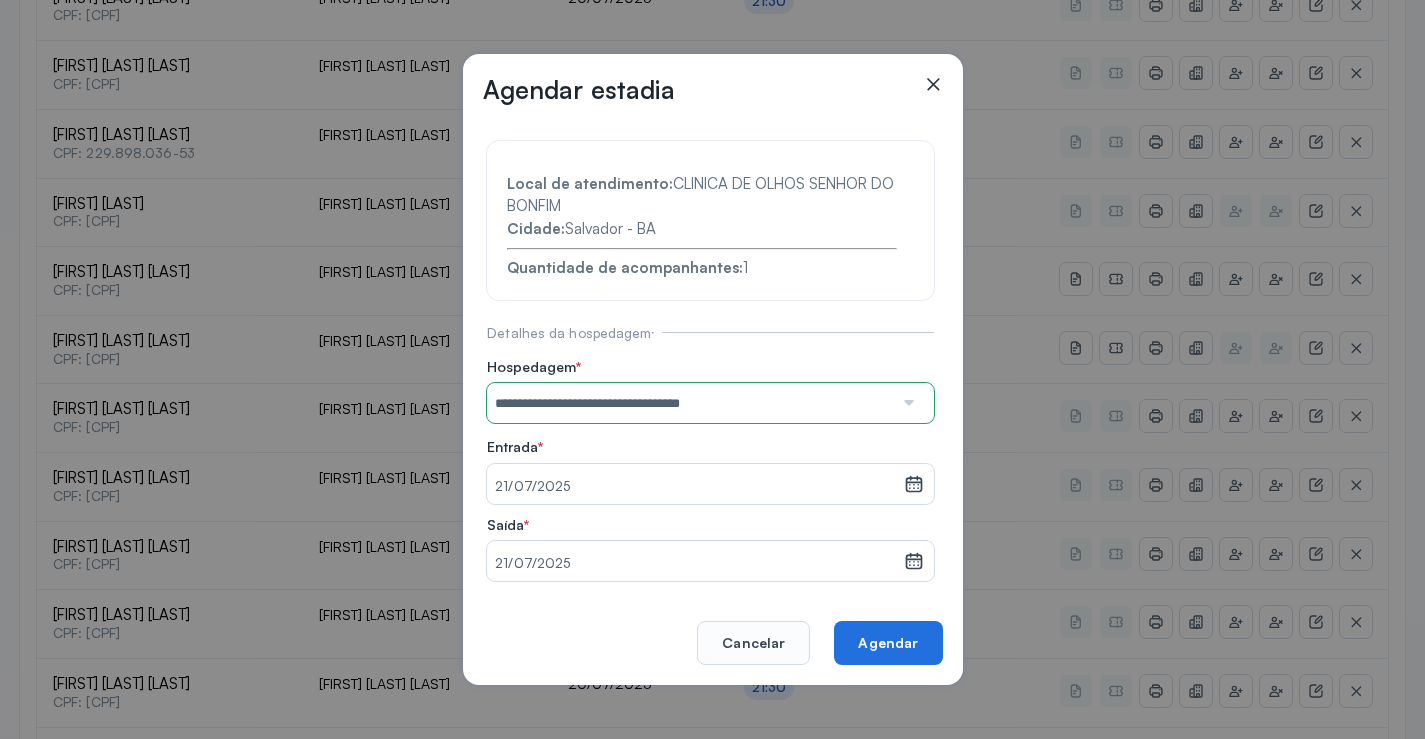 click on "Agendar" 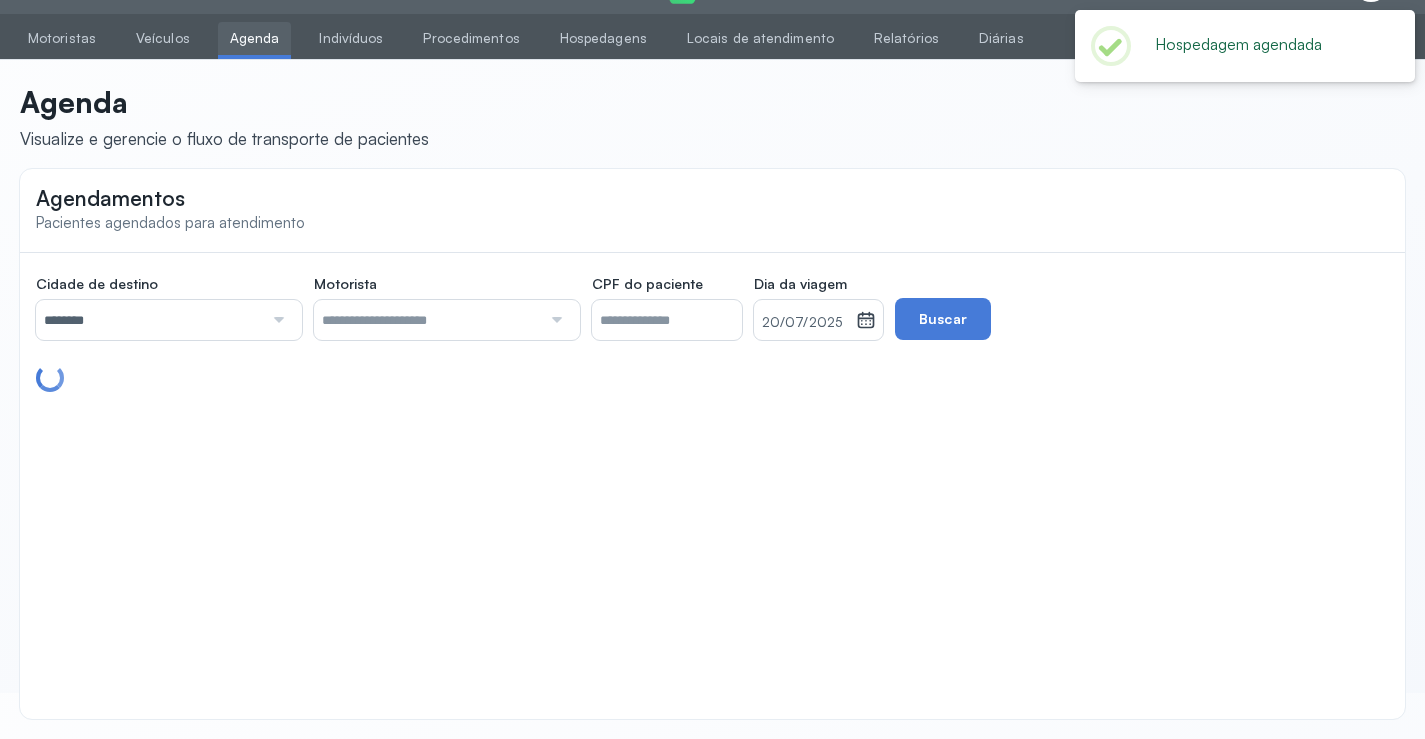 scroll, scrollTop: 500, scrollLeft: 0, axis: vertical 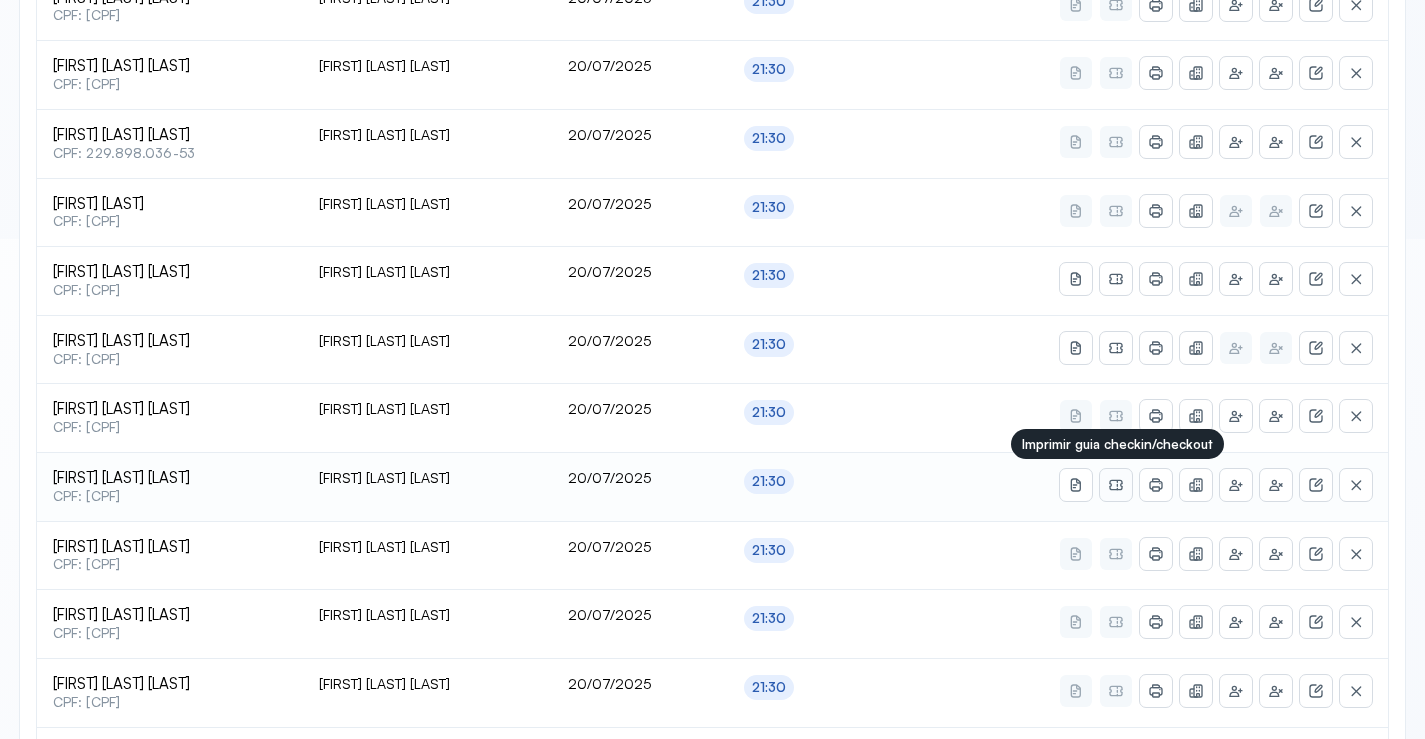 click 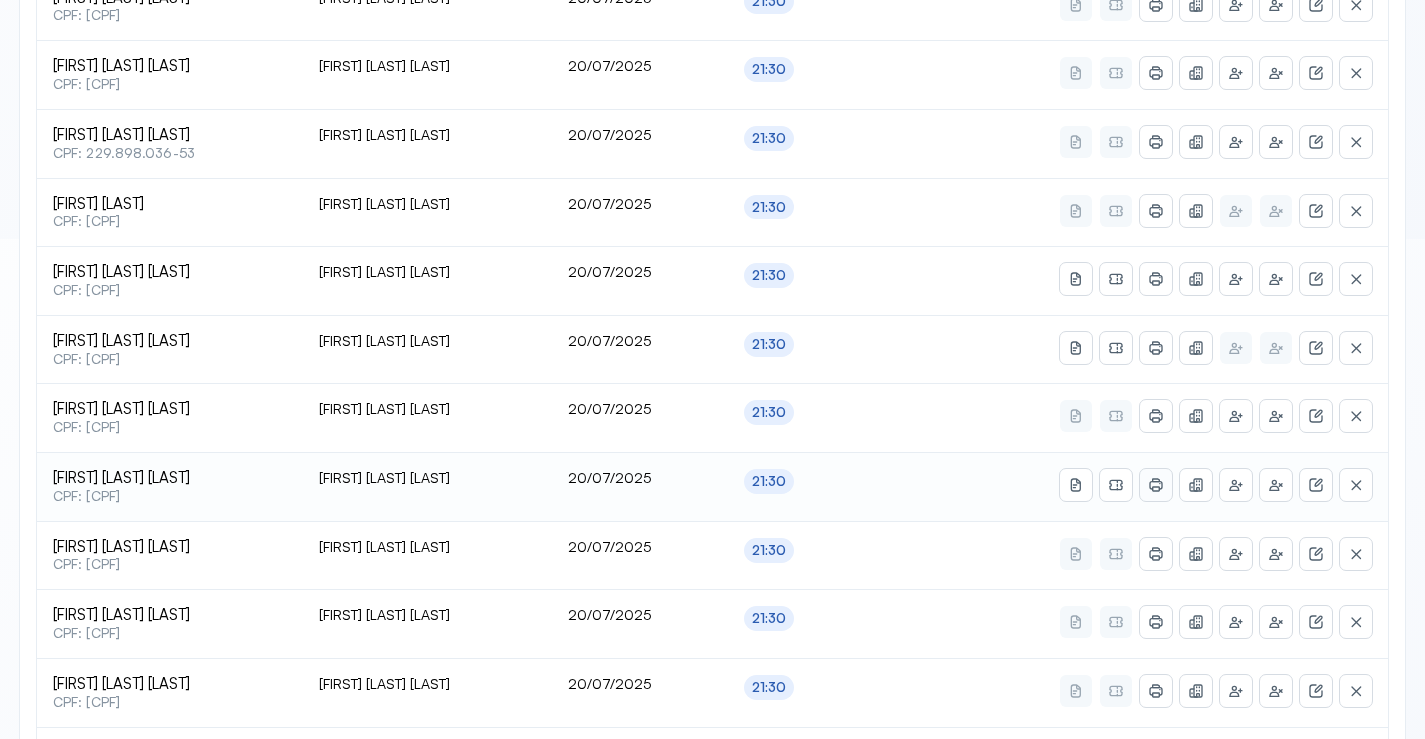 click 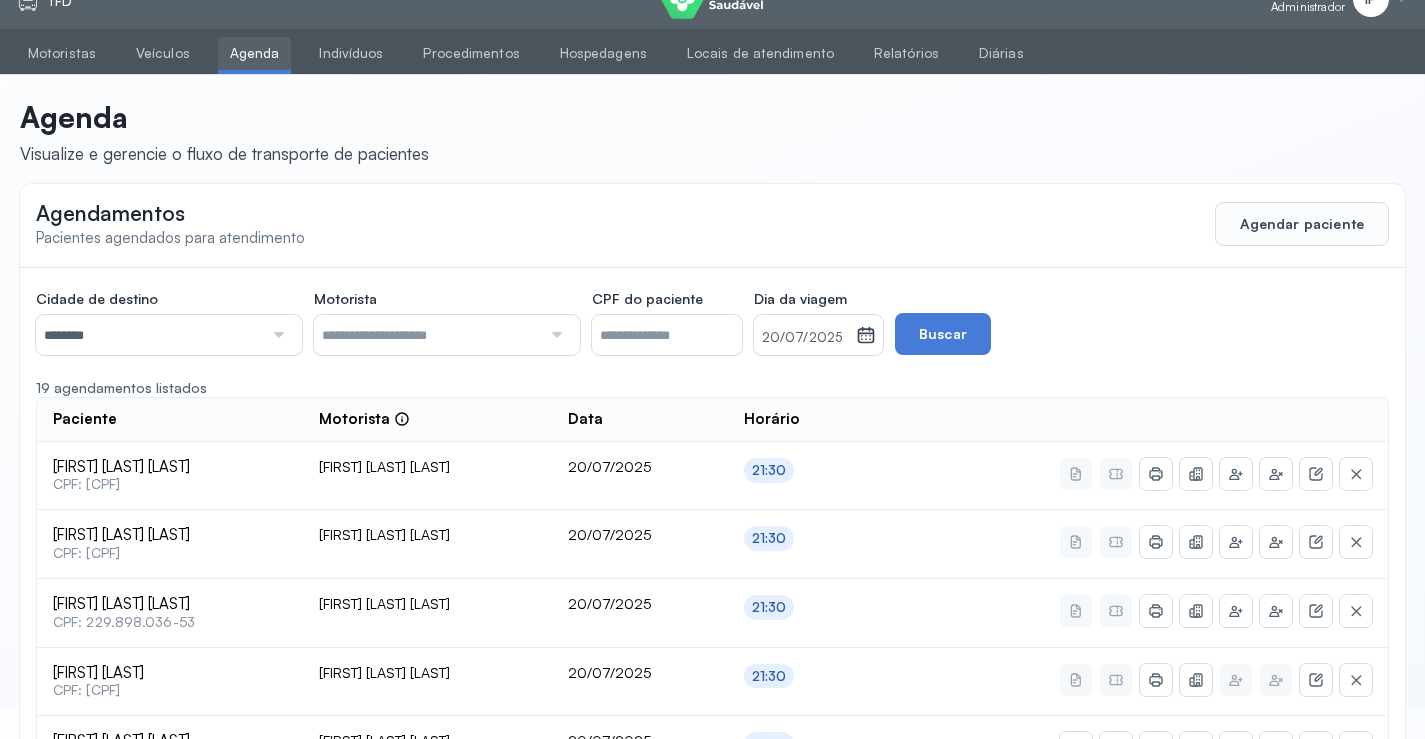 scroll, scrollTop: 0, scrollLeft: 0, axis: both 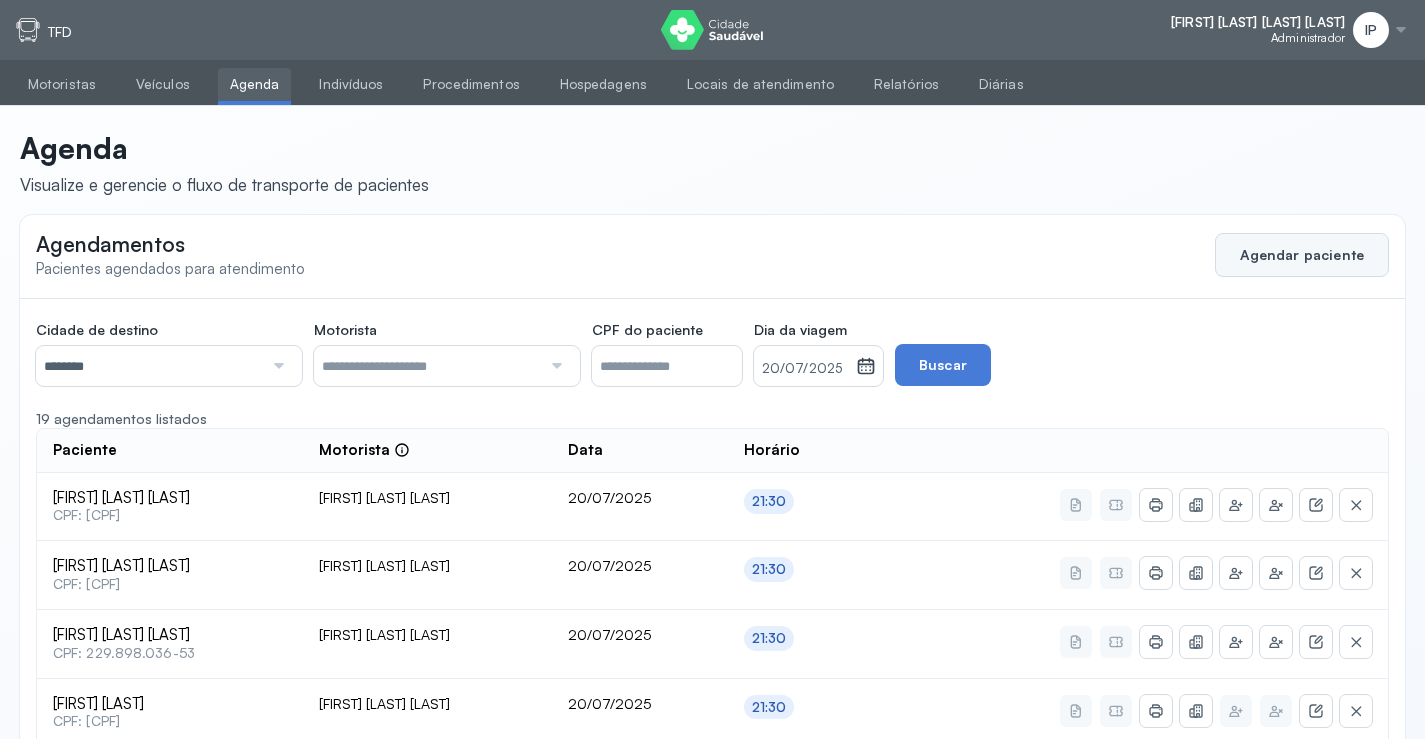 click on "Agendar paciente" 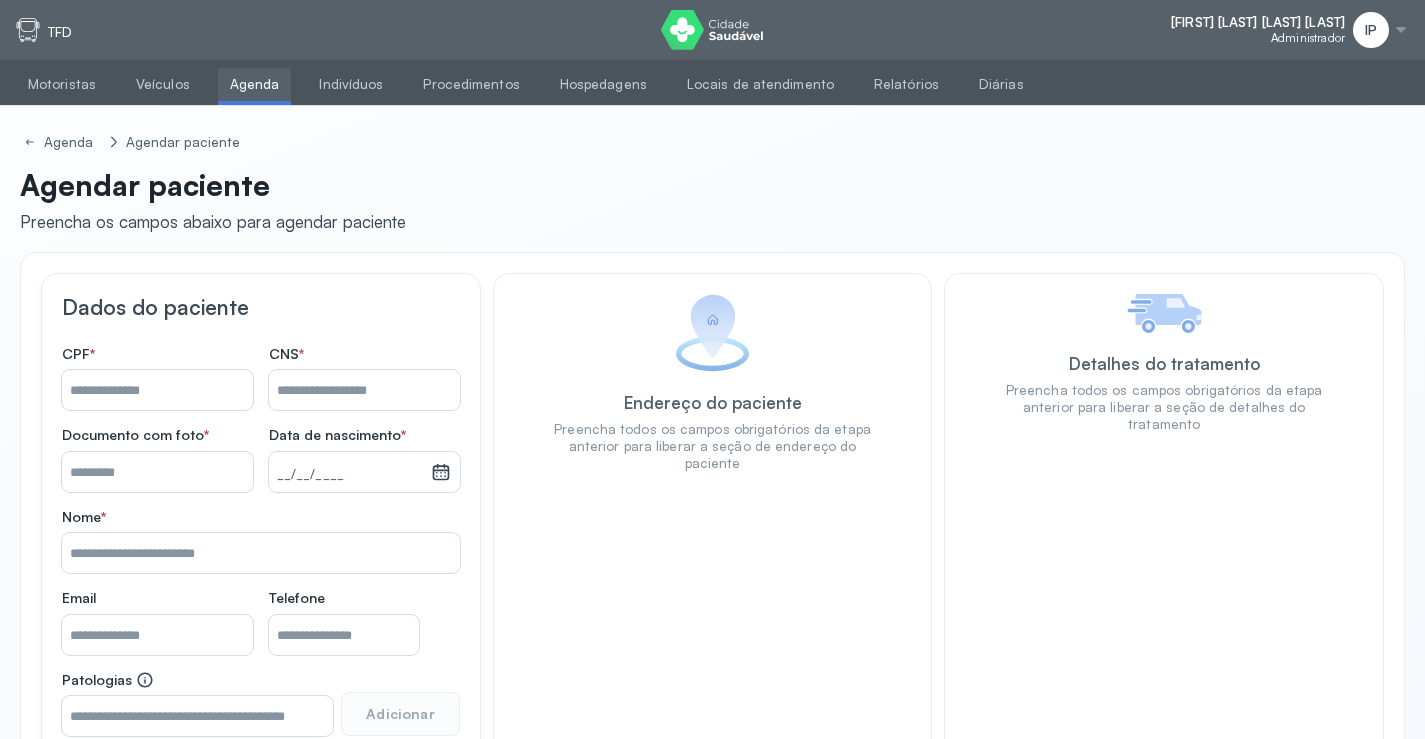 click on "Nome   *" at bounding box center [364, 390] 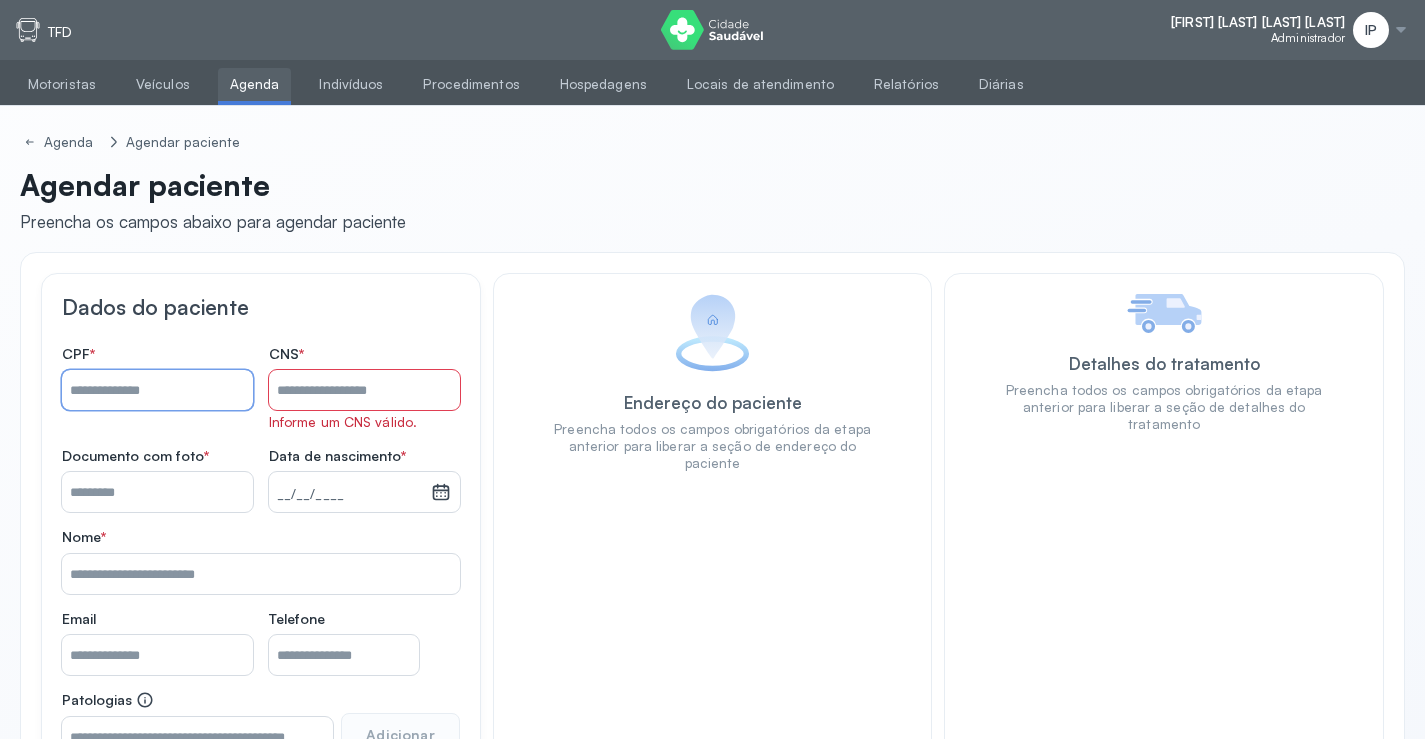 click on "Nome   *" at bounding box center (157, 390) 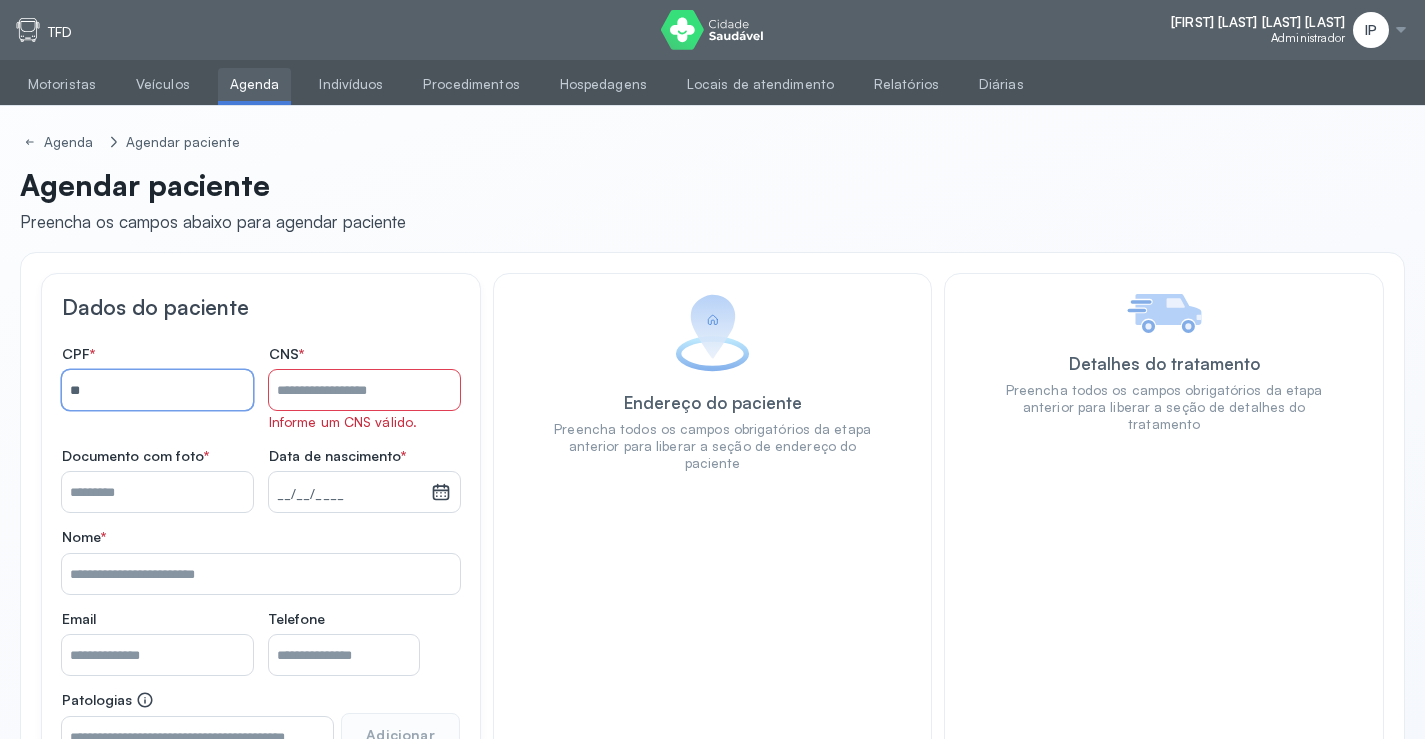 type on "*" 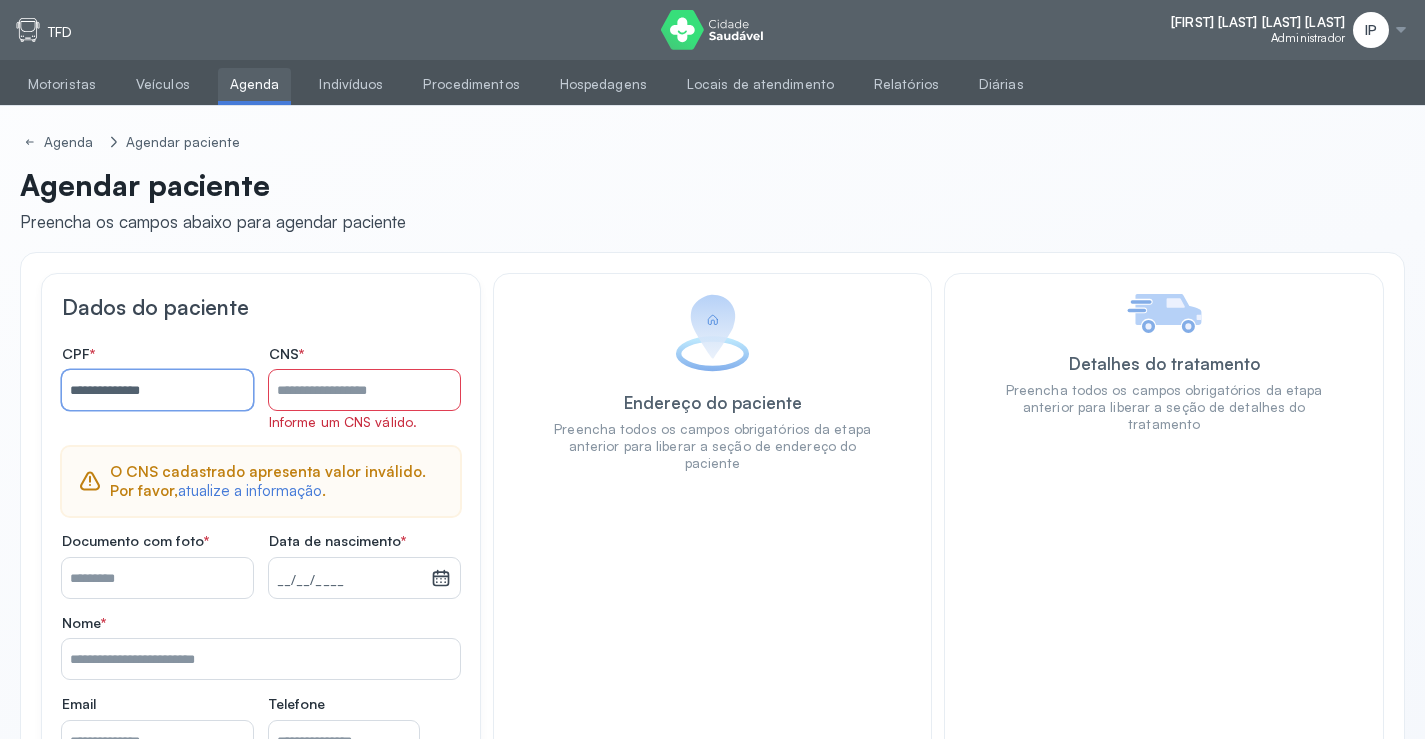type on "**********" 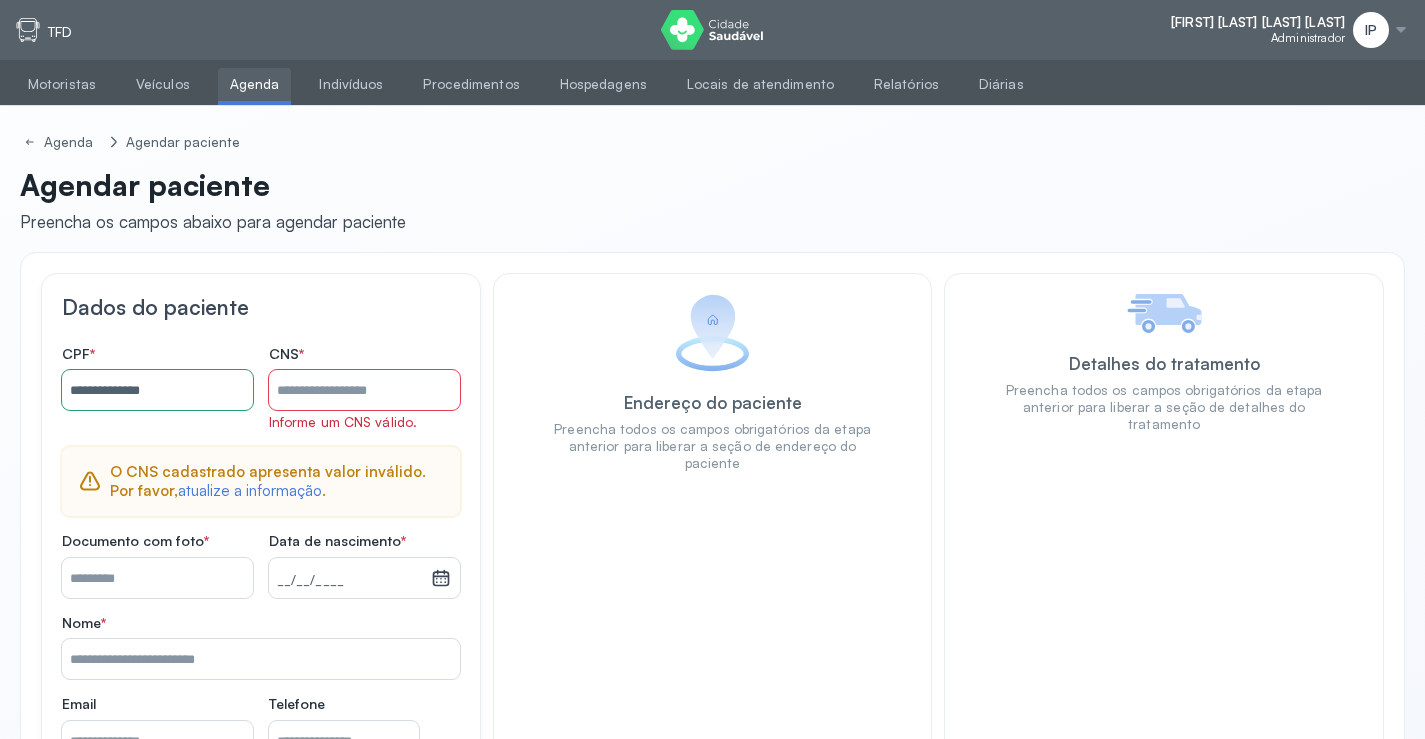 click on "CNS   *" 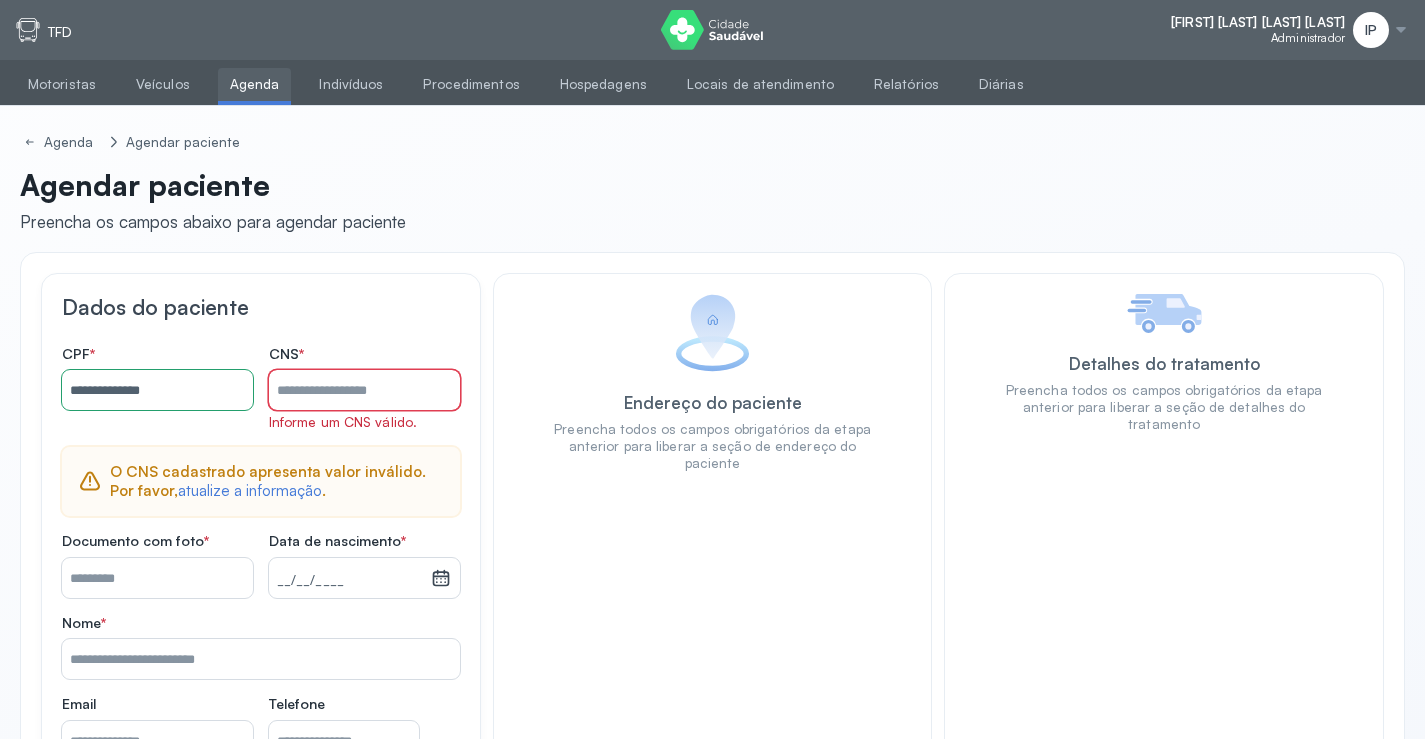 click on "Nome   *" at bounding box center (364, 390) 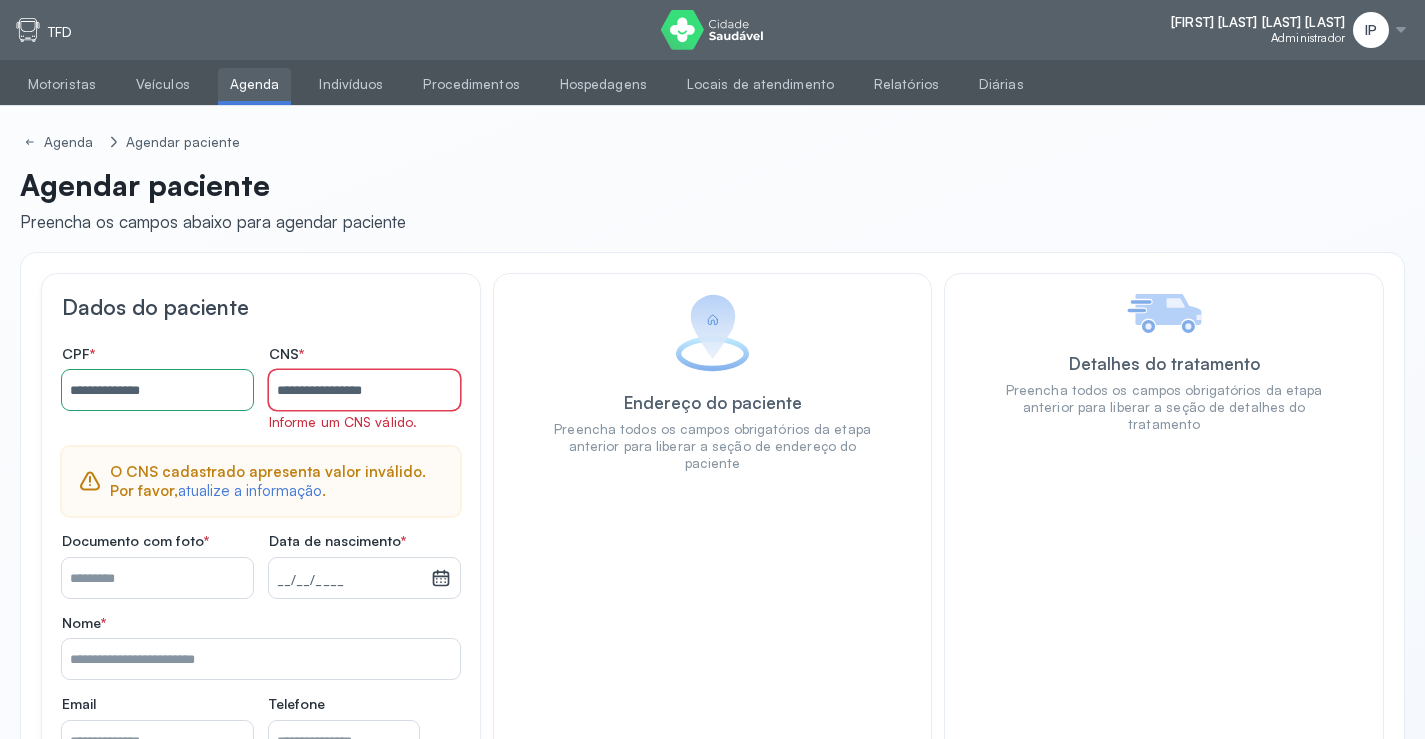 type on "**********" 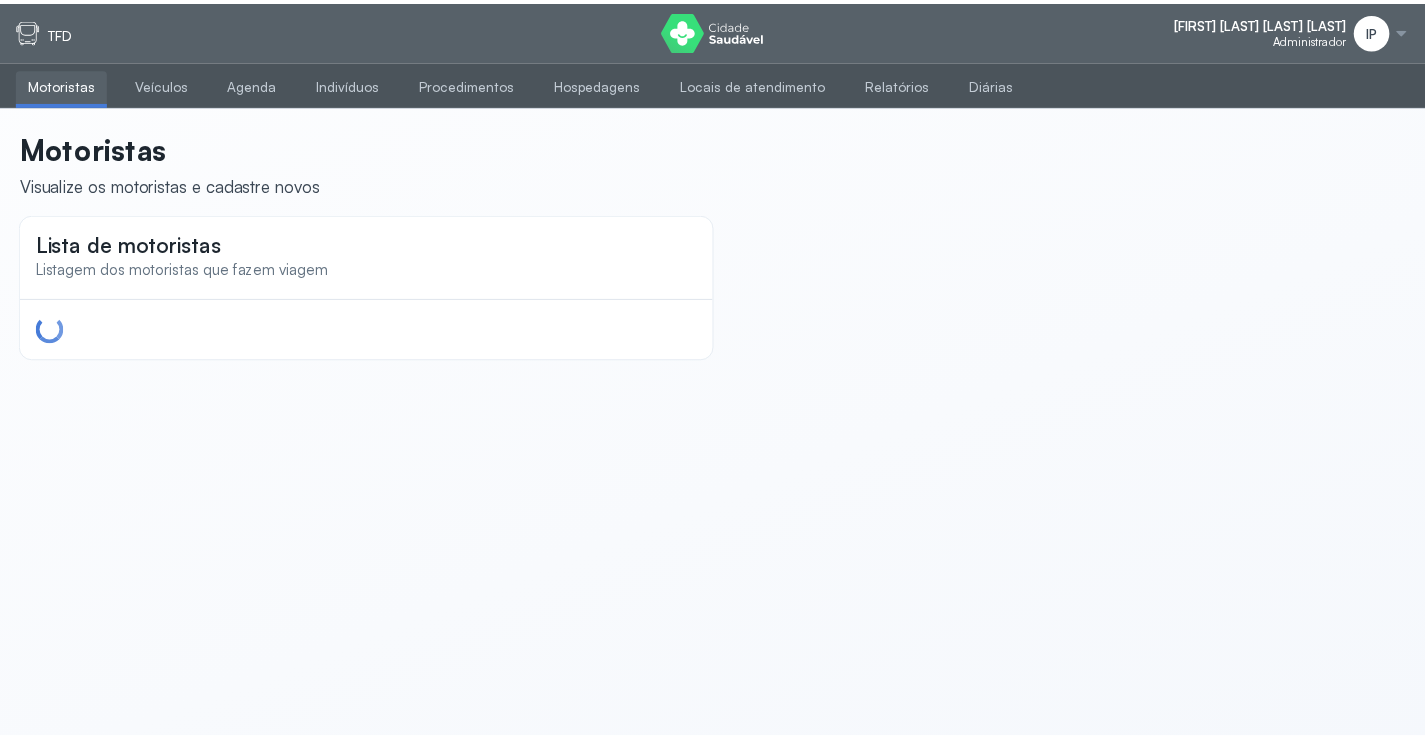 scroll, scrollTop: 0, scrollLeft: 0, axis: both 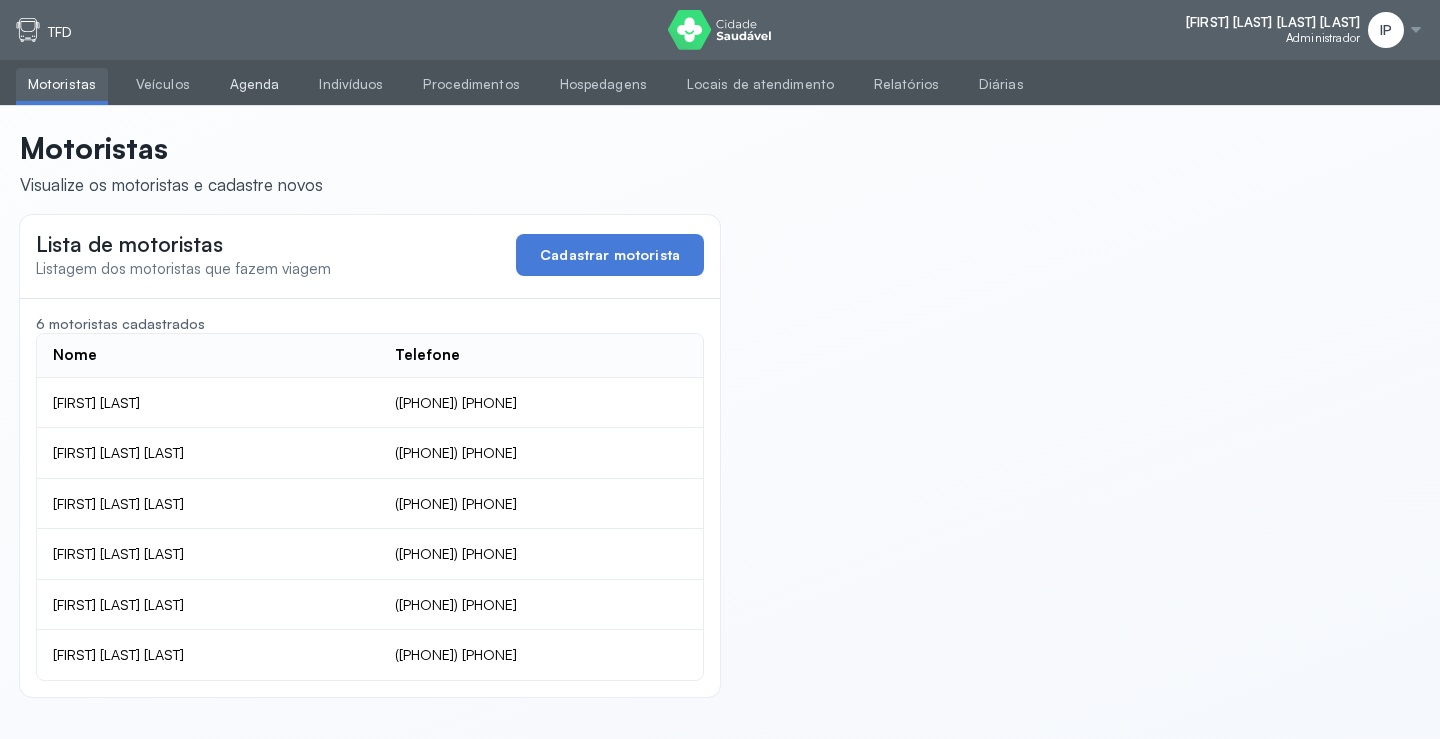 click on "Agenda" at bounding box center (255, 84) 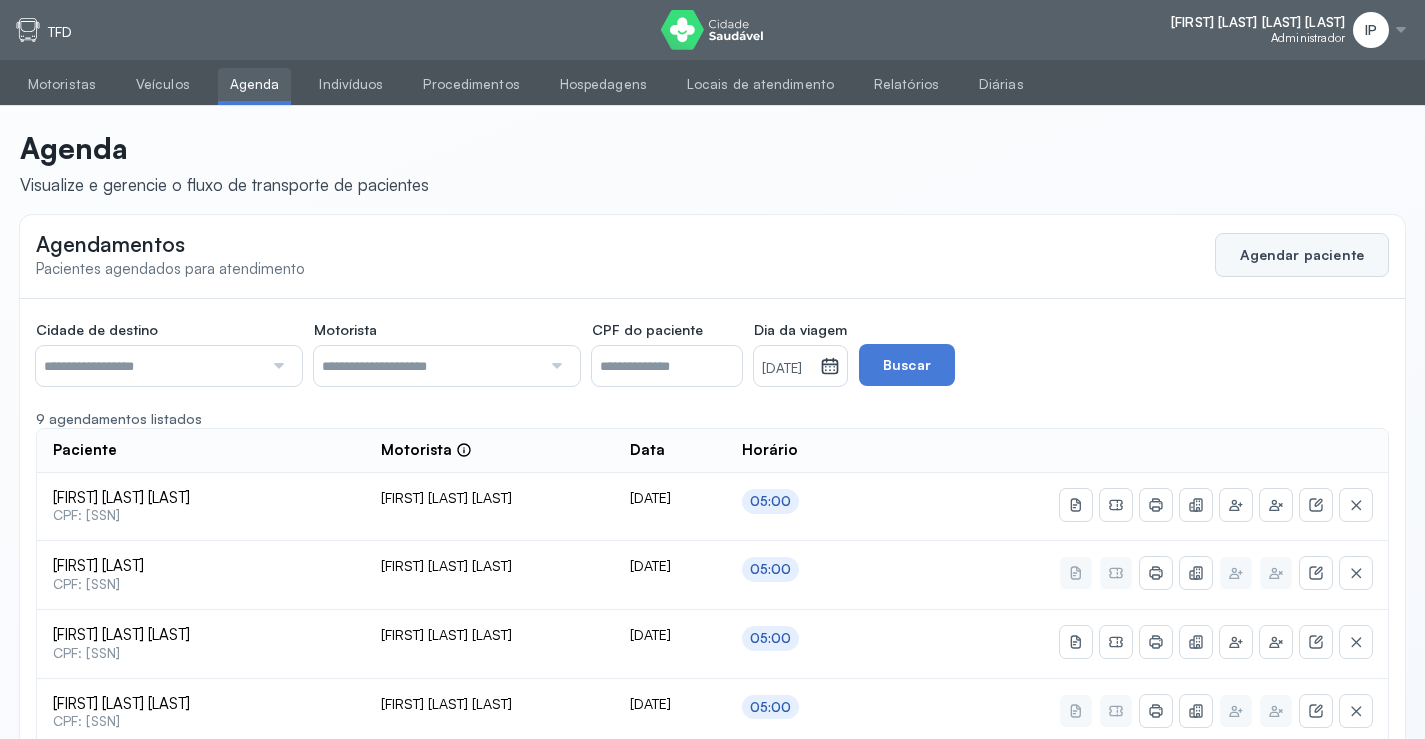 click on "Agendar paciente" 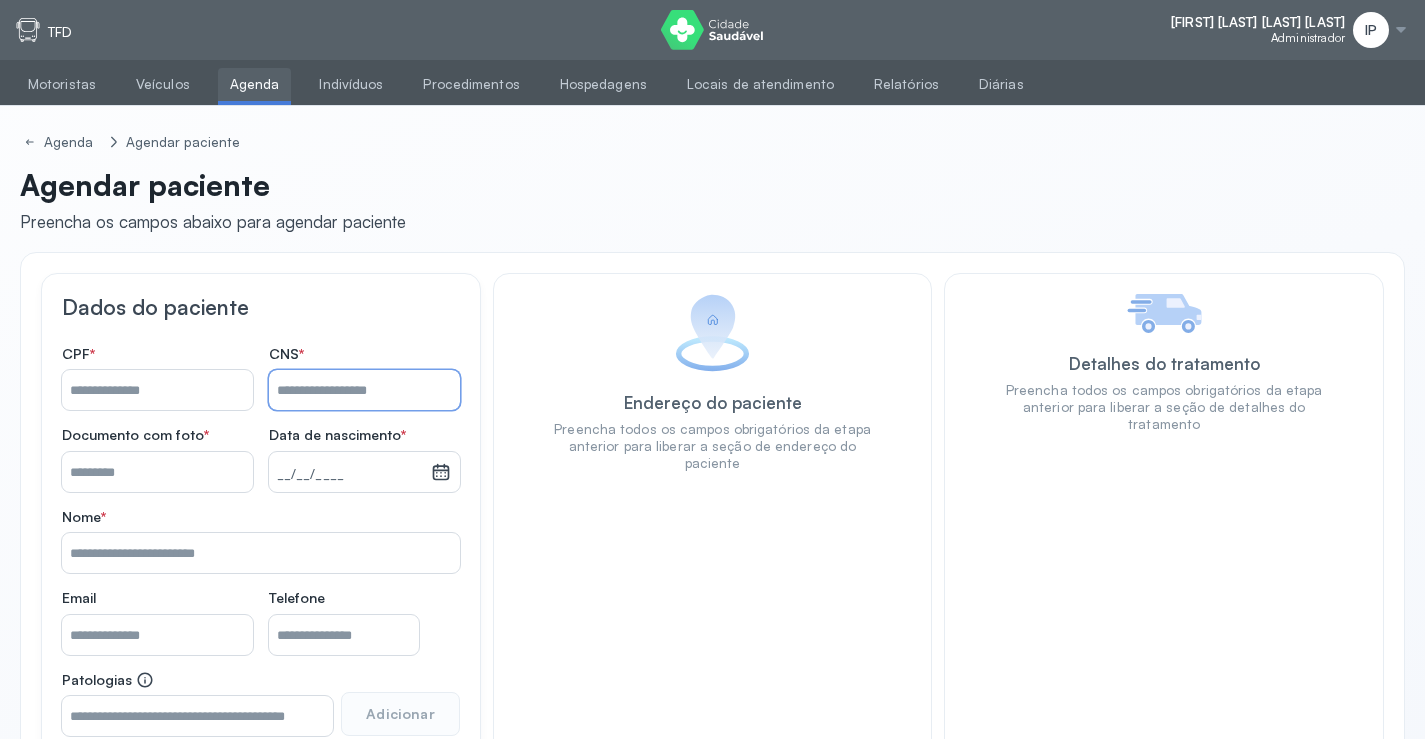 click on "Nome   *" at bounding box center (364, 390) 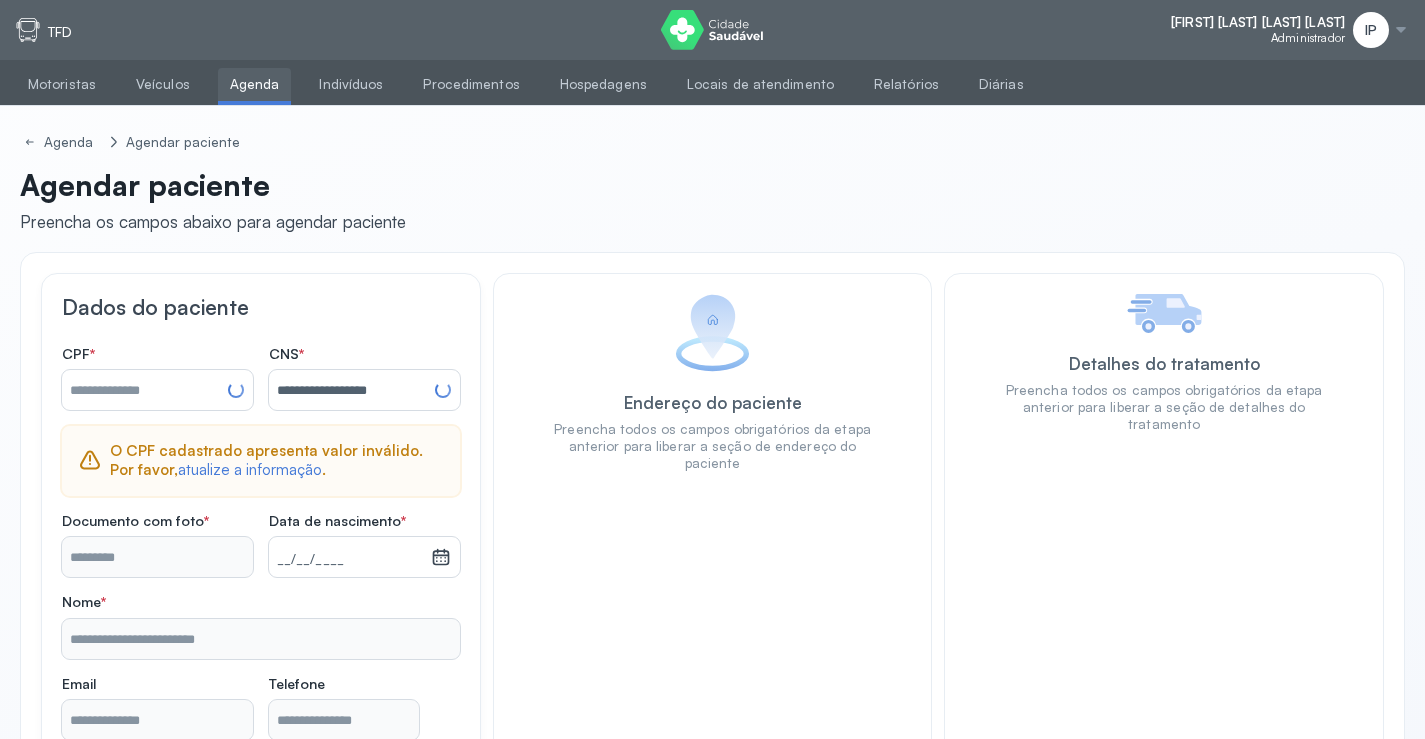 type on "**********" 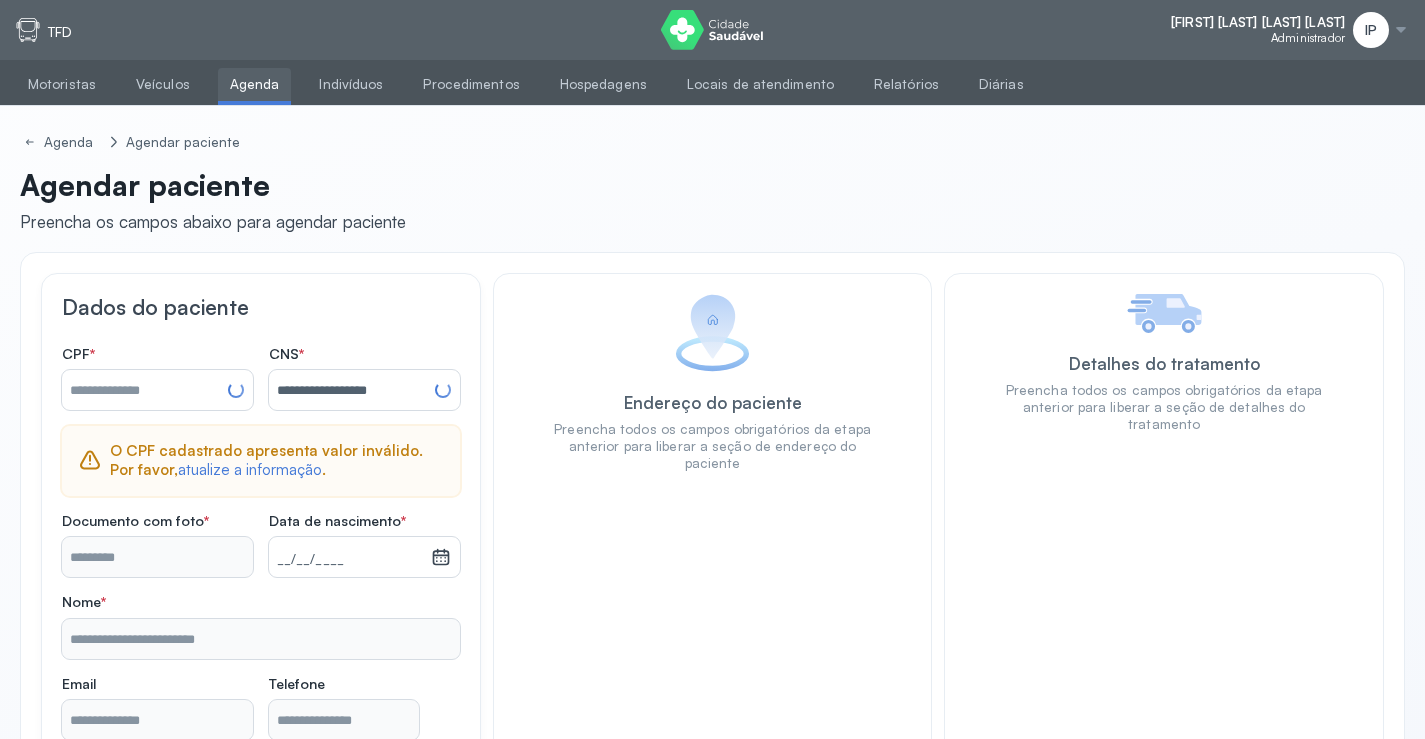type on "**********" 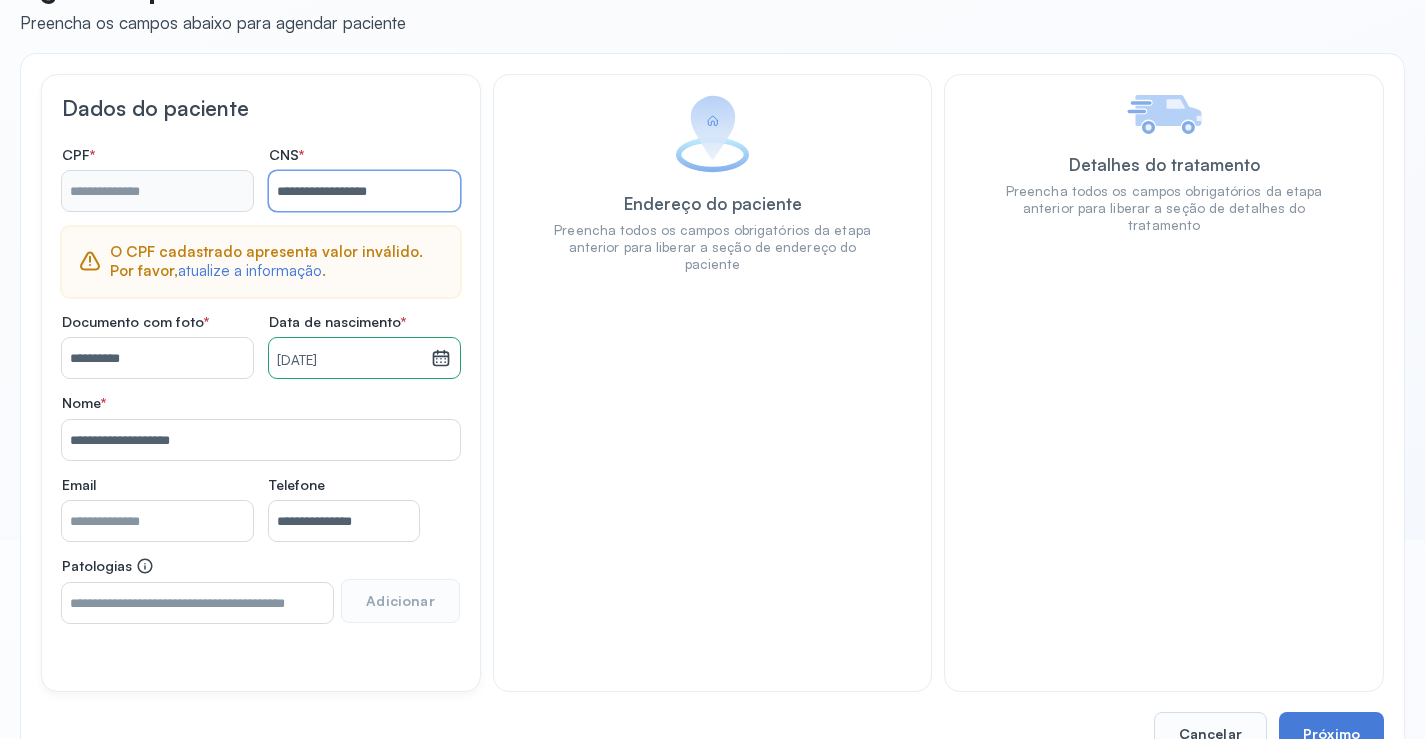 scroll, scrollTop: 200, scrollLeft: 0, axis: vertical 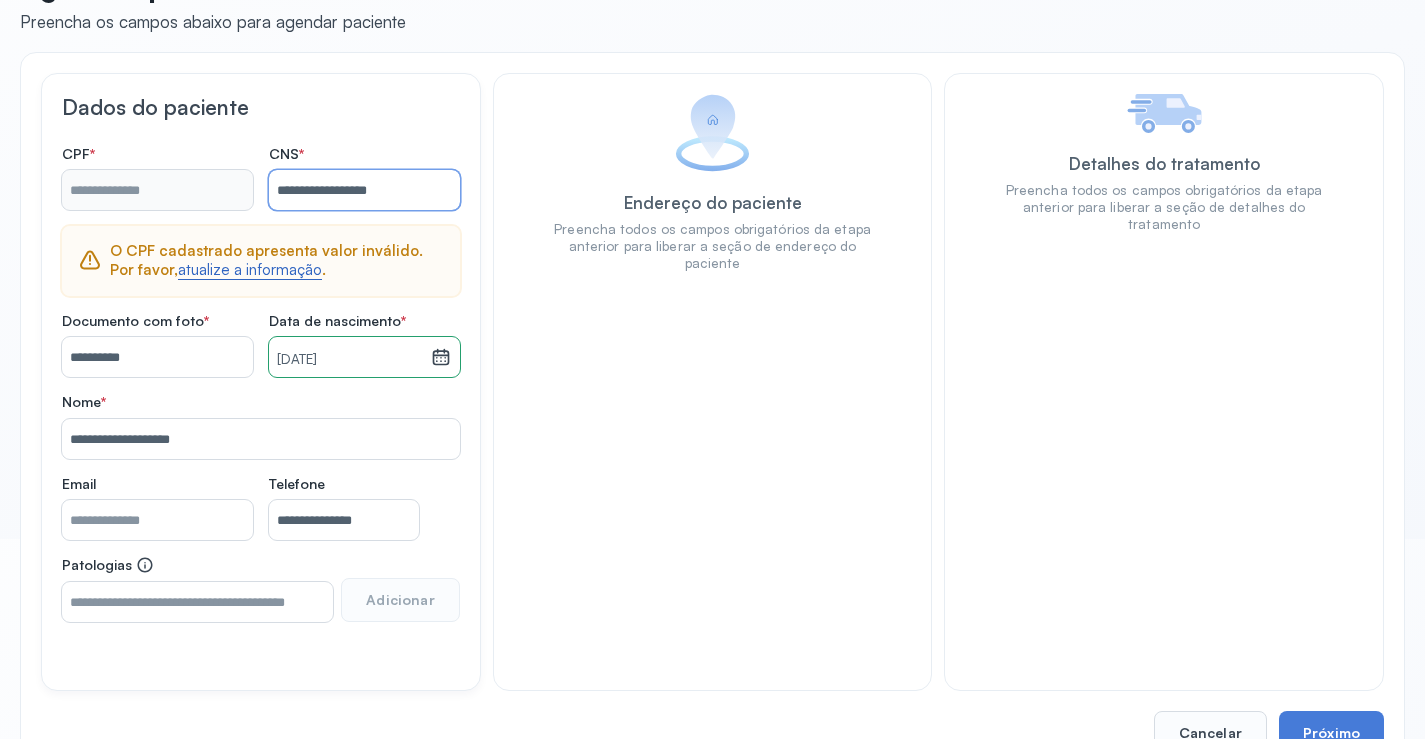 type on "**********" 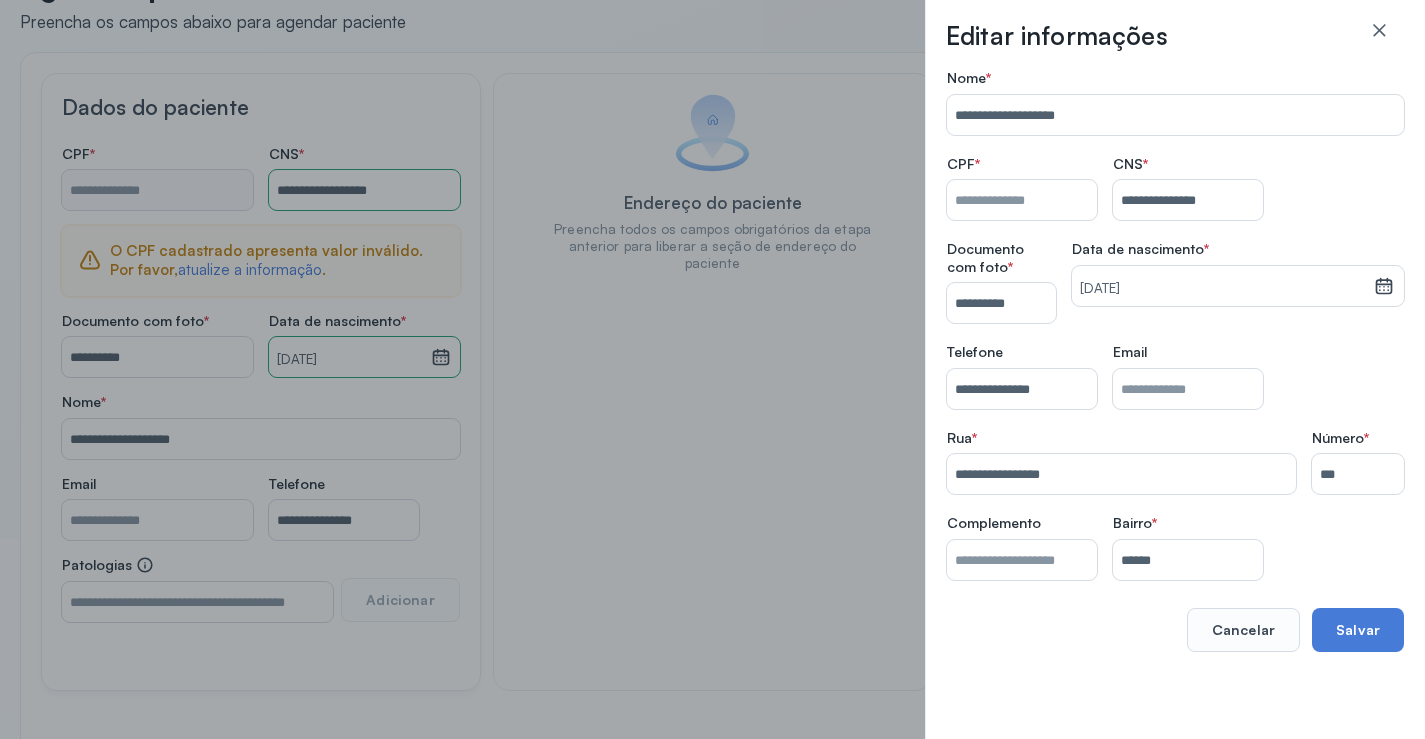 click on "Nome   *" at bounding box center [1022, 200] 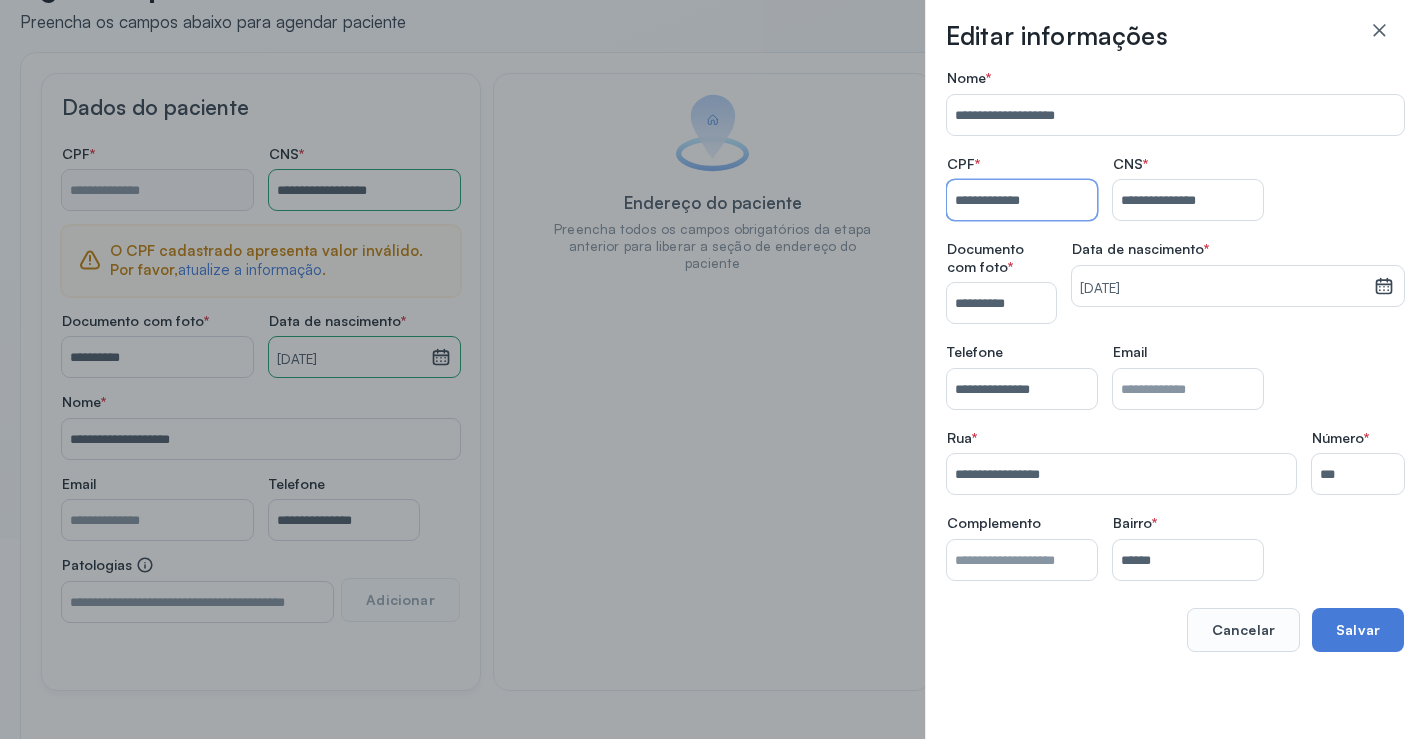 type on "**********" 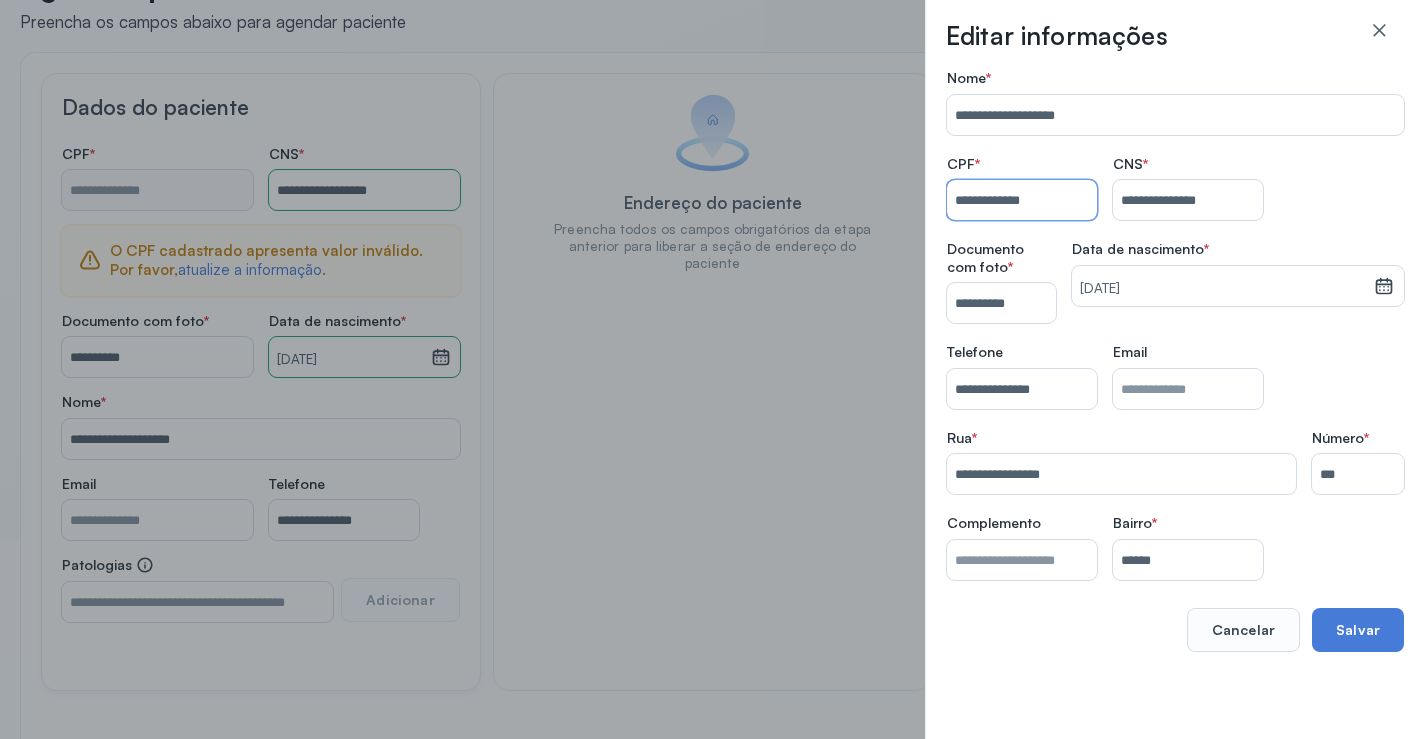 type on "**********" 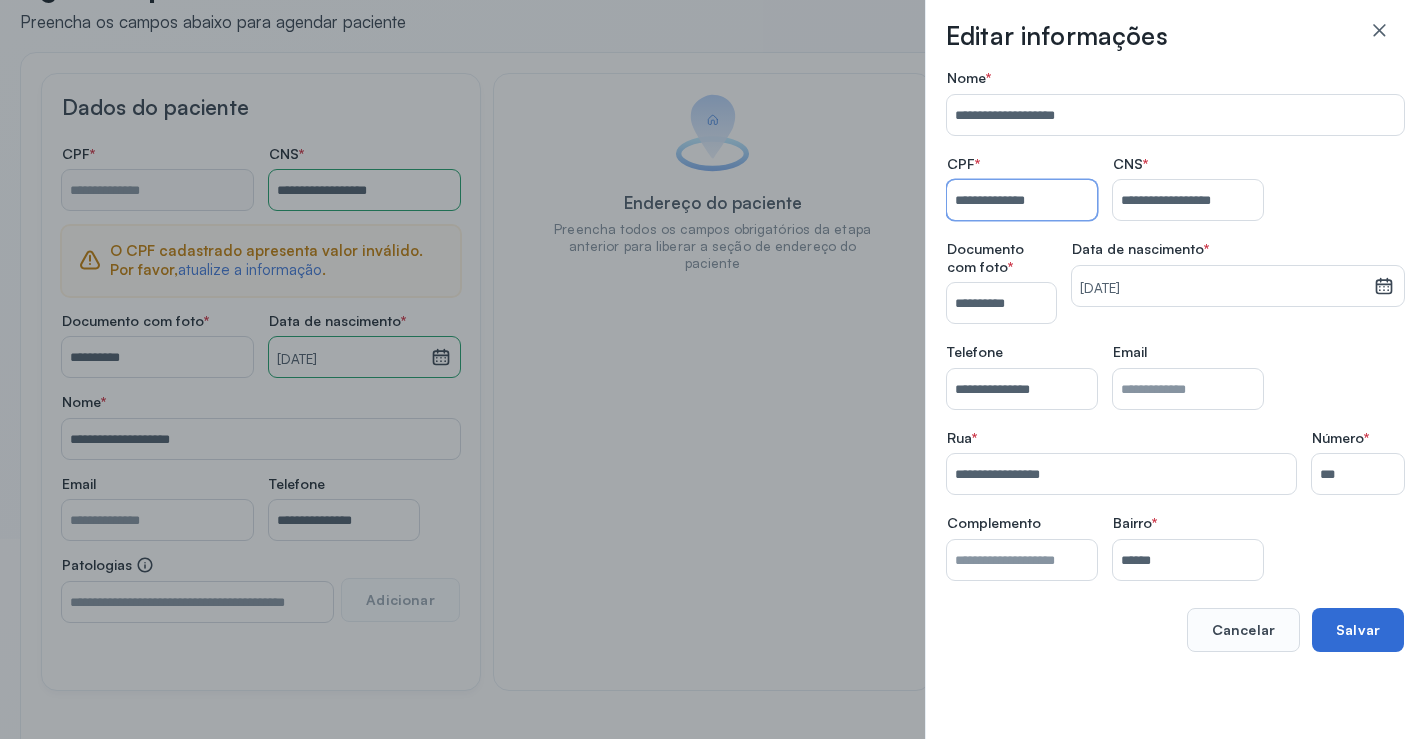 click on "Salvar" at bounding box center (1358, 630) 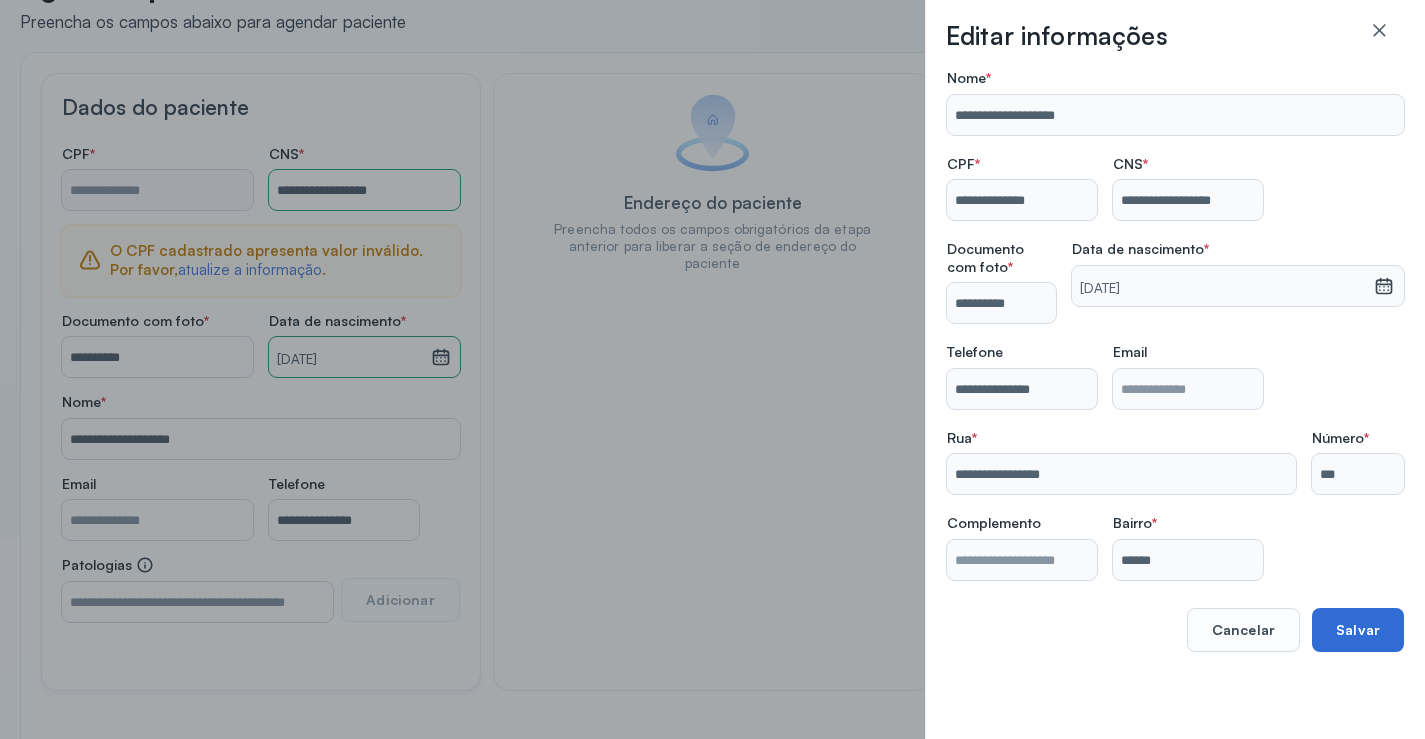 type on "**********" 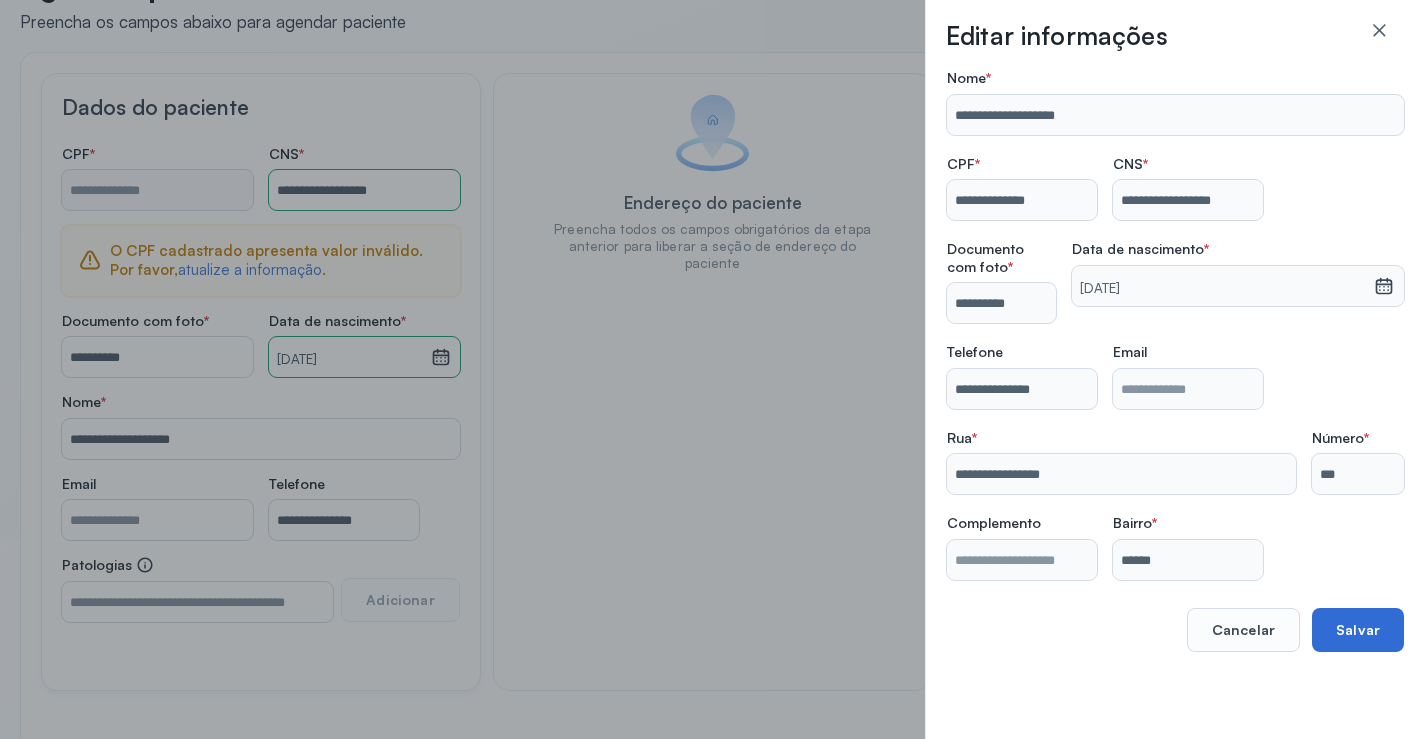 type on "**********" 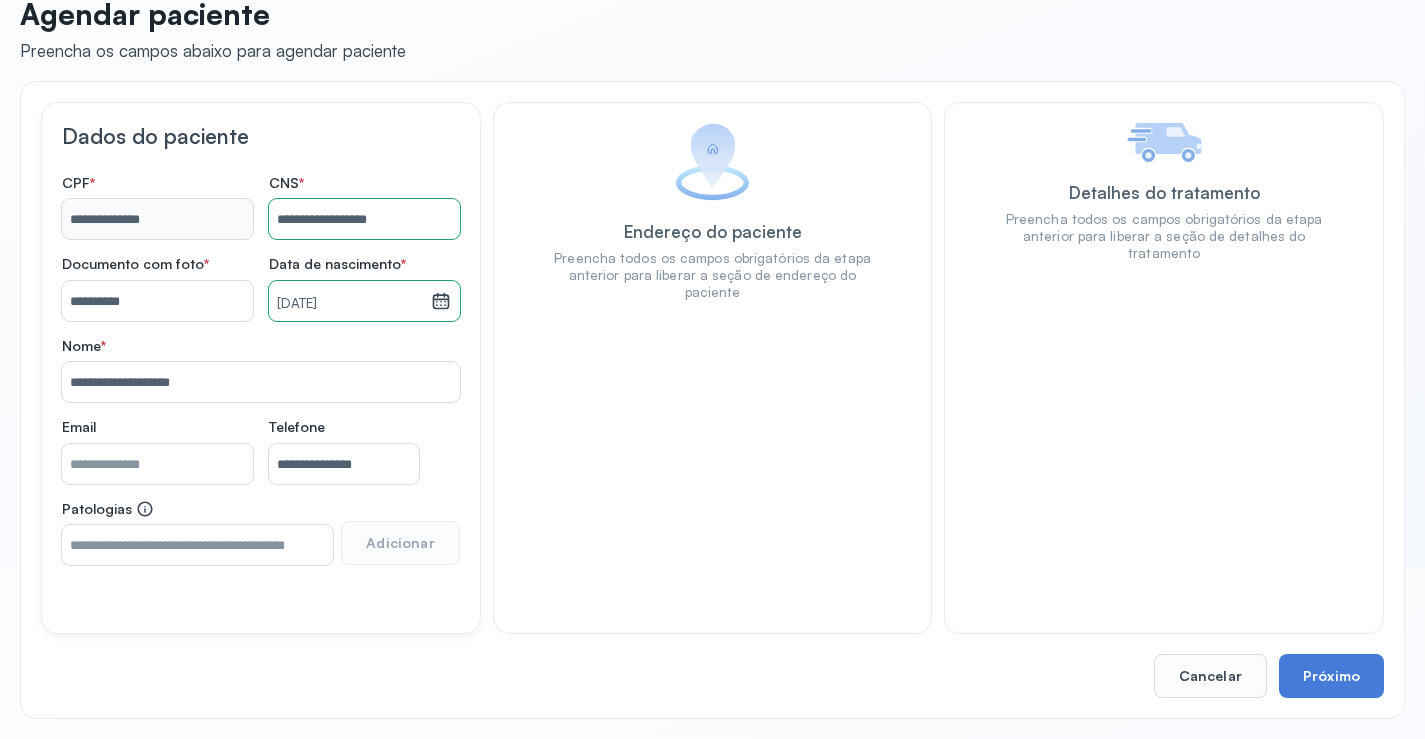 scroll, scrollTop: 171, scrollLeft: 0, axis: vertical 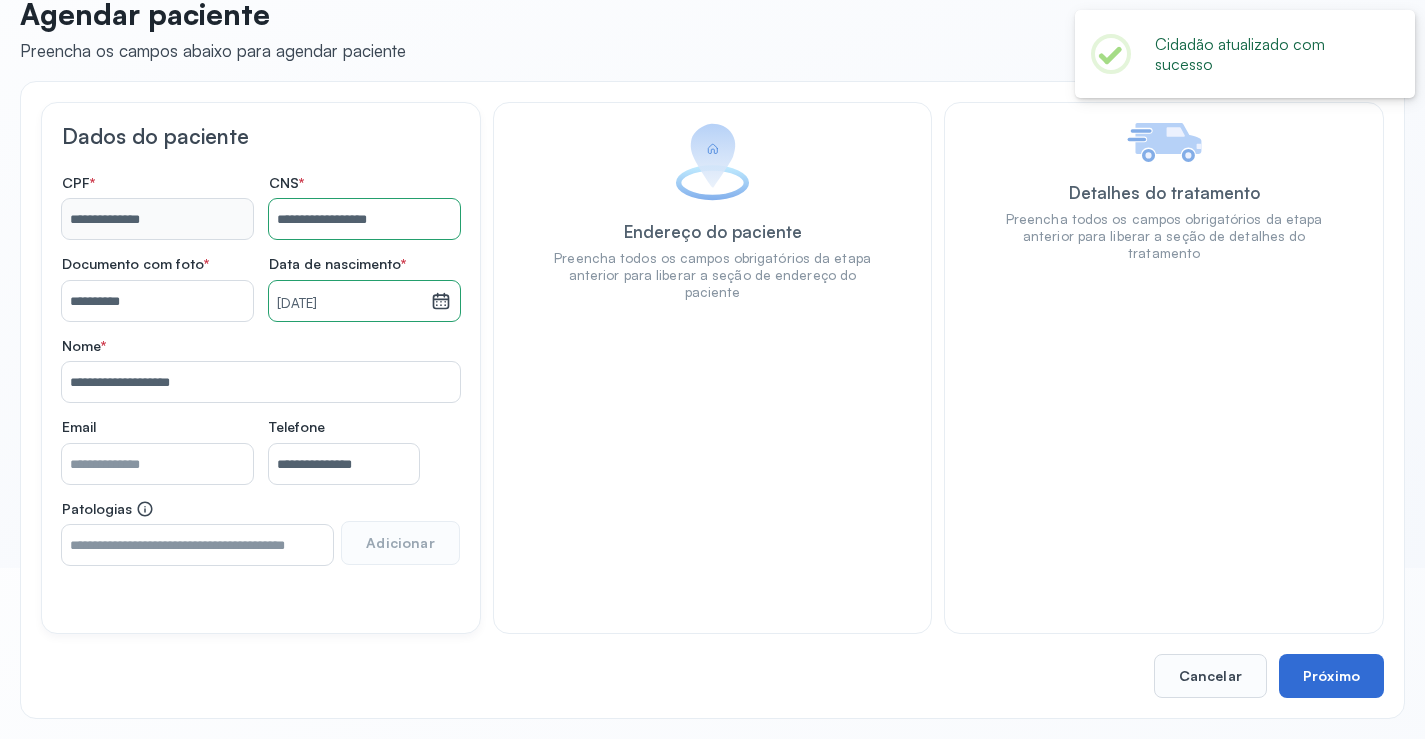 click on "Próximo" at bounding box center (1331, 676) 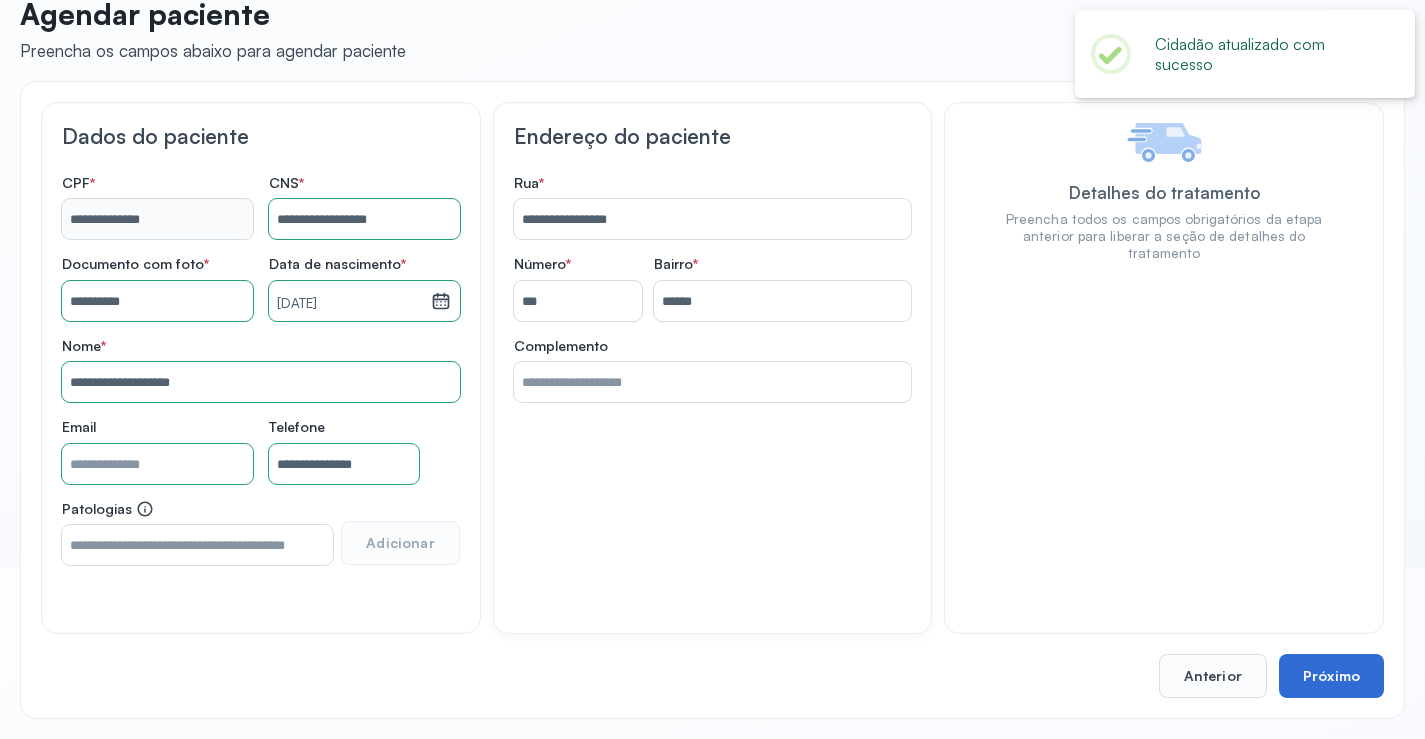 click on "Próximo" at bounding box center [1331, 676] 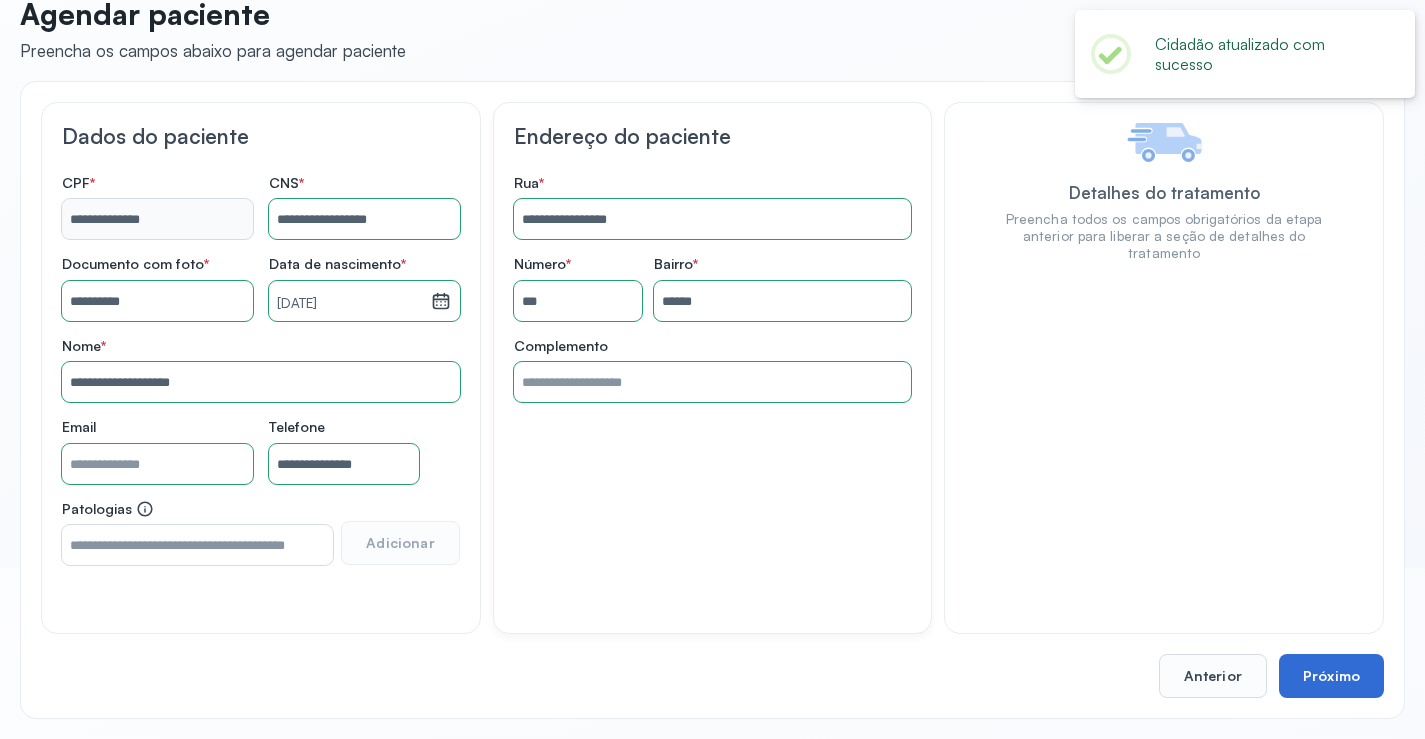 click on "Próximo" at bounding box center [1331, 676] 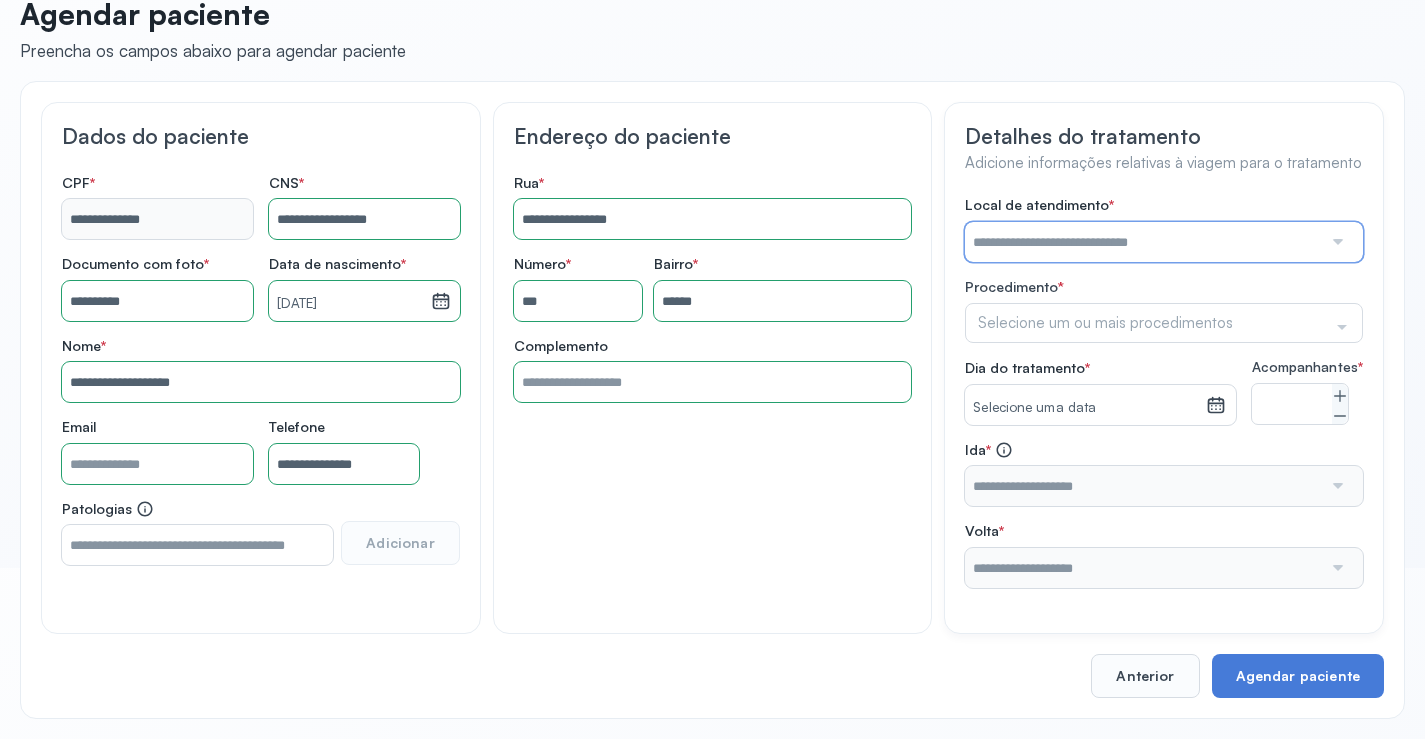 click at bounding box center (1143, 242) 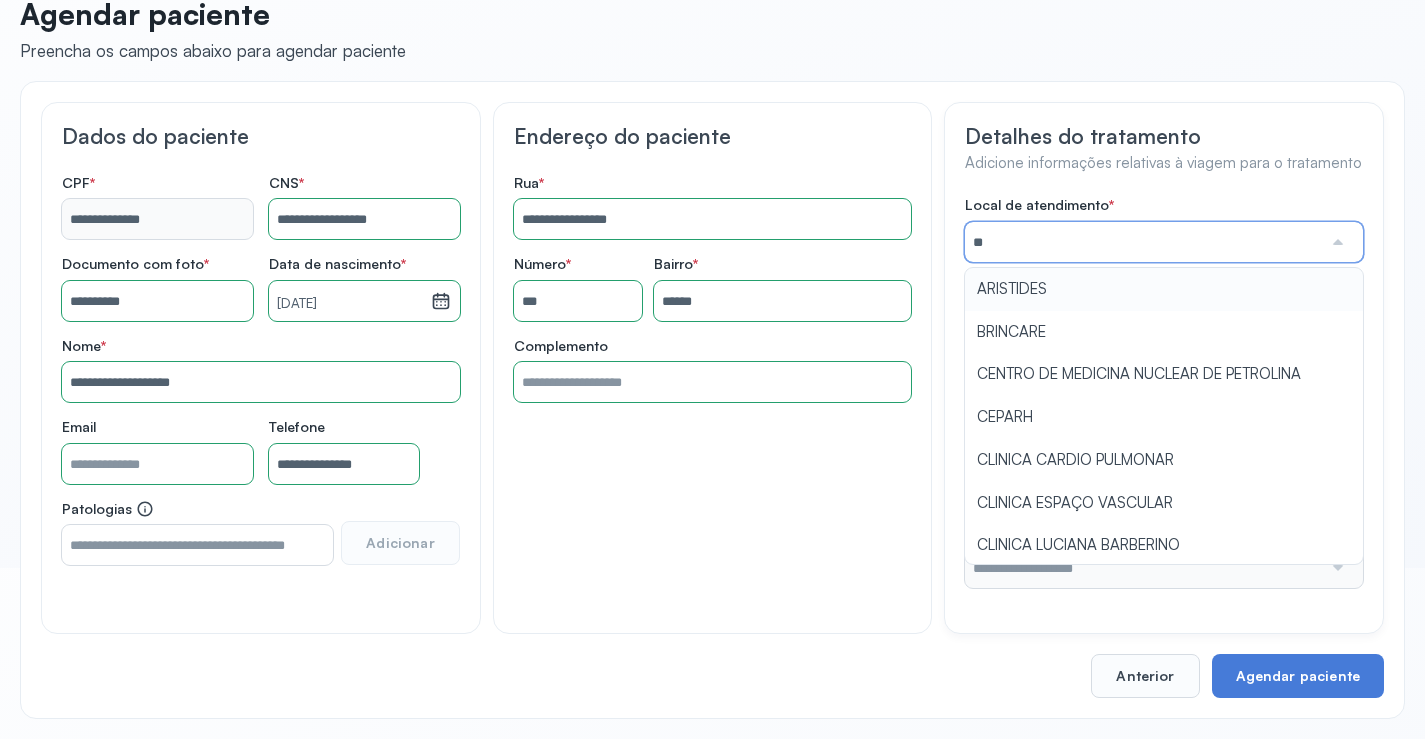 type on "*********" 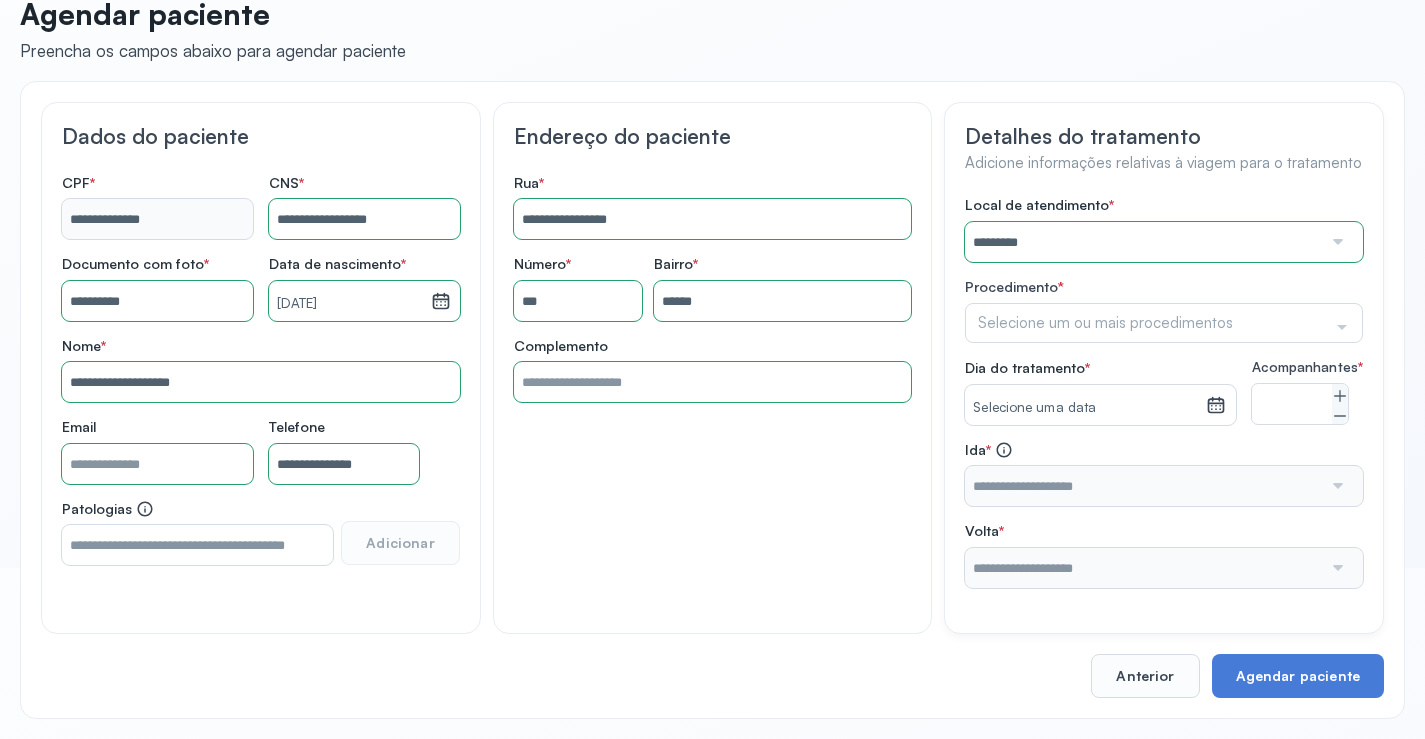 drag, startPoint x: 1054, startPoint y: 279, endPoint x: 1055, endPoint y: 317, distance: 38.013157 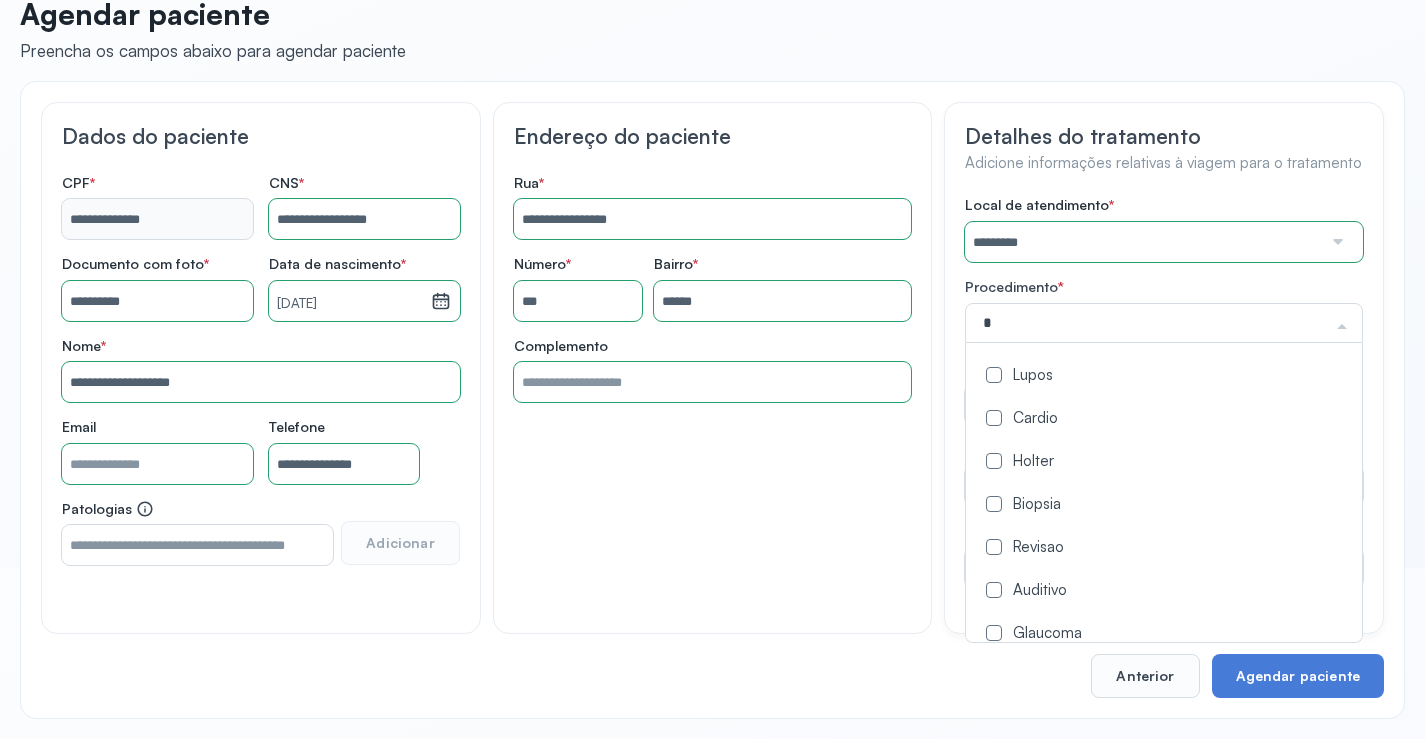type on "**" 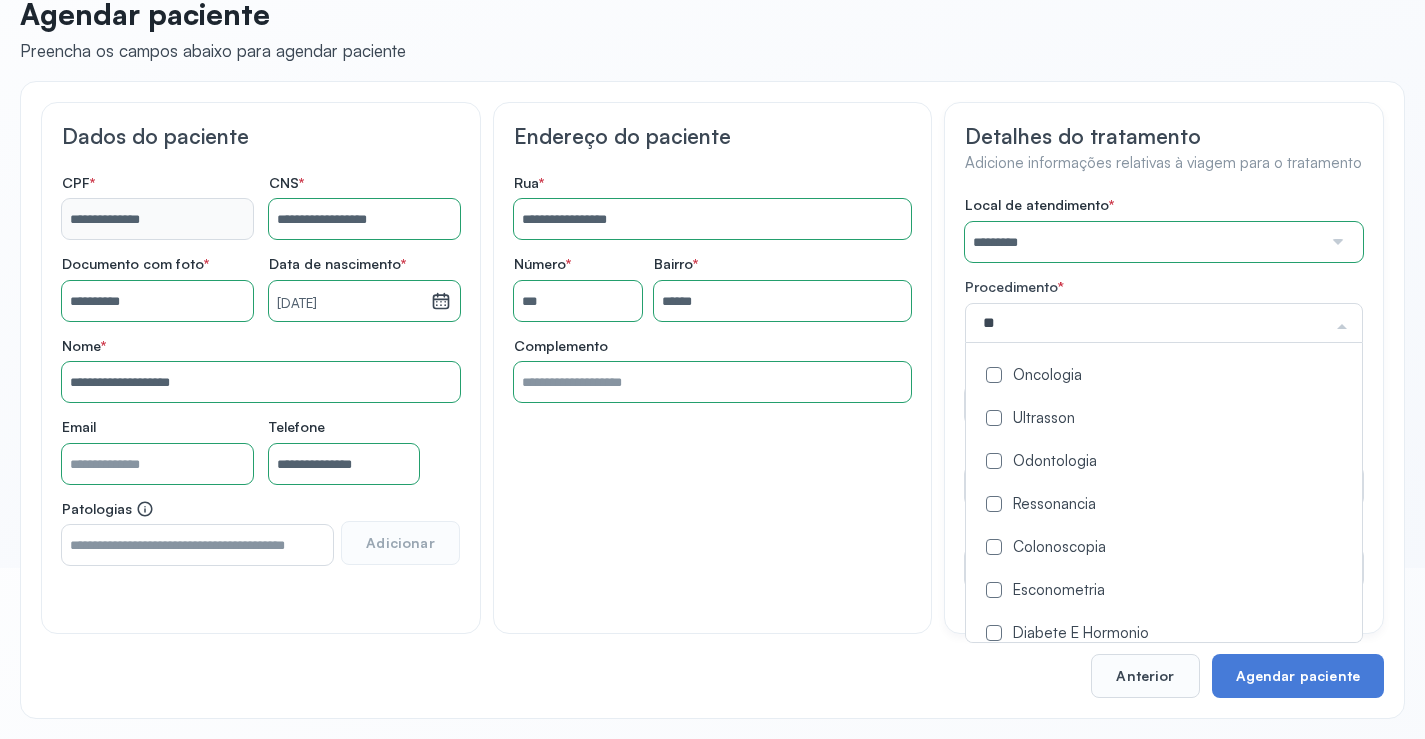 click on "Oncologia" 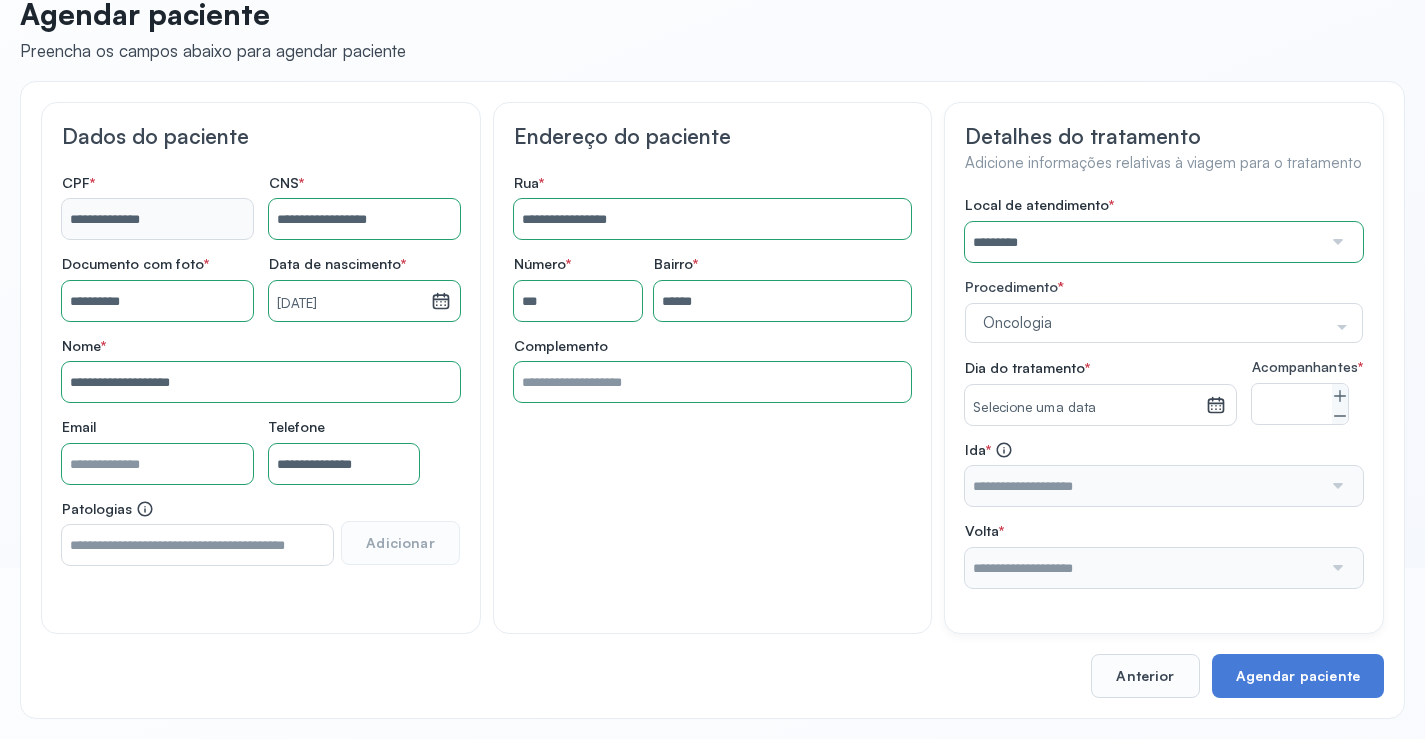 click on "Detalhes do tratamento Adicione informações relativas à viagem para o tratamento Local de atendimento   *  ********* A CLINICA DA MULHER ABO AMOR SAUDE ANACON ANDRE PRINCIPE ANGIO CLINICA APAE APAME DE PETROLINA APAMI PETROLINA ARISTIDES AUDIBEM AUDIBEM AUDICENTRO AUDIFON PETROLINA AZZO SAUDE PETROLINA BRINCARE CABULA CALIPER ESCOLA DE IMAGEM CAPS CDI CDTO CEDAP CEDEBA CENTRO BAIANO DE ESTUDOS CENTRO DE APOIO A AUDIÇAO CENTRO DE MEDICINA NUCLEAR DE PETROLINA CENTRO DE SAUDE CLEMENTINO FRAGA CENTRO INTEGRADO DA COLUNA VERTEBRAL CENTRO MEDICO ANTONIO BALBINO CENTRO OFTALMOLOGICO CASTELO BRANCO CEPARH CEPRED CEPRIS CERPRIS CIDI CIMED CLIMED CLINATA CLINEFRO CLINICA  AFETUS PETROLINA CLINICA  ALFA CLINICA  ALFA CENTRO MÉDICO CLINICA  SHOPPING DA BAHIA CLINICA  URBANO SAMPAIO FILHO CLINICA AGEUS CLINICA AMO CLINICA AMOR A SAUDE CLINICA AMOR E SAUDE PETROLINA CLINICA ANA MASTER CLINICA ANGICLIN CLINICA BIOCHEK UP CLINICA CAM CLINICA CARDIO PULMONAR CLINICA CASA GERIATRICA DE PETROLINA CLINICA CASTELO BRANCO "" 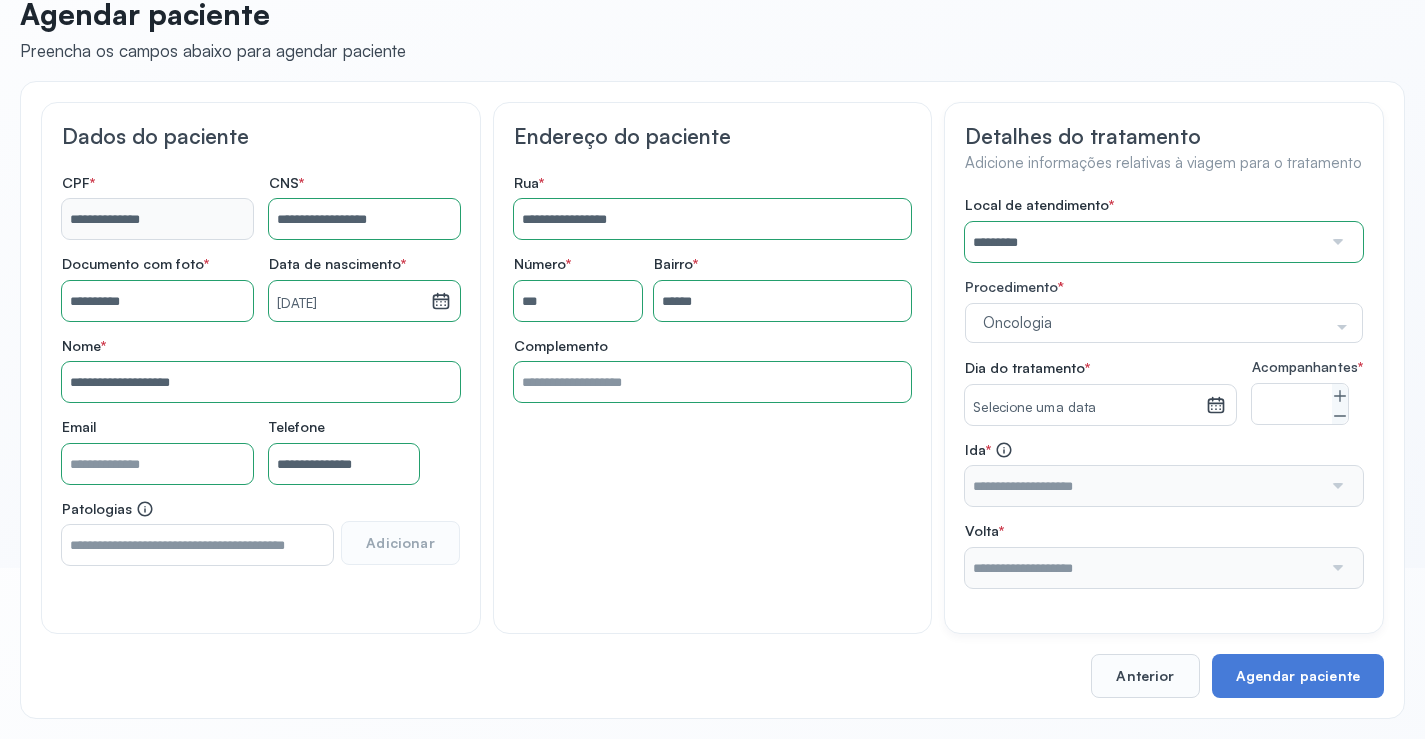 click on "Selecione uma data" at bounding box center (1085, 408) 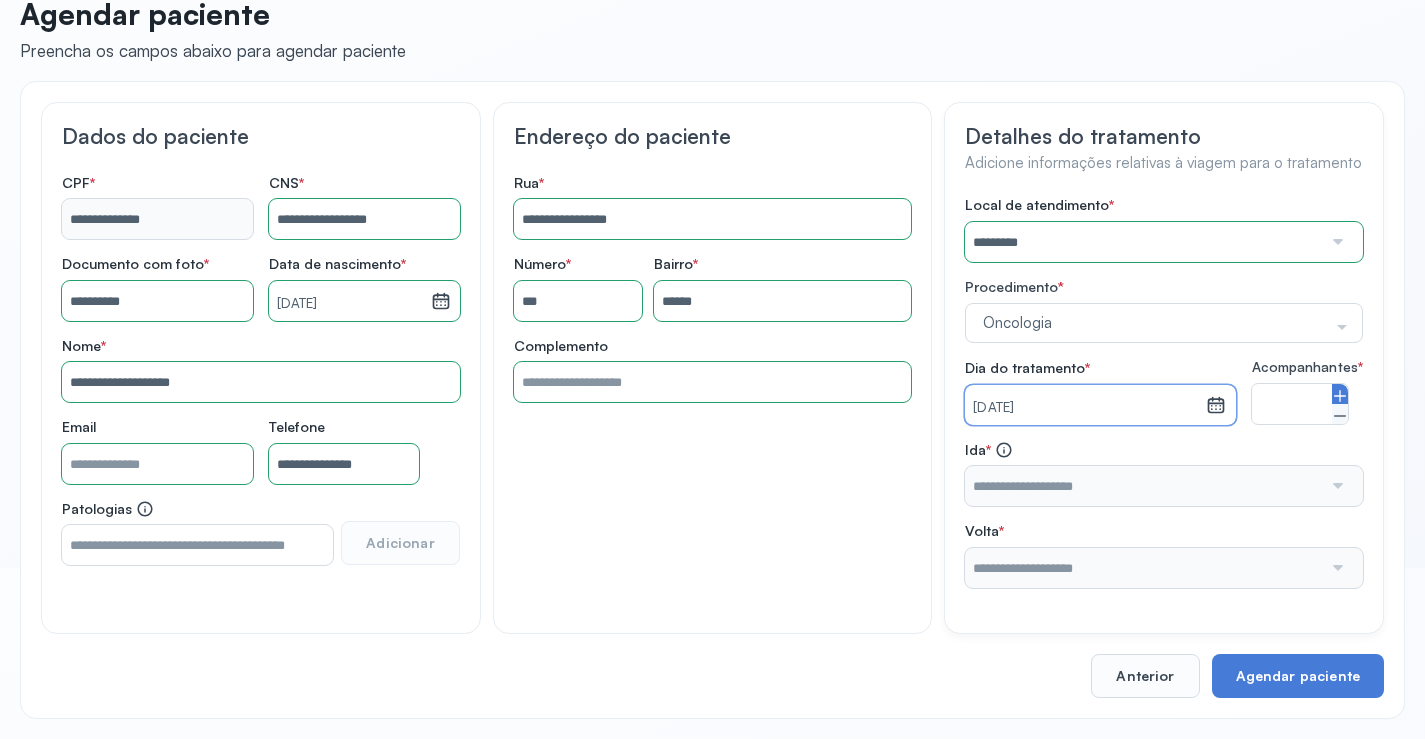 click 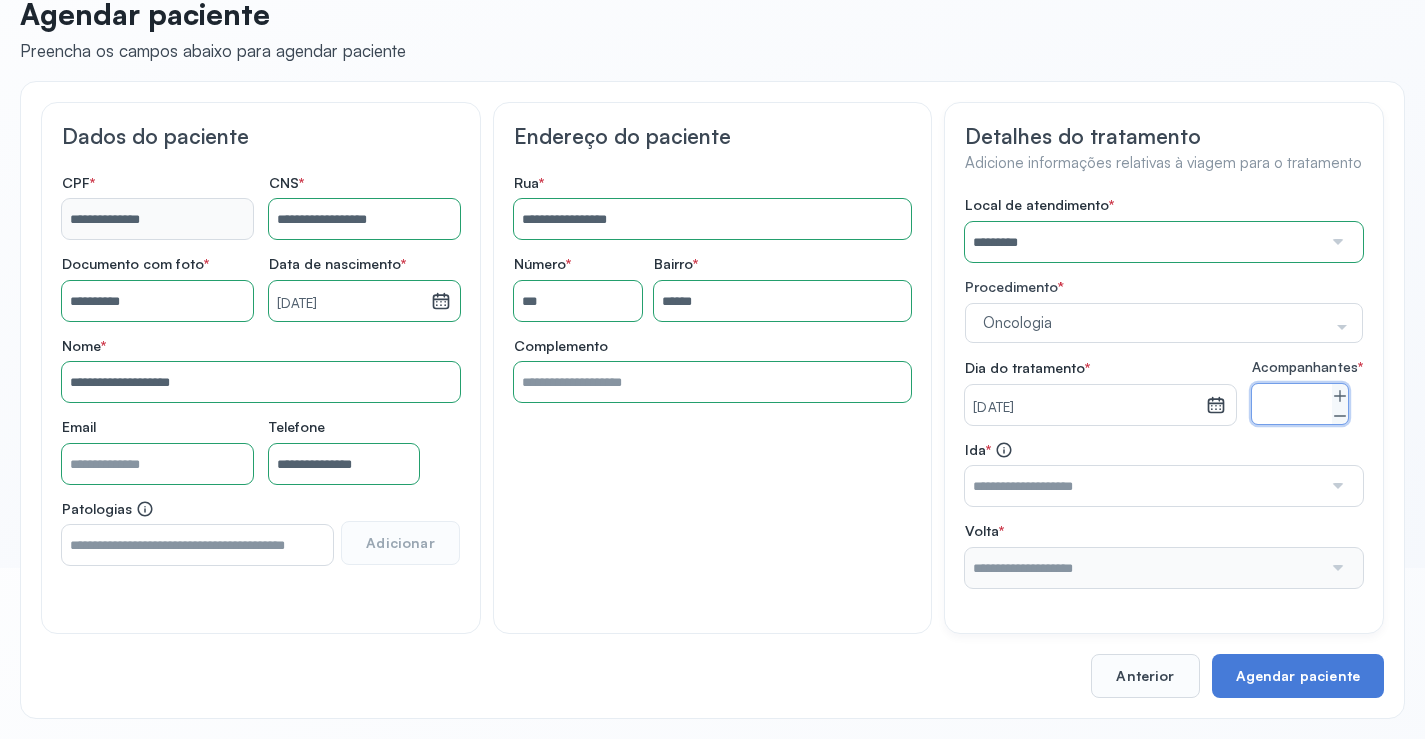 click at bounding box center (1143, 486) 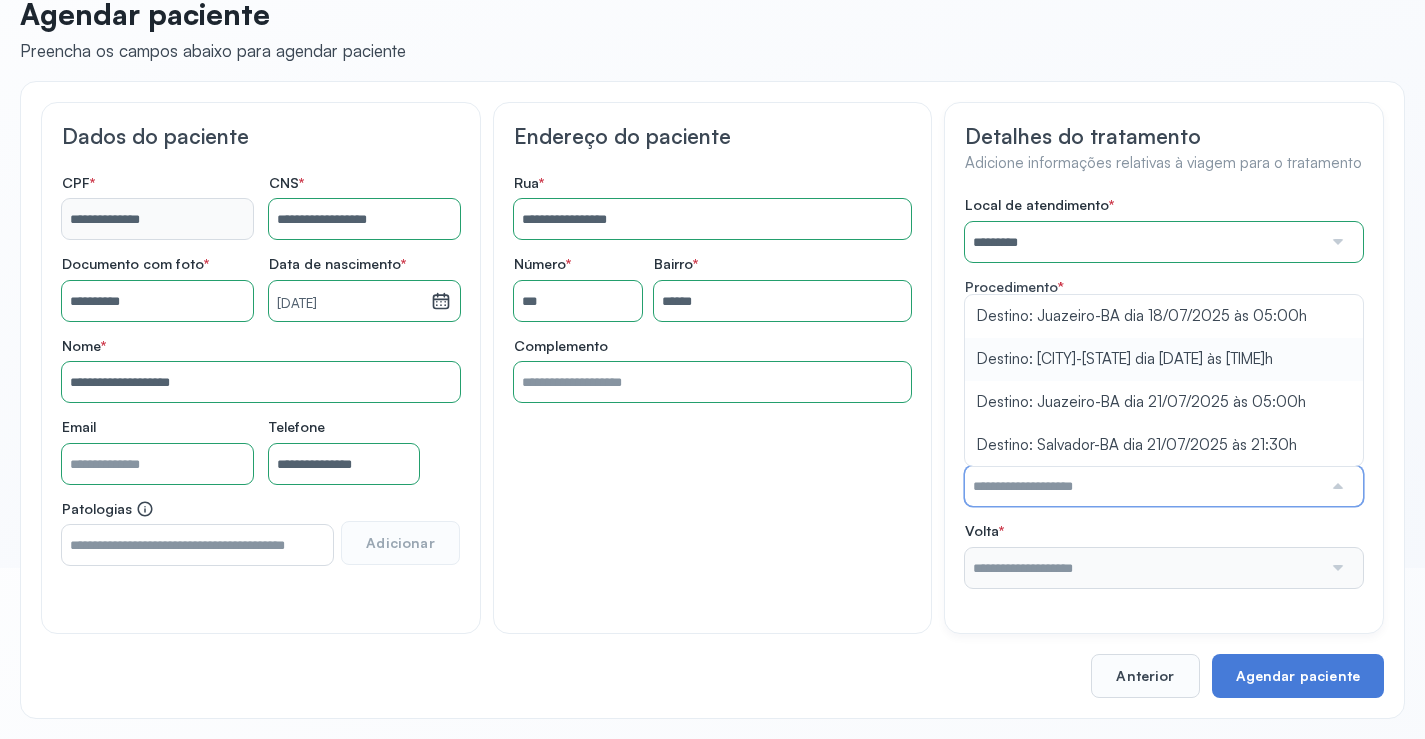 type on "**********" 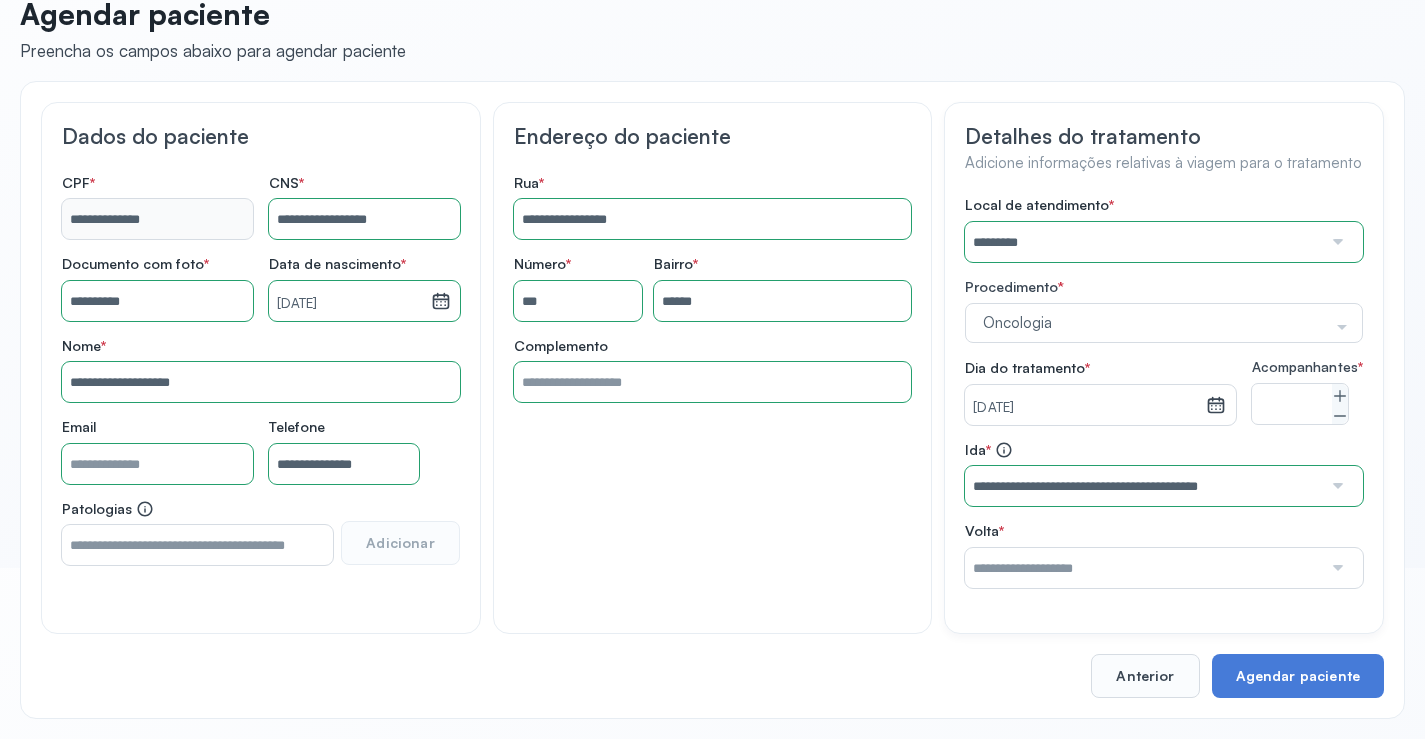click on "Local de atendimento   *  ********* A CLINICA DA MULHER ABO AMOR SAUDE ANACON ANDRE PRINCIPE ANGIO CLINICA APAE APAME DE PETROLINA APAMI PETROLINA ARISTIDES AUDIBEM AUDIBEM AUDICENTRO AUDIFON PETROLINA AZZO SAUDE PETROLINA BRINCARE CABULA CALIPER ESCOLA DE IMAGEM CAPS CDI CDTO CEDAP CEDEBA CENTRO BAIANO DE ESTUDOS CENTRO DE APOIO A AUDIÇAO CENTRO DE MEDICINA NUCLEAR DE PETROLINA CENTRO DE SAUDE CLEMENTINO FRAGA CENTRO INTEGRADO DA COLUNA VERTEBRAL CENTRO MEDICO ANTONIO BALBINO CENTRO OFTALMOLOGICO CASTELO BRANCO CEPARH CEPRED CEPRIS CERPRIS CIDI CIMED CLIMED CLINATA CLINEFRO CLINICA  AFETUS PETROLINA CLINICA  ALFA CLINICA  ALFA CENTRO MÉDICO CLINICA  SHOPPING DA BAHIA CLINICA  URBANO SAMPAIO FILHO CLINICA AGEUS CLINICA AMO CLINICA AMOR A SAUDE CLINICA AMOR E SAUDE PETROLINA CLINICA ANA MASTER CLINICA ANGICLIN CLINICA BIOCHEK UP CLINICA CAM CLINICA CARDIO PULMONAR CLINICA CASA GERIATRICA DE PETROLINA CLINICA CASTELO BRANCO CLINICA CDTO CLINICA CENTRO MEDICO VITRAUX CLINICA CINTILO PETROLINA CLINICA CLIVALE S" at bounding box center (1164, 392) 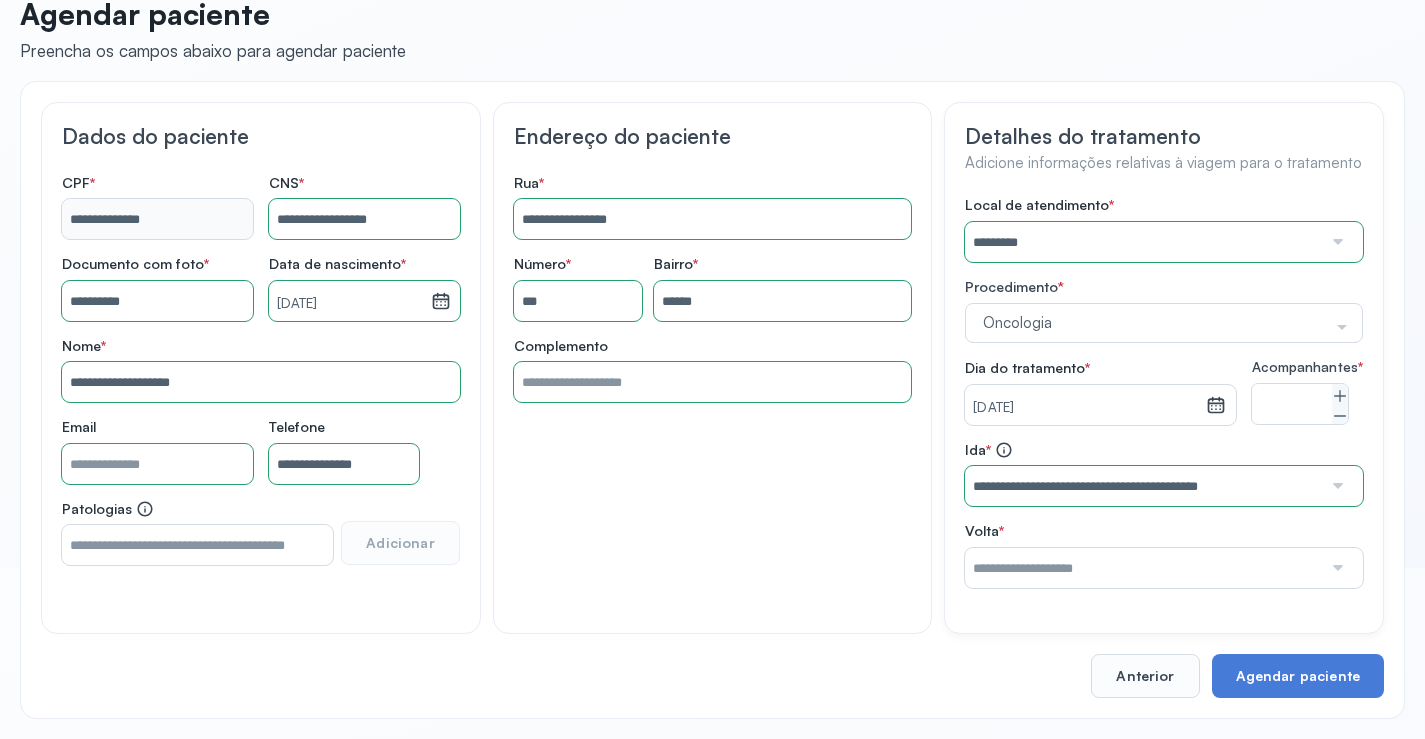 drag, startPoint x: 1342, startPoint y: 425, endPoint x: 1349, endPoint y: 462, distance: 37.65634 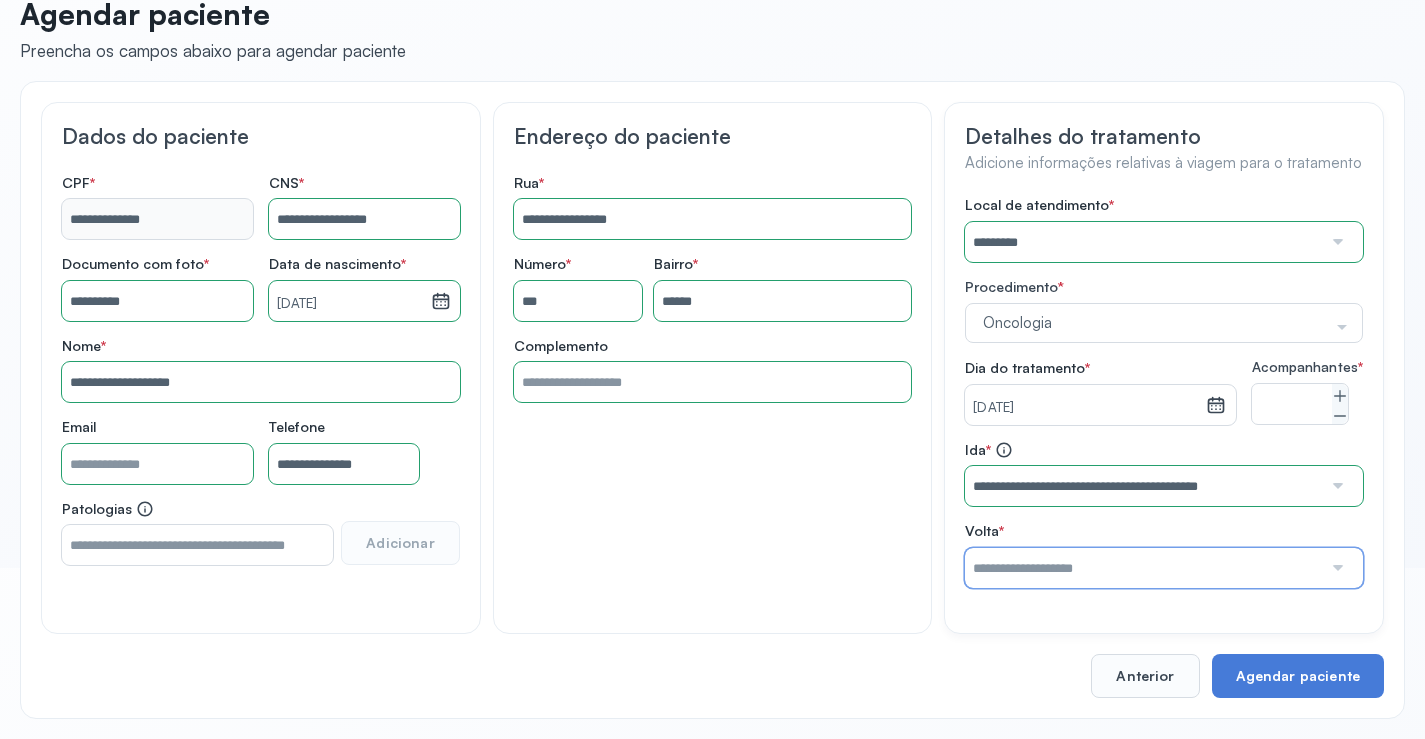 click at bounding box center [1143, 568] 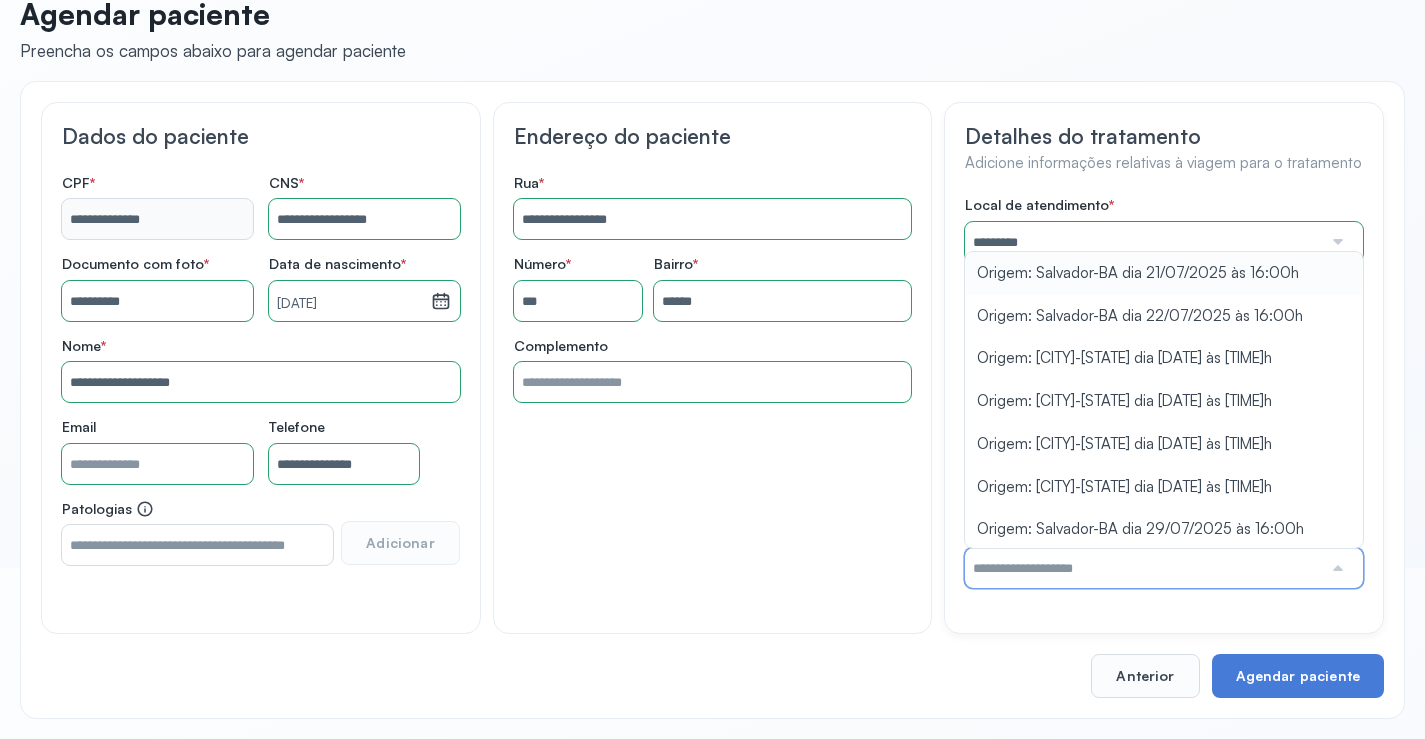 type on "**********" 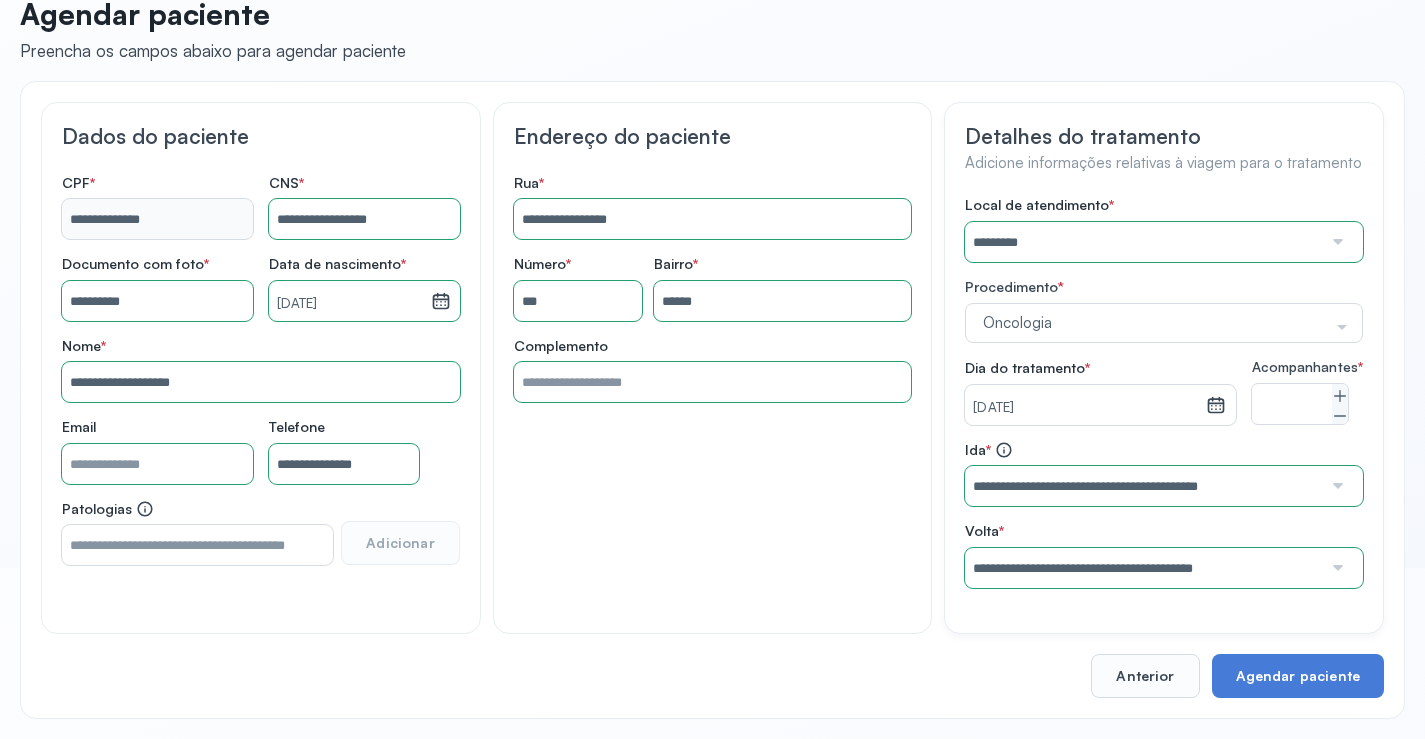click on "Local de atendimento   *  ********* A CLINICA DA MULHER ABO AMOR SAUDE ANACON ANDRE PRINCIPE ANGIO CLINICA APAE APAME DE PETROLINA APAMI PETROLINA ARISTIDES AUDIBEM AUDIBEM AUDICENTRO AUDIFON PETROLINA AZZO SAUDE PETROLINA BRINCARE CABULA CALIPER ESCOLA DE IMAGEM CAPS CDI CDTO CEDAP CEDEBA CENTRO BAIANO DE ESTUDOS CENTRO DE APOIO A AUDIÇAO CENTRO DE MEDICINA NUCLEAR DE PETROLINA CENTRO DE SAUDE CLEMENTINO FRAGA CENTRO INTEGRADO DA COLUNA VERTEBRAL CENTRO MEDICO ANTONIO BALBINO CENTRO OFTALMOLOGICO CASTELO BRANCO CEPARH CEPRED CEPRIS CERPRIS CIDI CIMED CLIMED CLINATA CLINEFRO CLINICA  AFETUS PETROLINA CLINICA  ALFA CLINICA  ALFA CENTRO MÉDICO CLINICA  SHOPPING DA BAHIA CLINICA  URBANO SAMPAIO FILHO CLINICA AGEUS CLINICA AMO CLINICA AMOR A SAUDE CLINICA AMOR E SAUDE PETROLINA CLINICA ANA MASTER CLINICA ANGICLIN CLINICA BIOCHEK UP CLINICA CAM CLINICA CARDIO PULMONAR CLINICA CASA GERIATRICA DE PETROLINA CLINICA CASTELO BRANCO CLINICA CDTO CLINICA CENTRO MEDICO VITRAUX CLINICA CINTILO PETROLINA CLINICA CLIVALE S" at bounding box center (1164, 392) 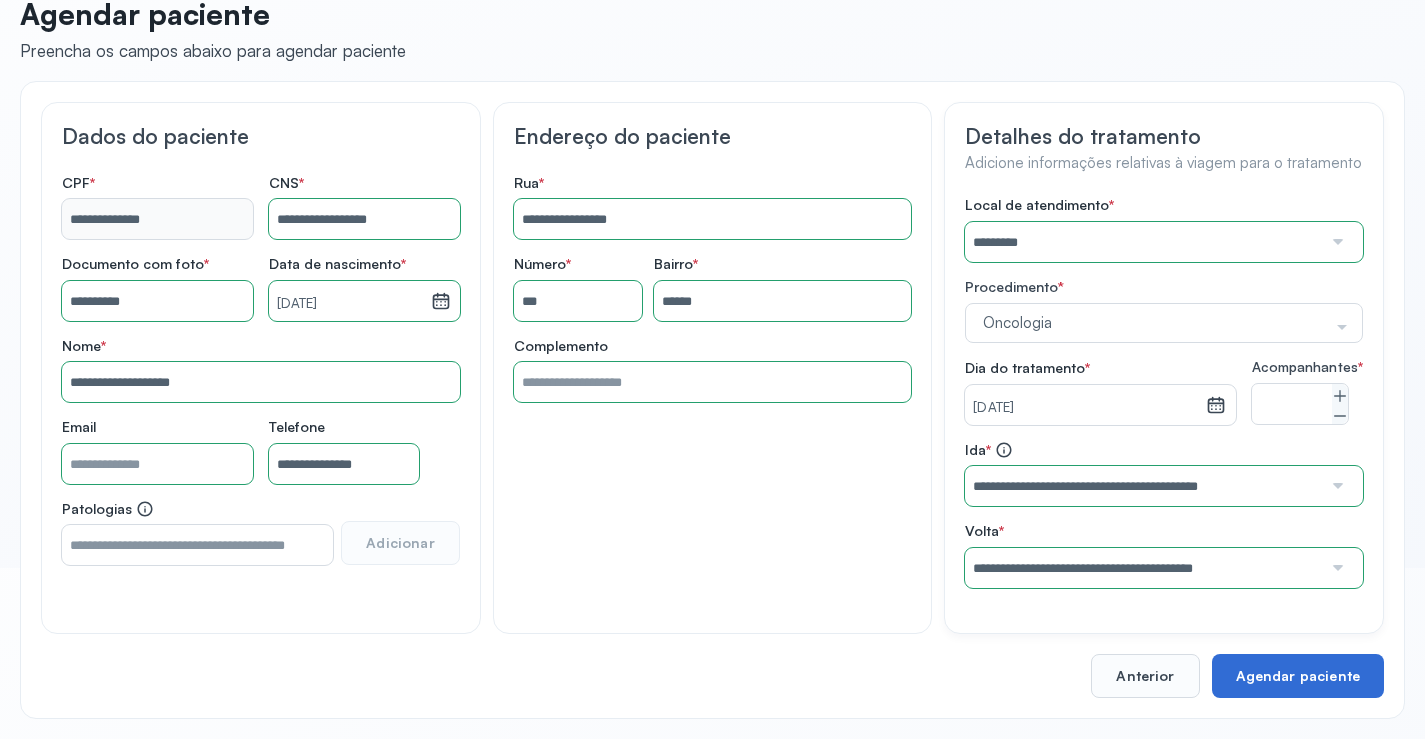 click on "Agendar paciente" at bounding box center (1298, 676) 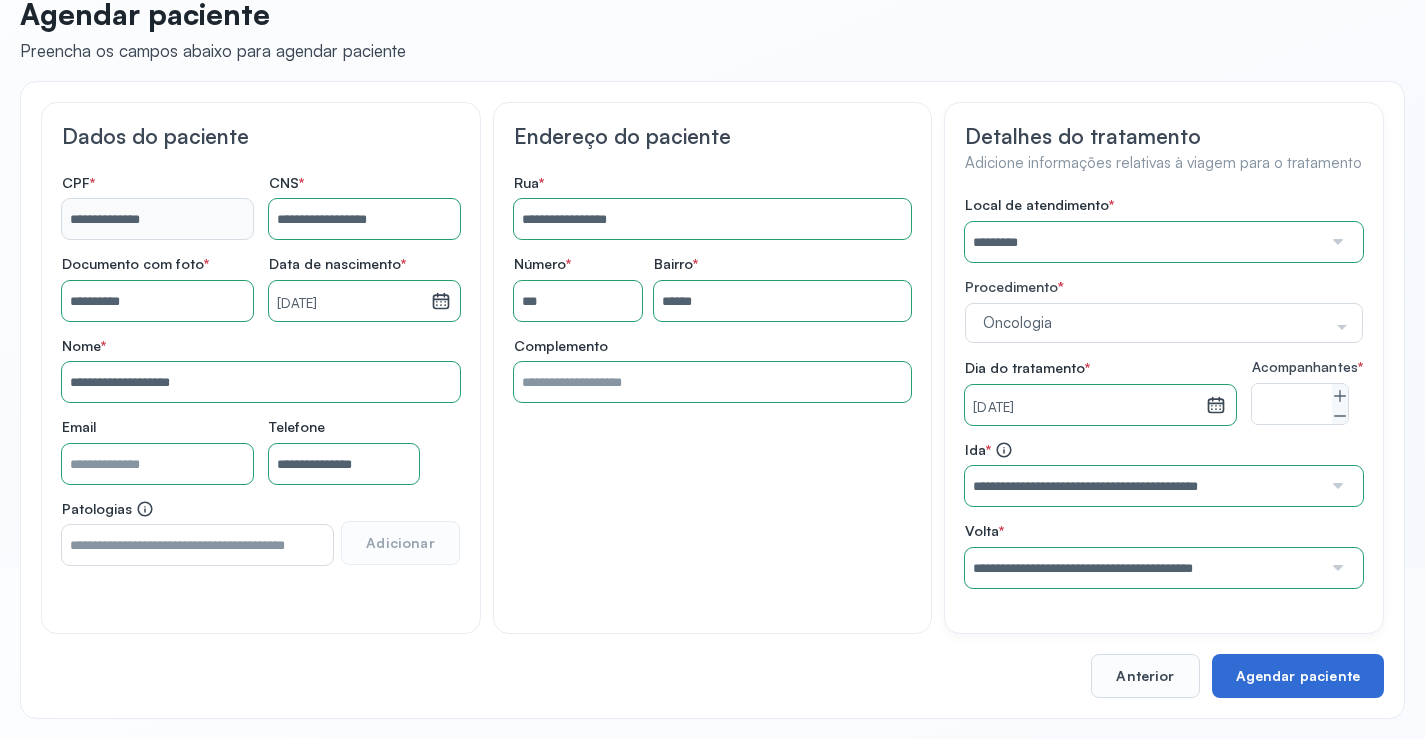 scroll, scrollTop: 0, scrollLeft: 0, axis: both 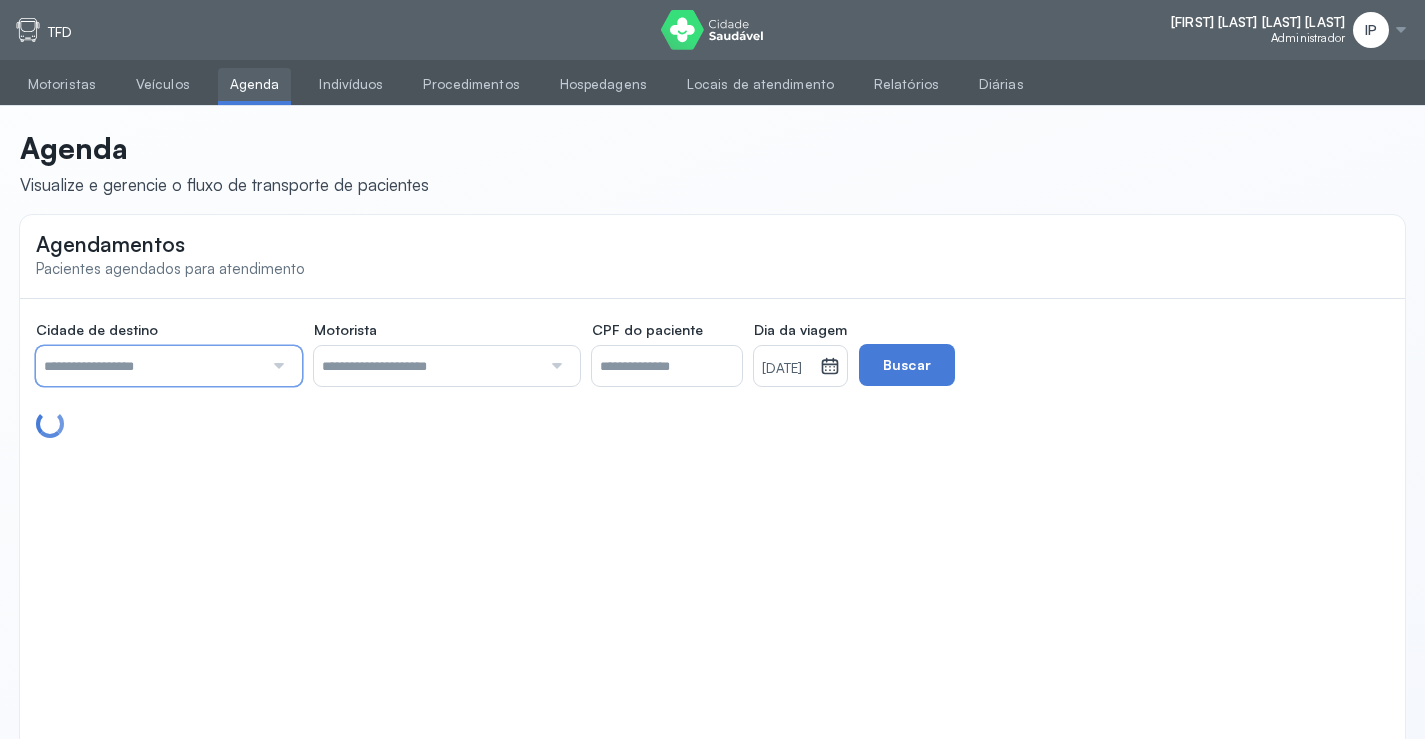 click at bounding box center [149, 366] 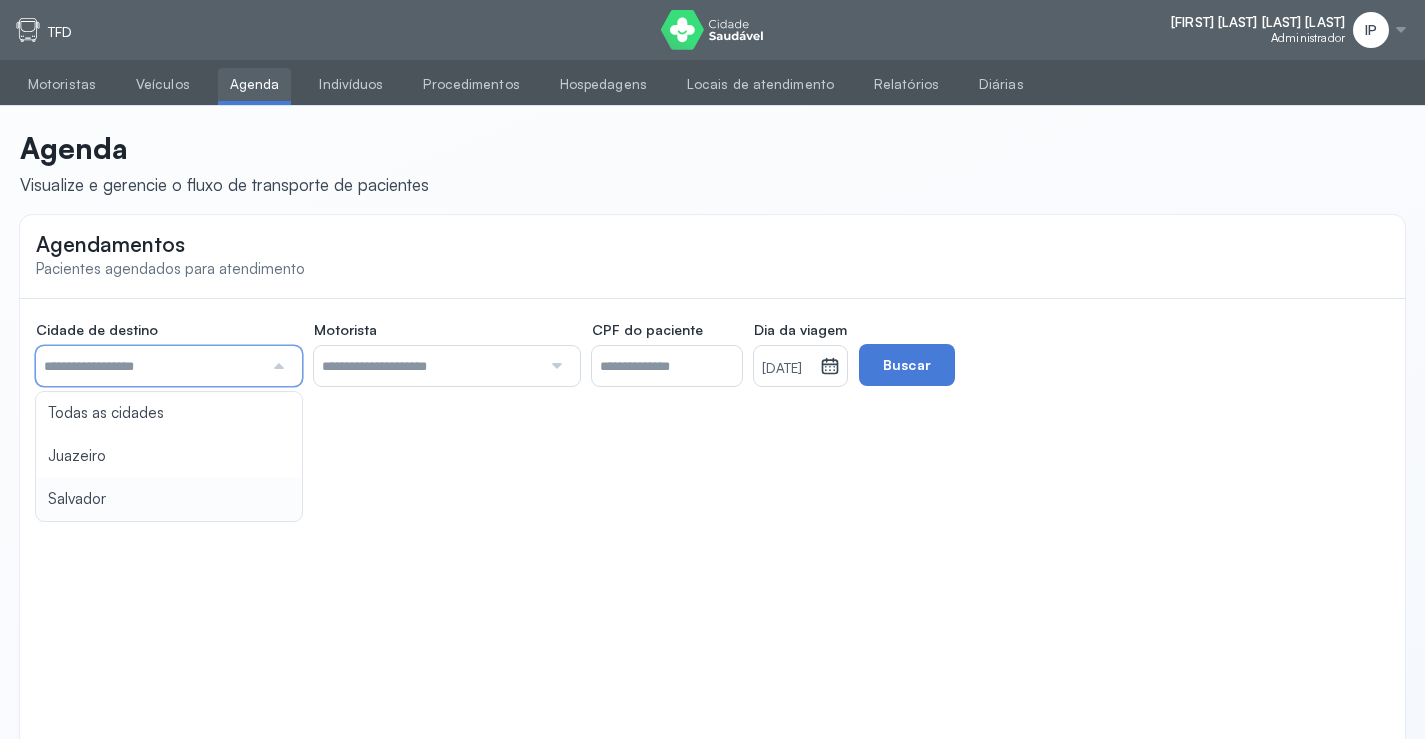 type on "********" 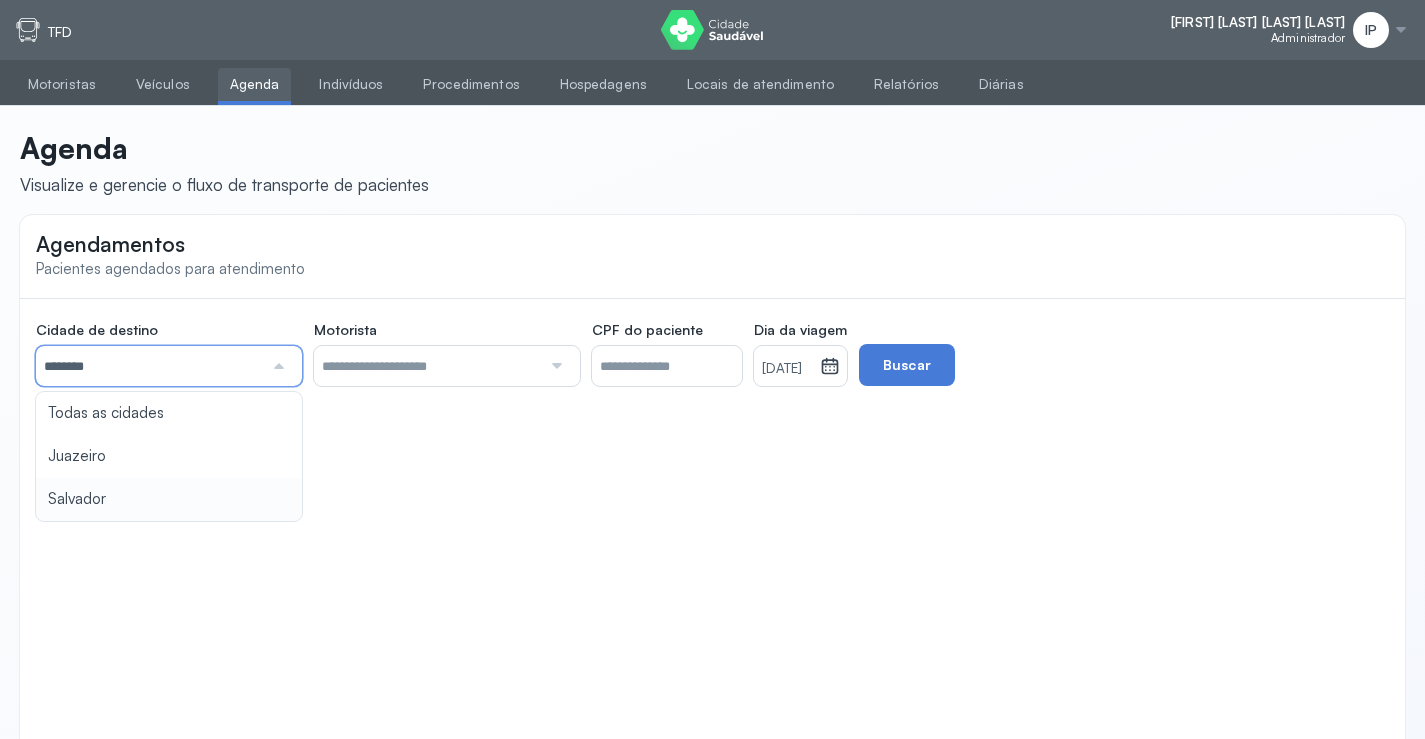 click on "Agendamentos Pacientes agendados para atendimento Cidade de destino  ******** Todas as cidades Juazeiro Salvador Motorista  Todos os motoristas Diego dos Santos Edevon dos Santos Souza Edevon dos Santos Souza Elto Lima de Almeida Genivaldo Rodrigues da Silva Jozenilson Santos da Silva CPF do paciente  Dia da viagem  18/07/2025 julho 2025 S T Q Q S S D 1 2 3 4 5 6 7 8 9 10 11 12 13 14 15 16 17 18 19 20 21 22 23 24 25 26 27 28 29 30 31 jan fev mar abr maio jun jul ago set out nov dez 2018 2019 2020 2021 2022 2023 2024 2025 2026 2027 2028 2029  Buscar" at bounding box center (712, 490) 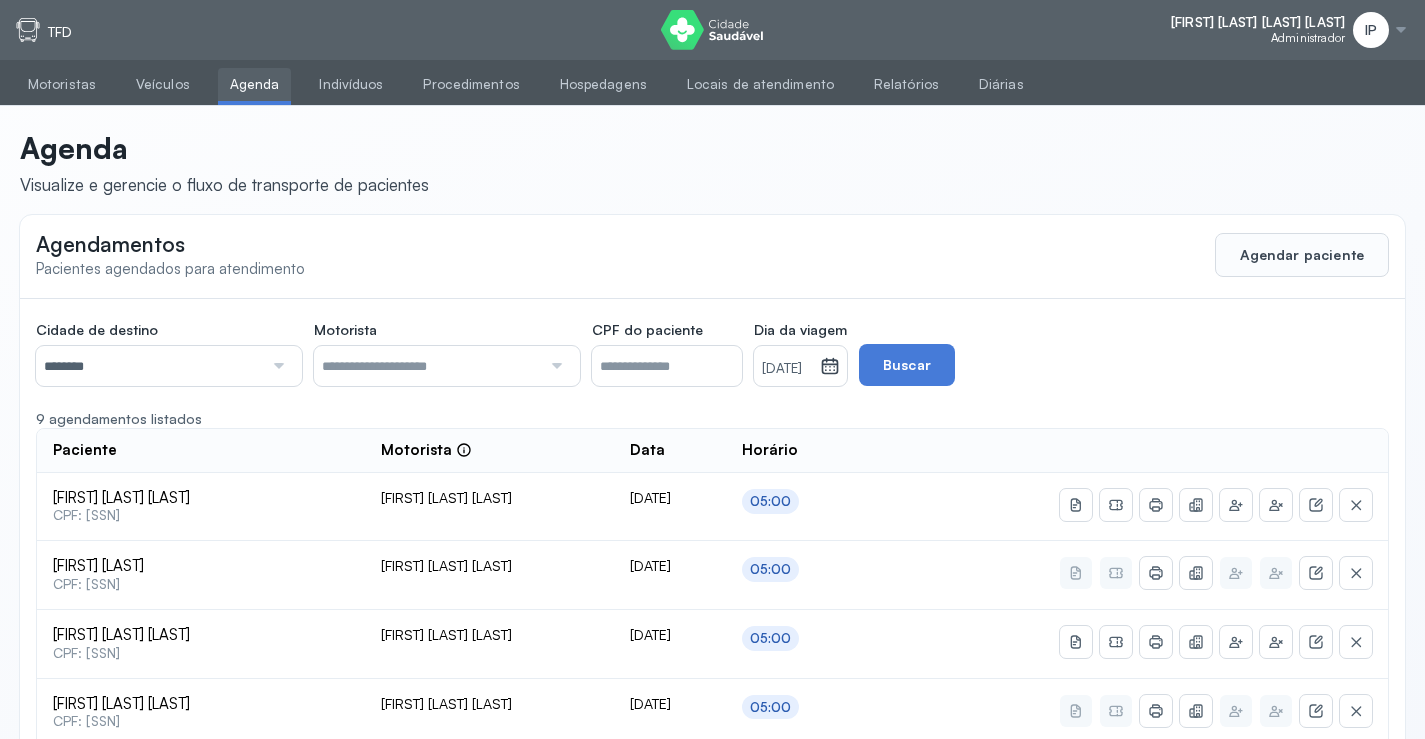 click on "18/07/2025" at bounding box center [787, 369] 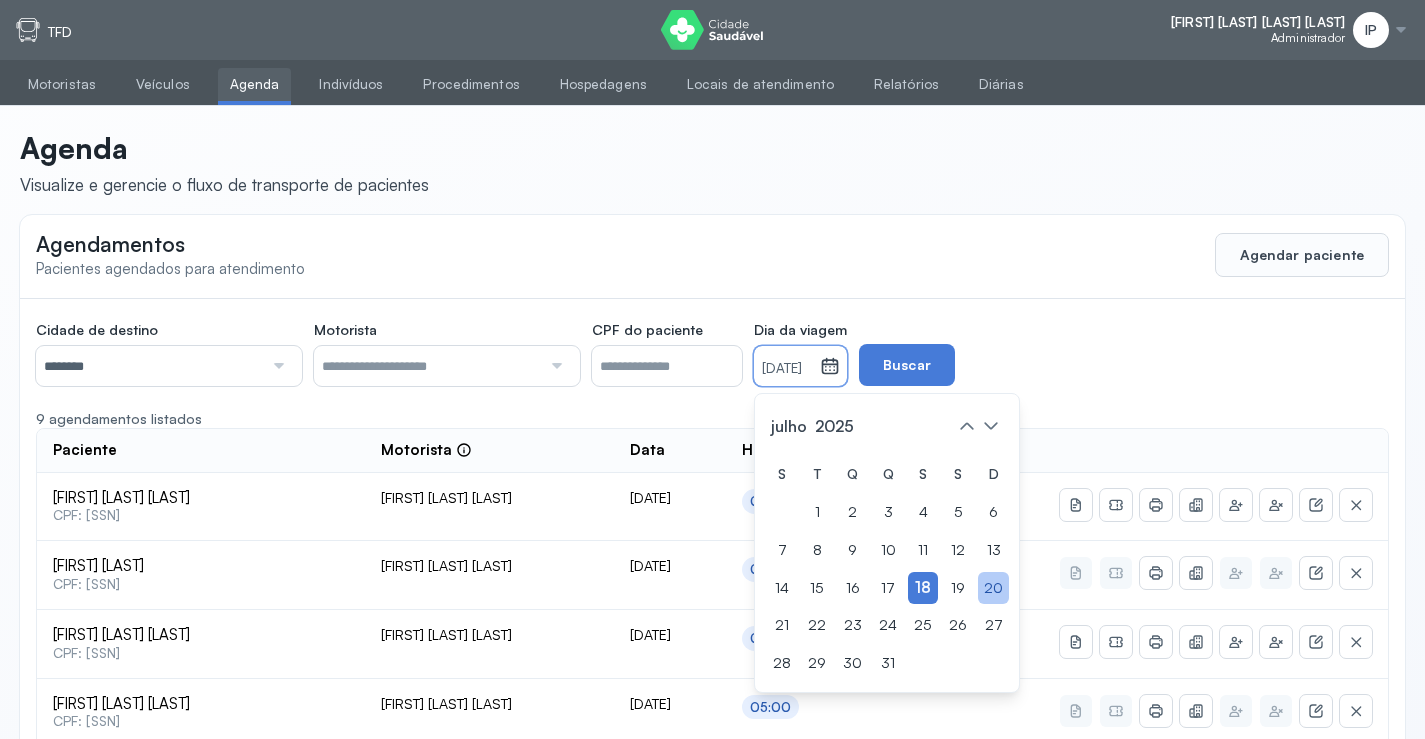 click on "20" 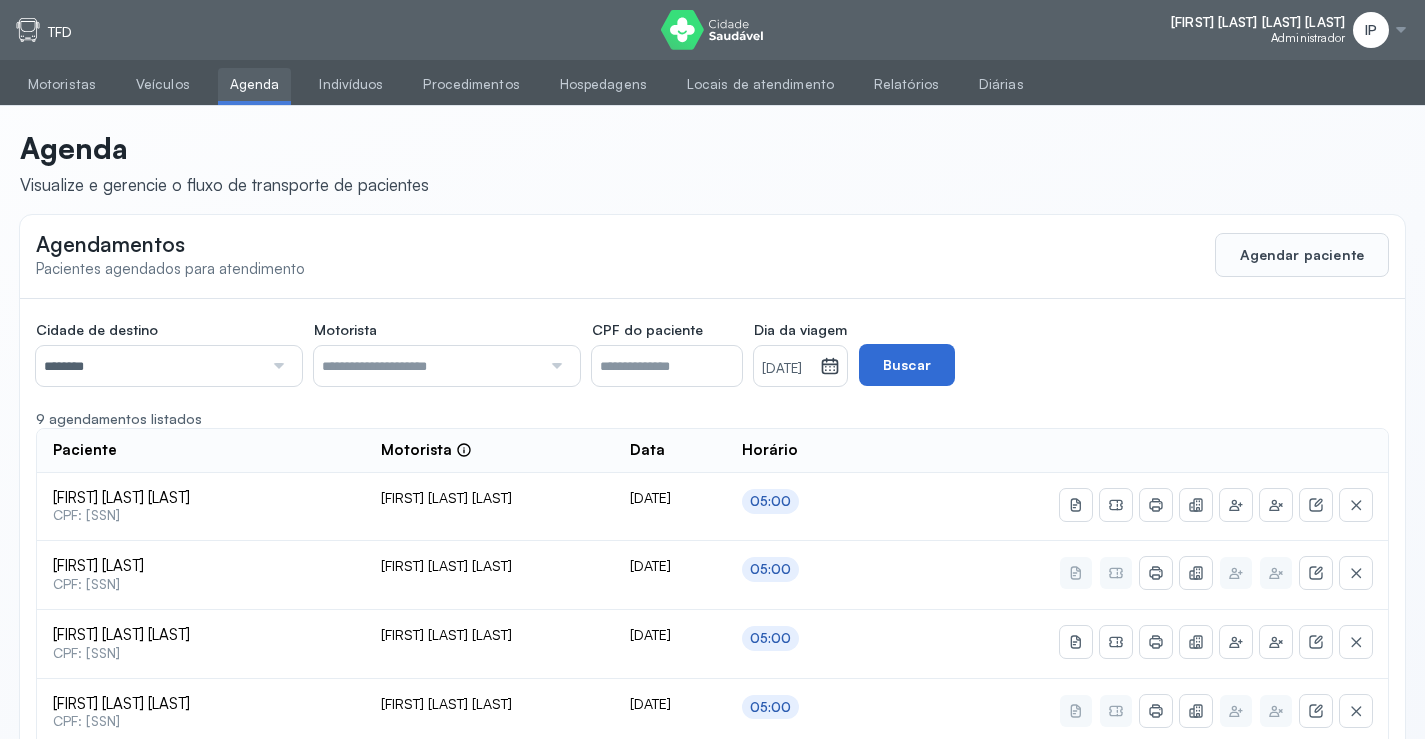 click on "Buscar" at bounding box center [907, 365] 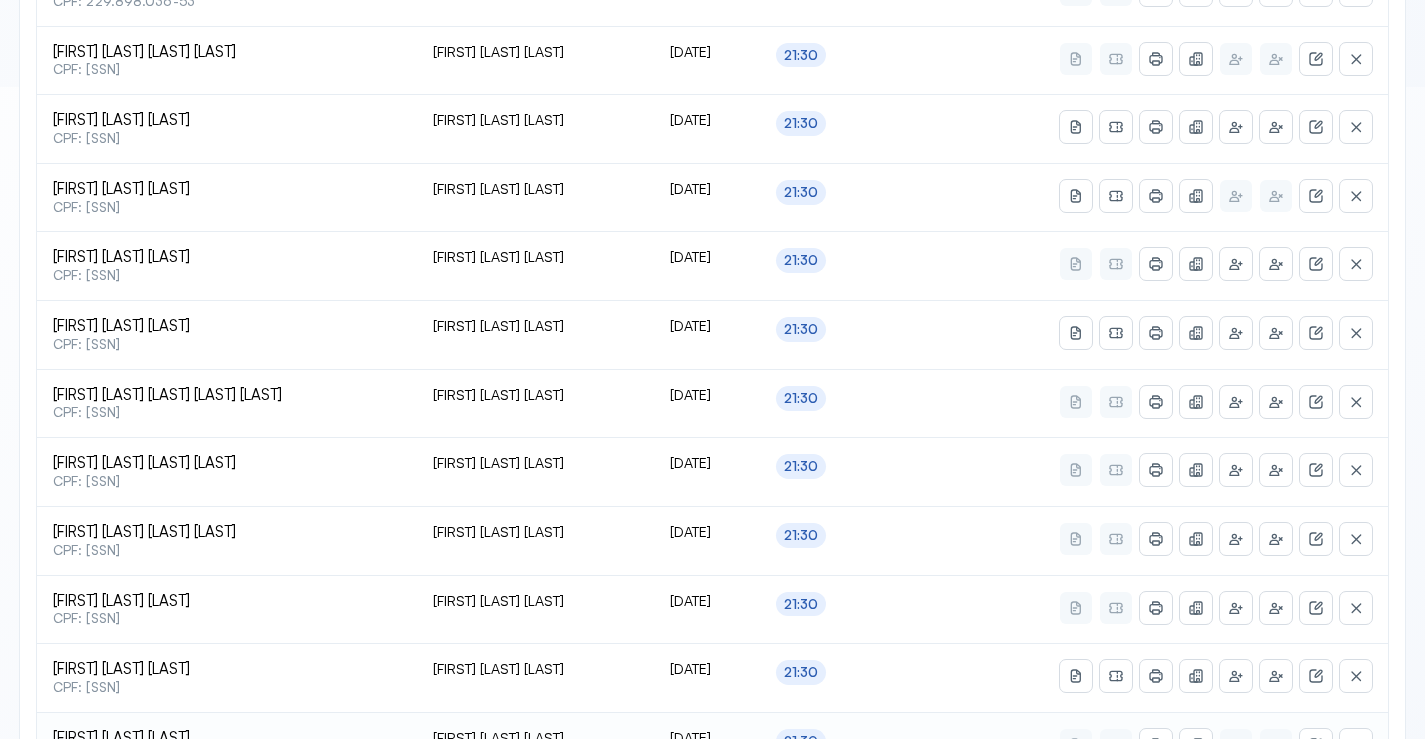 scroll, scrollTop: 865, scrollLeft: 0, axis: vertical 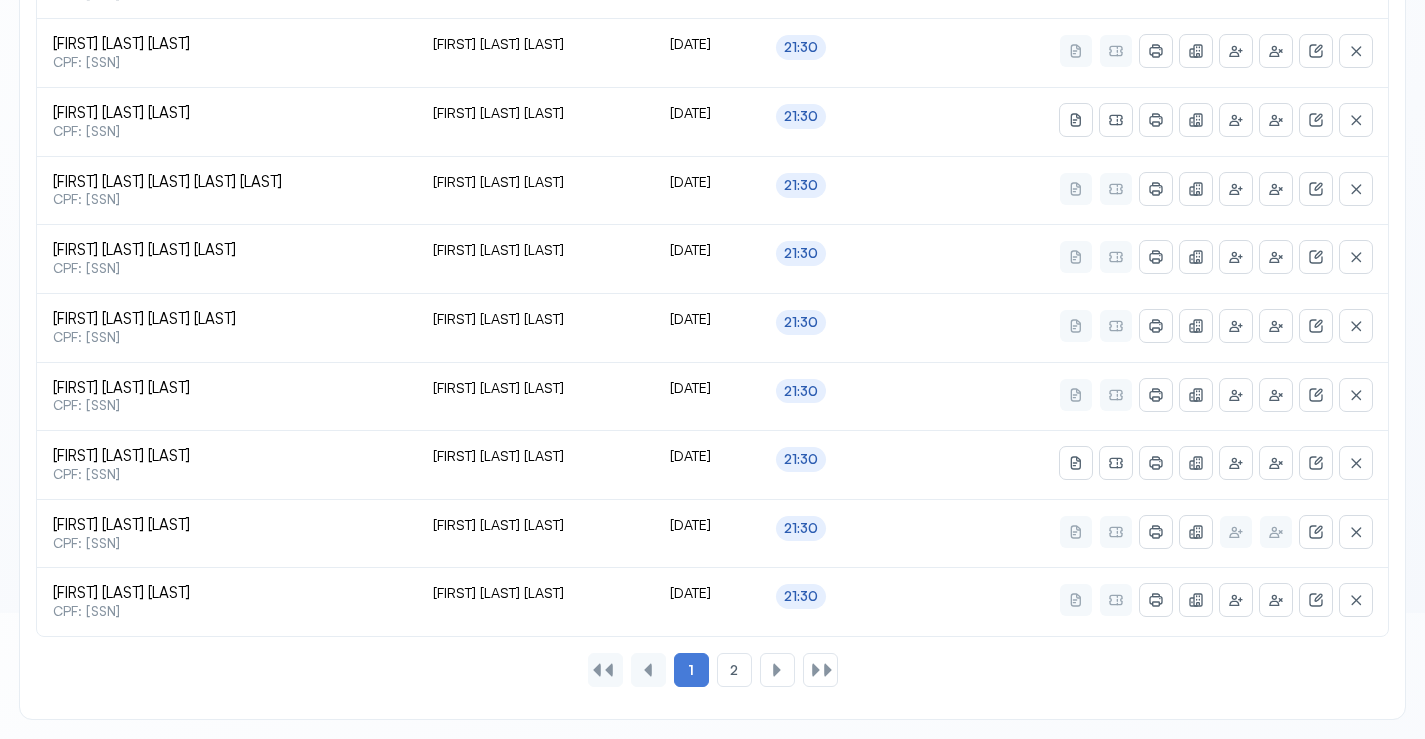 click on "2" 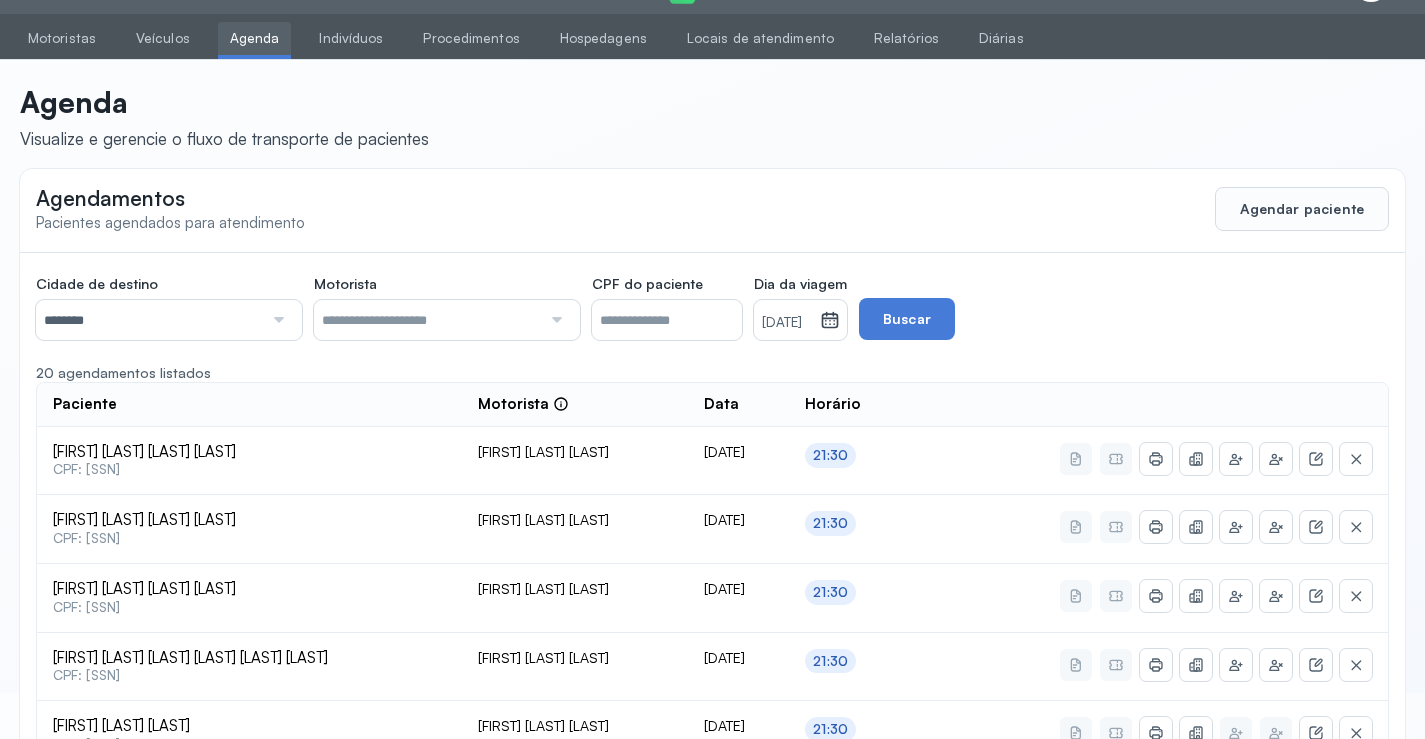 scroll, scrollTop: 179, scrollLeft: 0, axis: vertical 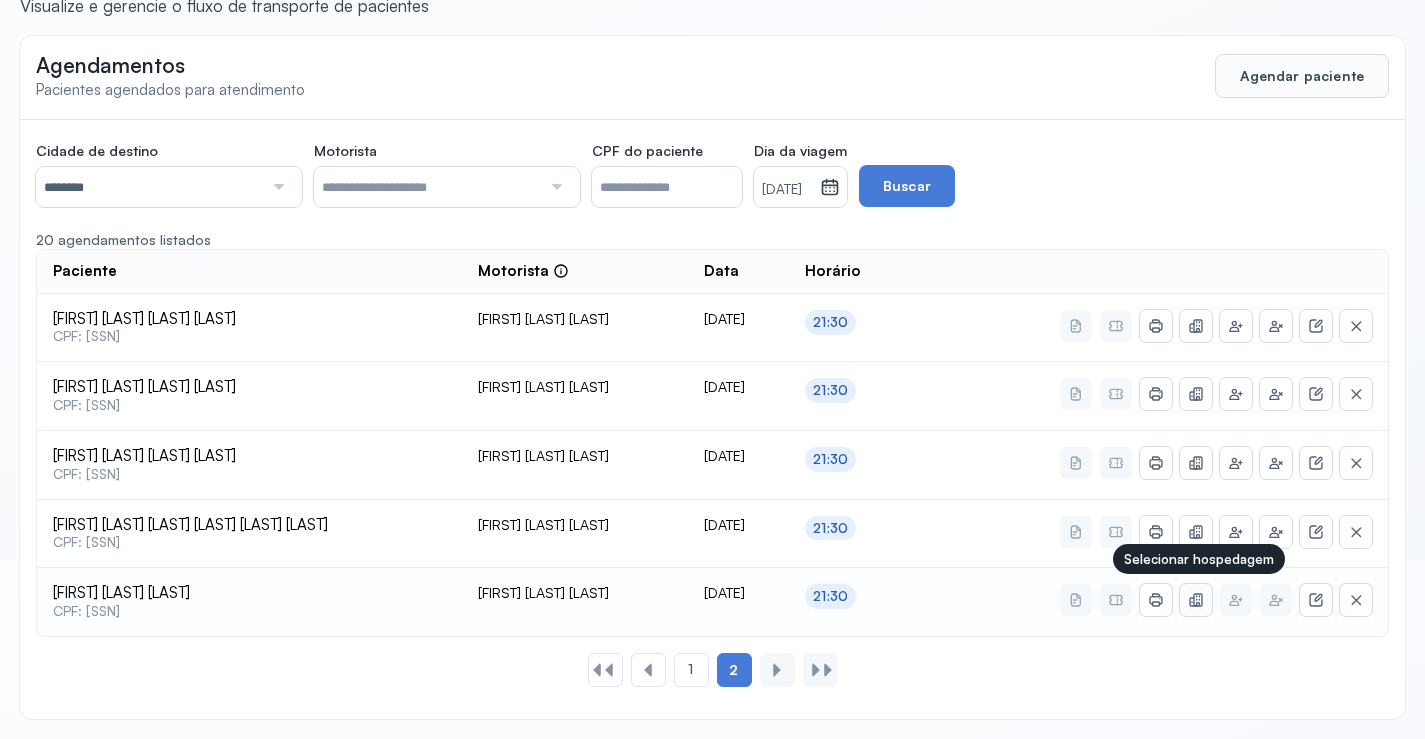 click 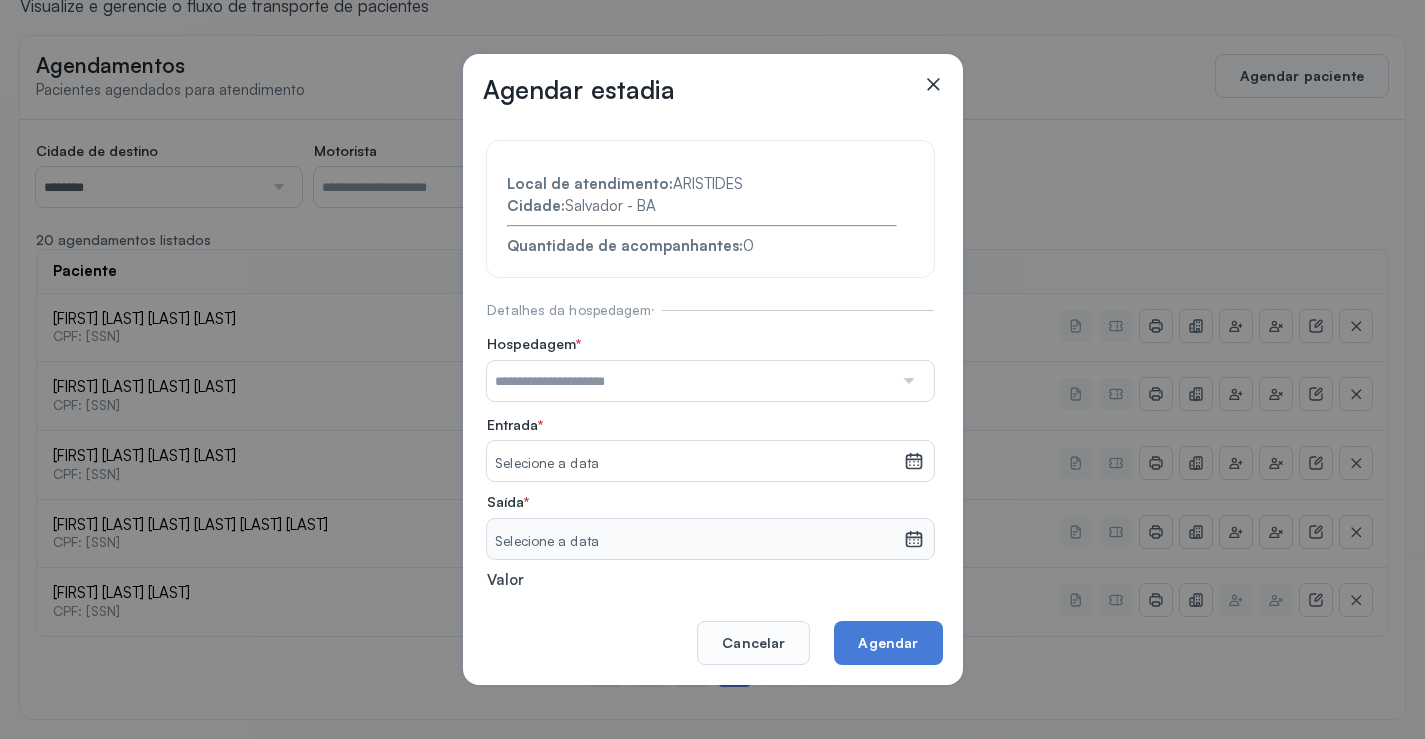 click at bounding box center (690, 381) 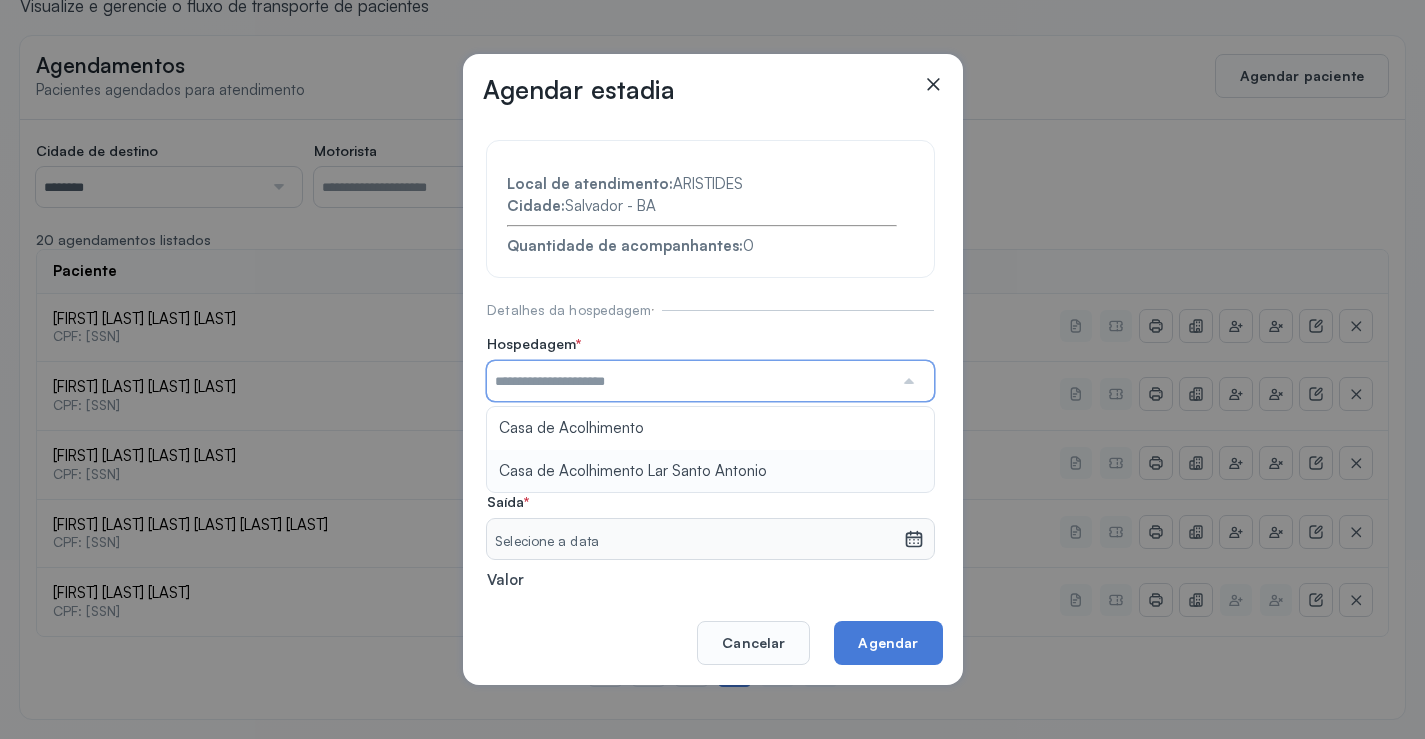 type on "**********" 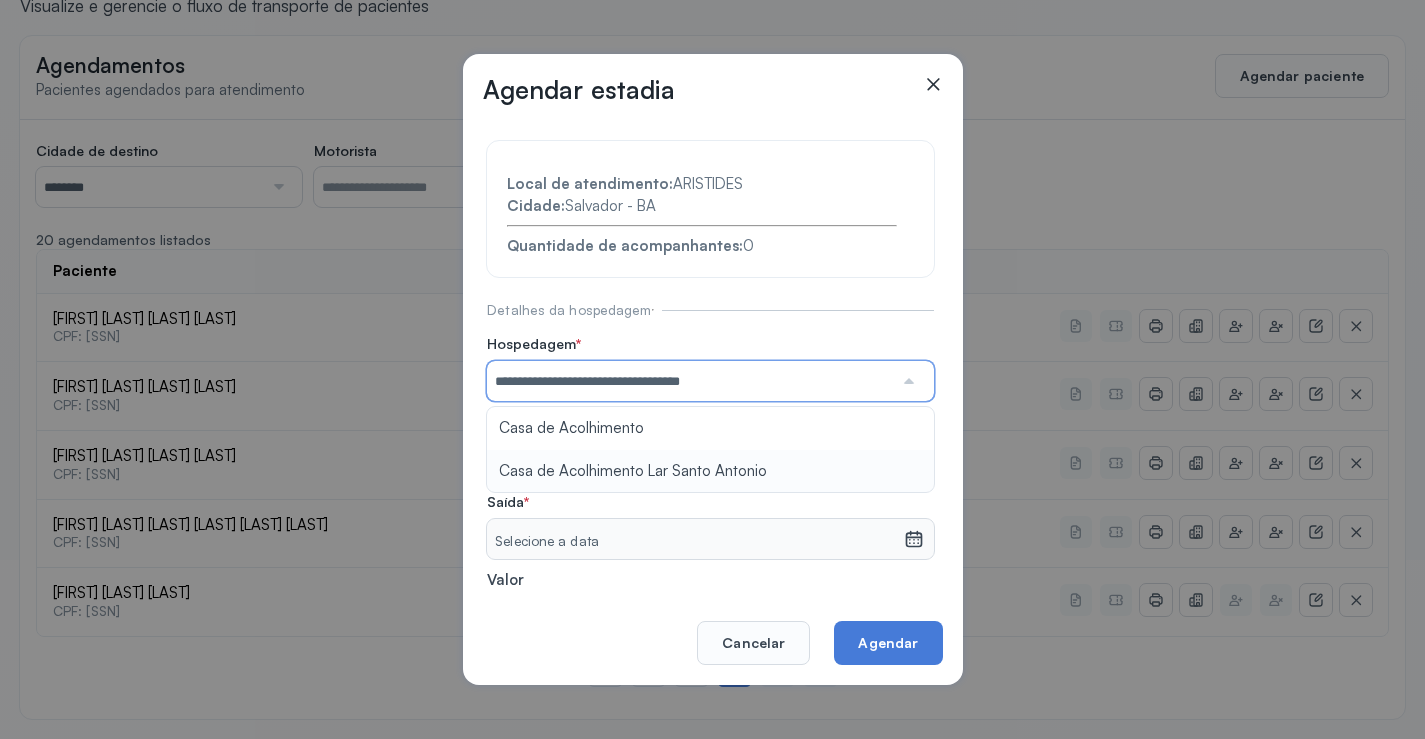 click on "**********" at bounding box center (710, 436) 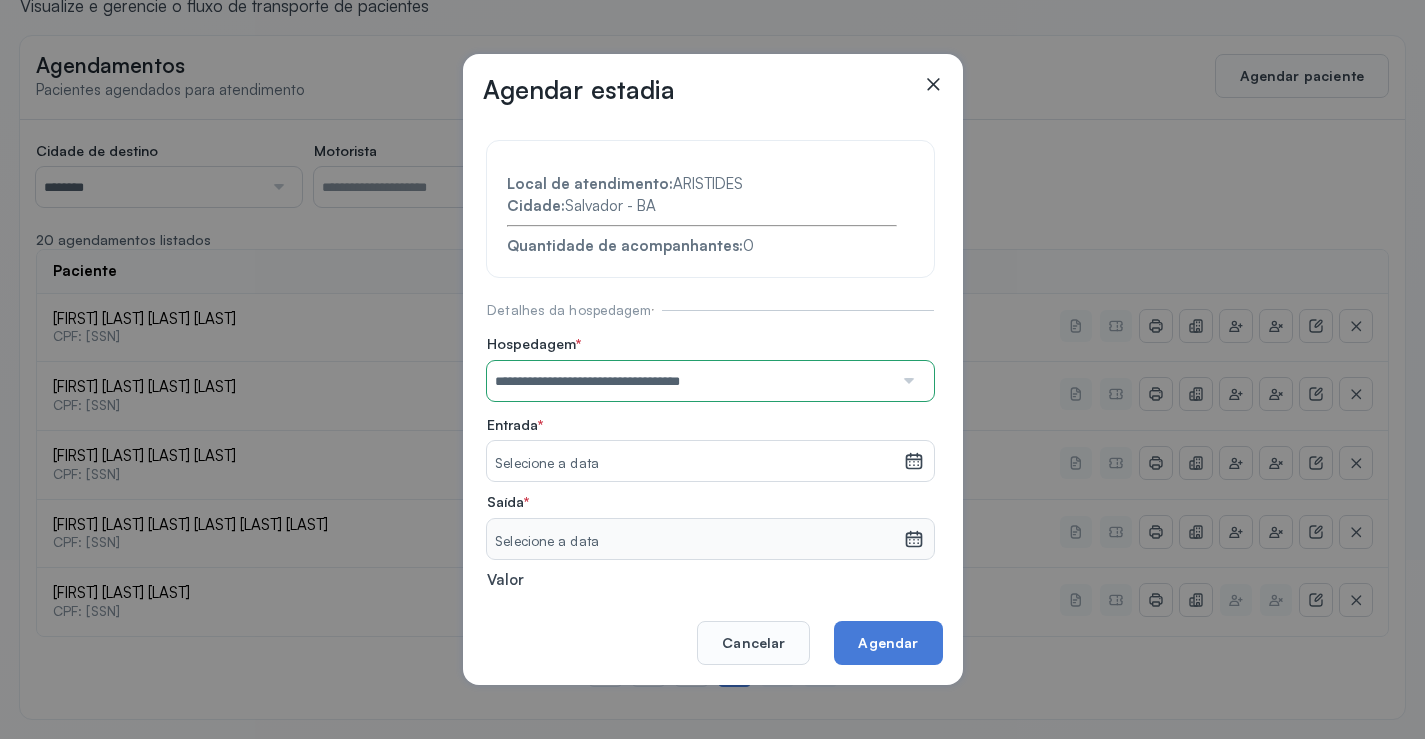click on "Selecione a data" at bounding box center [695, 464] 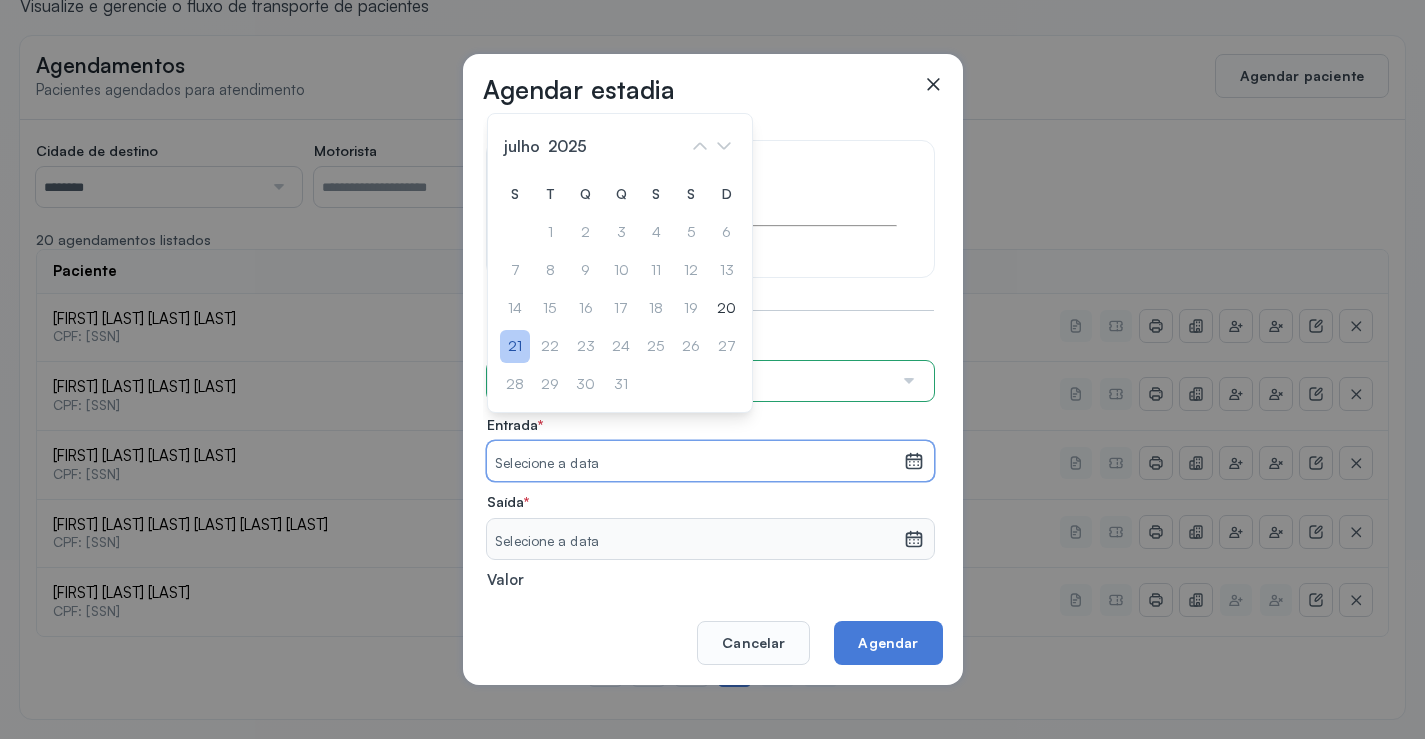 click on "21" 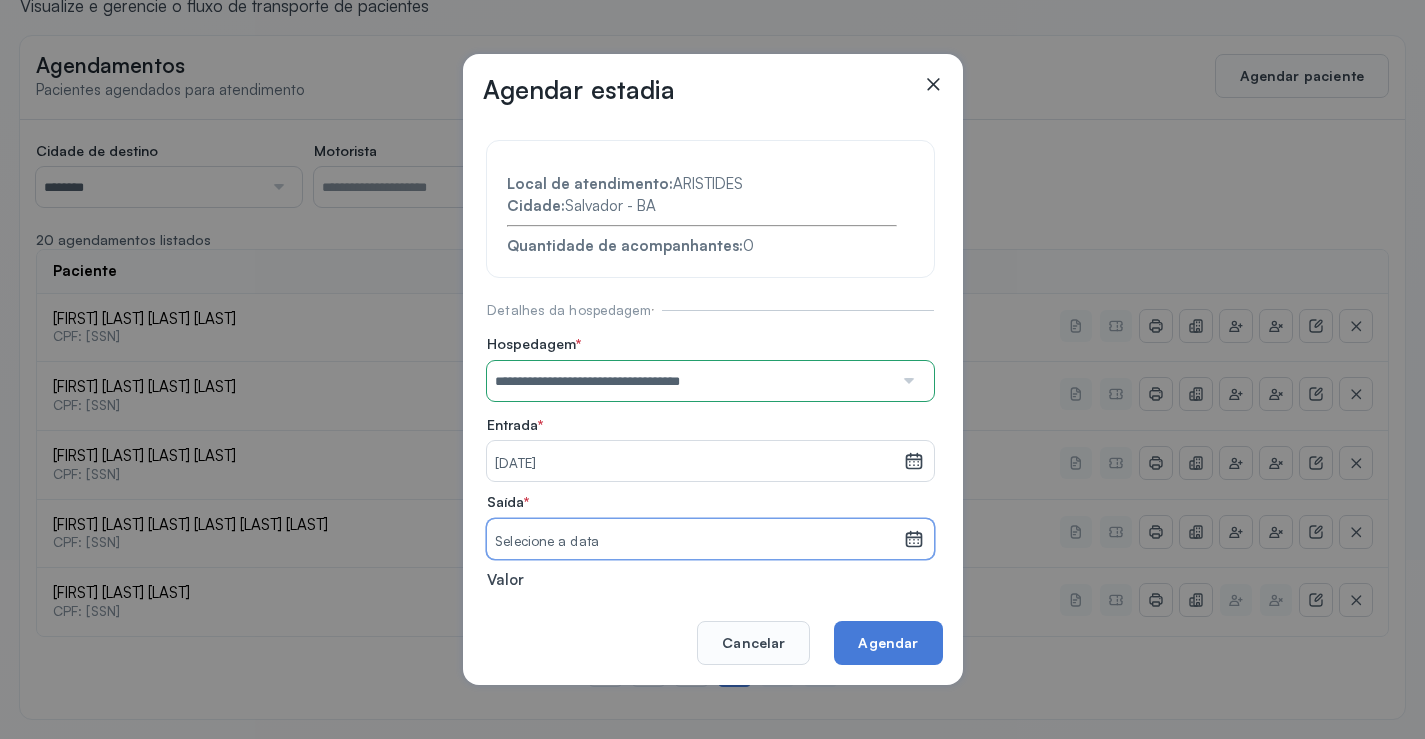 click on "Selecione a data" at bounding box center [695, 542] 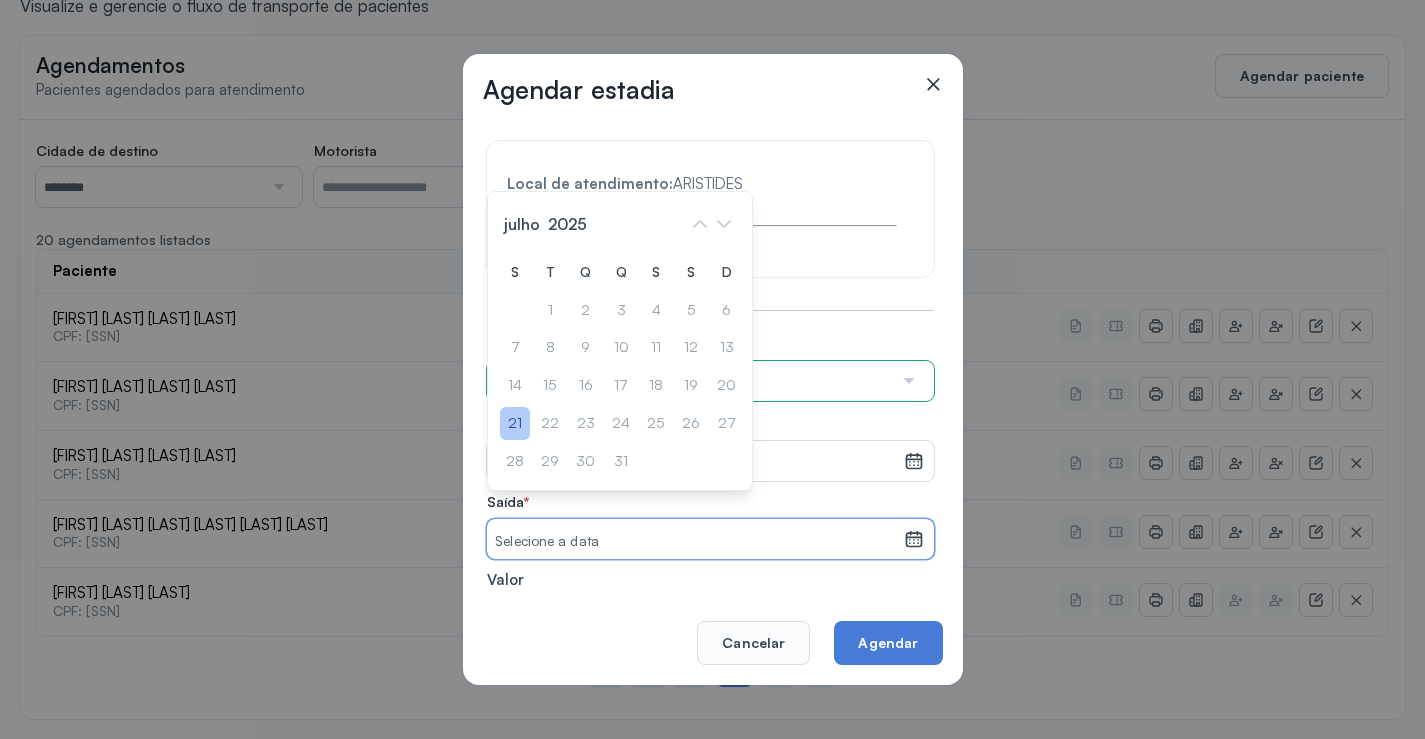 click on "21" 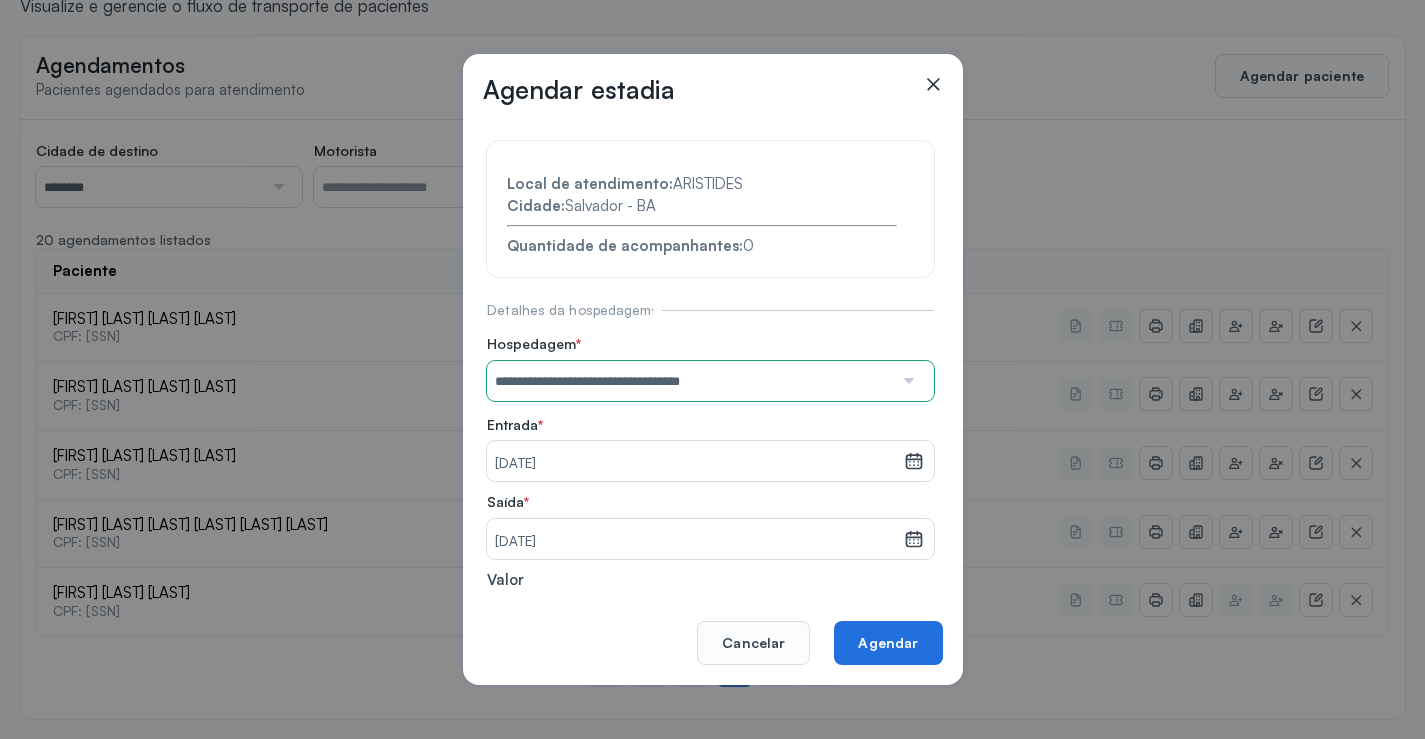 click on "Agendar" 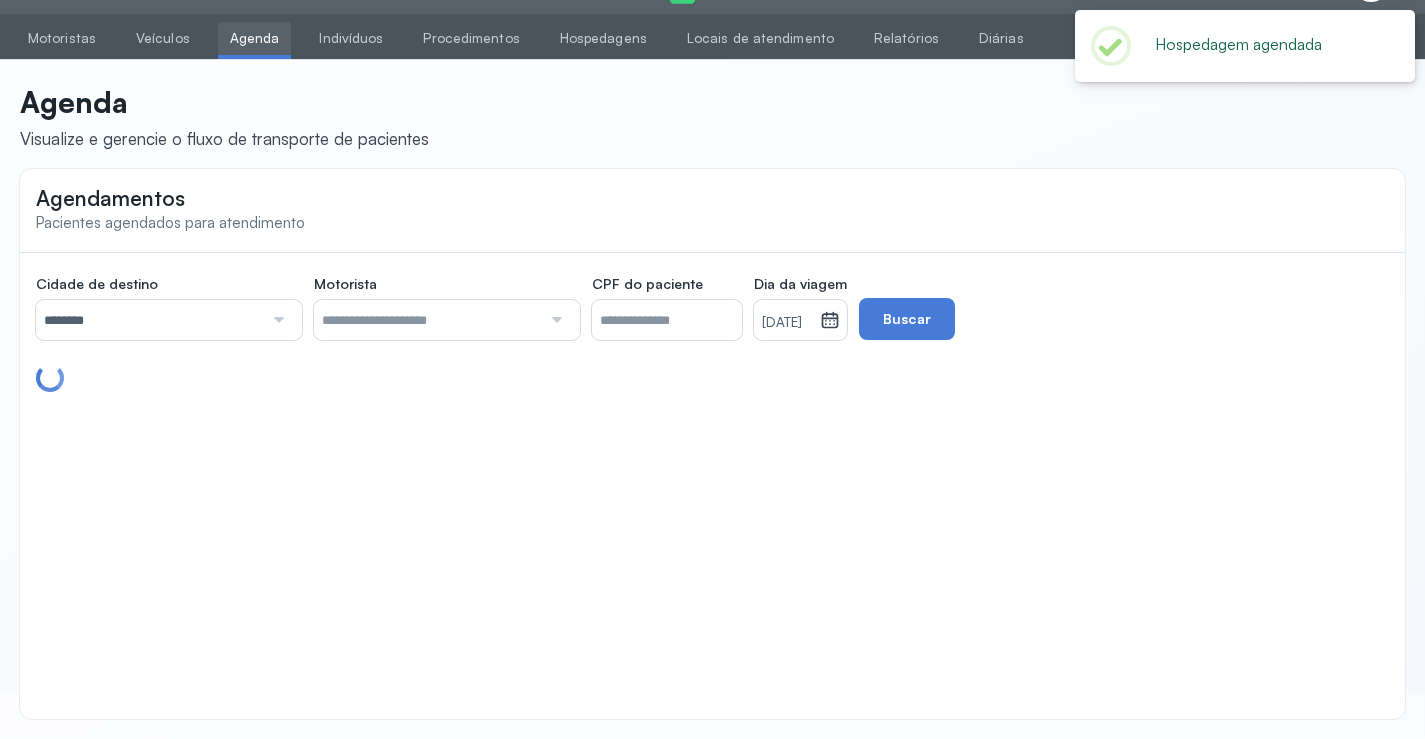 scroll, scrollTop: 179, scrollLeft: 0, axis: vertical 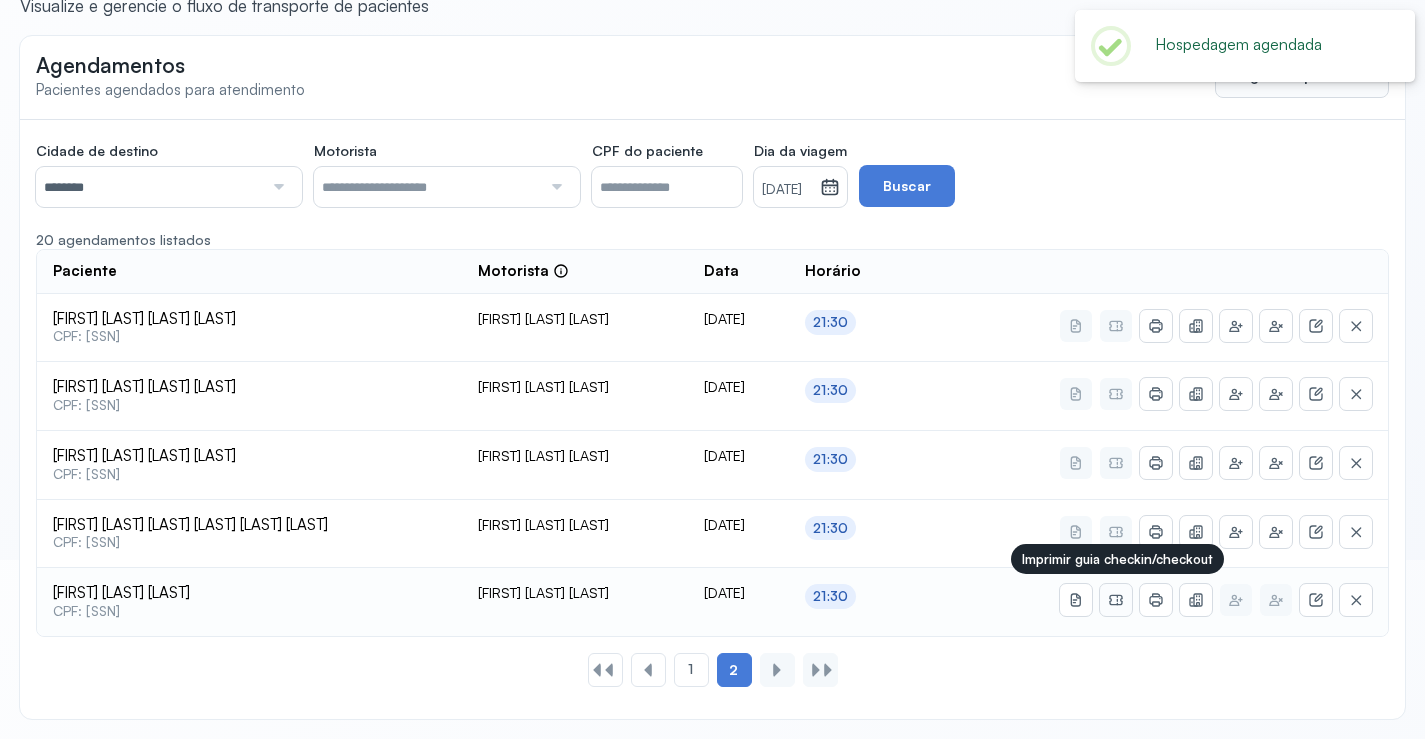 click 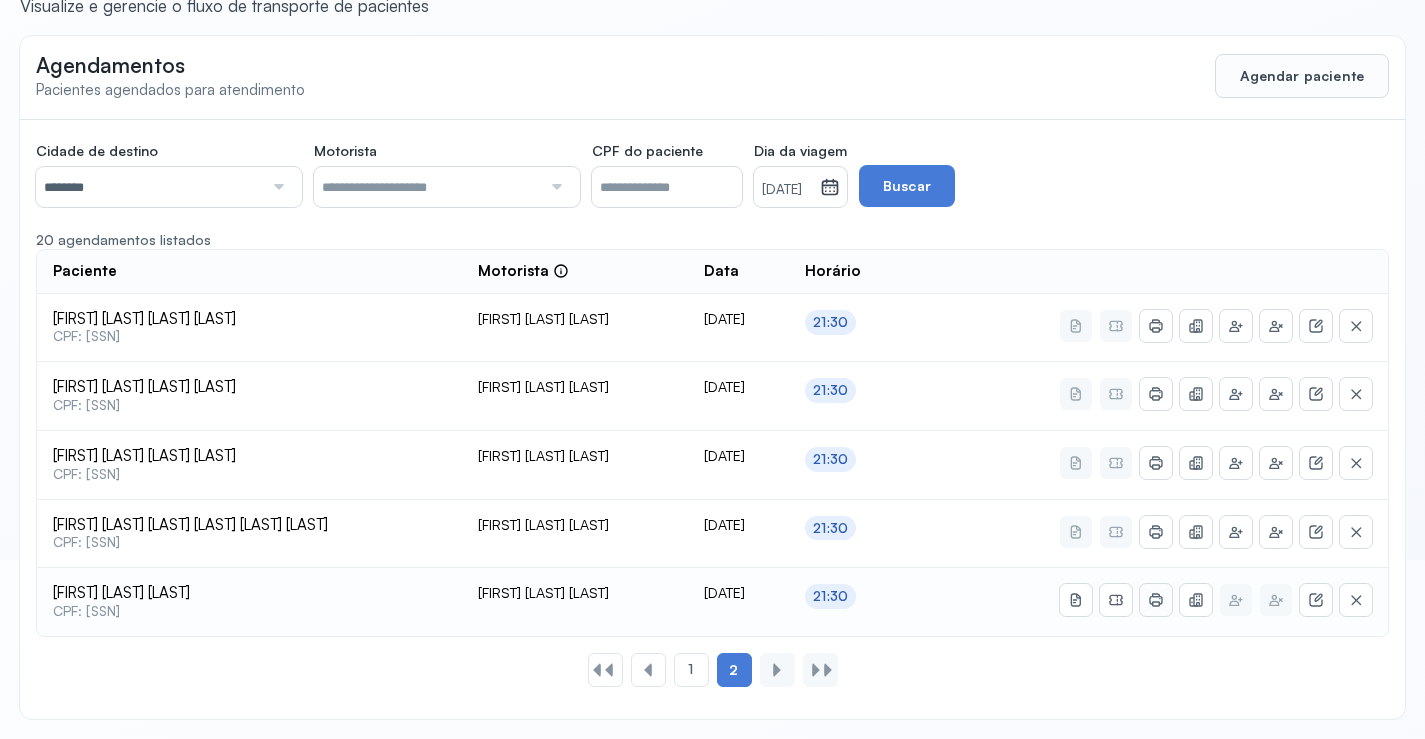 click 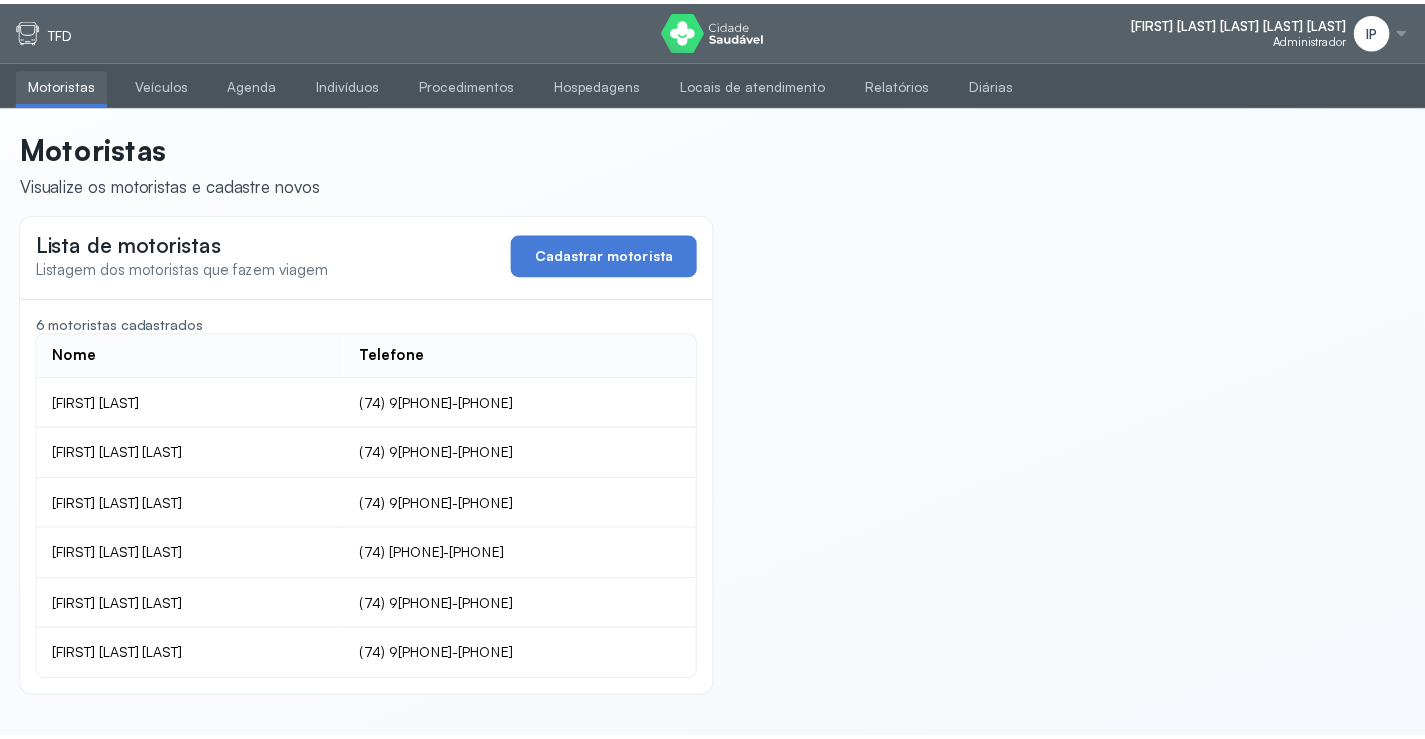 scroll, scrollTop: 0, scrollLeft: 0, axis: both 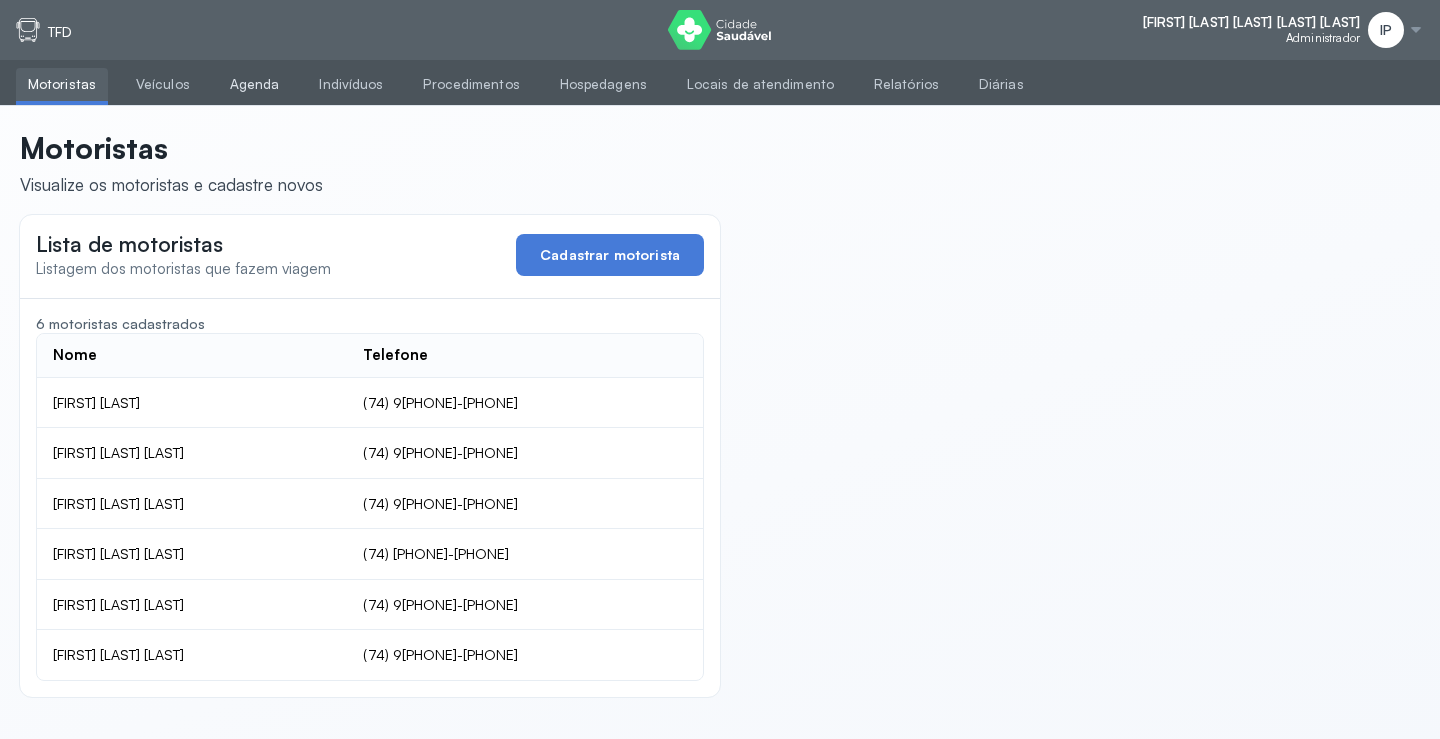click on "Agenda" at bounding box center [255, 84] 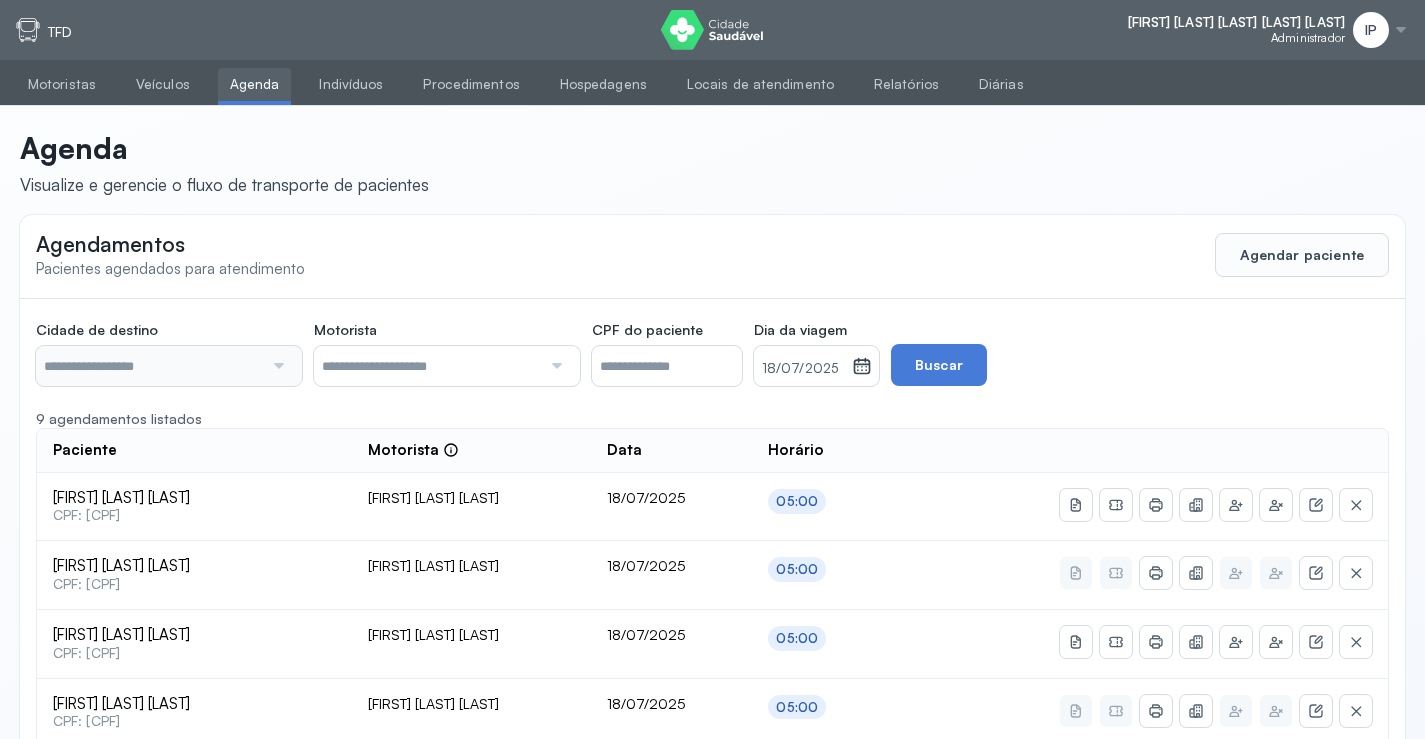 click at bounding box center [149, 366] 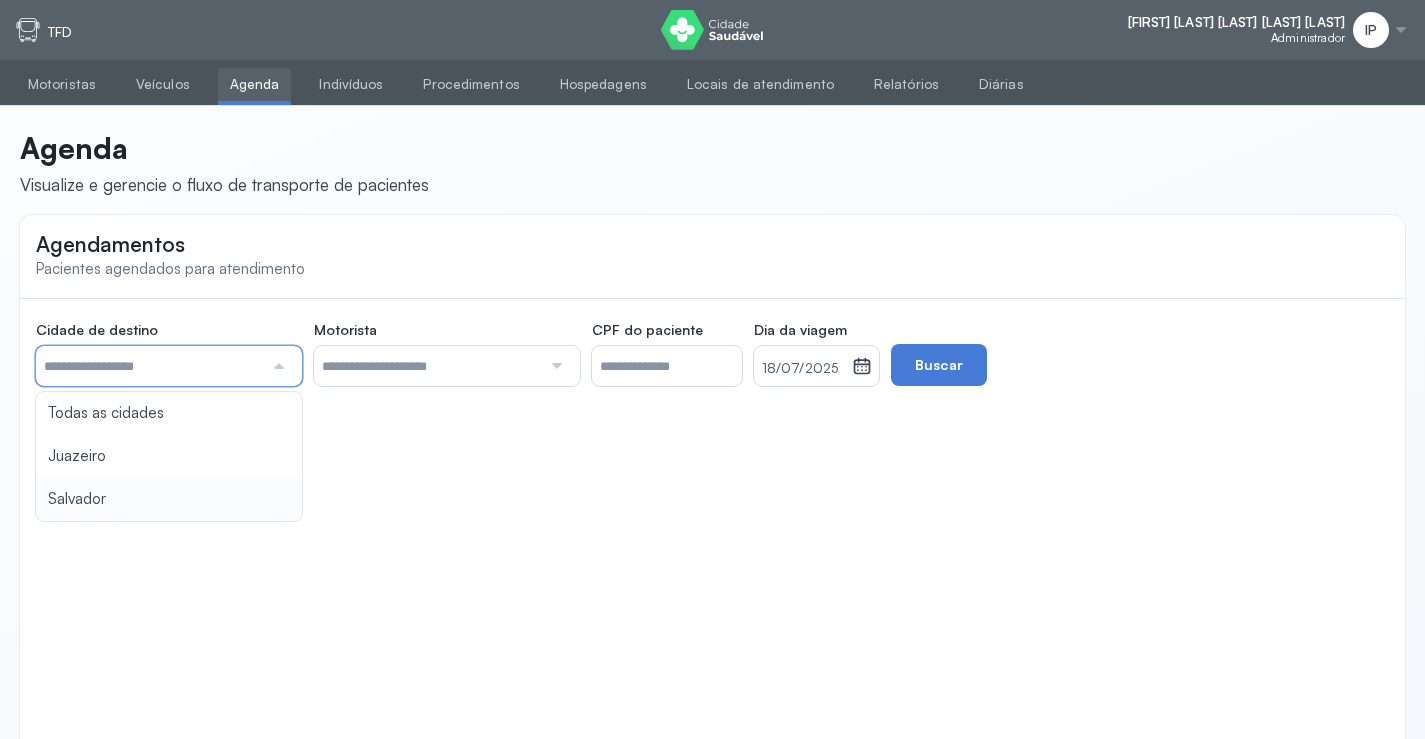 type on "********" 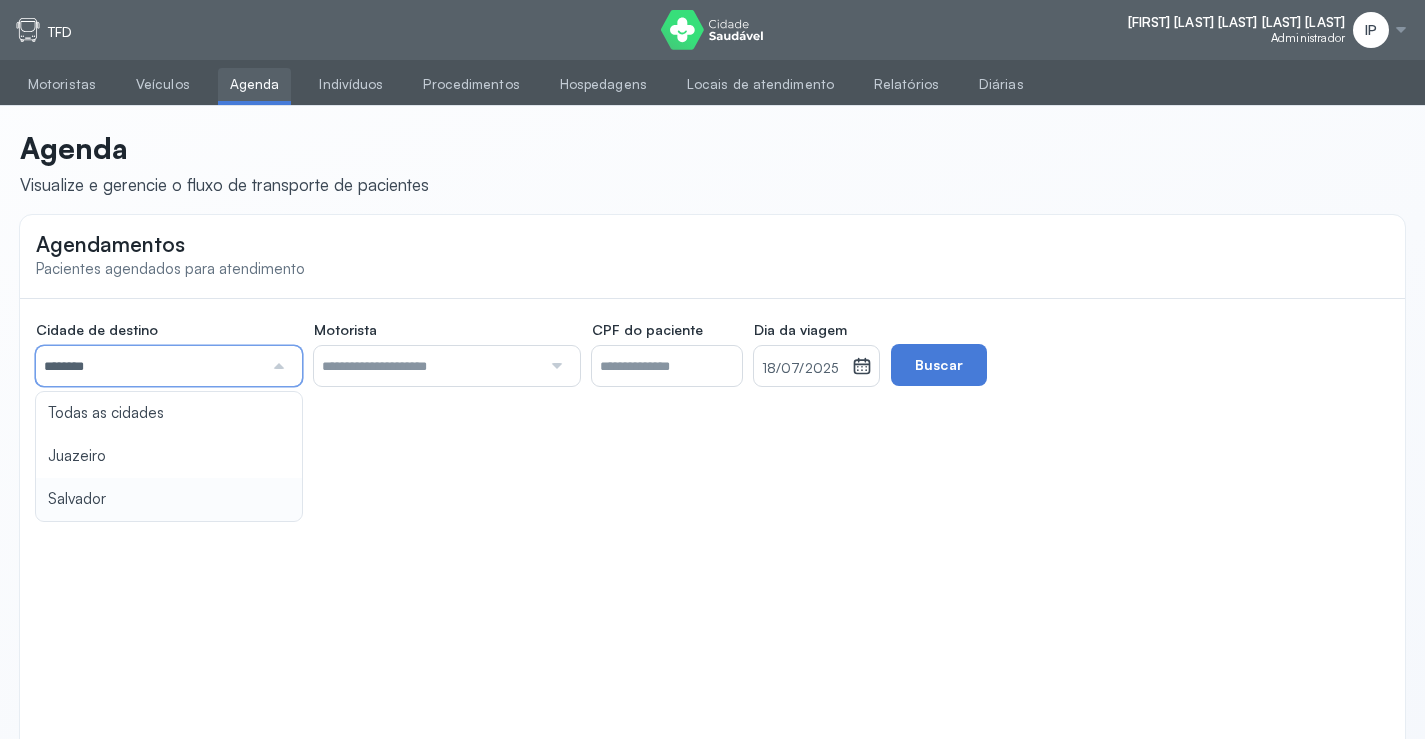click on "Agendamentos Pacientes agendados para atendimento Cidade de destino  ******** Todas as cidades Juazeiro Salvador Motorista  Todos os motoristas [FIRST] [LAST] [FIRST] [LAST] [FIRST] [LAST] [FIRST] [LAST] [FIRST] [LAST] [FIRST] [LAST] CPF do paciente  Dia da viagem  18/07/2025 julho 2025 S T Q Q S S D 1 2 3 4 5 6 7 8 9 10 11 12 13 14 15 16 17 18 19 20 21 22 23 24 25 26 27 28 29 30 31 jan fev mar abr maio jun jul ago set out nov dez 2018 2019 2020 2021 2022 2023 2024 2025 2026 2027 2028 2029  Buscar" at bounding box center [712, 490] 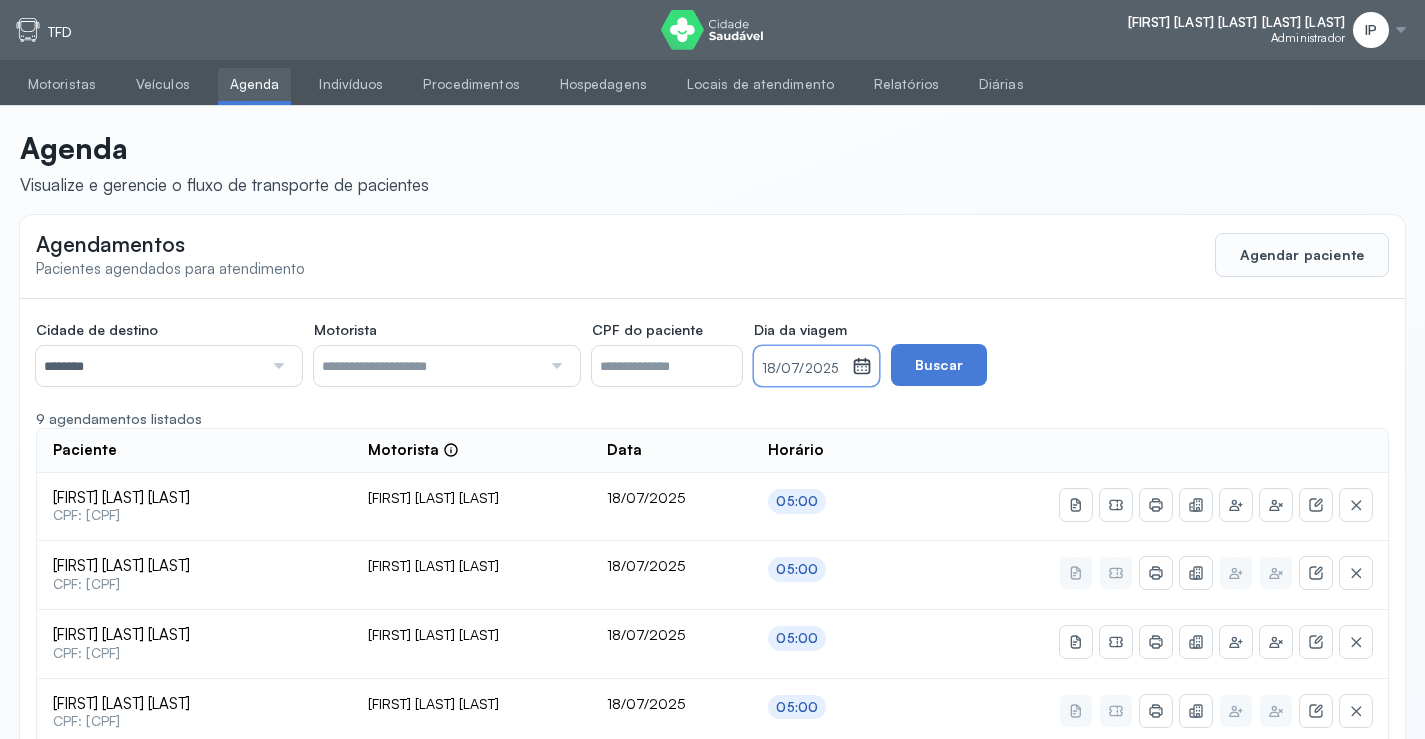 click on "18/07/2025" at bounding box center [803, 366] 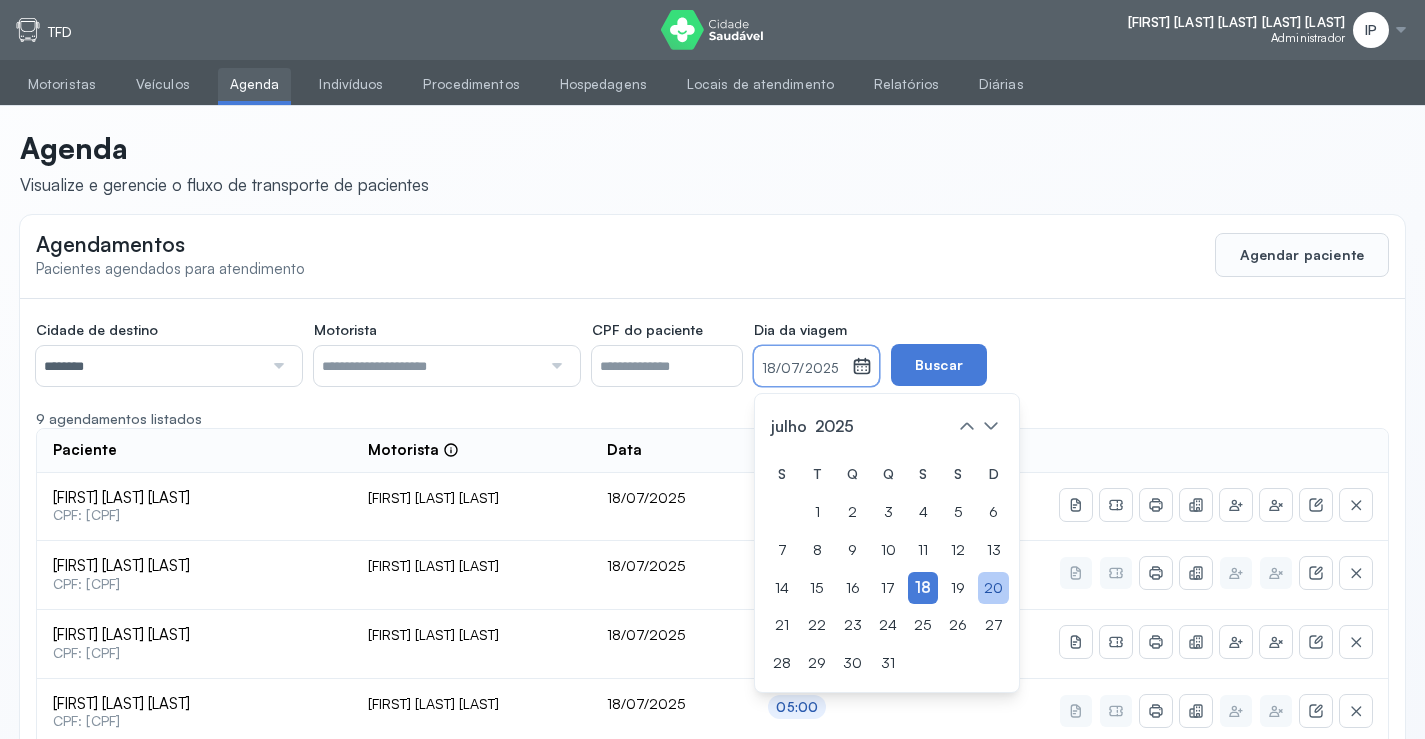 click on "20" 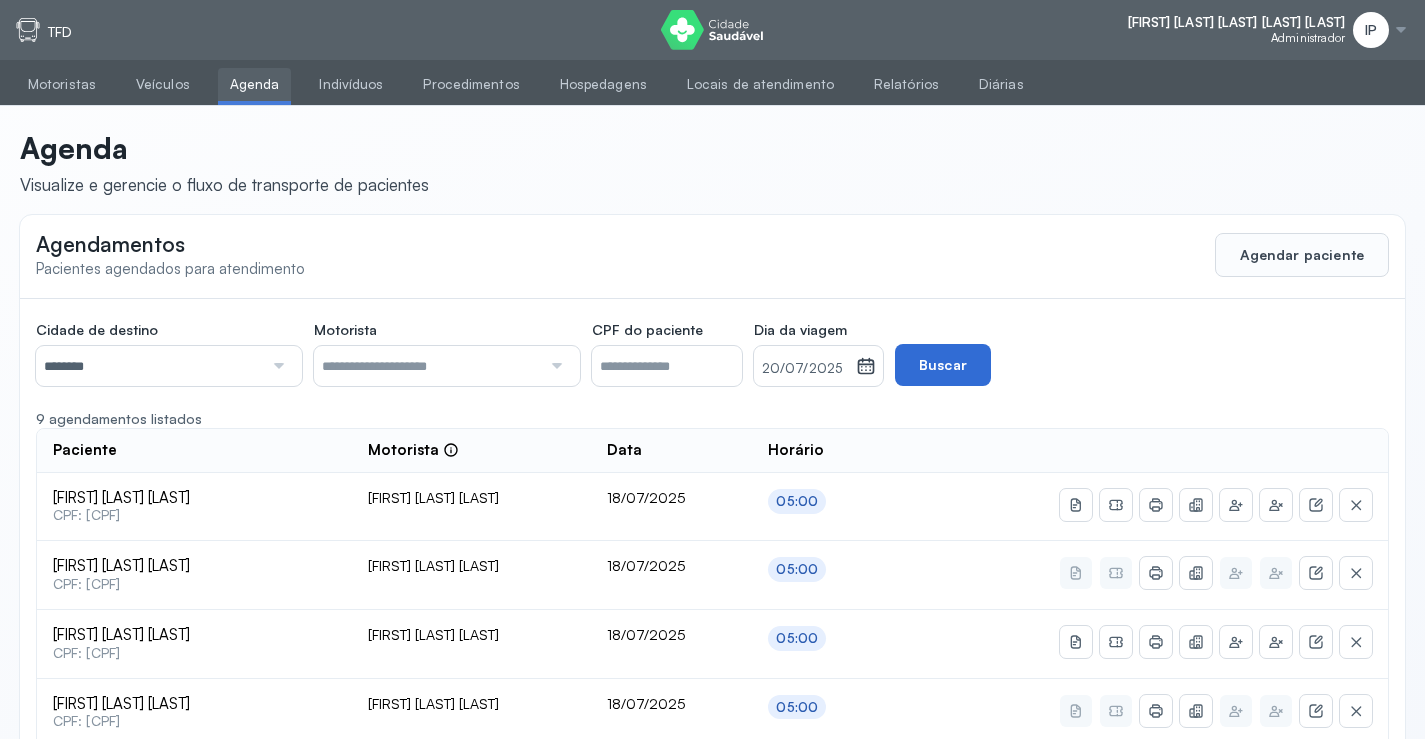 click on "Buscar" at bounding box center (943, 365) 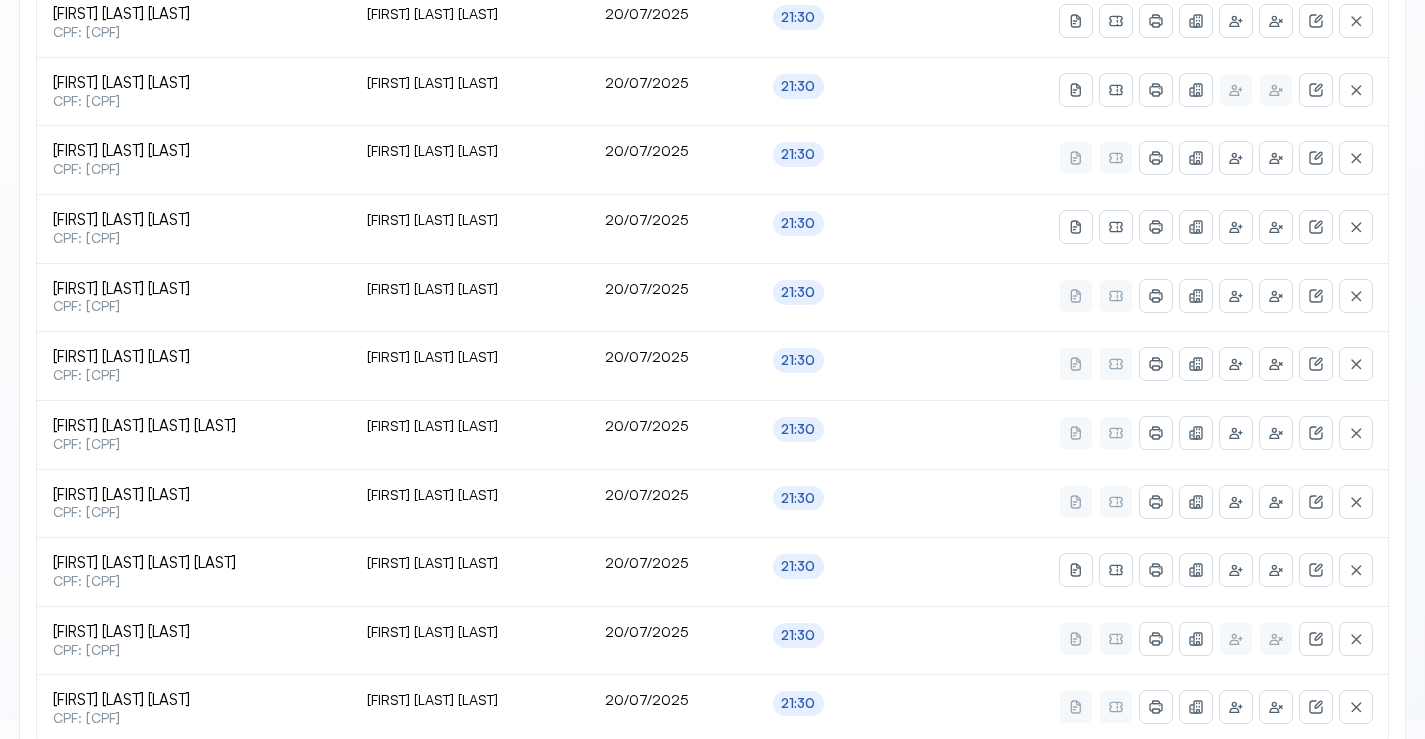 scroll, scrollTop: 865, scrollLeft: 0, axis: vertical 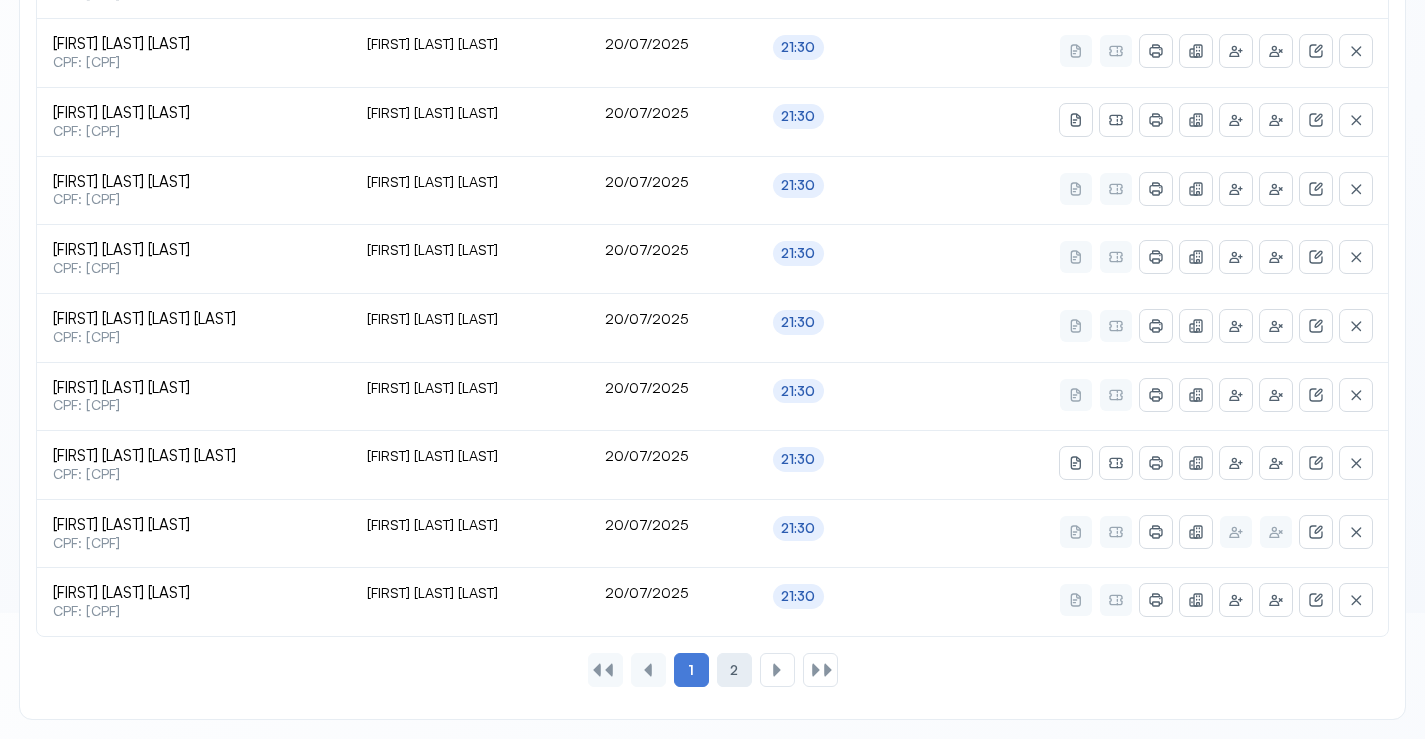 click on "2" 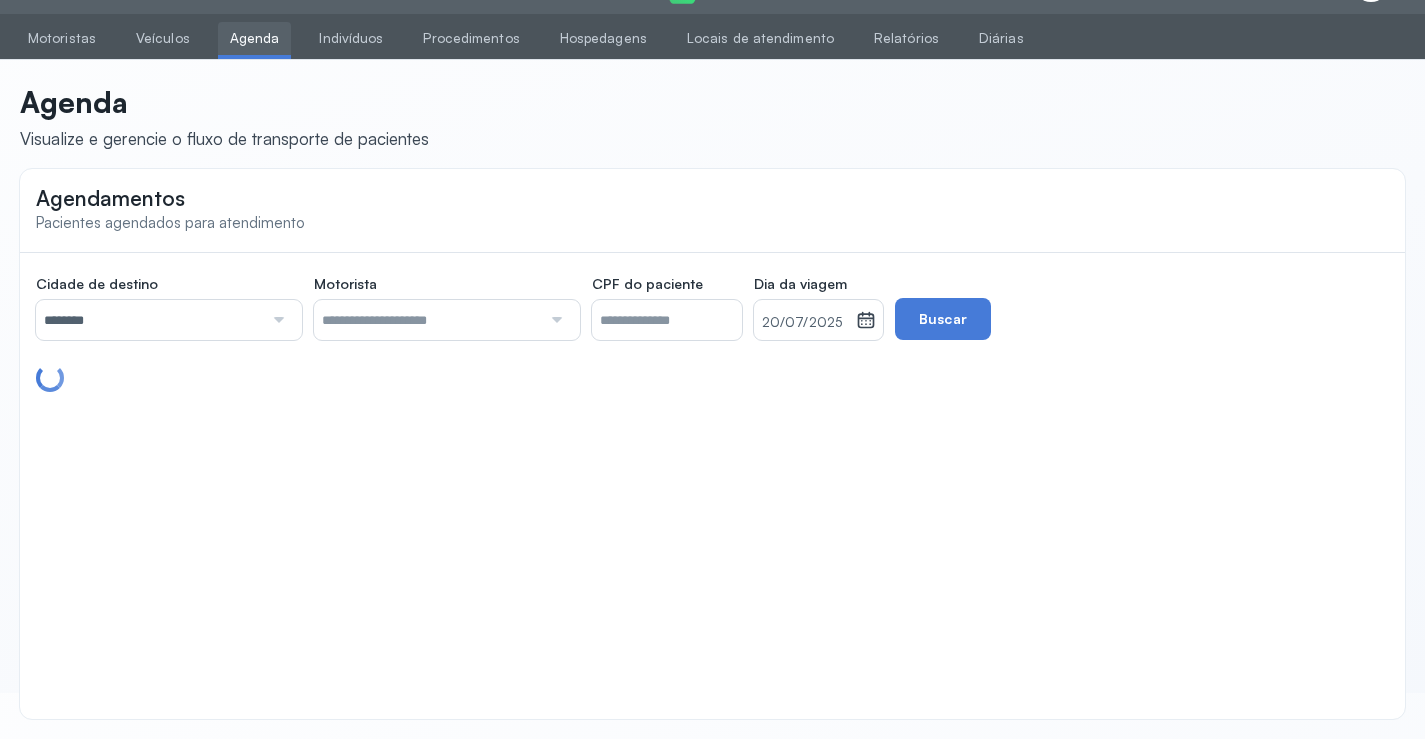 scroll, scrollTop: 179, scrollLeft: 0, axis: vertical 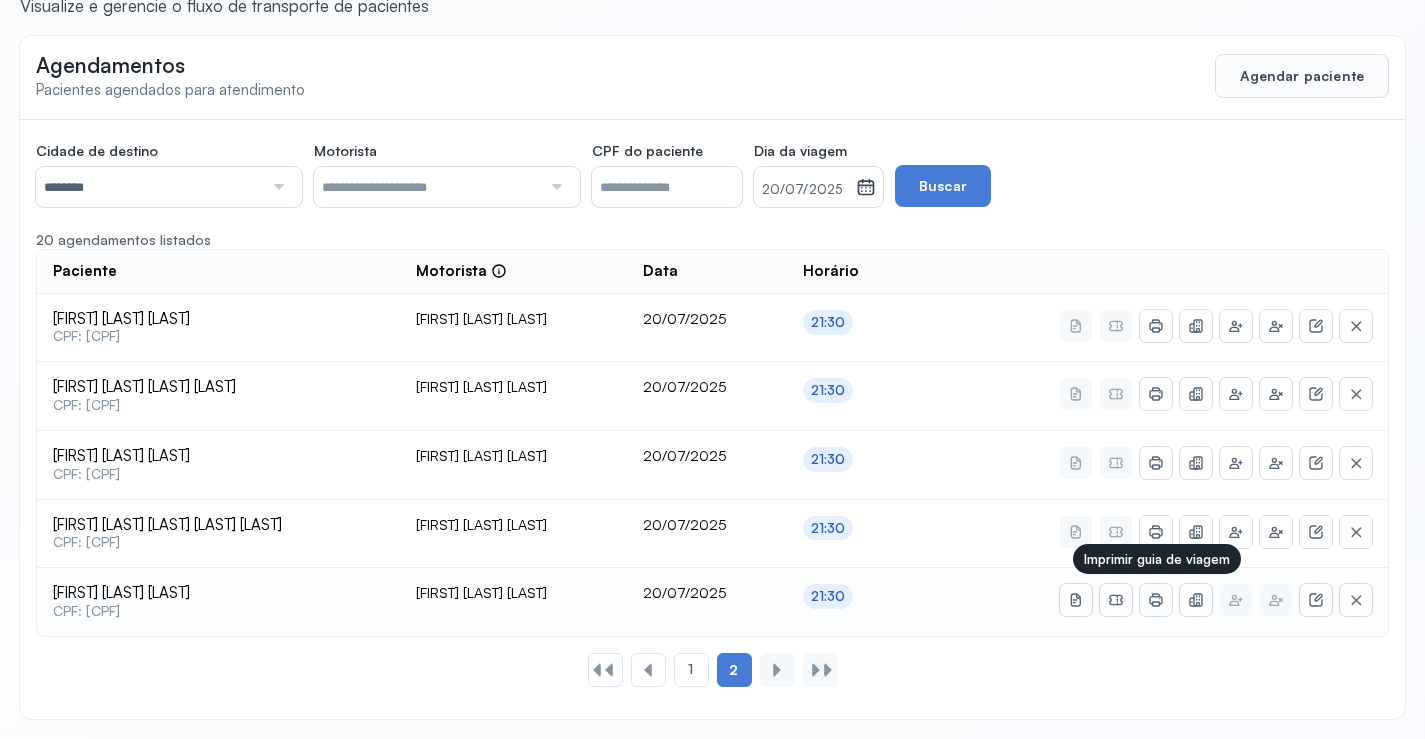 click 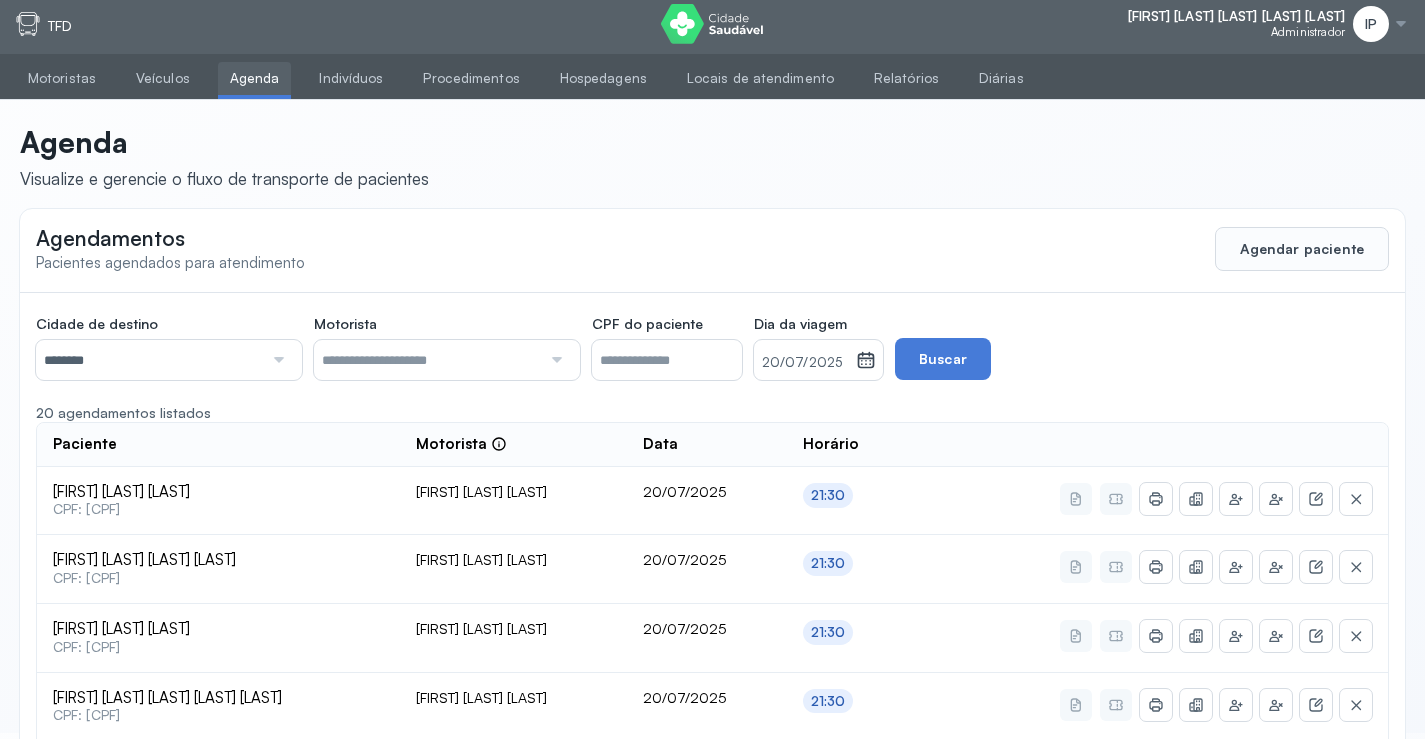 scroll, scrollTop: 0, scrollLeft: 0, axis: both 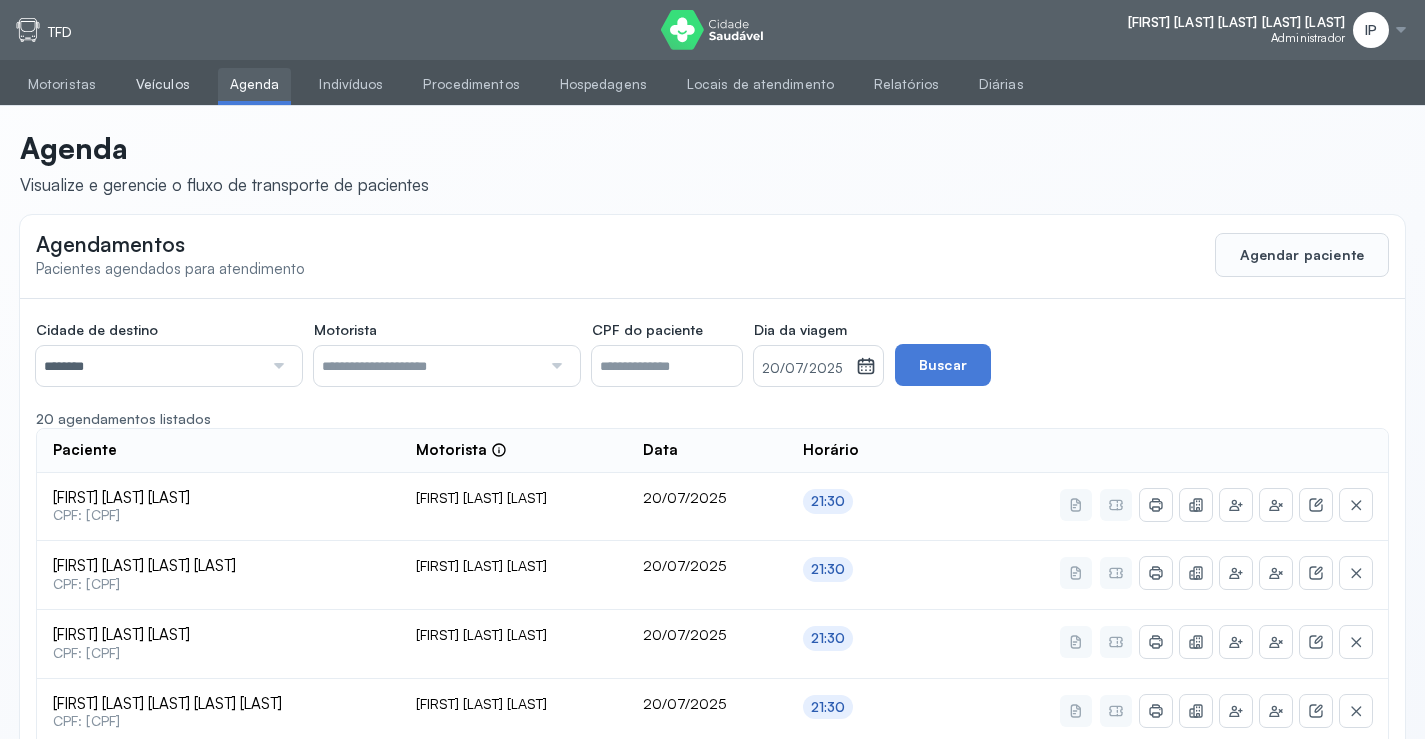 click on "Veículos" at bounding box center [163, 84] 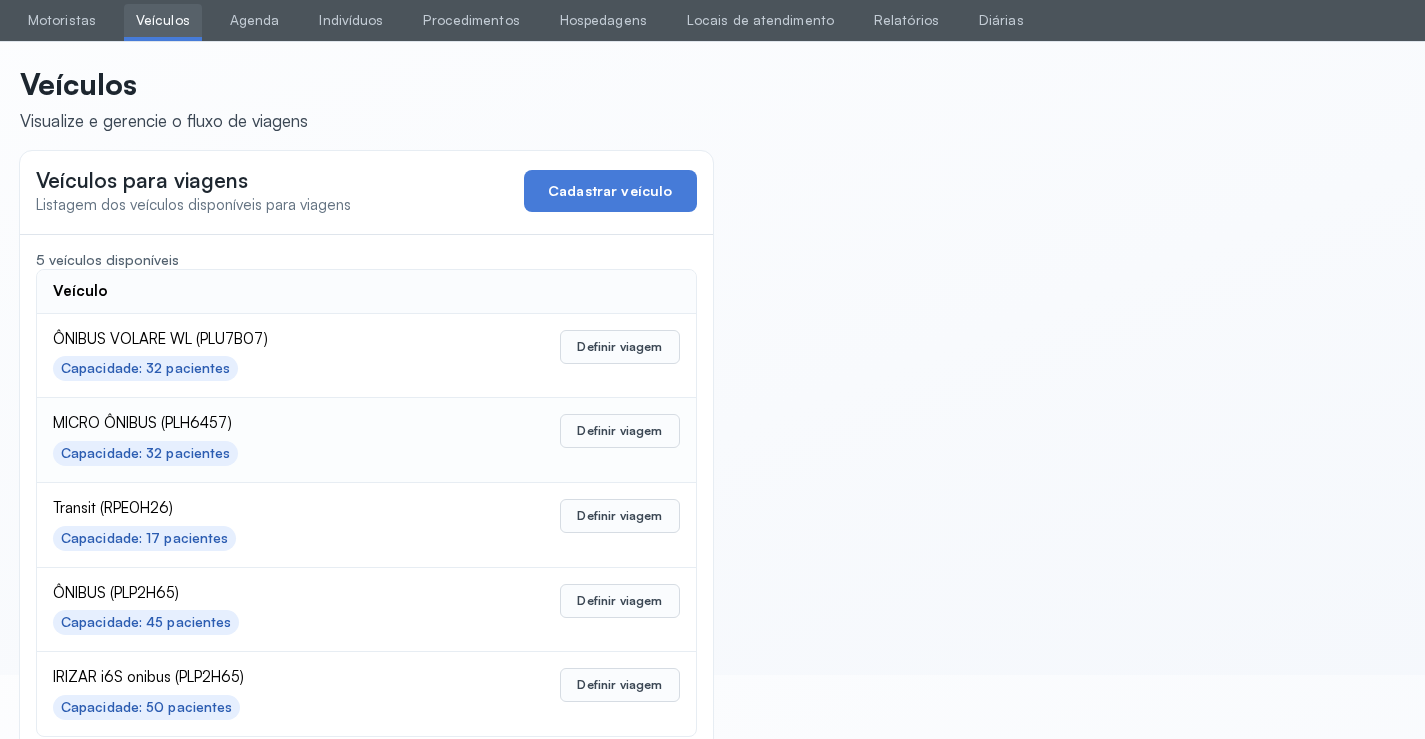 scroll, scrollTop: 98, scrollLeft: 0, axis: vertical 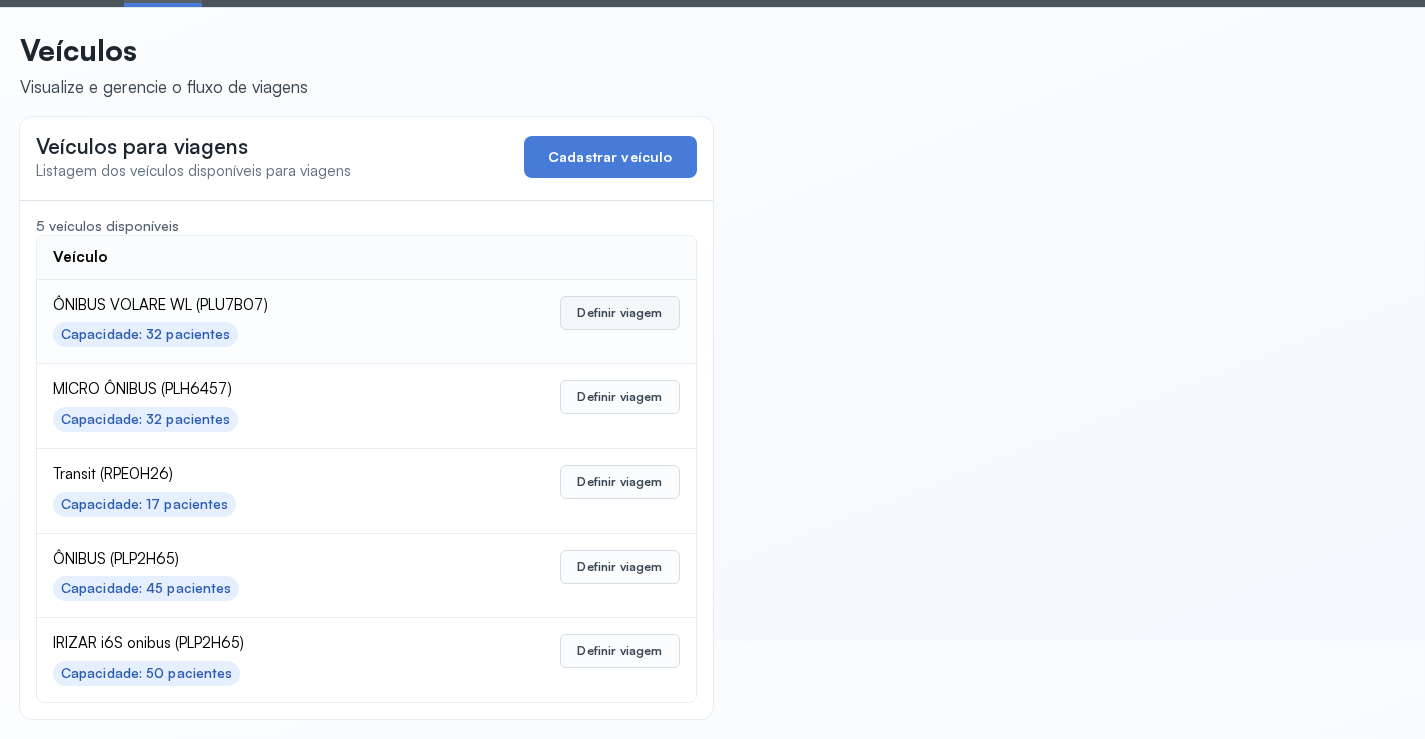click on "Definir viagem" at bounding box center (619, 313) 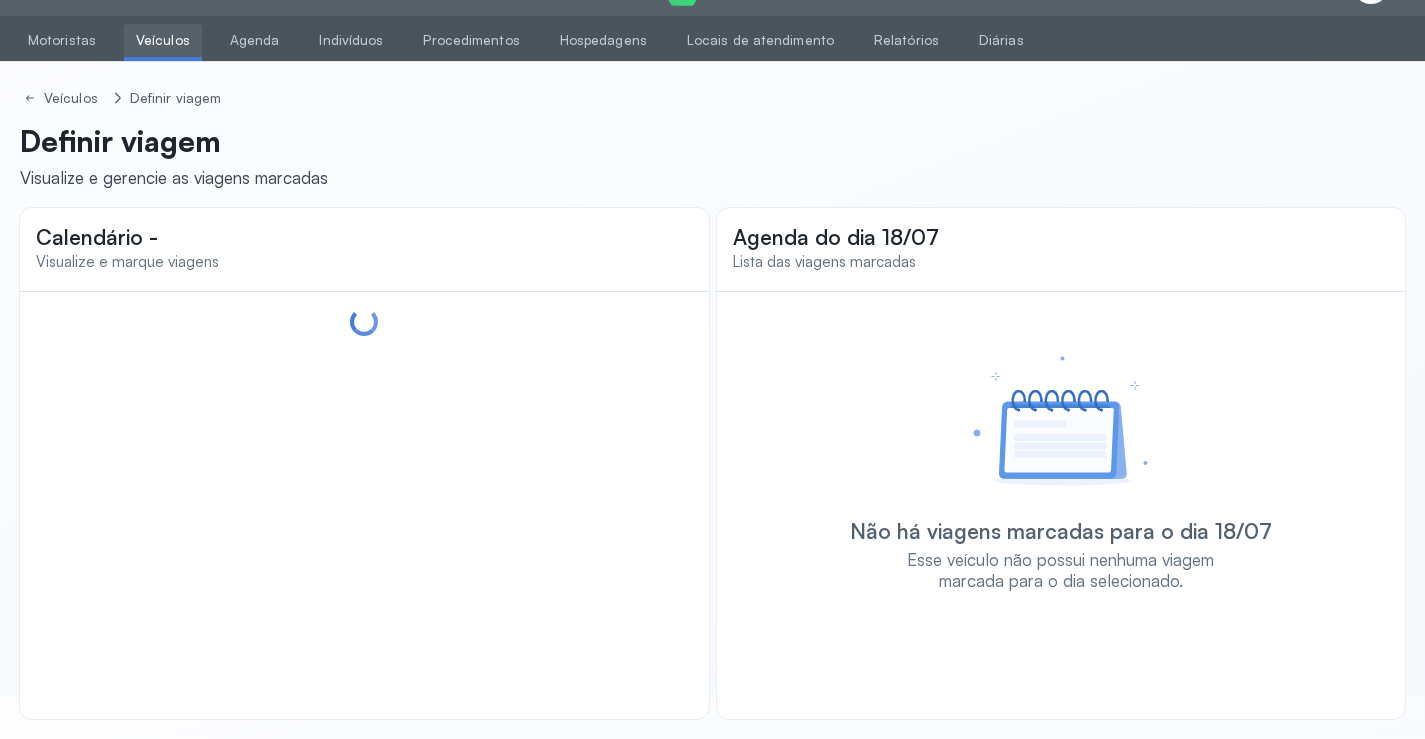 scroll, scrollTop: 44, scrollLeft: 0, axis: vertical 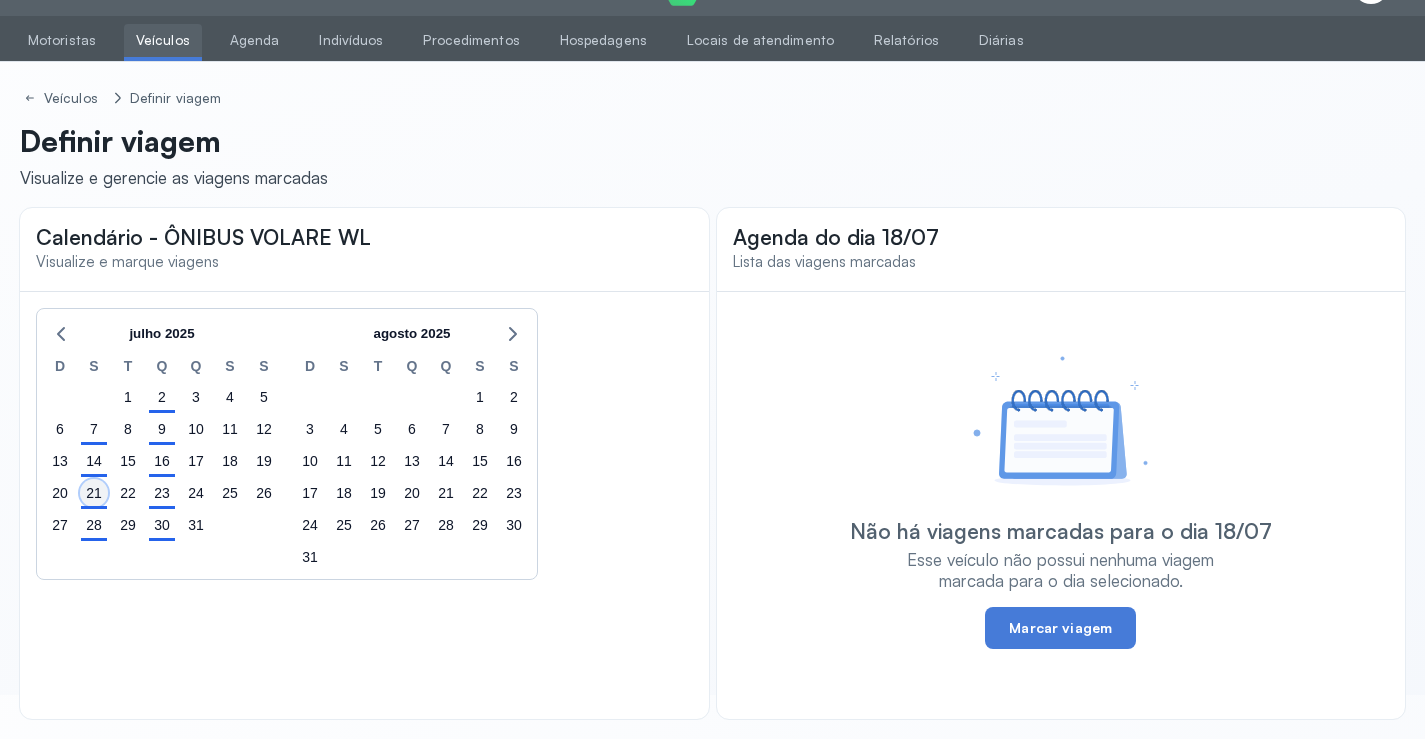 click on "21" 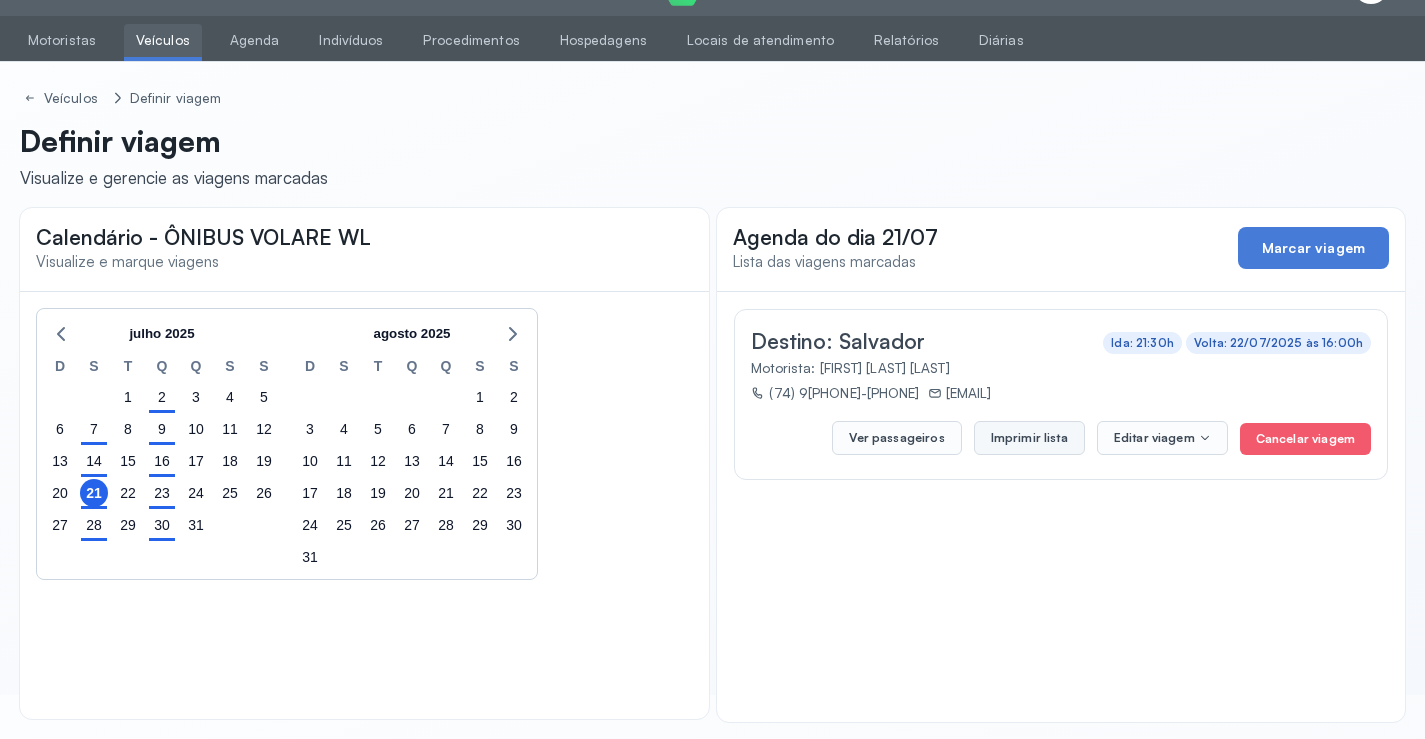 click on "Imprimir lista" at bounding box center [1029, 438] 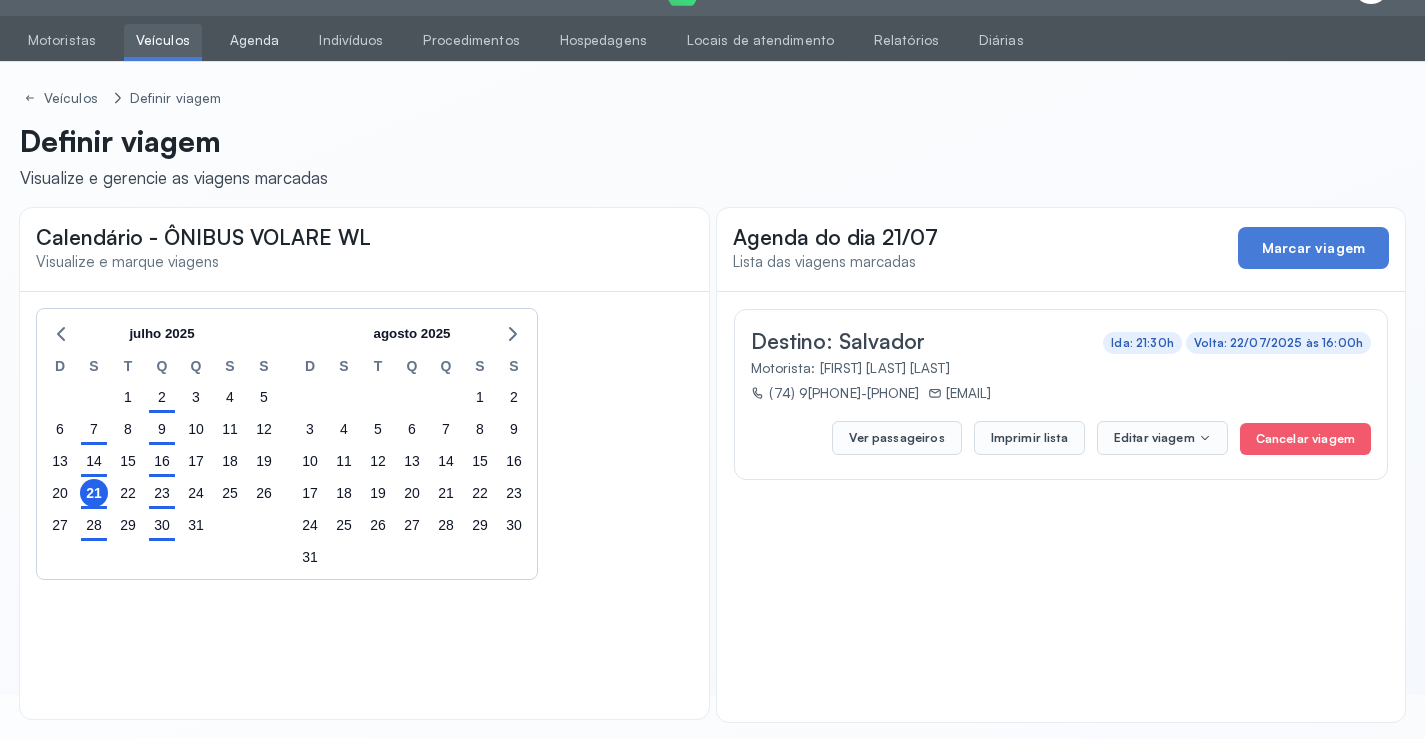 click on "Agenda" at bounding box center (255, 40) 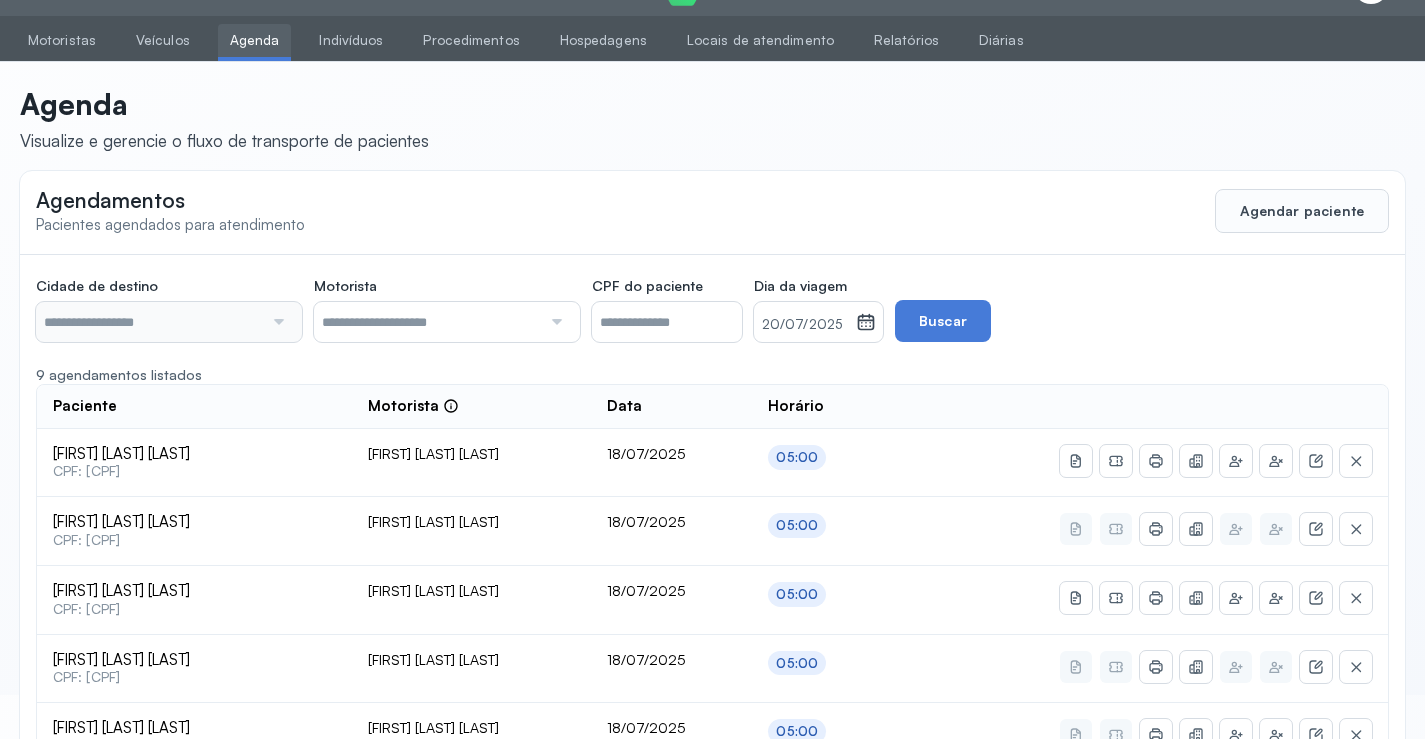 type on "********" 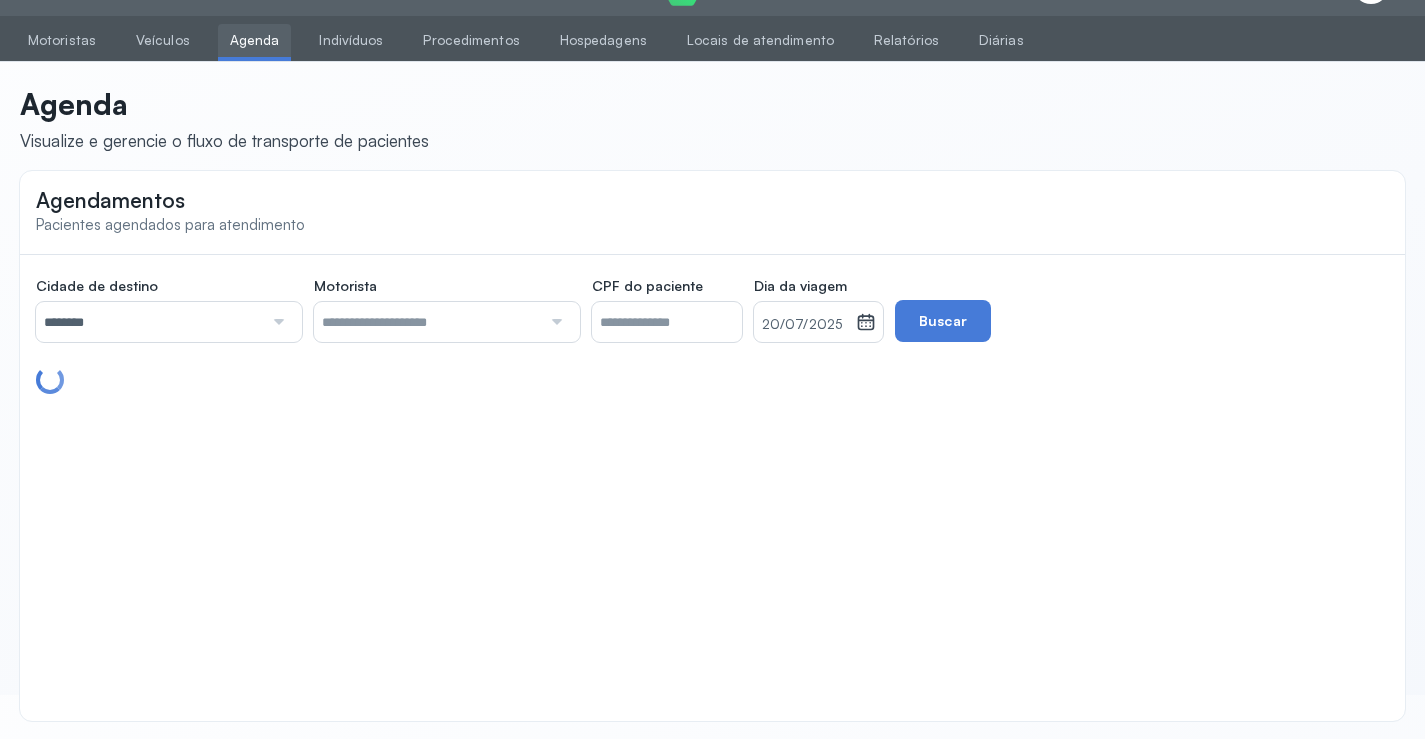 click on "Agendamentos Pacientes agendados para atendimento" 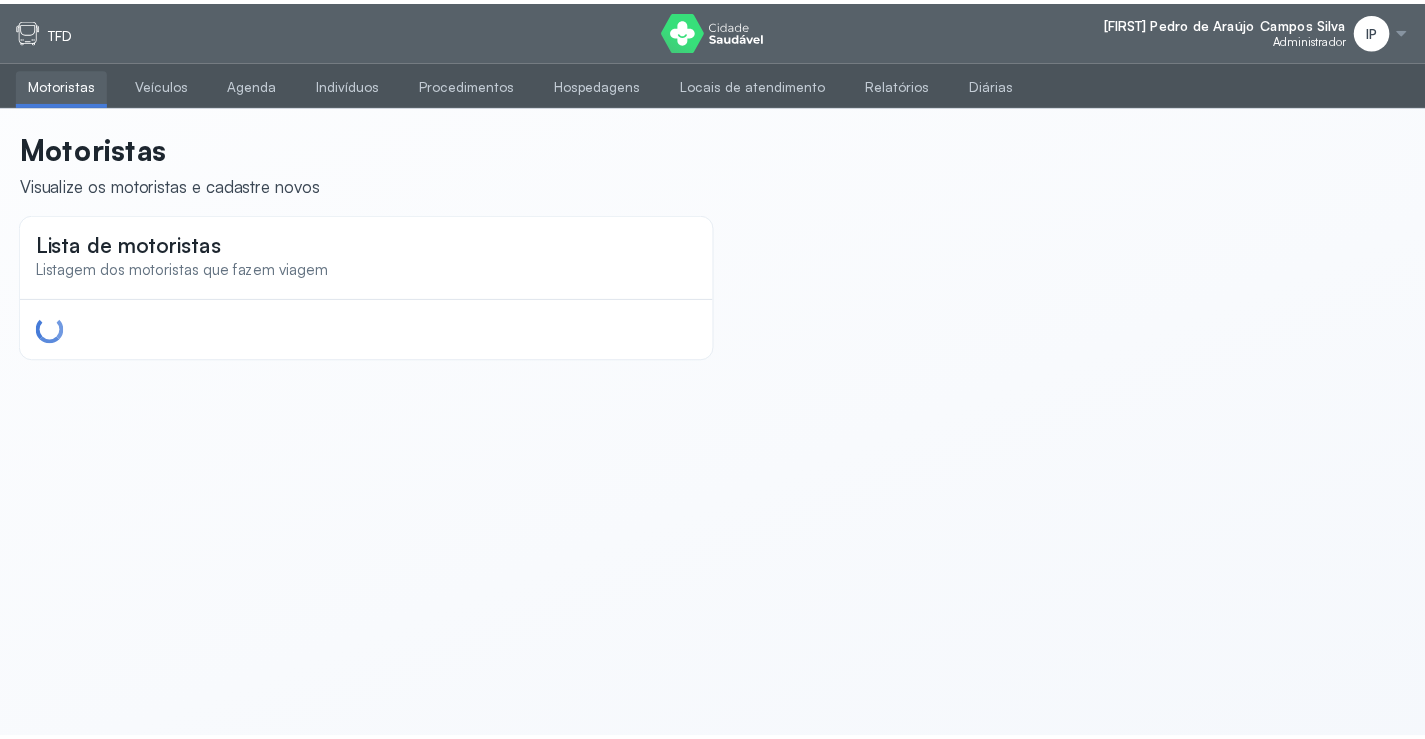 scroll, scrollTop: 0, scrollLeft: 0, axis: both 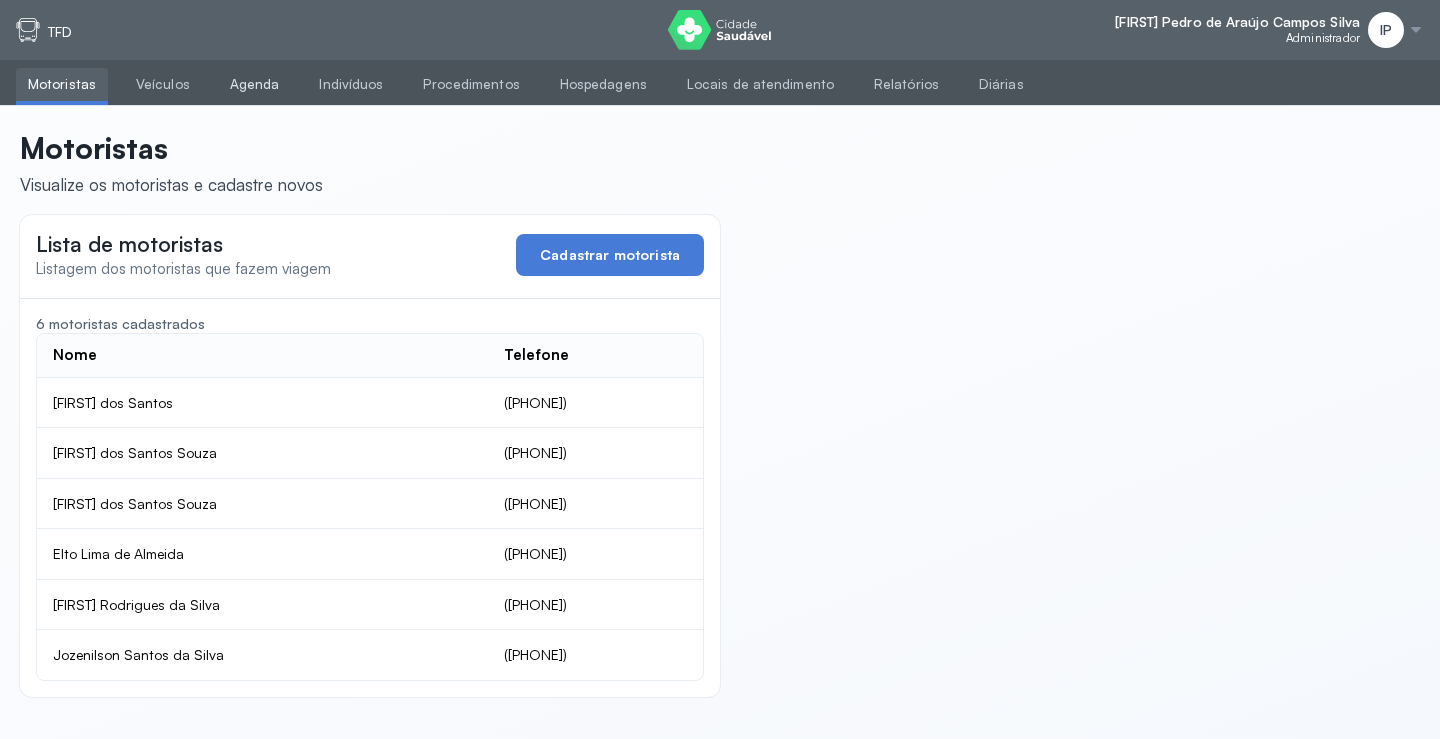 click on "Agenda" at bounding box center (255, 84) 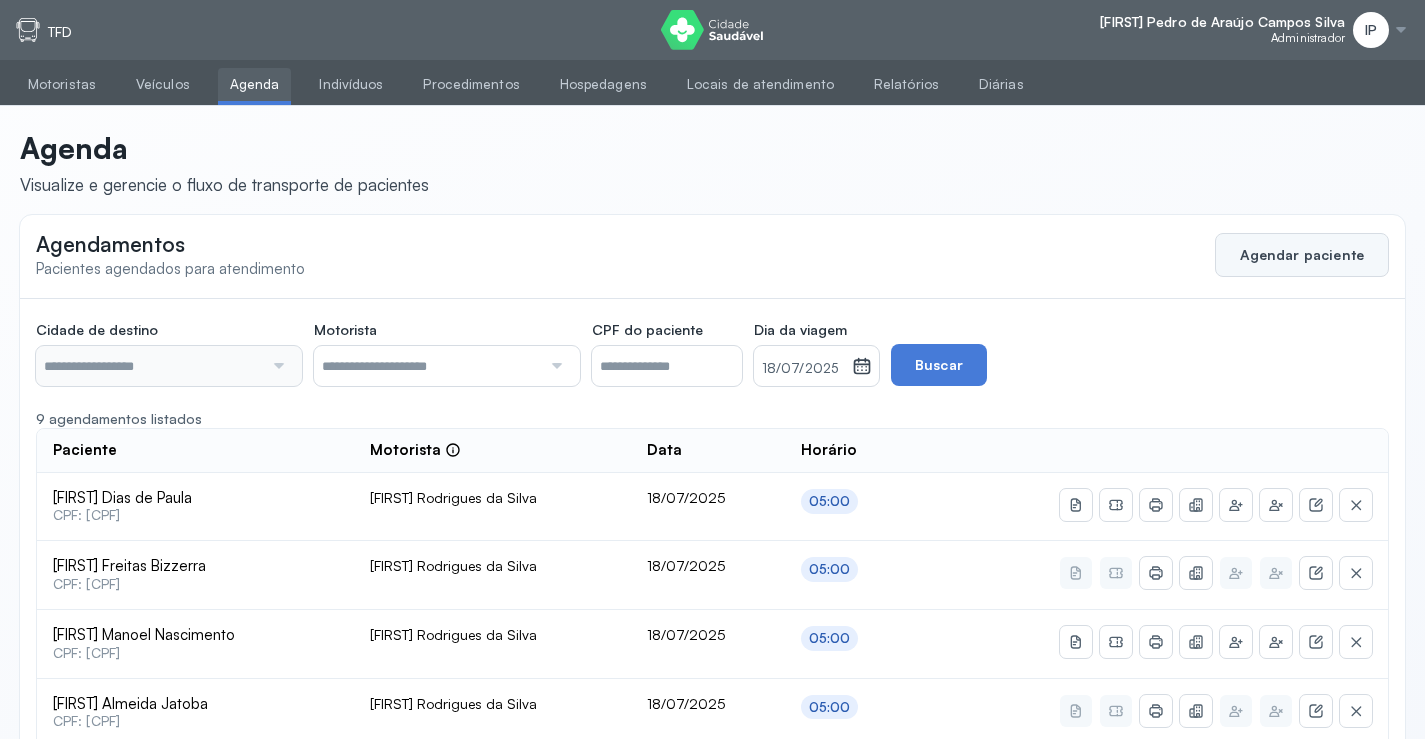 click on "Agendamentos Pacientes agendados para atendimento  Agendar paciente" 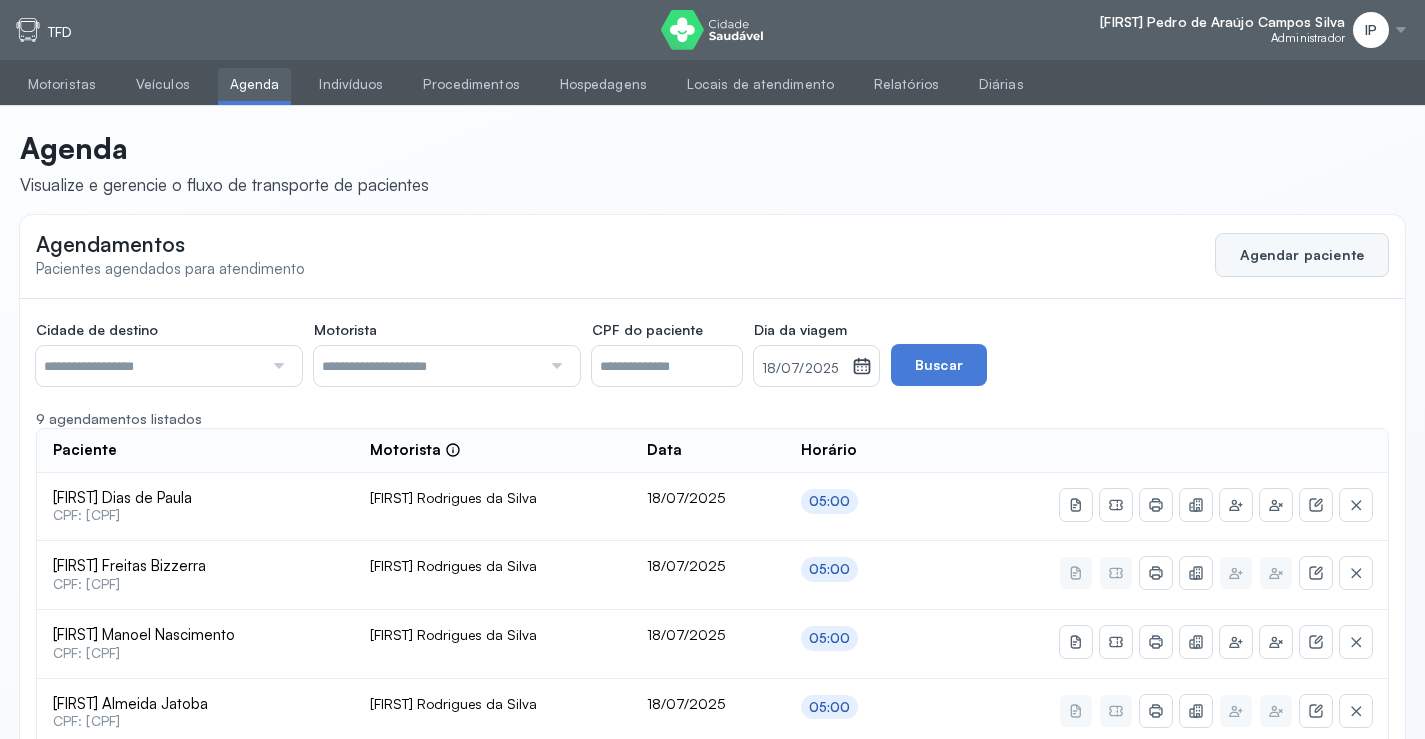 click on "Agendar paciente" 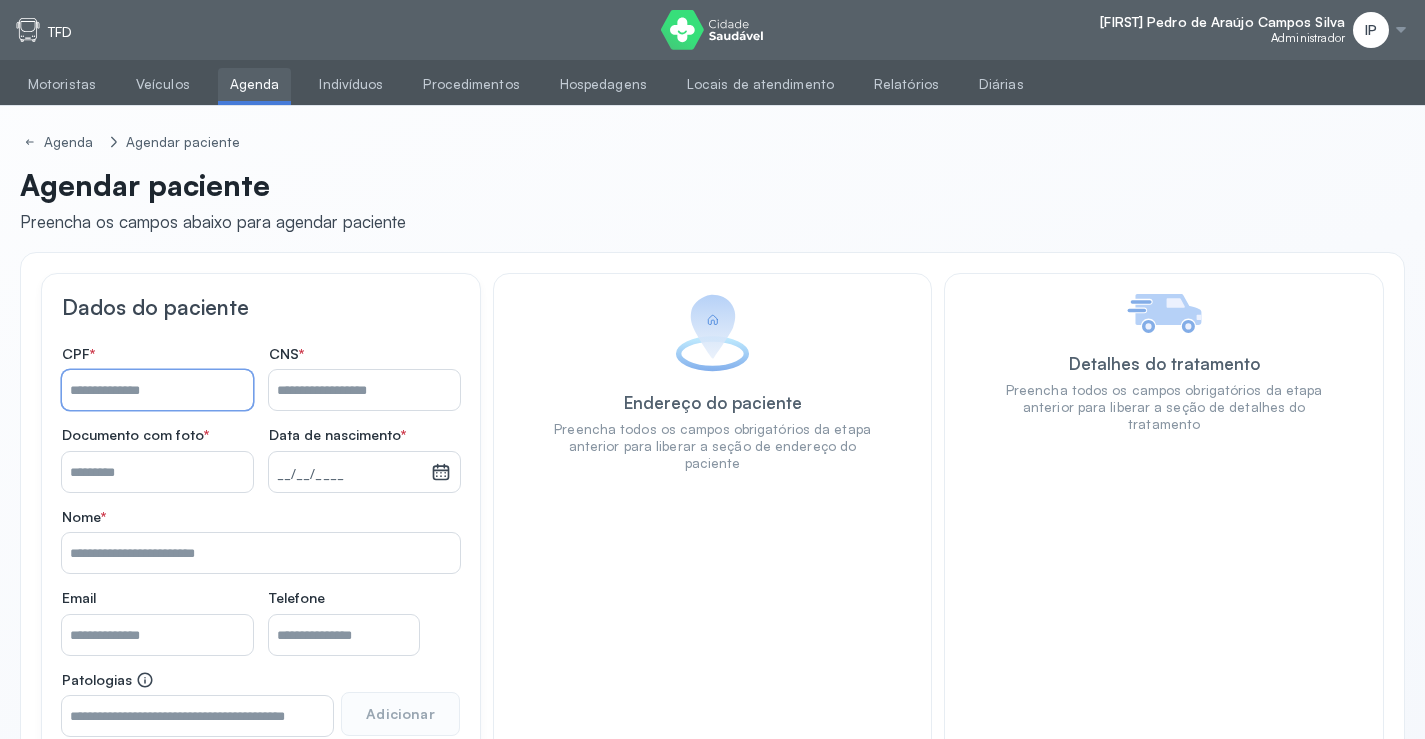 click on "Nome   *" at bounding box center (157, 390) 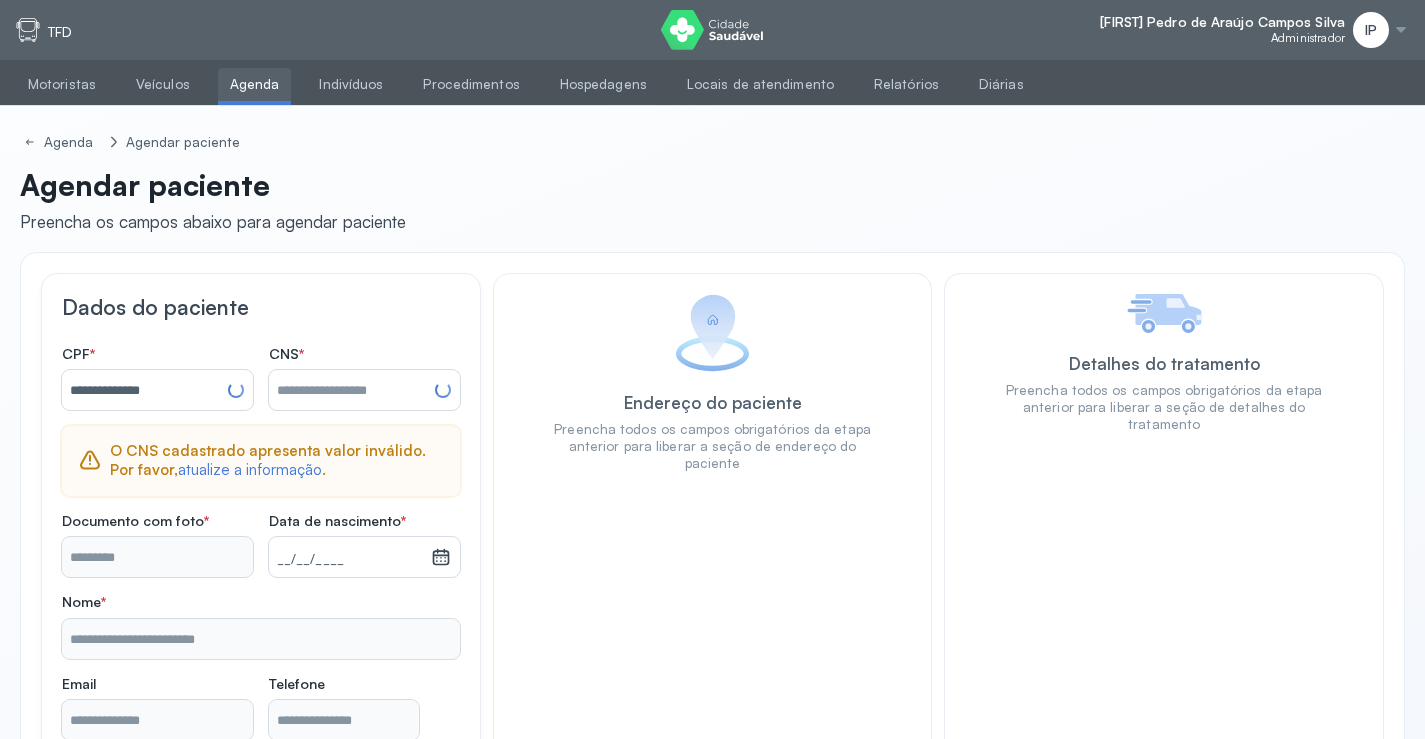 type on "**********" 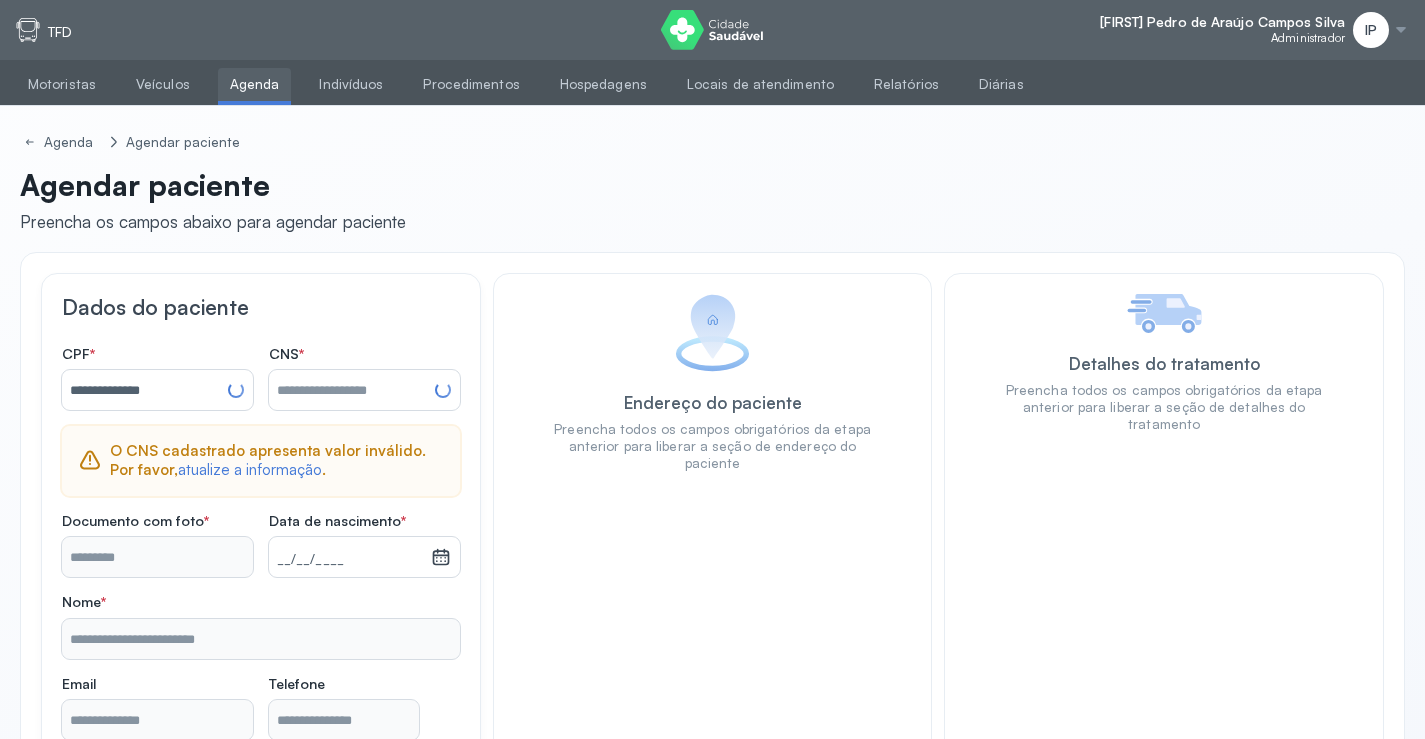 type on "**********" 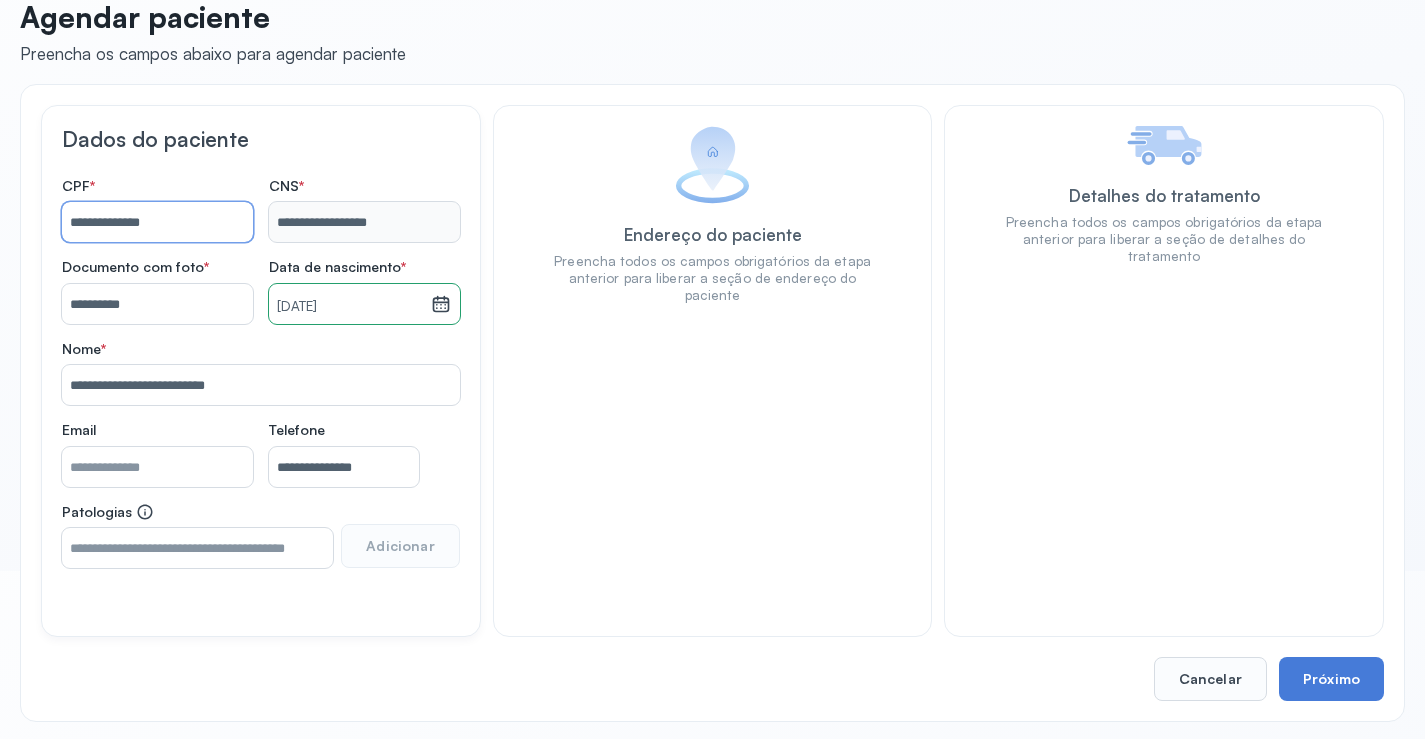 scroll, scrollTop: 171, scrollLeft: 0, axis: vertical 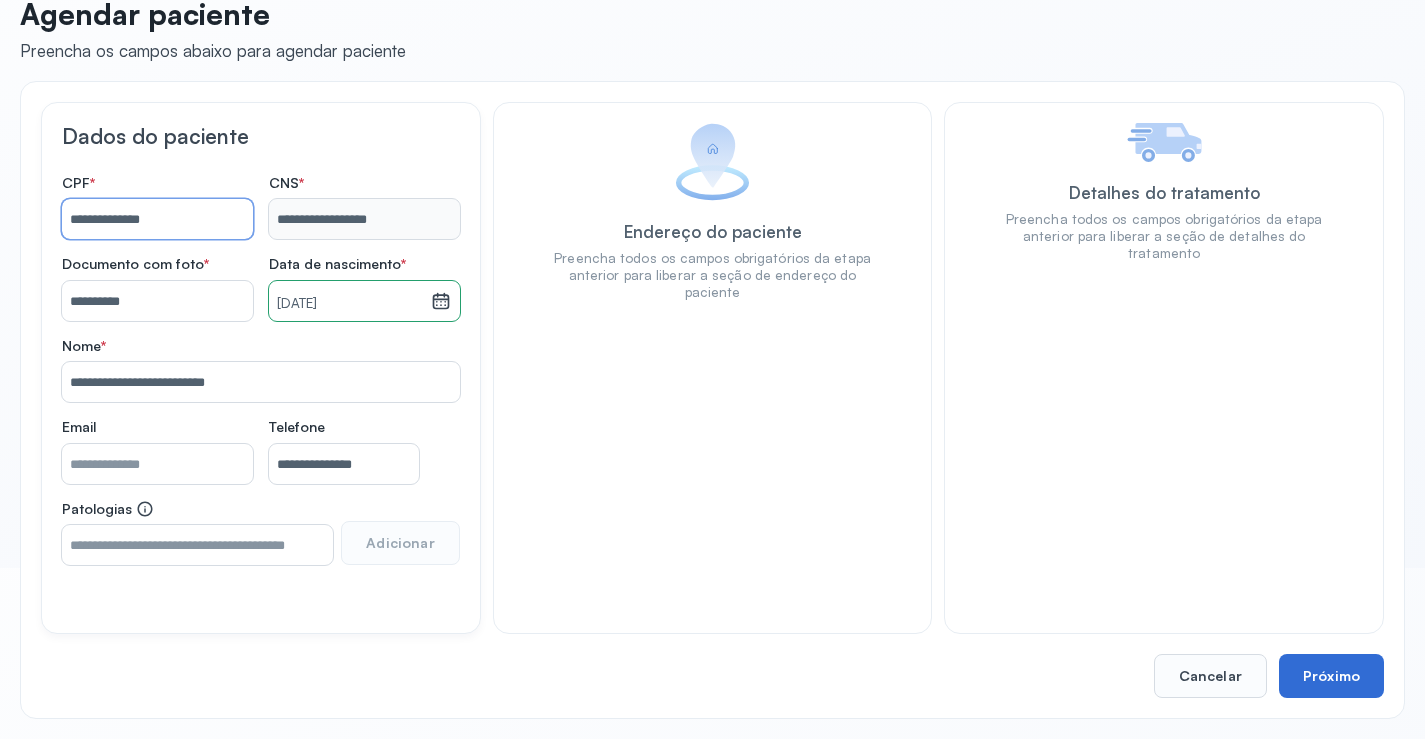 type on "**********" 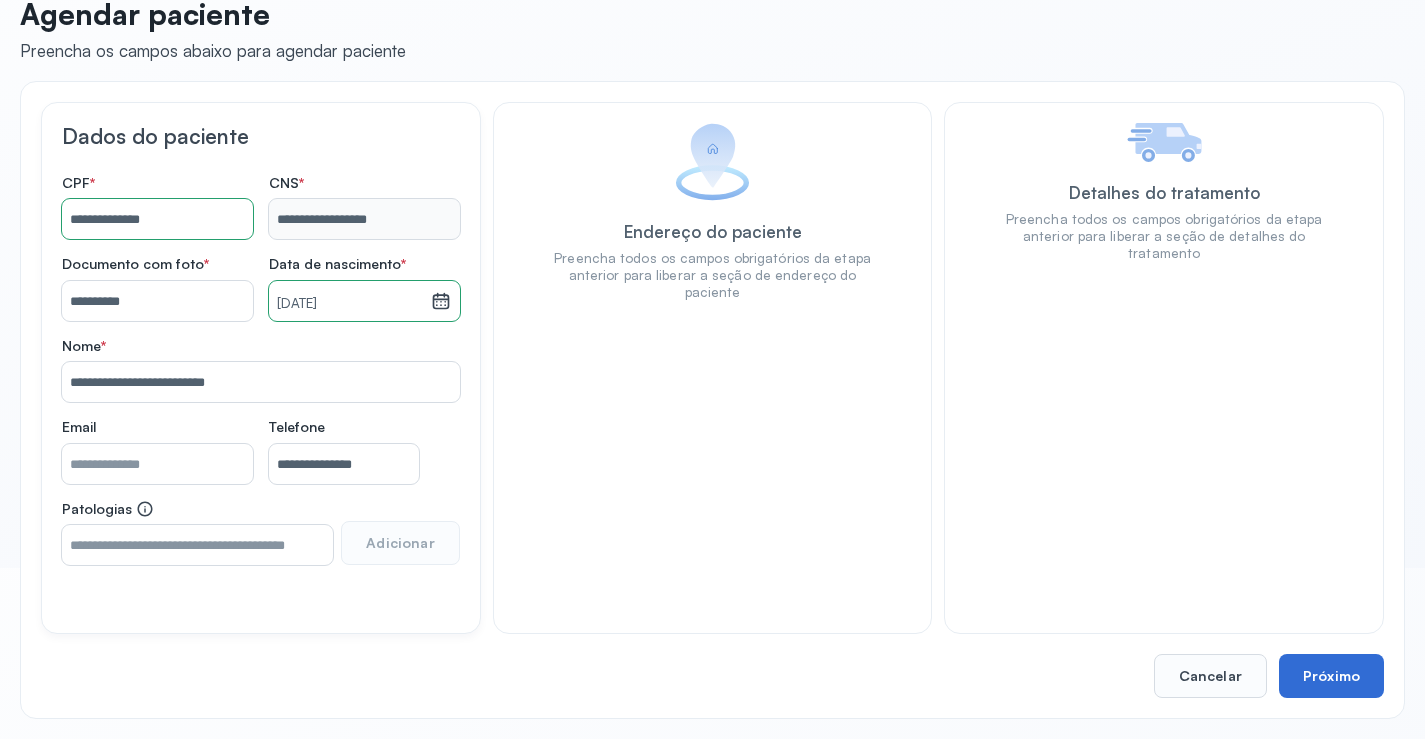 click on "Próximo" at bounding box center [1331, 676] 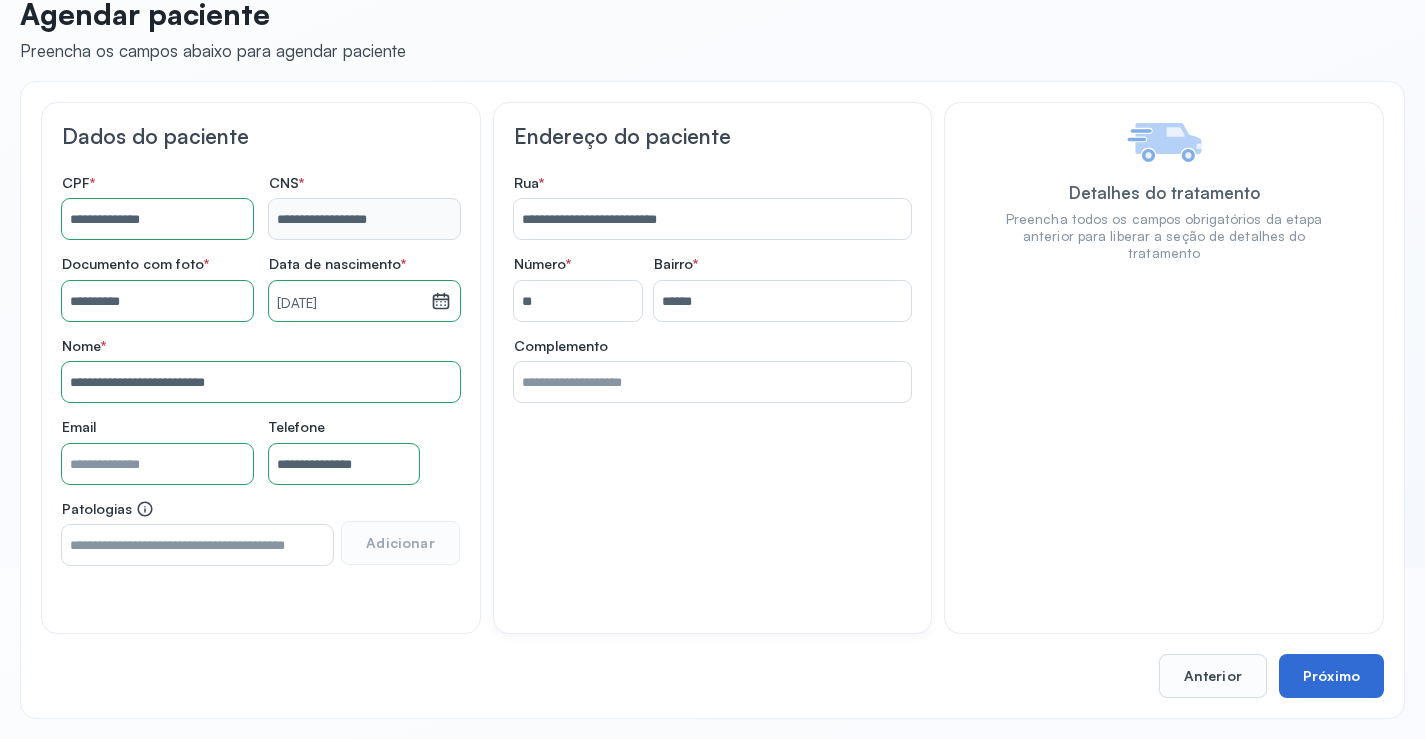 click on "Próximo" at bounding box center (1331, 676) 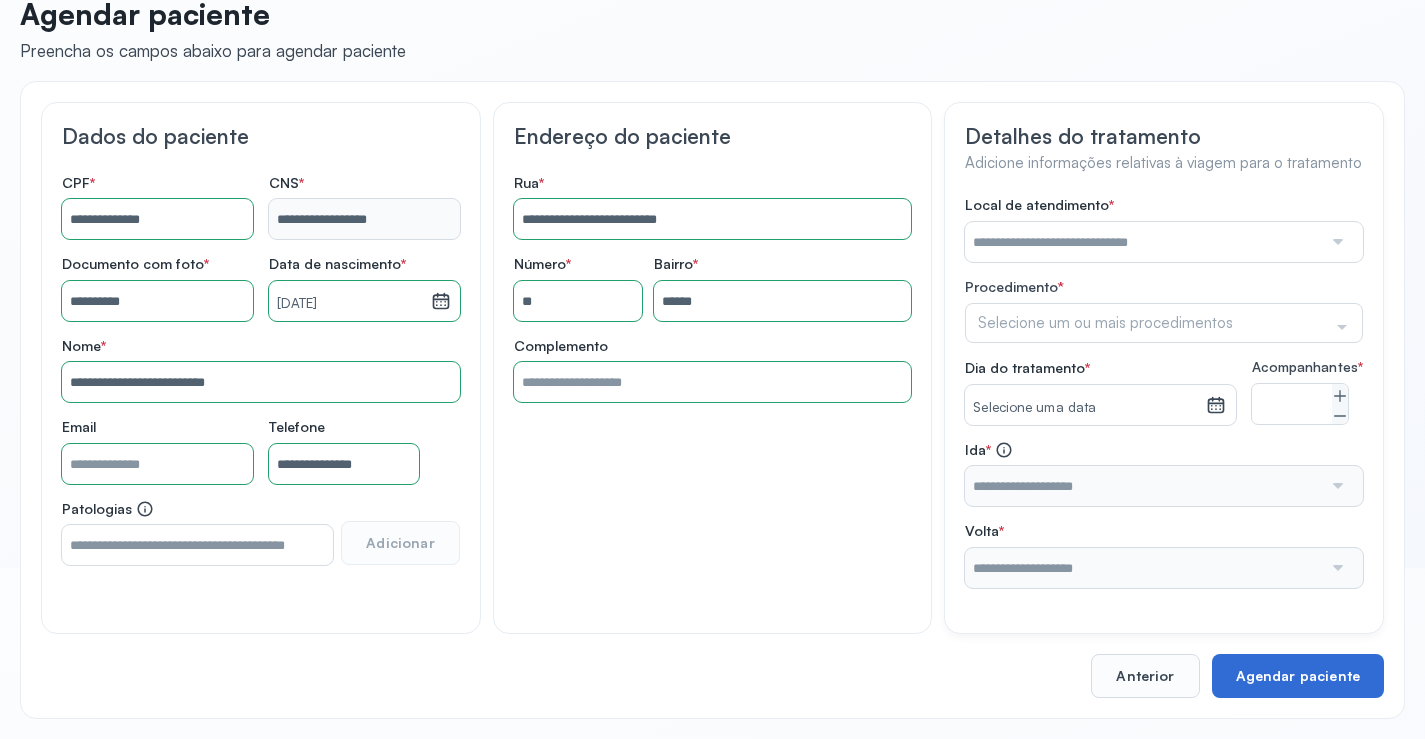click on "Agendar paciente" at bounding box center [1298, 676] 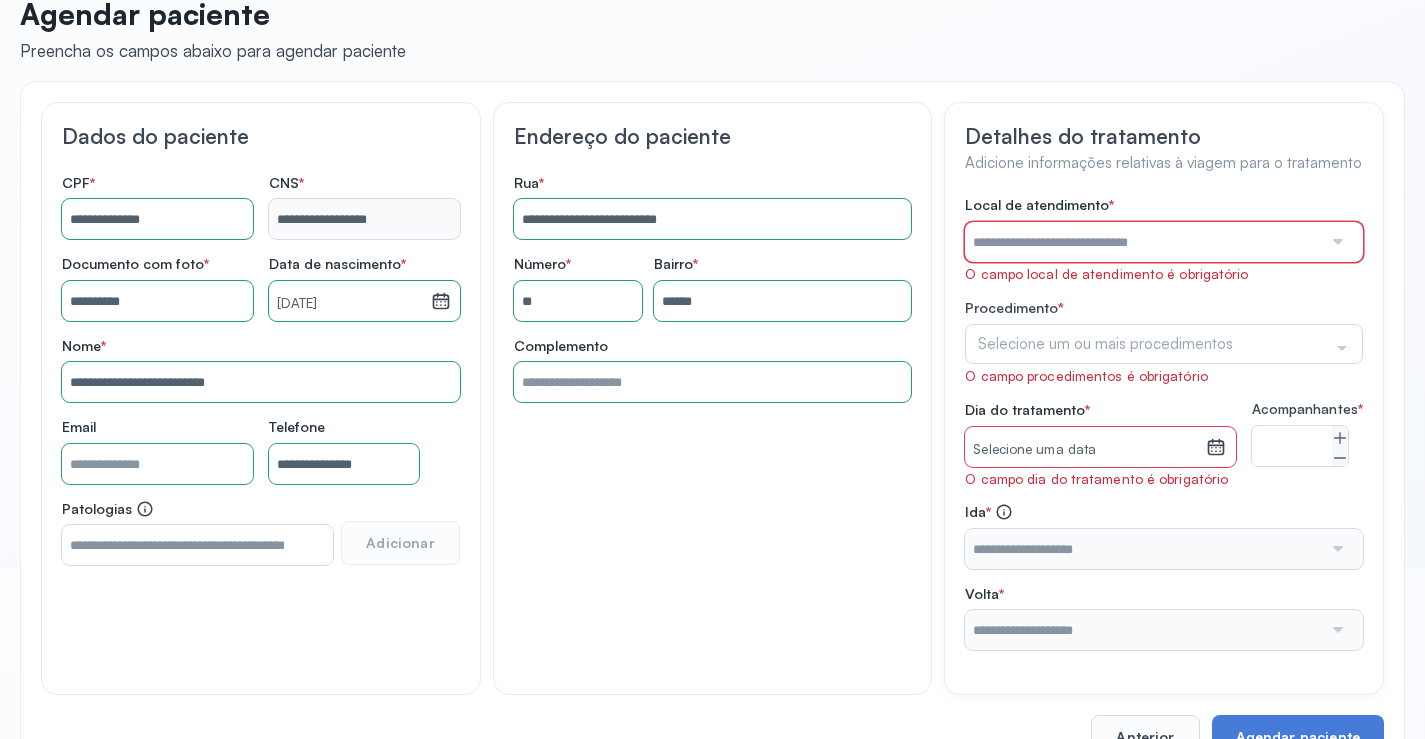 click at bounding box center [1143, 242] 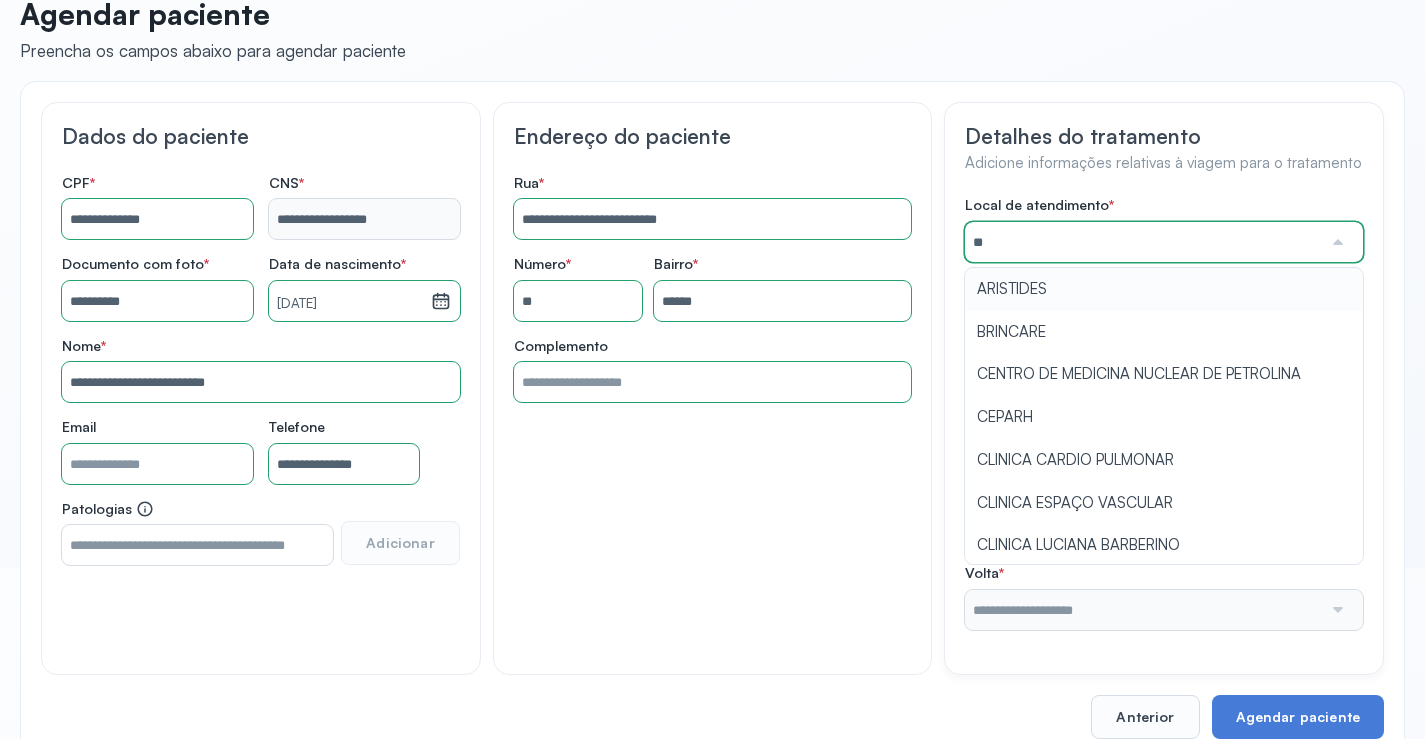 type on "*********" 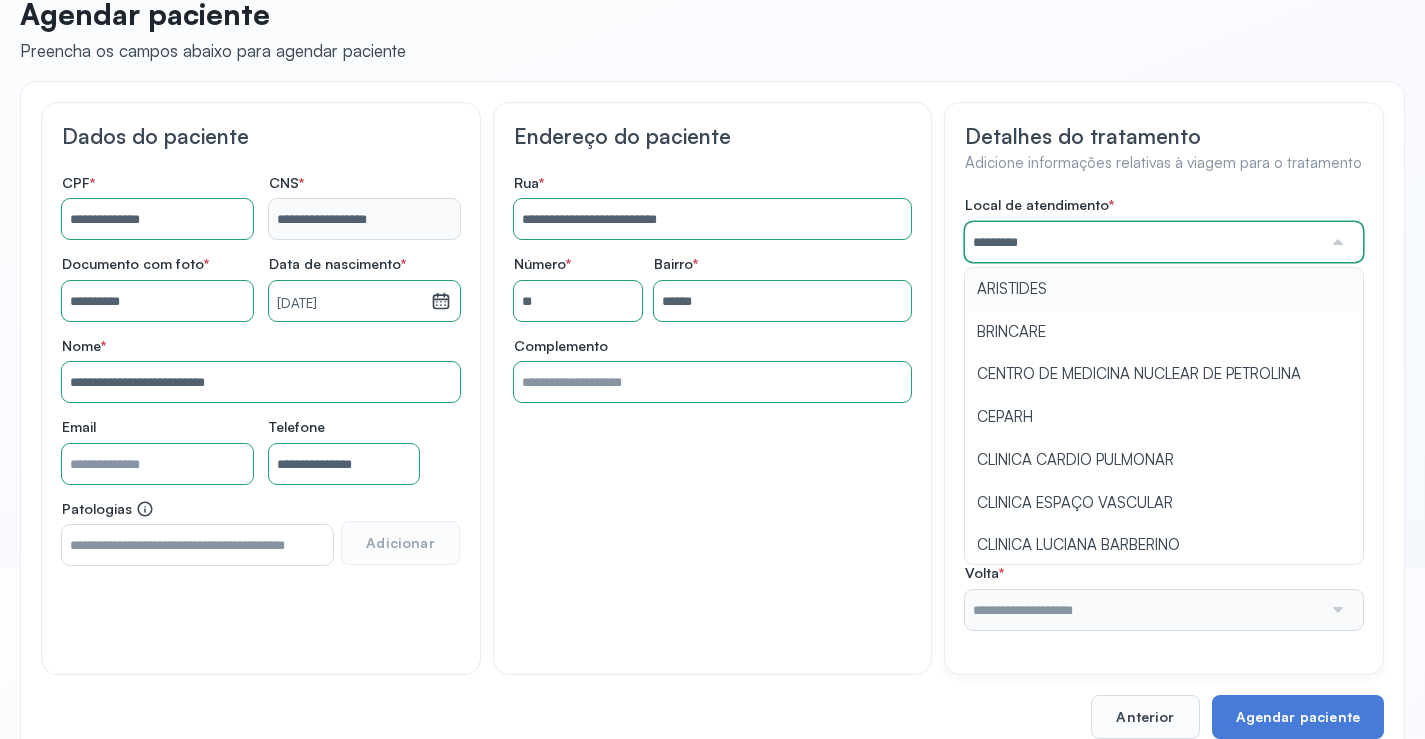 click on "Local de atendimento   *  ********* ARISTIDES BRINCARE CENTRO DE MEDICINA NUCLEAR DE PETROLINA CEPARH CLINICA CARDIO PULMONAR CLINICA ESPAÇO VASCULAR CLINICA LUCIANA BARBERINO CLINICA MULTICENTRO CARLOS GOMES CLINICA POPULAR CLINICA ROBERTO MARBACK ECOCARDIOGRAMA EDGAR SANTOS EDGARD SANTOS FUNDAÇÃO BAIANA DE CARDIOLOGIA GUIMARAES FONOAUDIOLOGIA HOSPITAL UNIVERSITARIO PETROLINA ITAIGARA ITAIGARA MEMORIAL MARIA DA CONCEICAO DE JESUS MARIO LEAL MARTAGAO GESTEIRA MATERNIDADE MARIA CONCEIÇAO DE JESUS MULTICENTRO DE SAUDE AMARALINA NEUROCARDIO NUCLEO MEDICO OCULAR POLICLINICA DE NARANDUBA PRISCILA ARAGAO PROCARDIO PETROLINA PROGESTAR SARAH SECRETARIA DE SAUDE UNIDADE ALVARO LEMOS ONDINA USF SAN MARTIN andari juazeiro cardiovasf clinica criar clinica criar Procedimento  *  Selecione um ou mais procedimentos Selecionar todos Acompanhante Alergologista Anemia Falciforme Anestesista Angiologista Angiotomografia Auditivo Biopsia Bucomaxilo Cardio Cateterismo Cardio Cintilografia Ossea Cirurgia Cirurgia De Catarata S" at bounding box center (1164, 412) 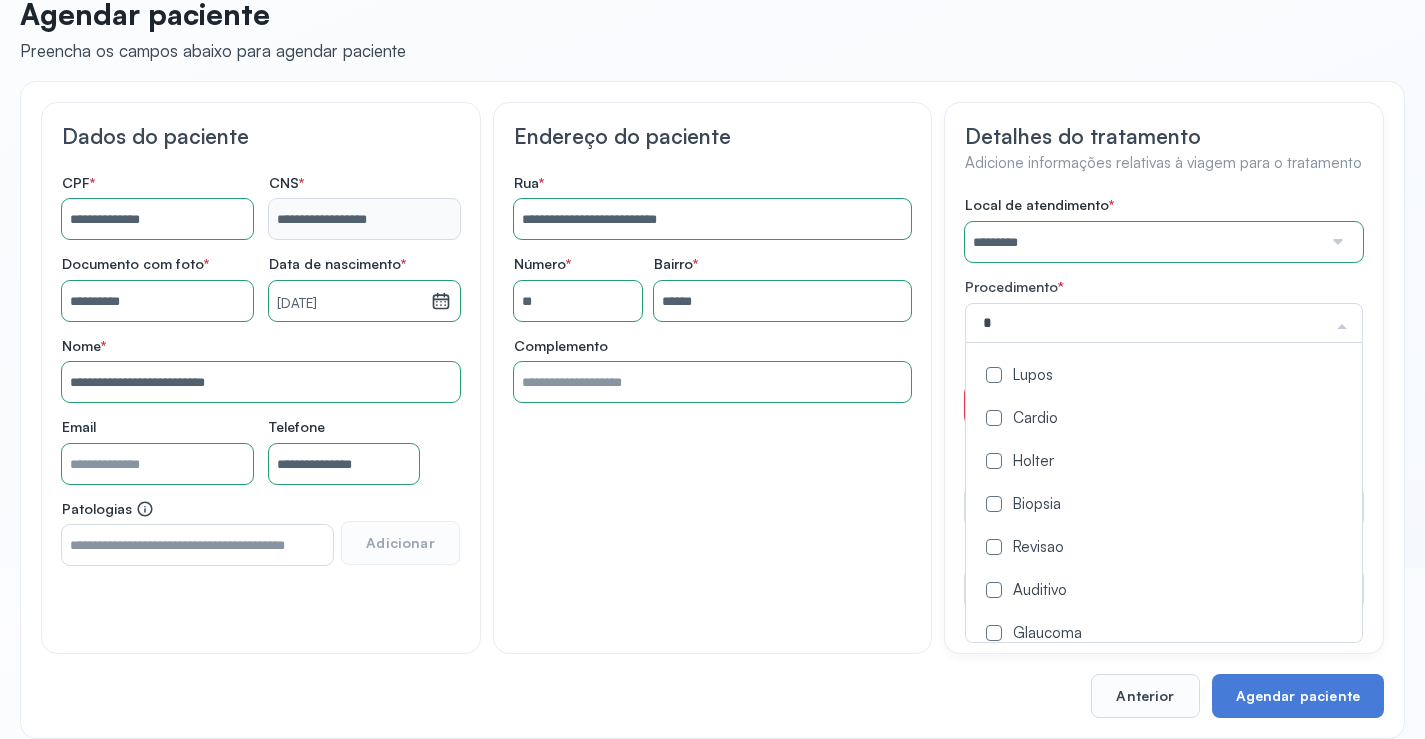 type on "**" 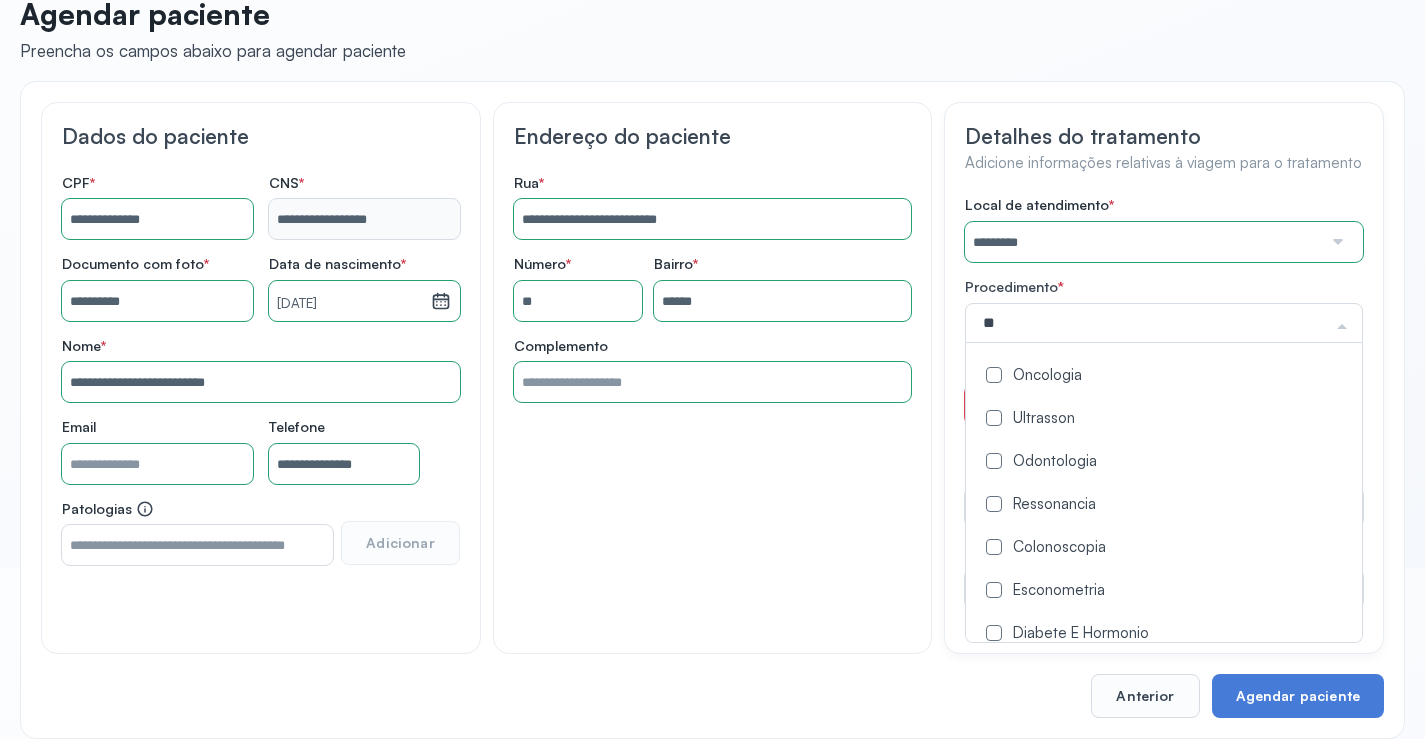 click on "Oncologia" 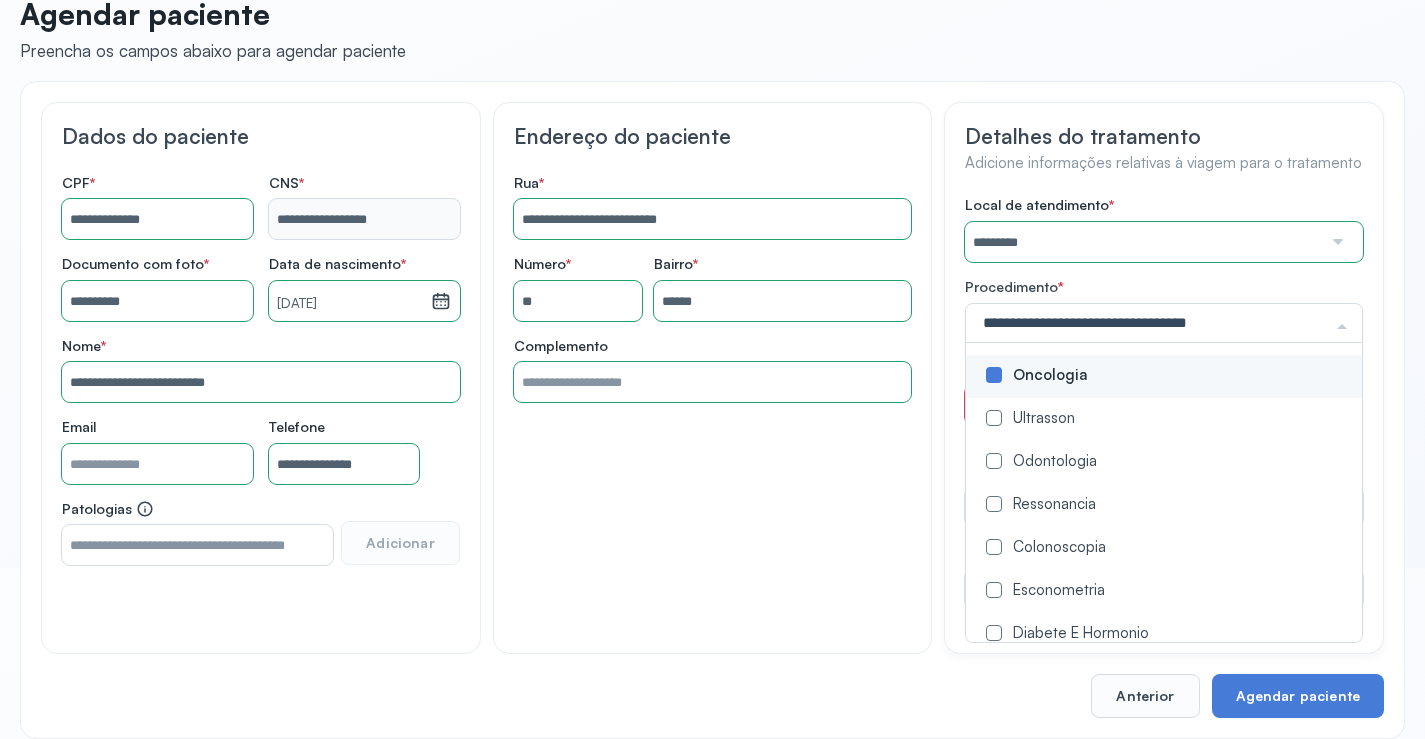 click on "Detalhes do tratamento Adicione informações relativas à viagem para o tratamento Local de atendimento   *  ********* A CLINICA DA MULHER ABO AMOR SAUDE ANACON ANDRE PRINCIPE ANGIO CLINICA APAE APAME DE PETROLINA APAMI PETROLINA ARISTIDES AUDIBEM AUDIBEM AUDICENTRO AUDIFON PETROLINA AZZO SAUDE PETROLINA BRINCARE CABULA CALIPER ESCOLA DE IMAGEM CAPS CDI CDTO CEDAP CEDEBA CENTRO BAIANO DE ESTUDOS CENTRO DE APOIO A AUDIÇAO CENTRO DE MEDICINA NUCLEAR DE PETROLINA CENTRO DE SAUDE CLEMENTINO FRAGA CENTRO INTEGRADO DA COLUNA VERTEBRAL CENTRO MEDICO ANTONIO BALBINO CENTRO OFTALMOLOGICO CASTELO BRANCO CEPARH CEPRED CEPRIS CERPRIS CIDI CIMED CLIMED CLINATA CLINEFRO CLINICA  AFETUS PETROLINA CLINICA  ALFA CLINICA  ALFA CENTRO MÉDICO CLINICA  SHOPPING DA BAHIA CLINICA  URBANO SAMPAIO FILHO CLINICA AGEUS CLINICA AMO CLINICA AMOR A SAUDE CLINICA AMOR E SAUDE PETROLINA CLINICA ANA MASTER CLINICA ANGICLIN CLINICA BIOCHEK UP CLINICA CAM CLINICA CARDIO PULMONAR CLINICA CASA GERIATRICA DE PETROLINA CLION" 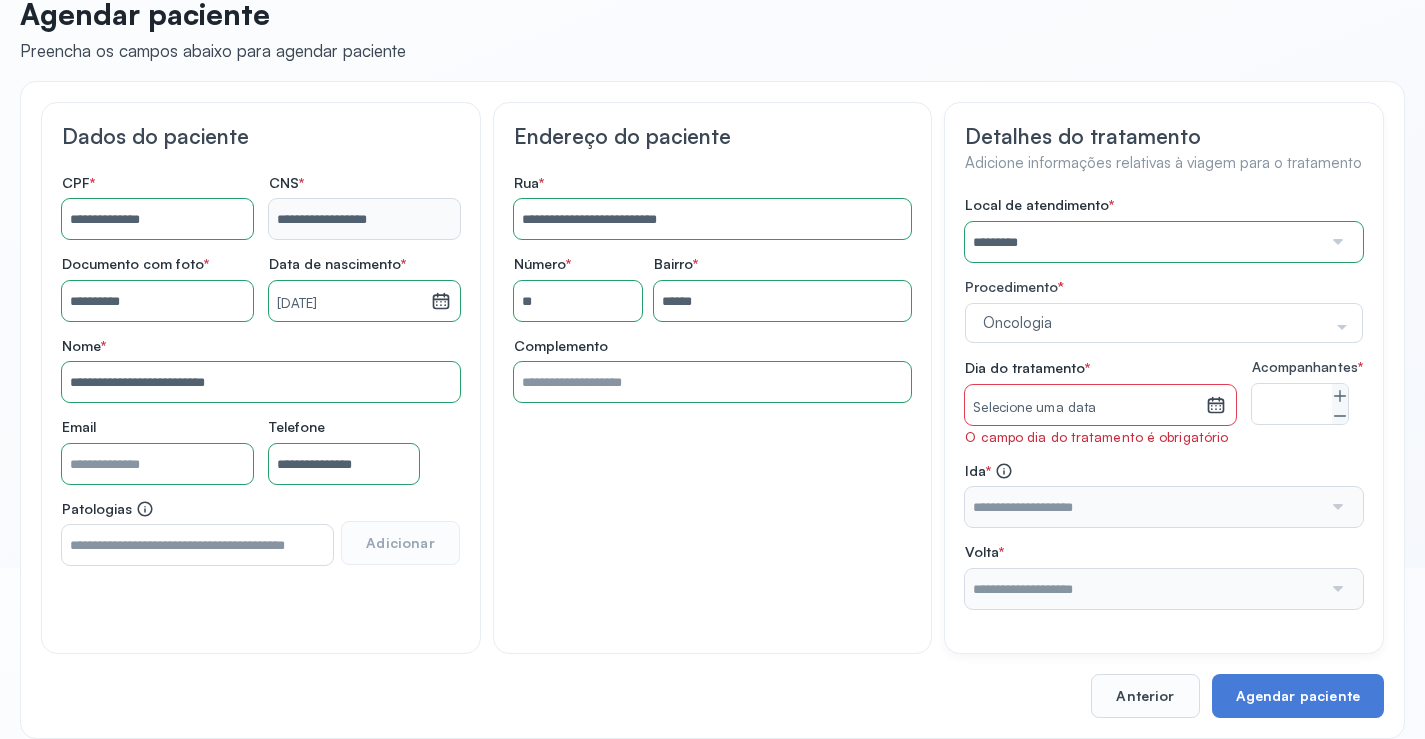 click on "Selecione uma data" at bounding box center (1085, 408) 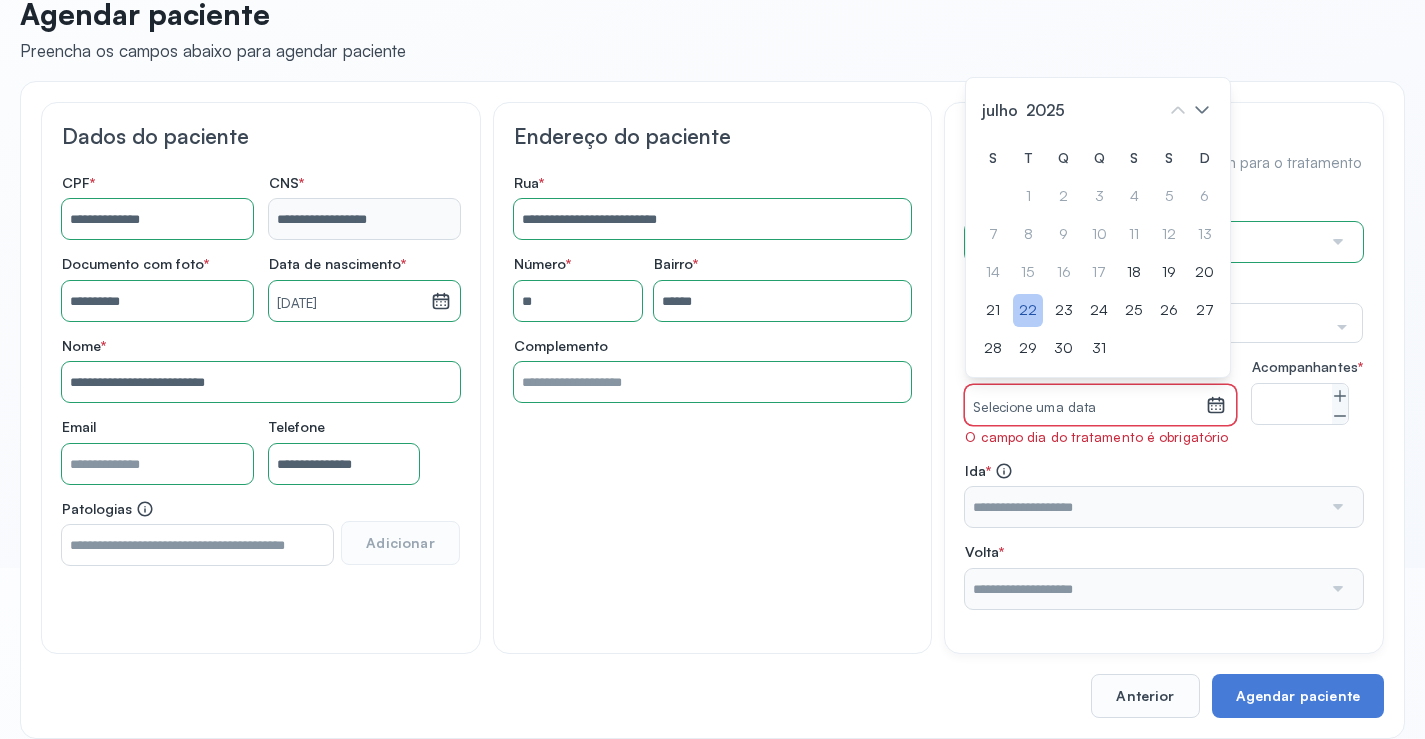 click on "22" 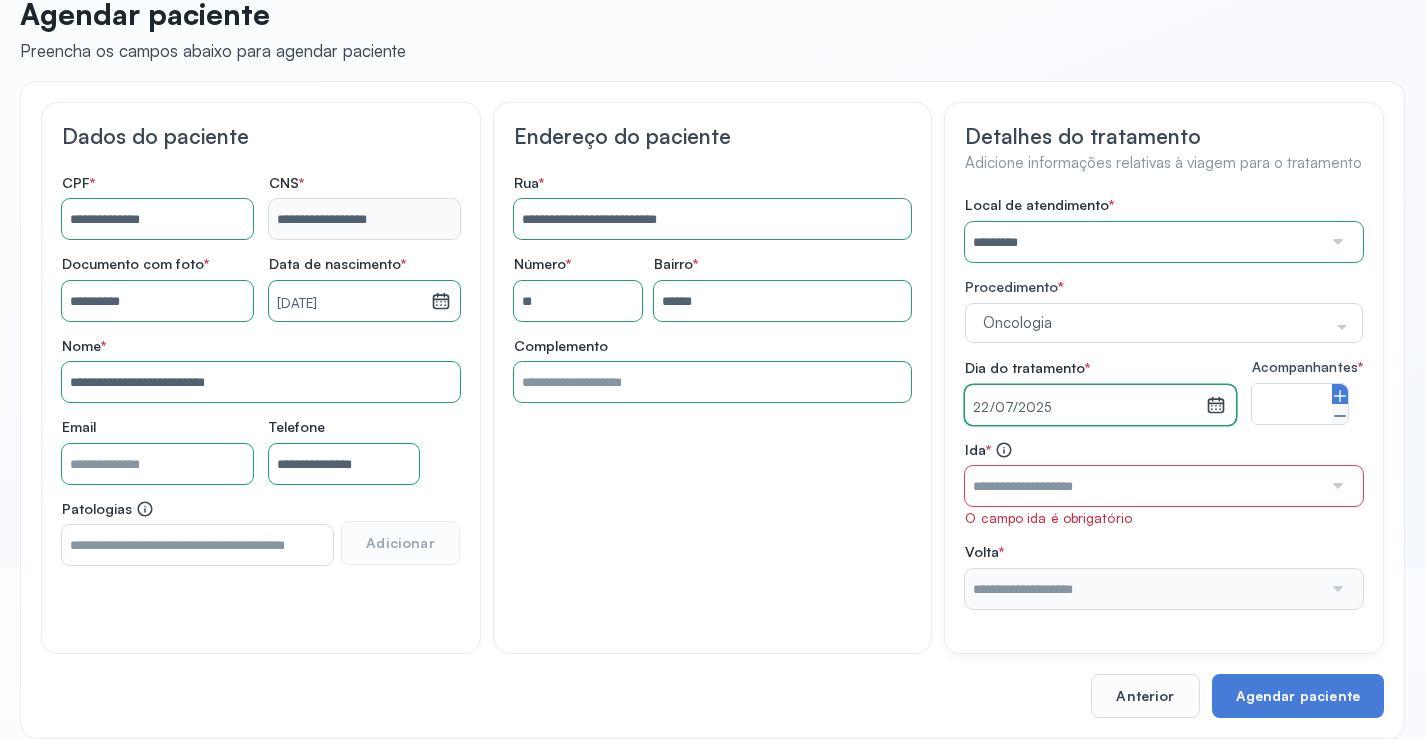 click 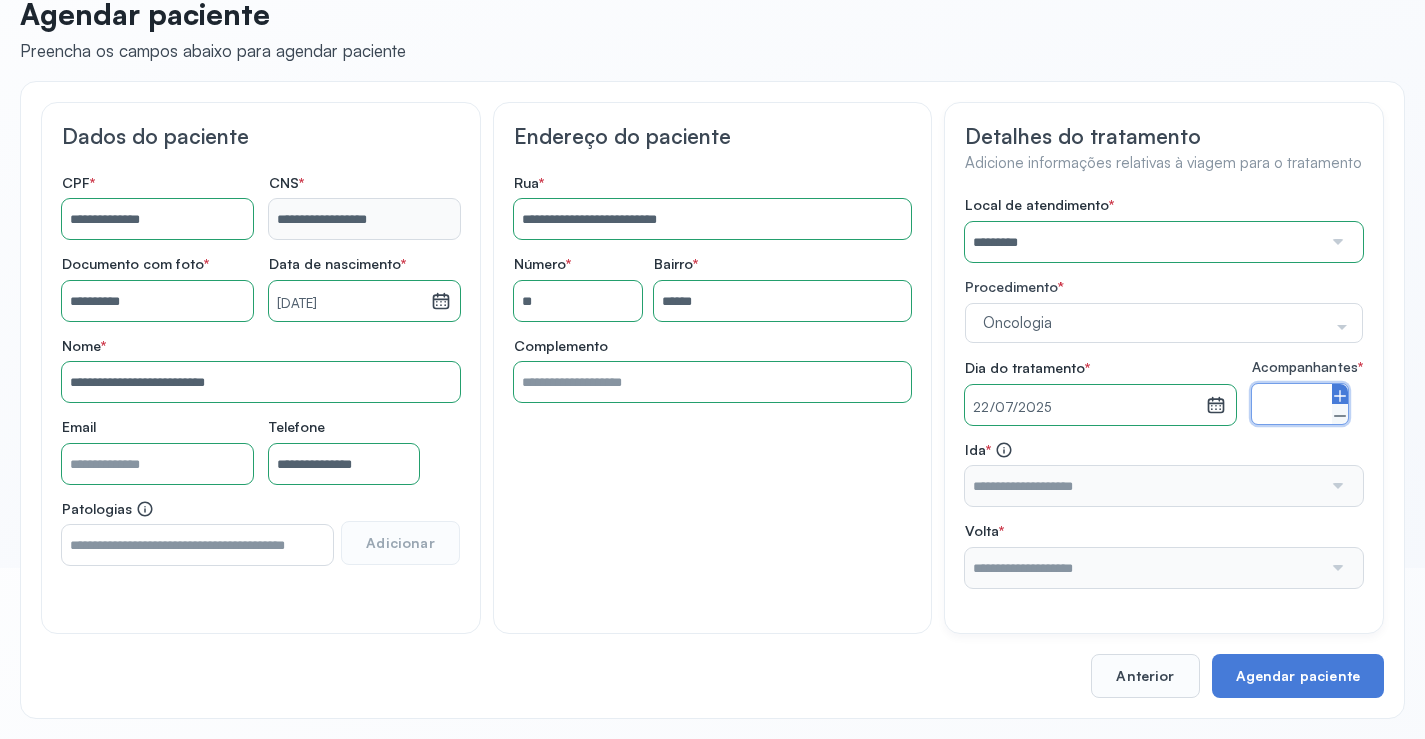 type on "*" 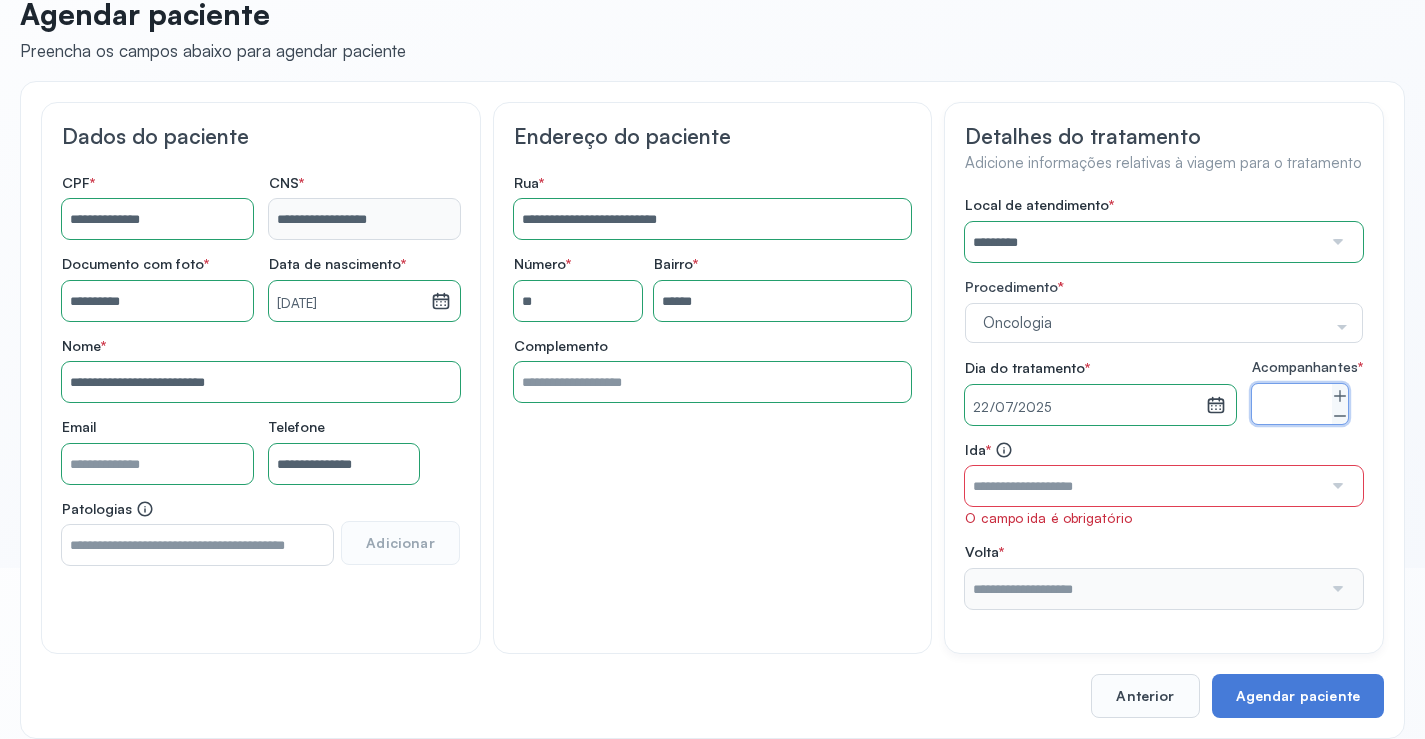 drag, startPoint x: 1144, startPoint y: 496, endPoint x: 1139, endPoint y: 516, distance: 20.615528 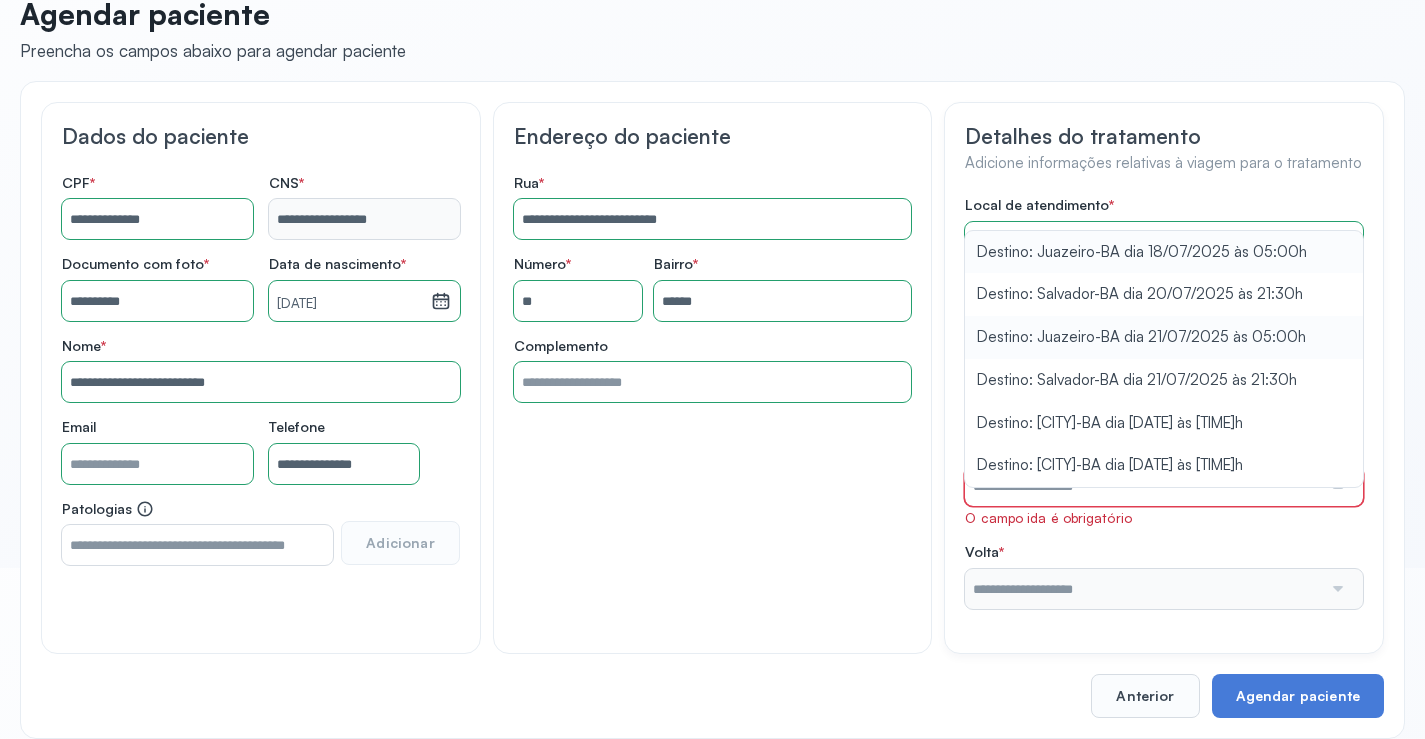 scroll, scrollTop: 207, scrollLeft: 0, axis: vertical 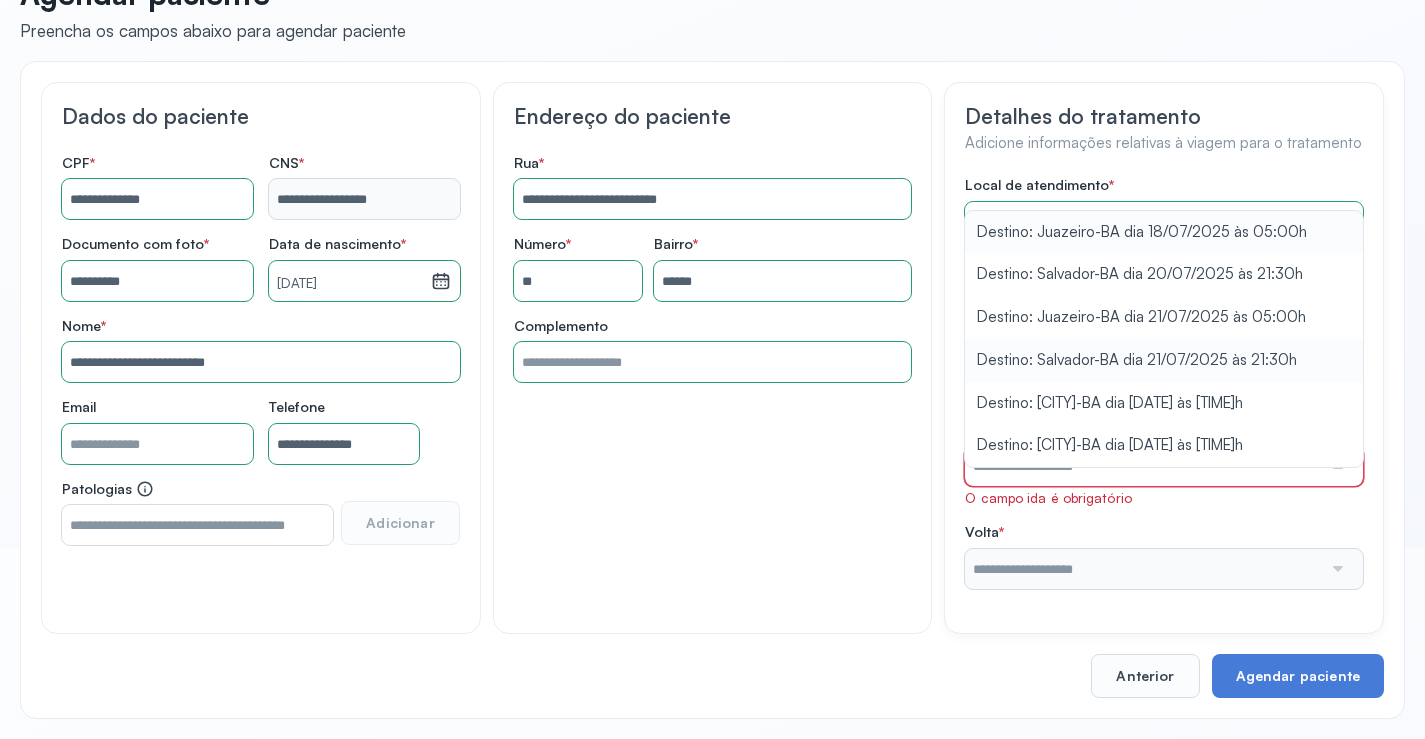 type on "**********" 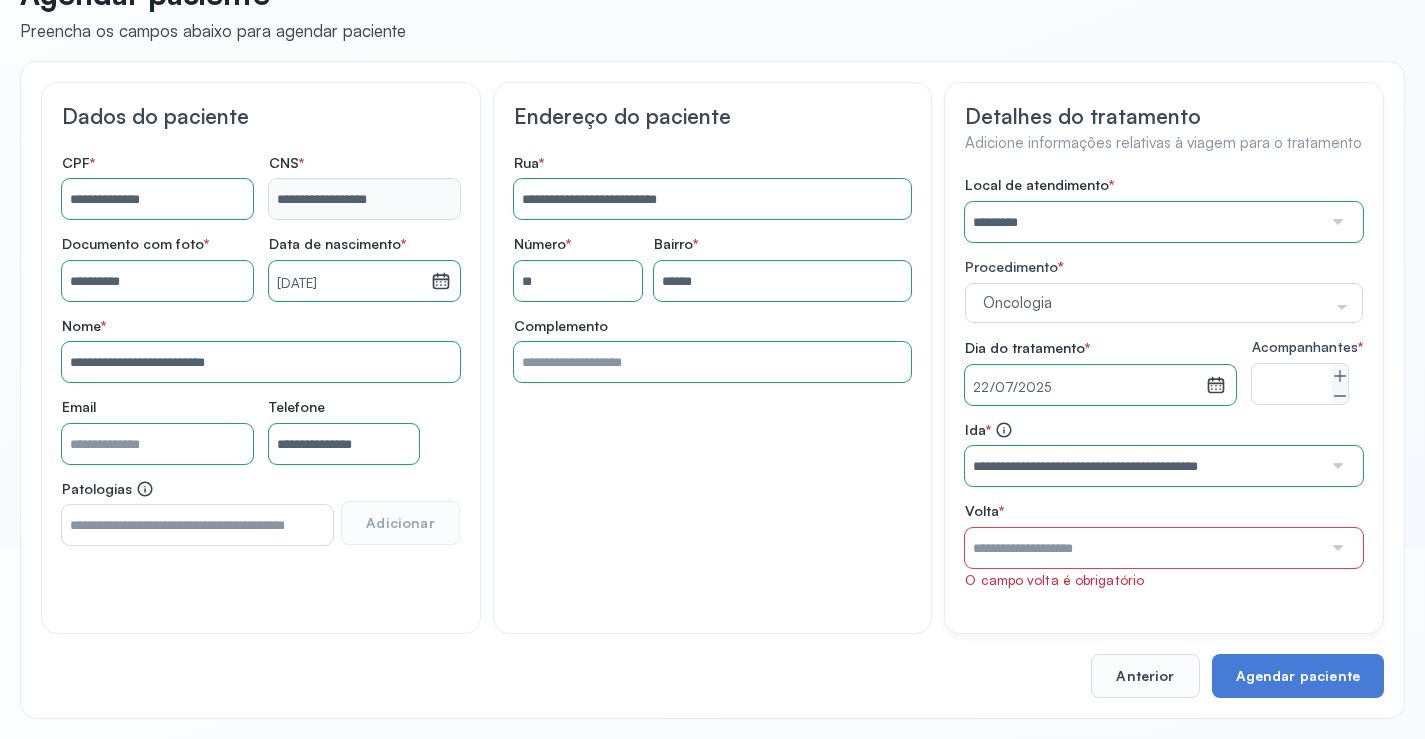 click on "Local de atendimento   *  ********* A CLINICA DA MULHER ABO AMOR SAUDE ANACON ANDRE PRINCIPE ANGIO CLINICA APAE APAME DE PETROLINA APAMI PETROLINA ARISTIDES AUDIBEM AUDIBEM AUDICENTRO AUDIFON PETROLINA AZZO SAUDE PETROLINA BRINCARE CABULA CALIPER ESCOLA DE IMAGEM CAPS CDI CDTO CEDAP CEDEBA CENTRO BAIANO DE ESTUDOS CENTRO DE APOIO A AUDIÇAO CENTRO DE MEDICINA NUCLEAR DE PETROLINA CENTRO DE SAUDE CLEMENTINO FRAGA CENTRO INTEGRADO DA COLUNA VERTEBRAL CENTRO MEDICO ANTONIO BALBINO CENTRO OFTALMOLOGICO CASTELO BRANCO CEPARH CEPRED CEPRIS CERPRIS CIDI CIMED CLIMED CLINATA CLINEFRO CLINICA  AFETUS PETROLINA CLINICA  ALFA CLINICA  ALFA CENTRO MÉDICO CLINICA  SHOPPING DA BAHIA CLINICA  URBANO SAMPAIO FILHO CLINICA AGEUS CLINICA AMO CLINICA AMOR A SAUDE CLINICA AMOR E SAUDE PETROLINA CLINICA ANA MASTER CLINICA ANGICLIN CLINICA BIOCHEK UP CLINICA CAM CLINICA CARDIO PULMONAR CLINICA CASA GERIATRICA DE PETROLINA CLINICA CASTELO BRANCO CLINICA CDTO CLINICA CENTRO MEDICO VITRAUX CLINICA CINTILO PETROLINA CLINICA CLIVALE S" at bounding box center [1164, 382] 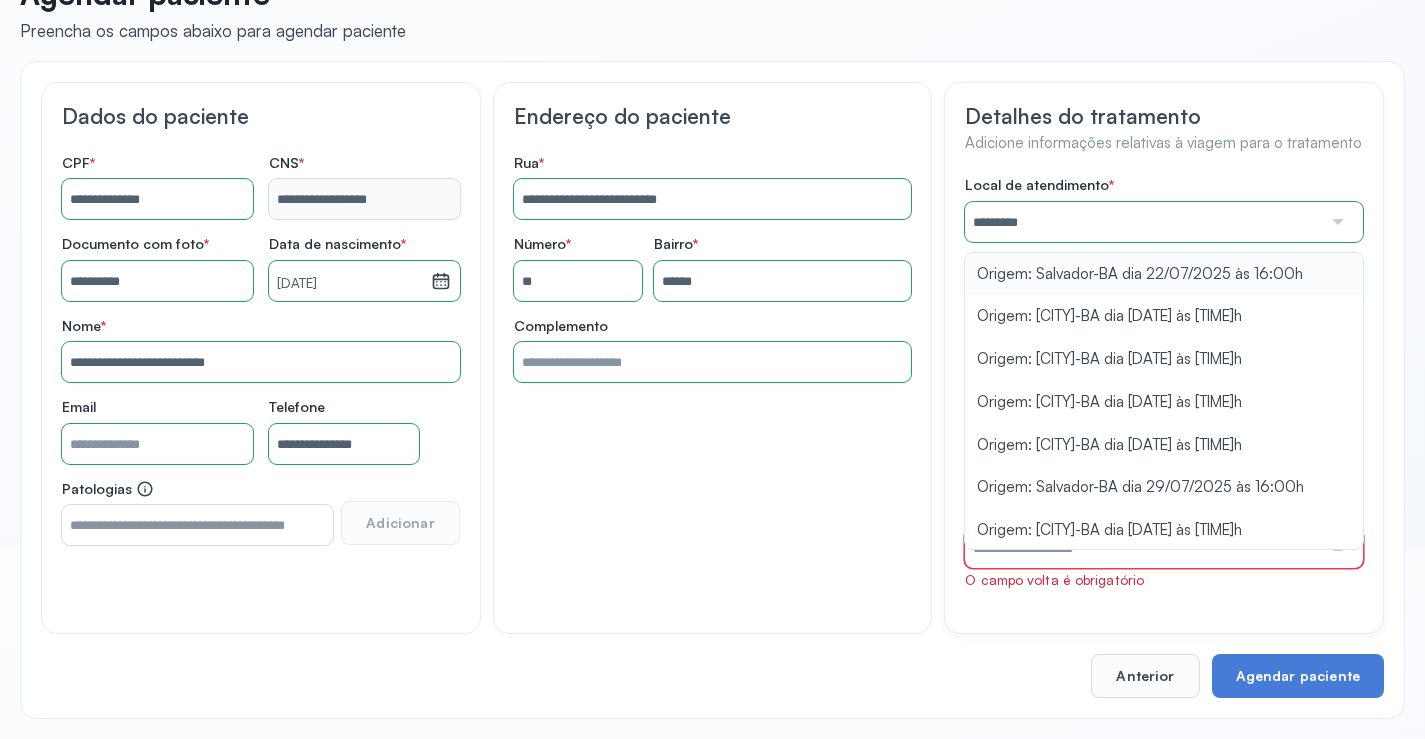 type on "**********" 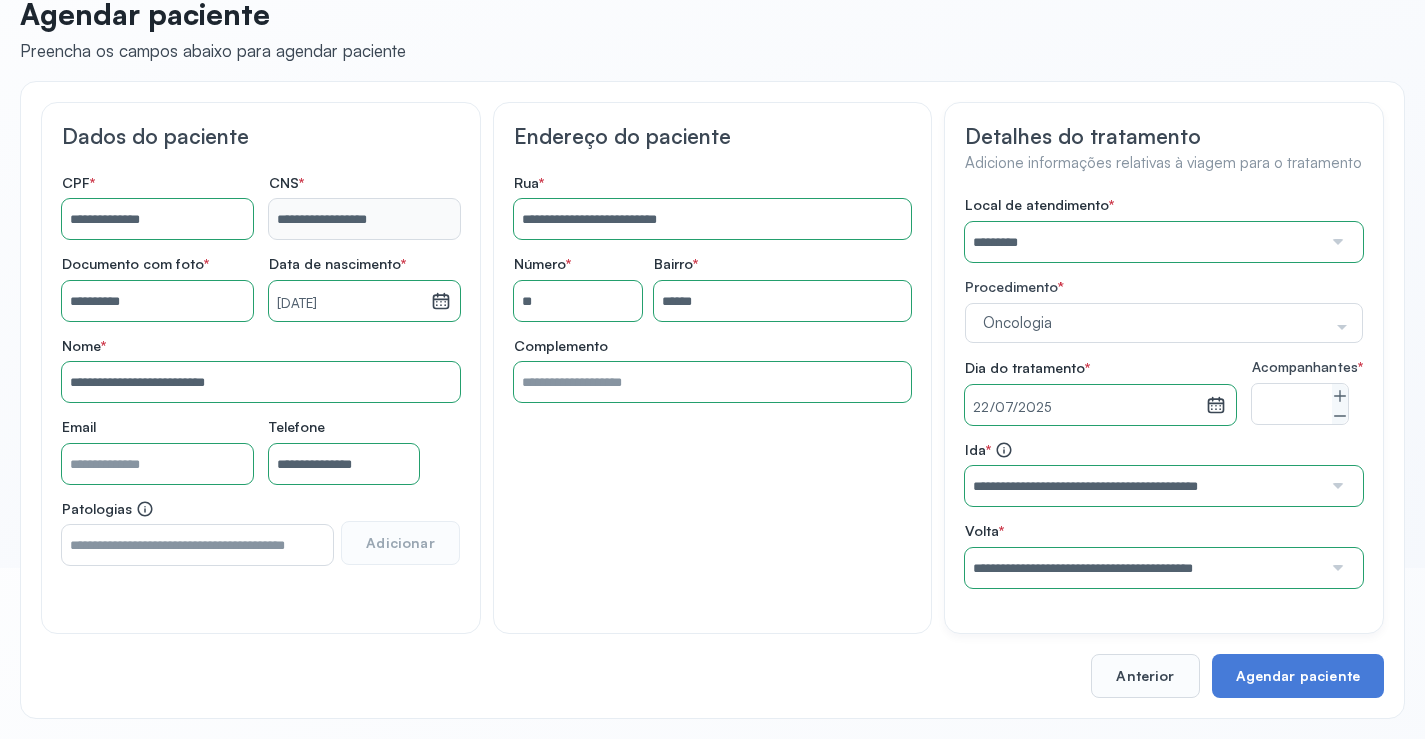 scroll, scrollTop: 186, scrollLeft: 0, axis: vertical 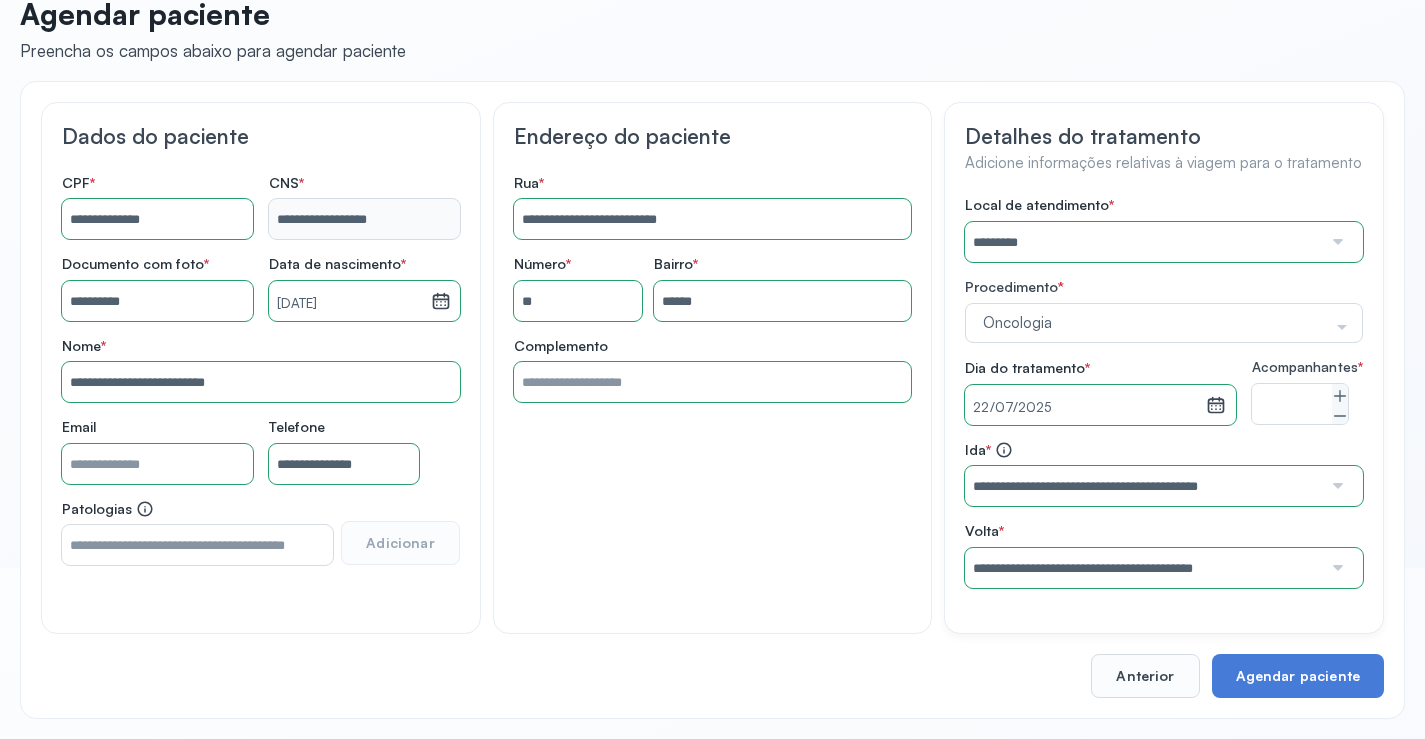 click on "Local de atendimento   *  ********* A CLINICA DA MULHER ABO AMOR SAUDE ANACON ANDRE PRINCIPE ANGIO CLINICA APAE APAME DE PETROLINA APAMI PETROLINA ARISTIDES AUDIBEM AUDIBEM AUDICENTRO AUDIFON PETROLINA AZZO SAUDE PETROLINA BRINCARE CABULA CALIPER ESCOLA DE IMAGEM CAPS CDI CDTO CEDAP CEDEBA CENTRO BAIANO DE ESTUDOS CENTRO DE APOIO A AUDIÇAO CENTRO DE MEDICINA NUCLEAR DE PETROLINA CENTRO DE SAUDE CLEMENTINO FRAGA CENTRO INTEGRADO DA COLUNA VERTEBRAL CENTRO MEDICO ANTONIO BALBINO CENTRO OFTALMOLOGICO CASTELO BRANCO CEPARH CEPRED CEPRIS CERPRIS CIDI CIMED CLIMED CLINATA CLINEFRO CLINICA  AFETUS PETROLINA CLINICA  ALFA CLINICA  ALFA CENTRO MÉDICO CLINICA  SHOPPING DA BAHIA CLINICA  URBANO SAMPAIO FILHO CLINICA AGEUS CLINICA AMO CLINICA AMOR A SAUDE CLINICA AMOR E SAUDE PETROLINA CLINICA ANA MASTER CLINICA ANGICLIN CLINICA BIOCHEK UP CLINICA CAM CLINICA CARDIO PULMONAR CLINICA CASA GERIATRICA DE PETROLINA CLINICA CASTELO BRANCO CLINICA CDTO CLINICA CENTRO MEDICO VITRAUX CLINICA CINTILO PETROLINA CLINICA CLIVALE S" at bounding box center [1164, 392] 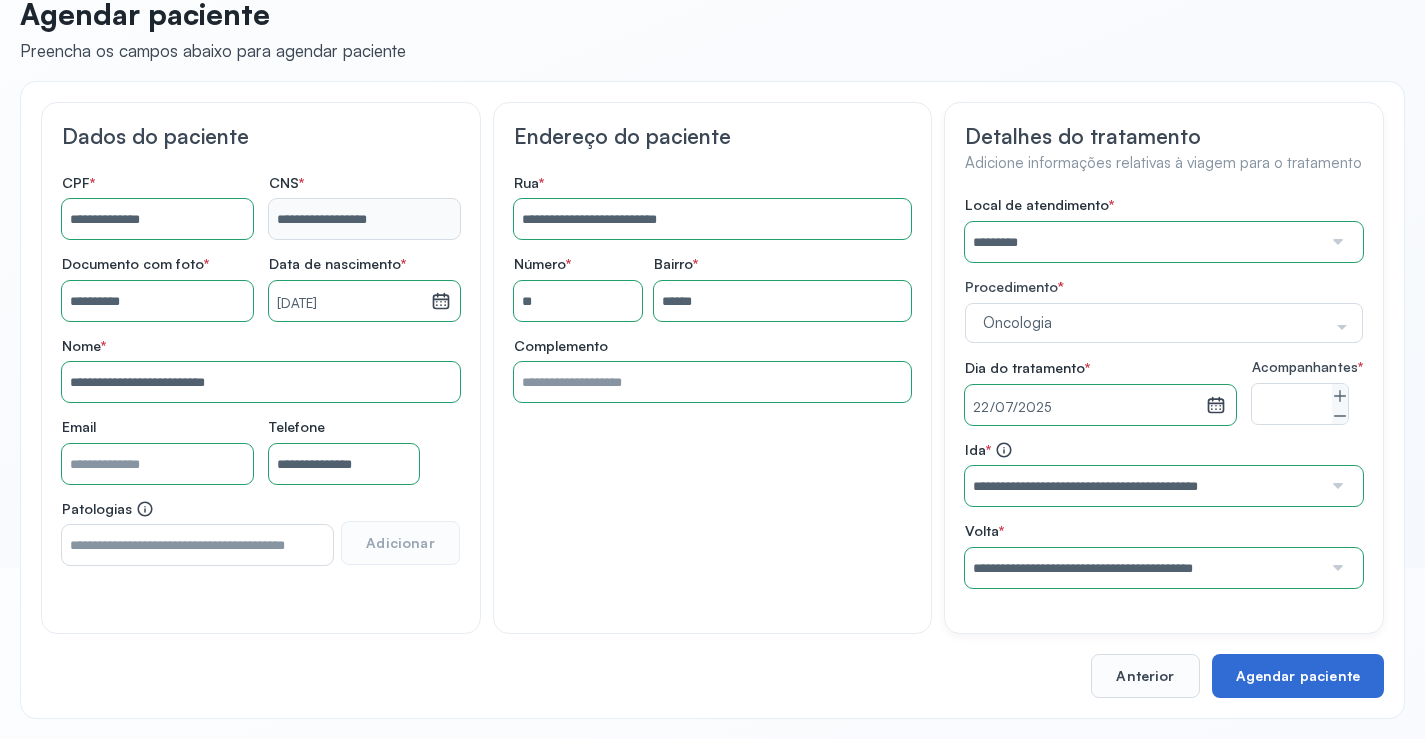 click on "Agendar paciente" at bounding box center (1298, 676) 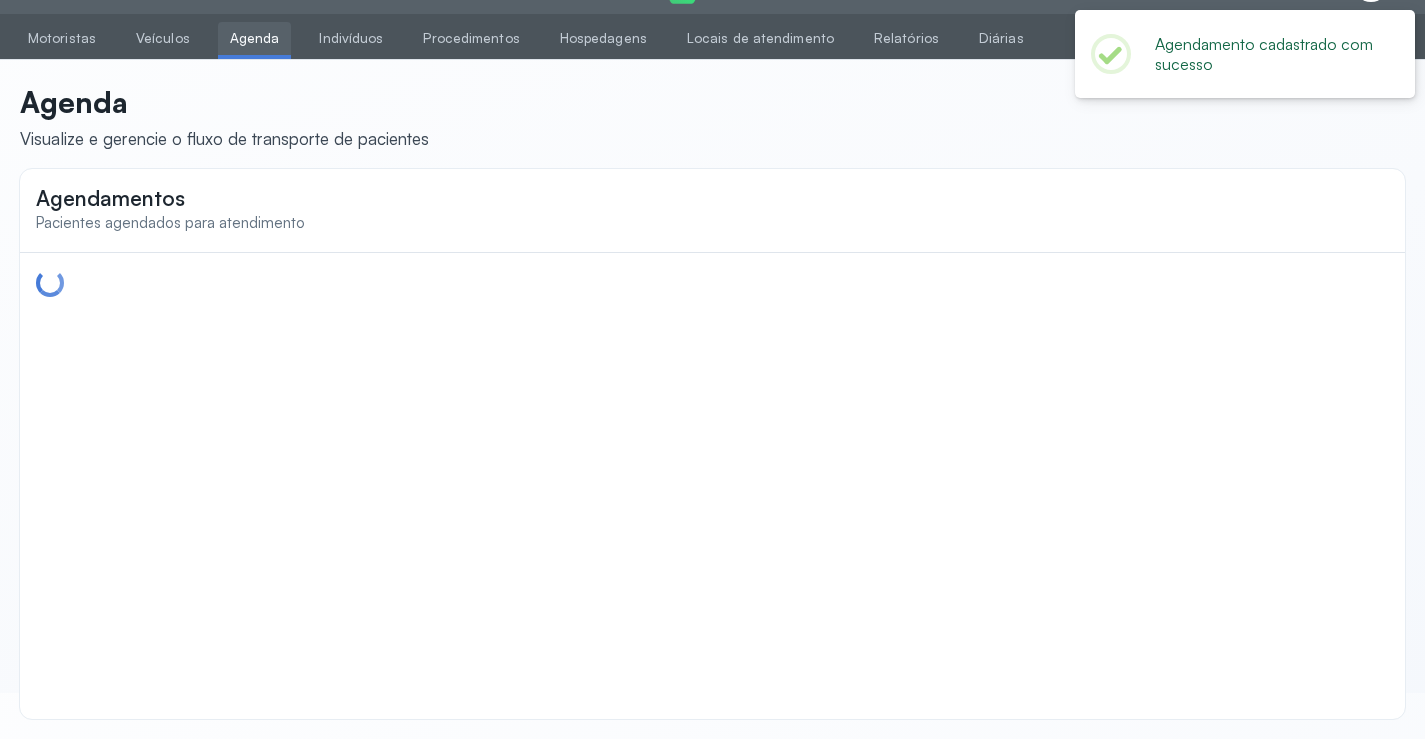 scroll, scrollTop: 0, scrollLeft: 0, axis: both 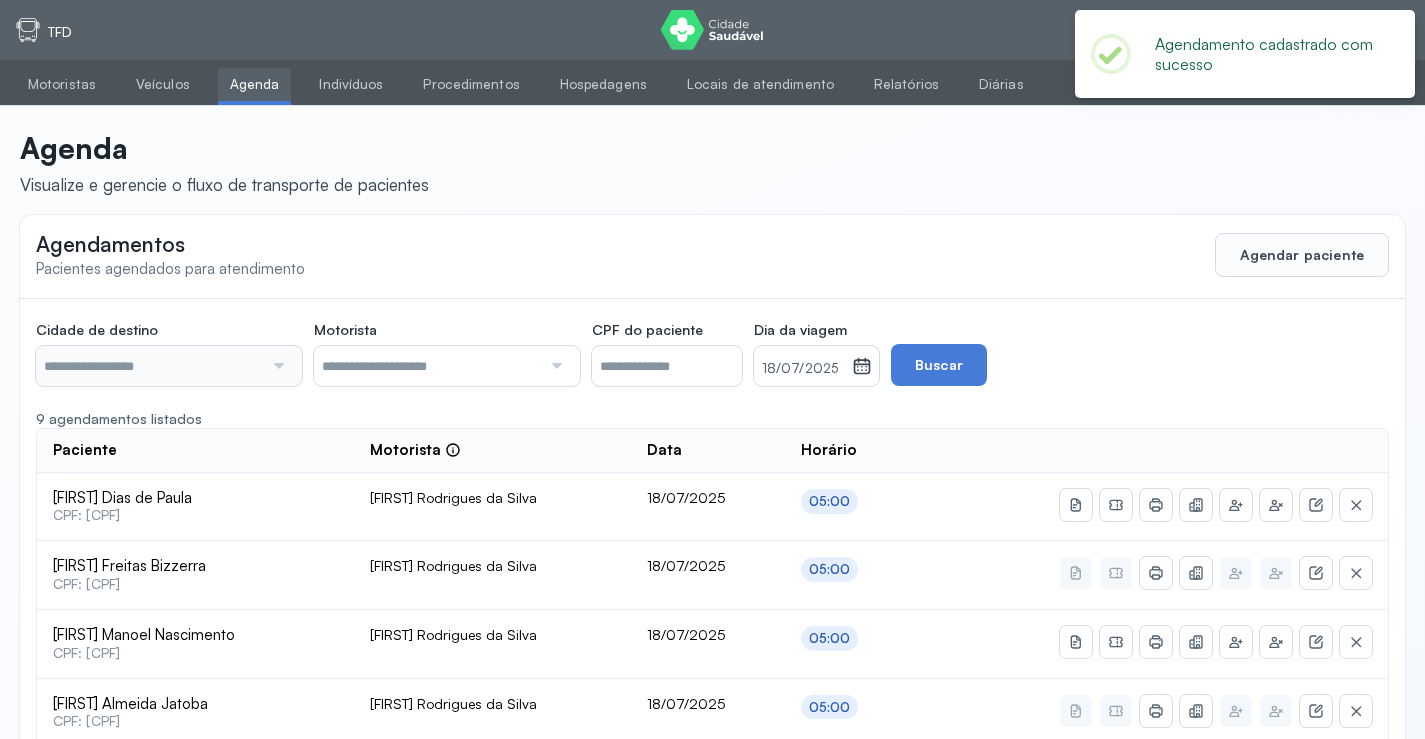 click at bounding box center (149, 366) 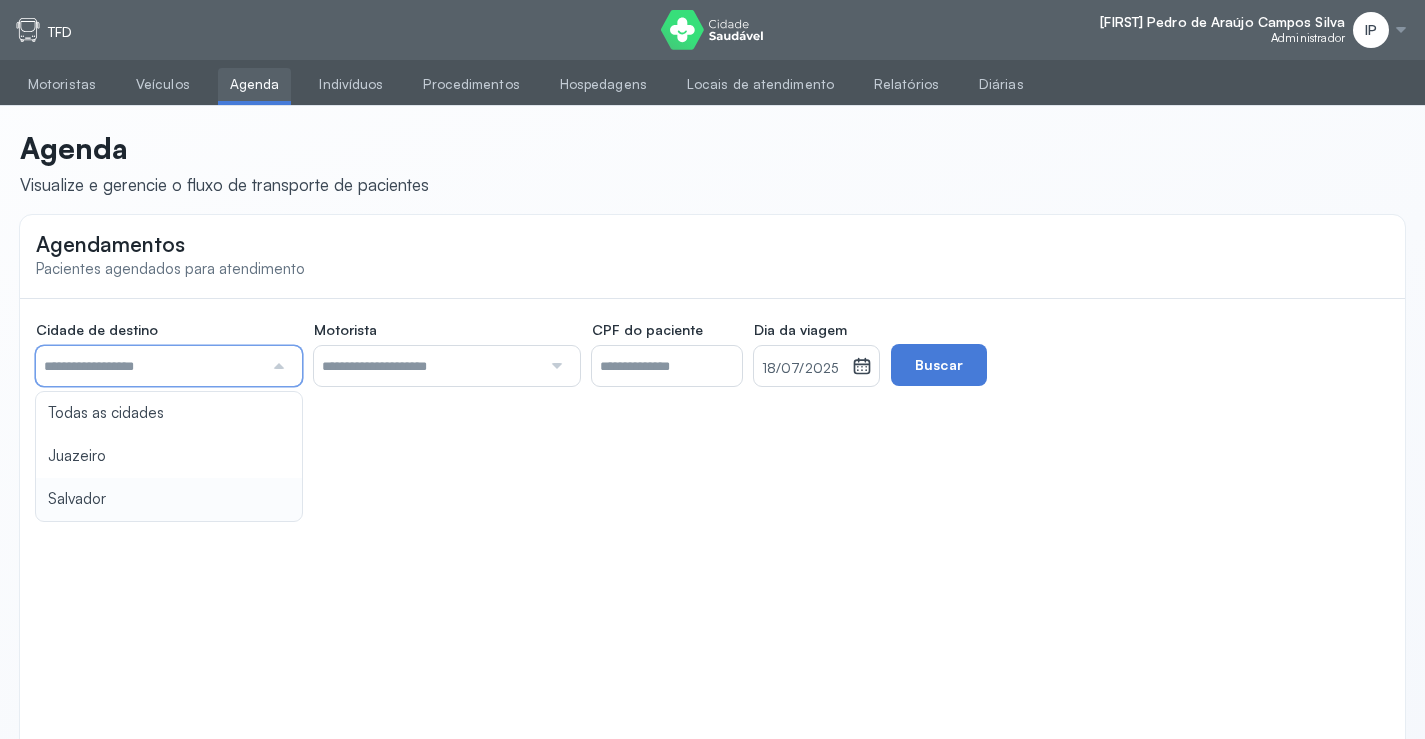 type on "********" 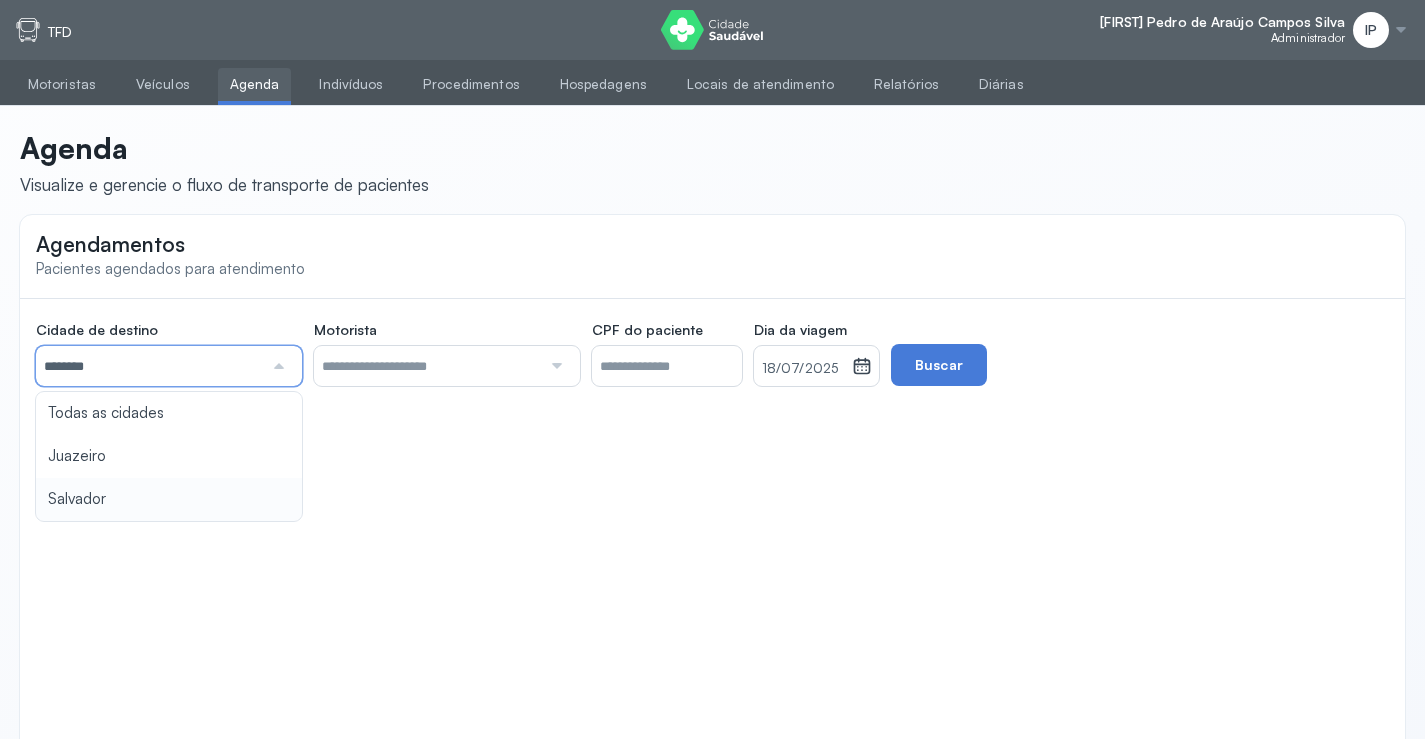 click on "Agendamentos Pacientes agendados para atendimento Cidade de destino  ******** Todas as cidades Juazeiro Salvador Motorista  Todos os motoristas Diego dos Santos Edevon dos Santos Souza Edevon dos Santos Souza Elto Lima de Almeida Genivaldo Rodrigues da Silva Jozenilson Santos da Silva CPF do paciente  Dia da viagem  [DATE] [MONTH] [YEAR] S T Q Q S S D 1 2 3 4 5 6 7 8 9 10 11 12 13 14 15 16 17 18 19 20 21 22 23 24 25 26 27 28 29 30 31 jan fev mar abr maio jun jul ago set out nov dez 2018 2019 2020 2021 2022 2023 2024 2025 2026 2027 2028 2029  Buscar" at bounding box center [712, 490] 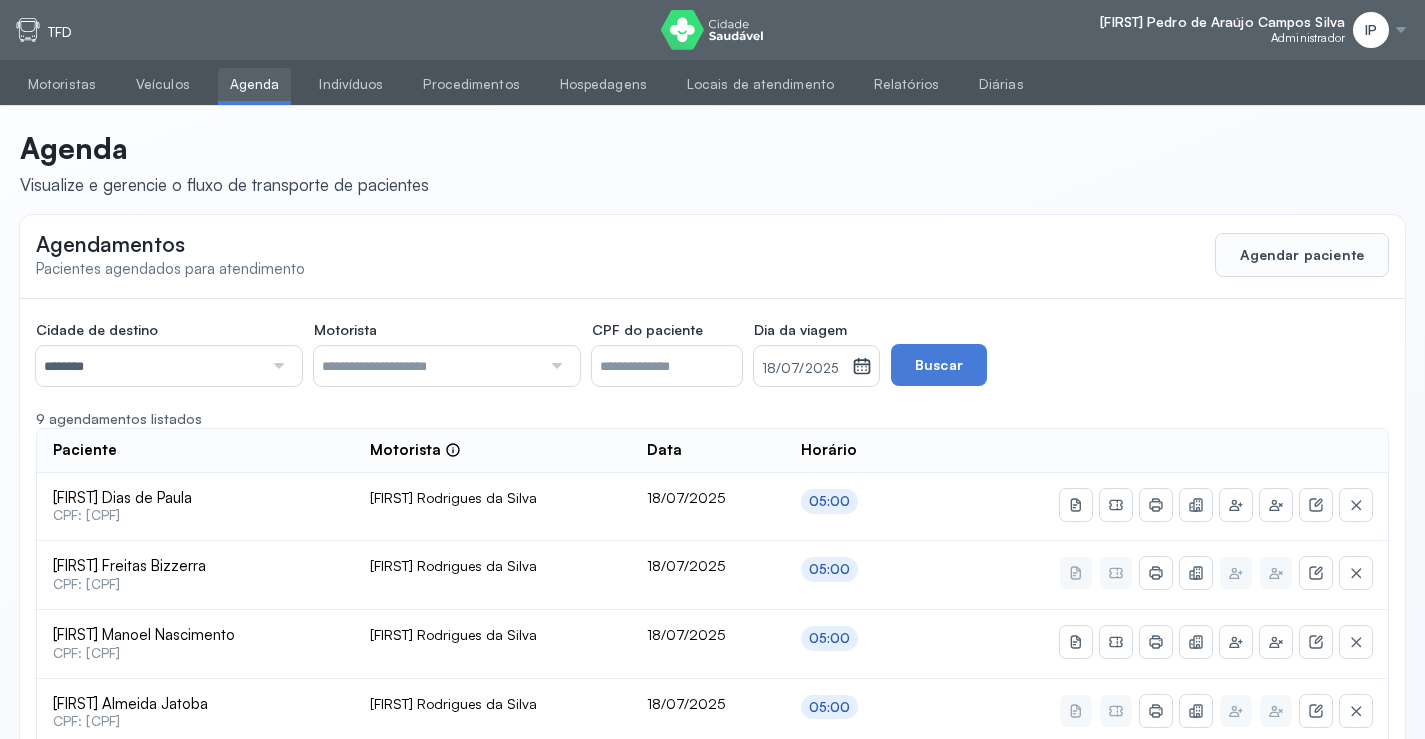 drag, startPoint x: 843, startPoint y: 369, endPoint x: 852, endPoint y: 413, distance: 44.911022 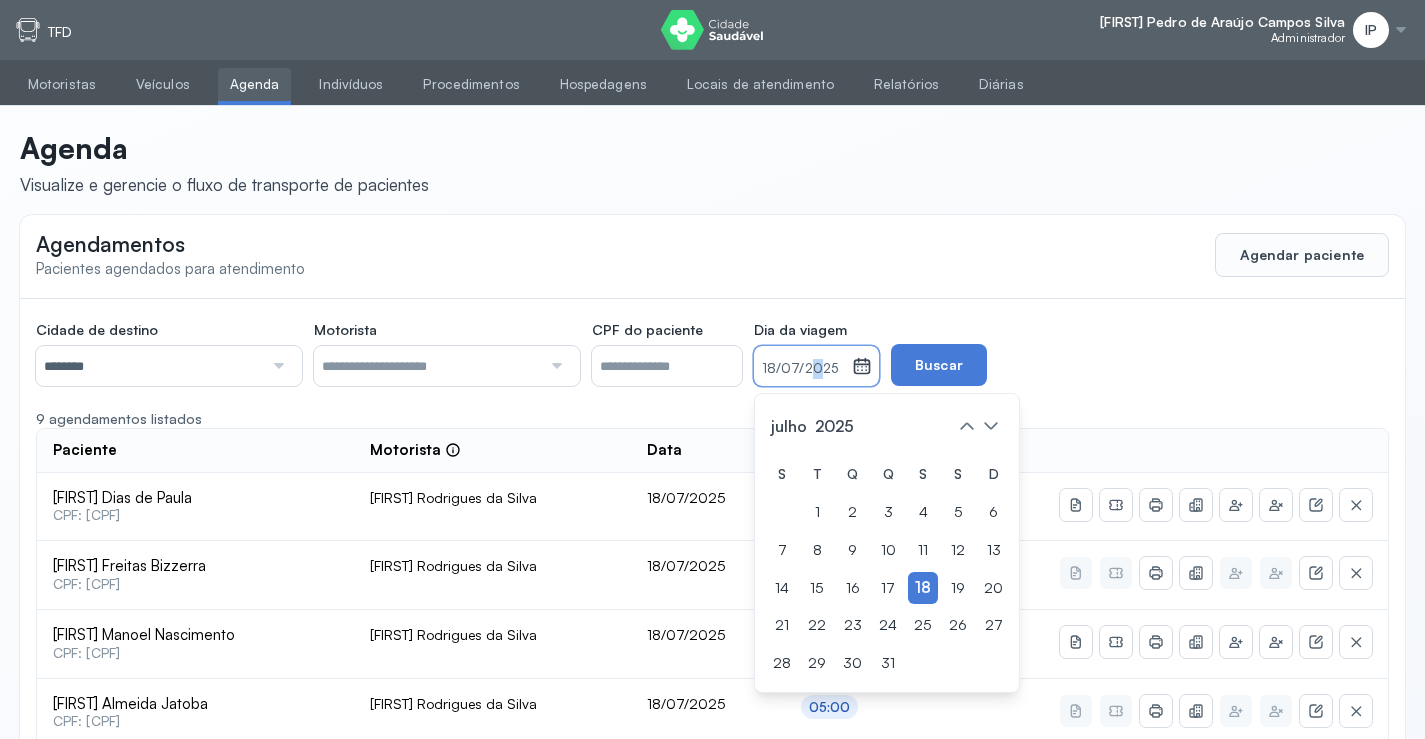 click on "julho 2025 S T Q Q S S D 1 2 3 4 5 6 7 8 9 10 11 12 13 14 15 16 17 18 19 20 21 22 23 24 25 26 27 28 29 30 31 jan fev mar abr maio jun jul ago set out nov dez 2018 2019 2020 2021 2022 2023 2024 2025 2026 2027 2028 2029" at bounding box center [887, 543] 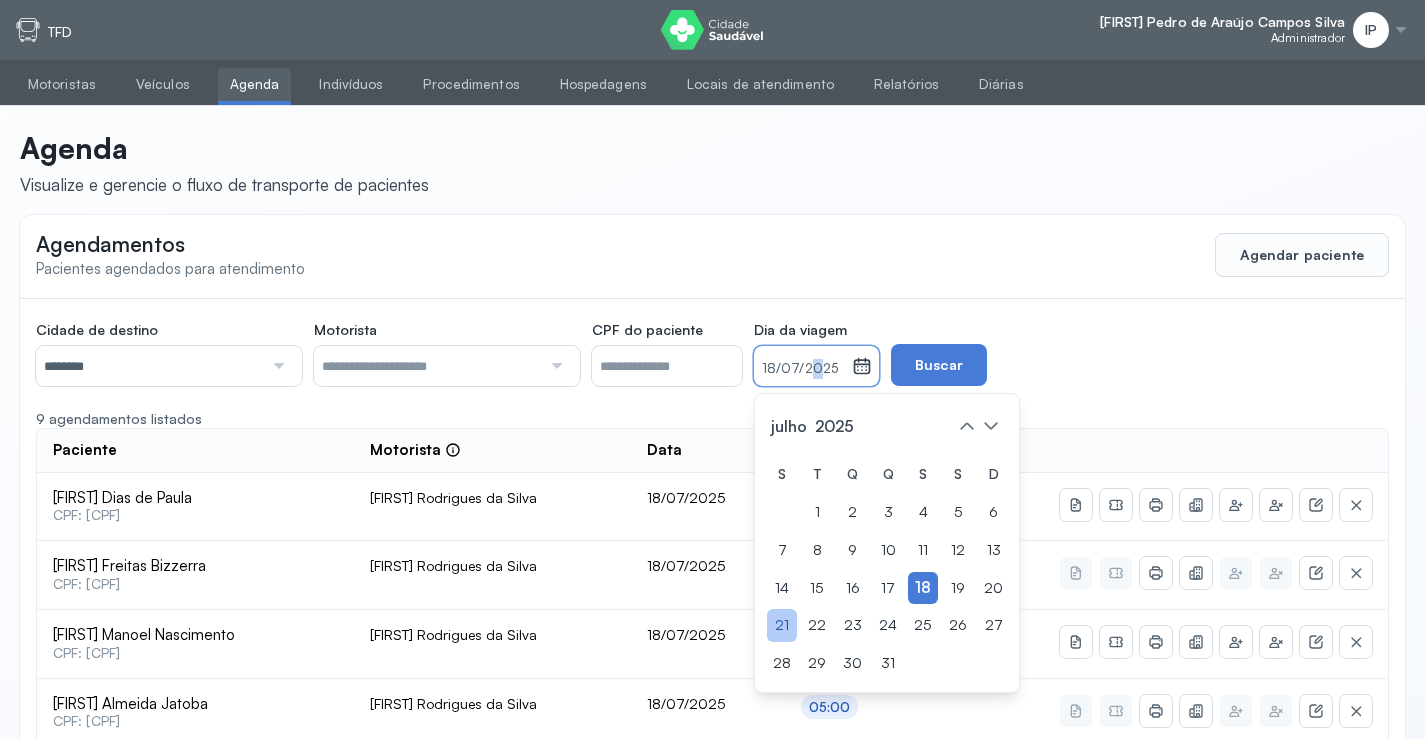 click on "21" 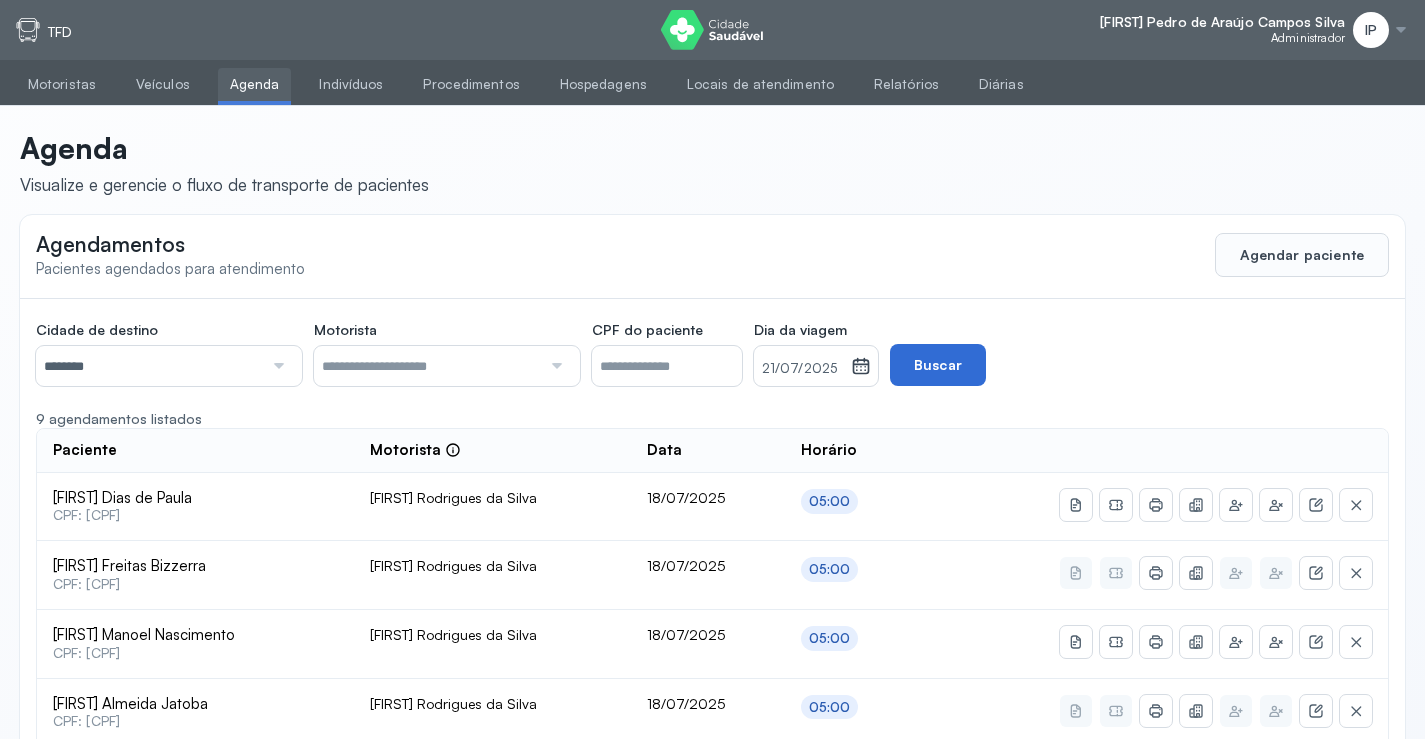 click on "Buscar" at bounding box center (938, 365) 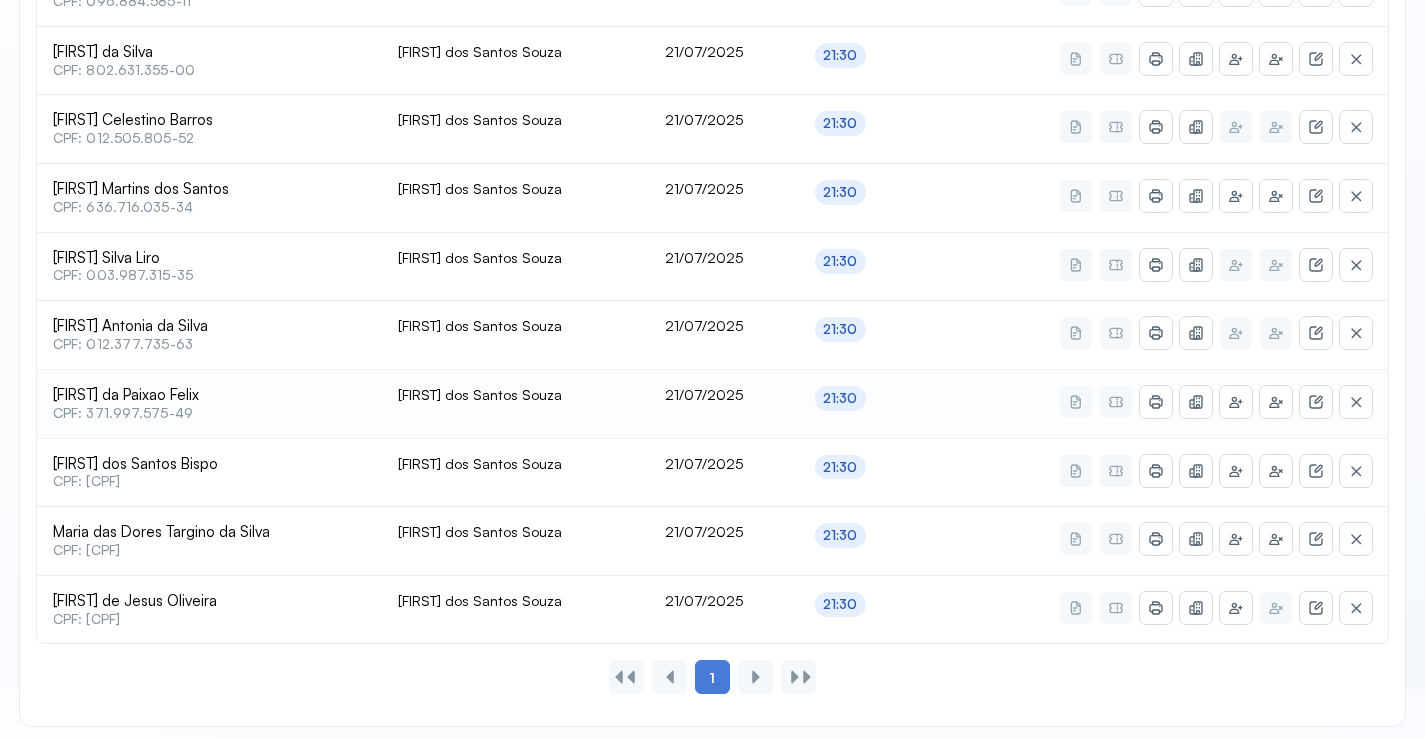scroll, scrollTop: 796, scrollLeft: 0, axis: vertical 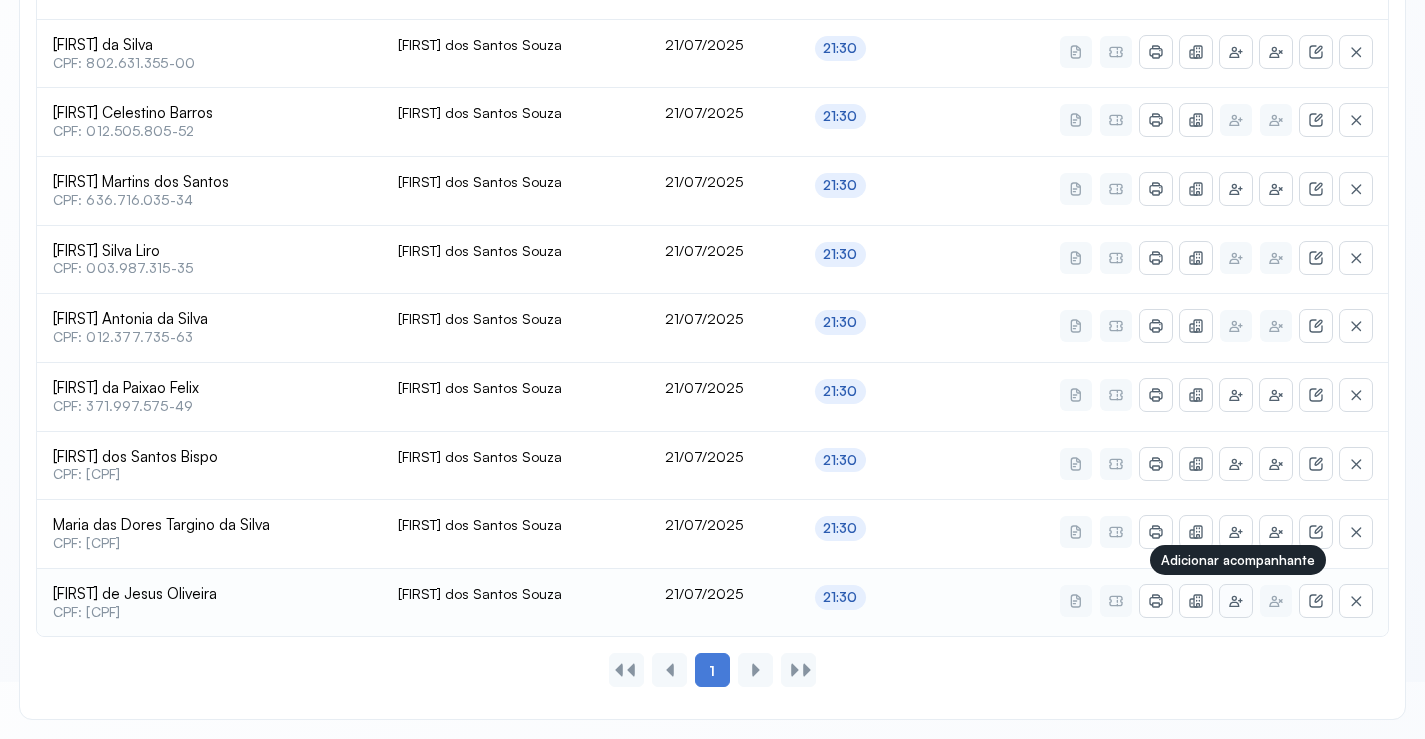 click 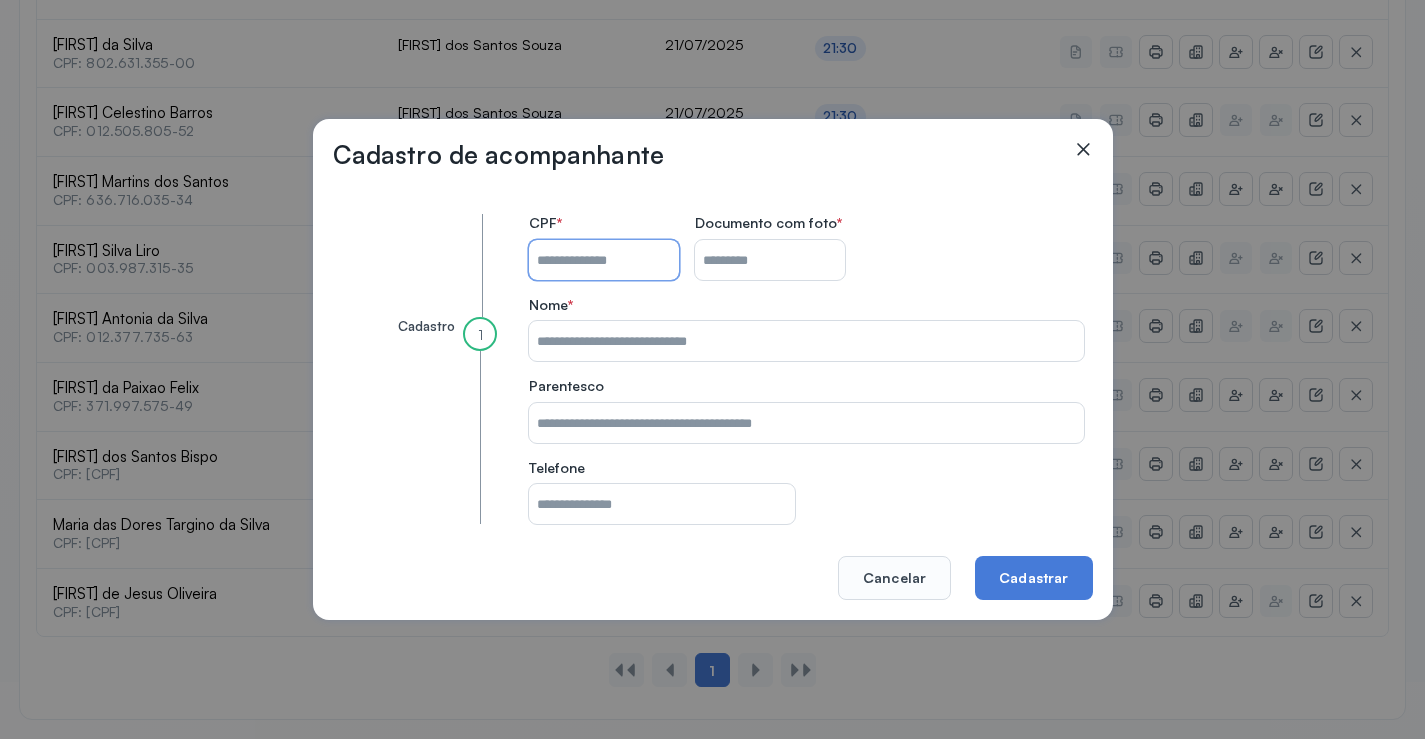 click on "CPF do paciente" at bounding box center (604, 260) 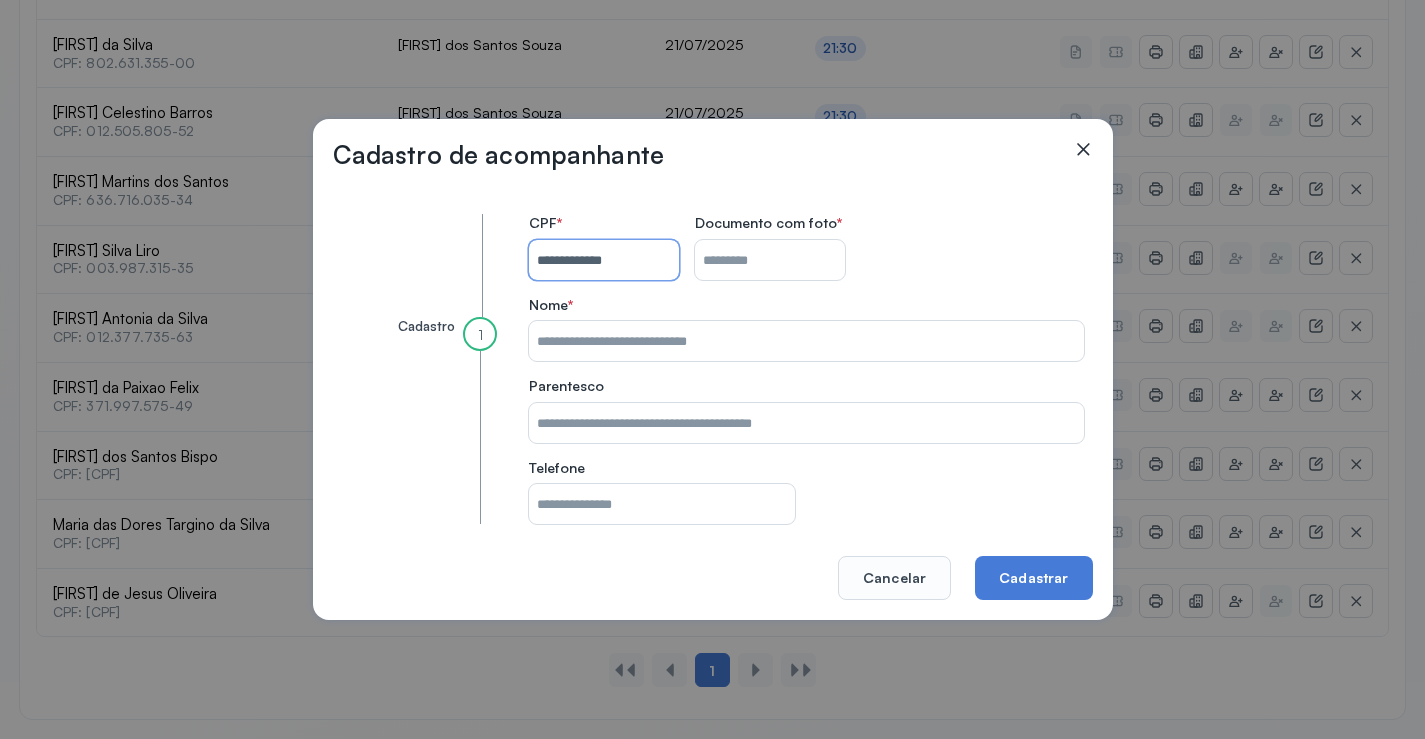 type on "**********" 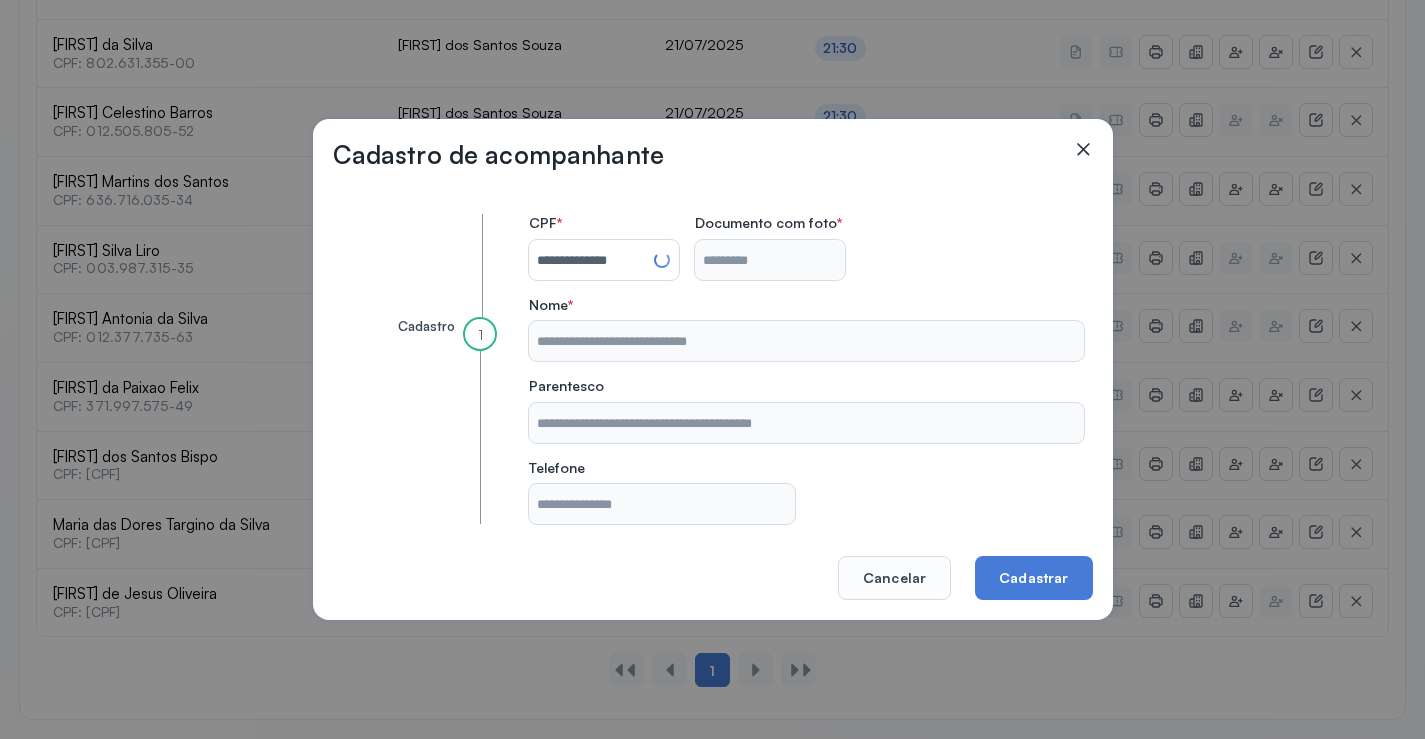 type on "**********" 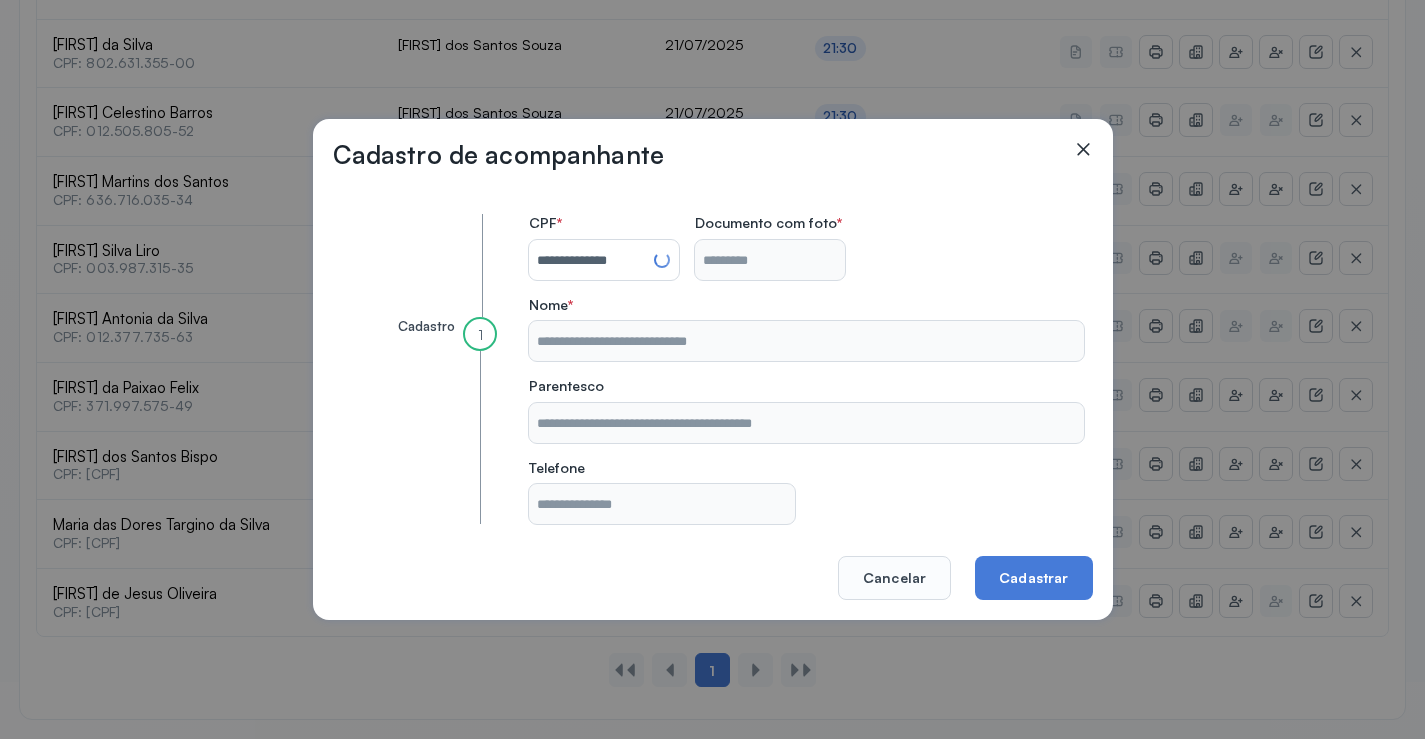 type on "**********" 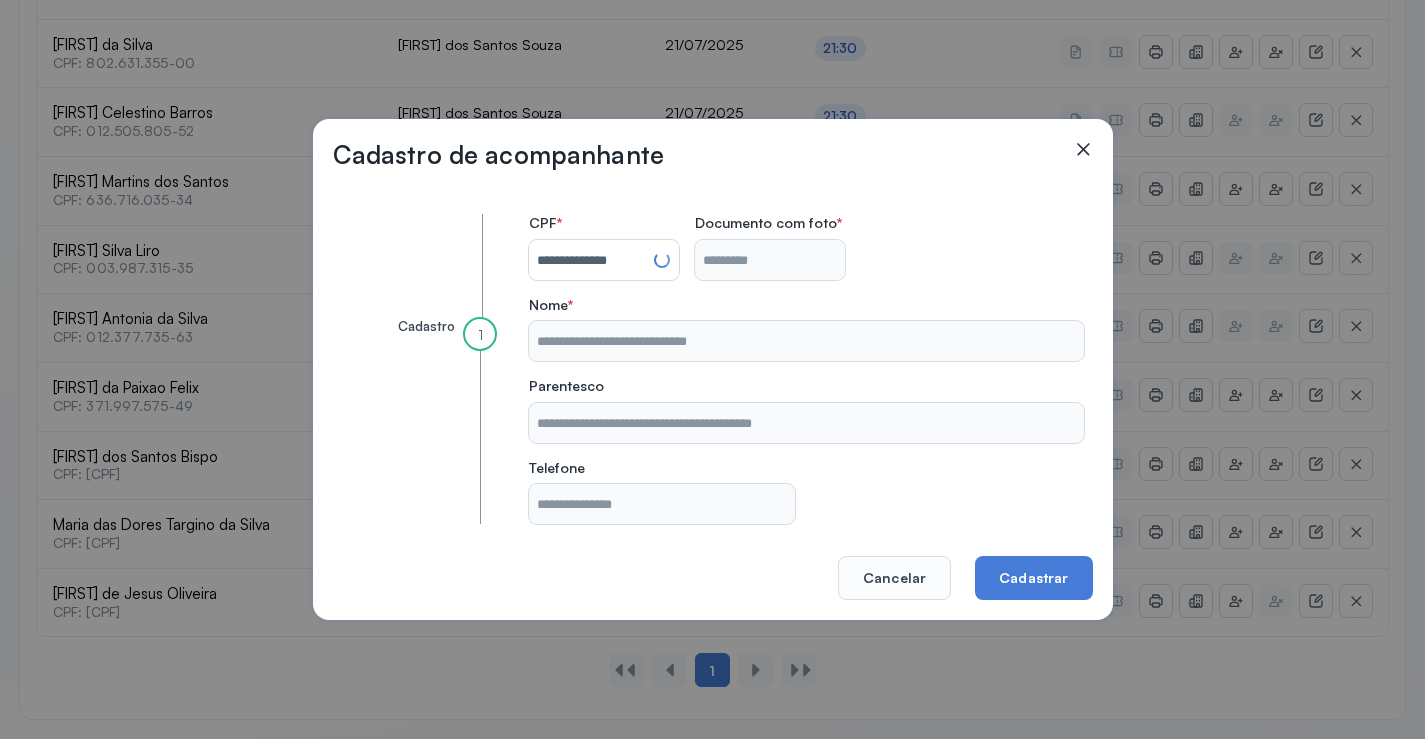 type on "**********" 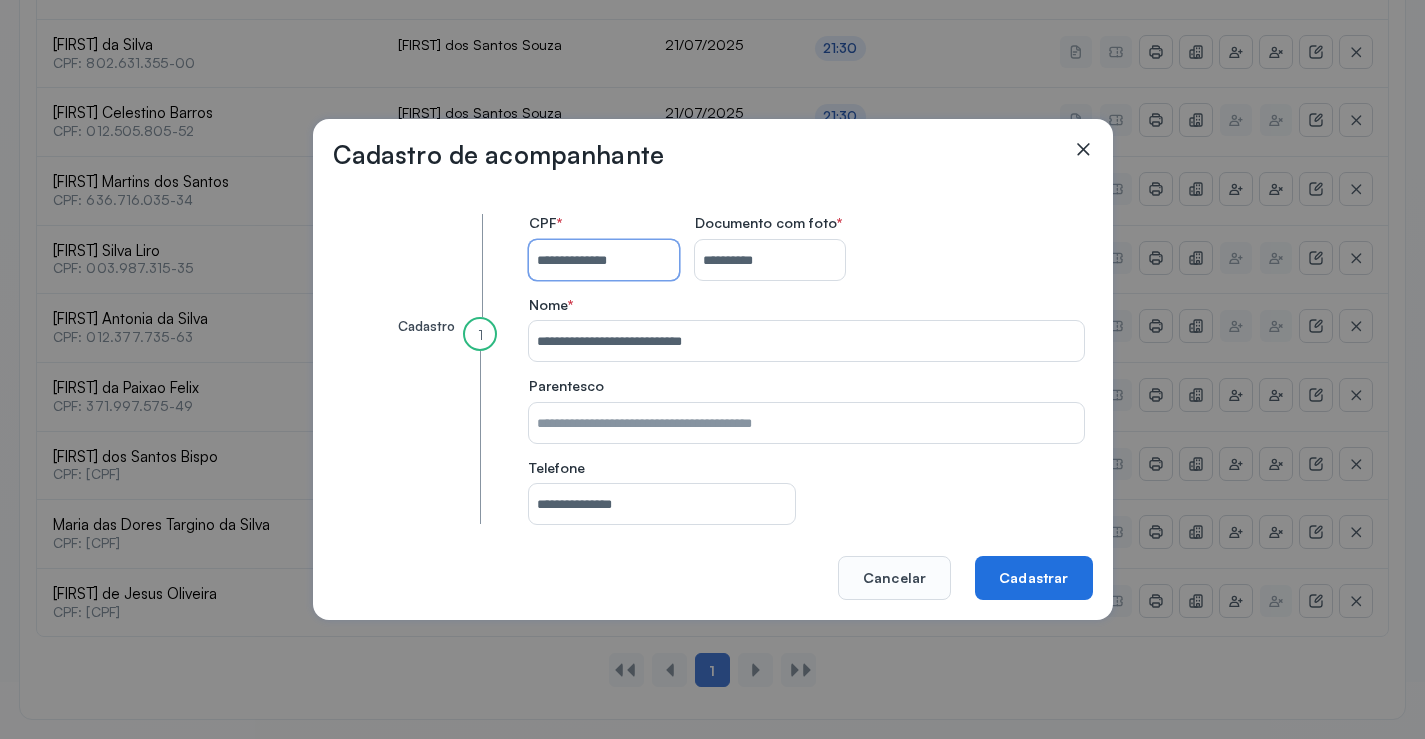 type on "**********" 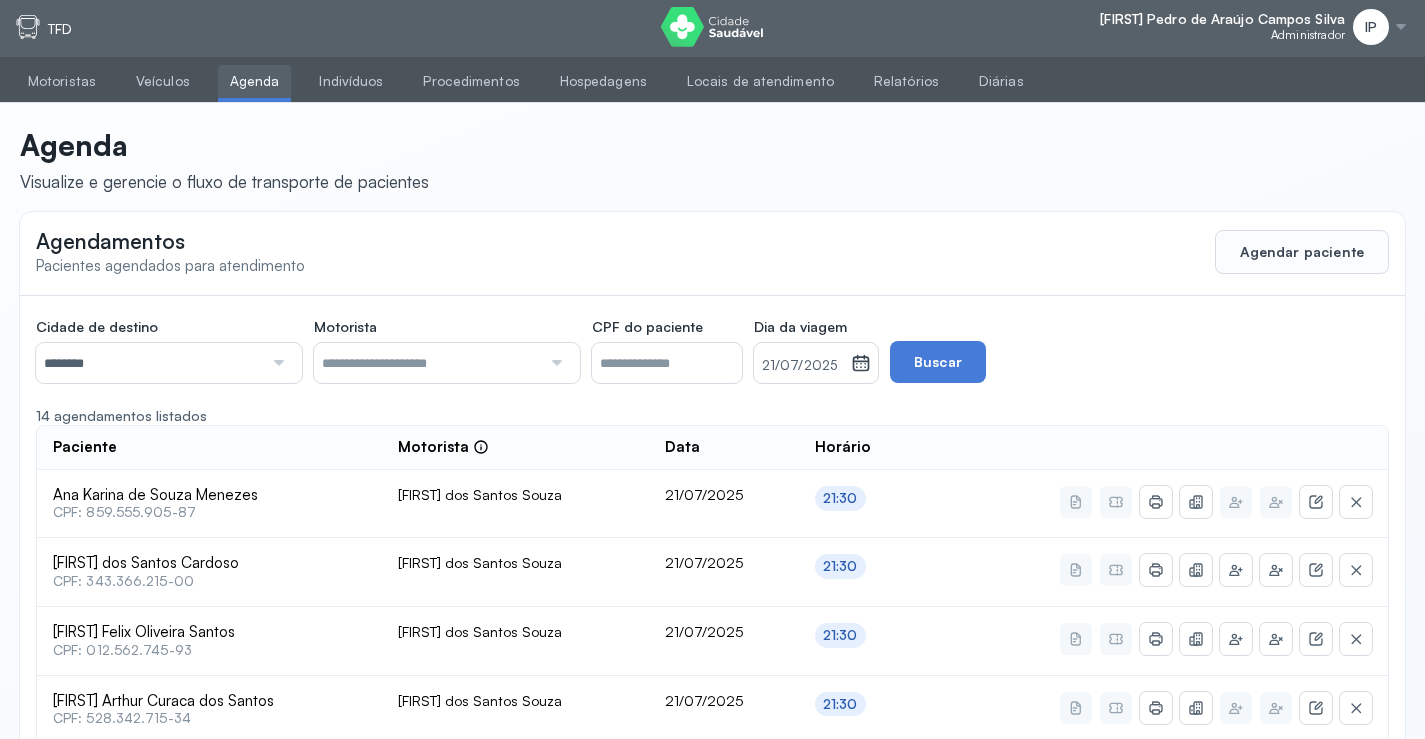 scroll, scrollTop: 0, scrollLeft: 0, axis: both 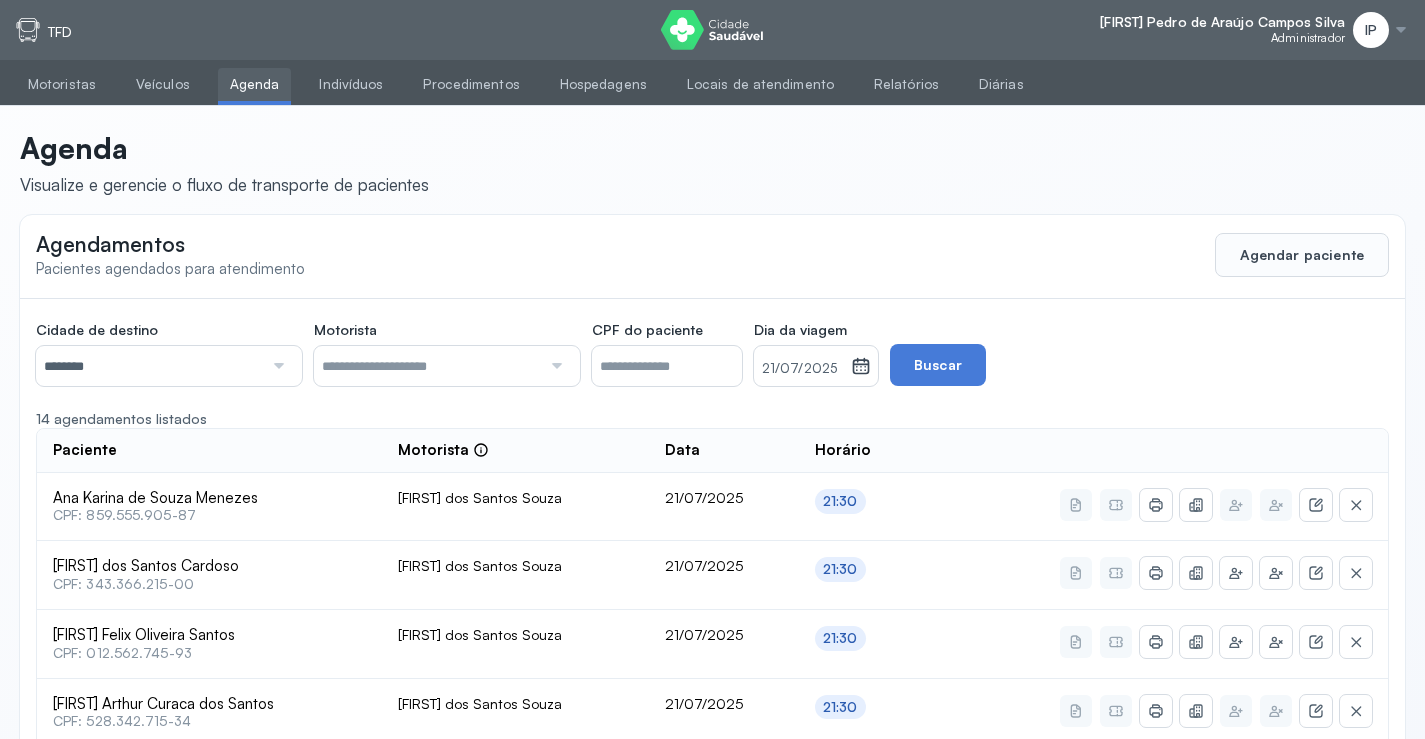 click on "21/07/2025" at bounding box center [802, 369] 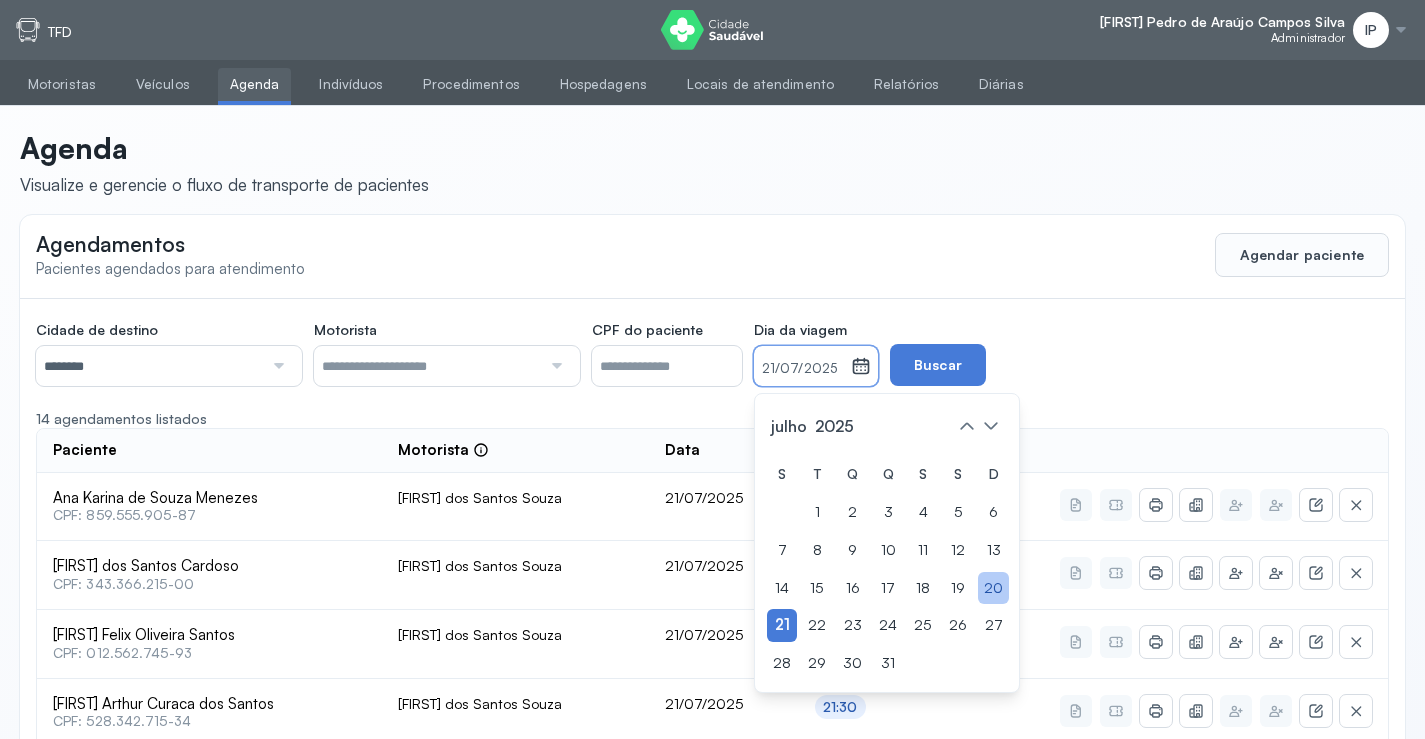 click on "20" 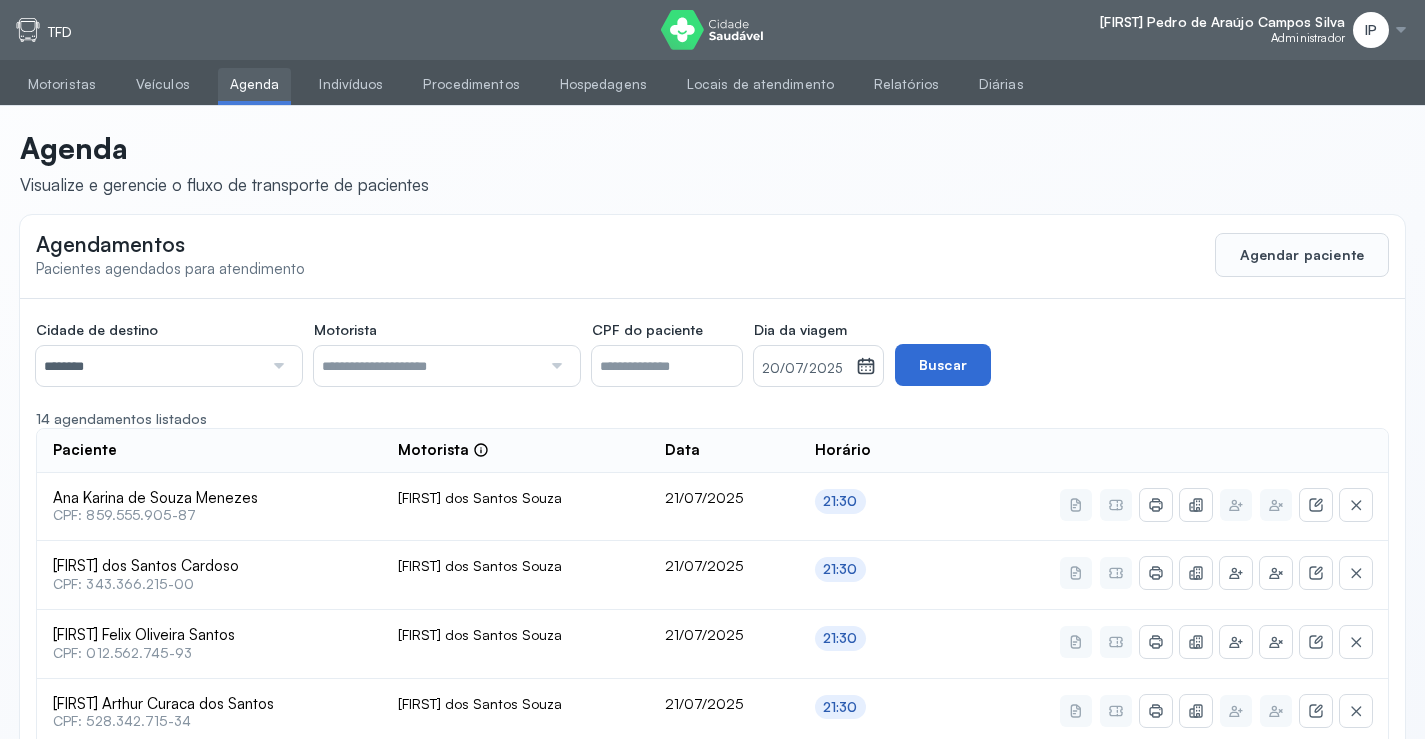 click on "Buscar" at bounding box center [943, 365] 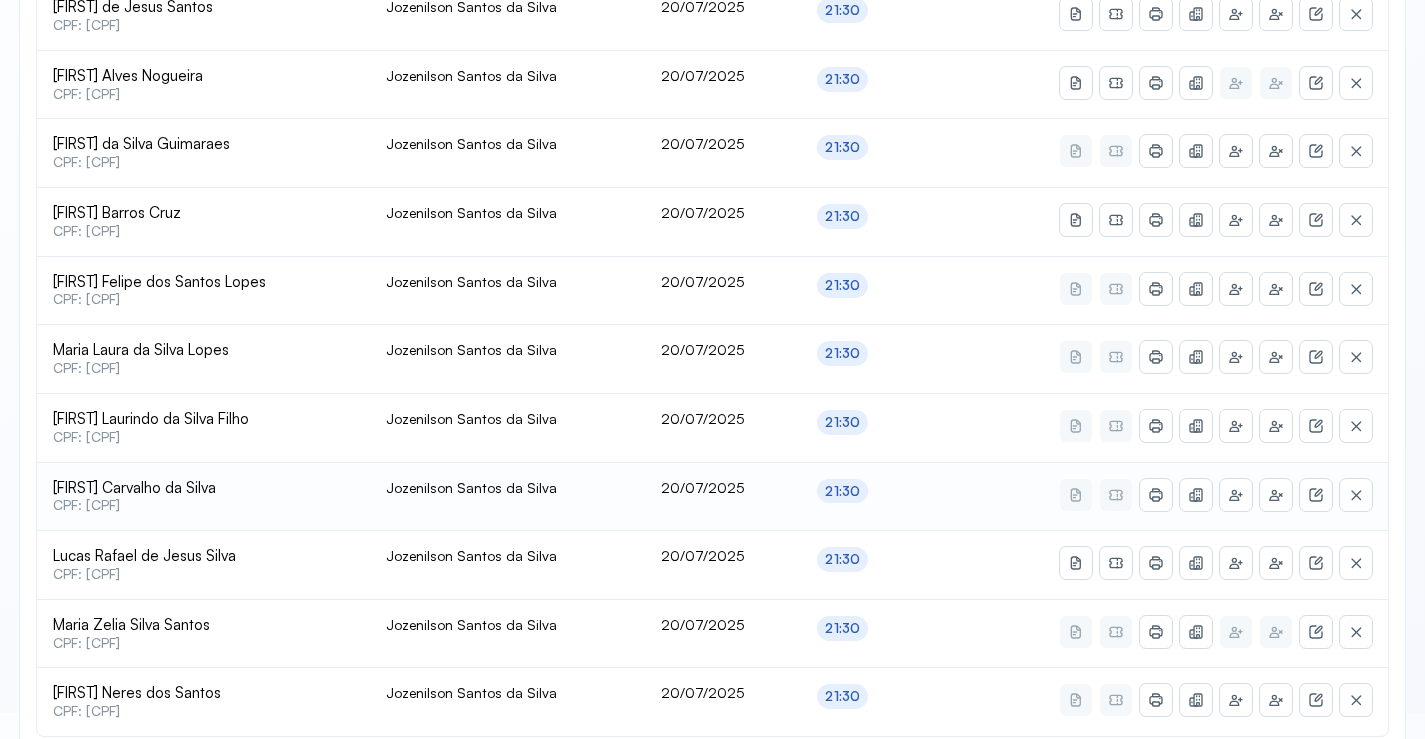 scroll, scrollTop: 800, scrollLeft: 0, axis: vertical 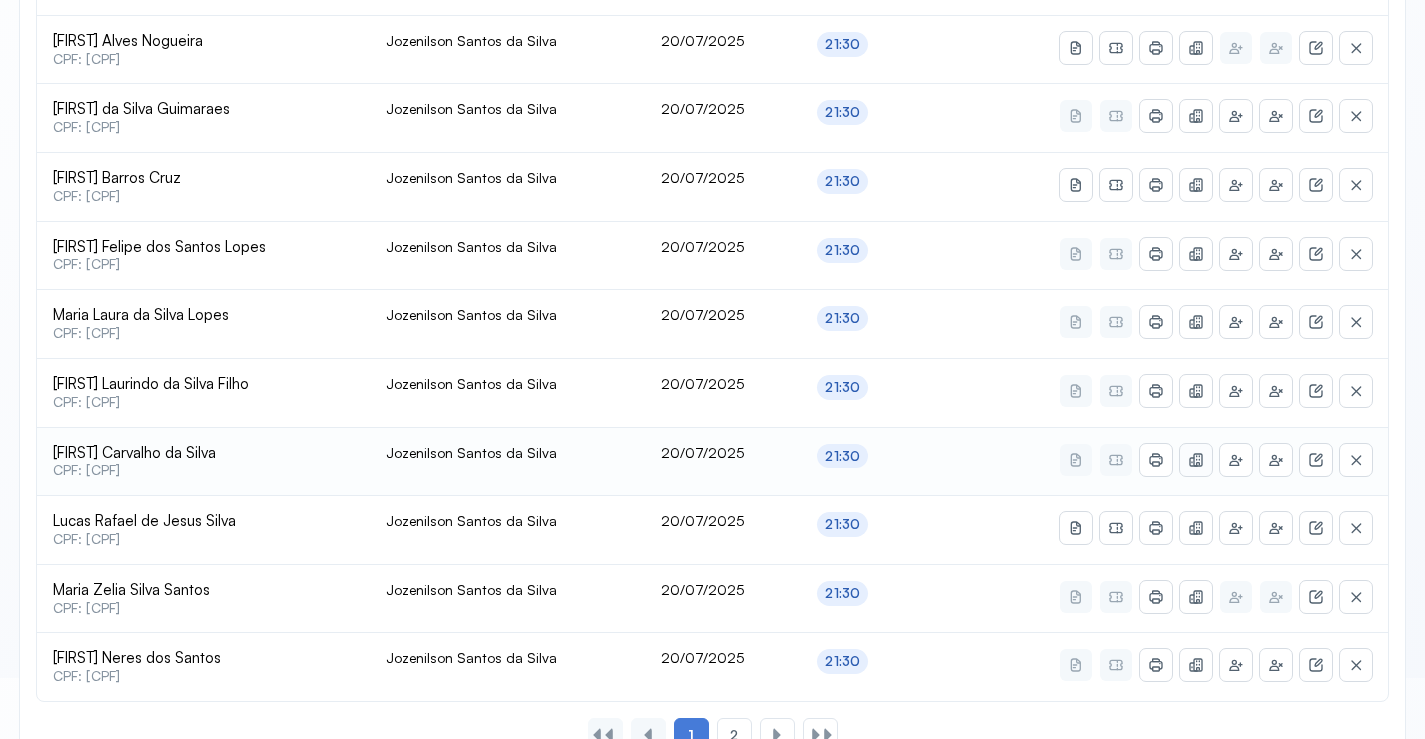 click 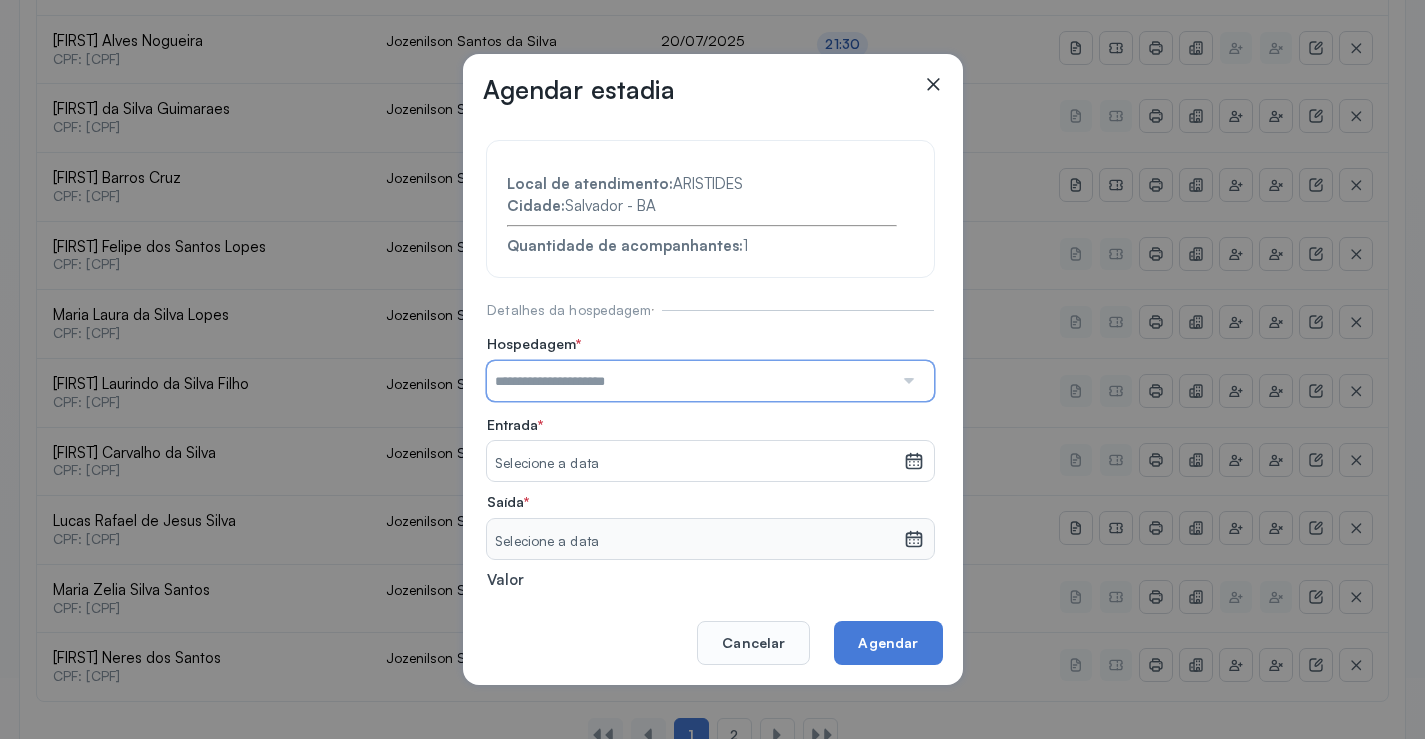 click at bounding box center (690, 381) 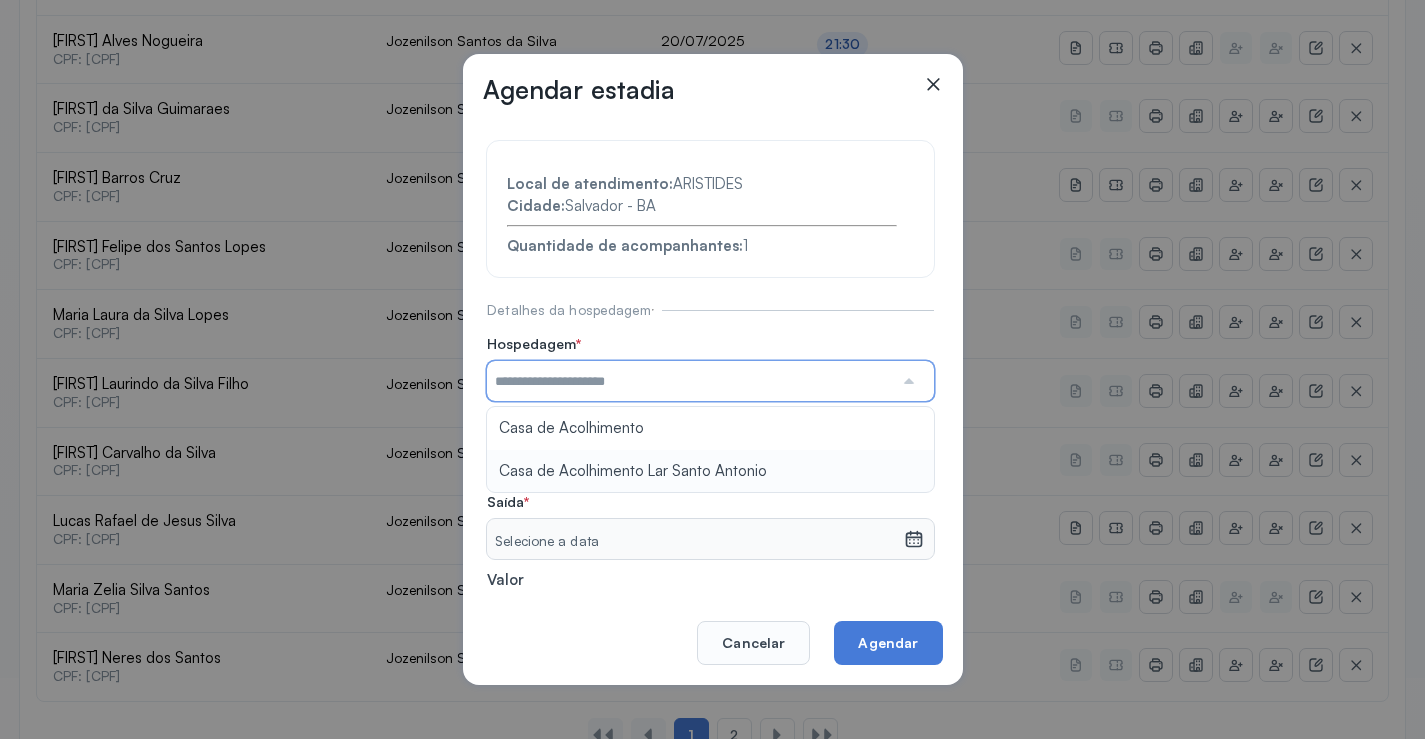type on "**********" 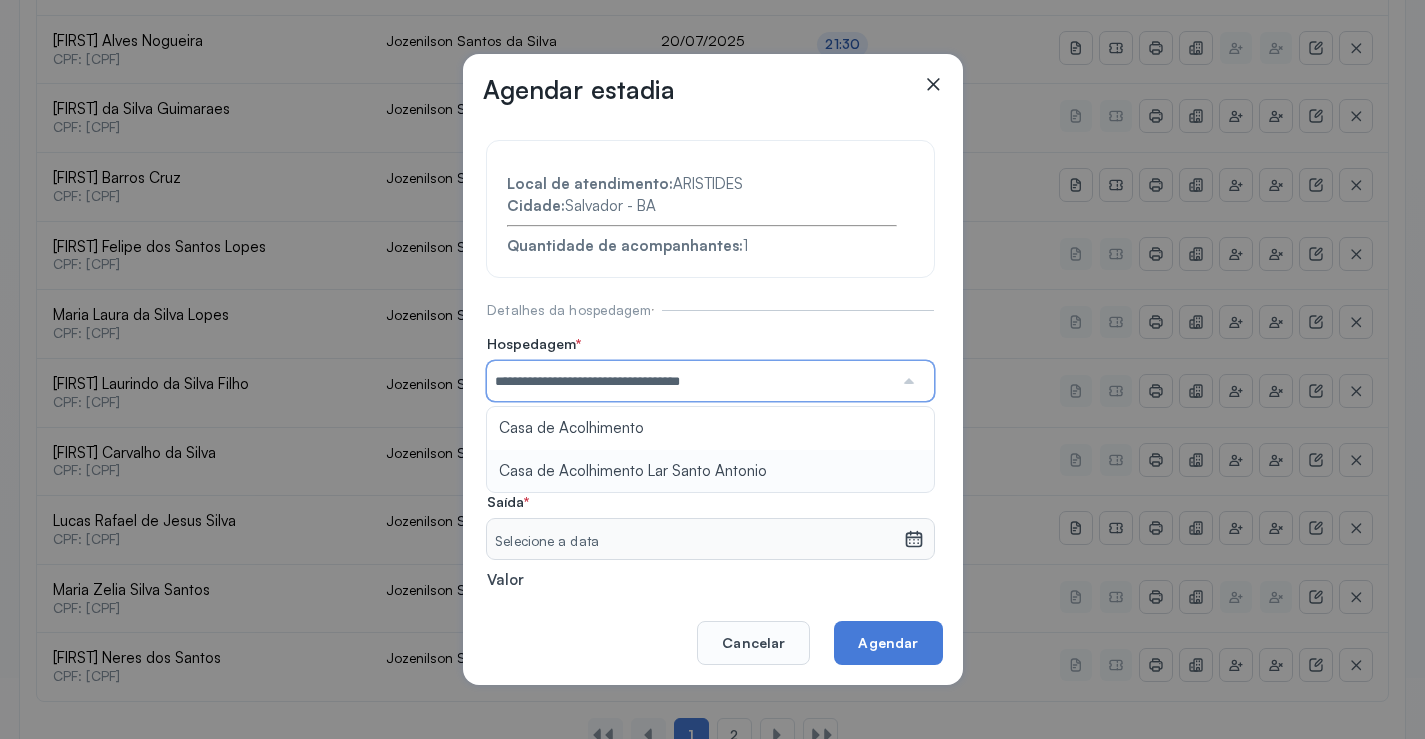 click on "**********" at bounding box center [710, 436] 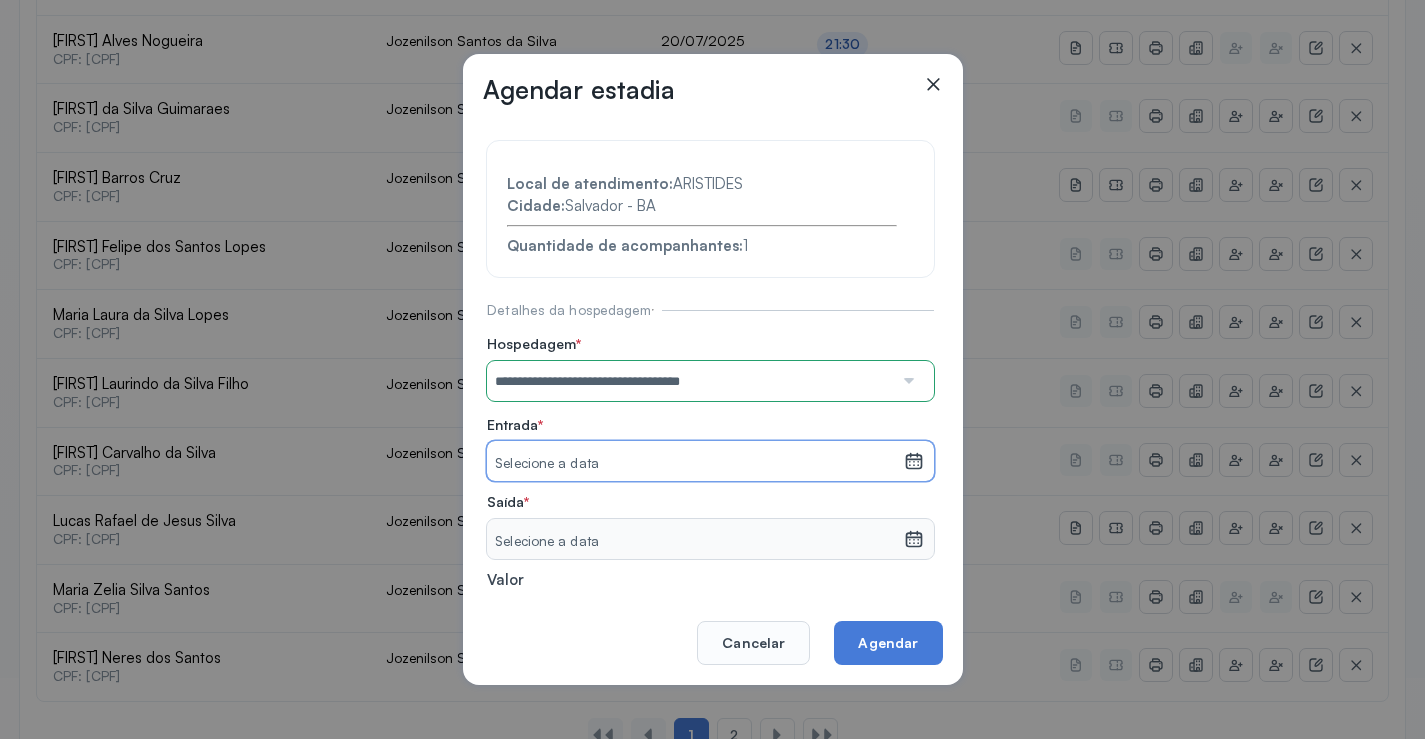 click on "Selecione a data" at bounding box center [695, 464] 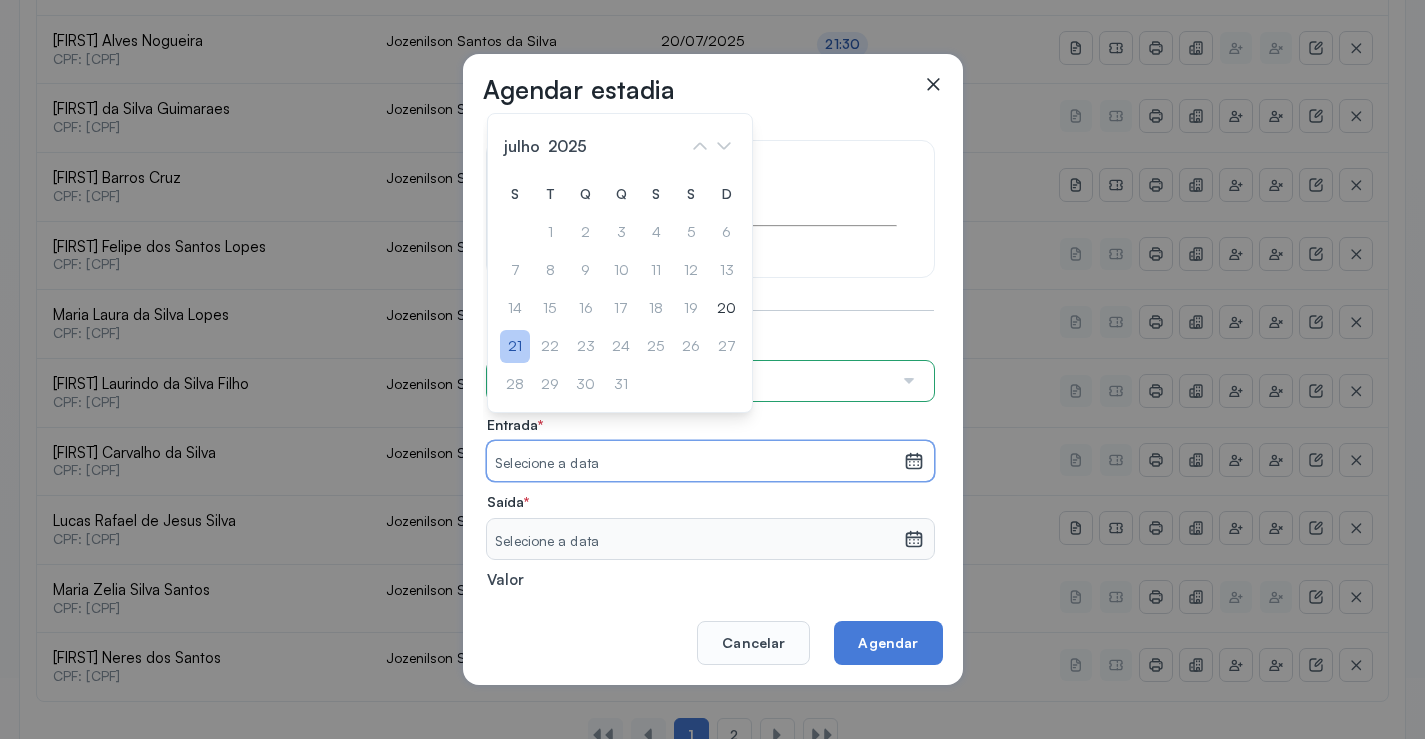 click on "21" 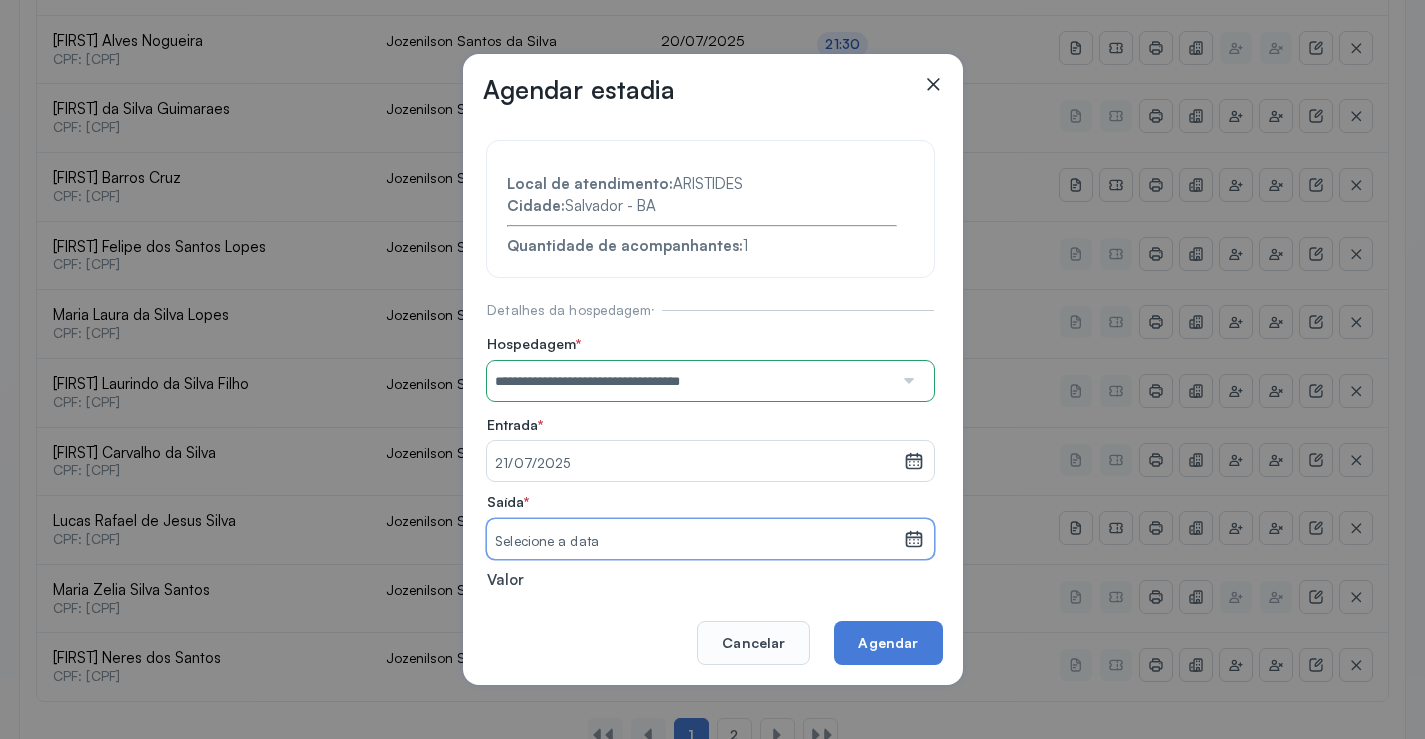 click on "Selecione a data" at bounding box center [695, 542] 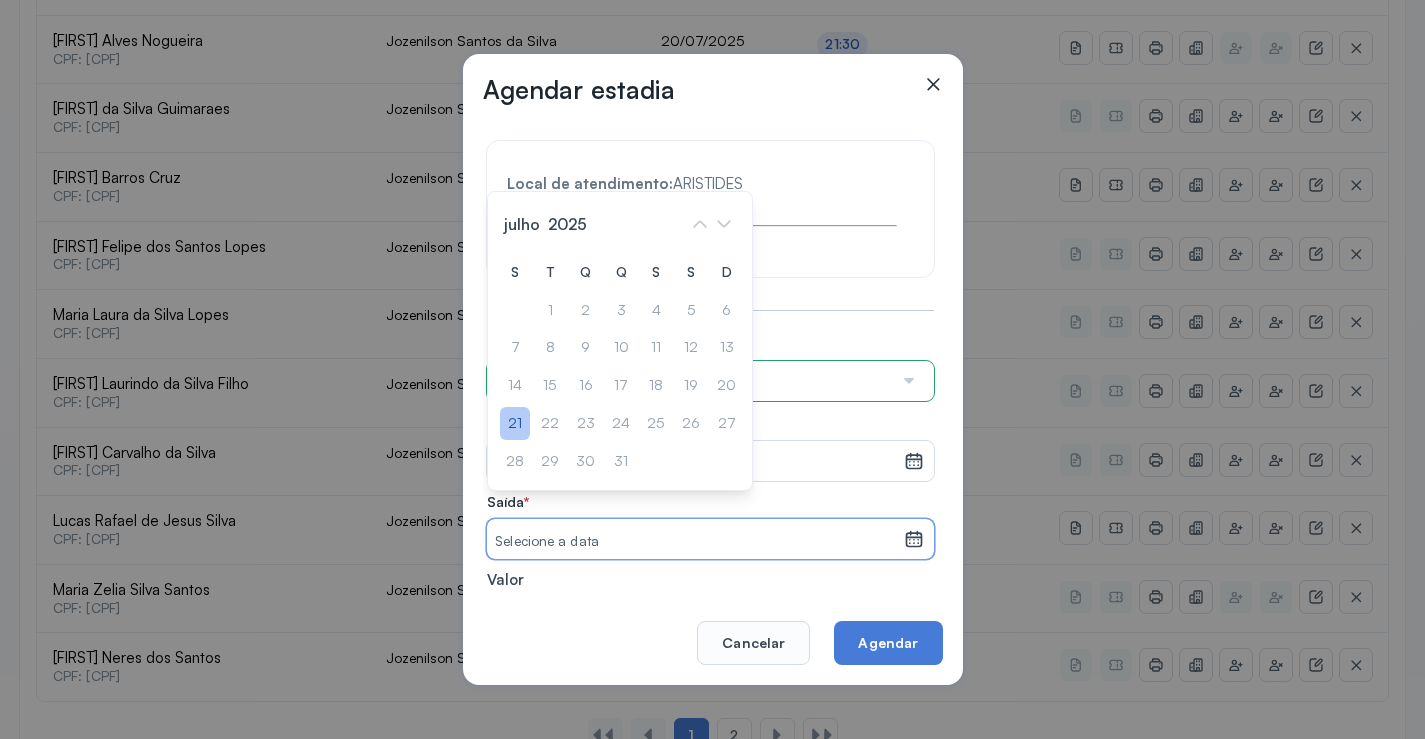 click on "21" 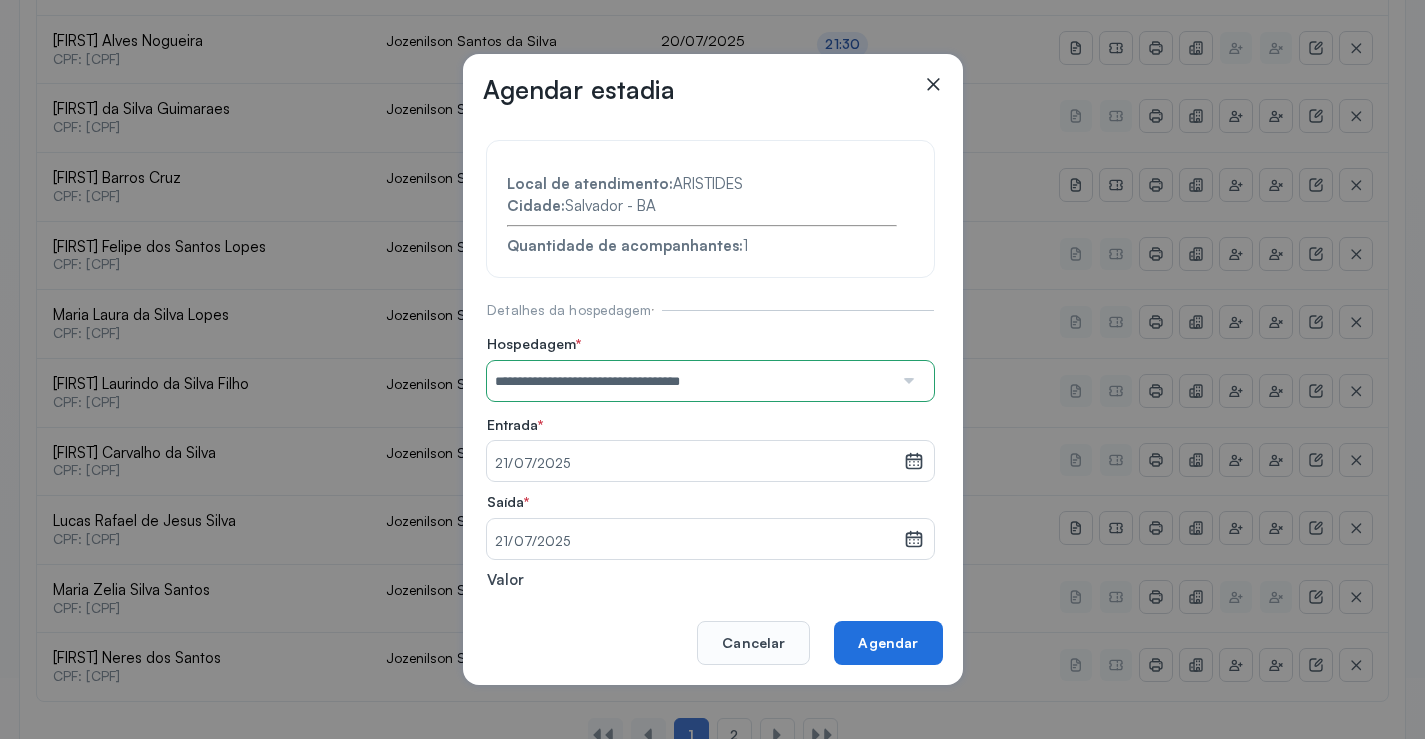click on "Agendar" 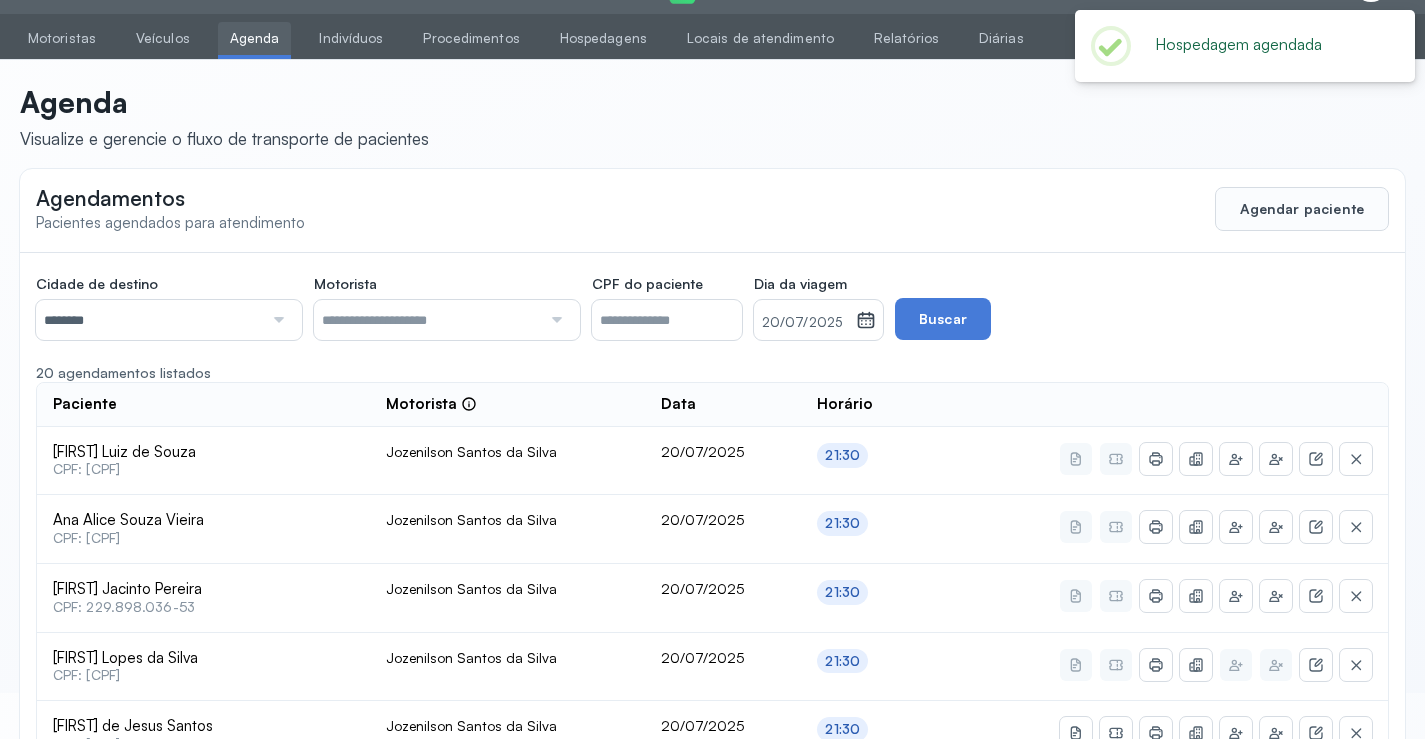 scroll, scrollTop: 800, scrollLeft: 0, axis: vertical 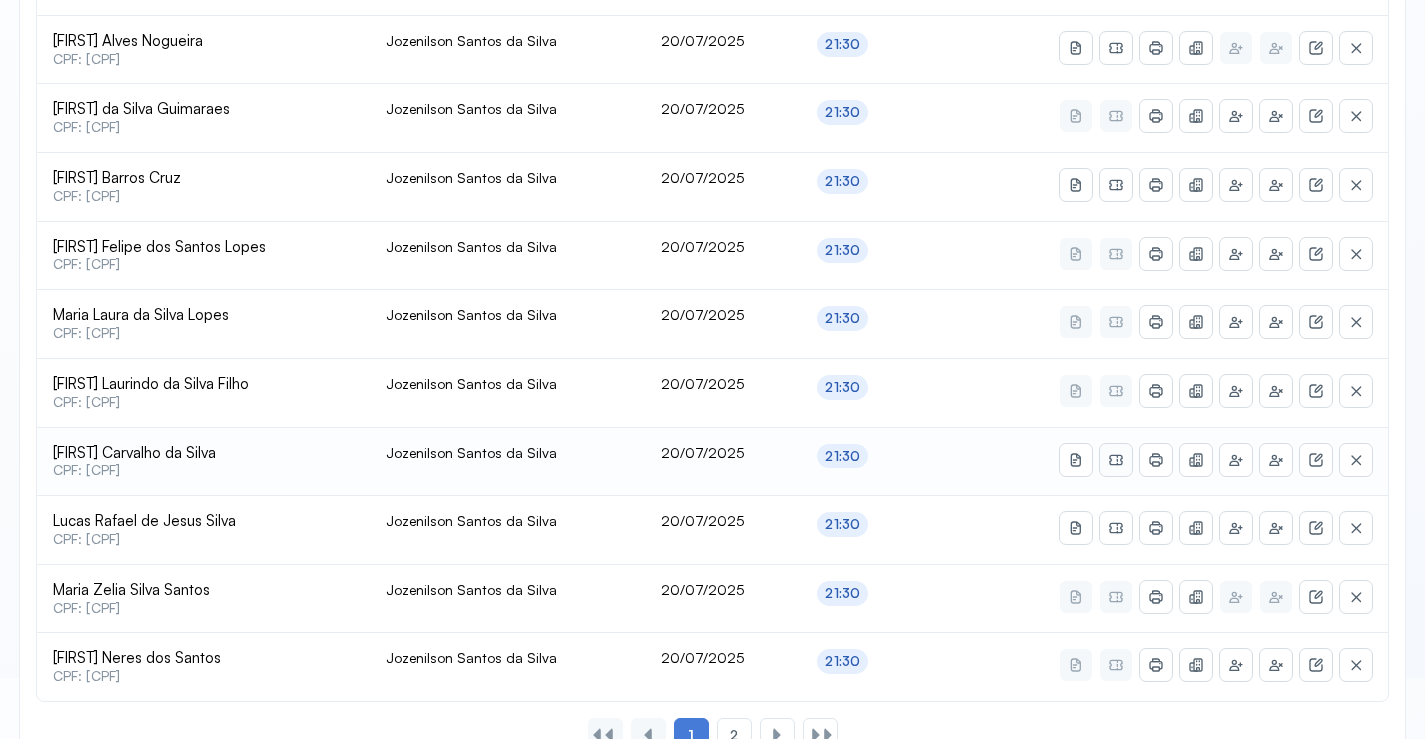 click 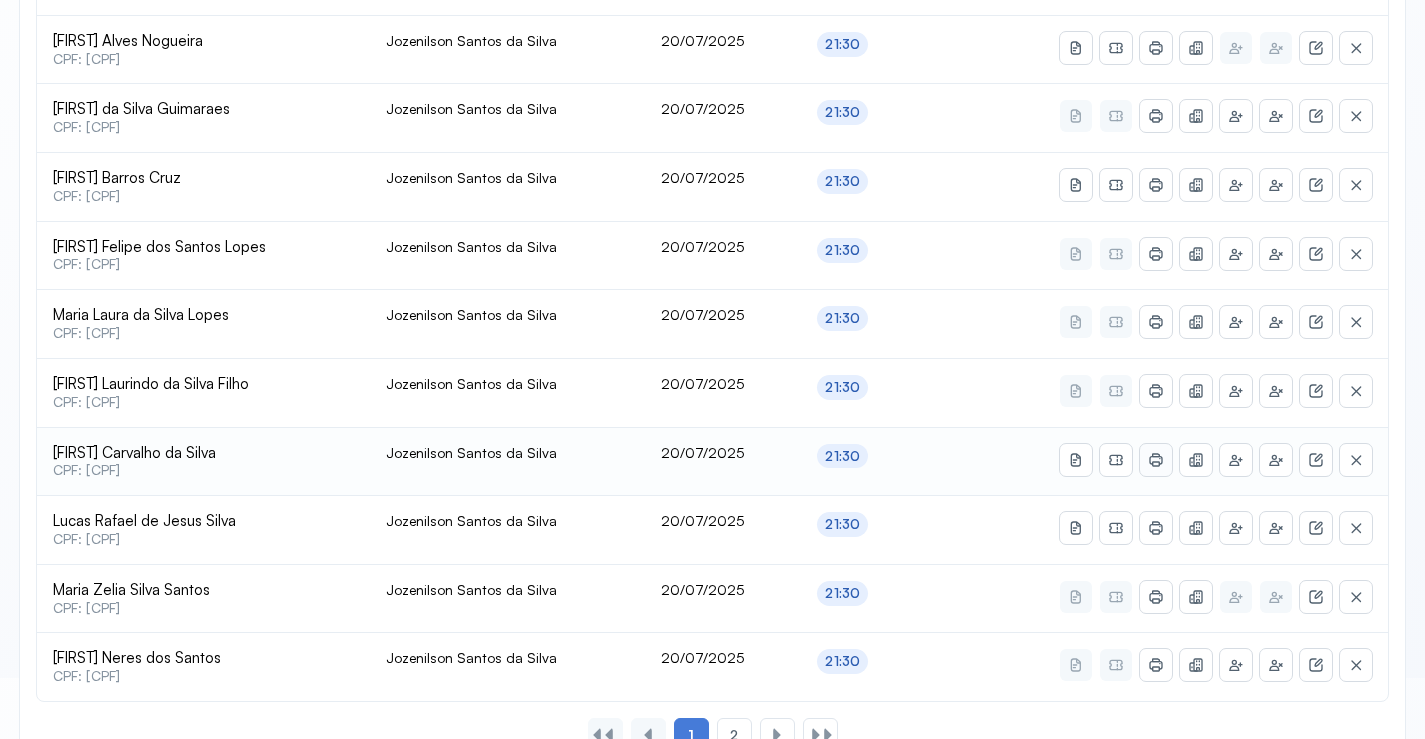 click 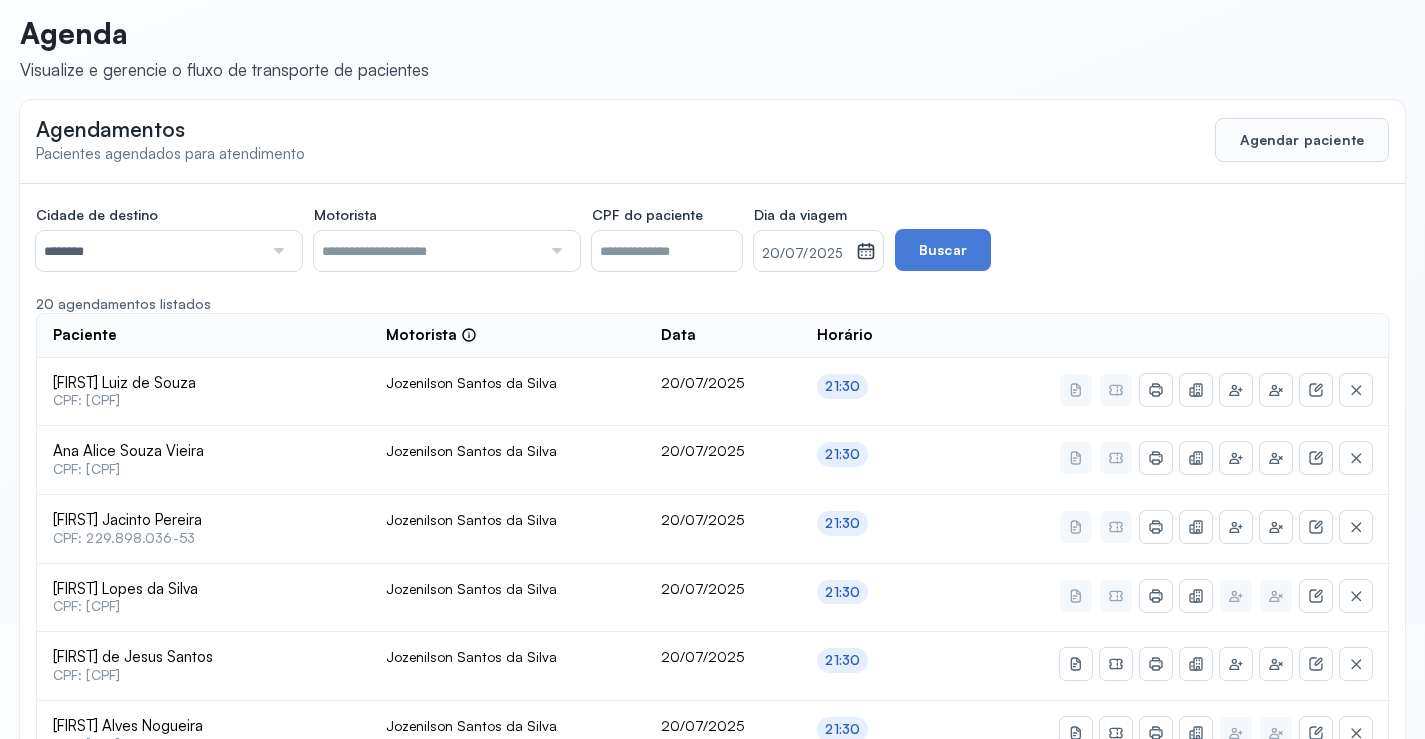 scroll, scrollTop: 0, scrollLeft: 0, axis: both 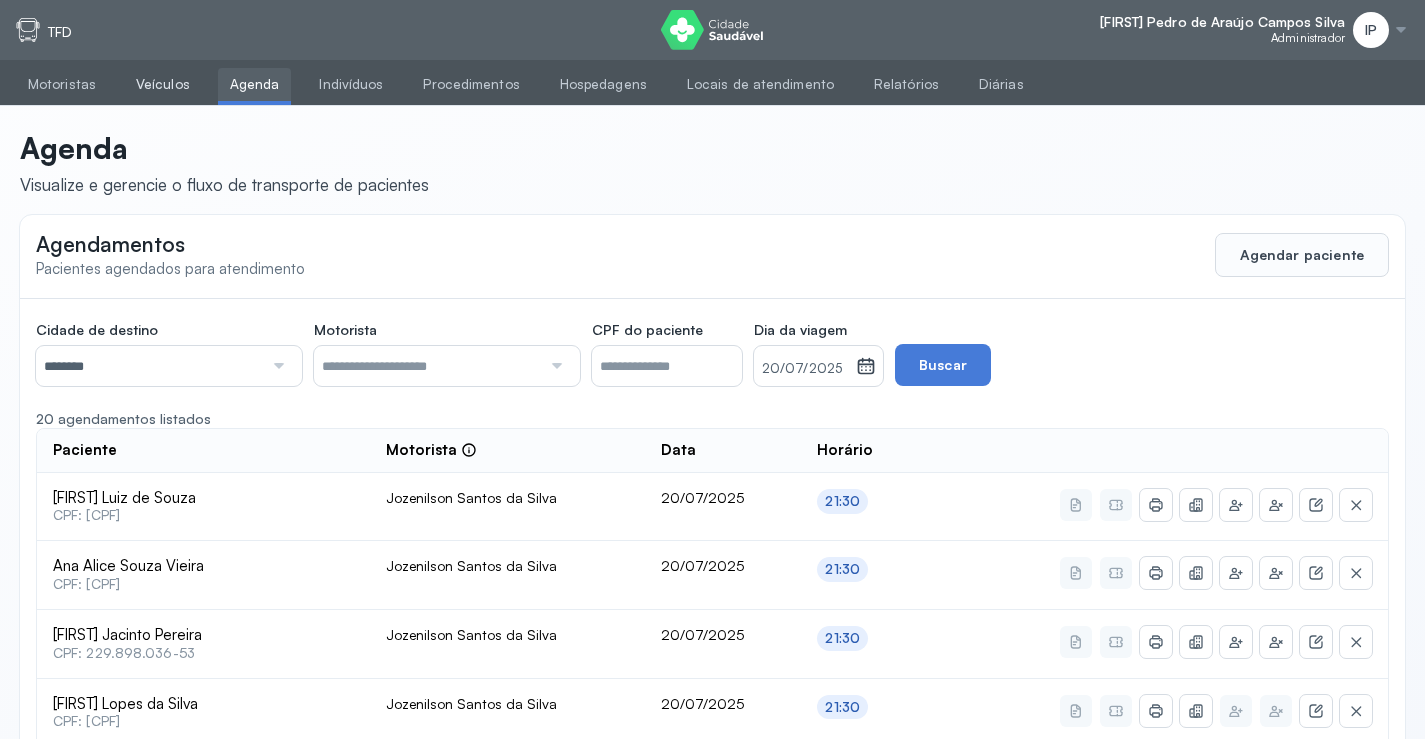 click on "Veículos" at bounding box center [163, 84] 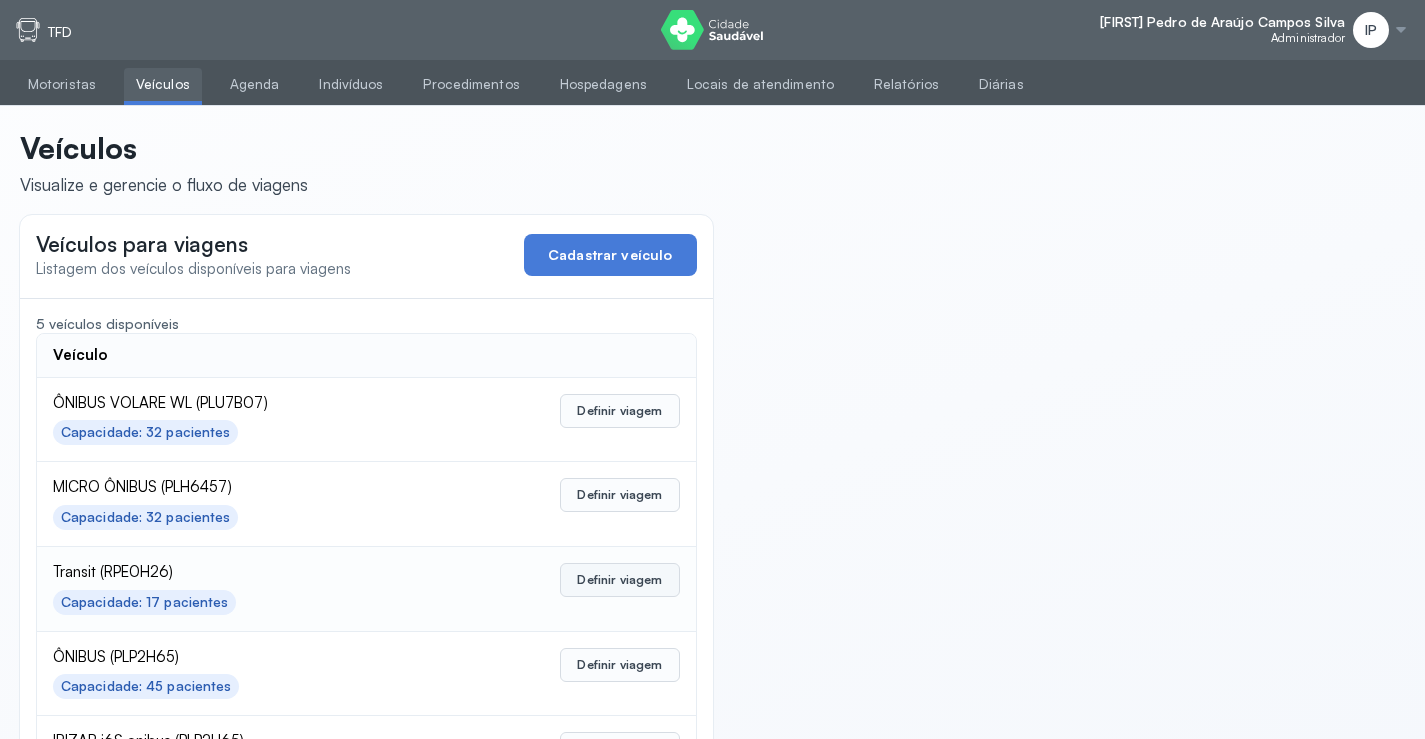 click on "Definir viagem" at bounding box center (619, 580) 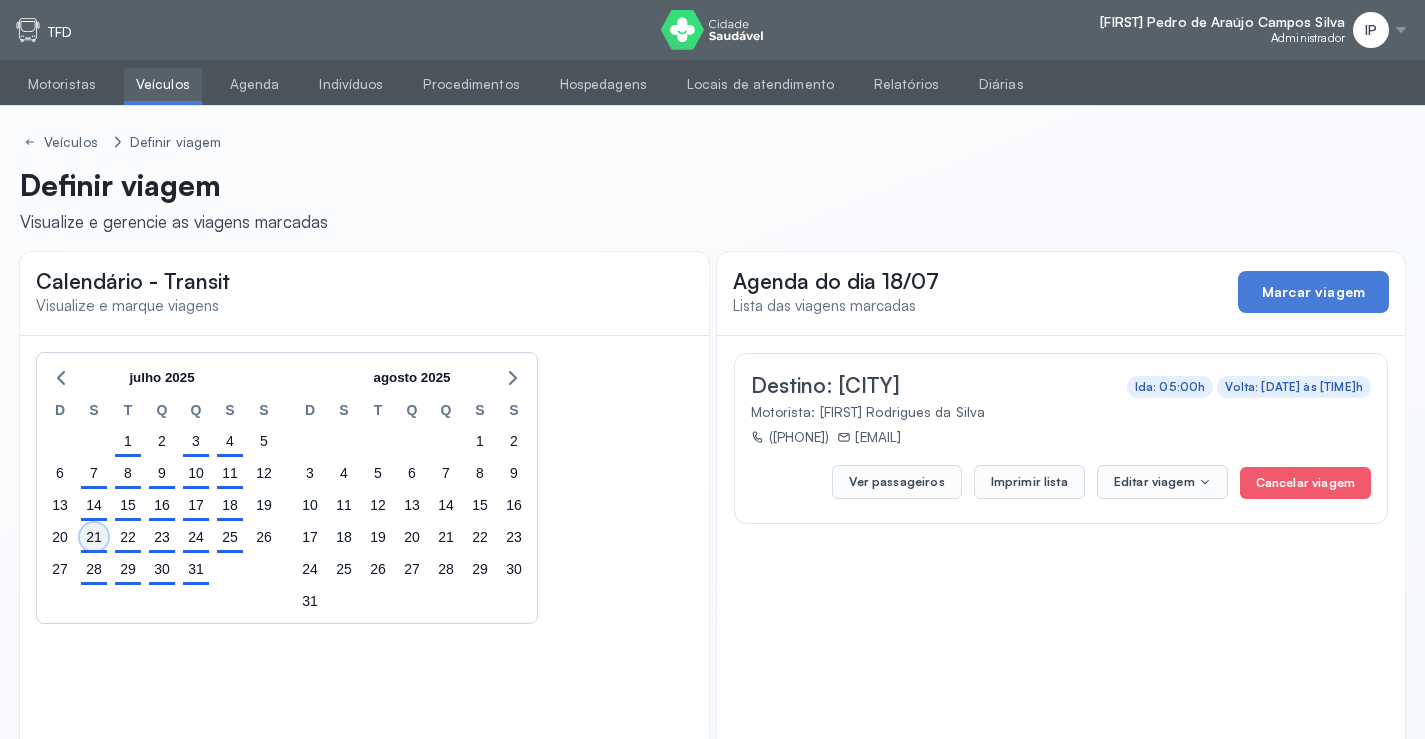 click on "21" 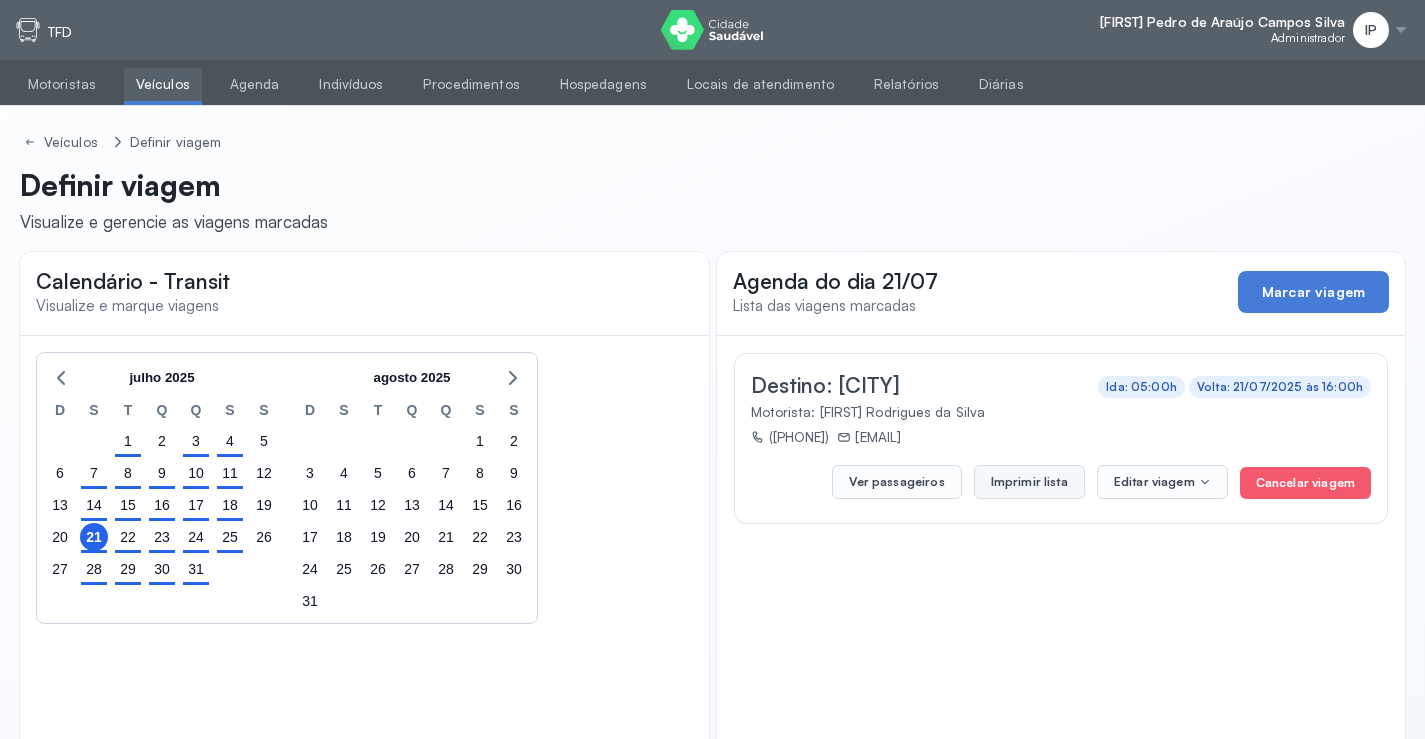 click on "Imprimir lista" at bounding box center (1029, 482) 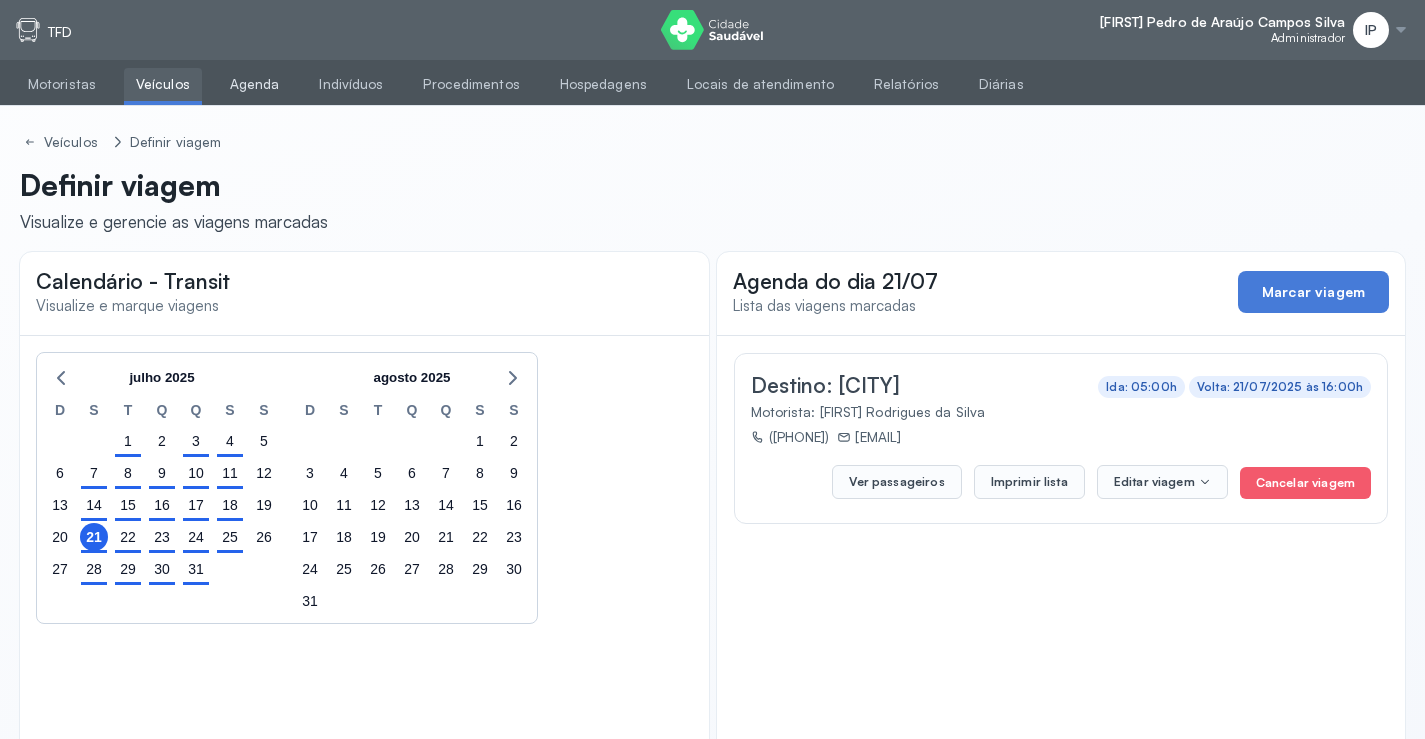 click on "Agenda" at bounding box center (255, 84) 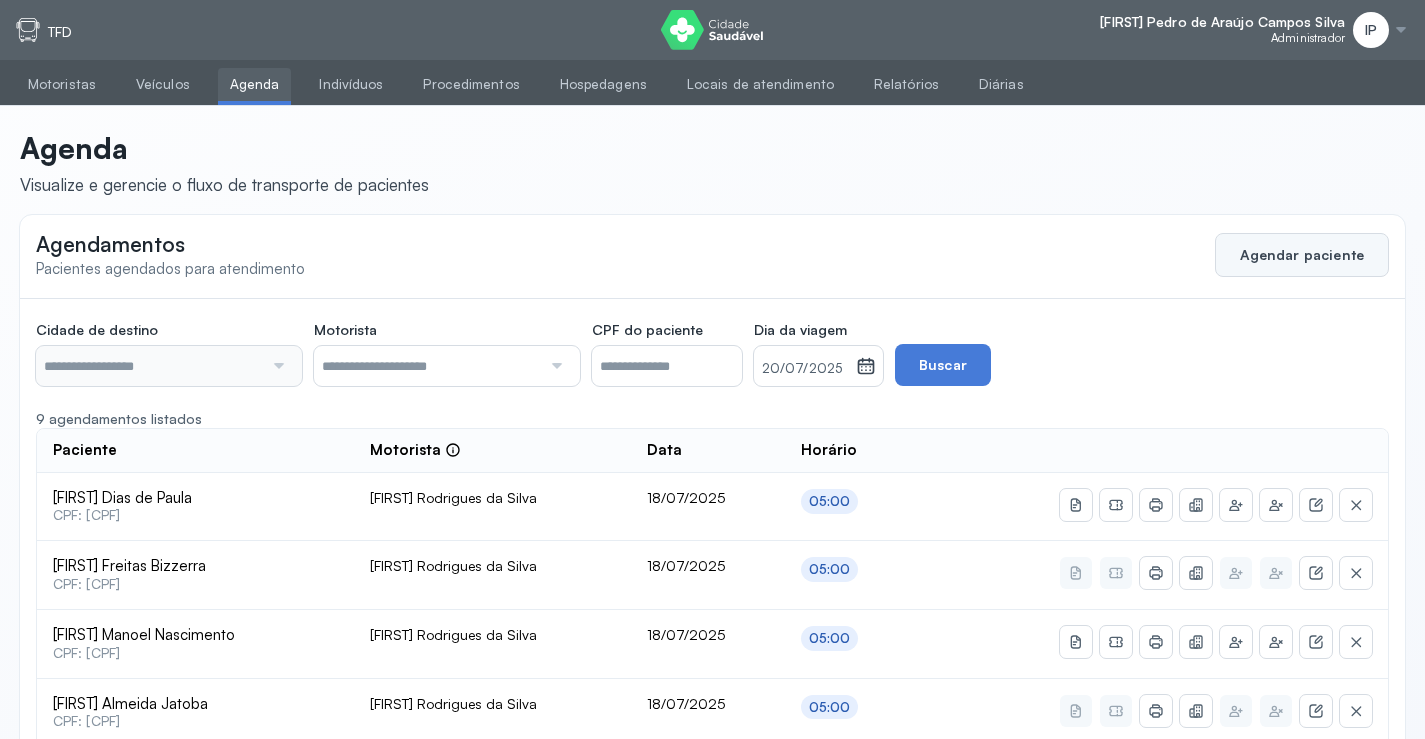 click on "Agendar paciente" 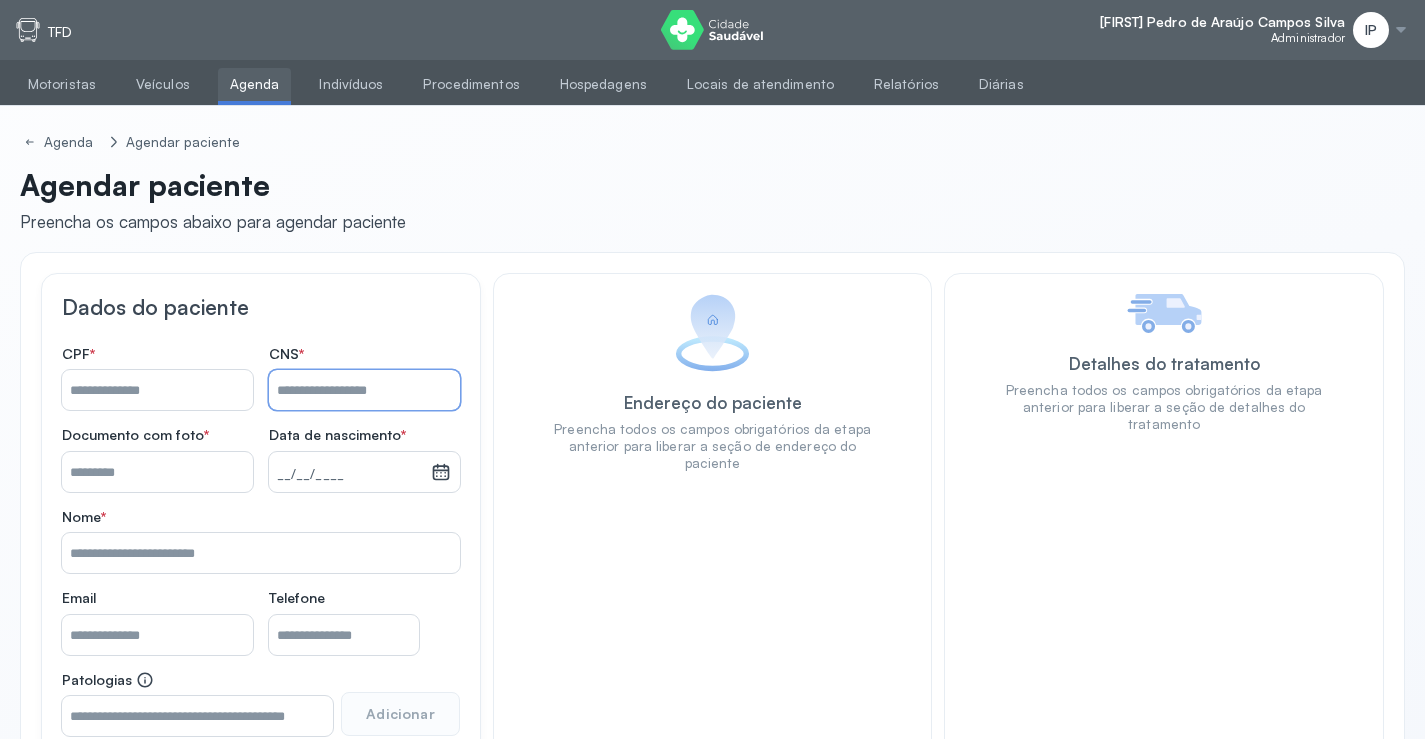 click on "Nome   *" at bounding box center (364, 390) 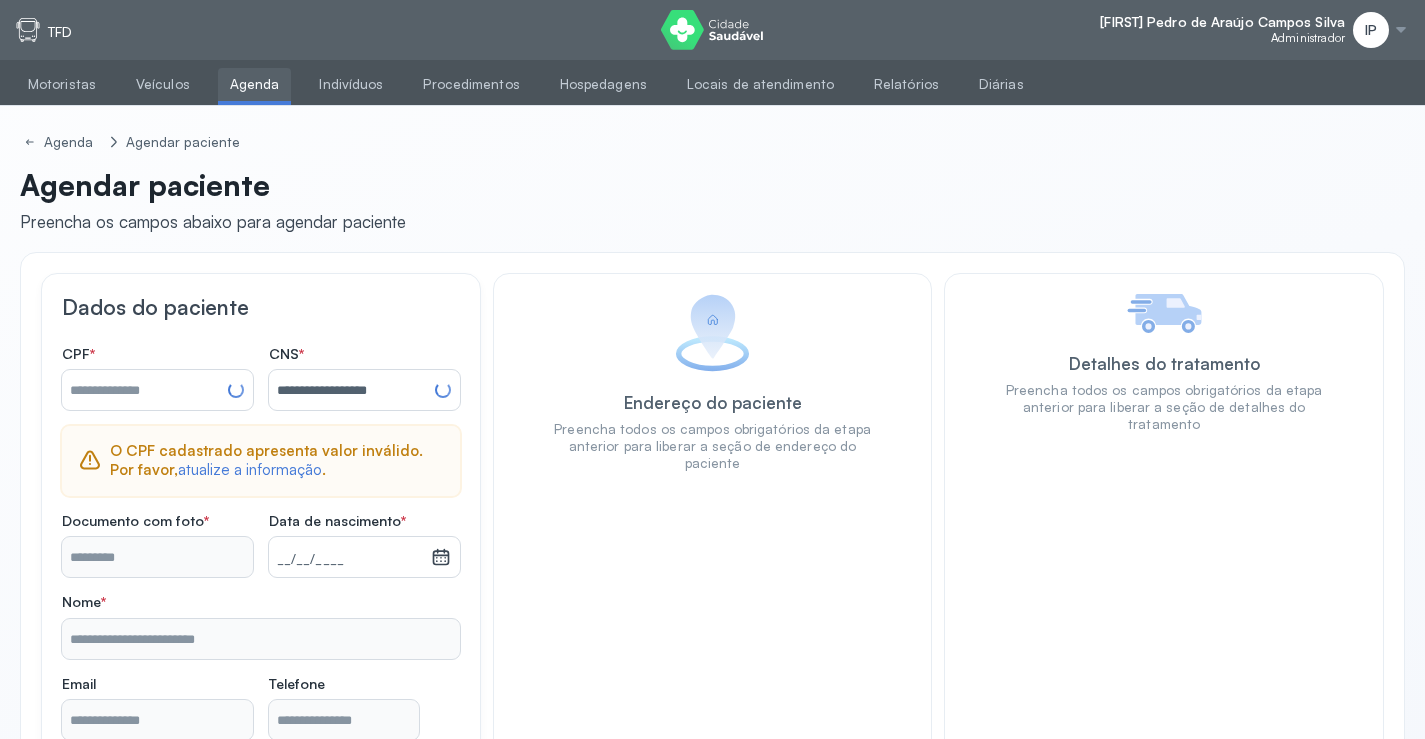 type on "**********" 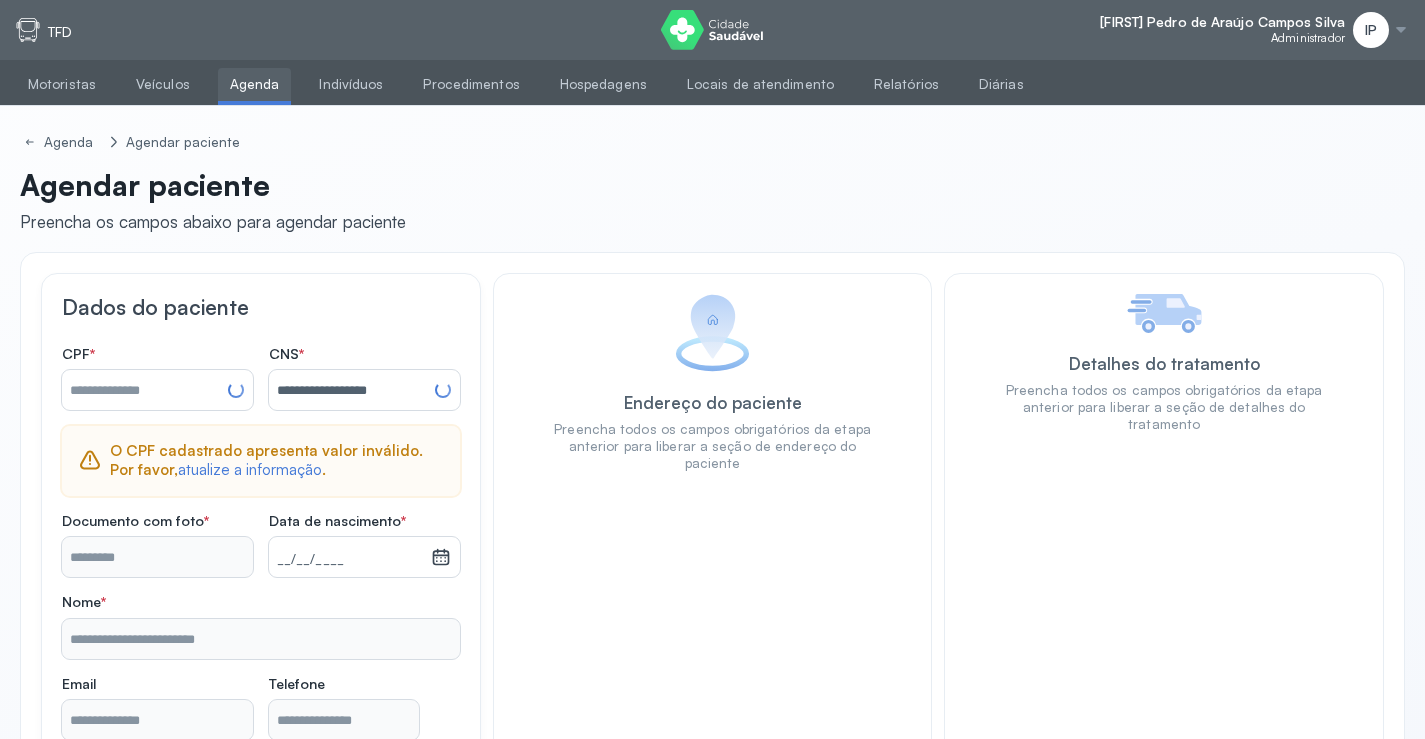 type on "**********" 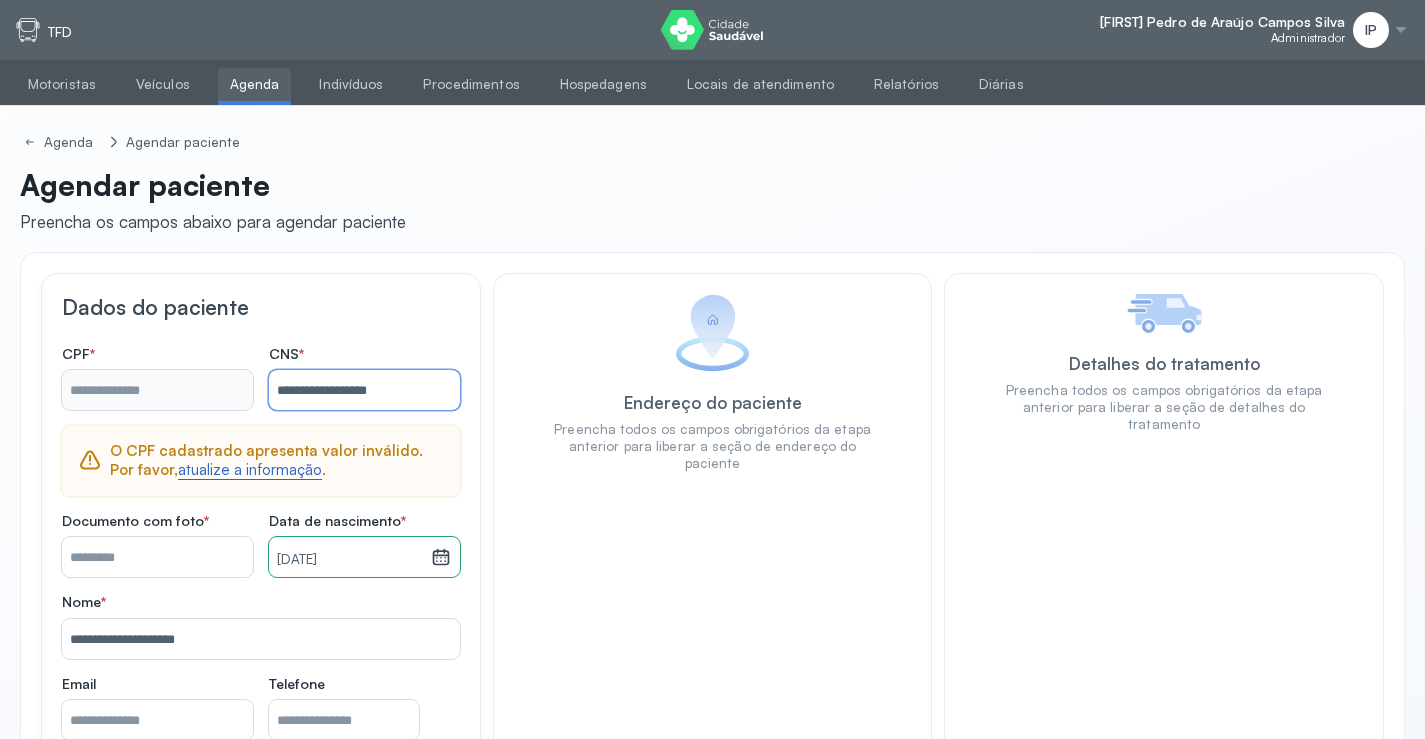 type on "**********" 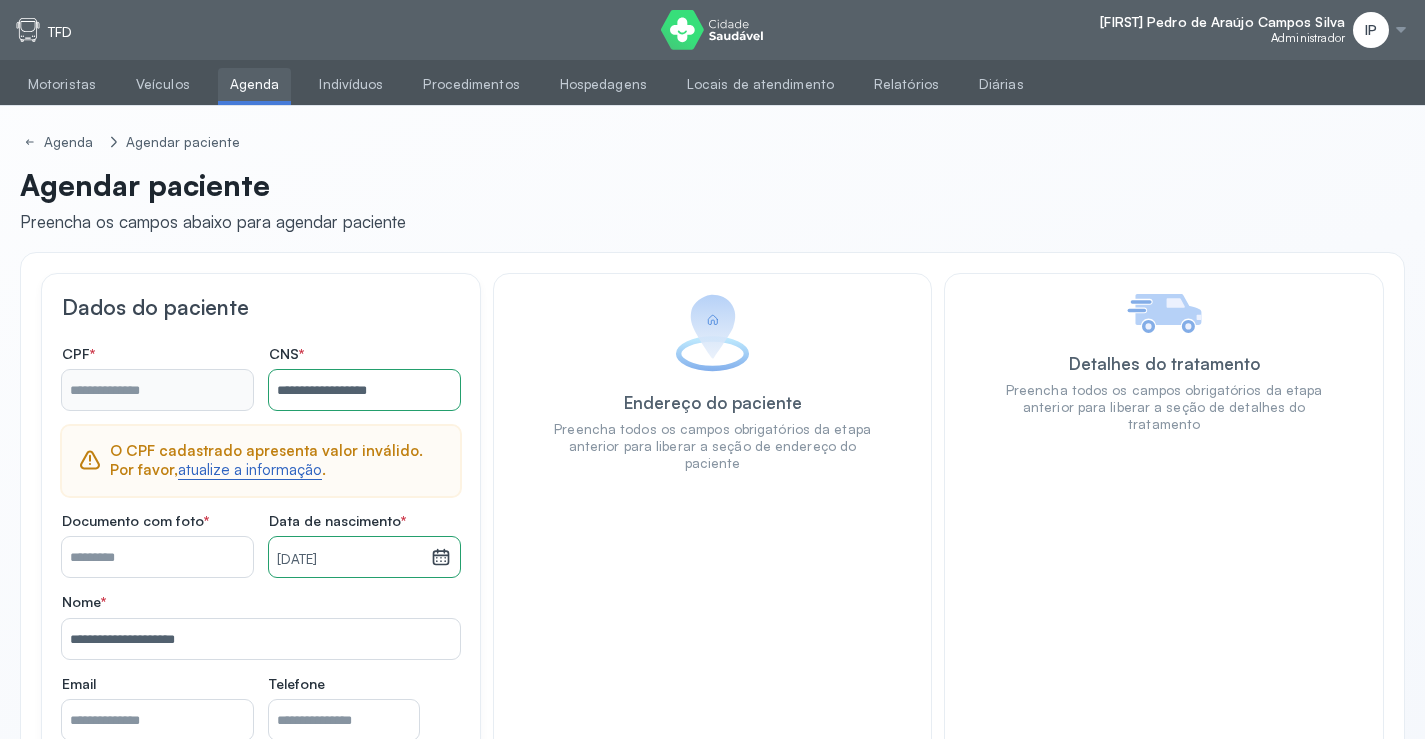 click on "atualize a informação" at bounding box center (250, 470) 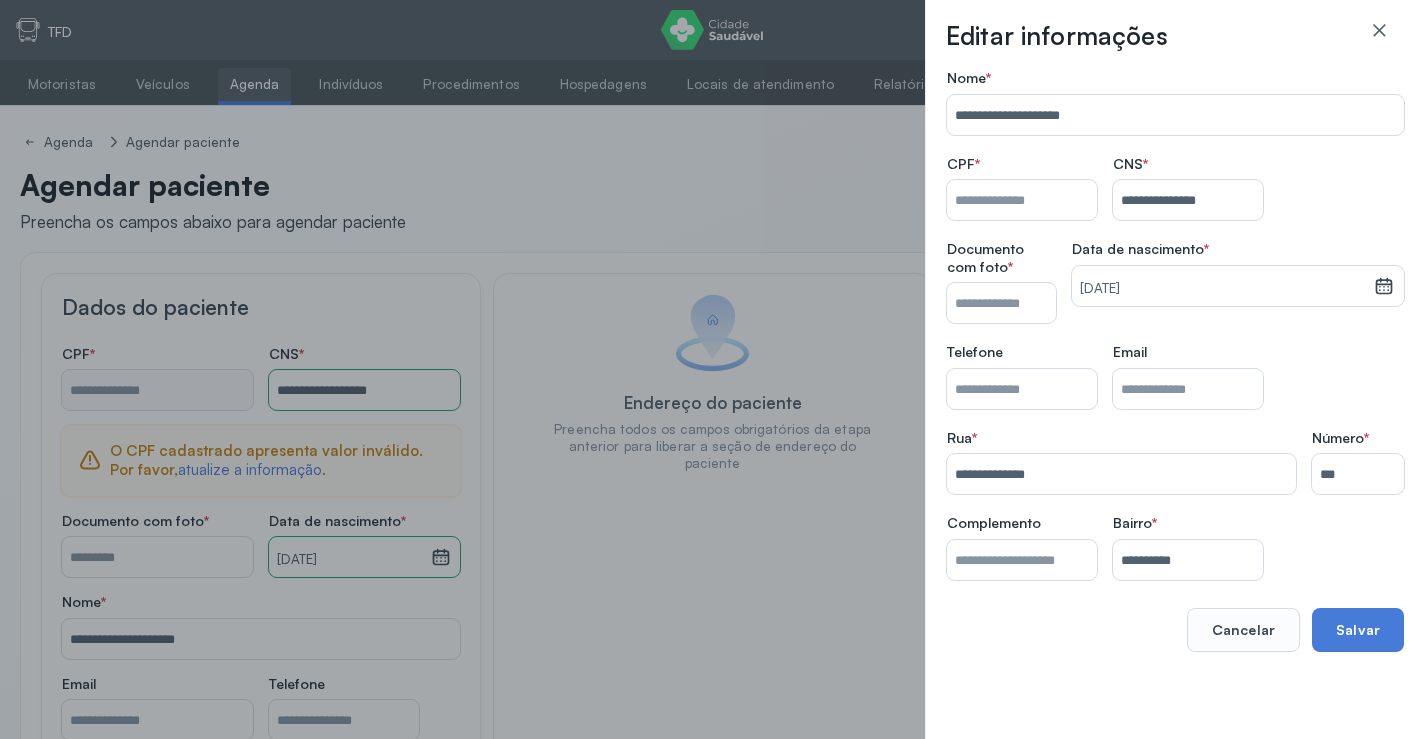 click on "Nome   *" at bounding box center [1022, 200] 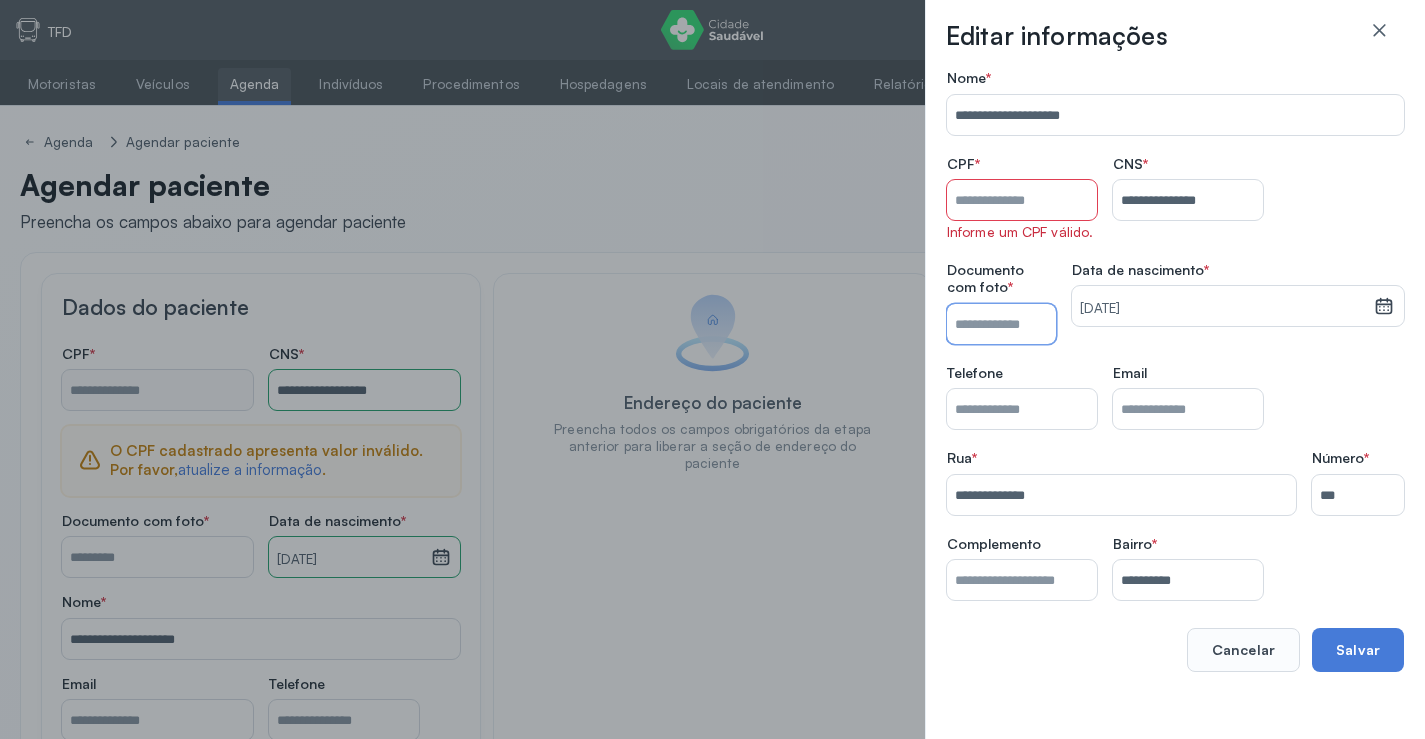 click on "Nome   *" at bounding box center [1001, 324] 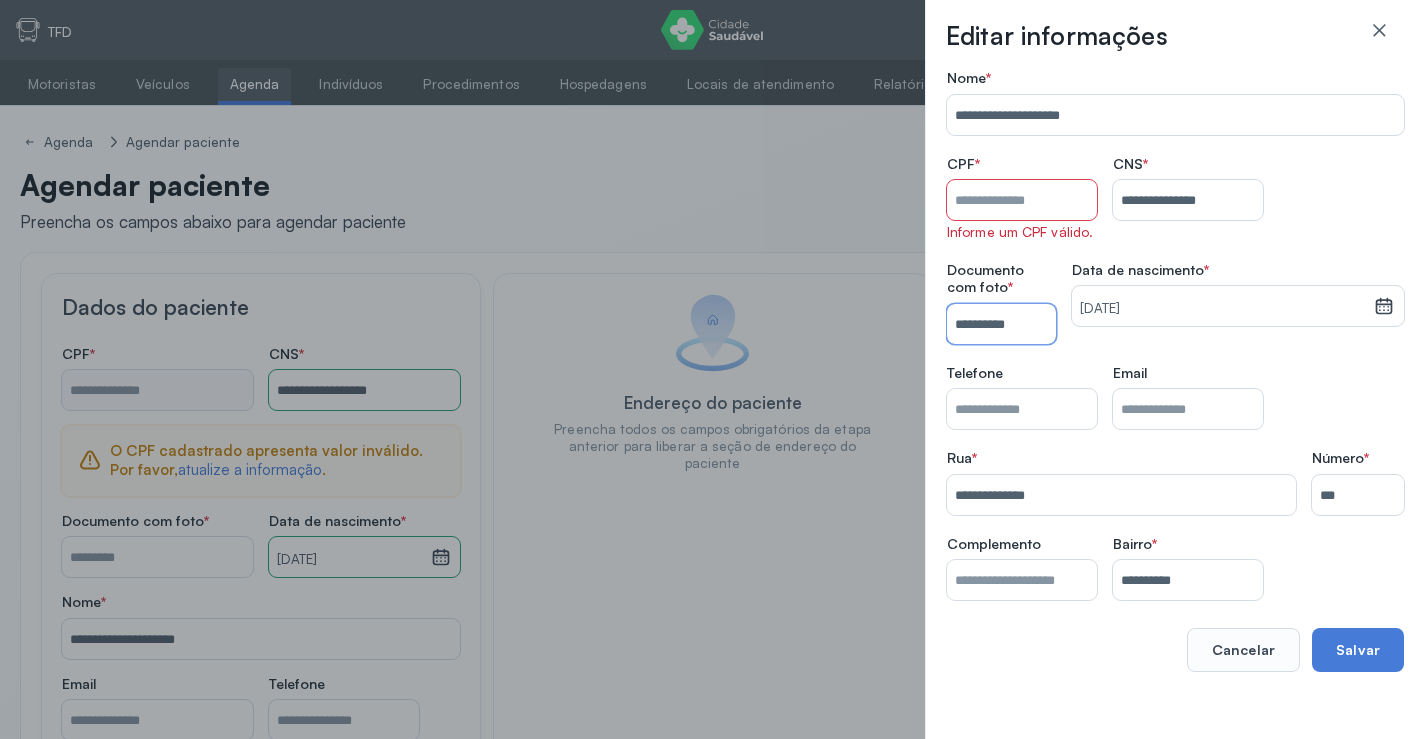 type on "**********" 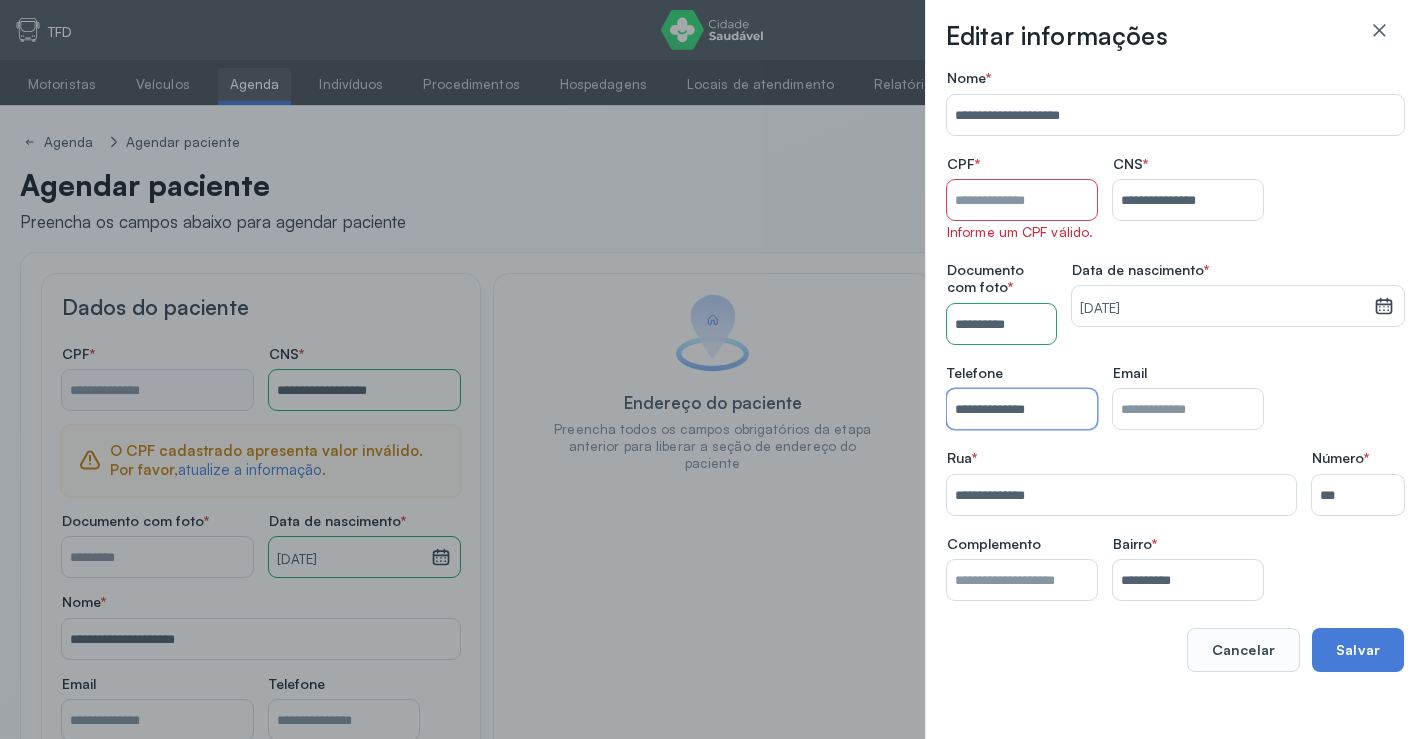 type on "**********" 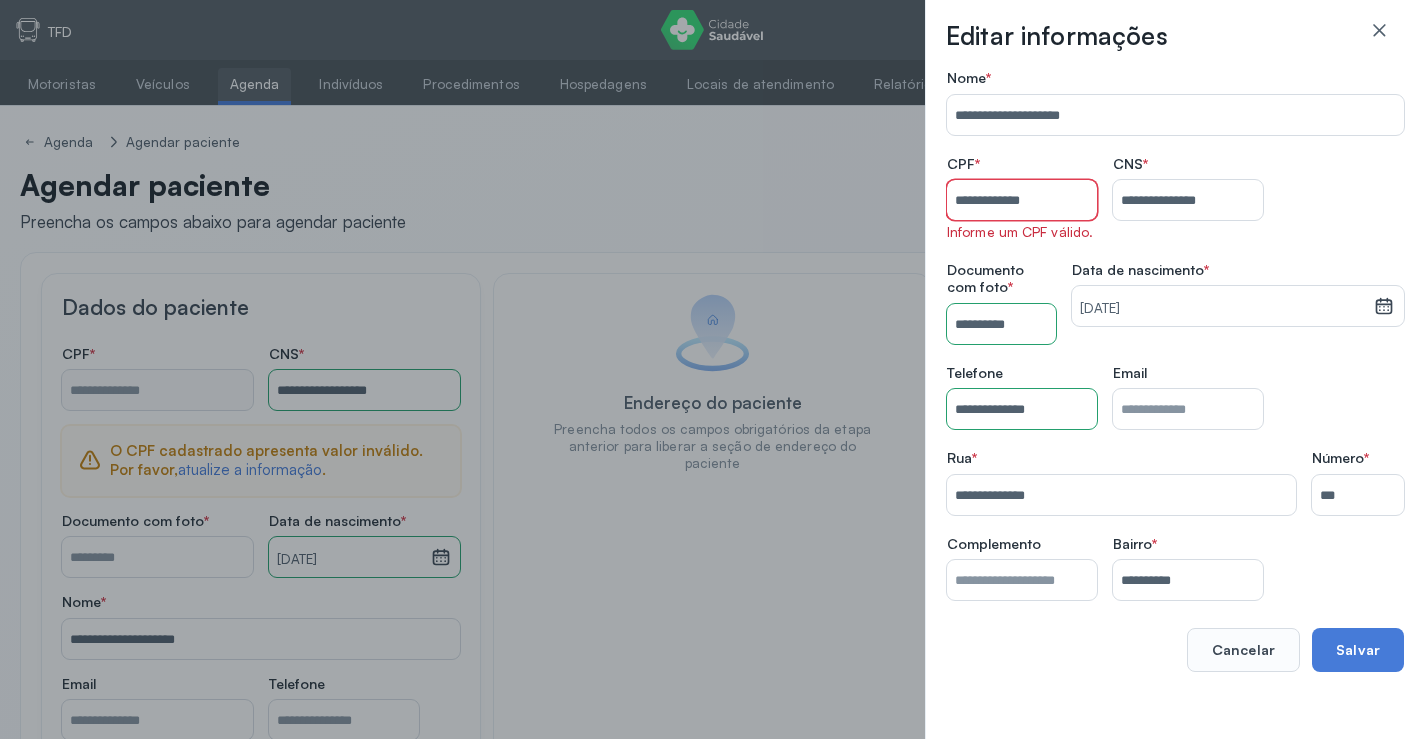 type on "**********" 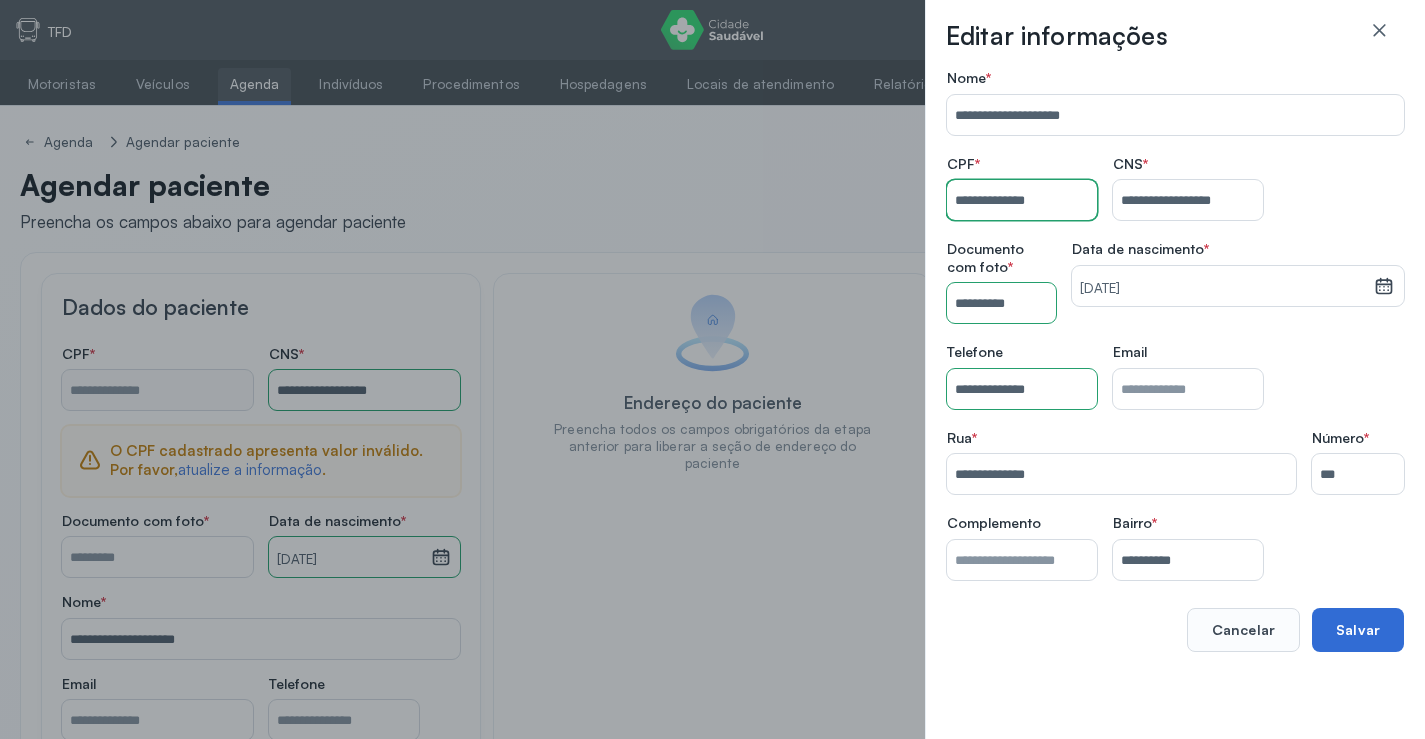 click on "Salvar" at bounding box center (1358, 630) 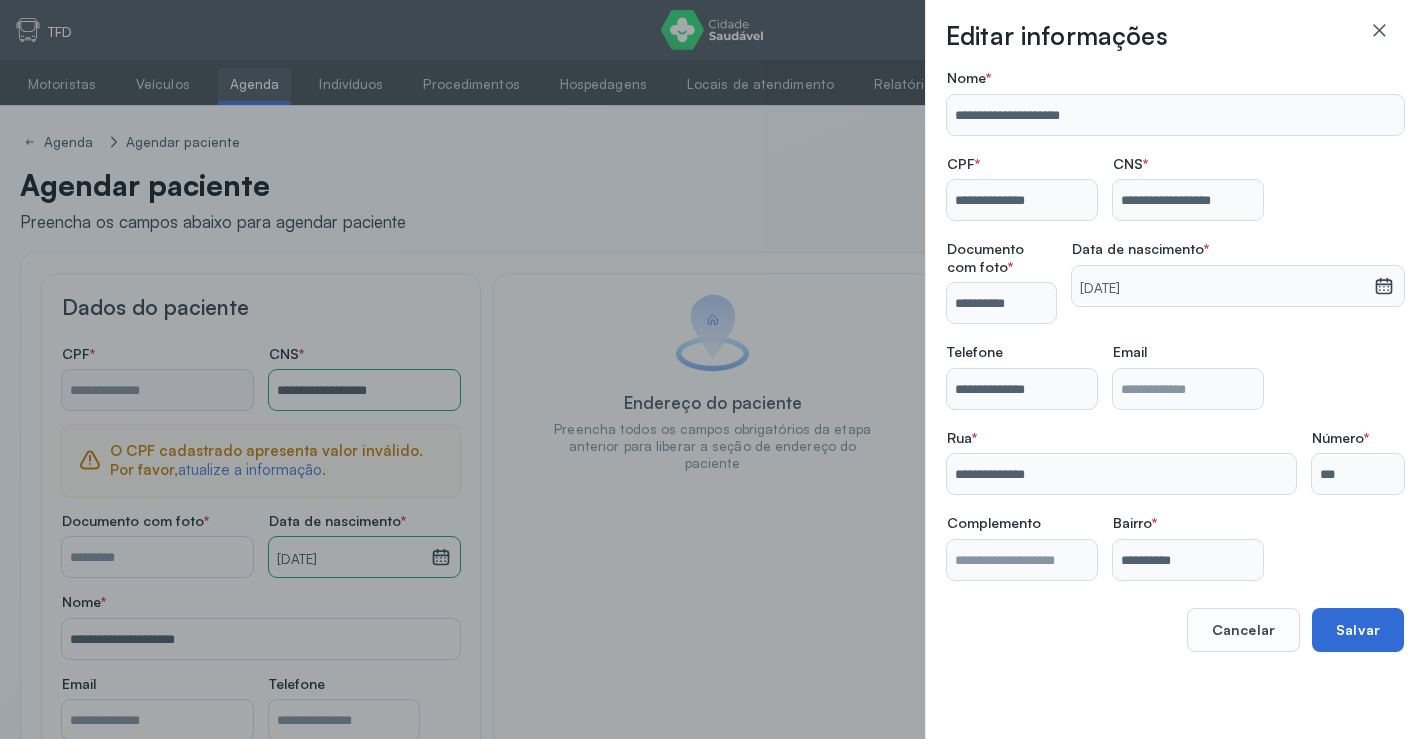 type on "**********" 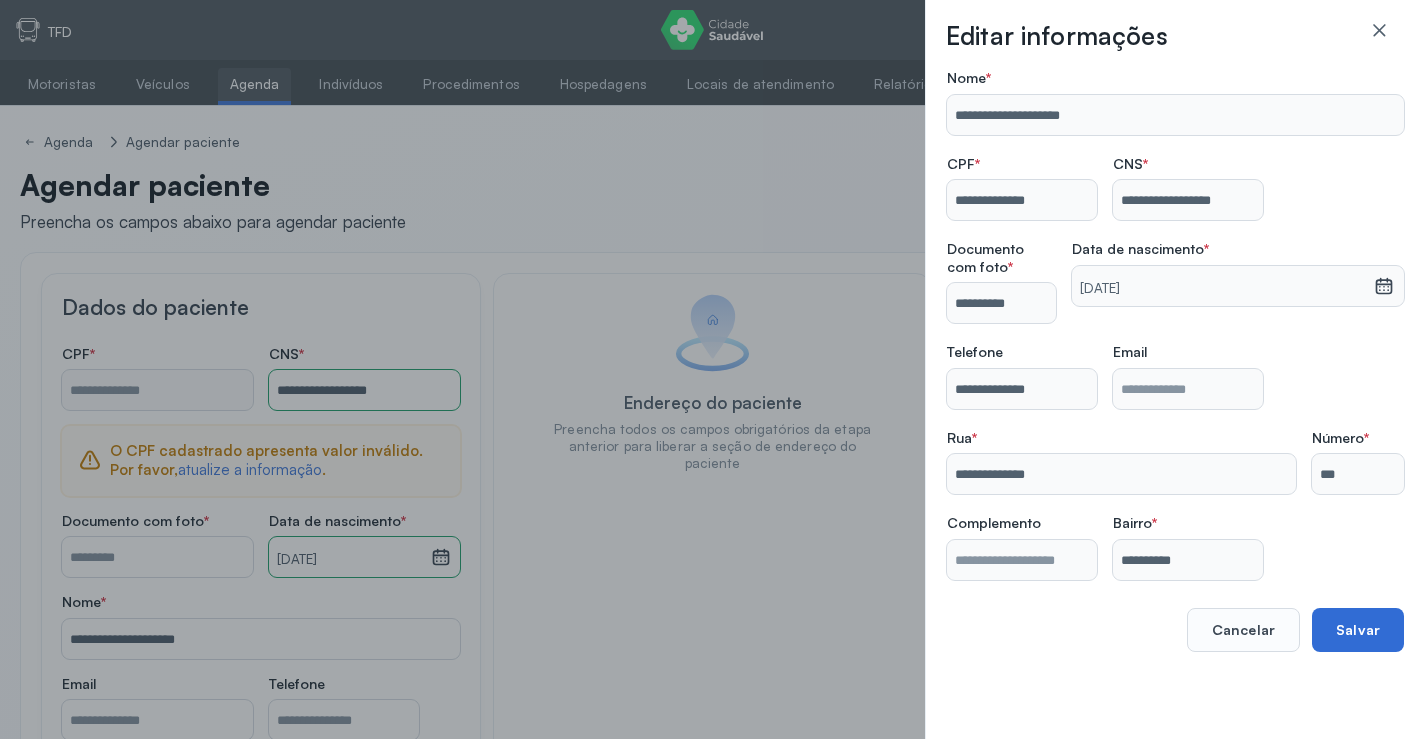 type on "**********" 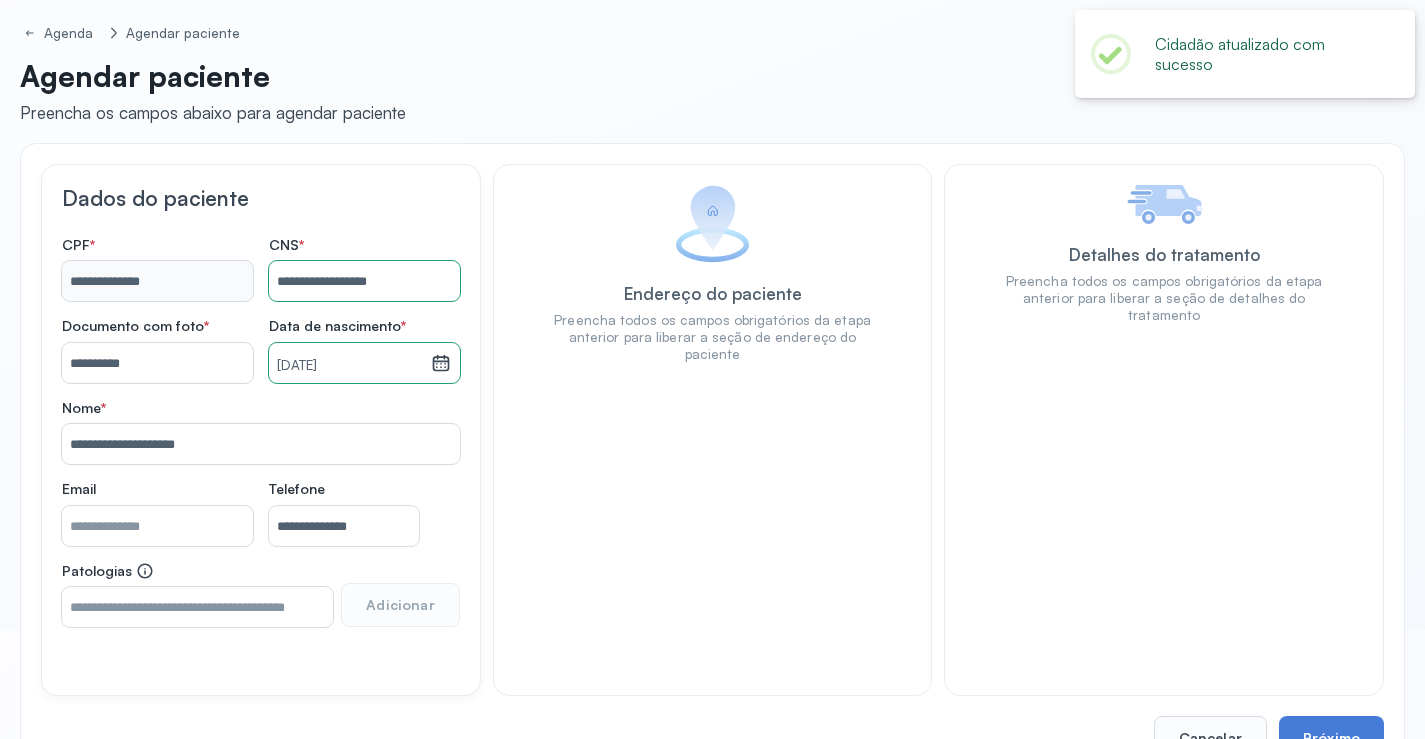 scroll, scrollTop: 171, scrollLeft: 0, axis: vertical 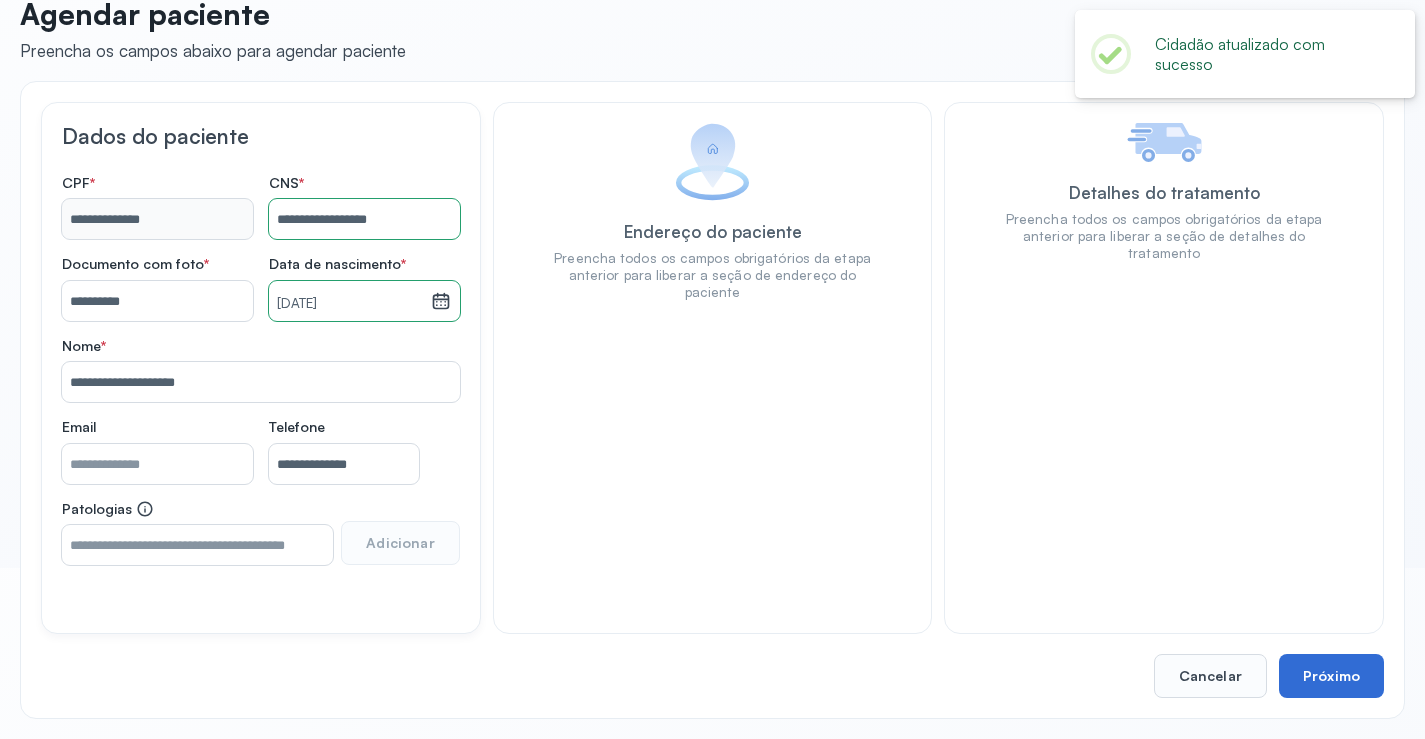 click on "Próximo" at bounding box center (1331, 676) 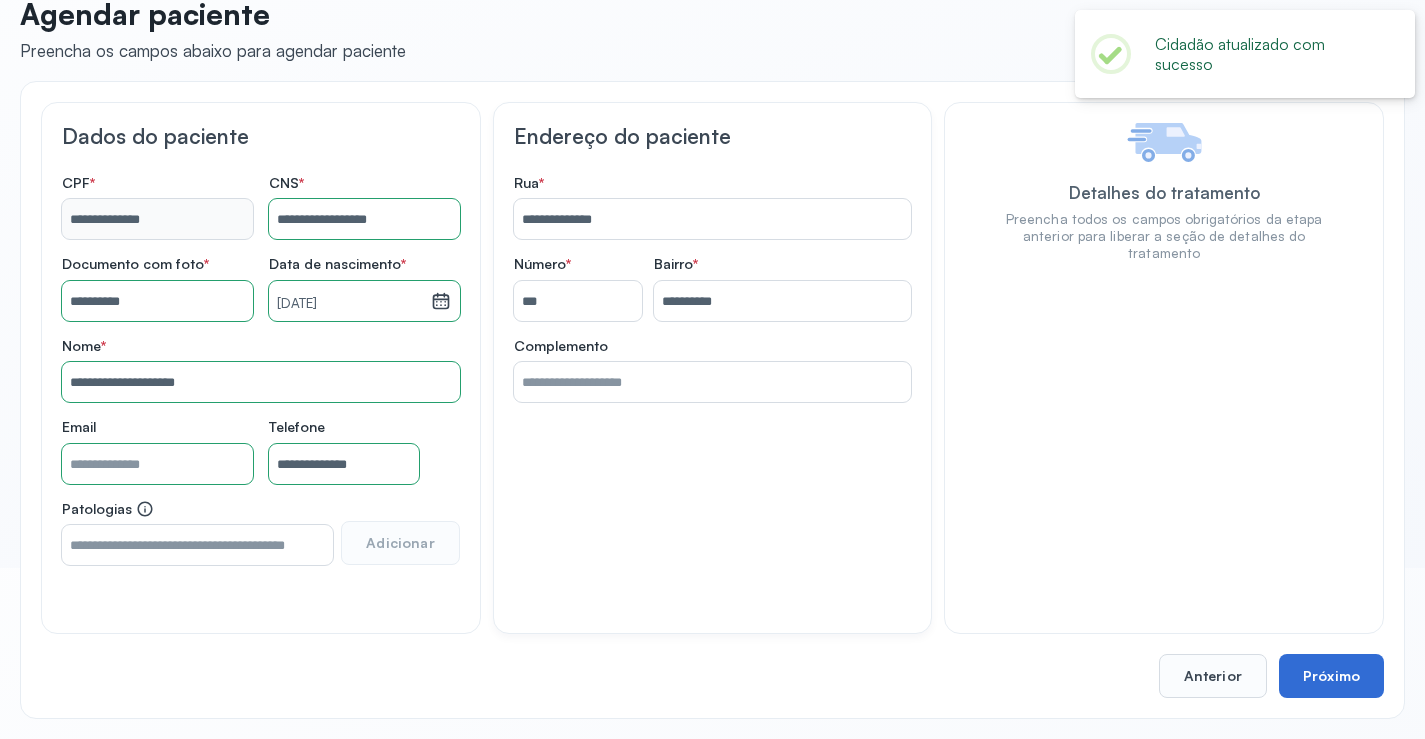 click on "Próximo" at bounding box center (1331, 676) 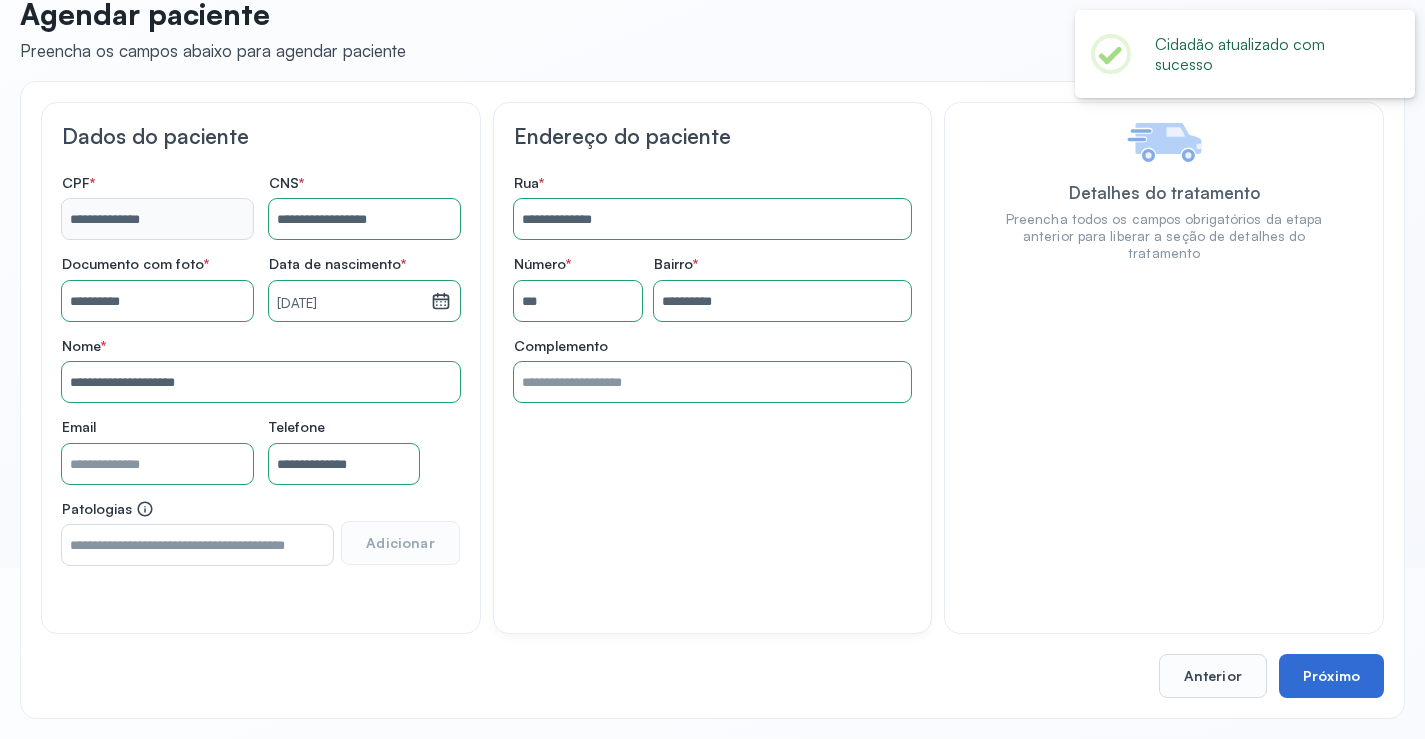 click on "Próximo" at bounding box center (1331, 676) 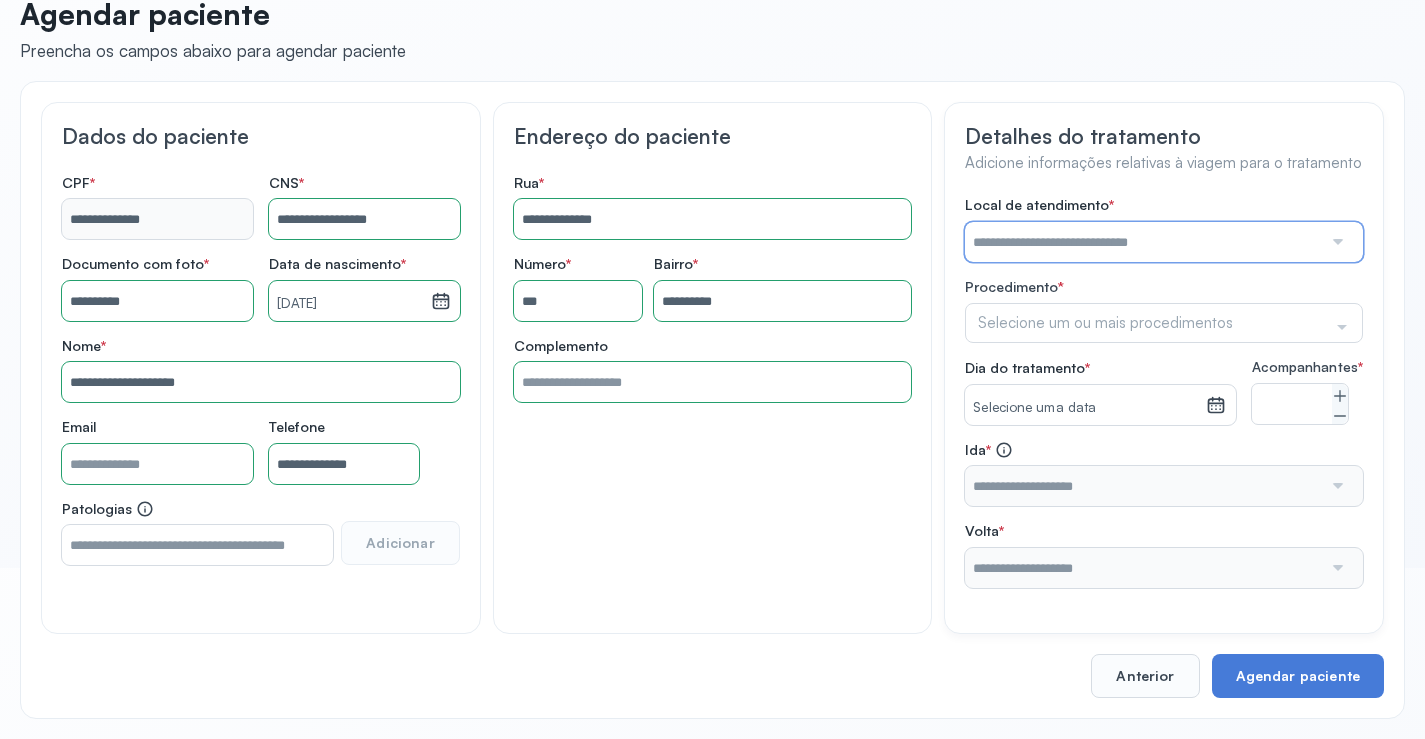 click at bounding box center [1143, 242] 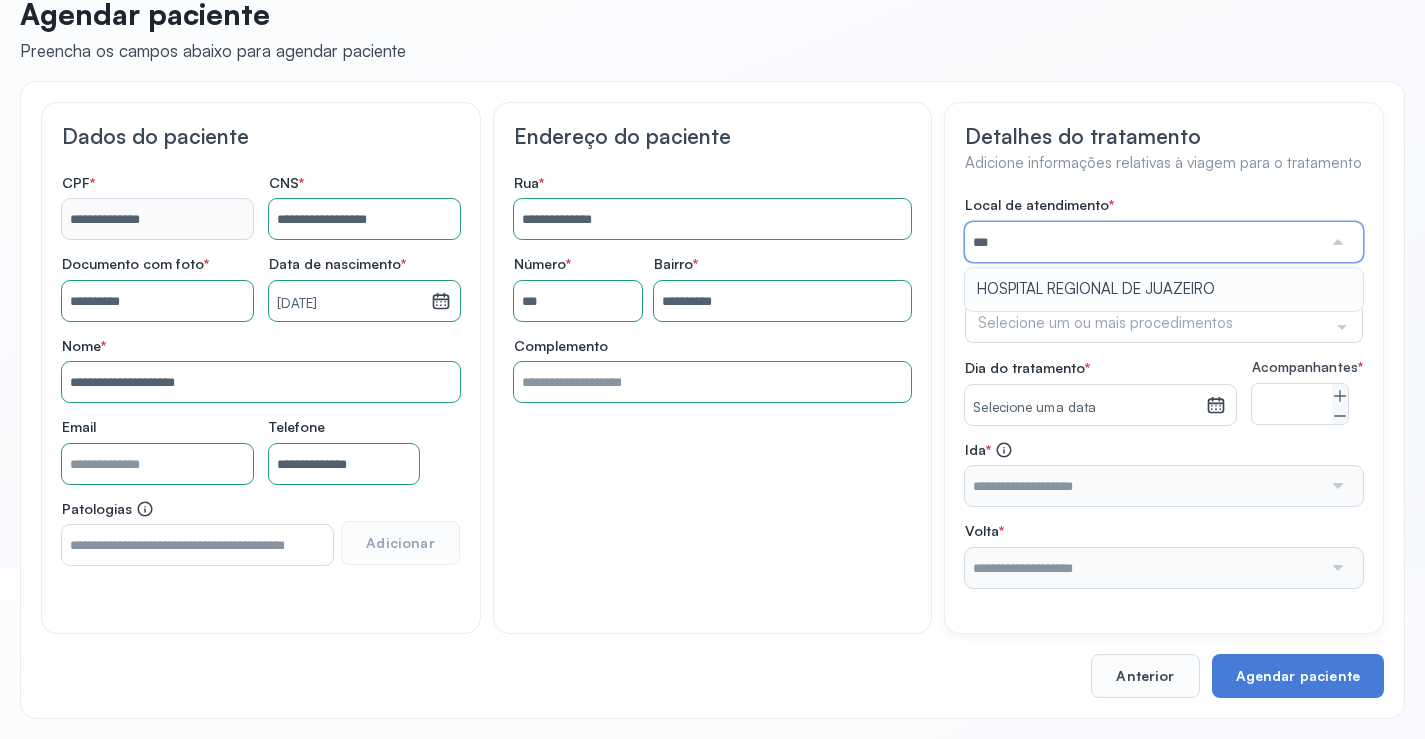 type on "**********" 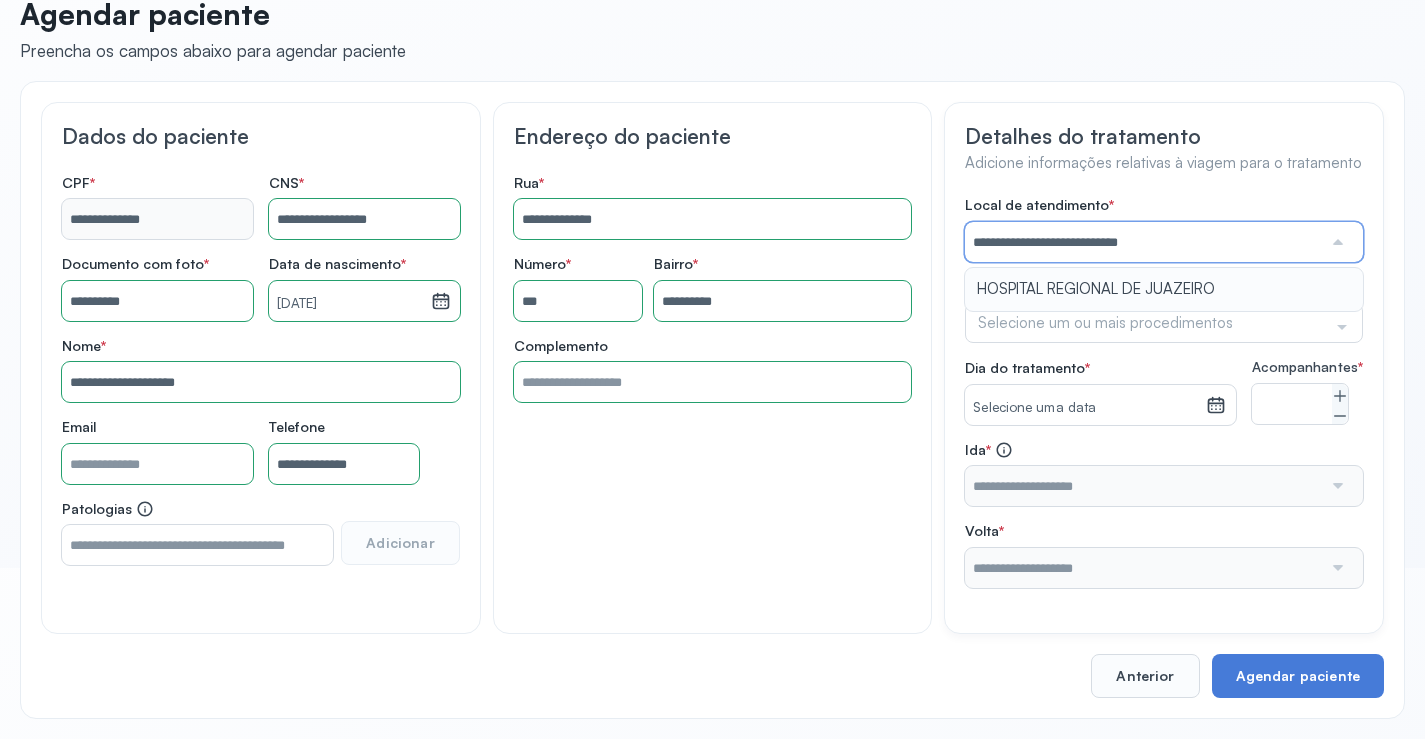 click on "**********" at bounding box center (1164, 392) 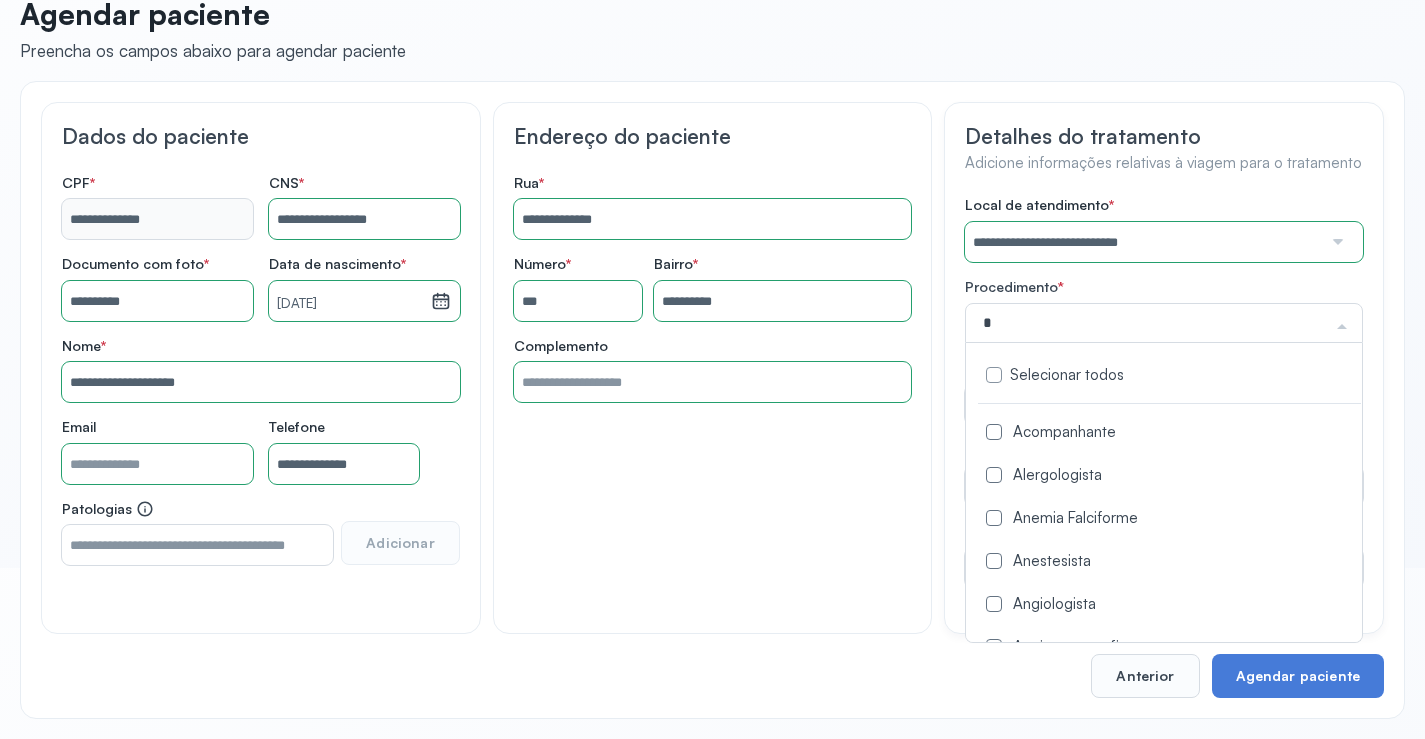 type on "**" 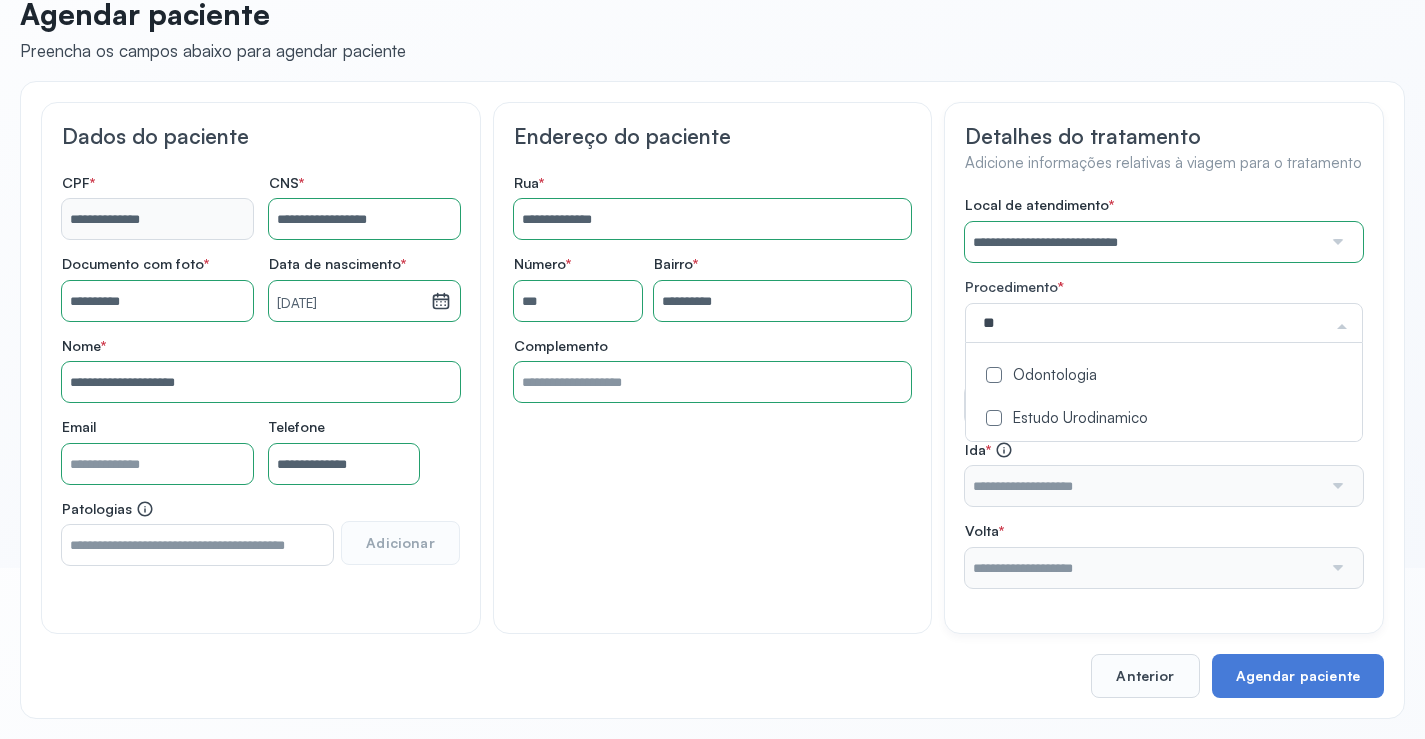 drag, startPoint x: 1092, startPoint y: 376, endPoint x: 1069, endPoint y: 387, distance: 25.495098 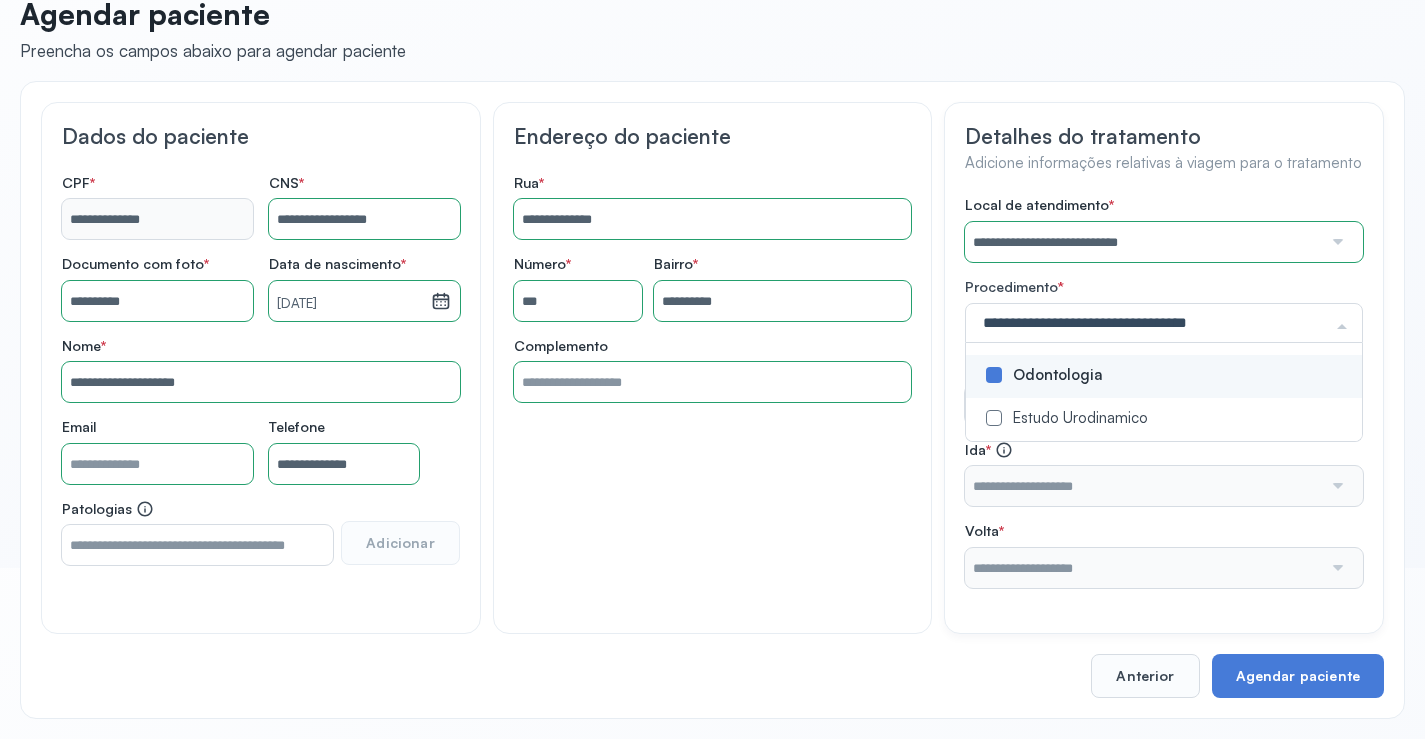 click on "**********" 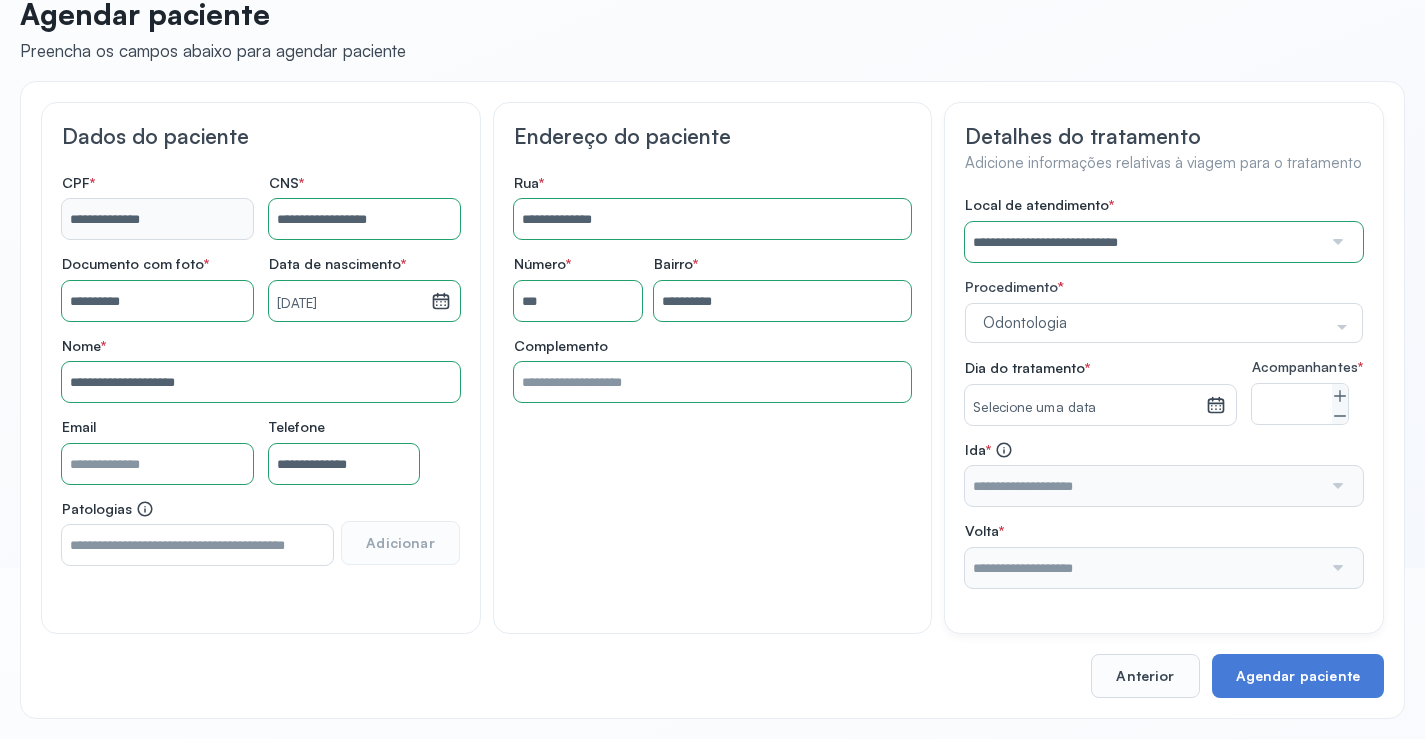 click on "Selecione uma data" at bounding box center [1085, 408] 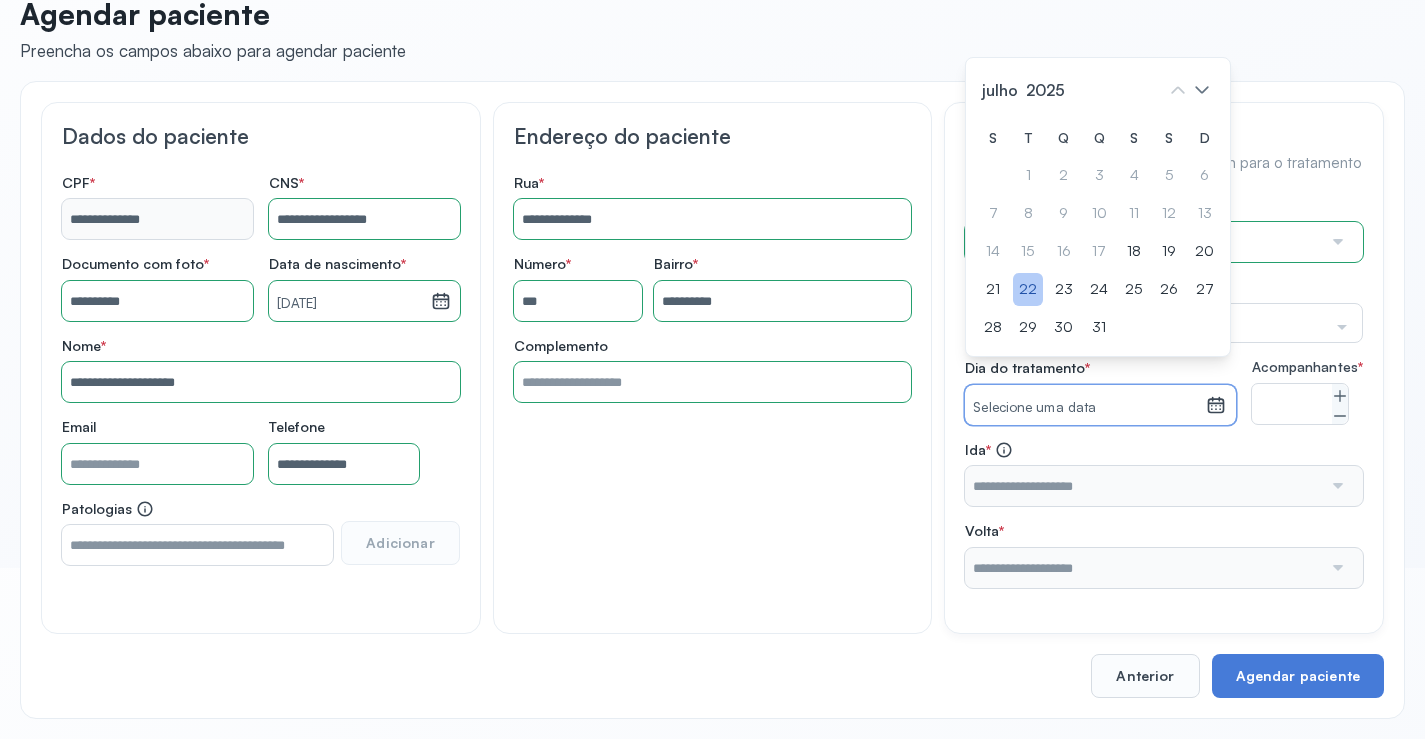 drag, startPoint x: 989, startPoint y: 304, endPoint x: 1020, endPoint y: 315, distance: 32.89377 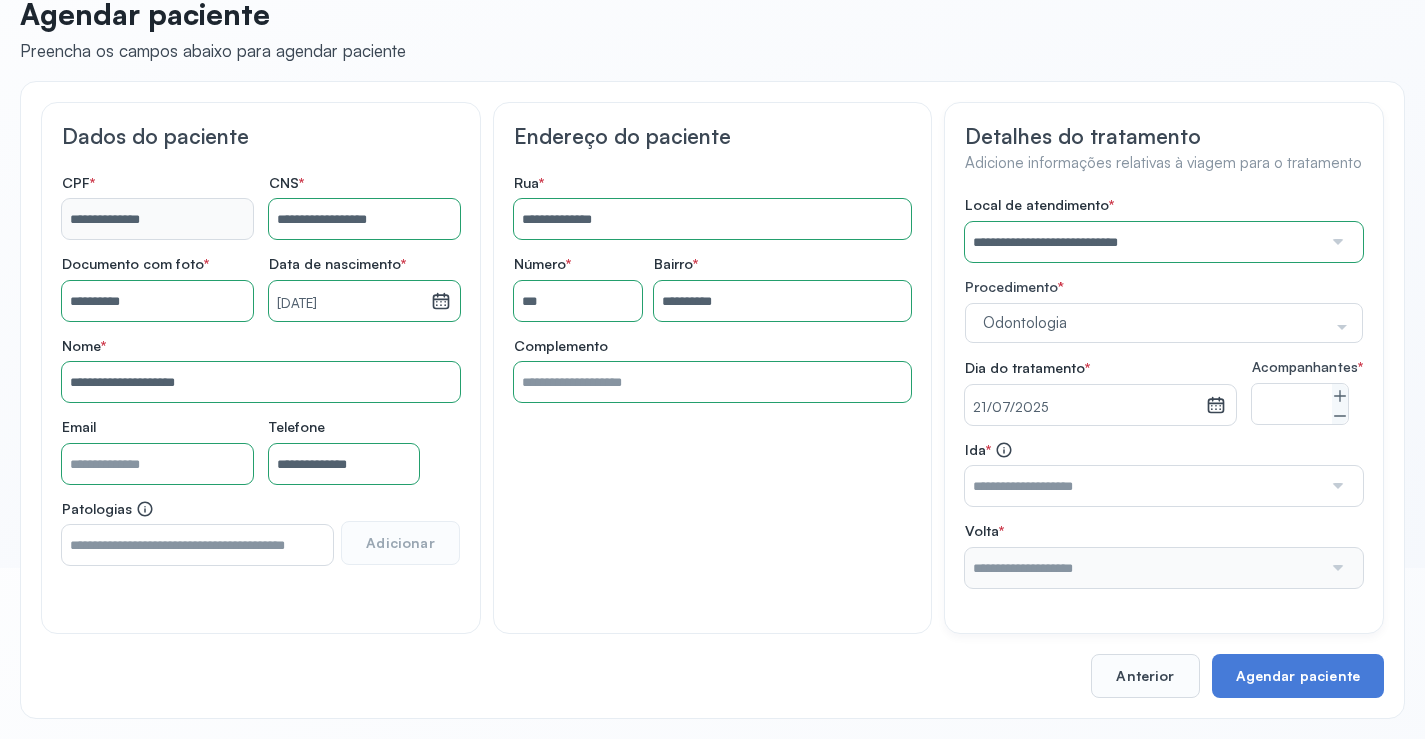click at bounding box center [1143, 486] 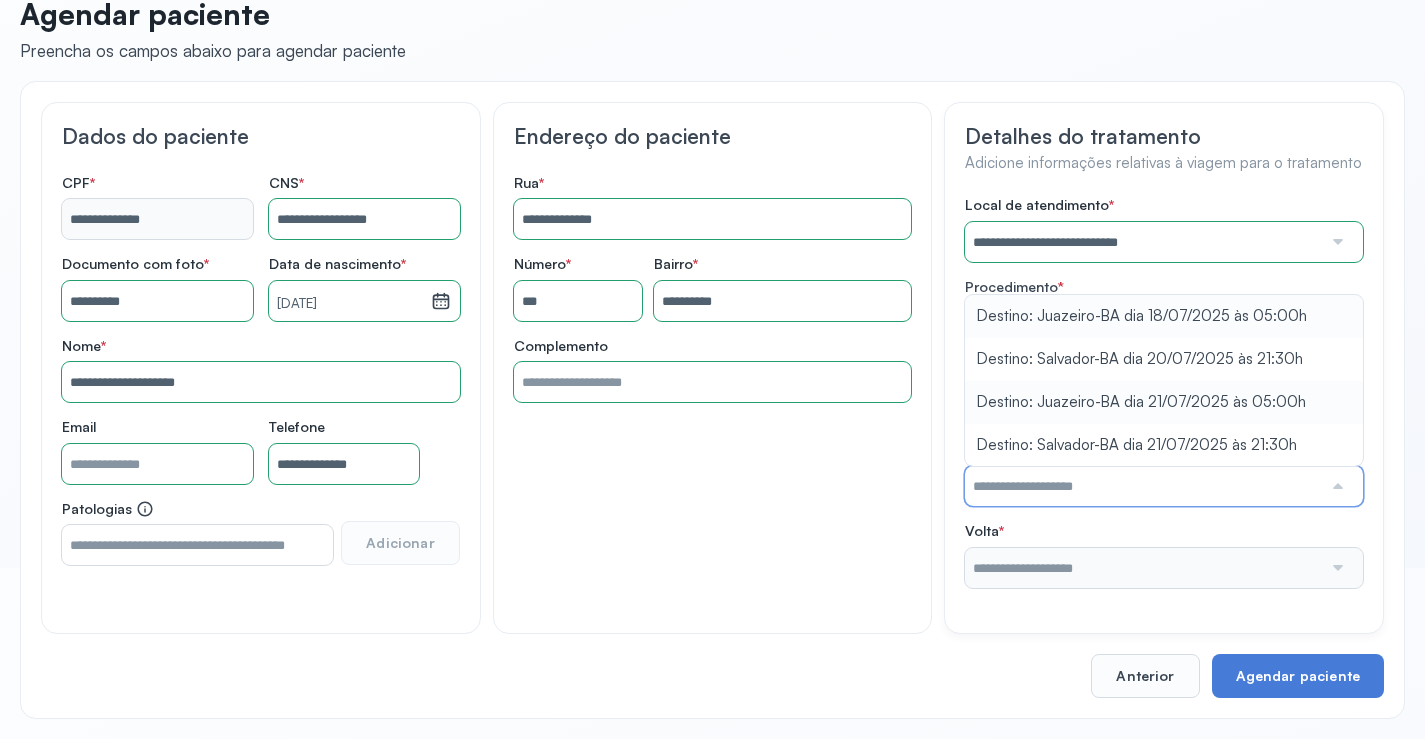 type on "**********" 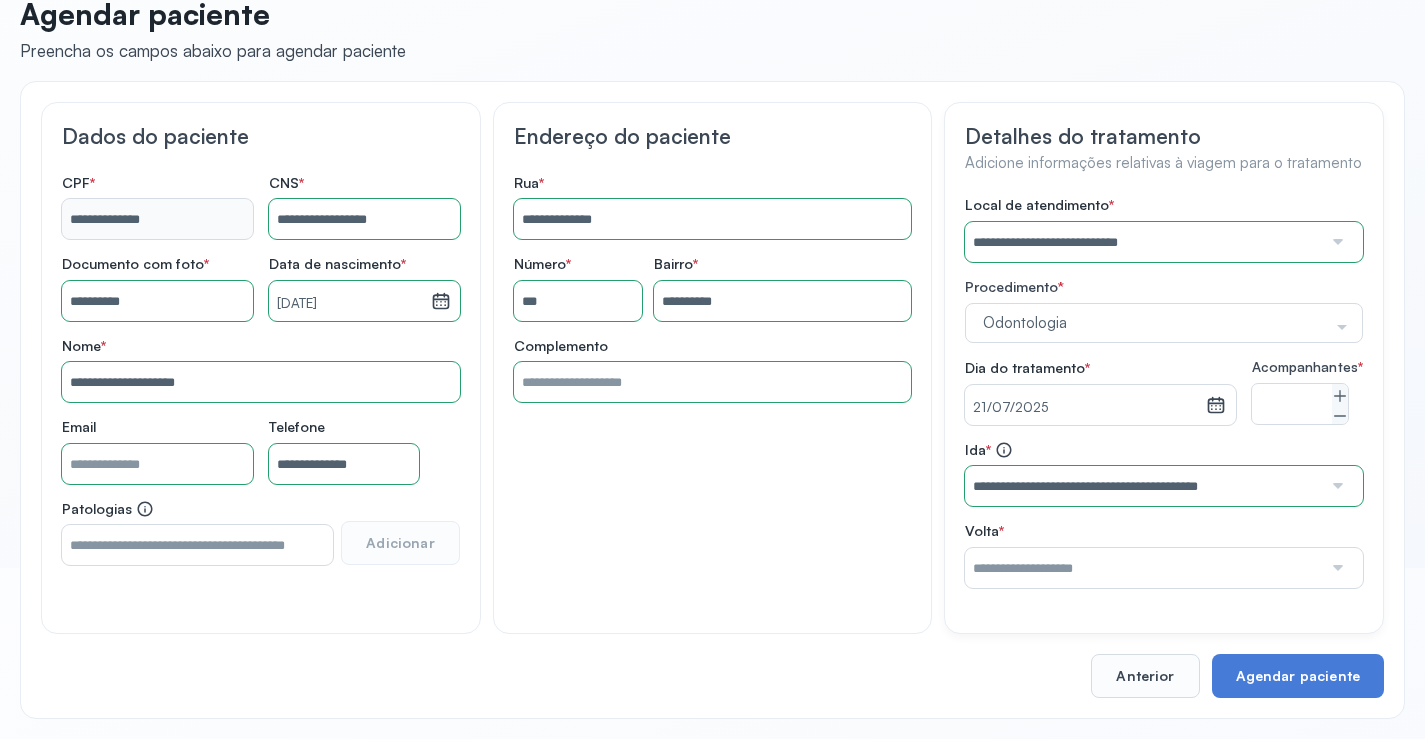 click on "**********" at bounding box center (1164, 392) 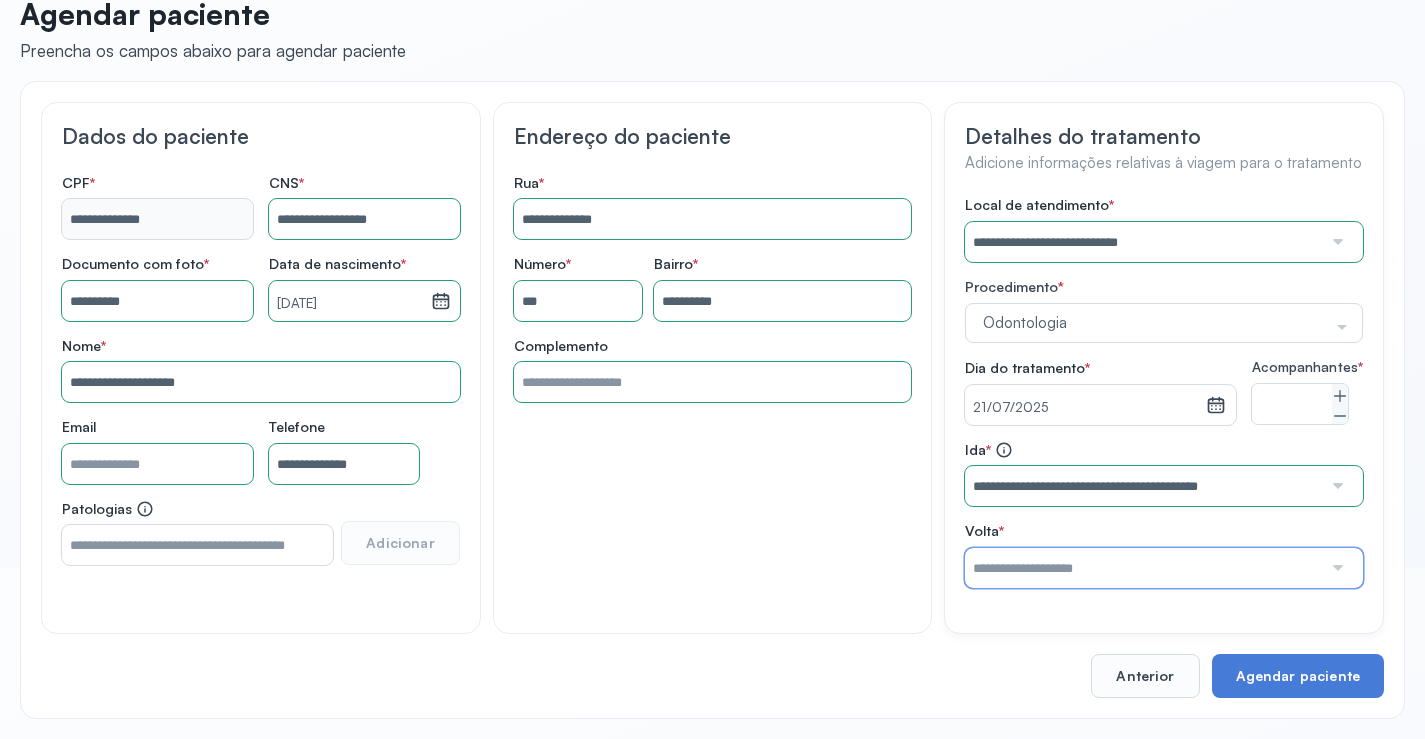 click at bounding box center [1143, 568] 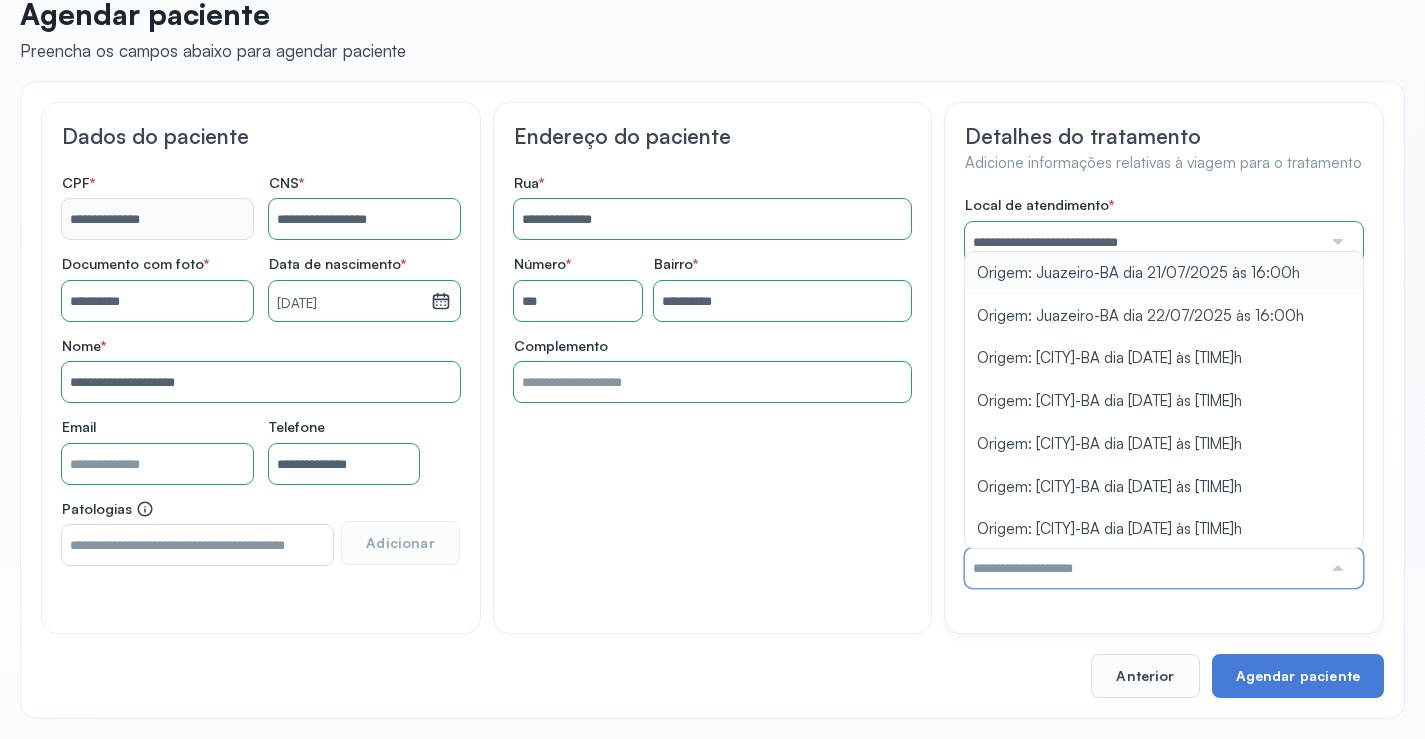 type on "**********" 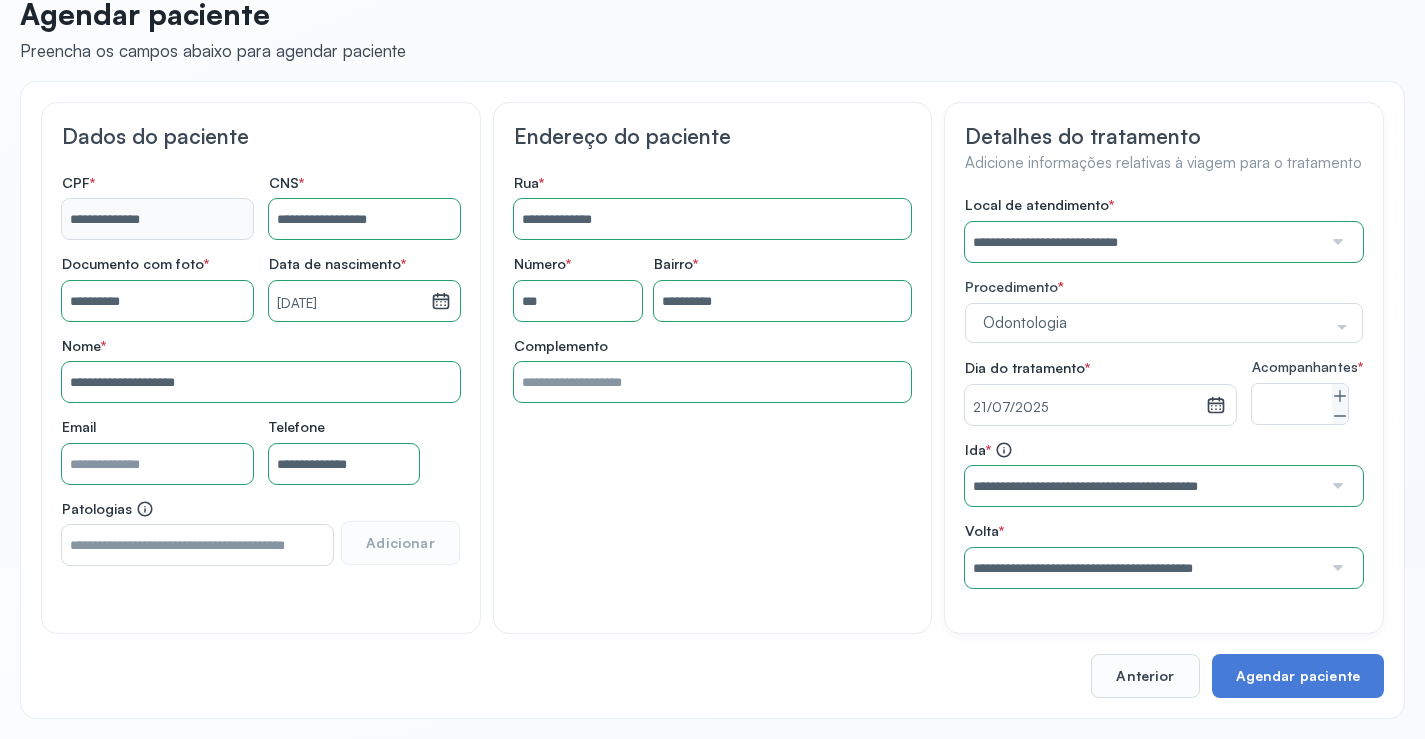 click on "**********" at bounding box center (1164, 392) 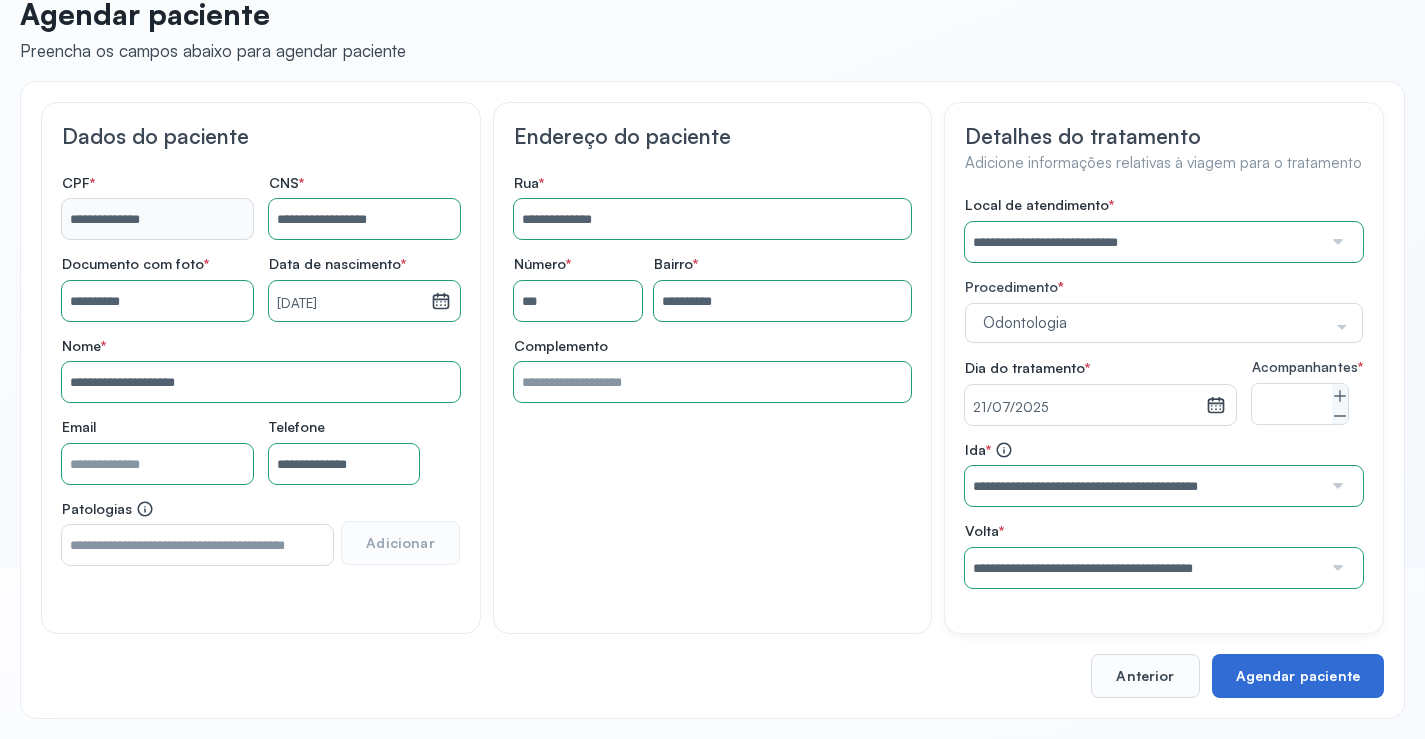 click on "Agendar paciente" at bounding box center [1298, 676] 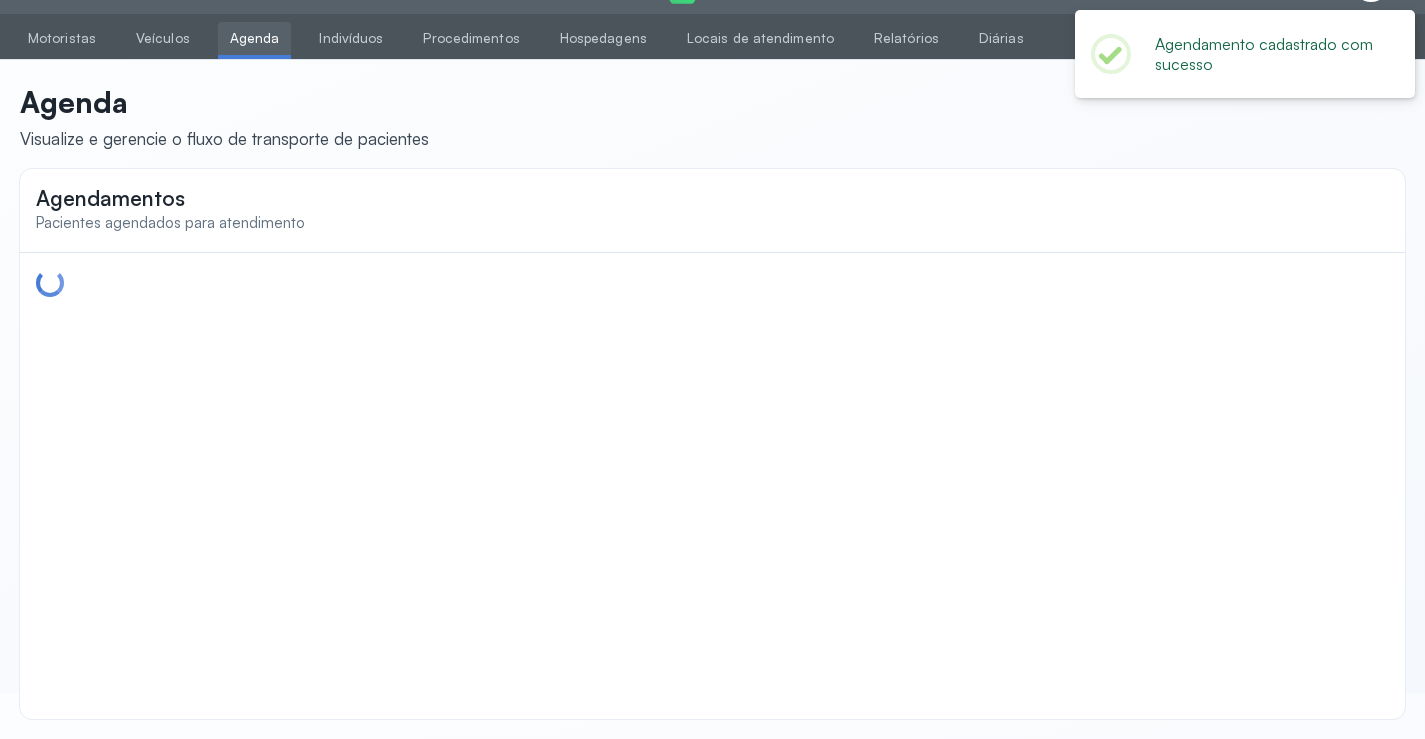 scroll, scrollTop: 0, scrollLeft: 0, axis: both 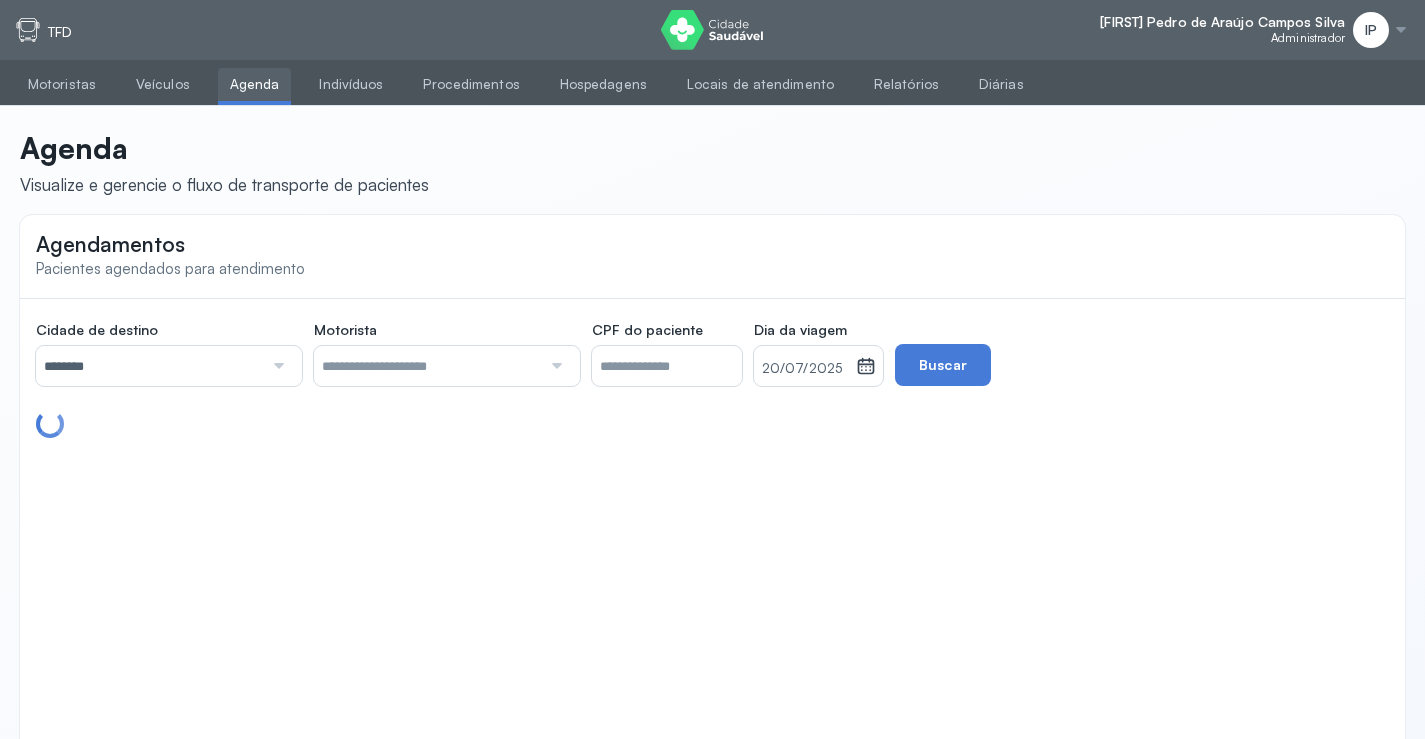 click at bounding box center [276, 366] 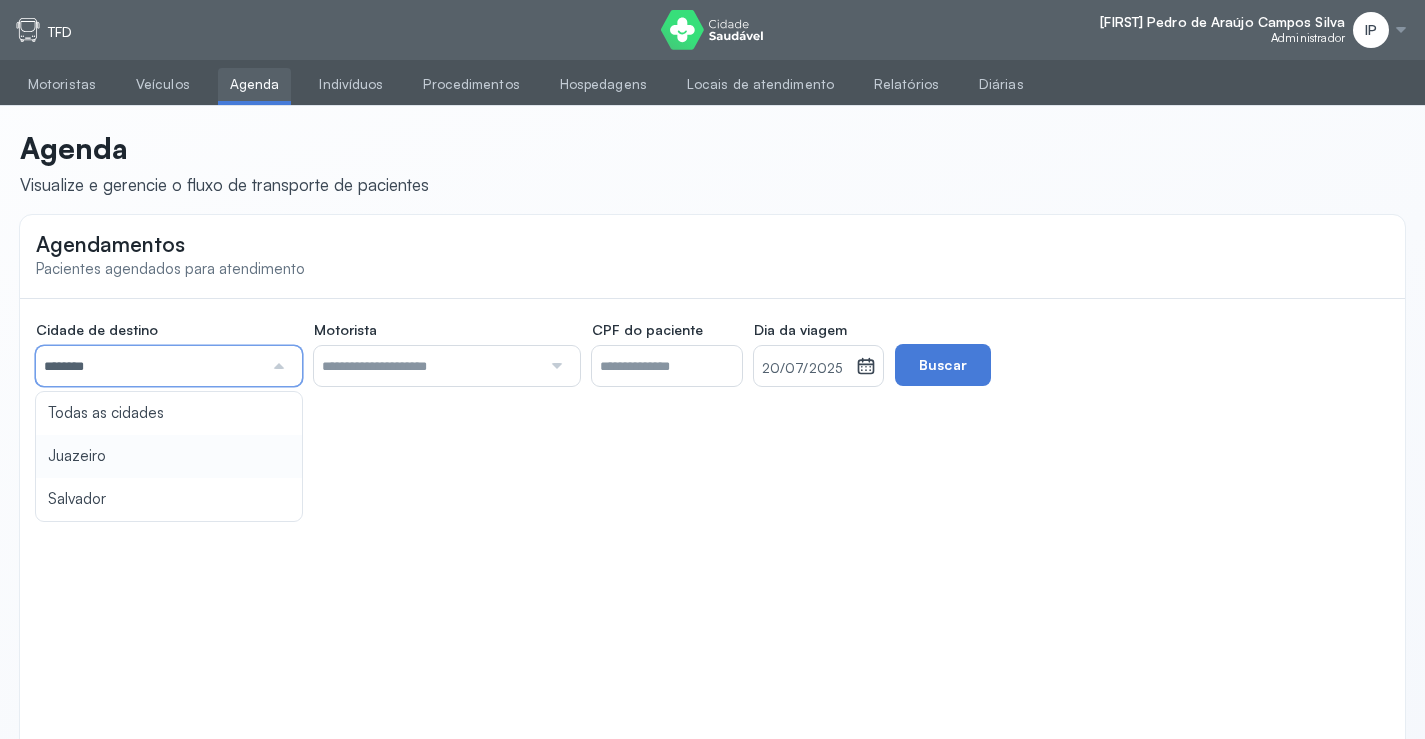 type on "********" 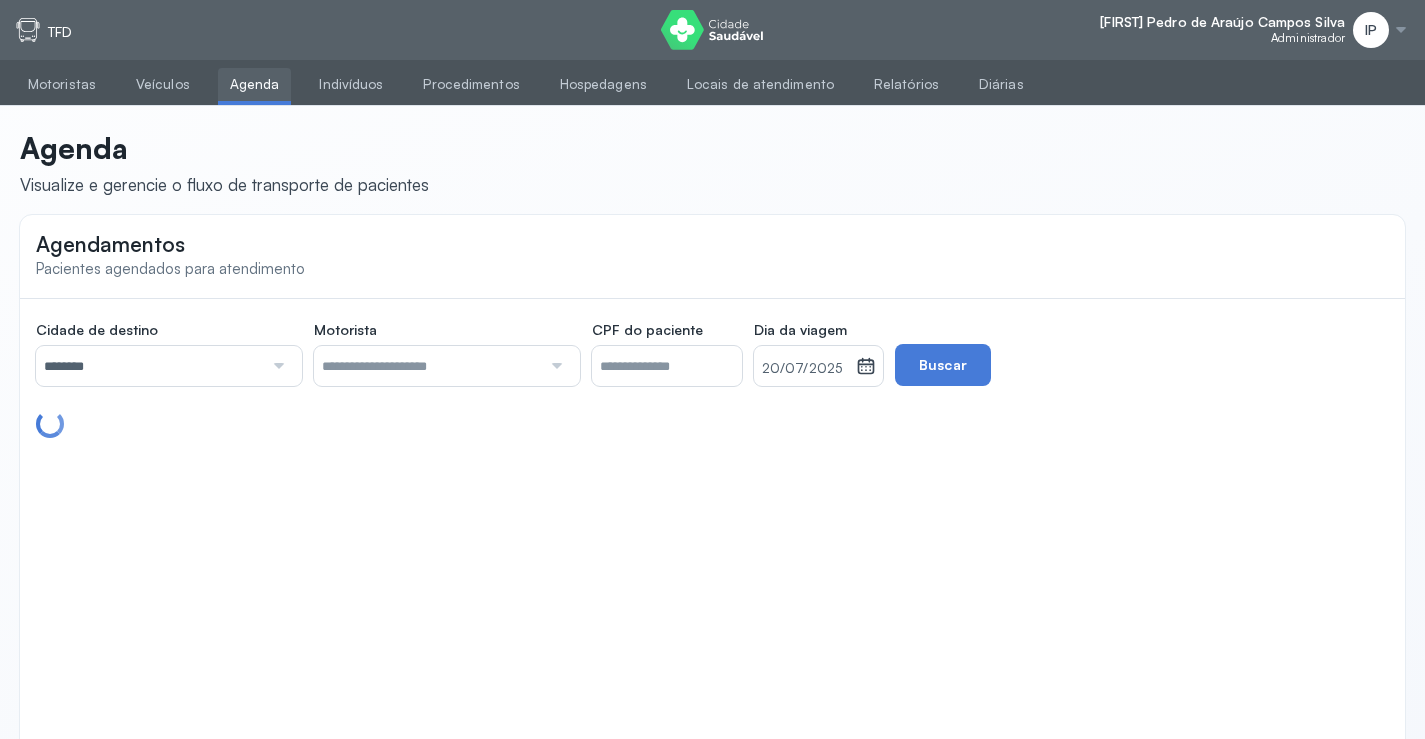 click on "Cidade de destino  ******** Todas as cidades Juazeiro Salvador Motorista  Todos os motoristas Diego dos Santos Edevon dos Santos Souza Edevon dos Santos Souza Elto Lima de Almeida Genivaldo Rodrigues da Silva Jozenilson Santos da Silva CPF do paciente  Dia da viagem  [DATE] [MONTH] [YEAR] S T Q Q S S D 1 2 3 4 5 6 7 8 9 10 11 12 13 14 15 16 17 18 19 20 21 22 23 24 25 26 27 28 29 30 31 jan fev mar abr maio jun jul ago set out nov dez 2018 2019 2020 2021 2022 2023 2024 2025 2026 2027 2028 2029  Buscar" 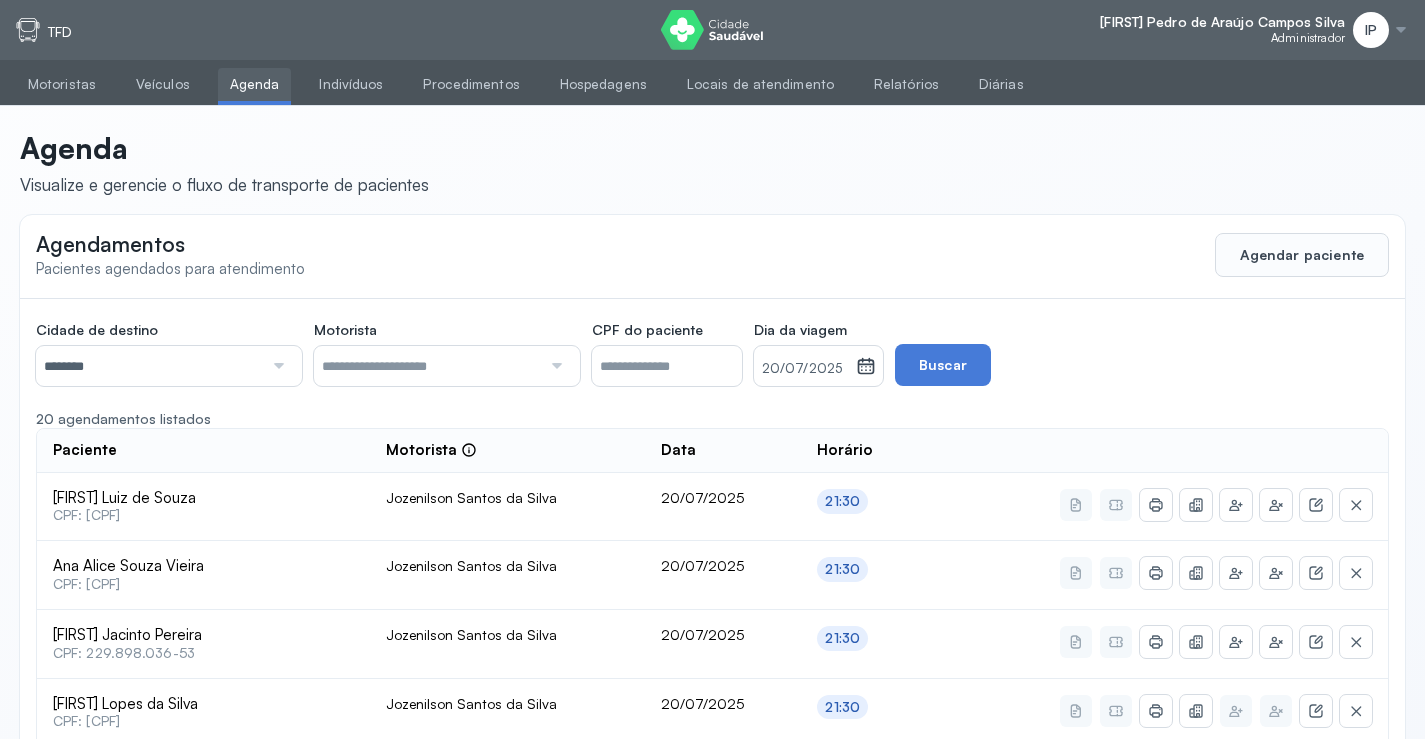 click on "20/07/2025" at bounding box center [805, 369] 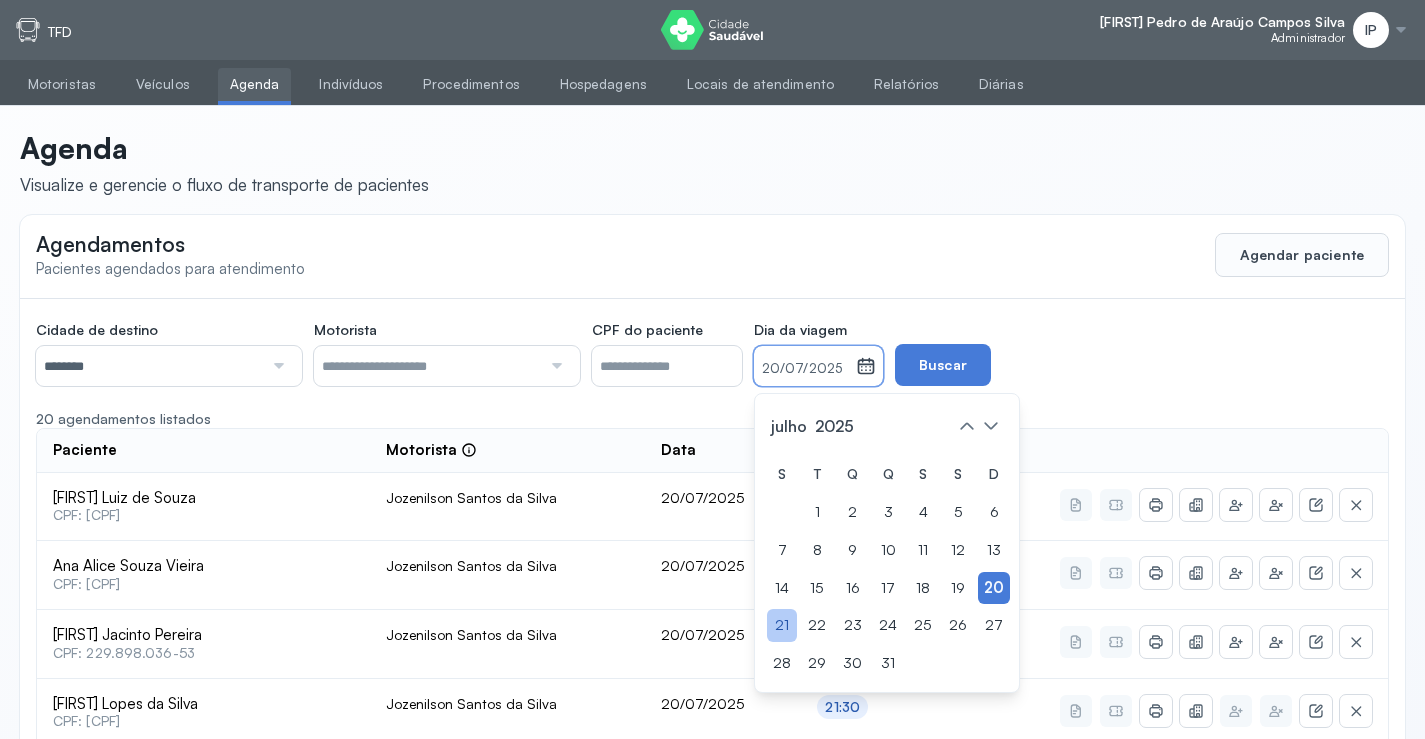 drag, startPoint x: 818, startPoint y: 625, endPoint x: 865, endPoint y: 539, distance: 98.005104 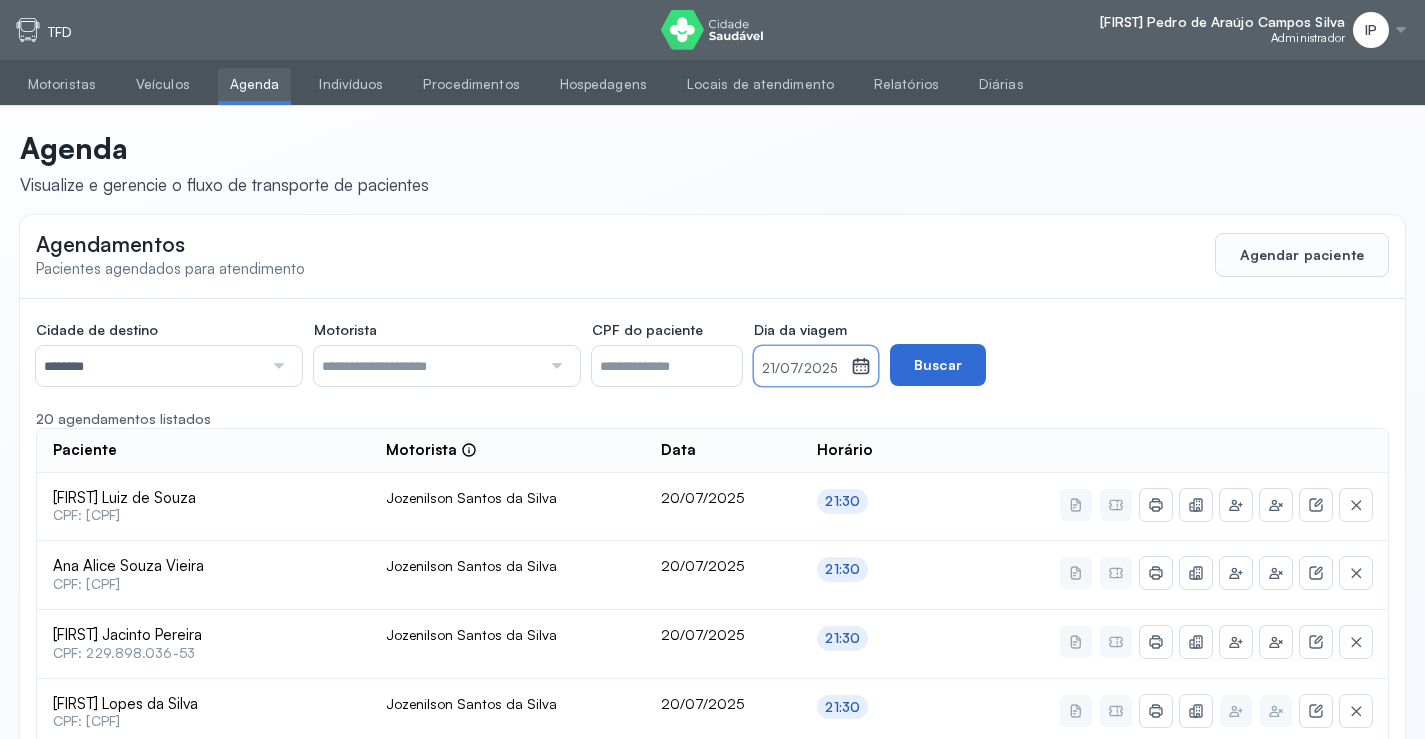 click on "Buscar" at bounding box center (938, 365) 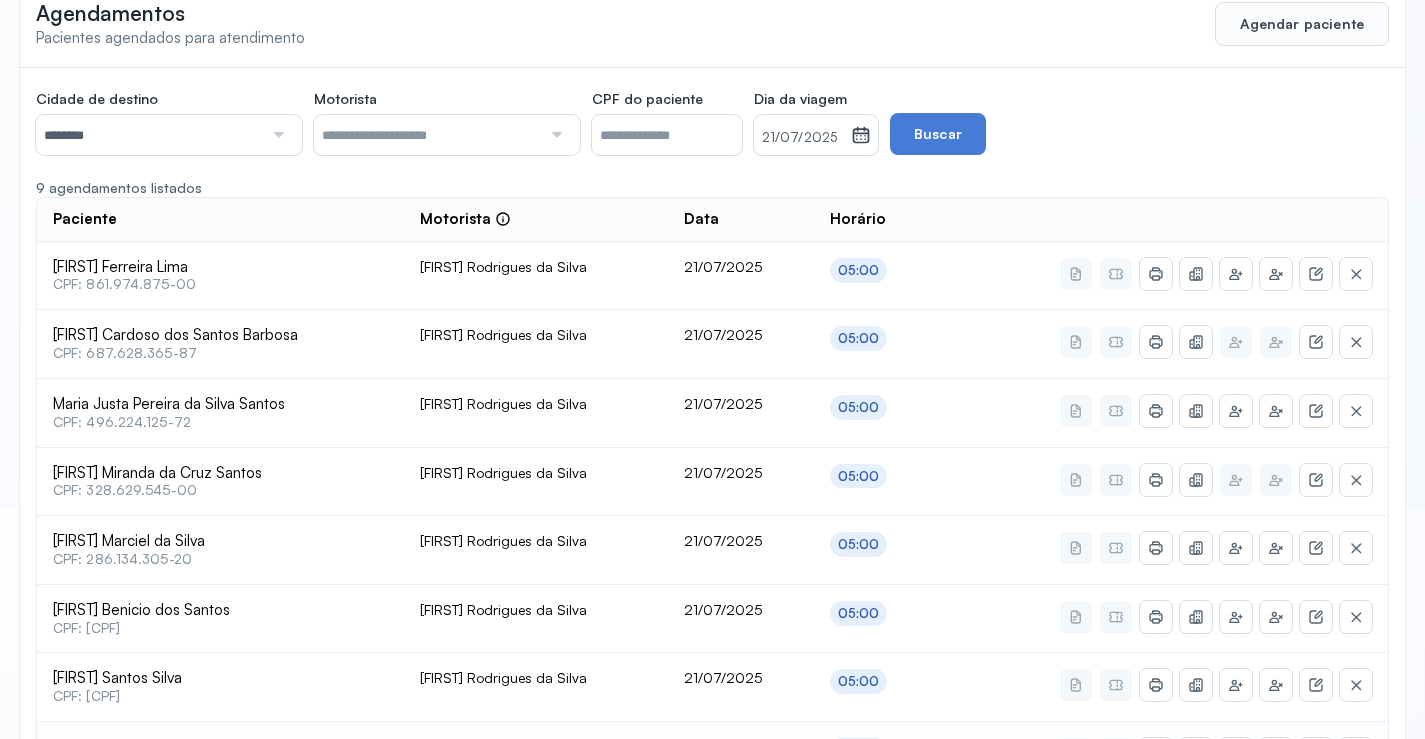 scroll, scrollTop: 453, scrollLeft: 0, axis: vertical 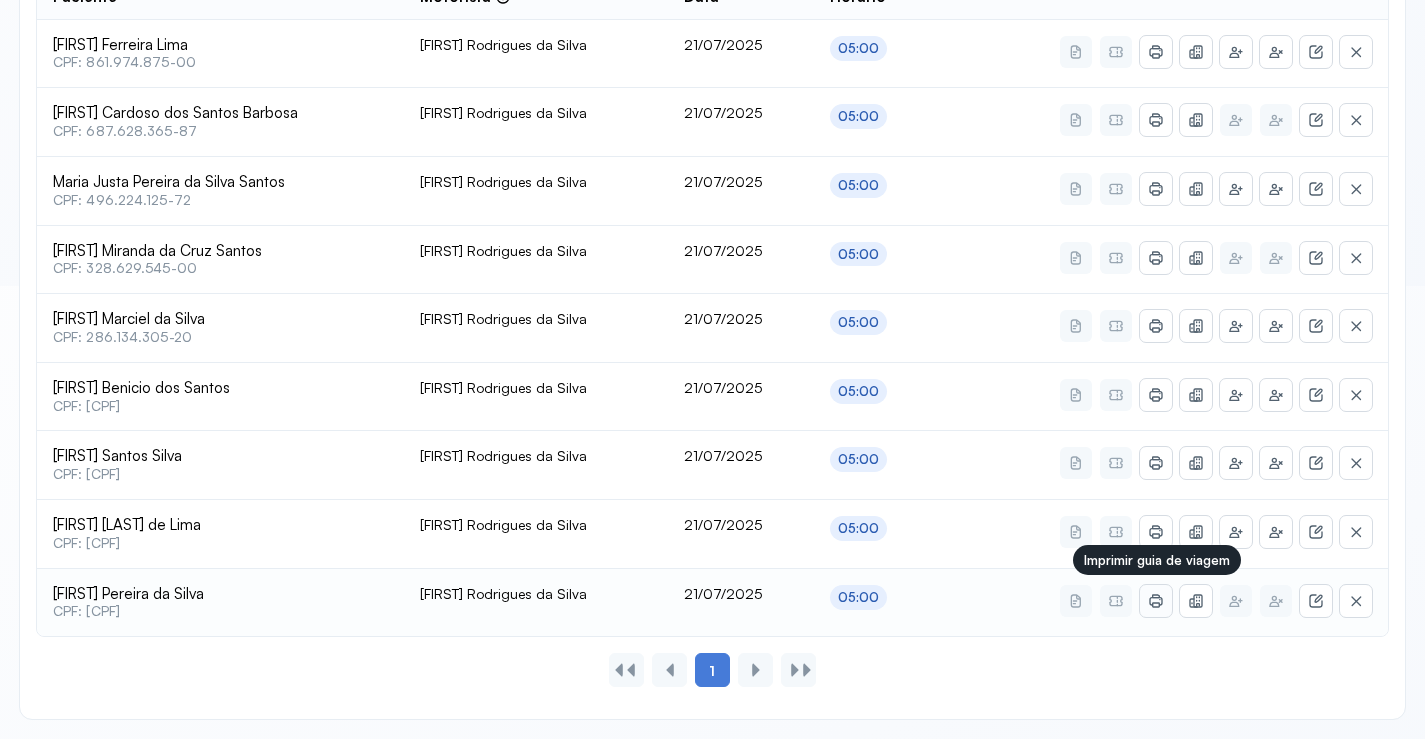 click 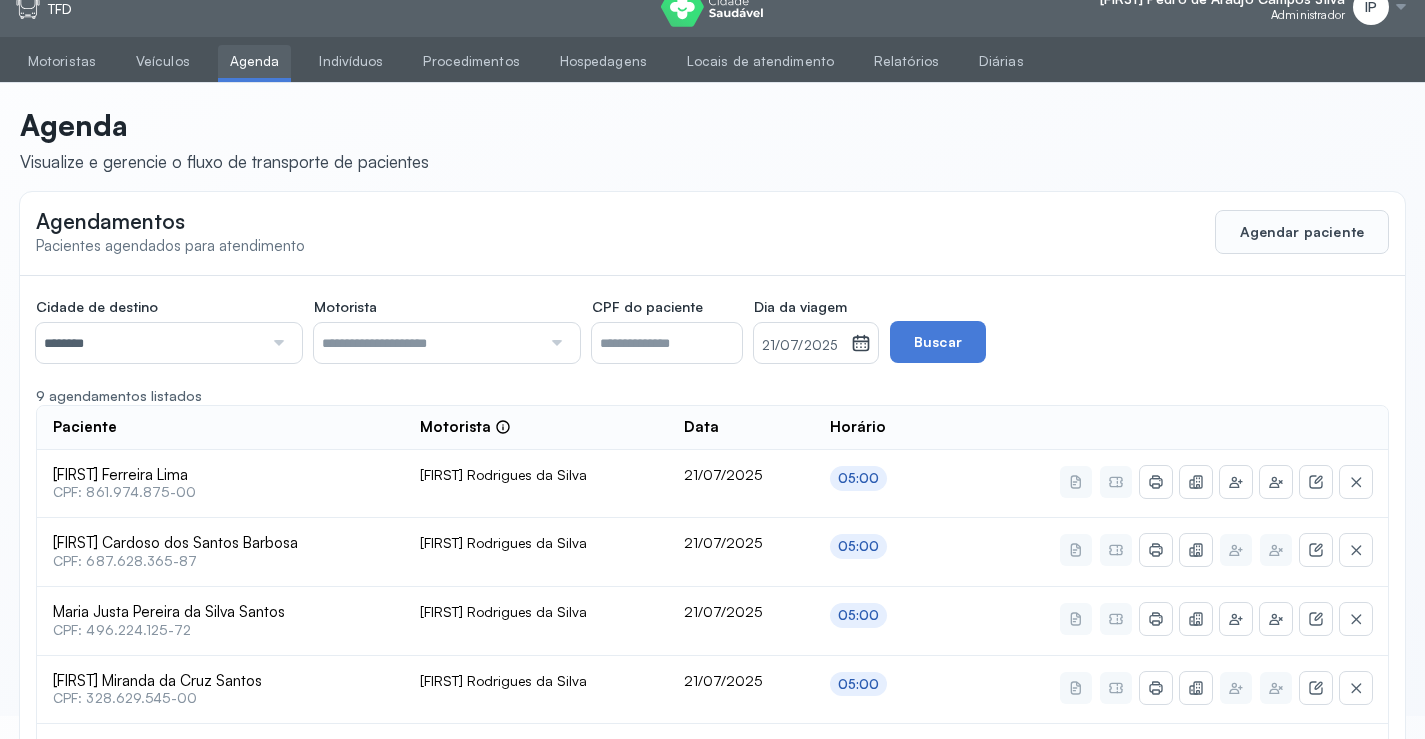 scroll, scrollTop: 0, scrollLeft: 0, axis: both 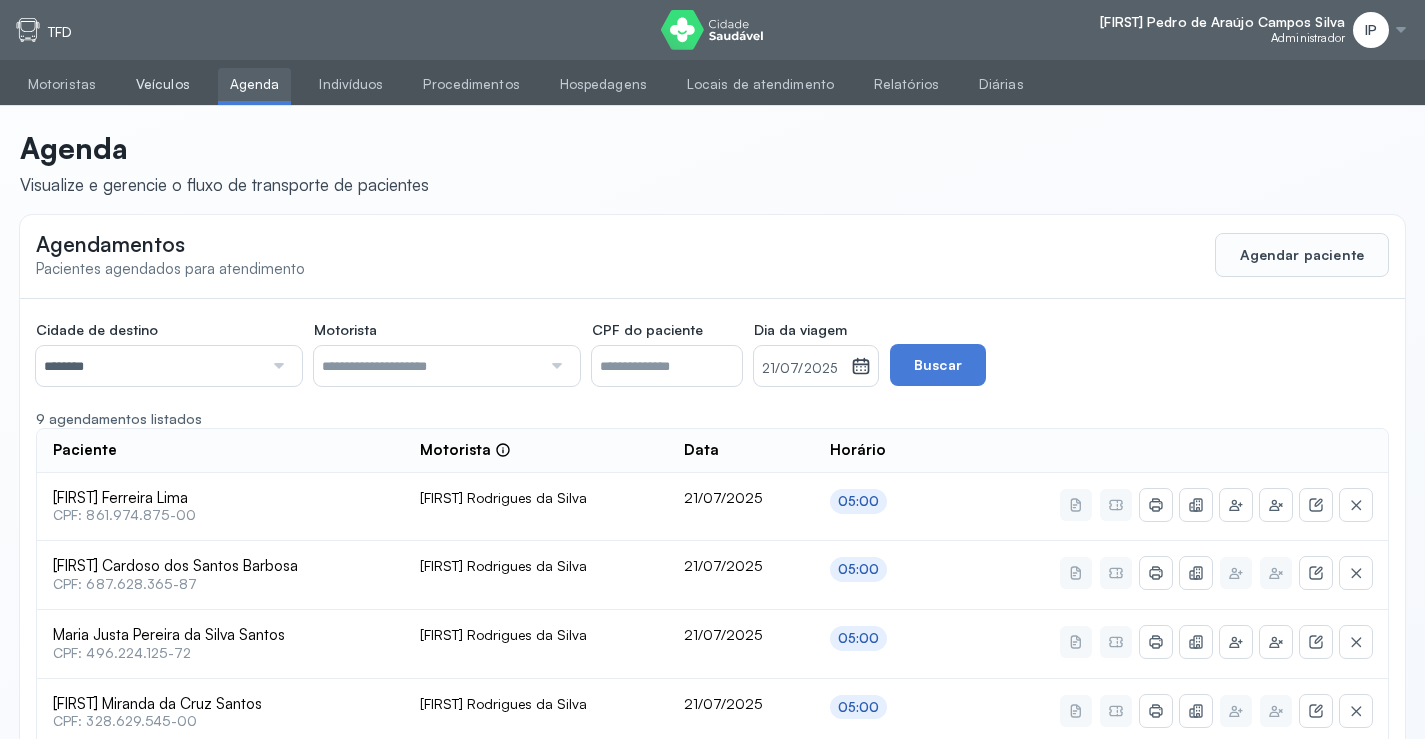 click on "Veículos" at bounding box center (163, 84) 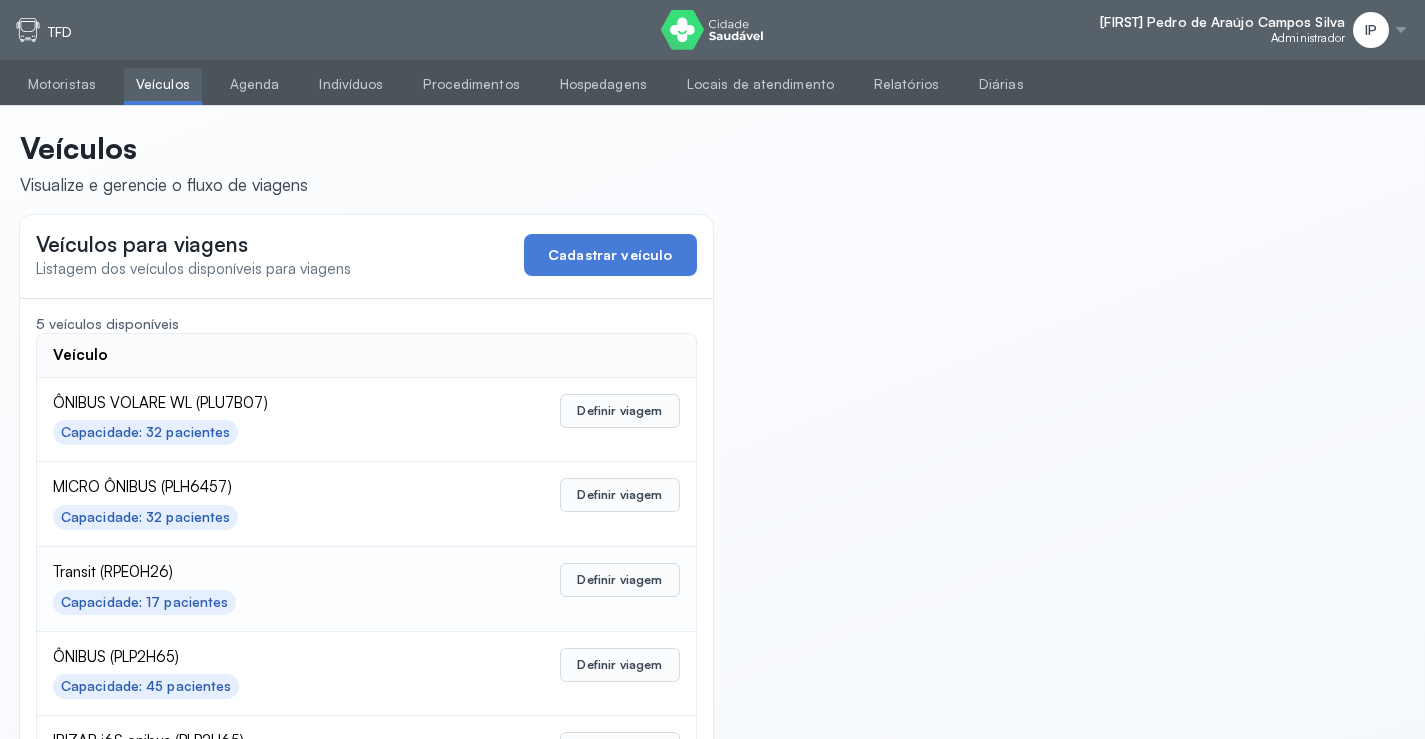 scroll, scrollTop: 98, scrollLeft: 0, axis: vertical 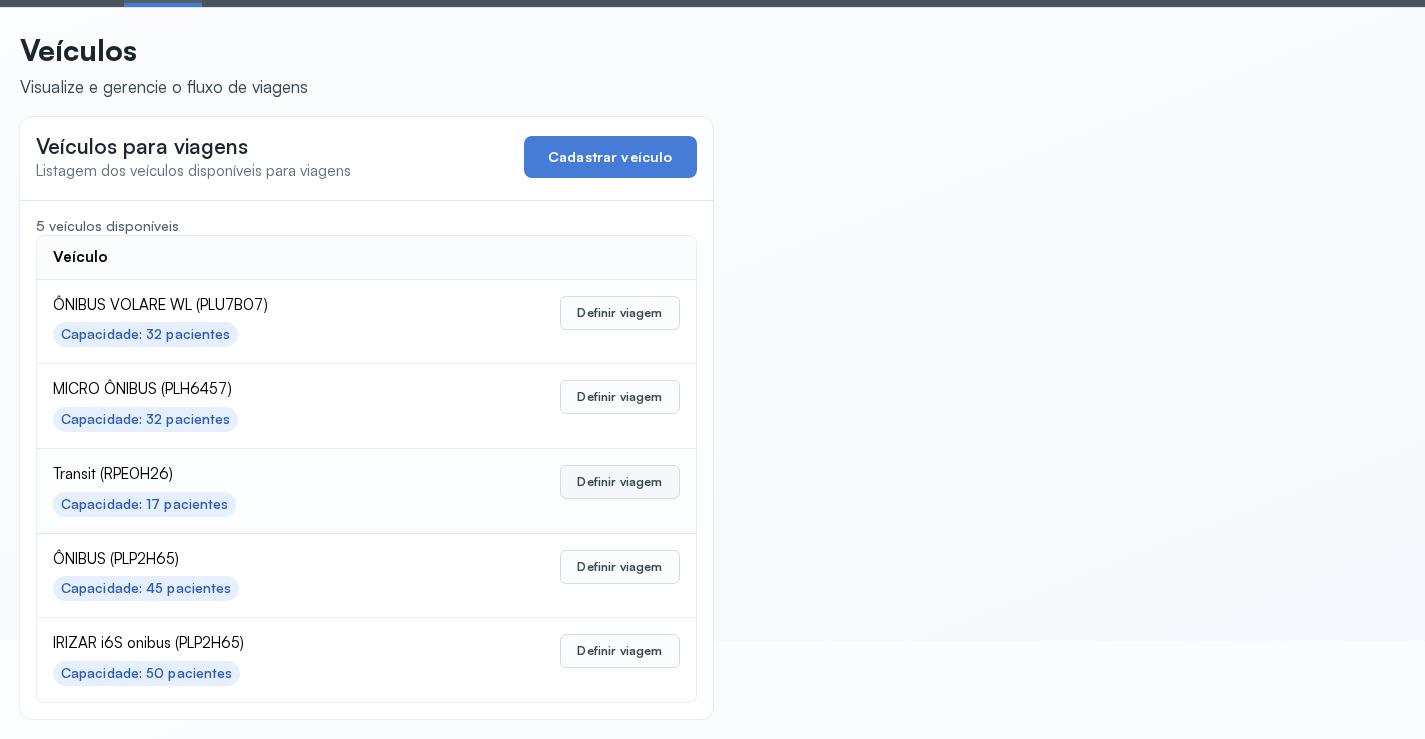 click on "Definir viagem" at bounding box center (619, 482) 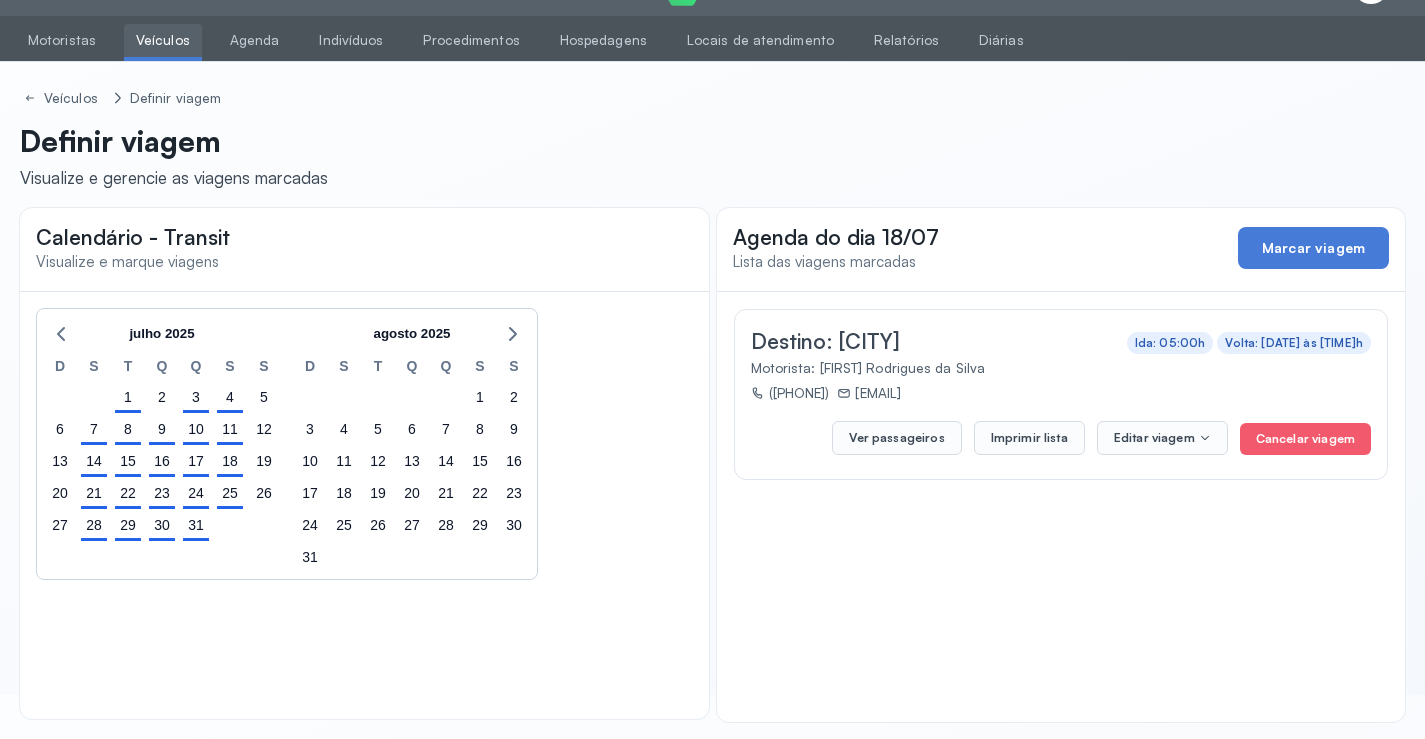 scroll, scrollTop: 47, scrollLeft: 0, axis: vertical 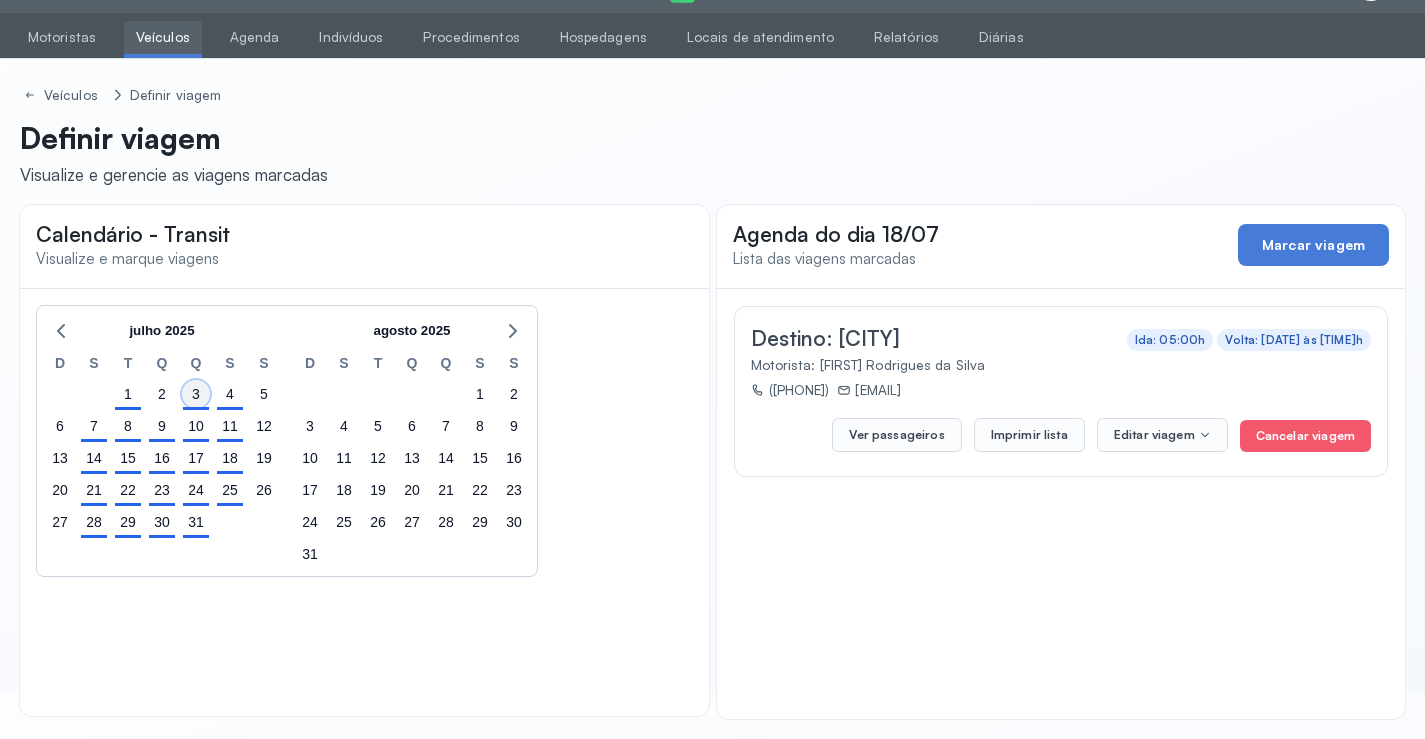 click on "3" 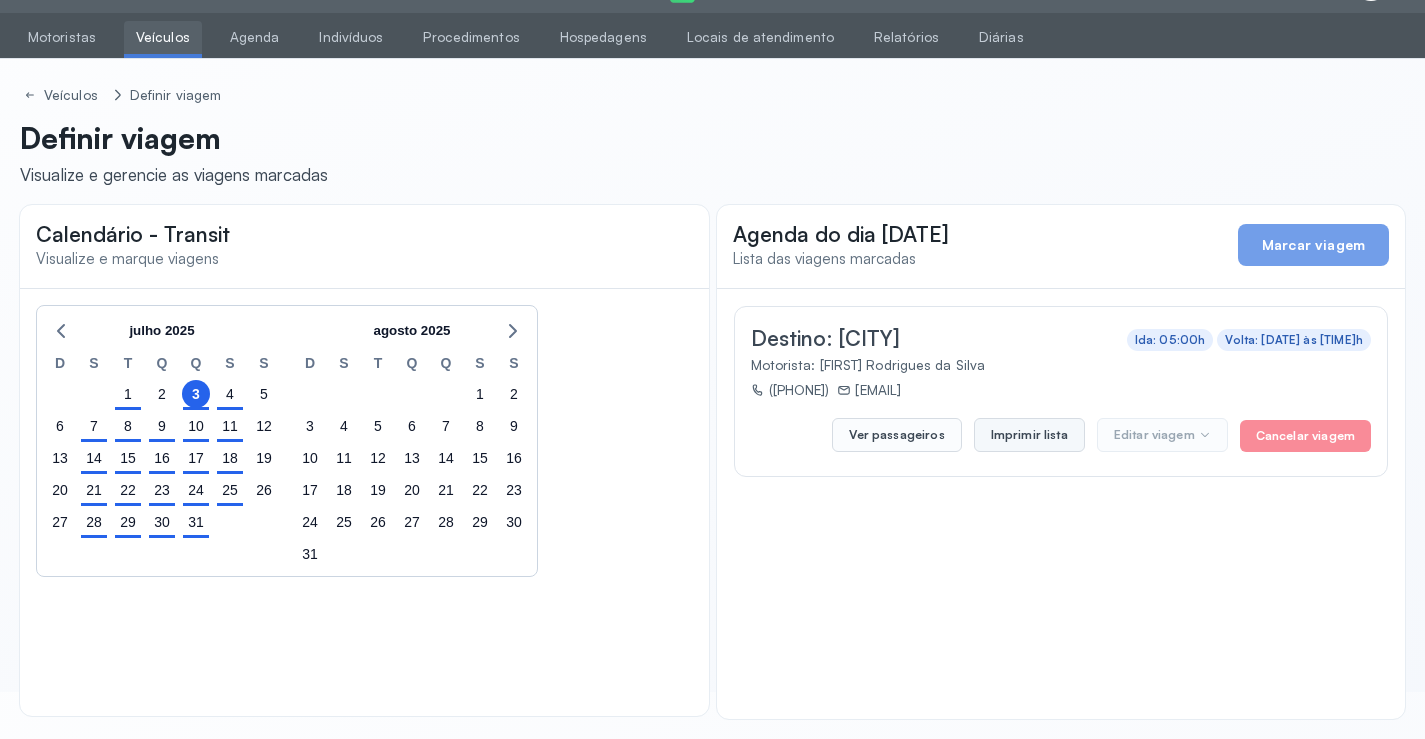 click on "Imprimir lista" at bounding box center [1029, 435] 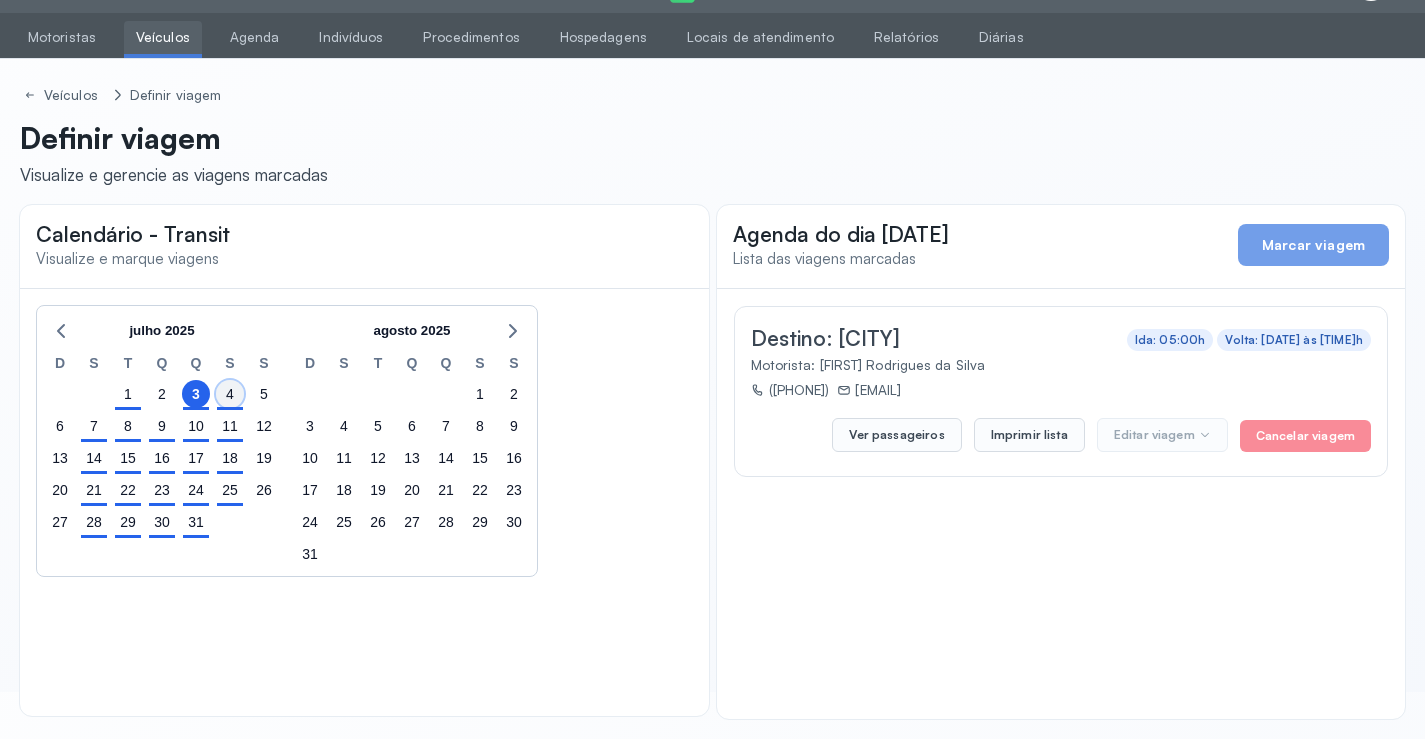 click on "4" 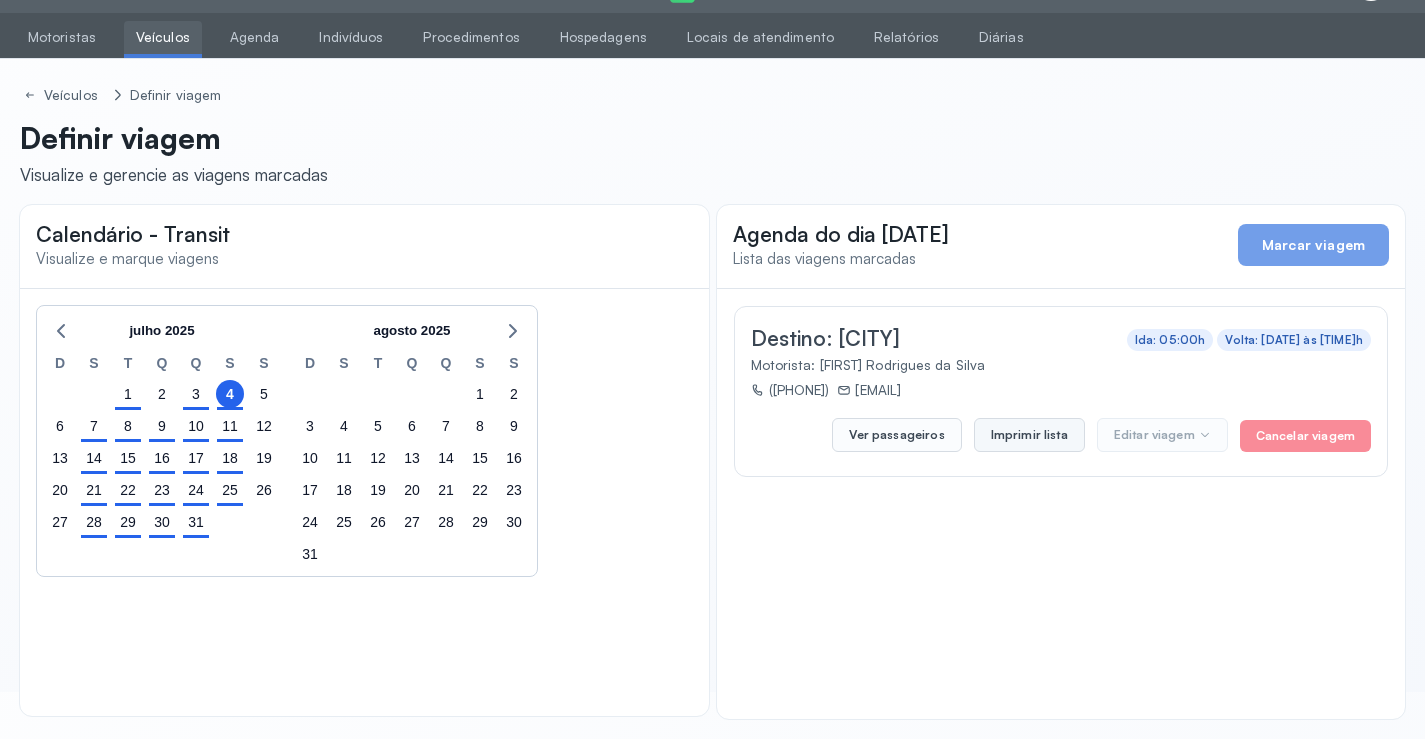 click on "Imprimir lista" at bounding box center (1029, 435) 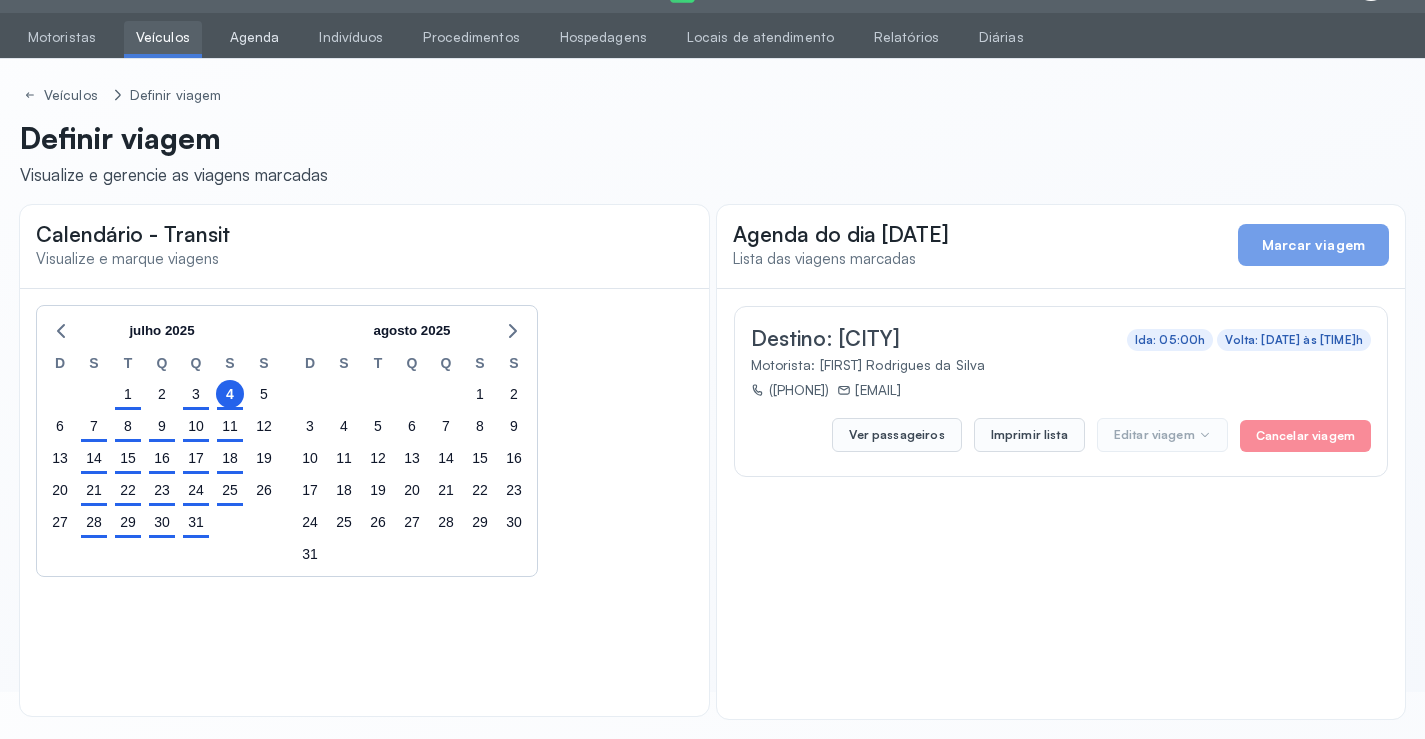click on "Agenda" at bounding box center (255, 37) 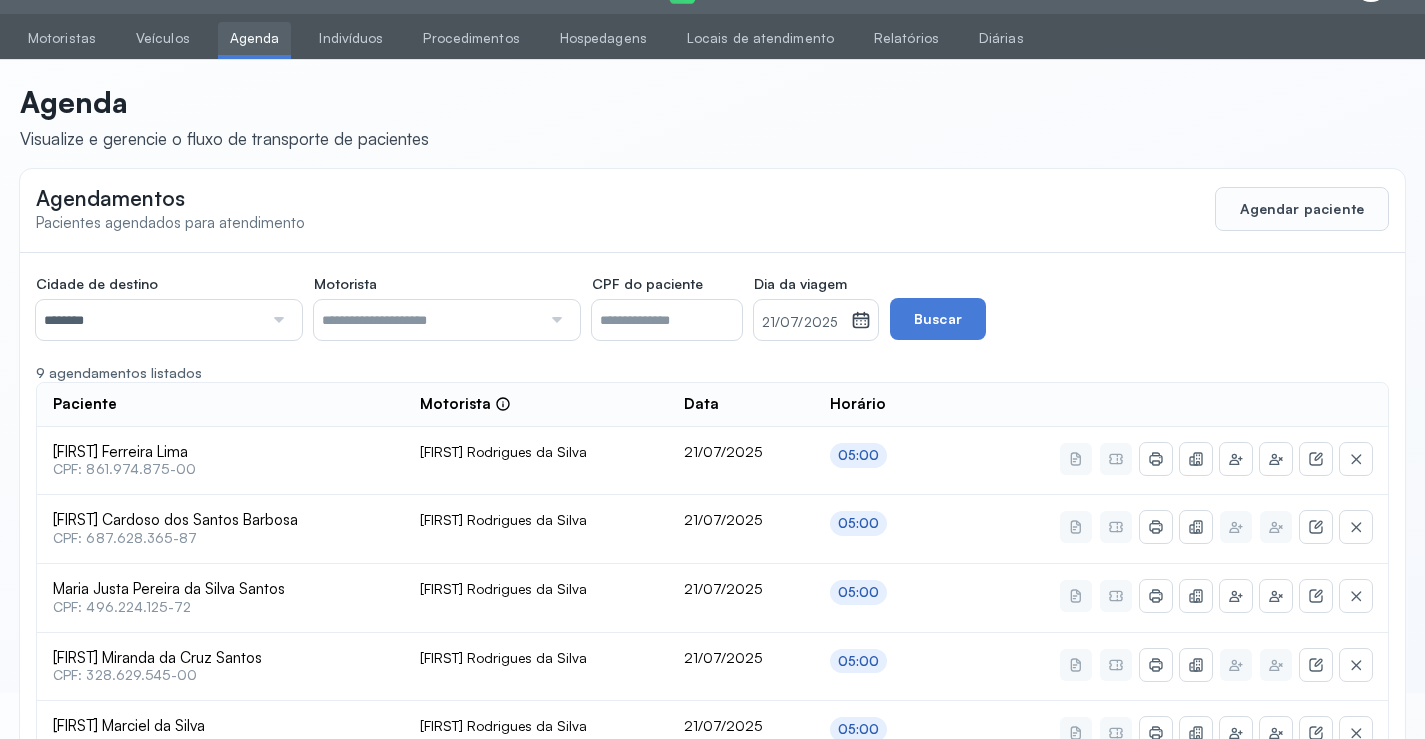 scroll, scrollTop: 47, scrollLeft: 0, axis: vertical 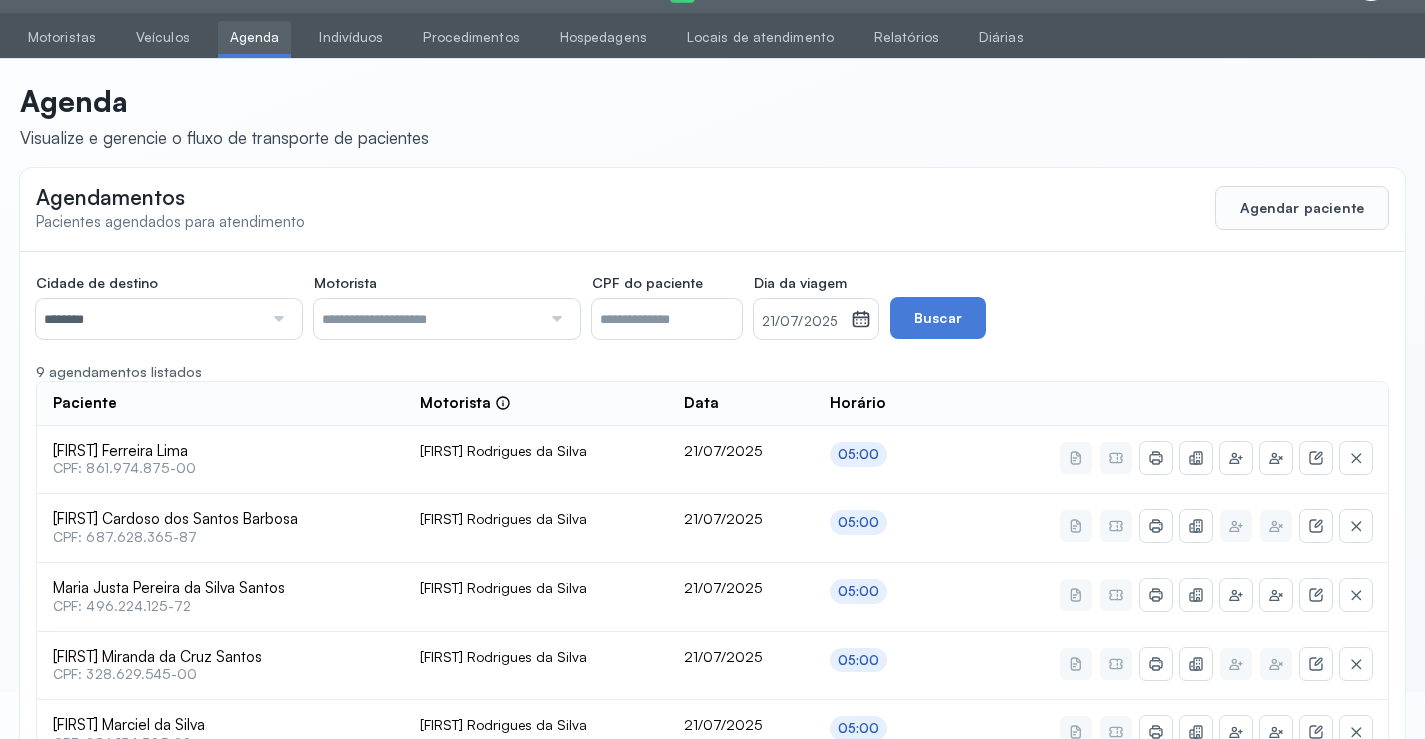 click on "********" at bounding box center [149, 319] 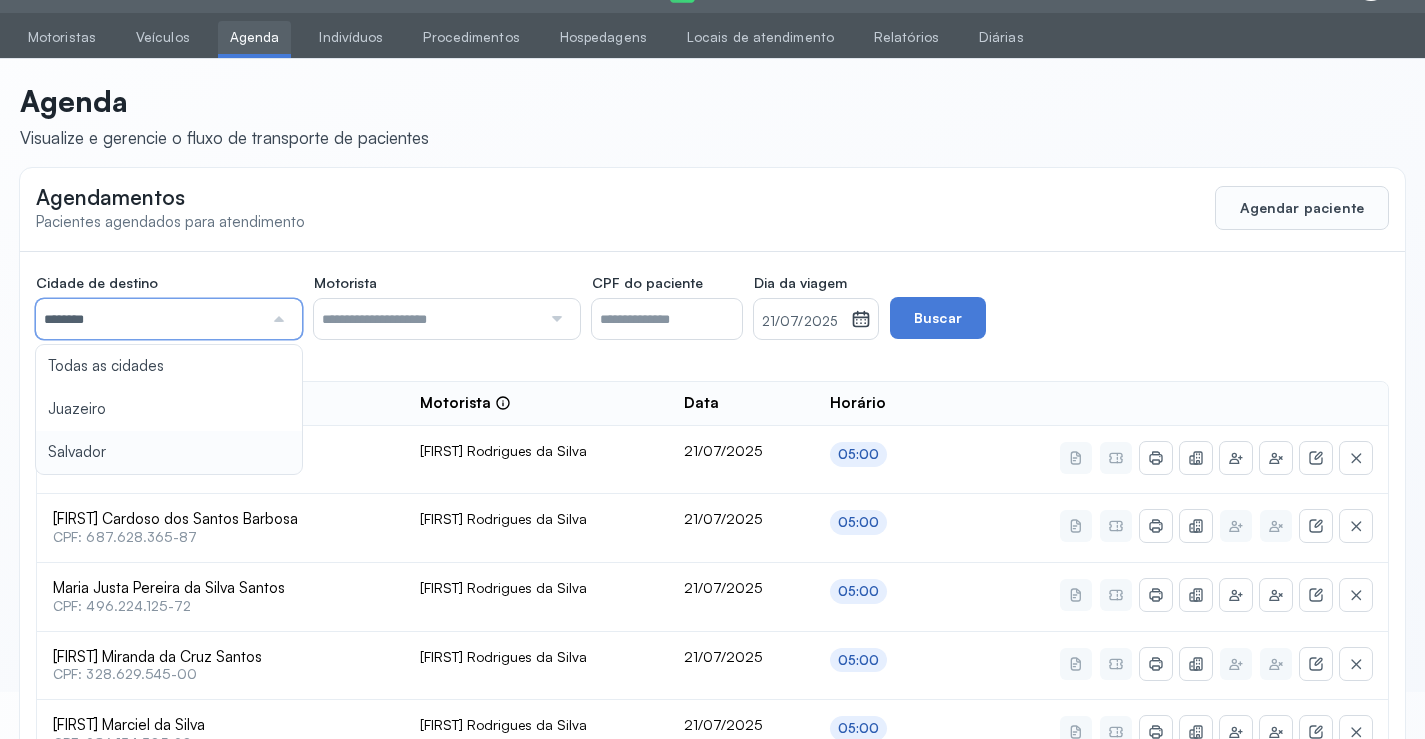 type on "********" 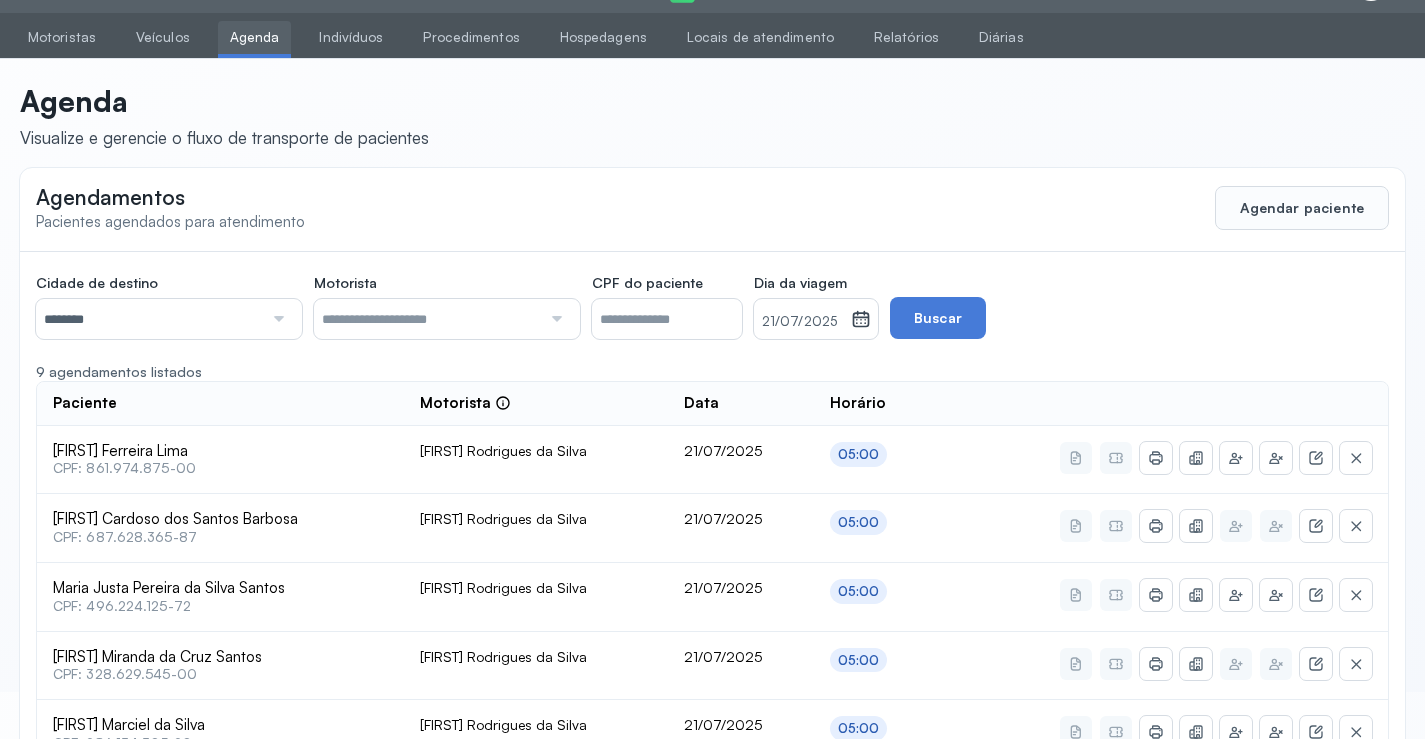 click on "21/07/2025" at bounding box center (802, 322) 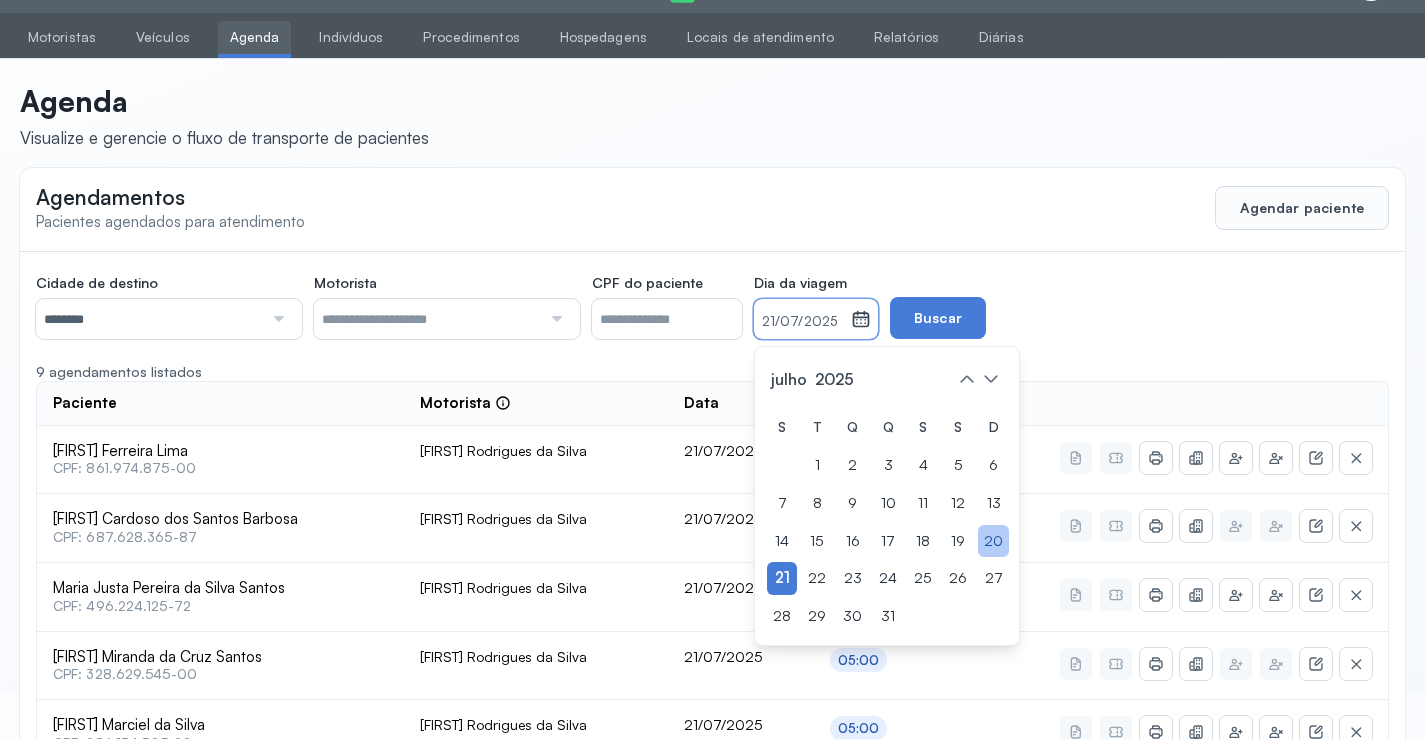 click on "20" 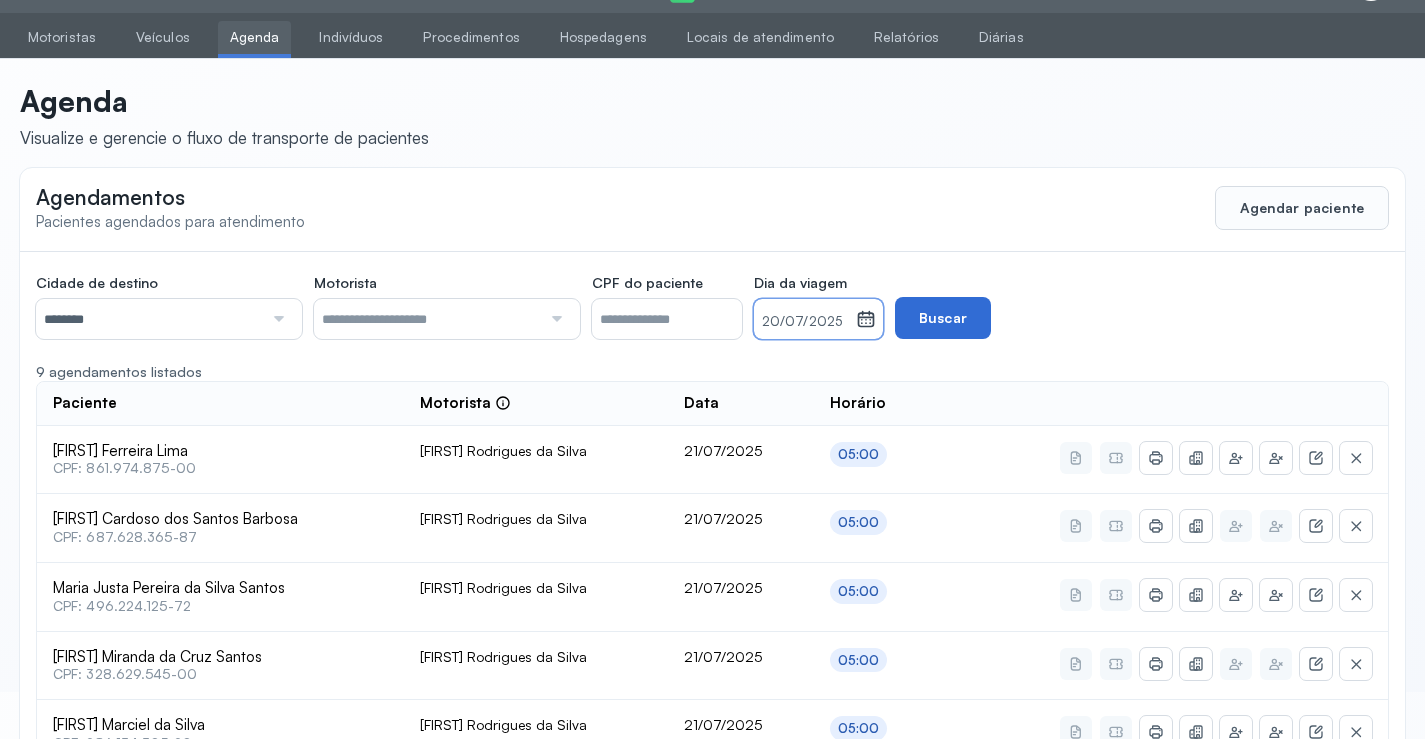 click on "Buscar" at bounding box center (943, 318) 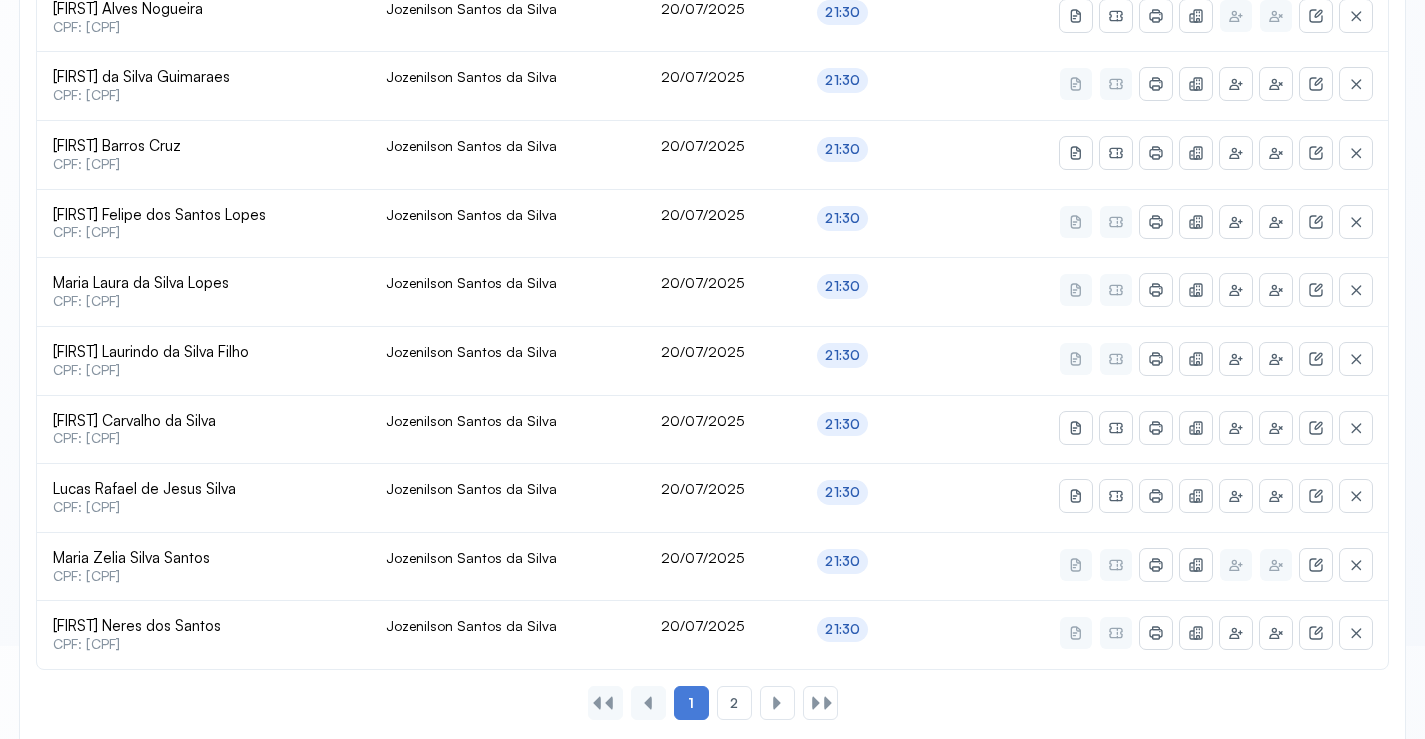 scroll, scrollTop: 847, scrollLeft: 0, axis: vertical 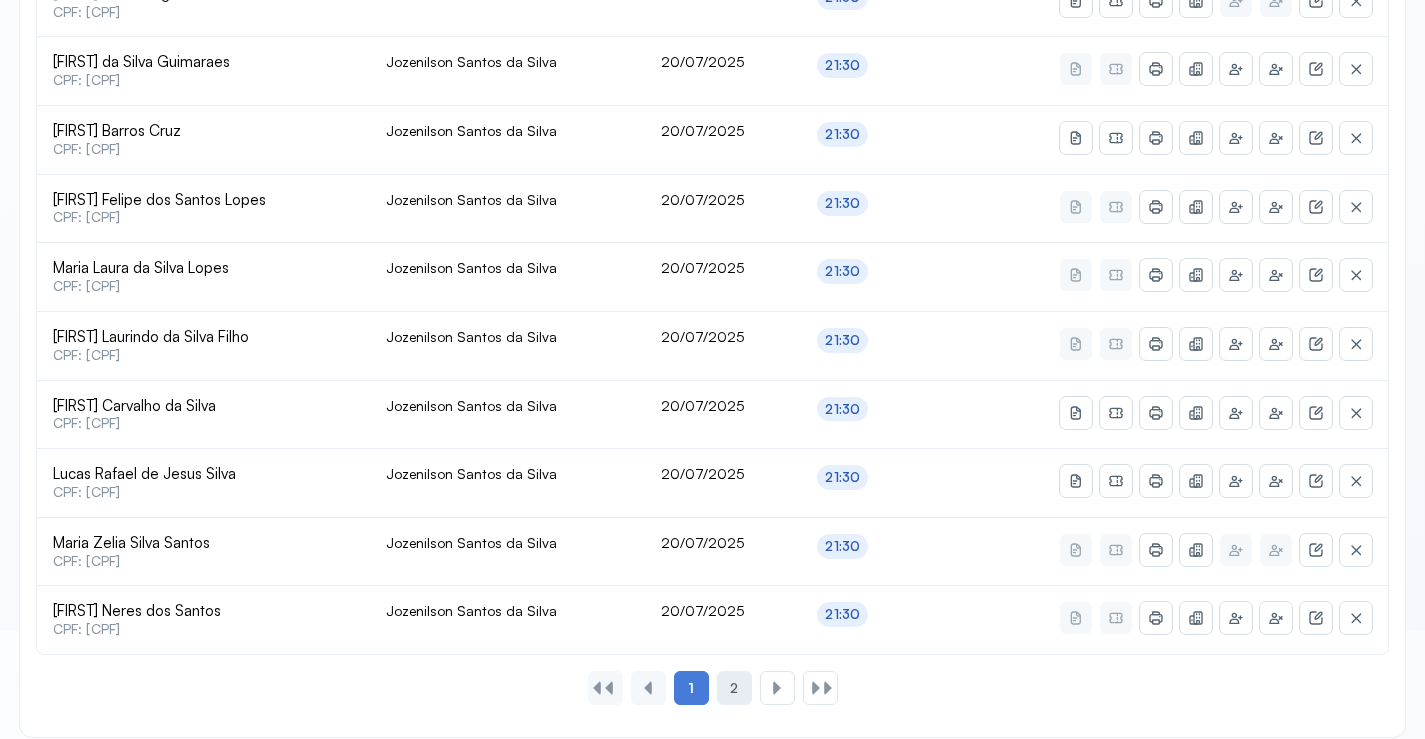 click on "2" 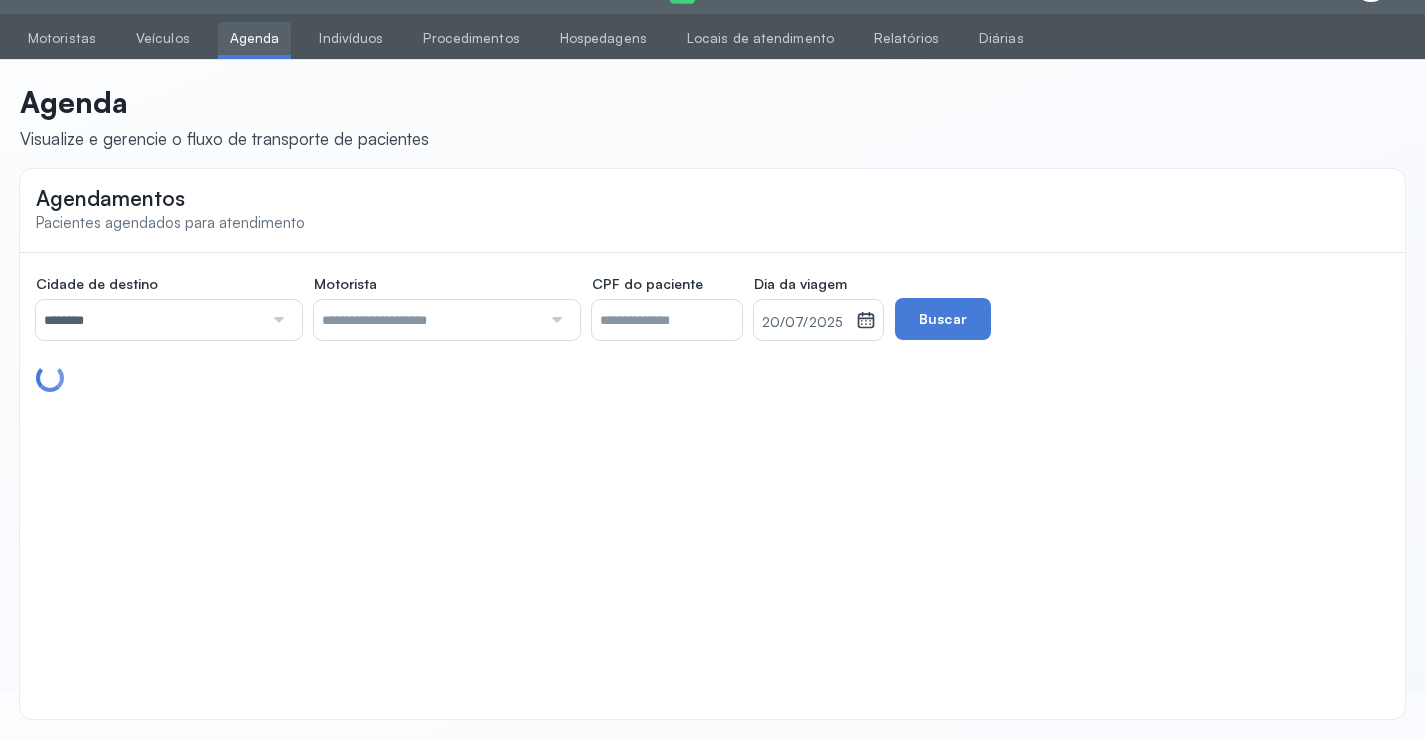 scroll, scrollTop: 179, scrollLeft: 0, axis: vertical 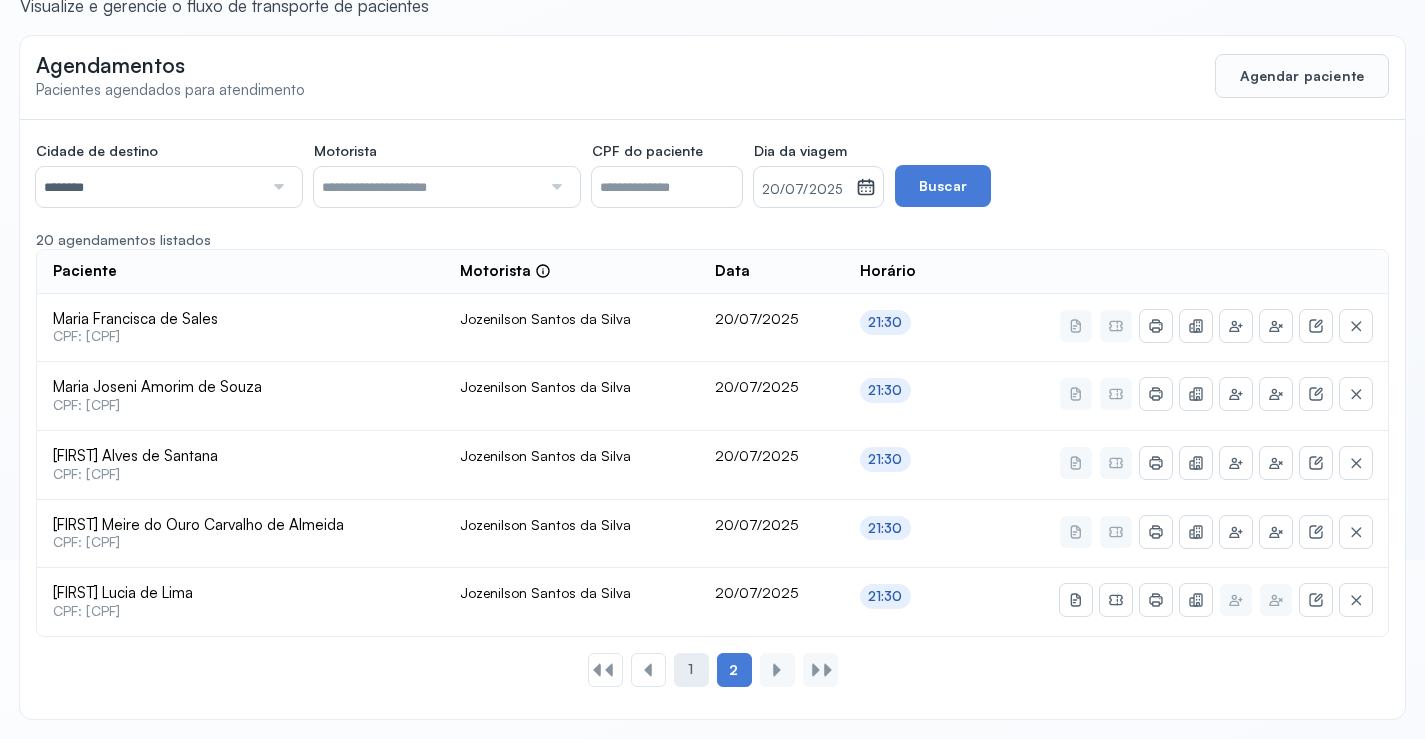 click on "1" 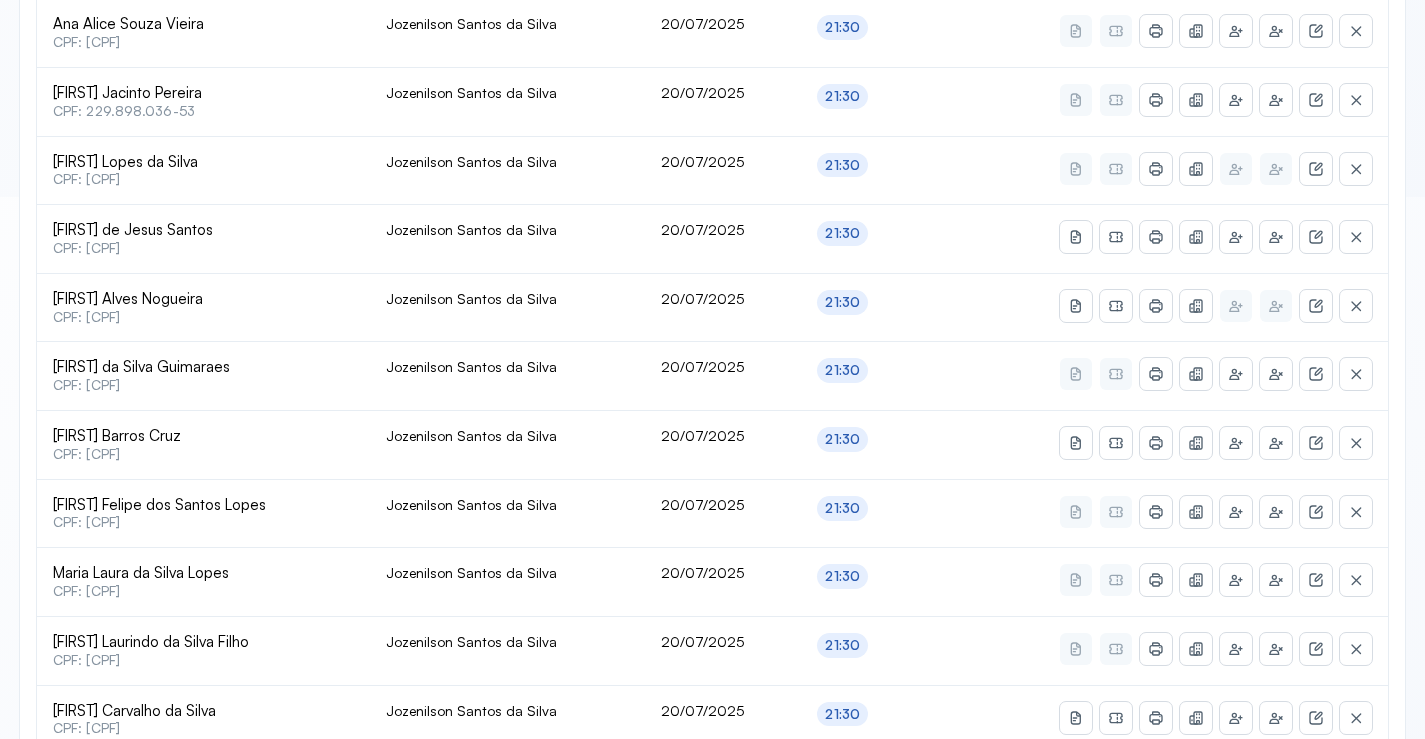 scroll, scrollTop: 447, scrollLeft: 0, axis: vertical 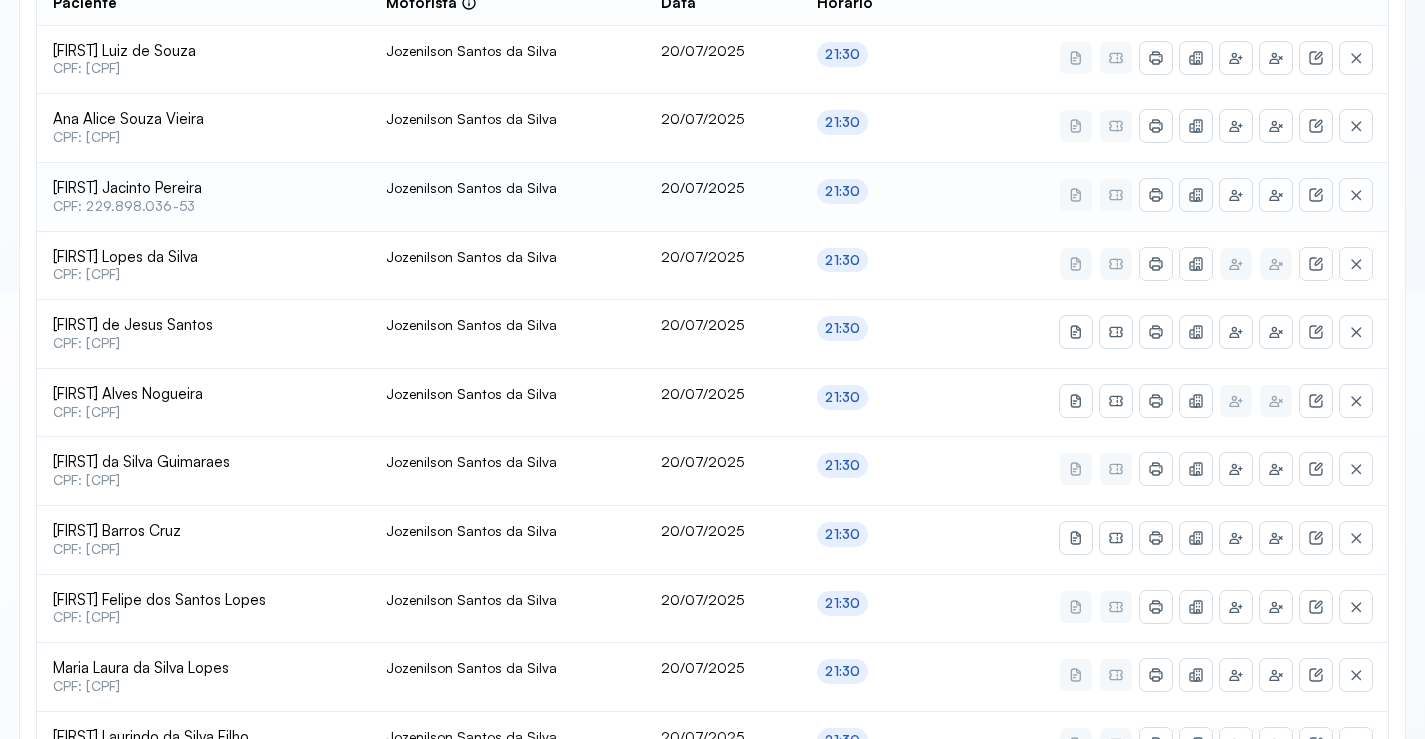 click 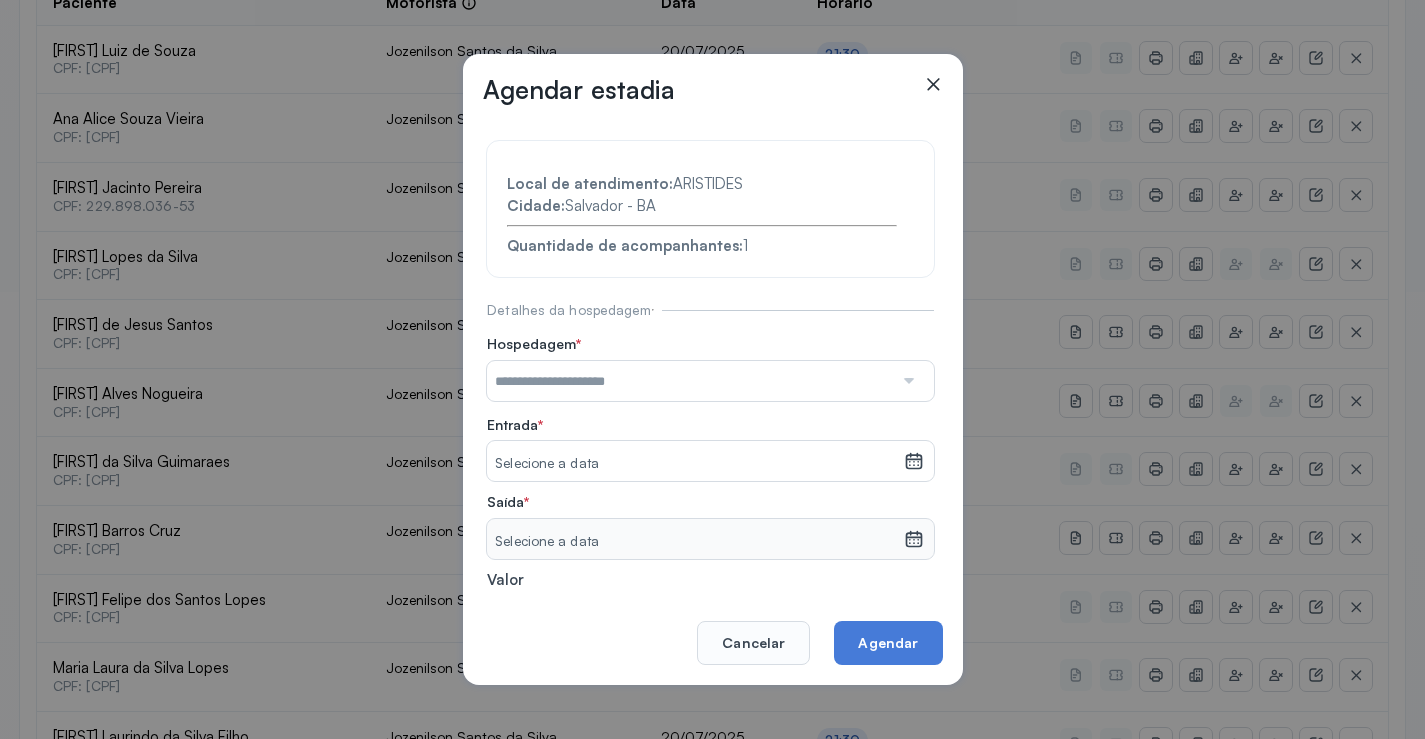 click at bounding box center (690, 381) 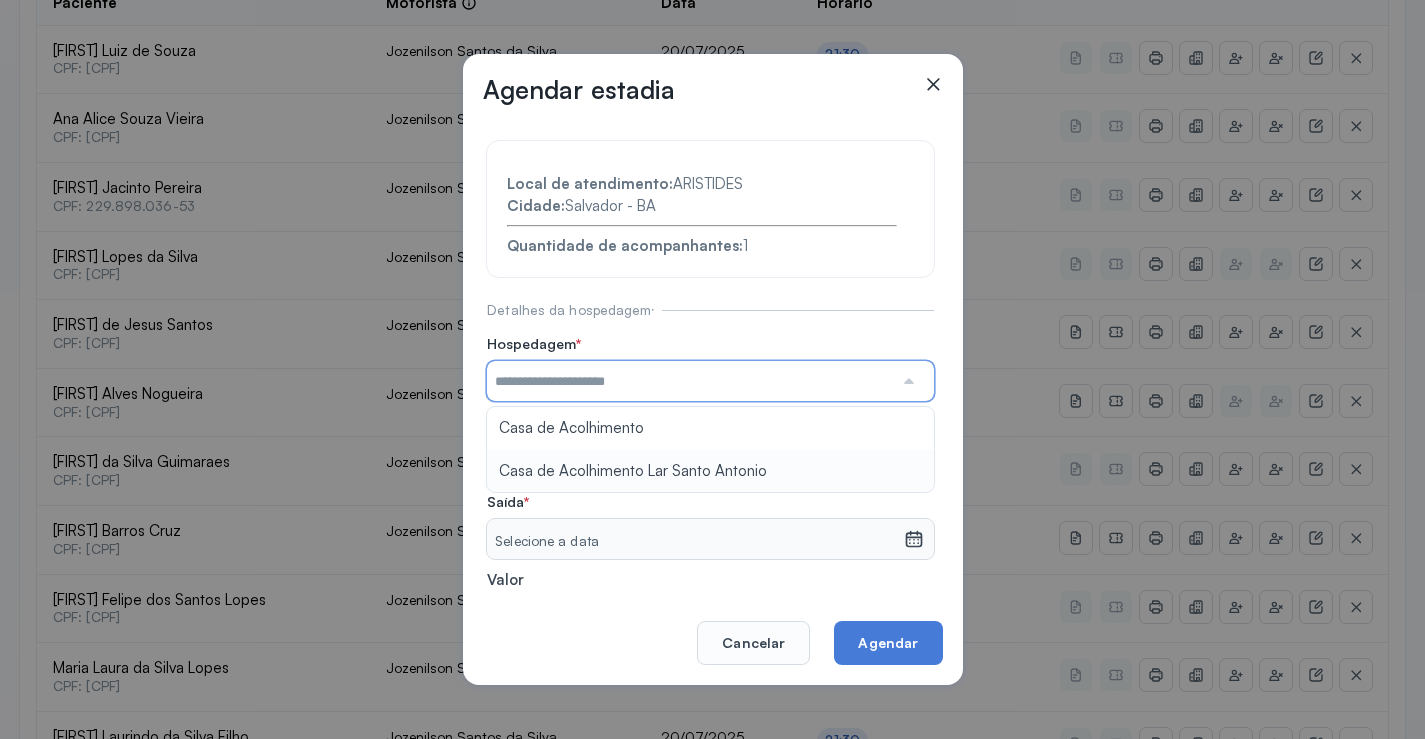 type on "**********" 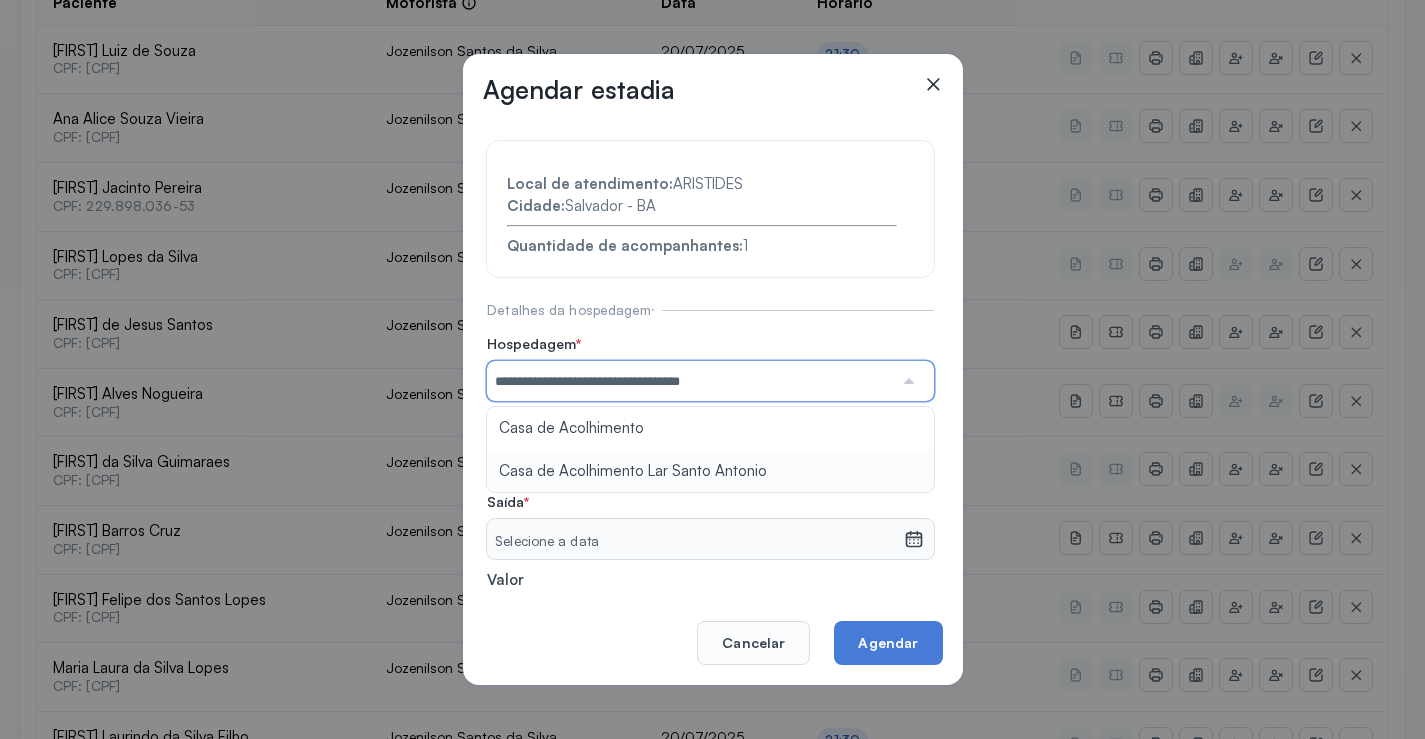 click on "**********" at bounding box center (710, 436) 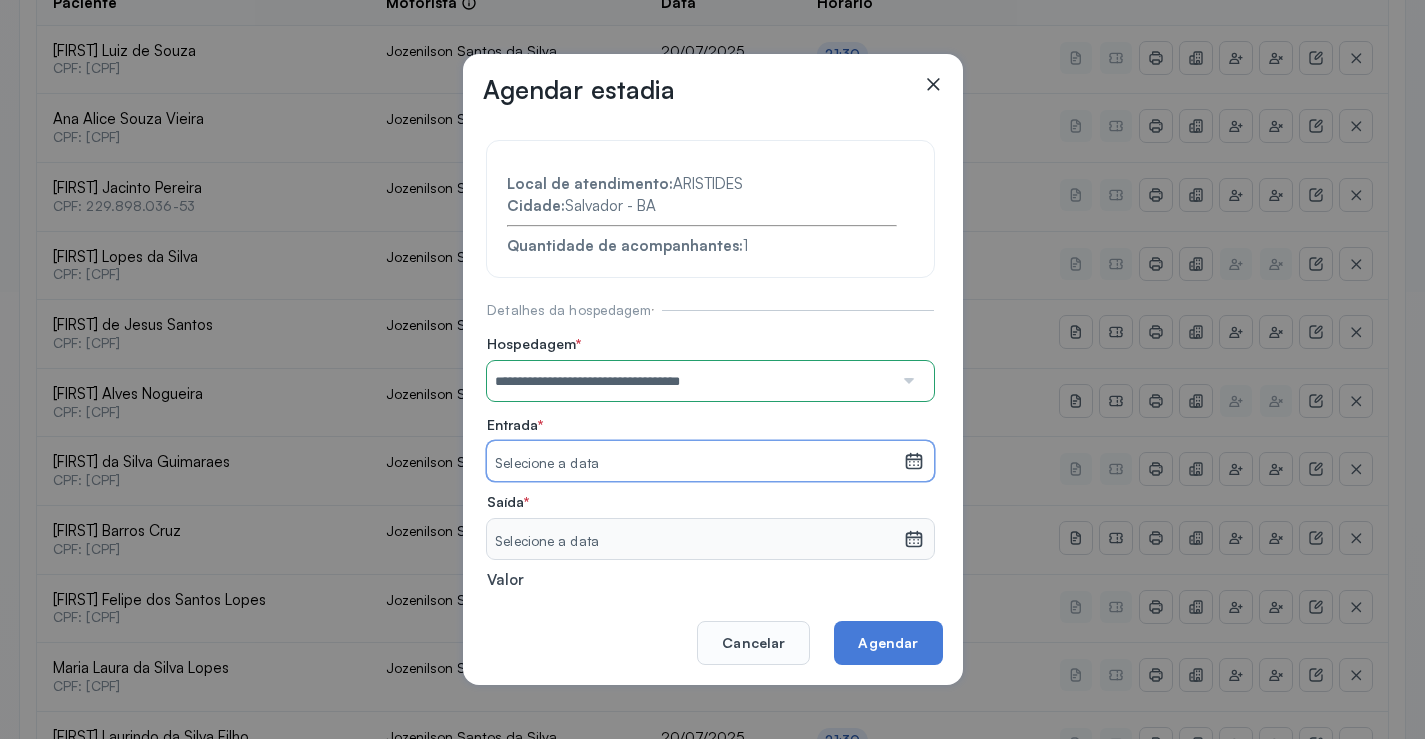click on "Selecione a data" at bounding box center [695, 464] 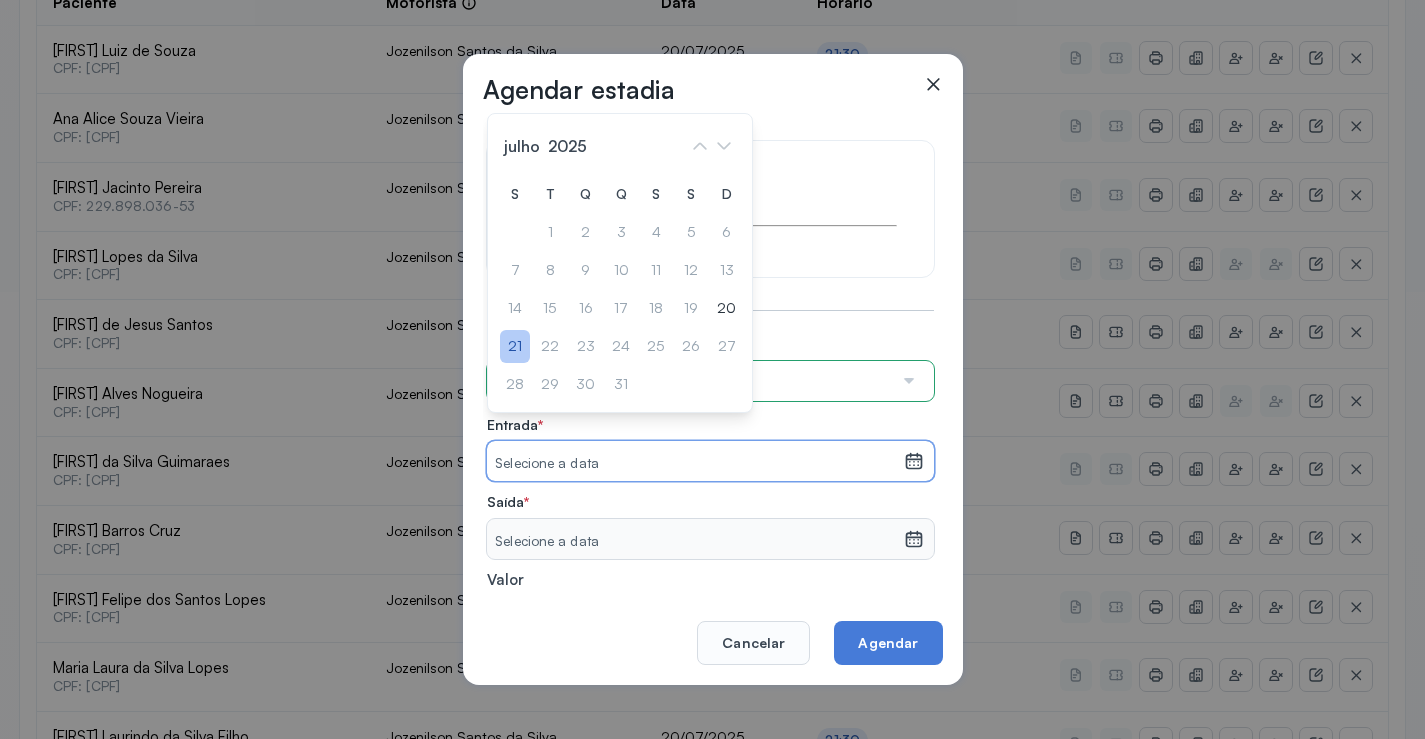 click on "21" 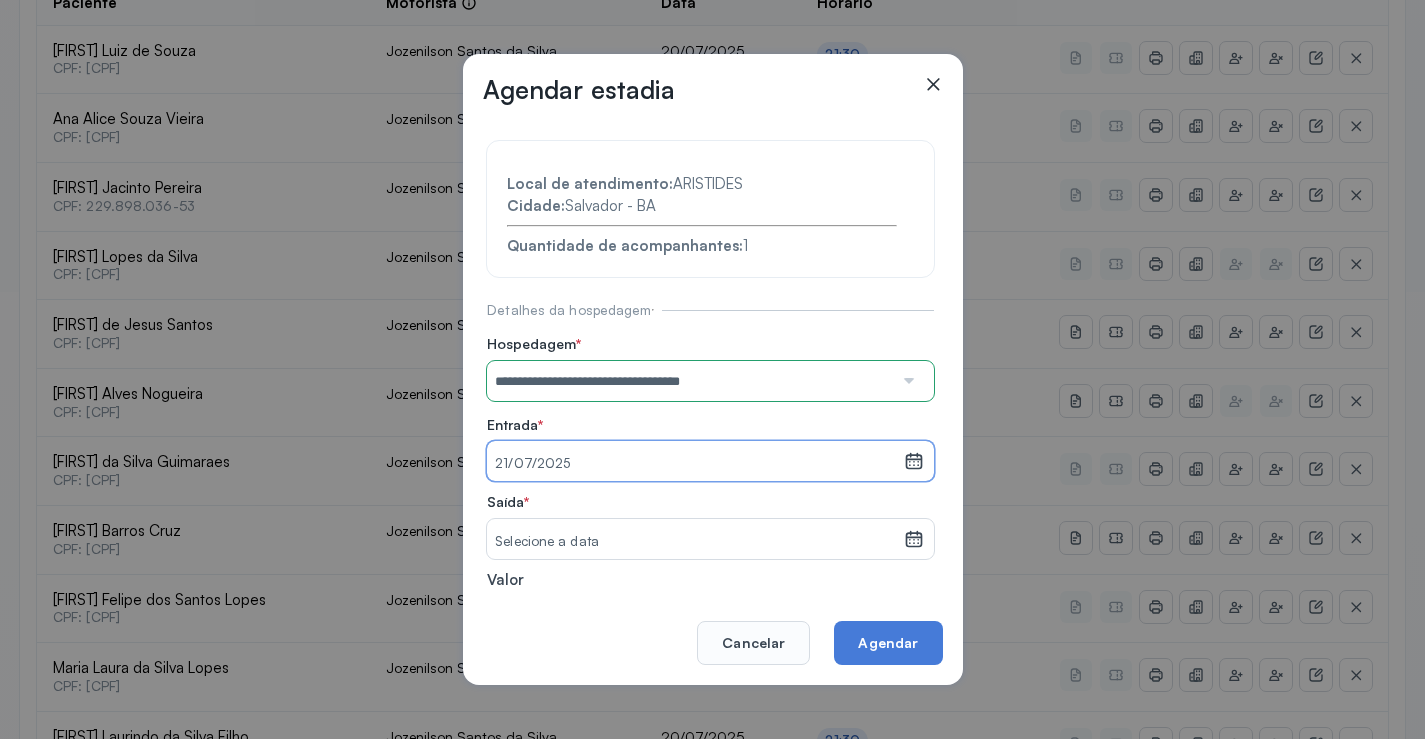 click on "Selecione a data" at bounding box center (695, 542) 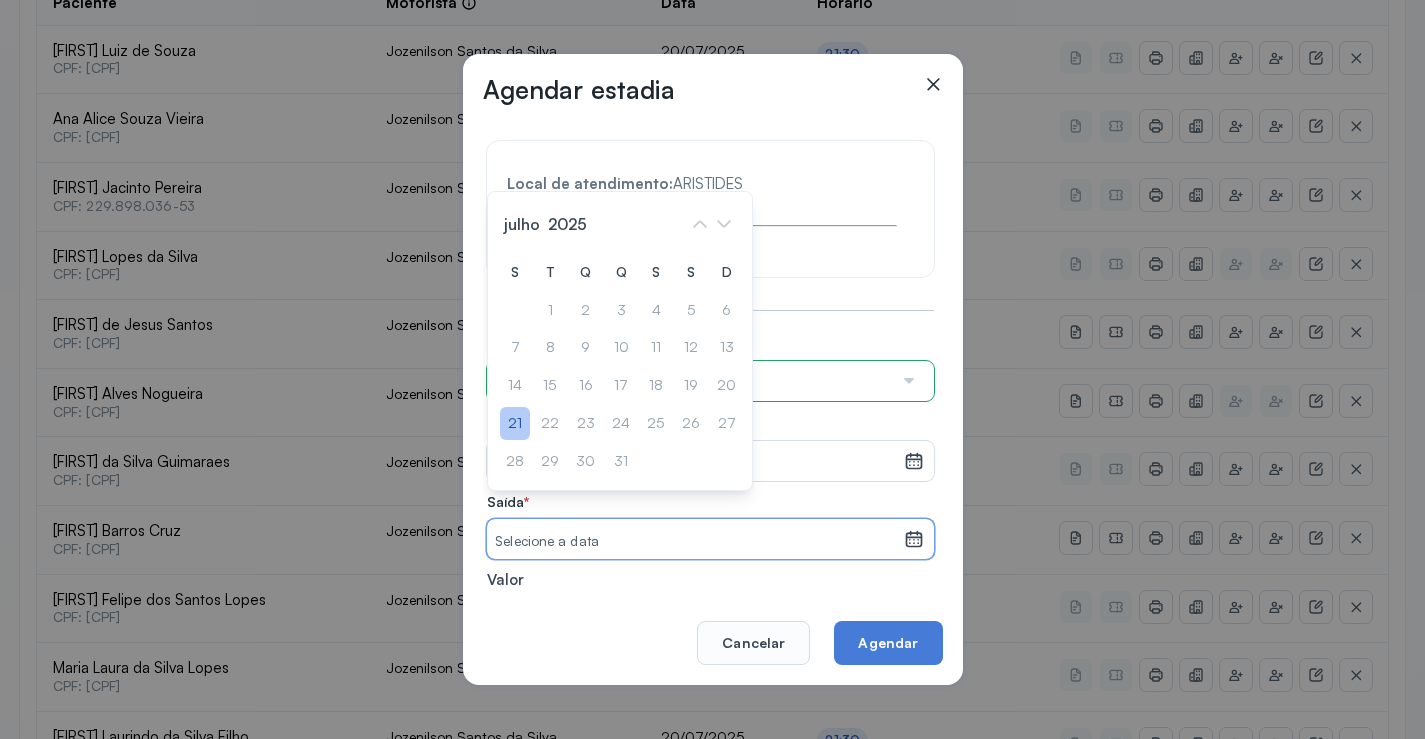 click on "21" 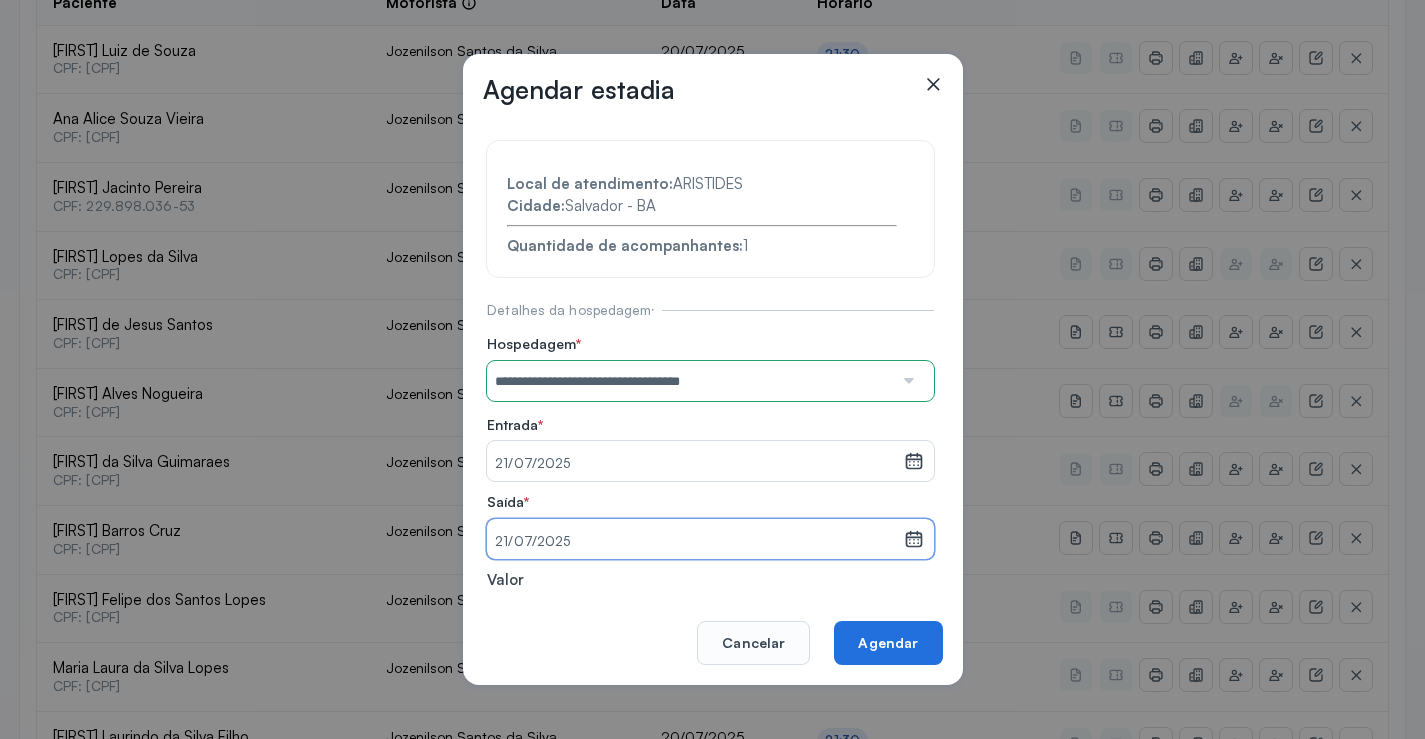 click on "Agendar" 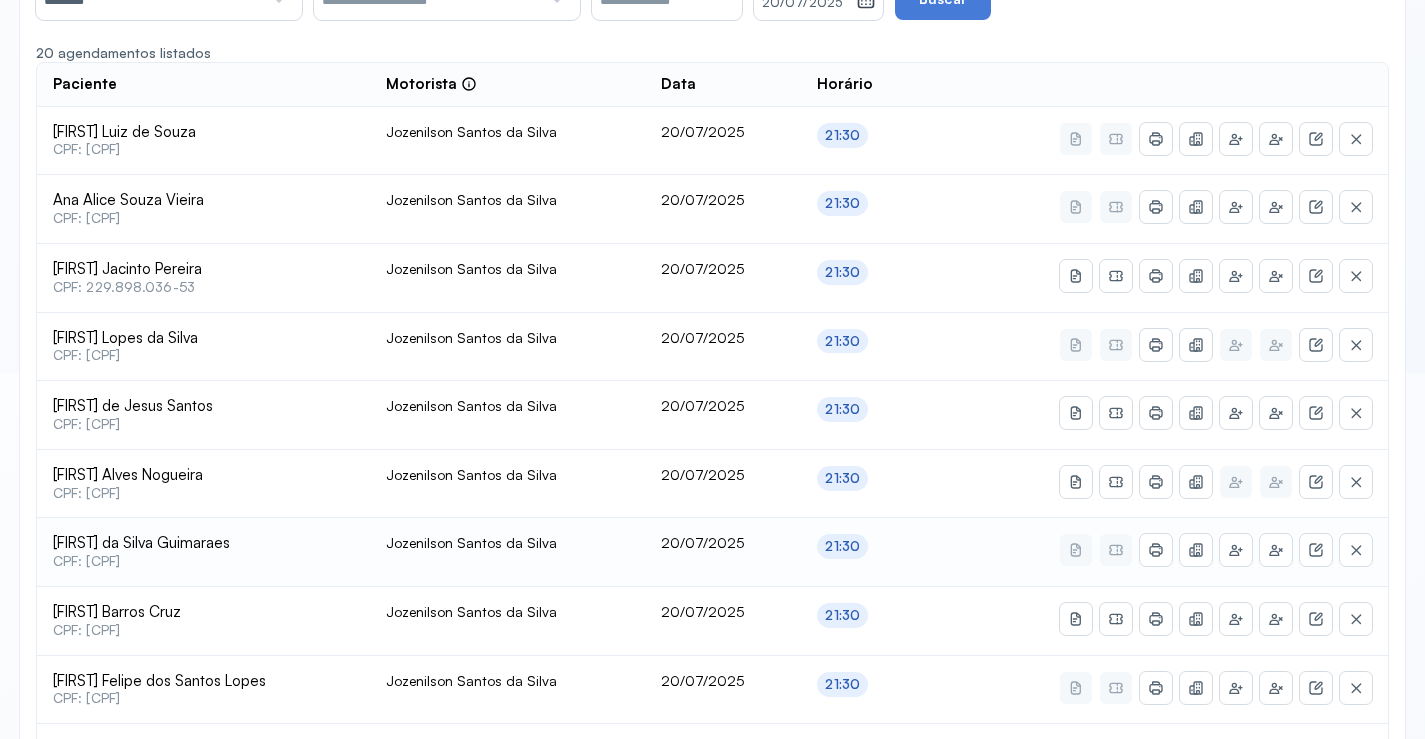 scroll, scrollTop: 247, scrollLeft: 0, axis: vertical 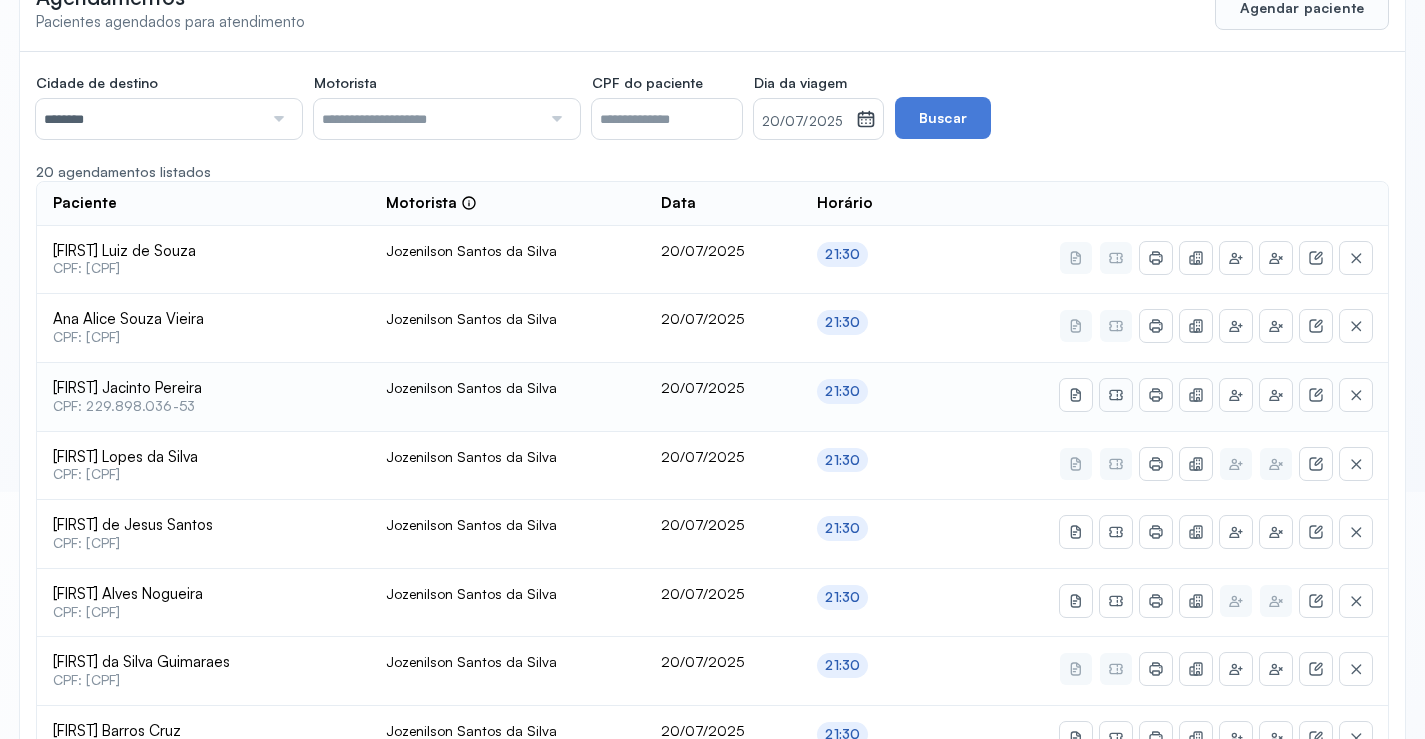 click 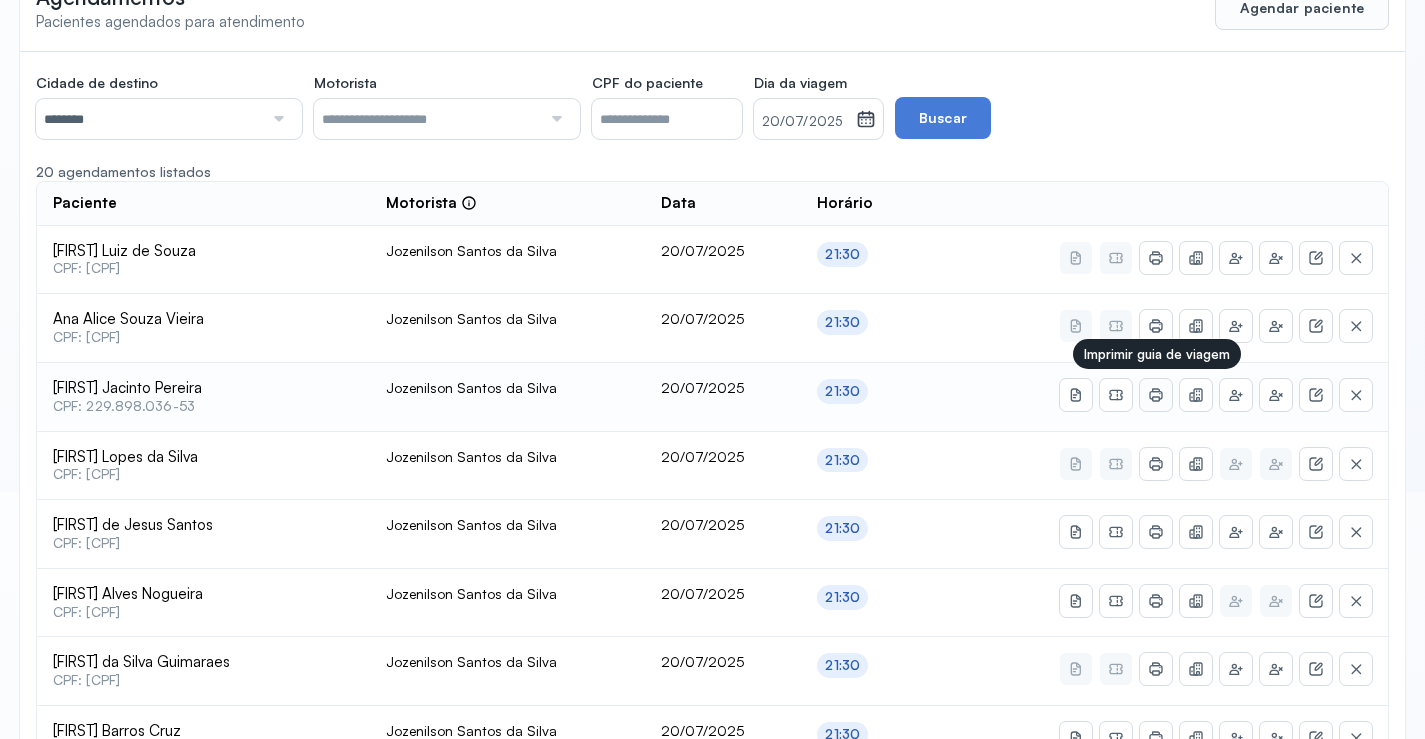 click 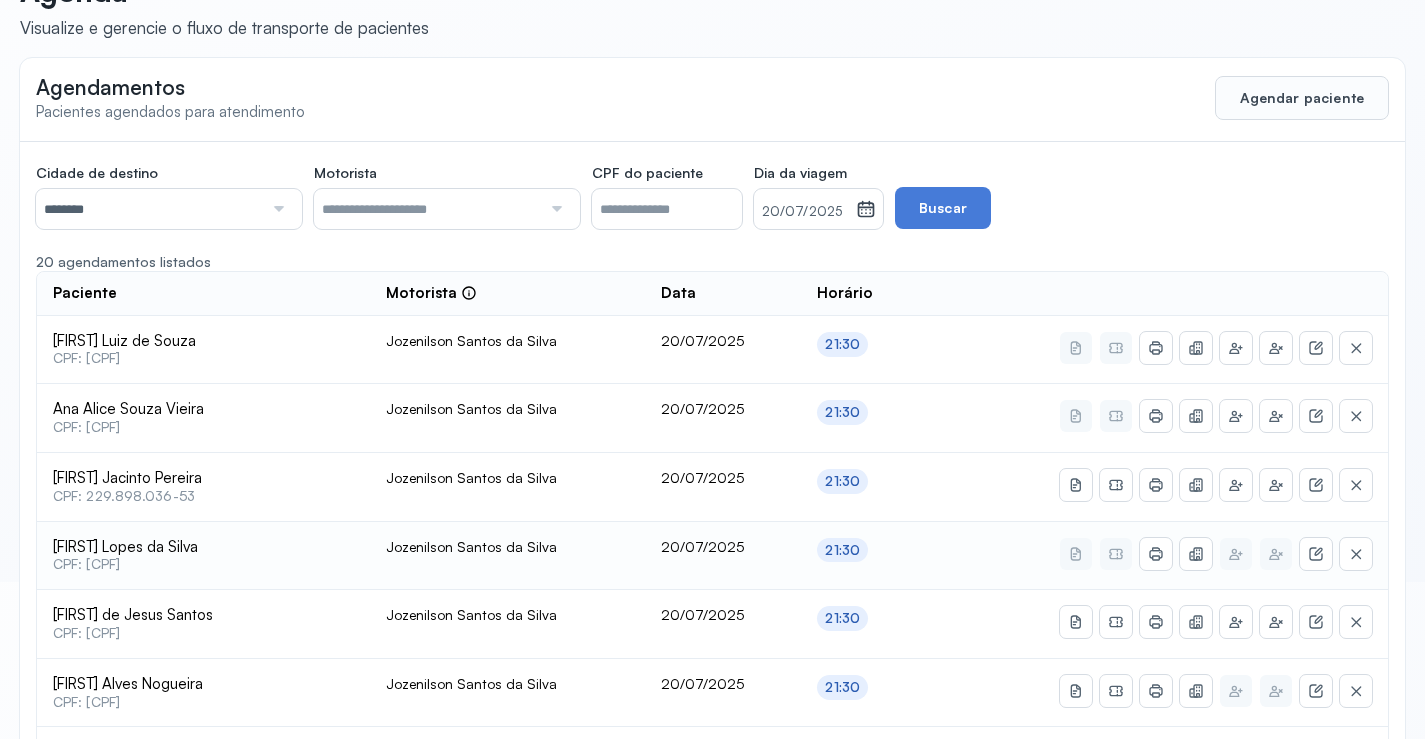 scroll, scrollTop: 47, scrollLeft: 0, axis: vertical 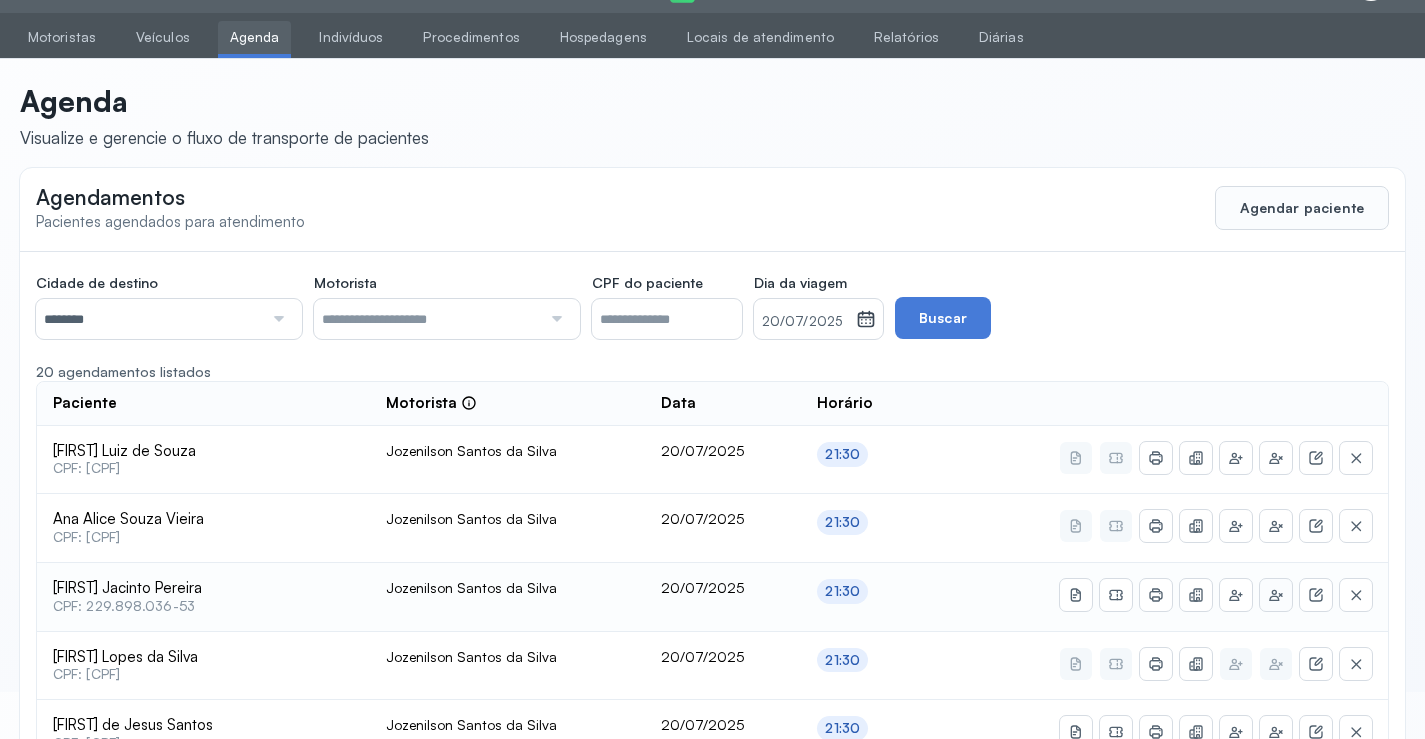 click 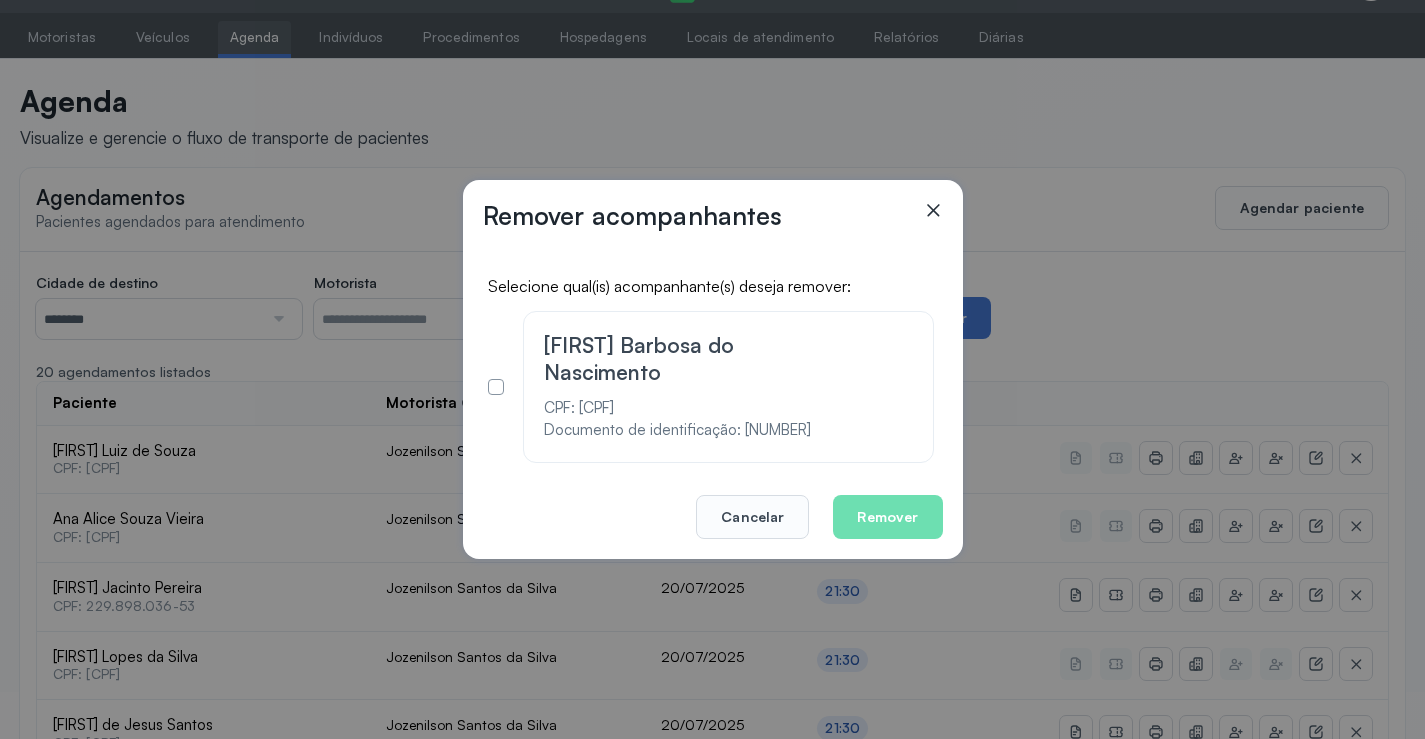 click 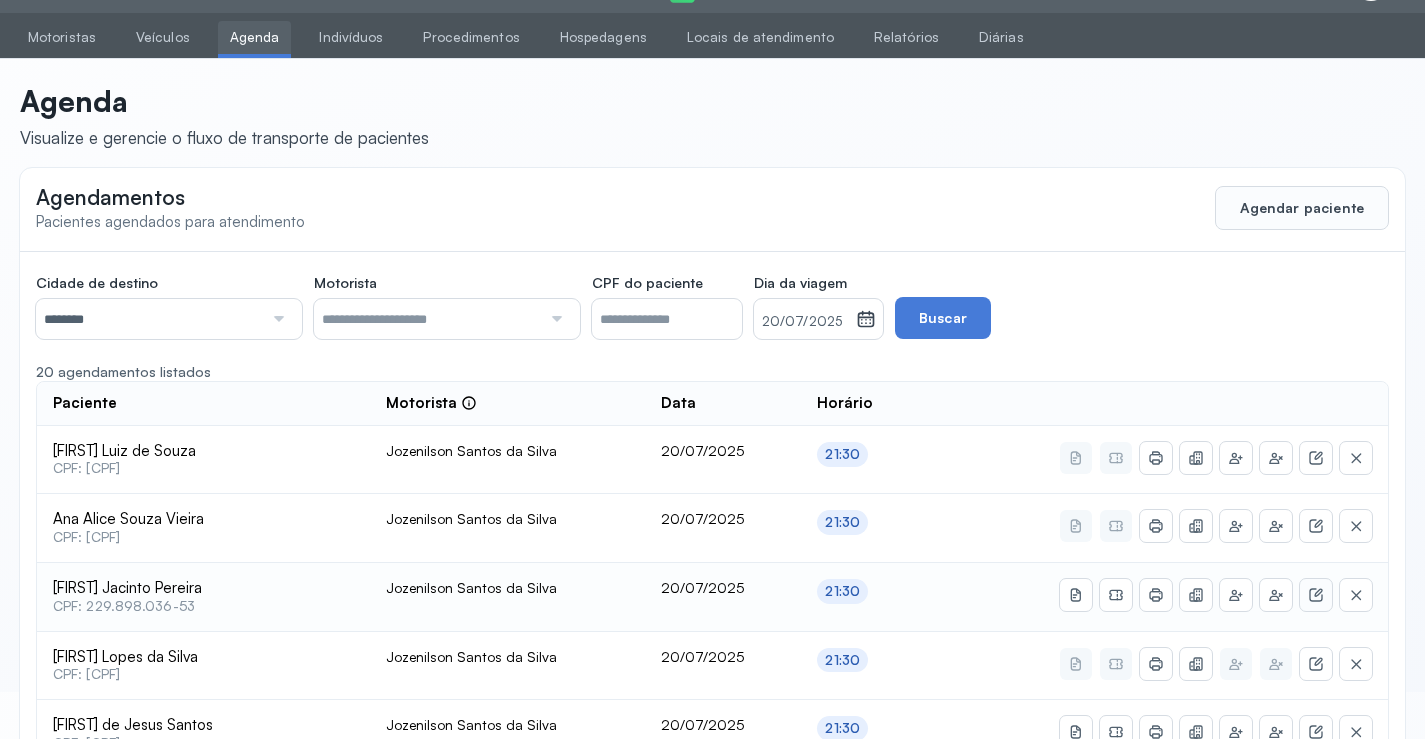click 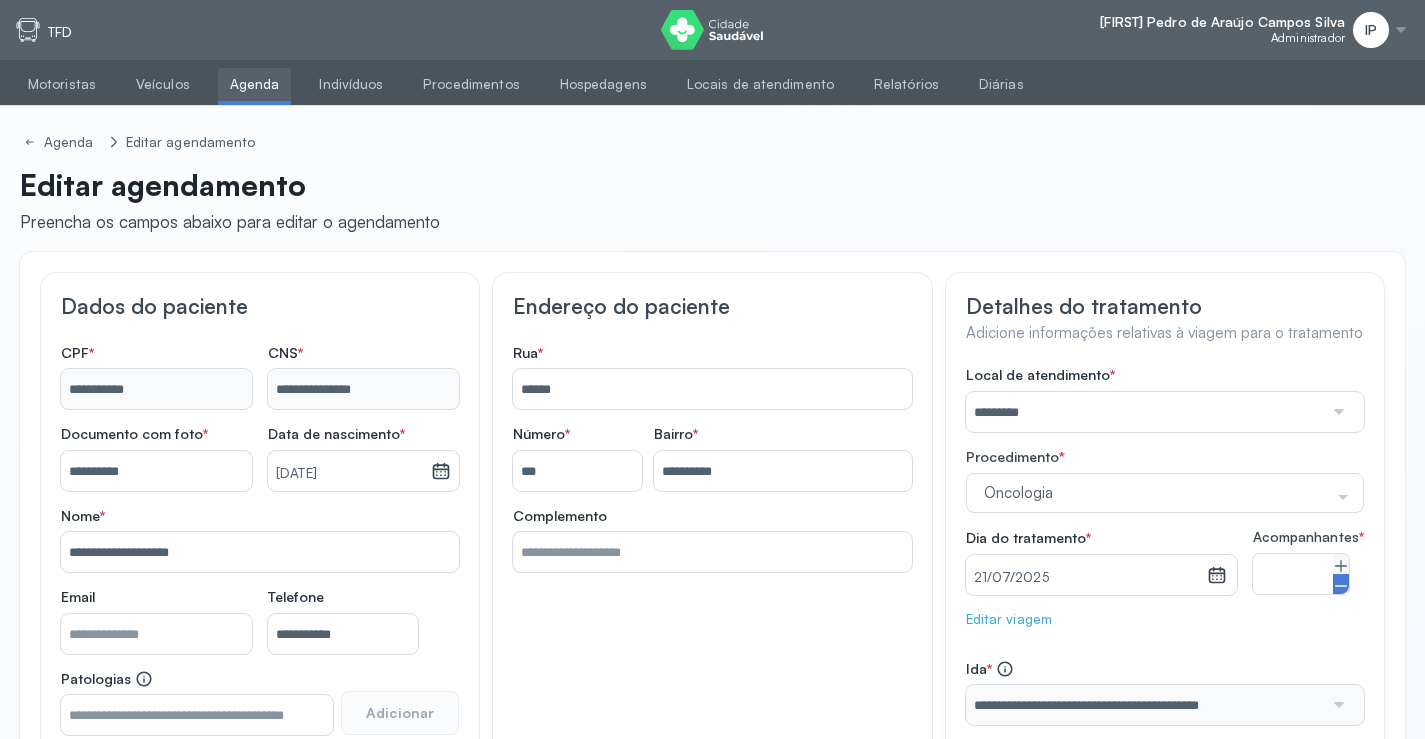 click 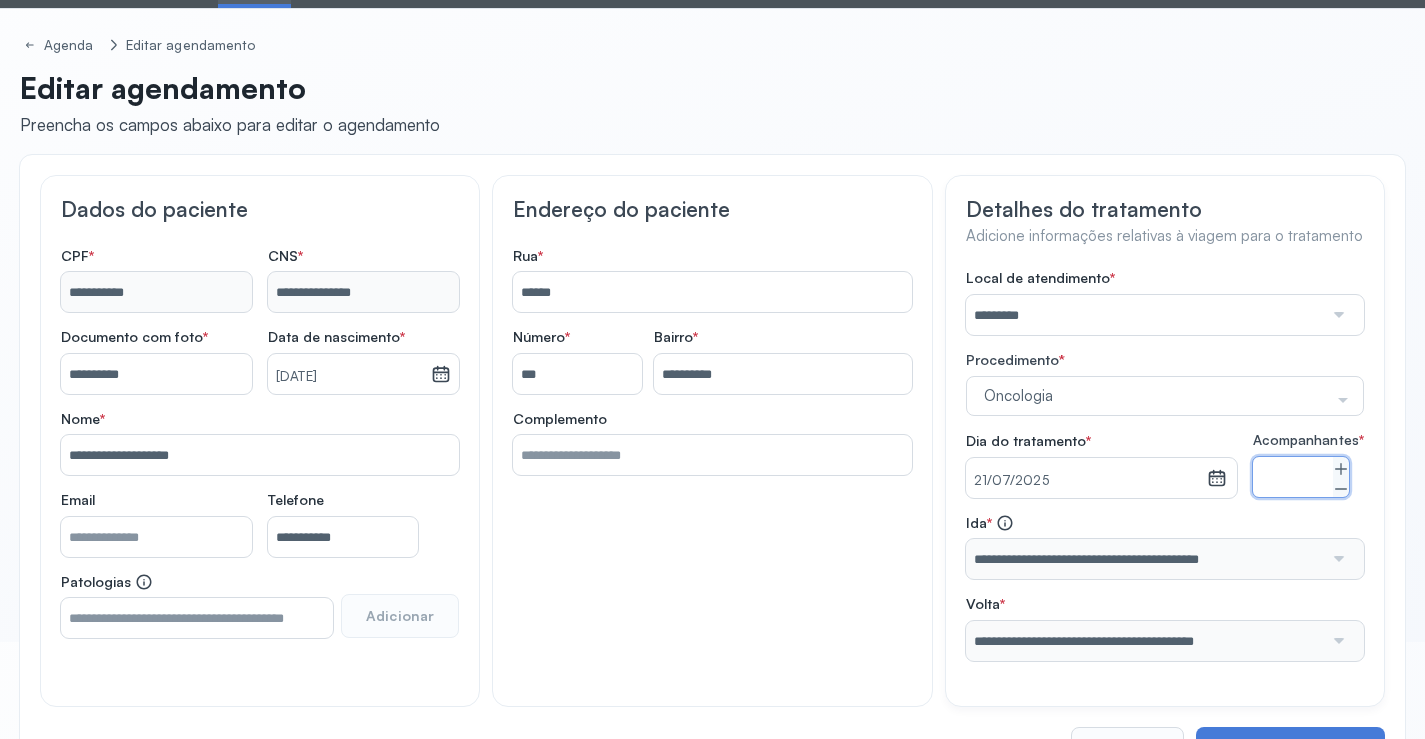 scroll, scrollTop: 184, scrollLeft: 0, axis: vertical 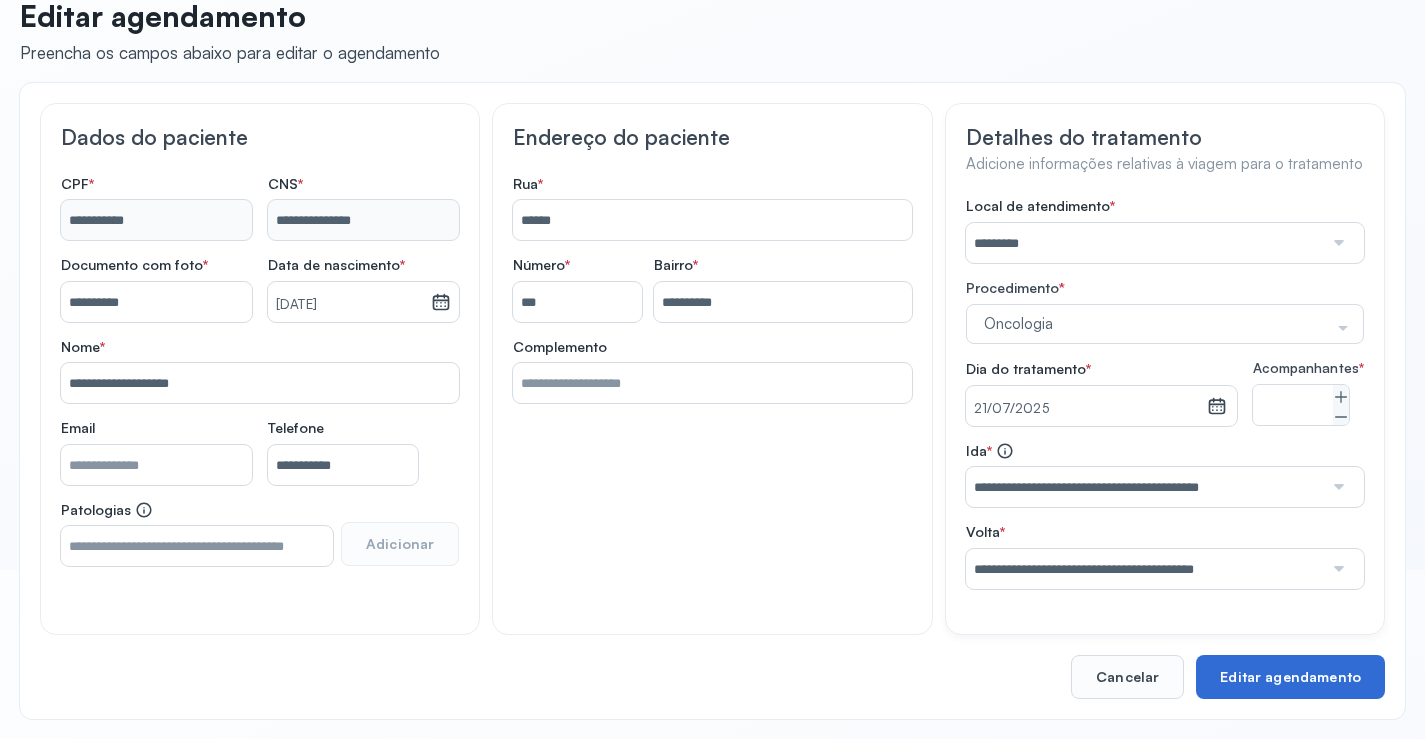 click on "Editar agendamento" at bounding box center [1290, 677] 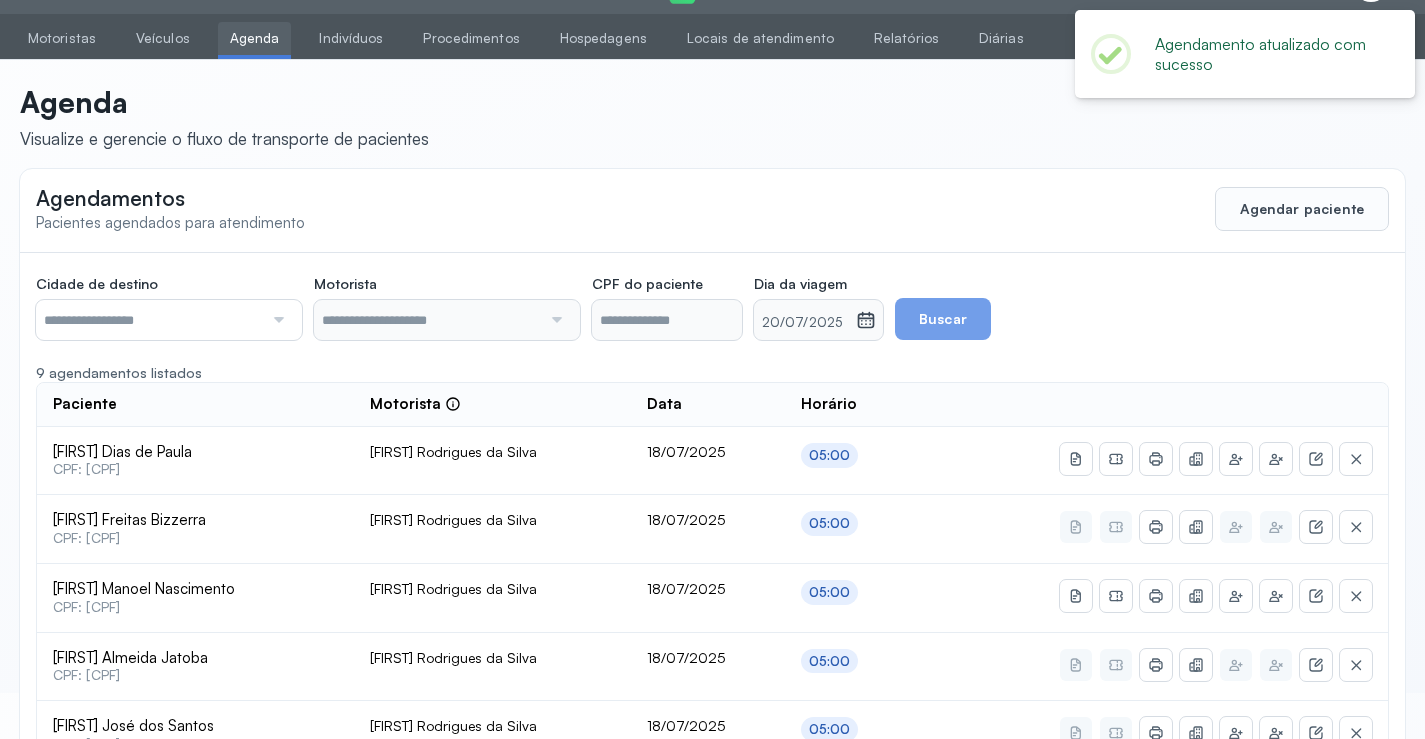 scroll, scrollTop: 184, scrollLeft: 0, axis: vertical 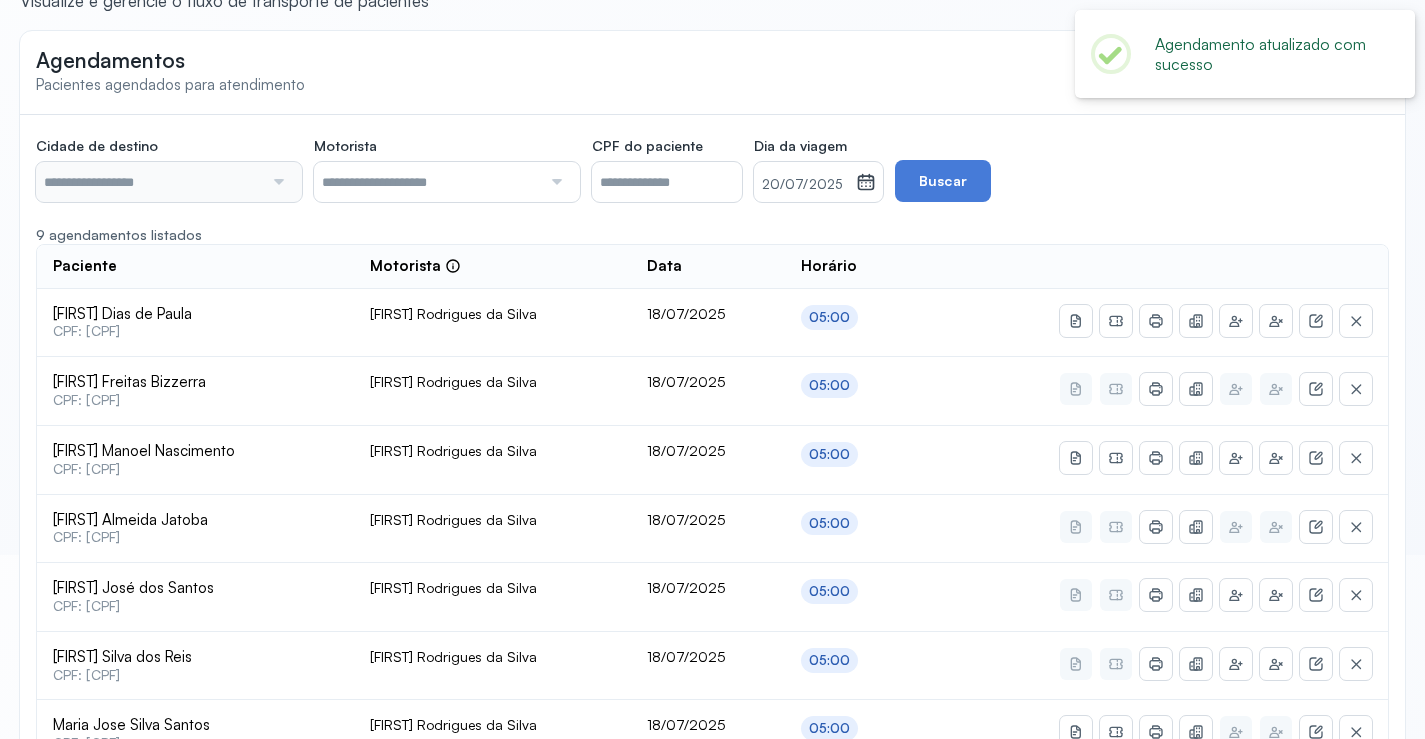 type on "********" 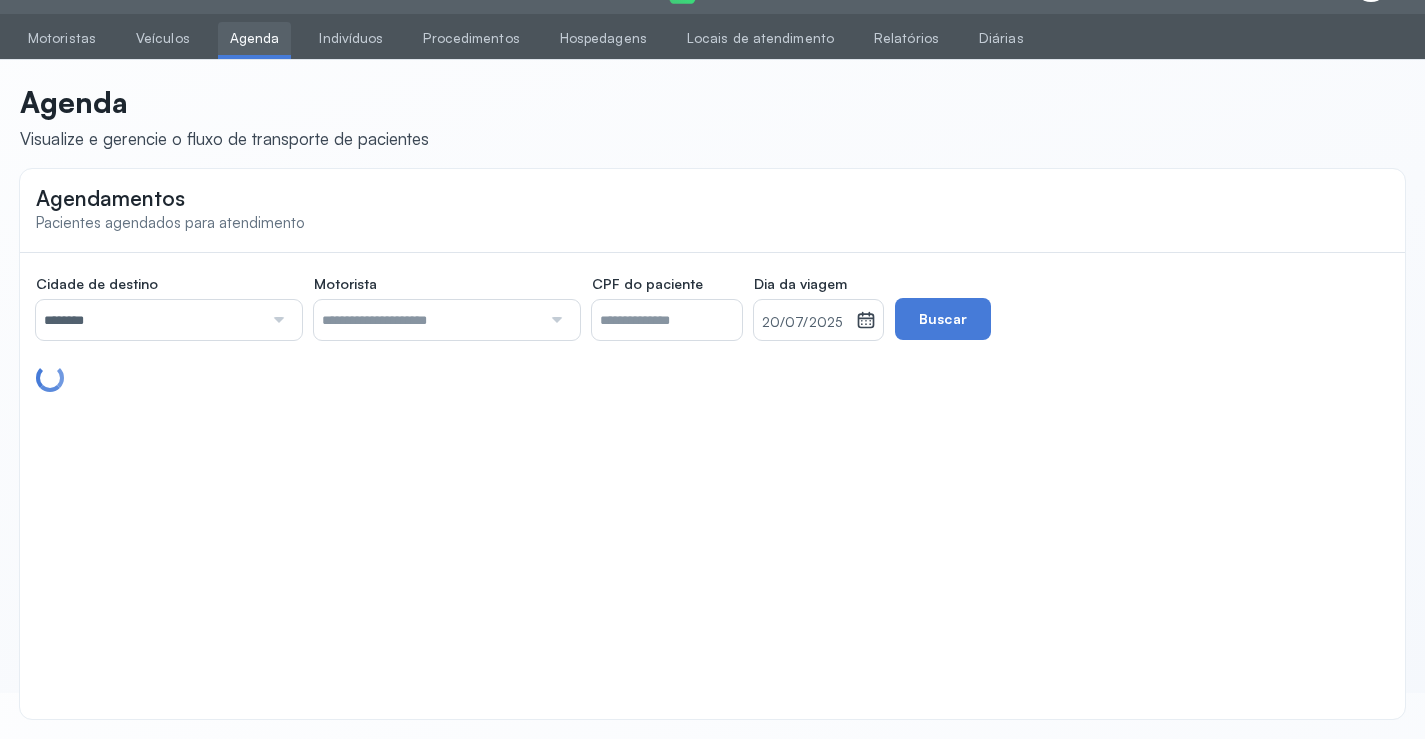 scroll, scrollTop: 184, scrollLeft: 0, axis: vertical 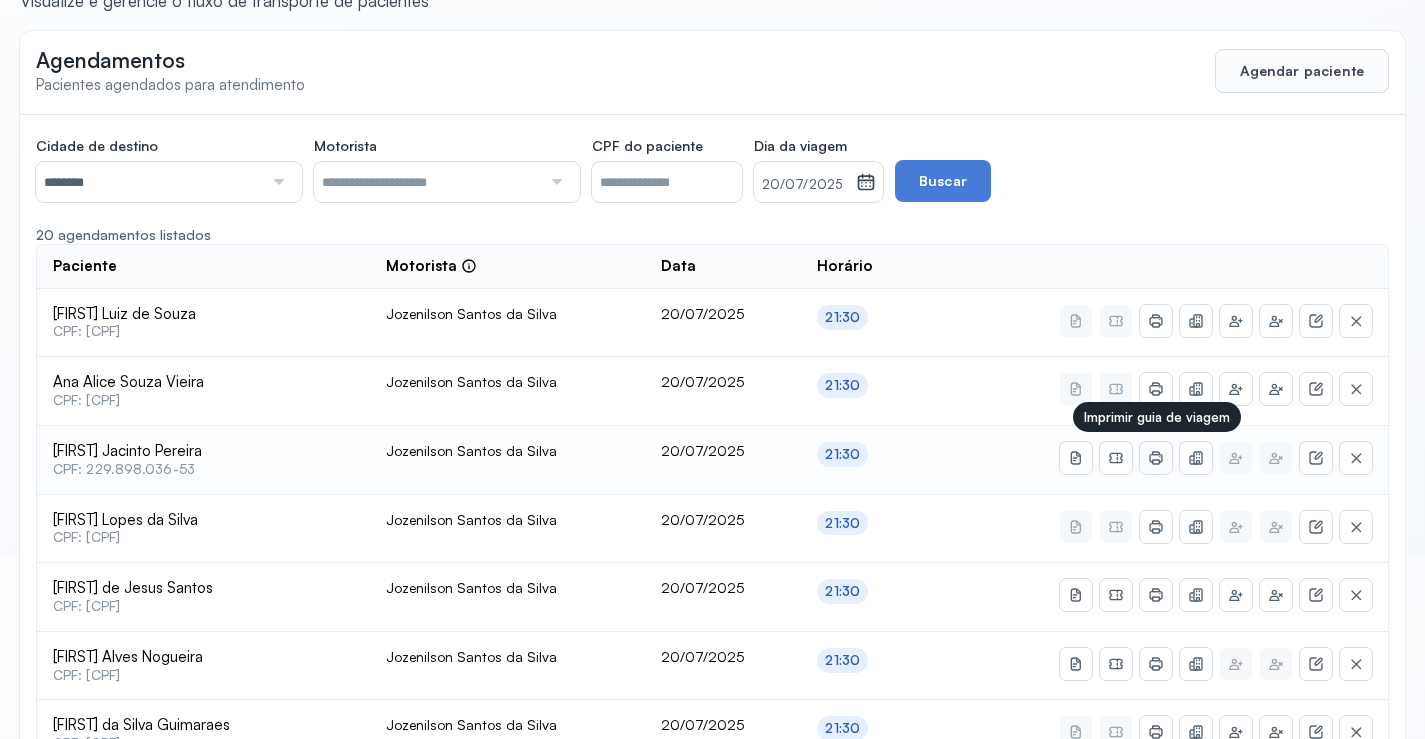 click 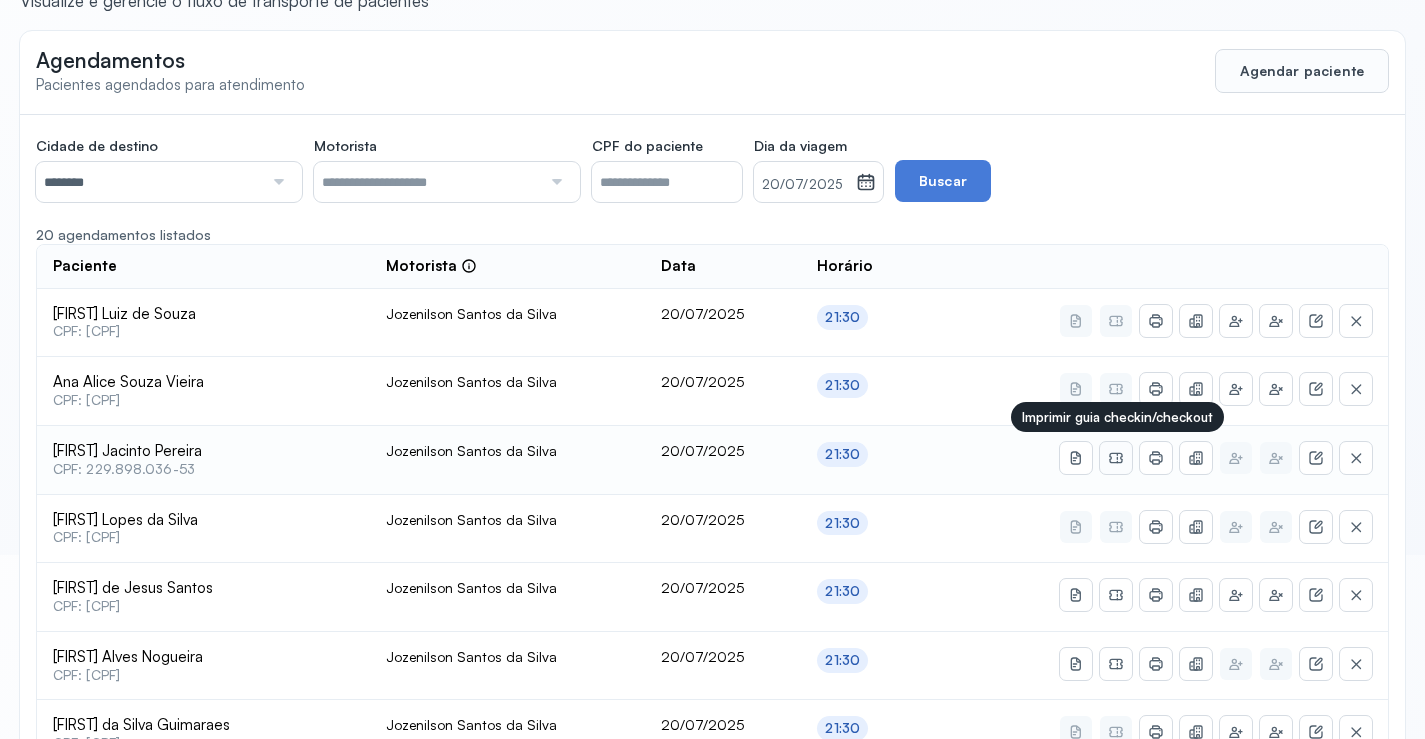 click 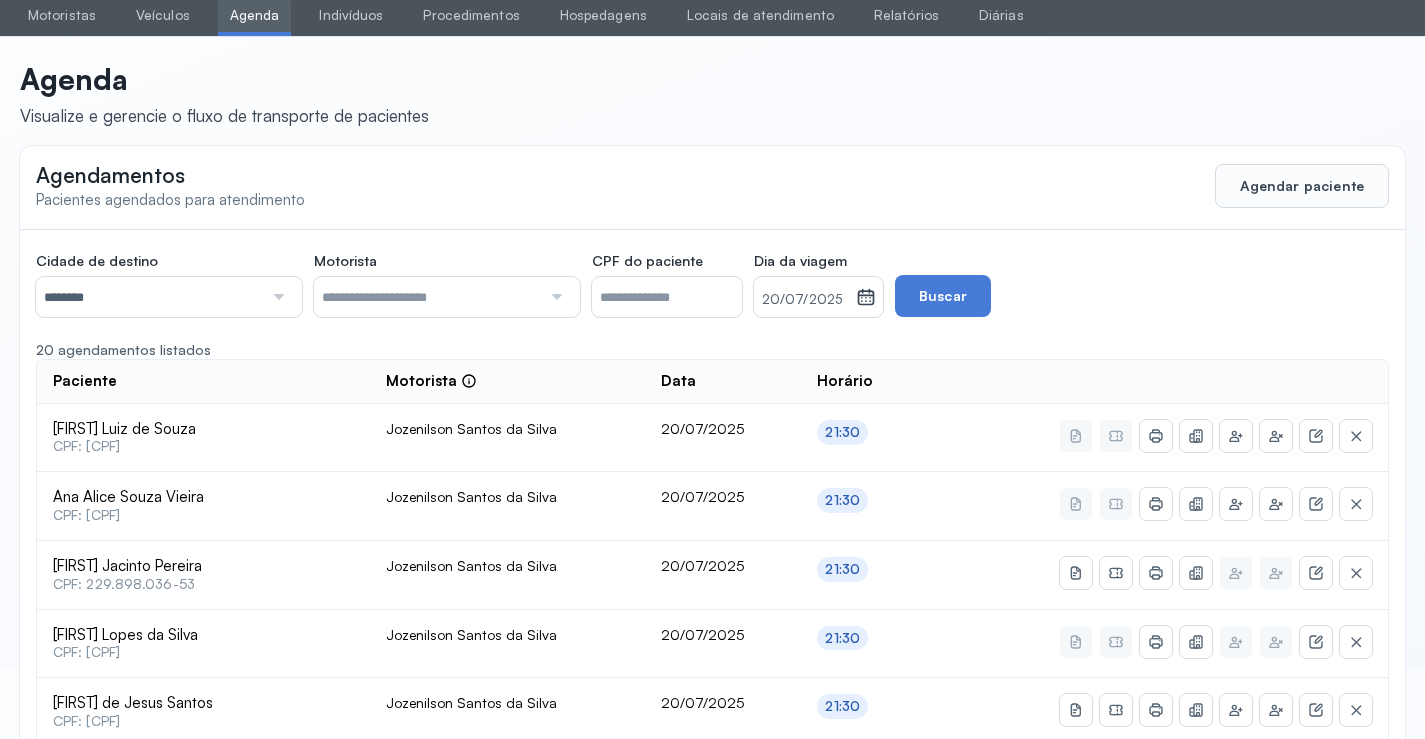 scroll, scrollTop: 0, scrollLeft: 0, axis: both 